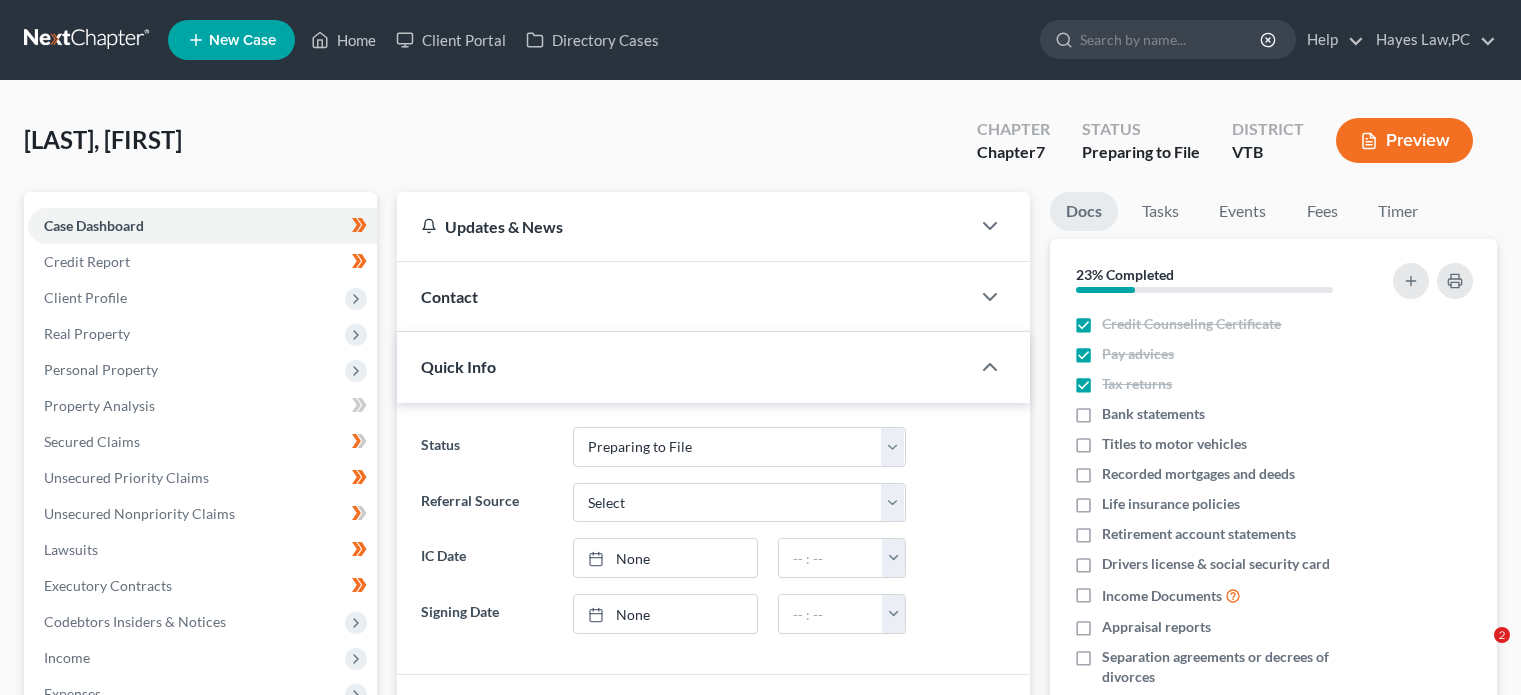 select on "17" 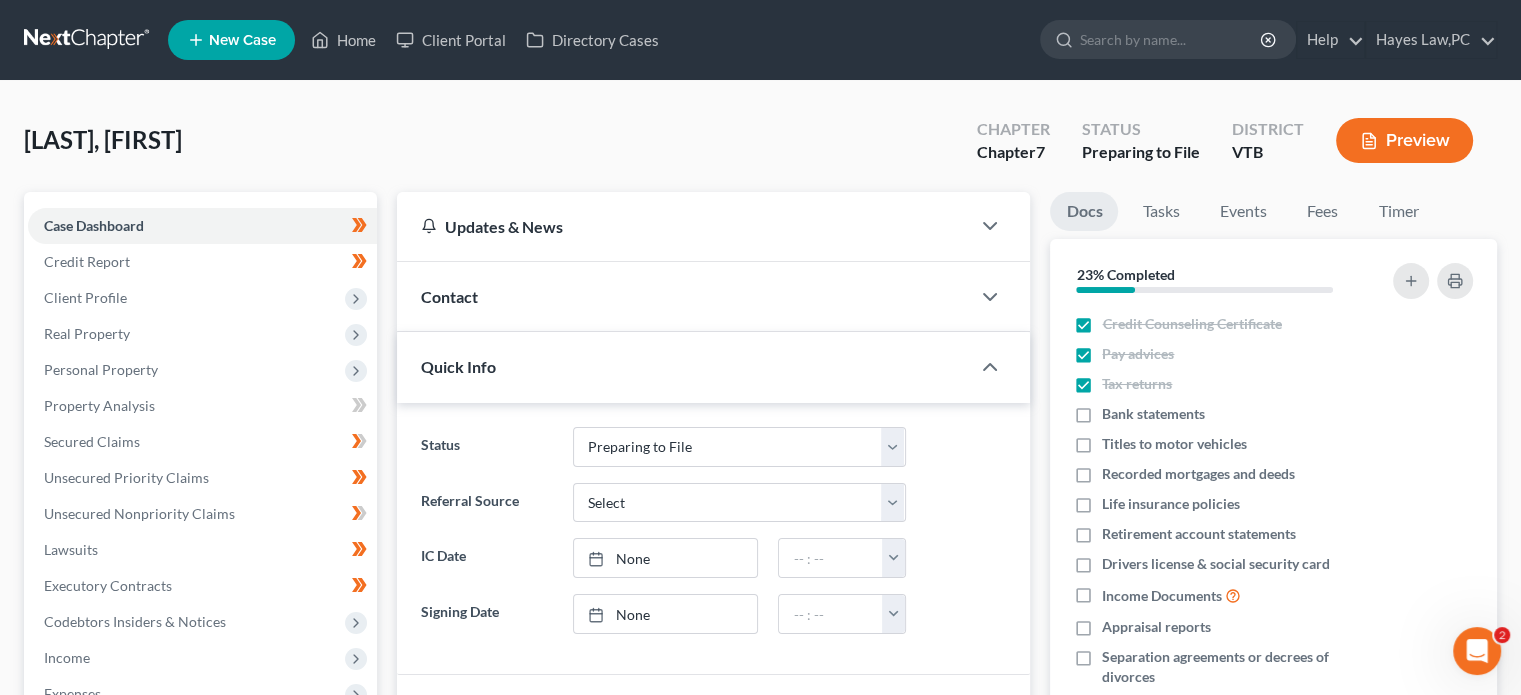 scroll, scrollTop: 0, scrollLeft: 0, axis: both 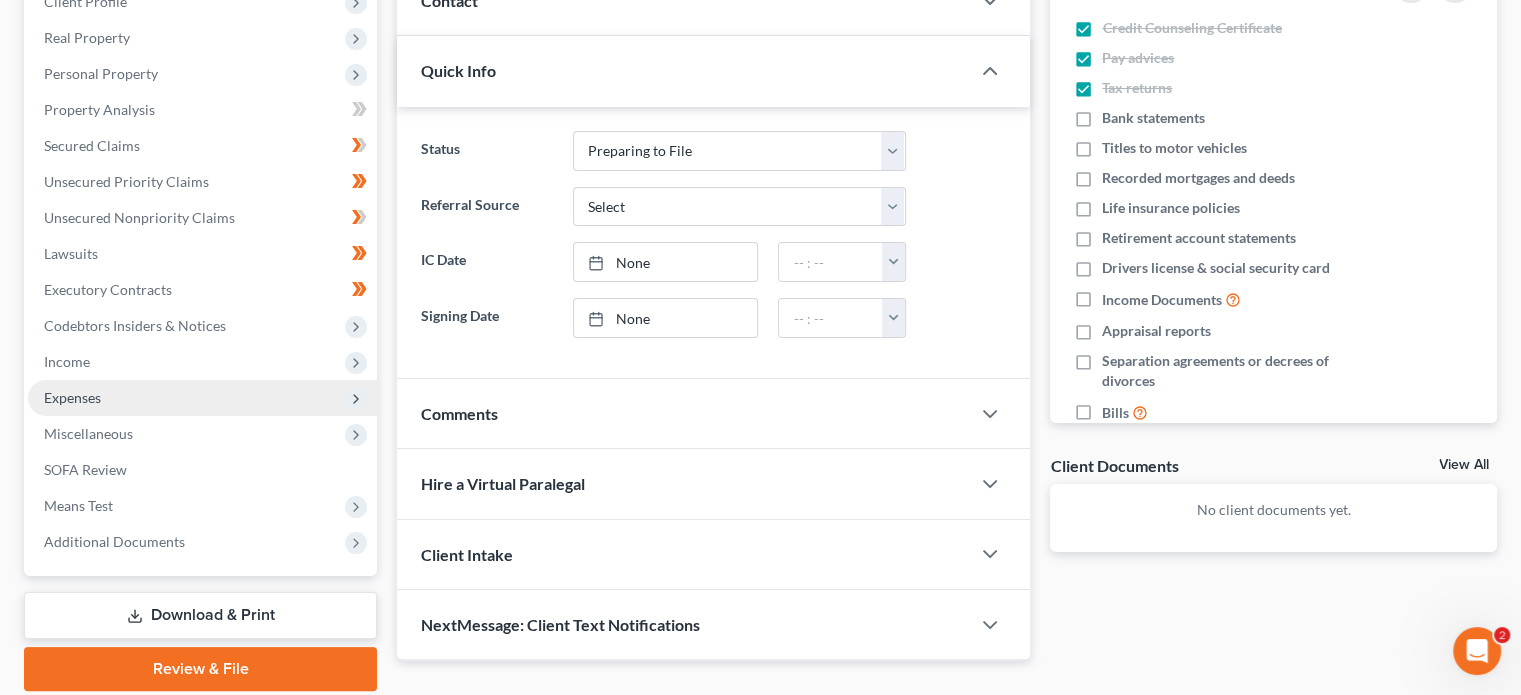 click on "Expenses" at bounding box center (72, 397) 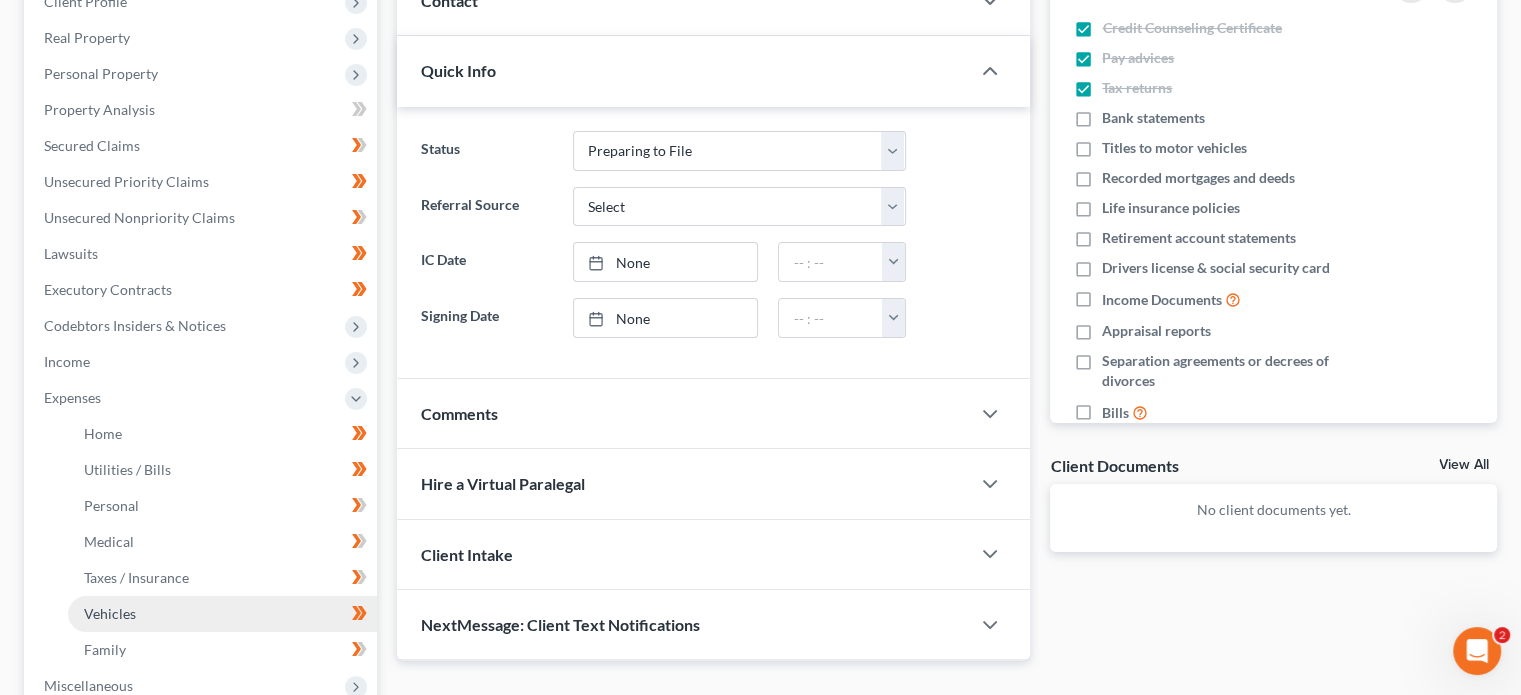 click on "Vehicles" at bounding box center (222, 614) 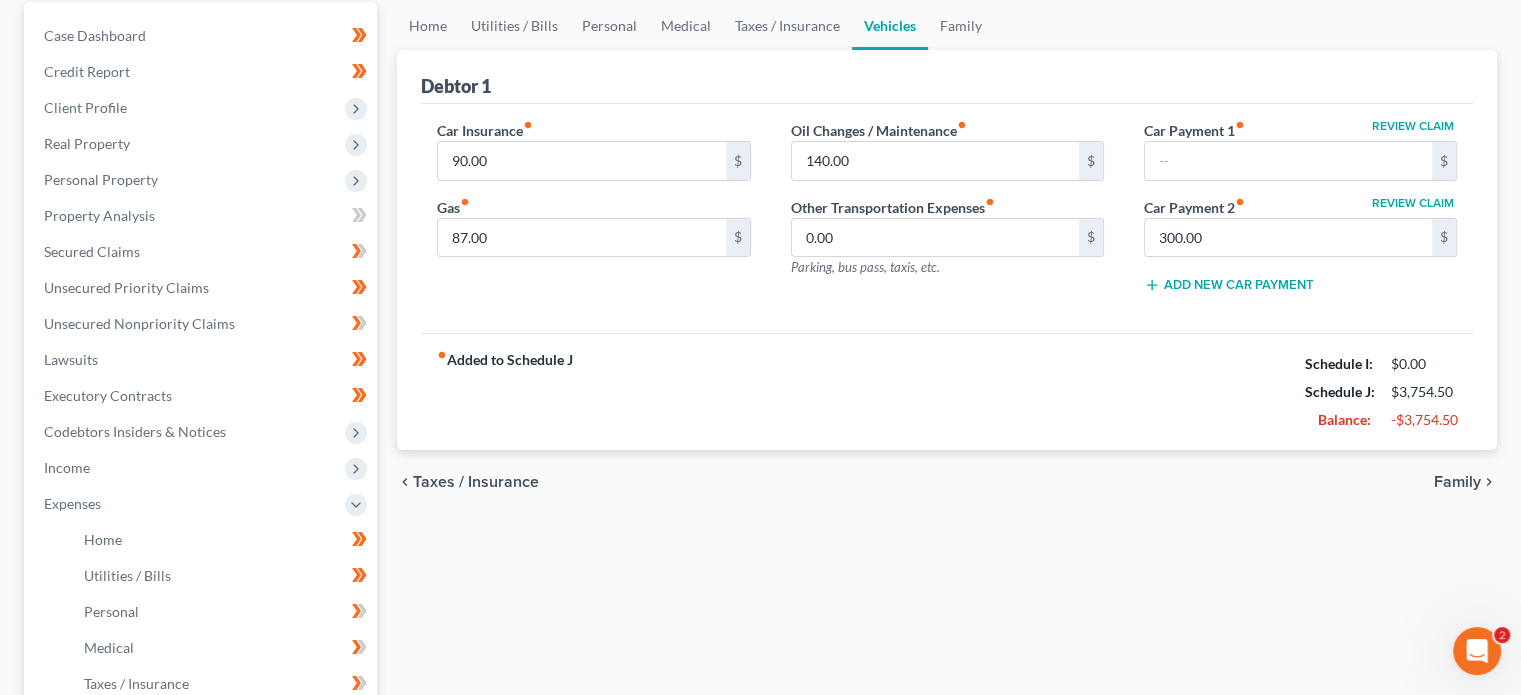 scroll, scrollTop: 0, scrollLeft: 0, axis: both 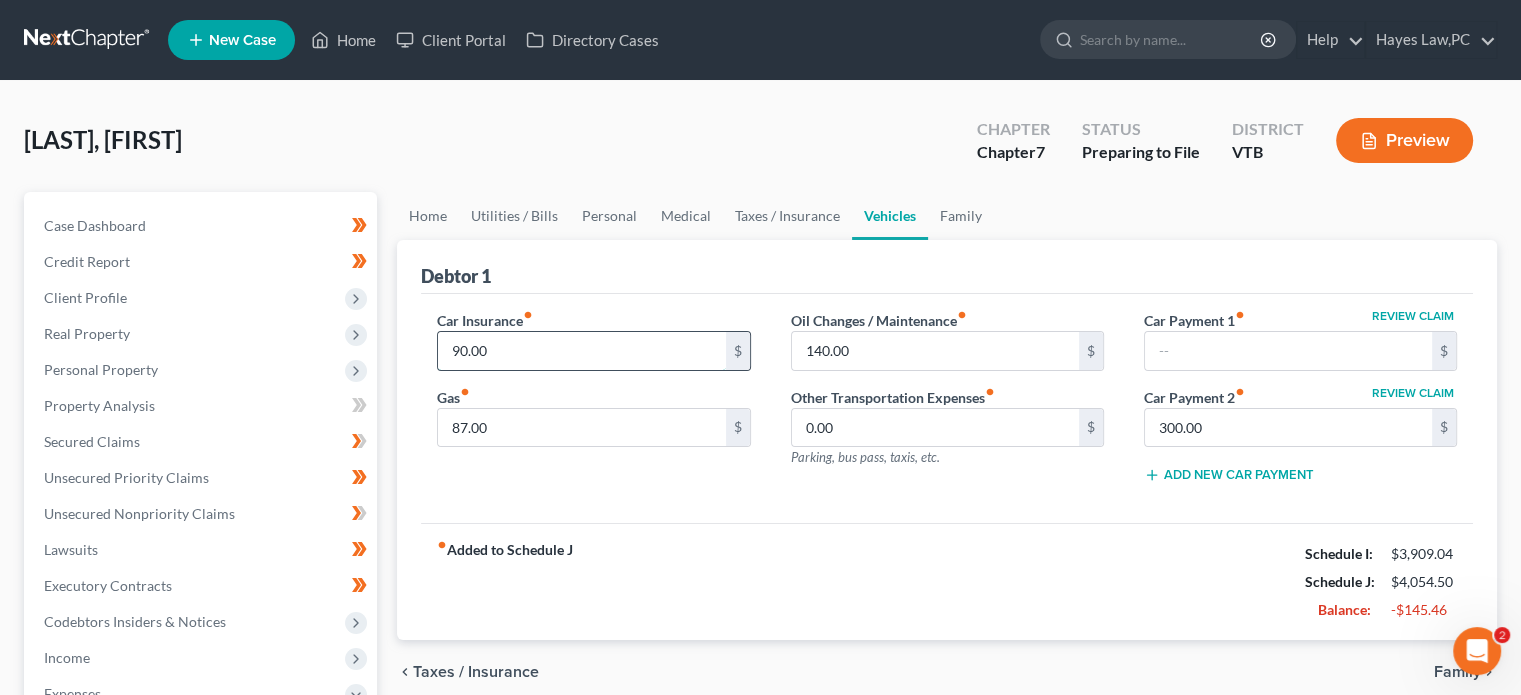 click on "90.00" at bounding box center (581, 351) 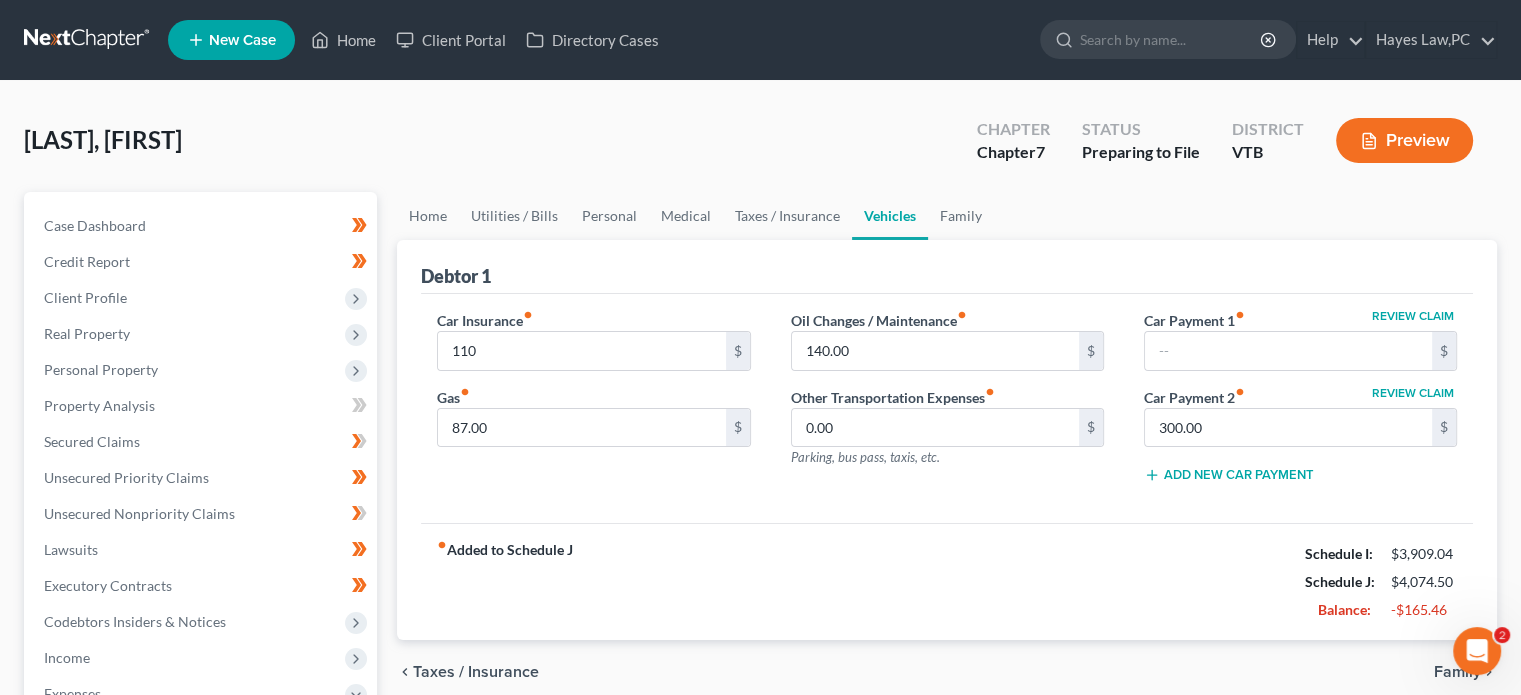 click on "Car Insurance  fiber_manual_record 110 $ Gas  fiber_manual_record 87.00 $ Oil Changes / Maintenance  fiber_manual_record 140.00 $ Other Transportation Expenses  fiber_manual_record 0.00 $ Parking, bus pass, taxis, etc. Review Claim Car Payment 1  fiber_manual_record $ Review Claim Car Payment 2  fiber_manual_record 300.00 $ Add New Car Payment" at bounding box center [947, 409] 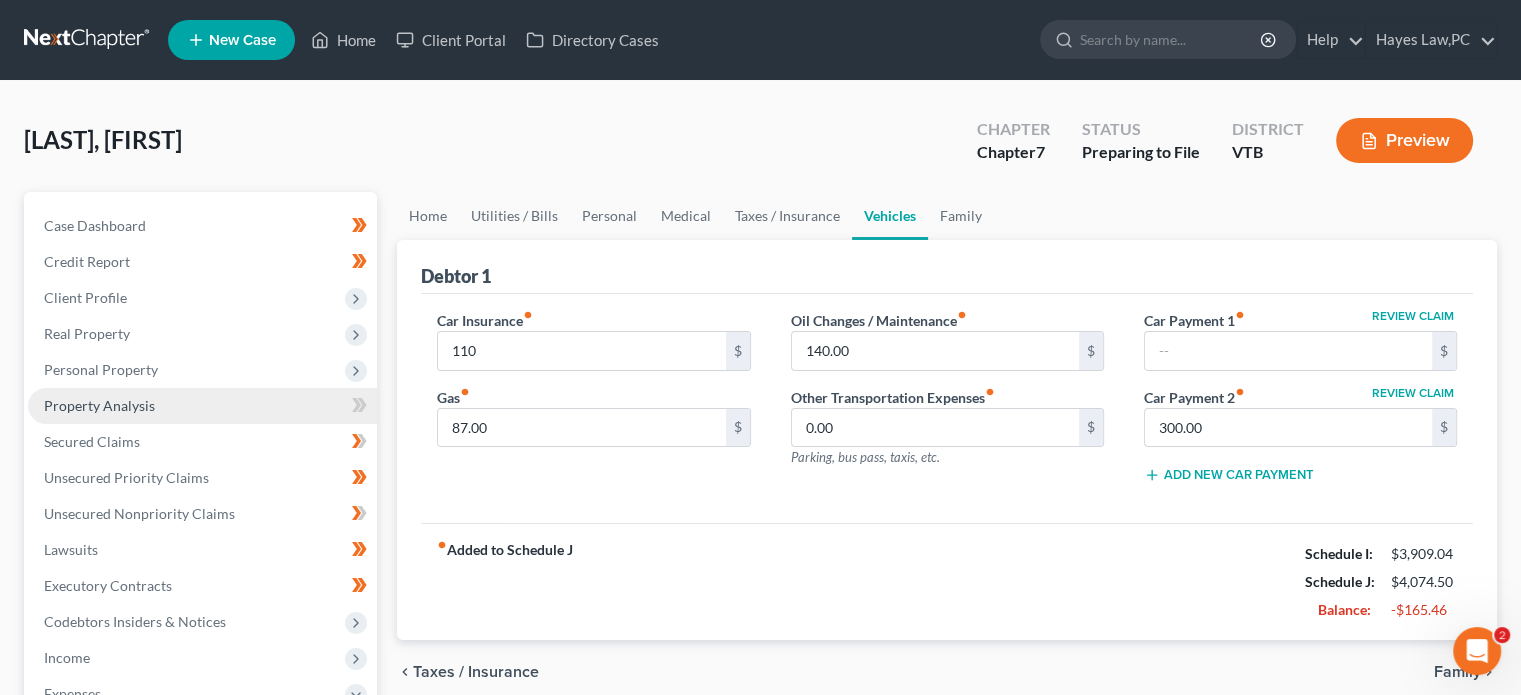 click on "Property Analysis" at bounding box center (202, 406) 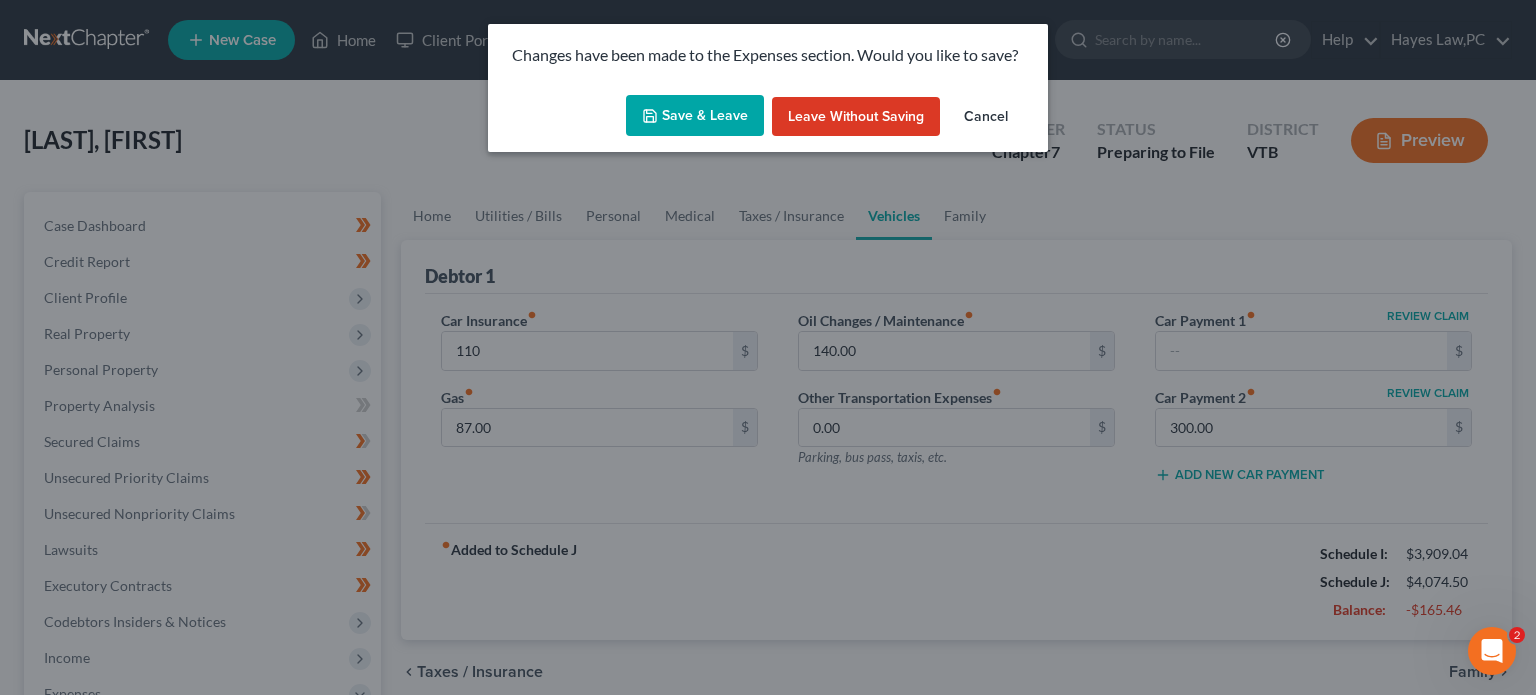 click on "Save & Leave" at bounding box center (695, 116) 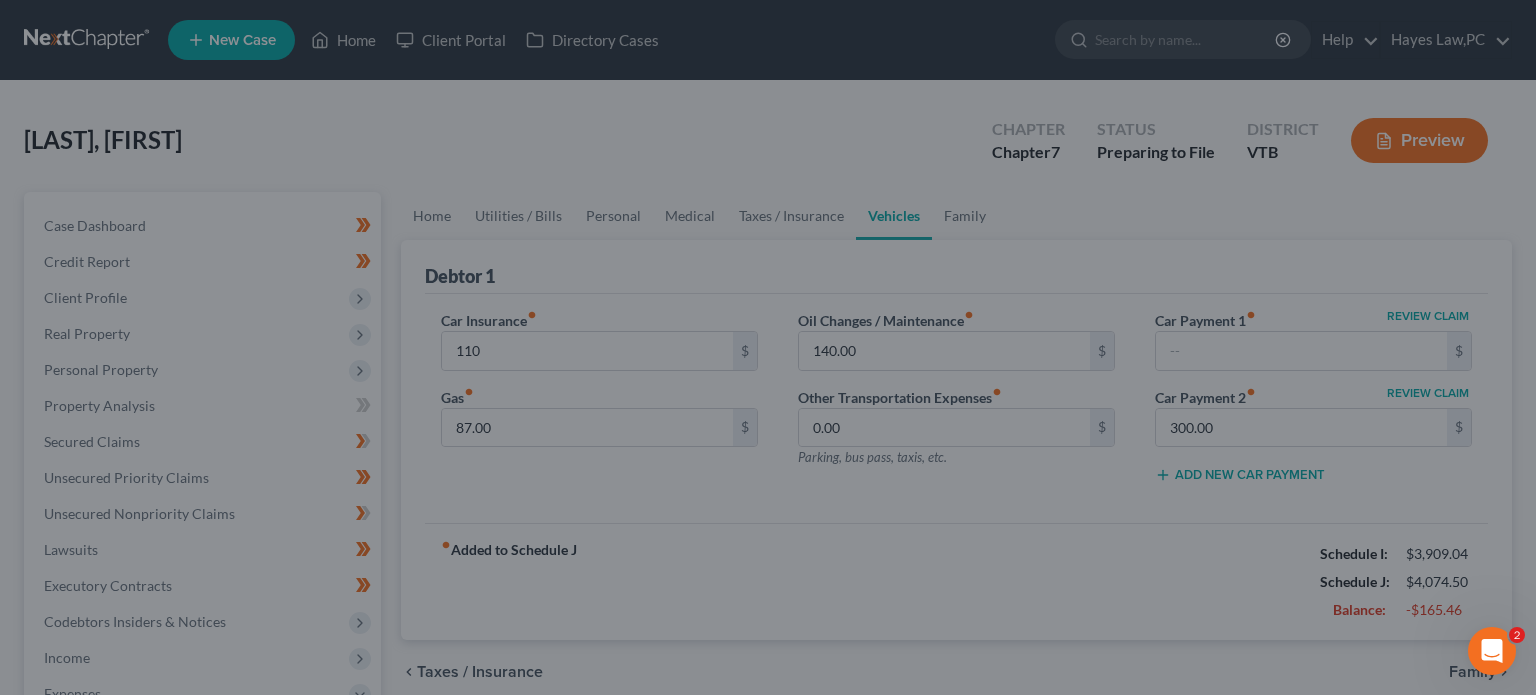 type on "110.00" 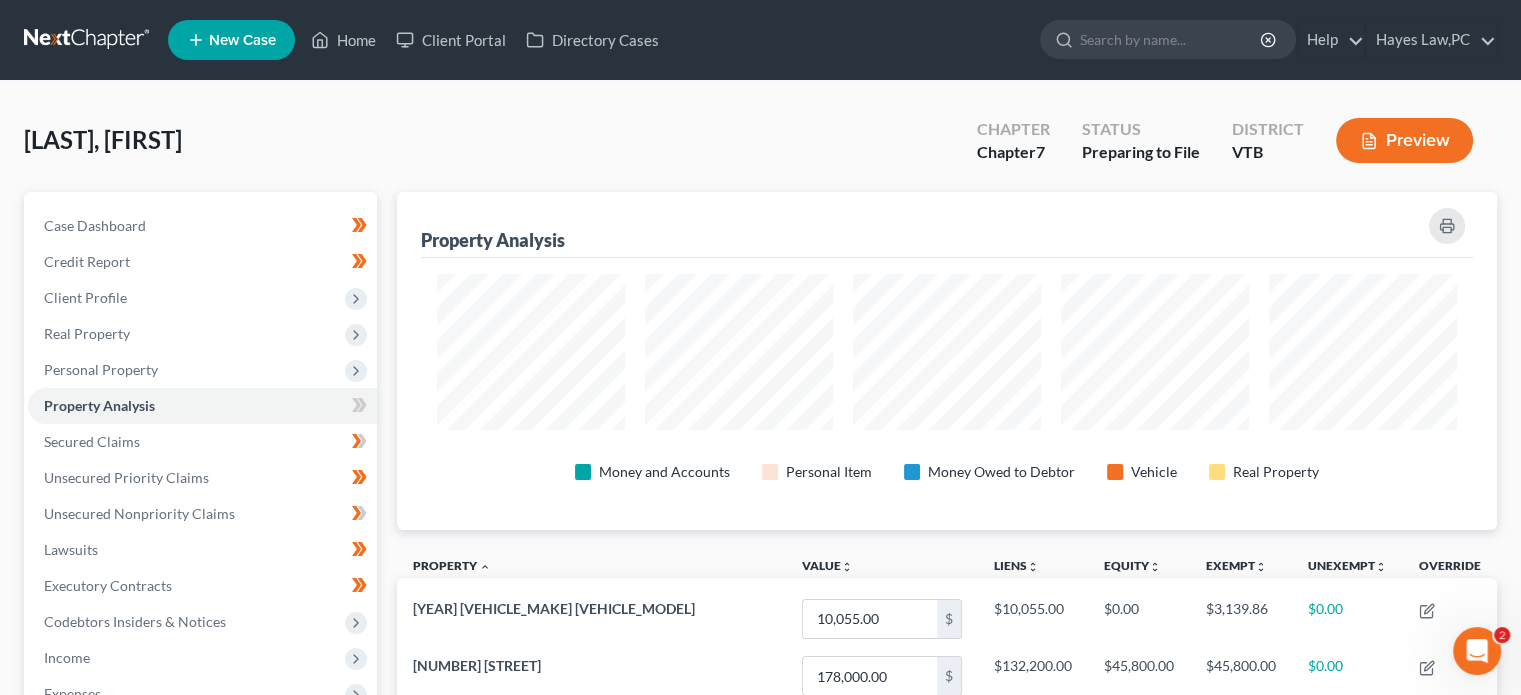 scroll, scrollTop: 999662, scrollLeft: 998900, axis: both 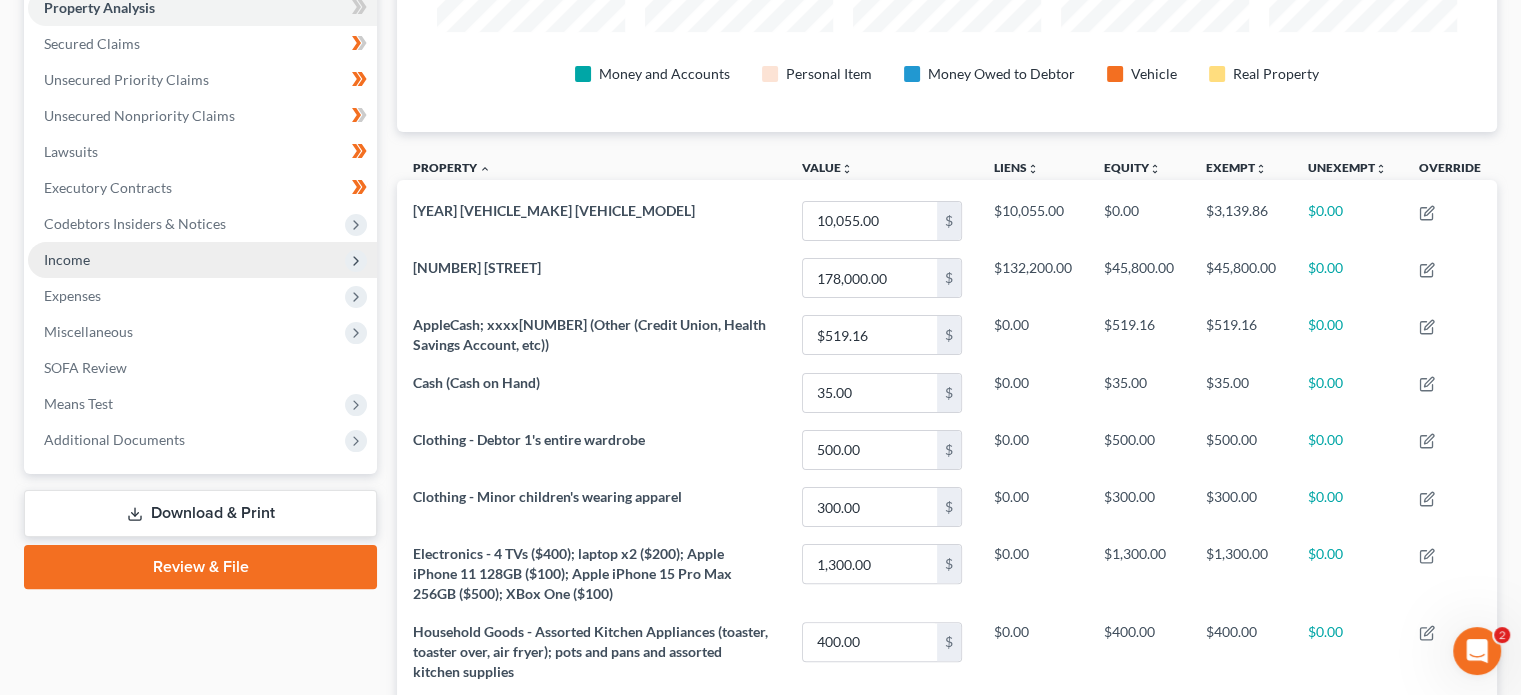 click on "Income" at bounding box center [202, 260] 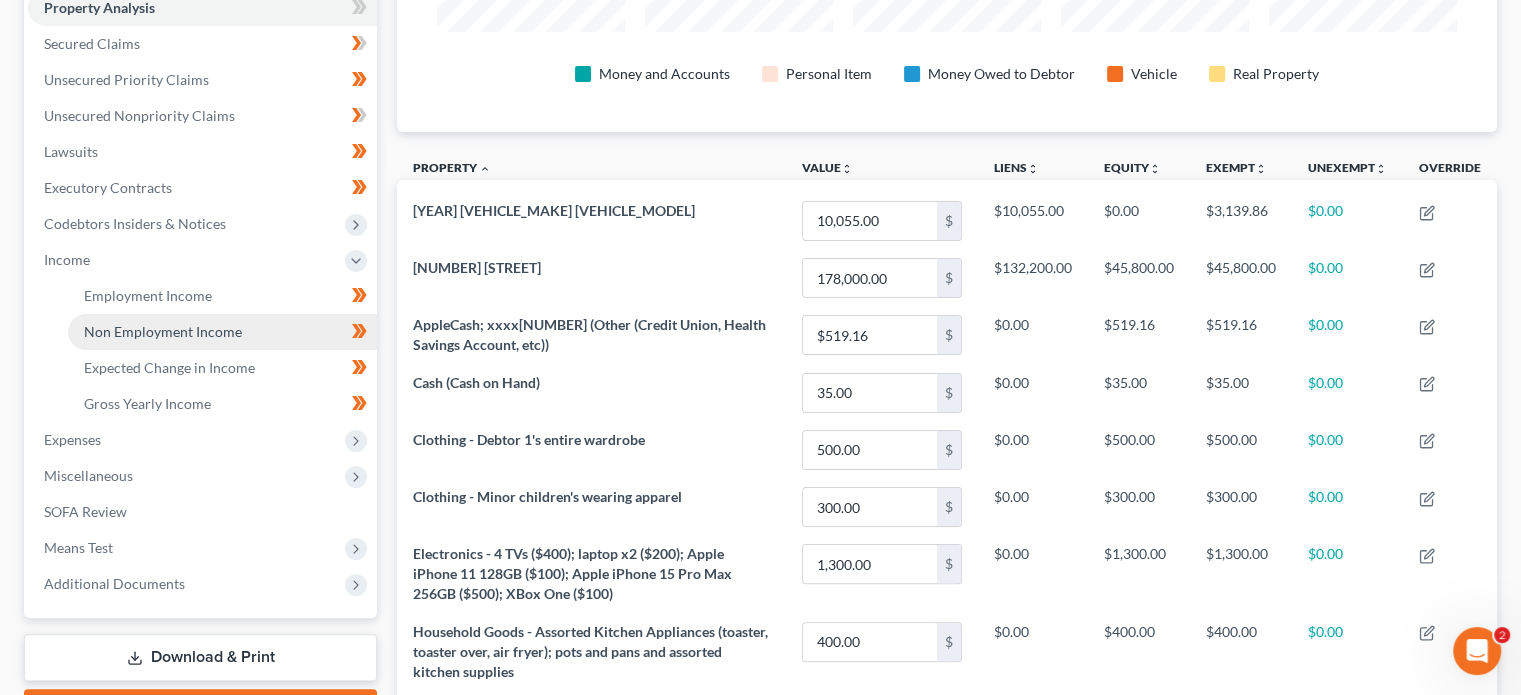click on "Non Employment Income" at bounding box center (163, 331) 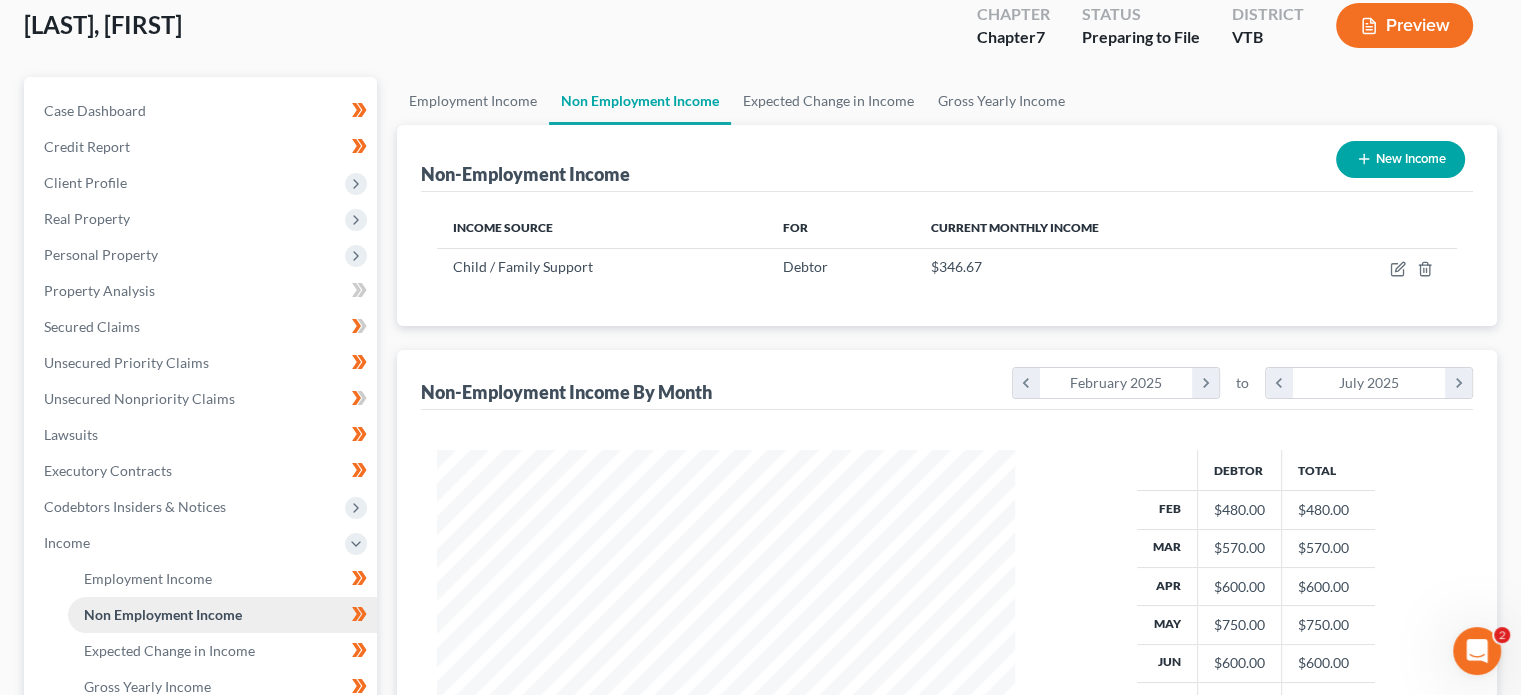 scroll, scrollTop: 17, scrollLeft: 0, axis: vertical 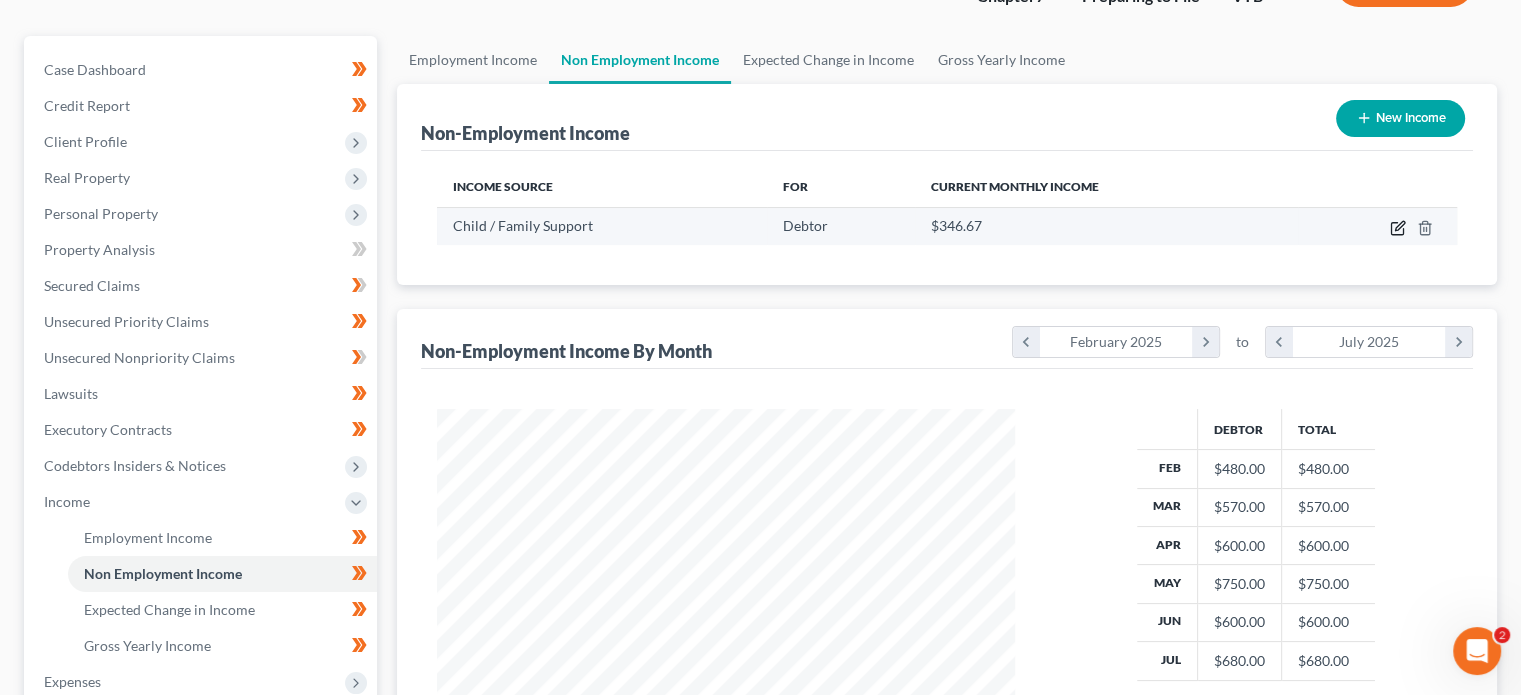 click 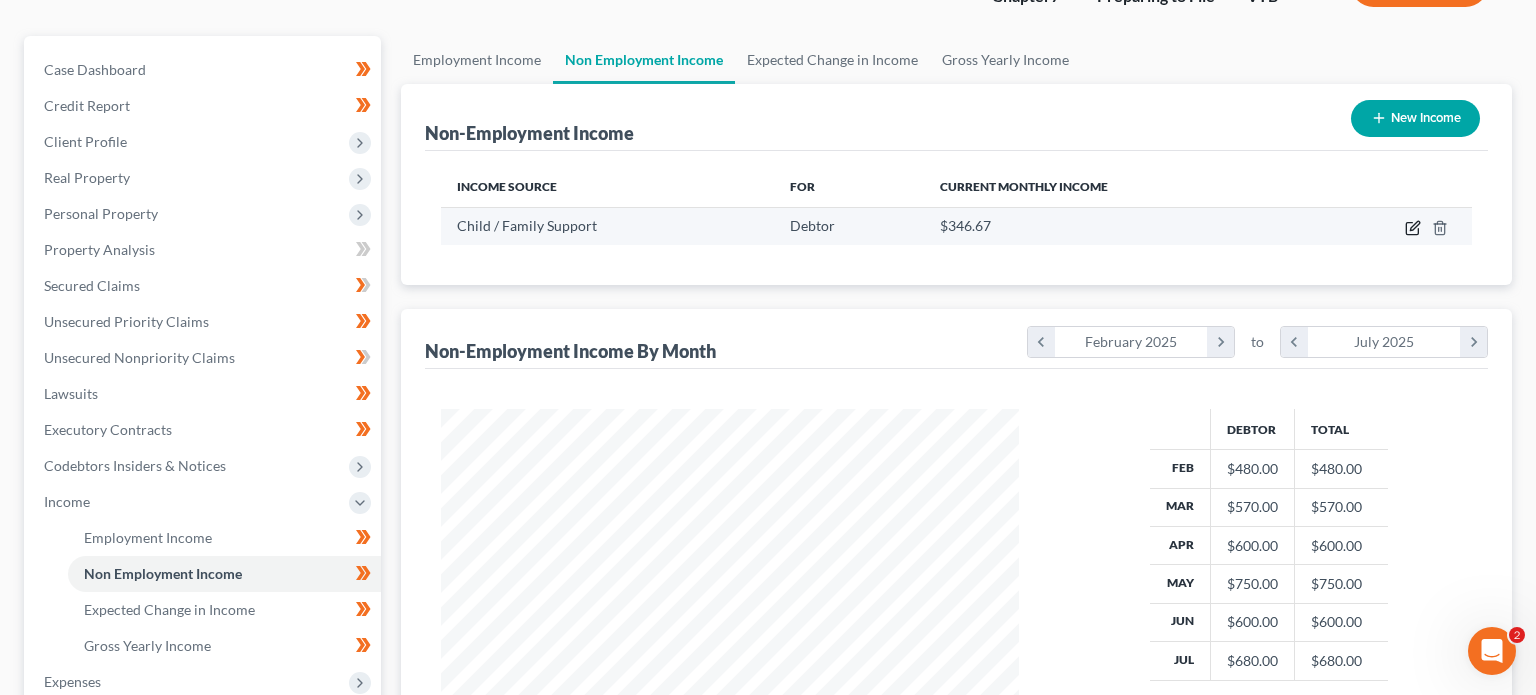 select on "7" 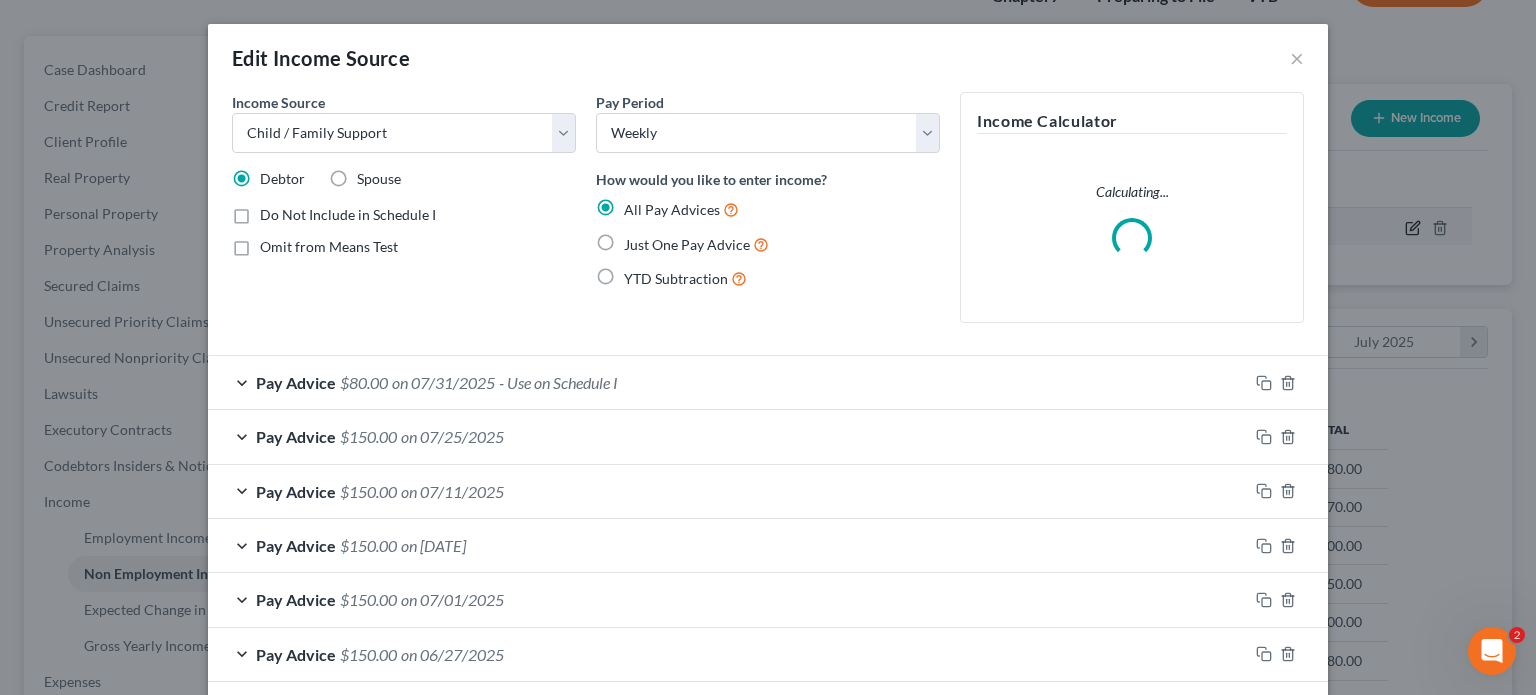 scroll, scrollTop: 999643, scrollLeft: 999375, axis: both 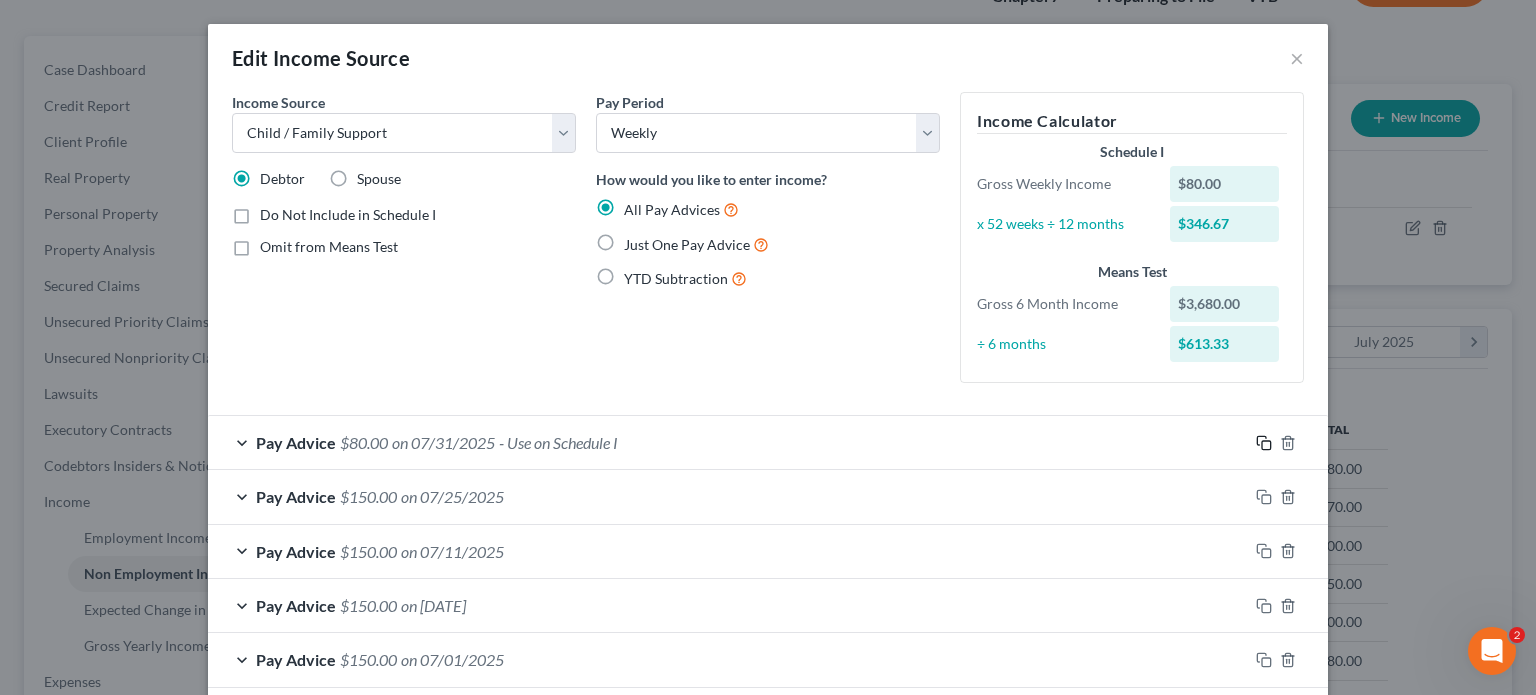 click 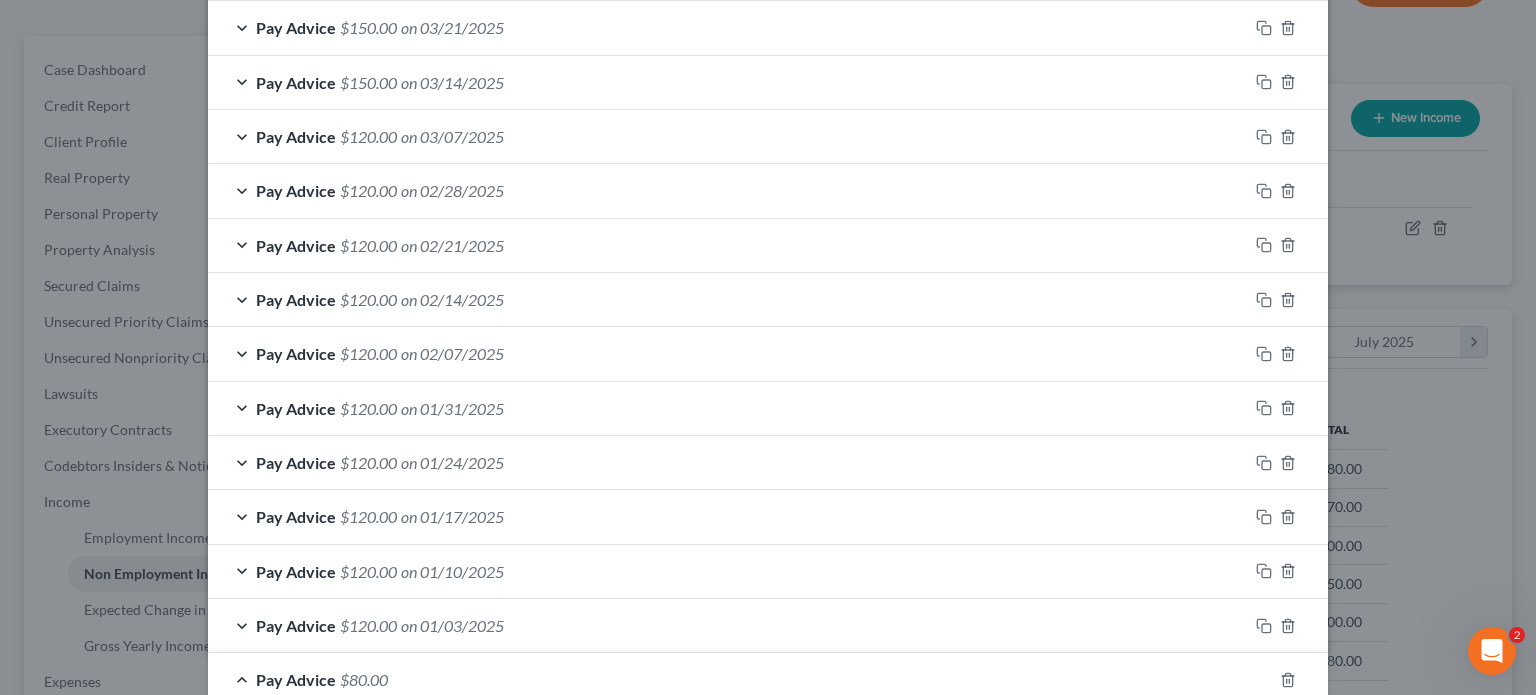 scroll, scrollTop: 1714, scrollLeft: 0, axis: vertical 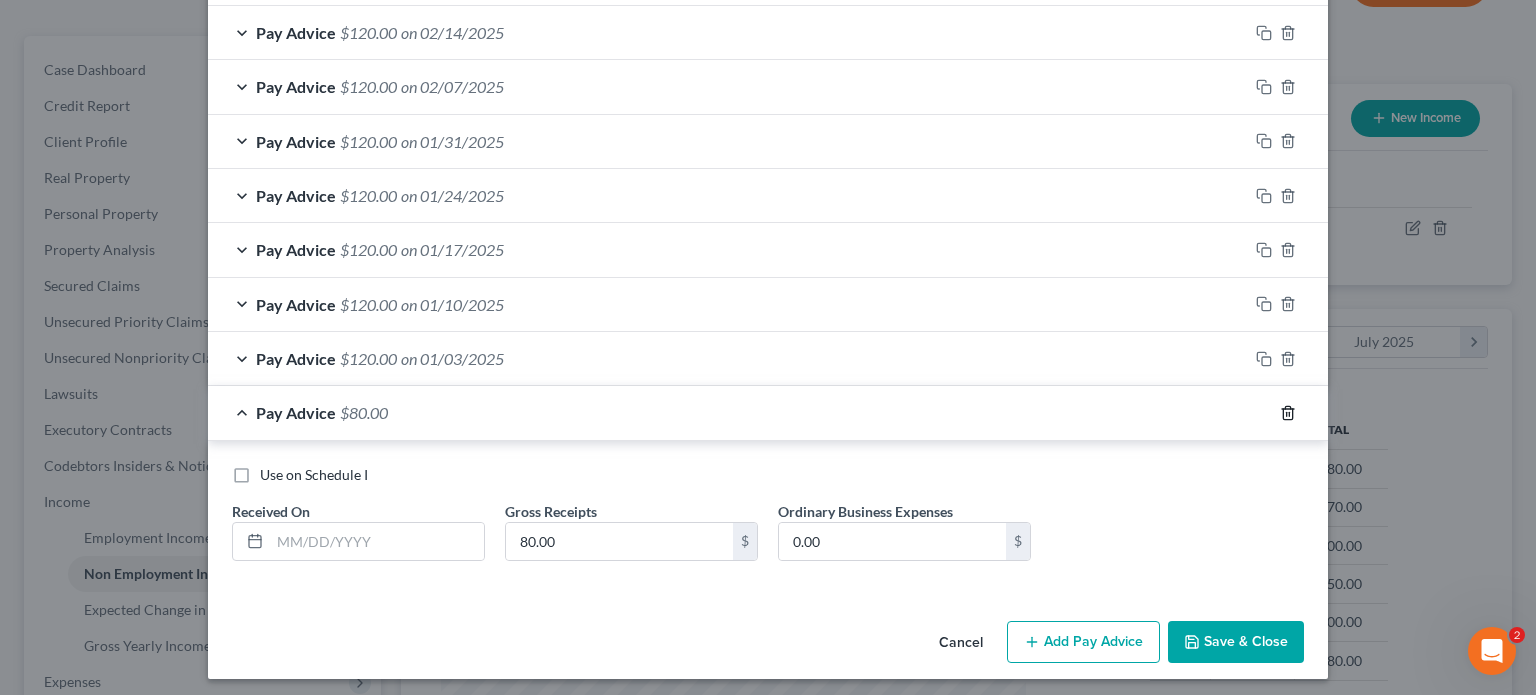 click 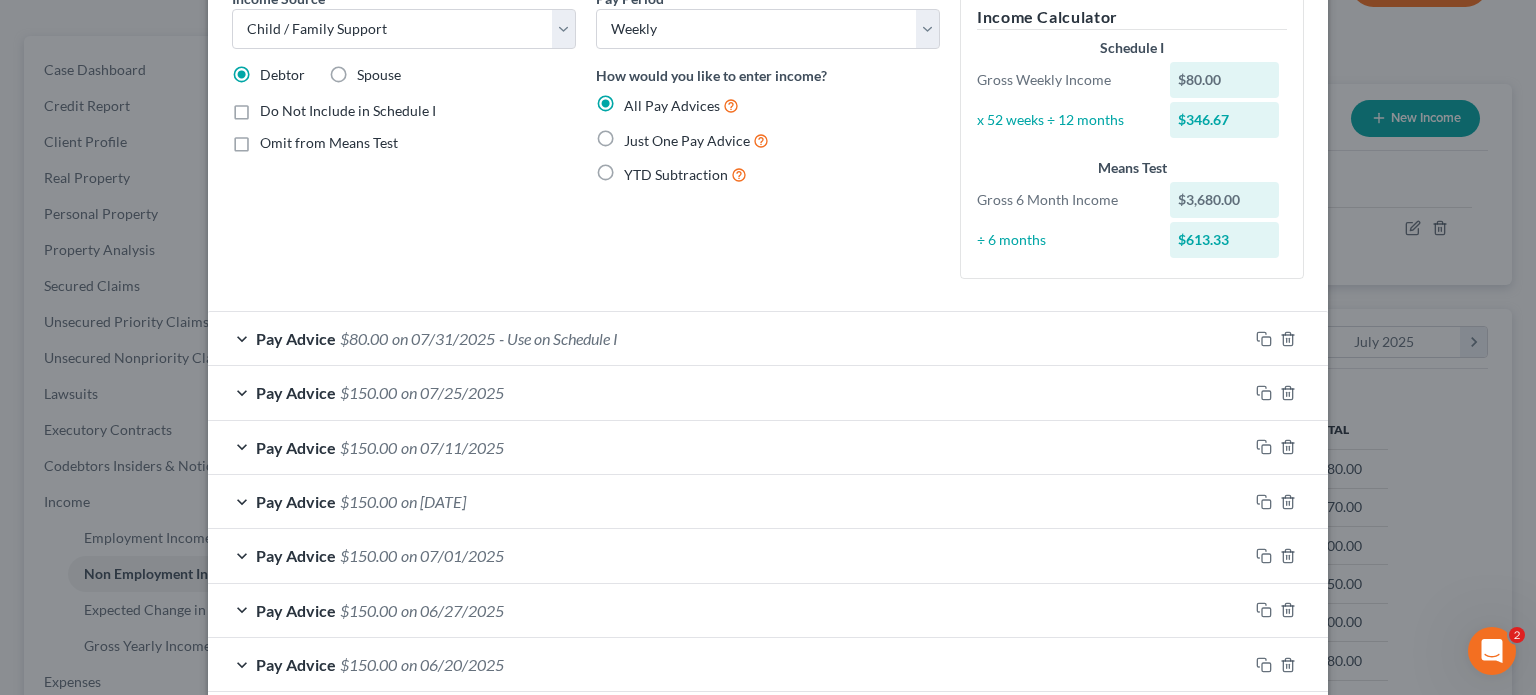 scroll, scrollTop: 104, scrollLeft: 0, axis: vertical 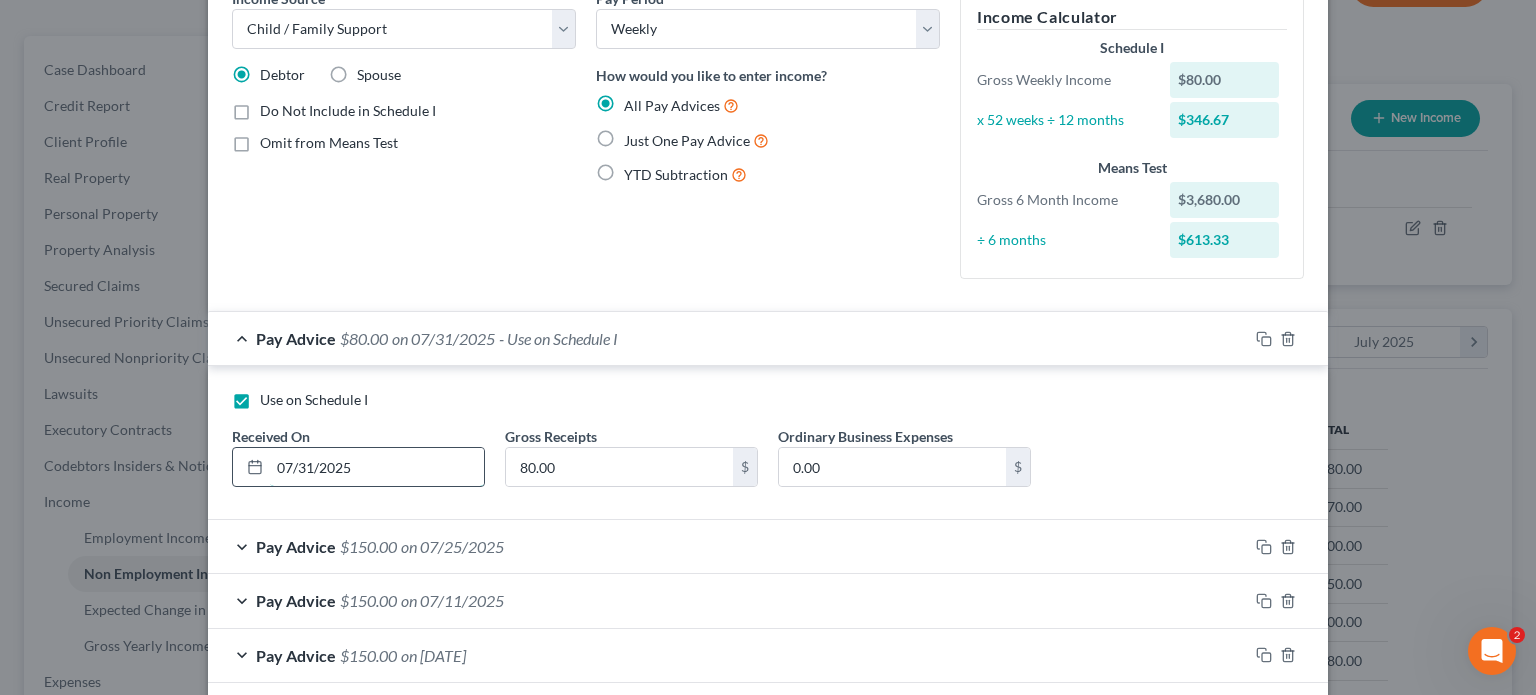 click on "07/31/2025" at bounding box center [377, 467] 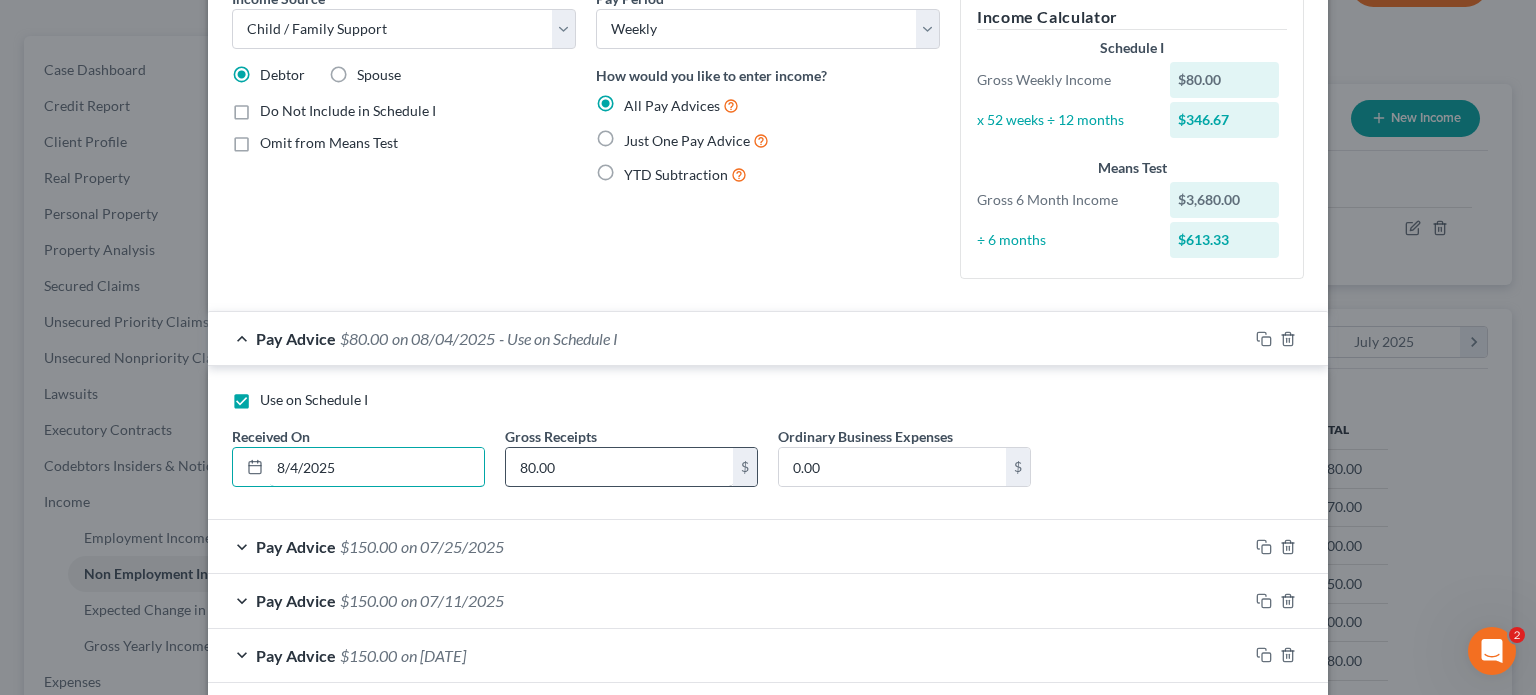 type on "8/4/2025" 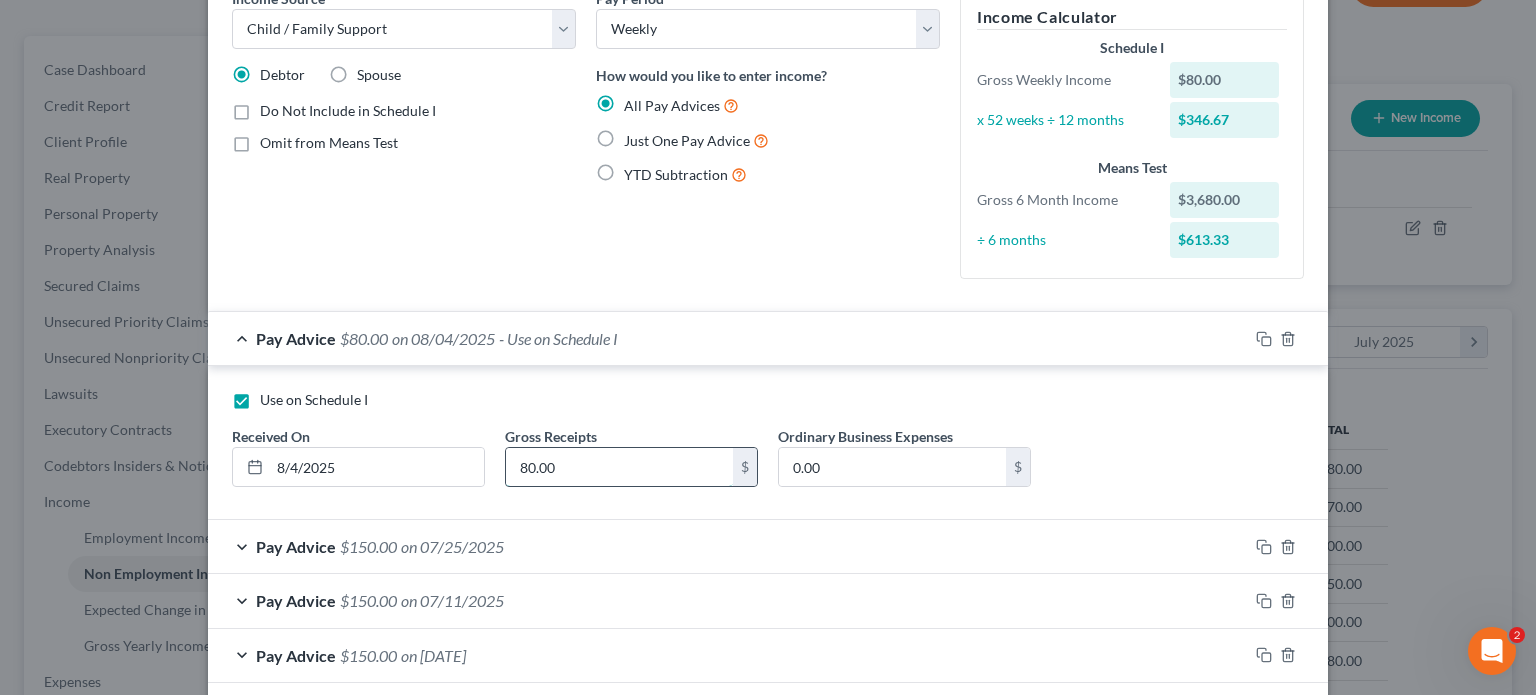 click on "80.00" at bounding box center [619, 467] 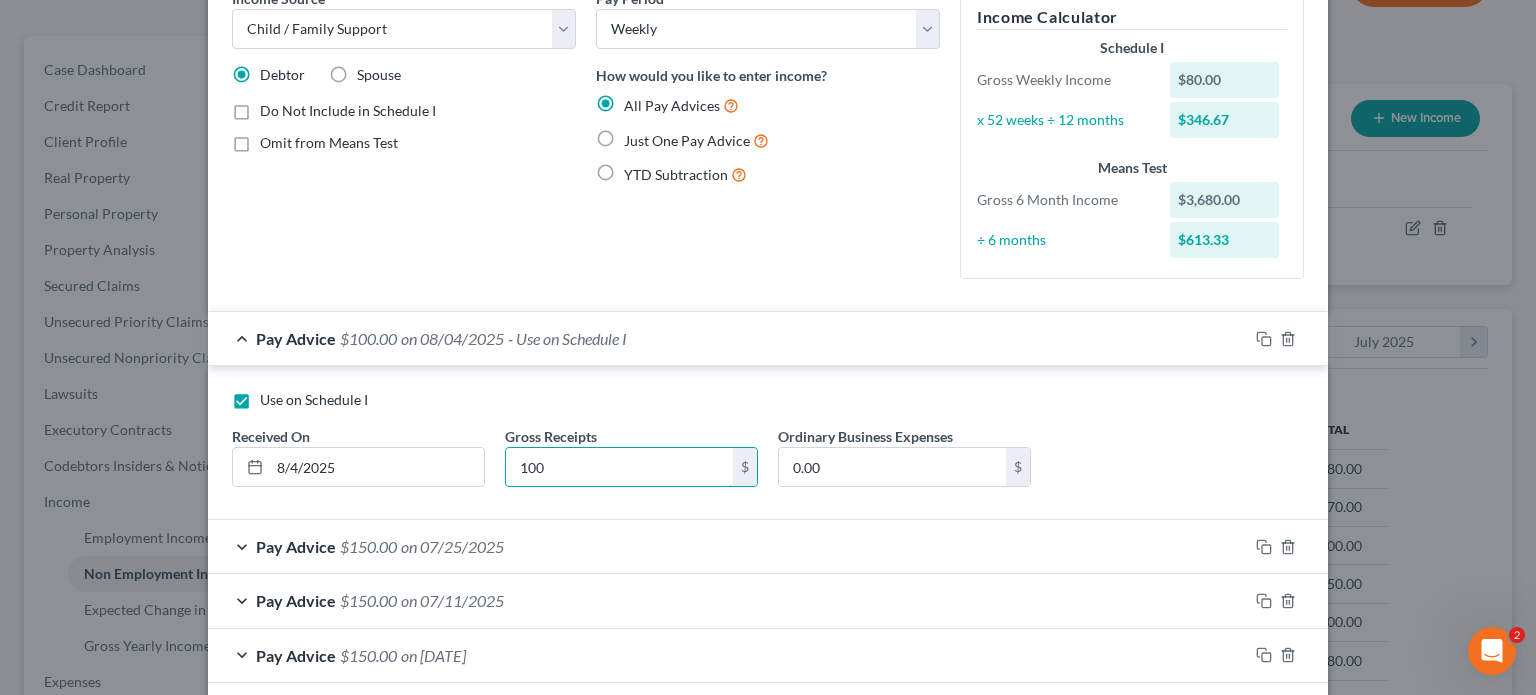type on "100" 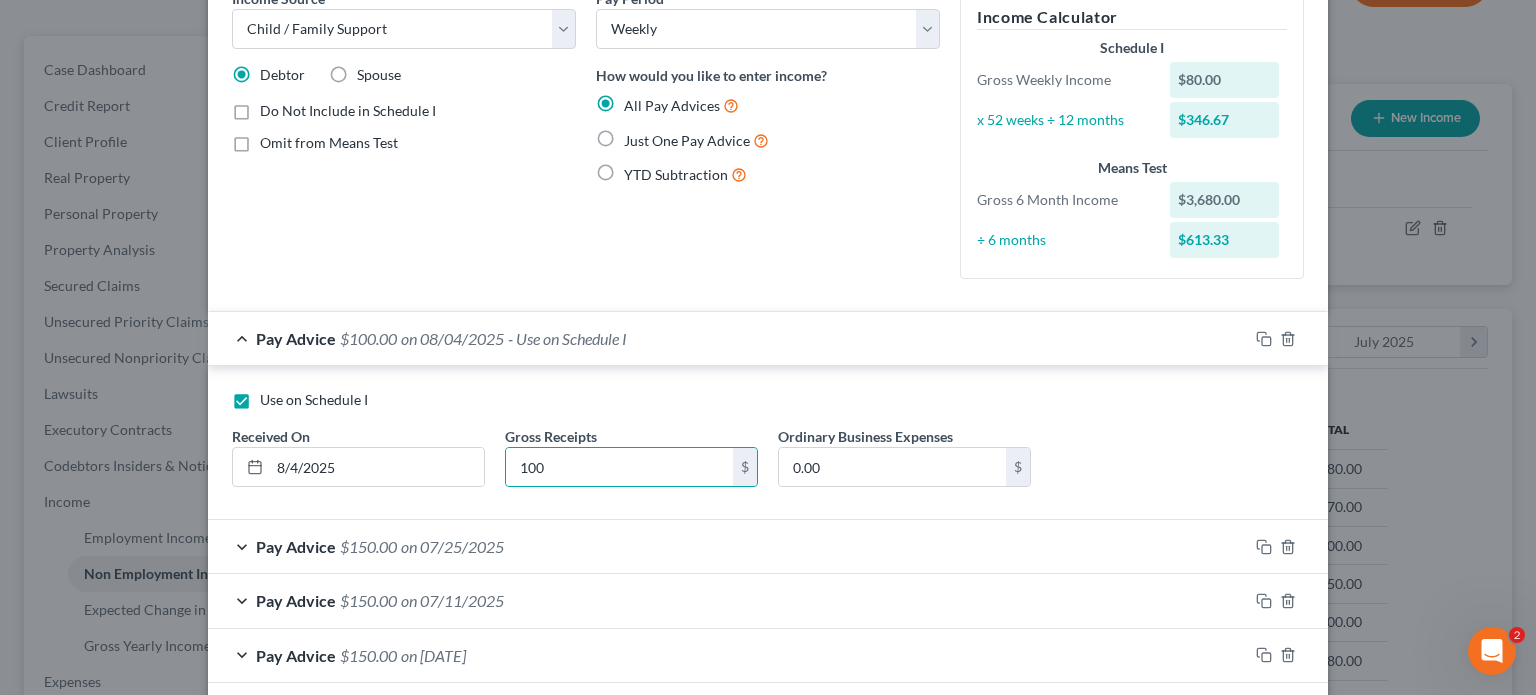 click on "Use on Schedule I
Received On
*
[DATE] Gross Receipts $[AMOUNT] Ordinary Business Expenses $[AMOUNT]" at bounding box center [768, 446] 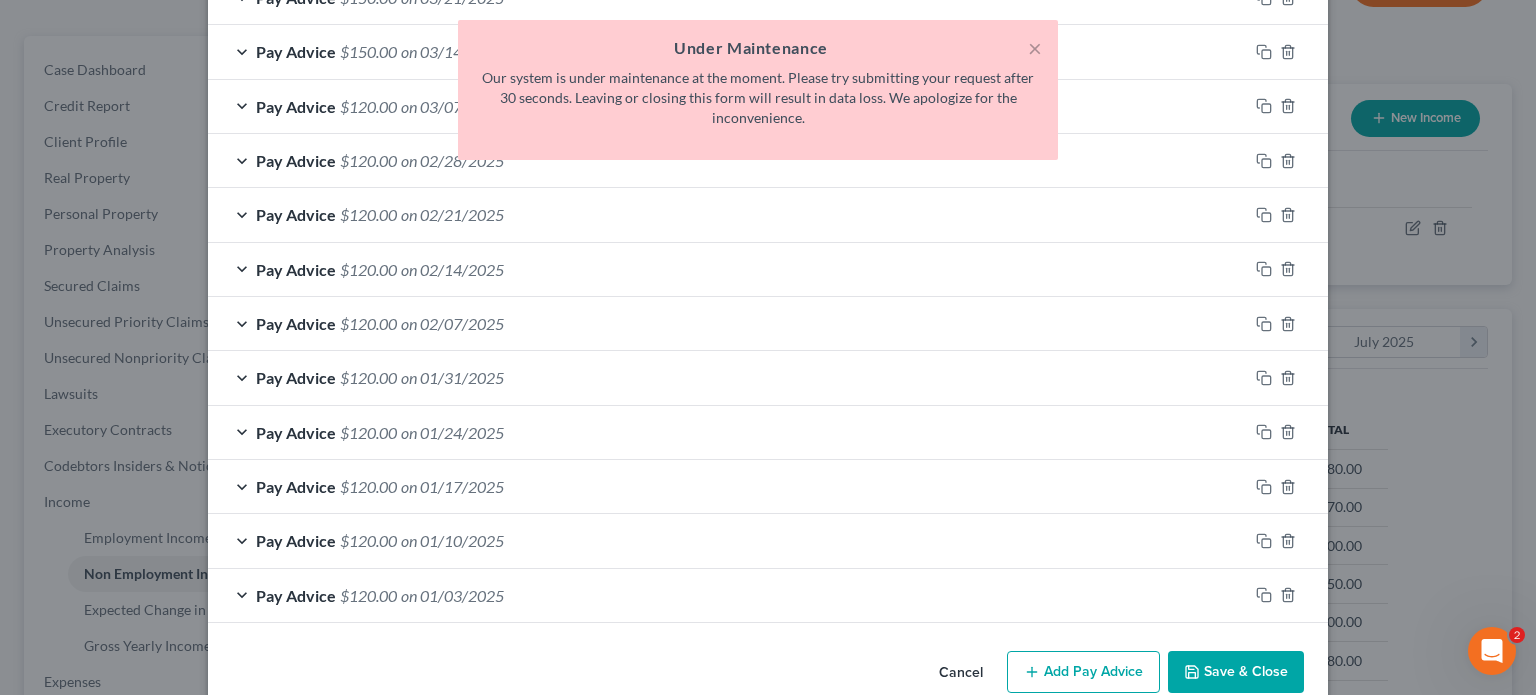 scroll, scrollTop: 1660, scrollLeft: 0, axis: vertical 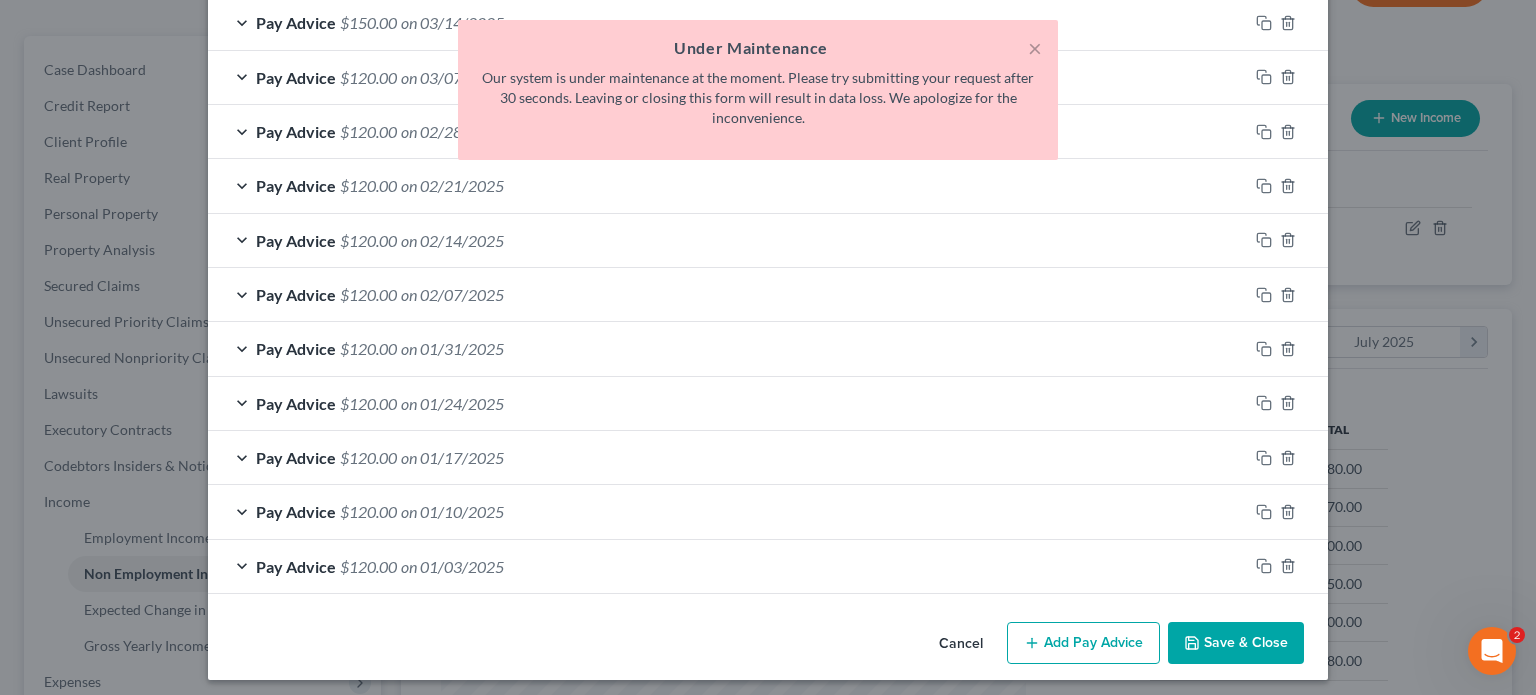click on "Save & Close" at bounding box center (1236, 643) 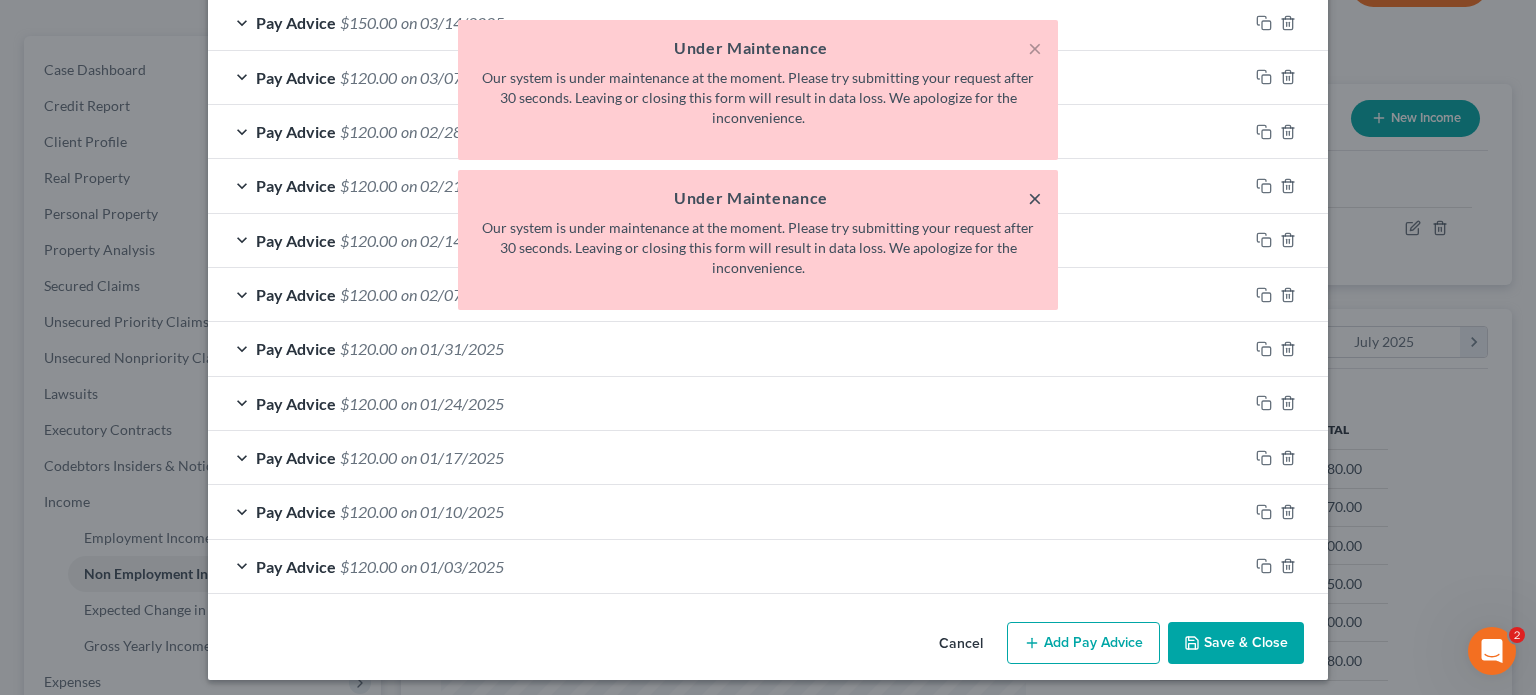 click on "×" at bounding box center [1035, 198] 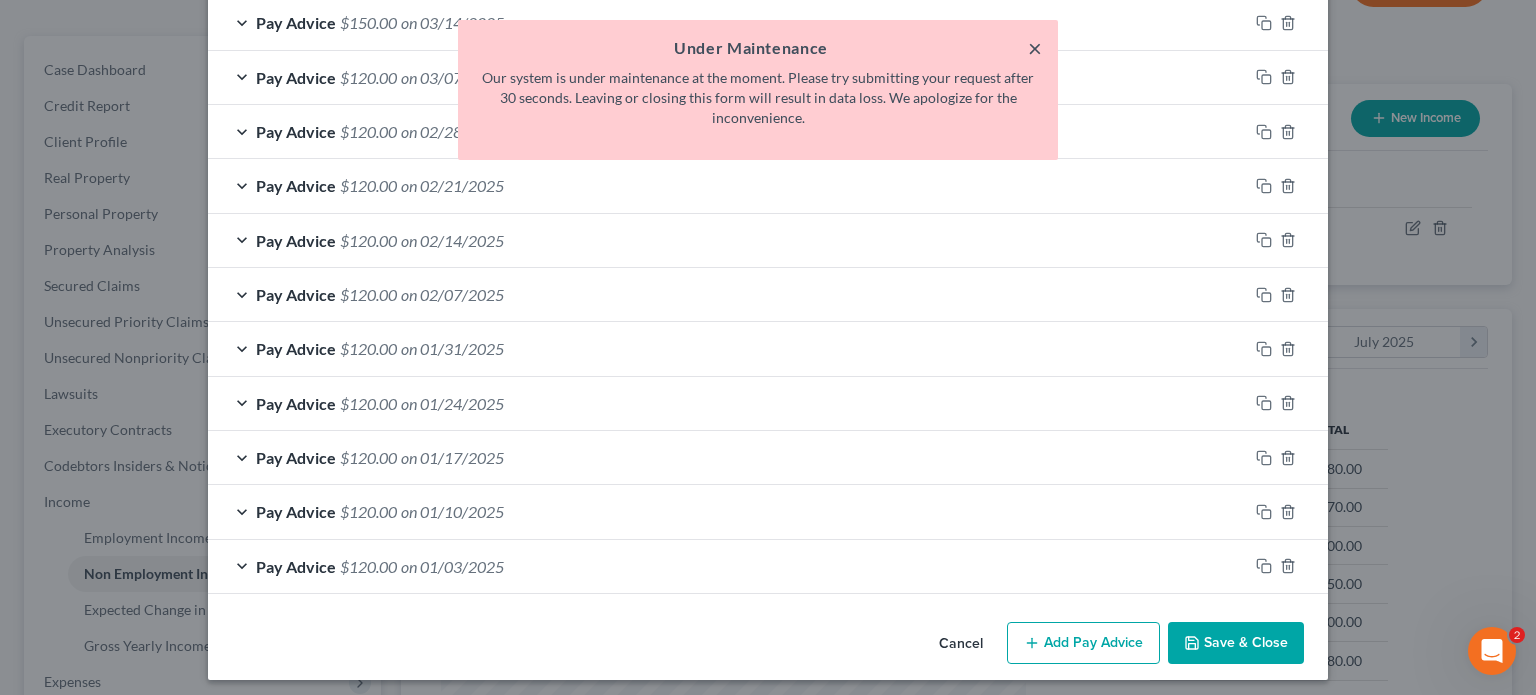click on "×" at bounding box center [1035, 48] 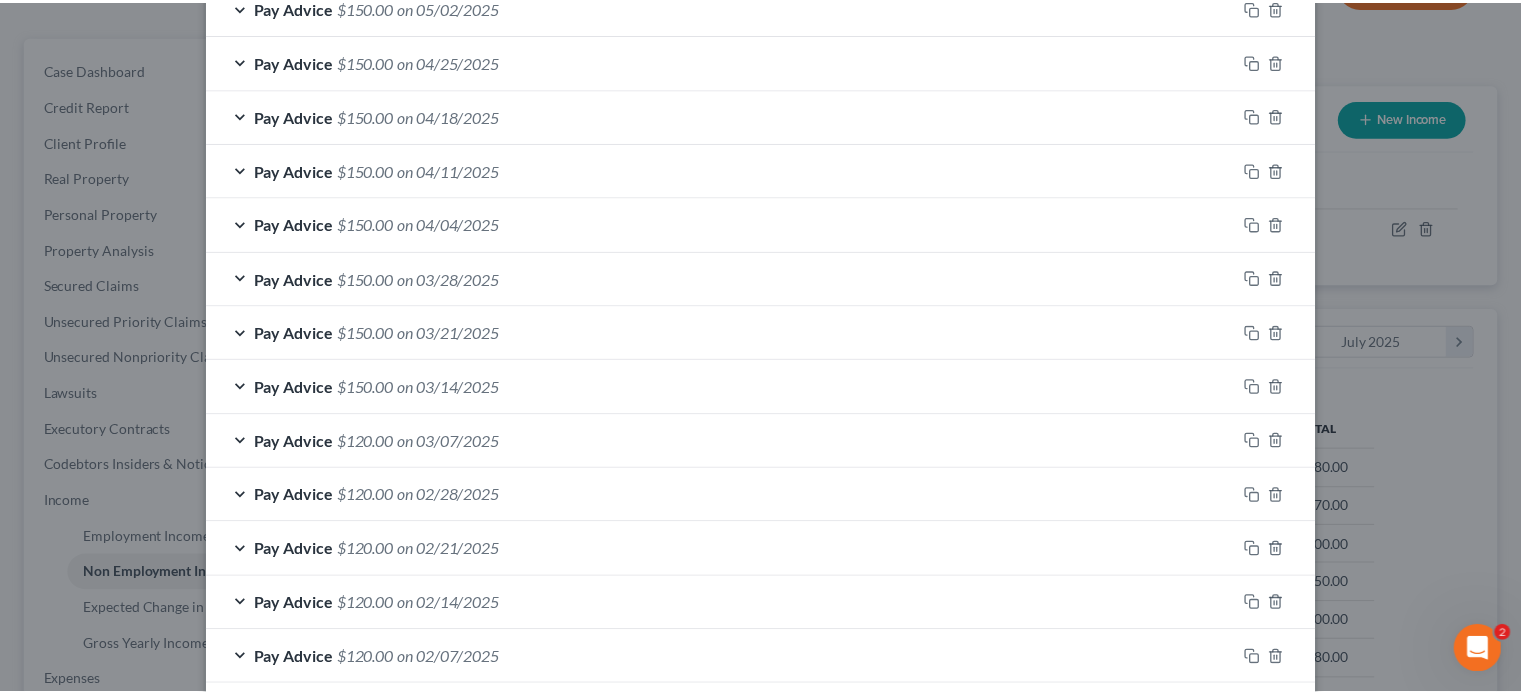 scroll, scrollTop: 1660, scrollLeft: 0, axis: vertical 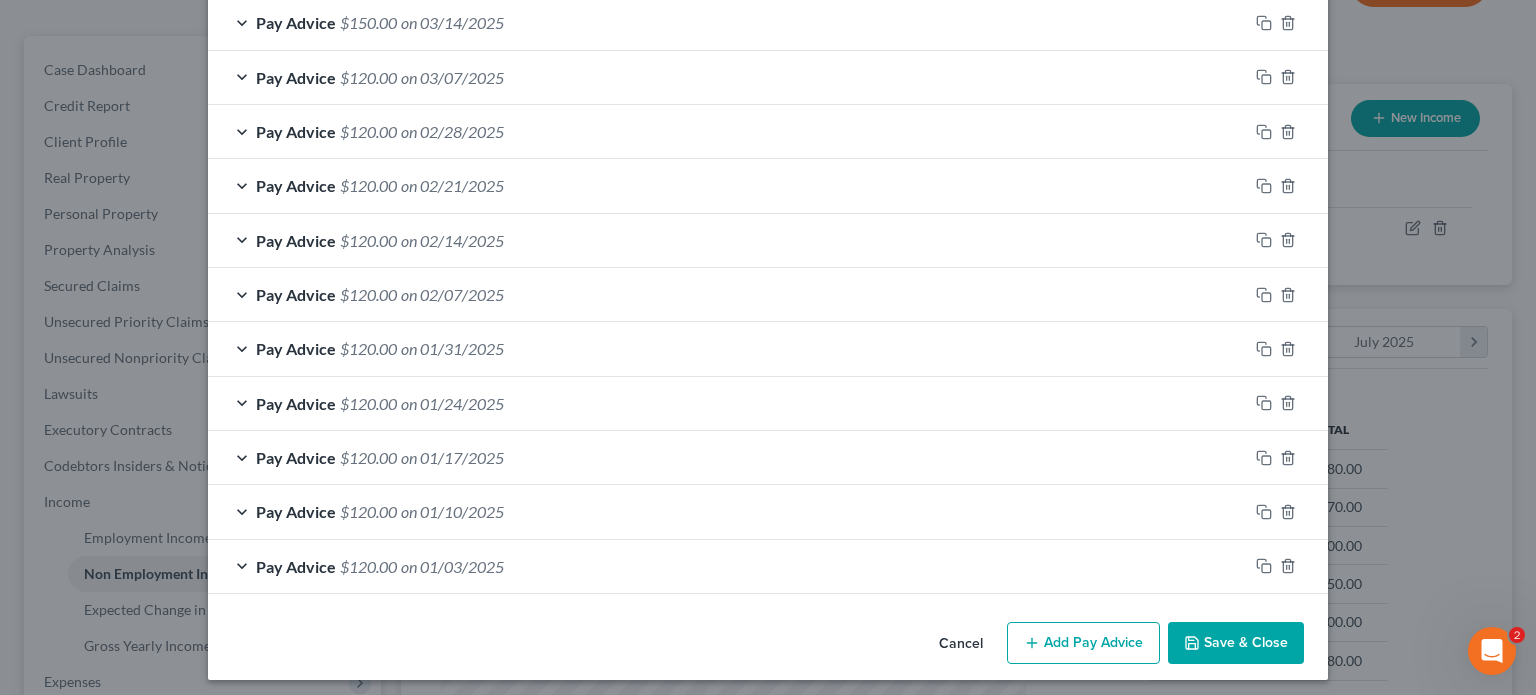 click on "Save & Close" at bounding box center [1236, 643] 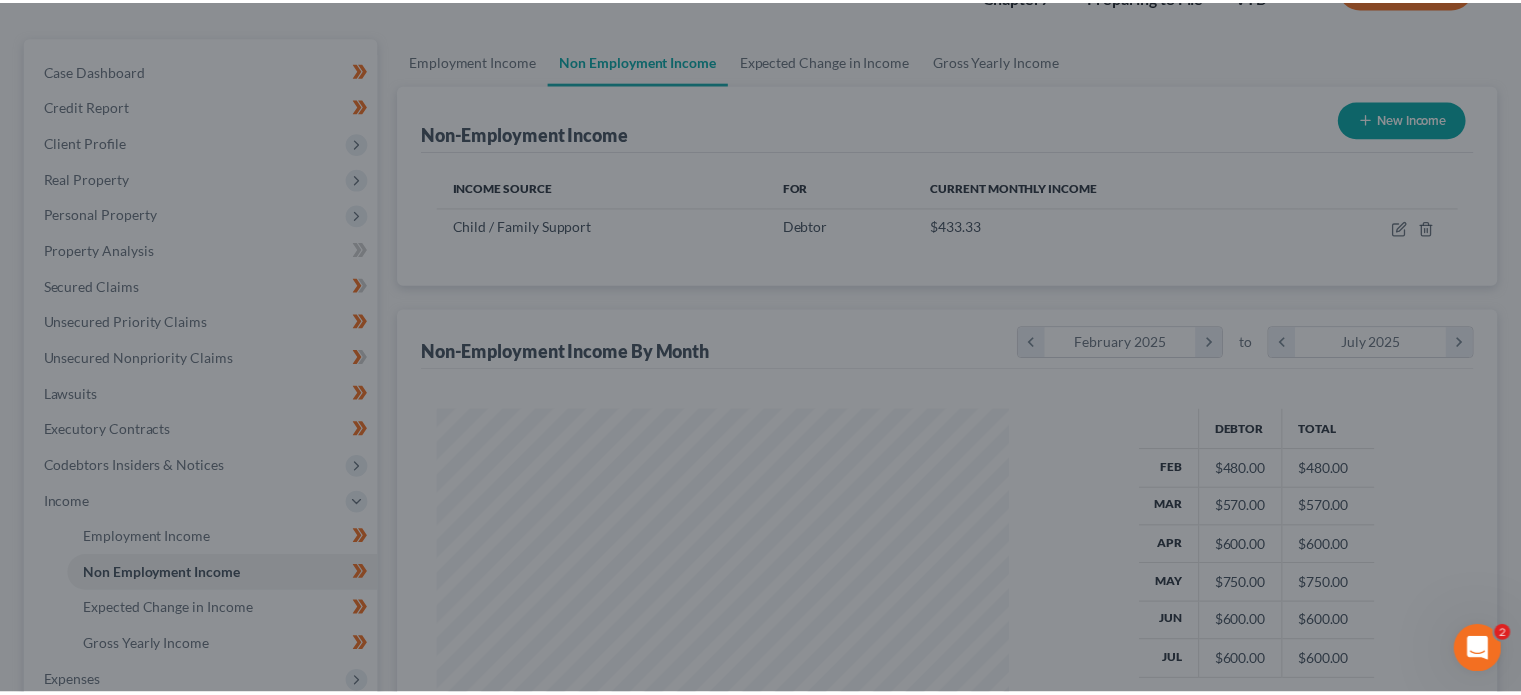 scroll, scrollTop: 356, scrollLeft: 617, axis: both 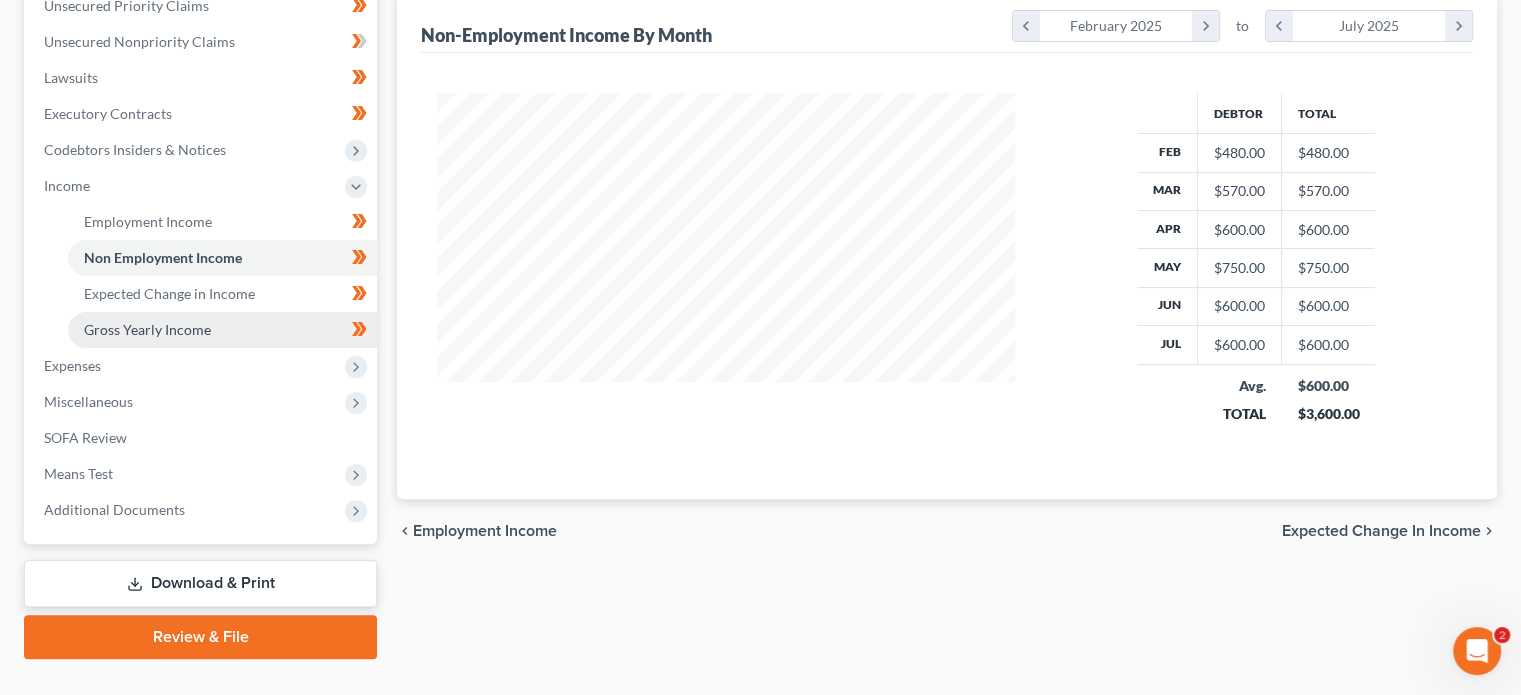 click on "Gross Yearly Income" at bounding box center (222, 330) 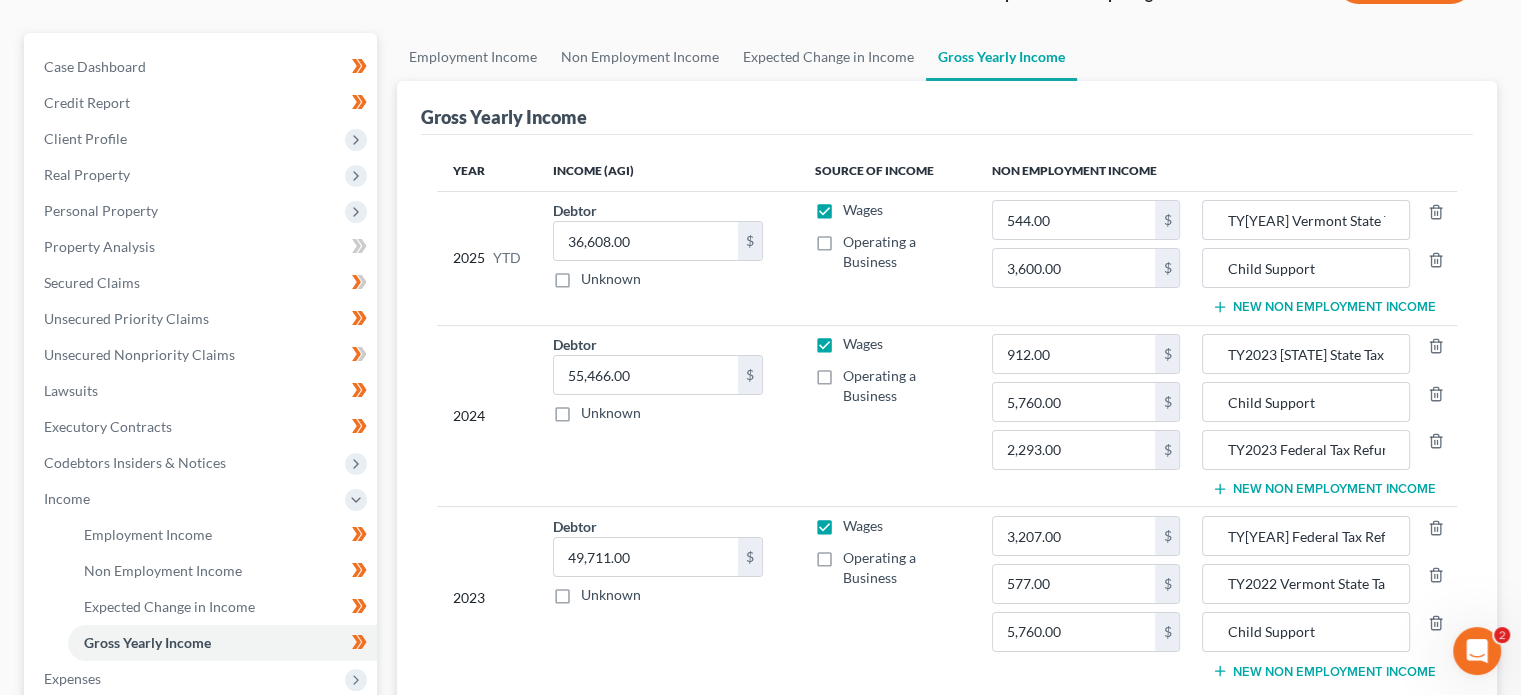 scroll, scrollTop: 154, scrollLeft: 0, axis: vertical 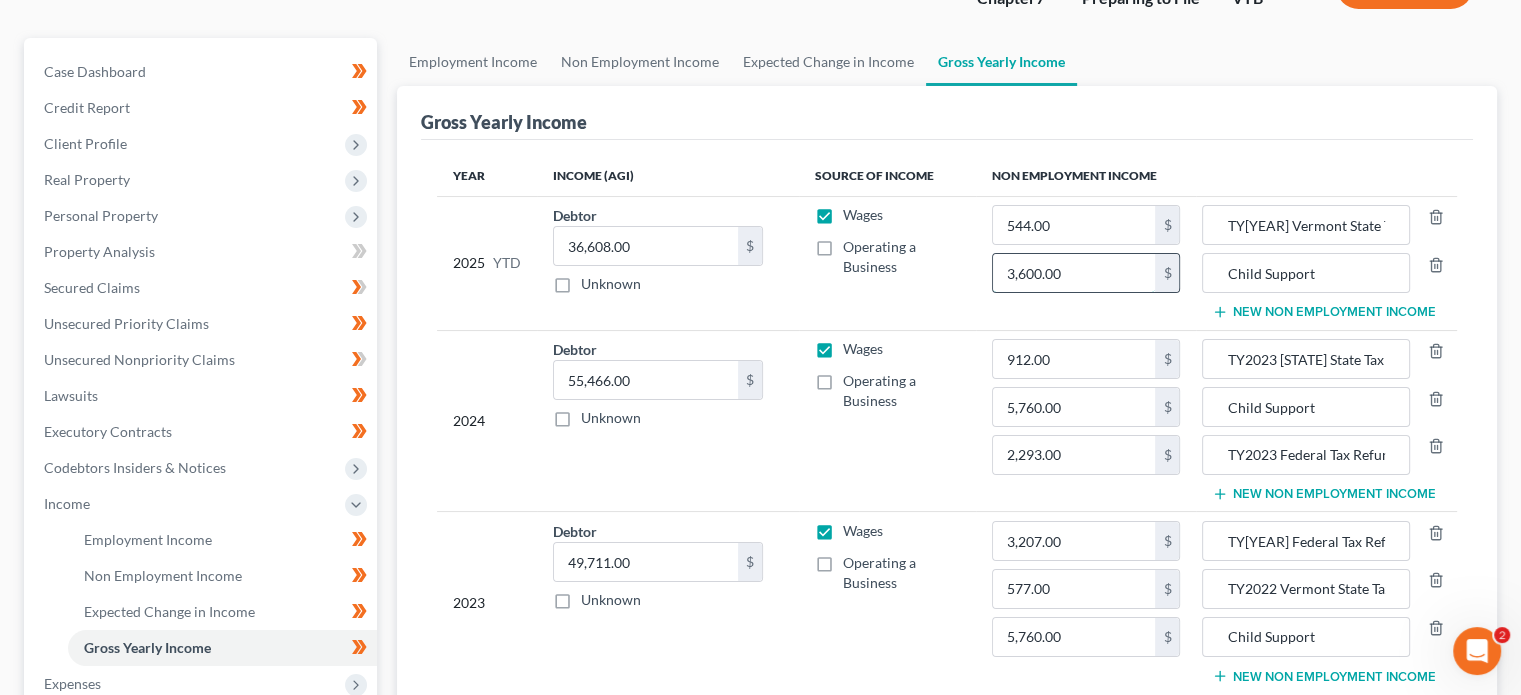 click on "3,600.00" at bounding box center (1074, 273) 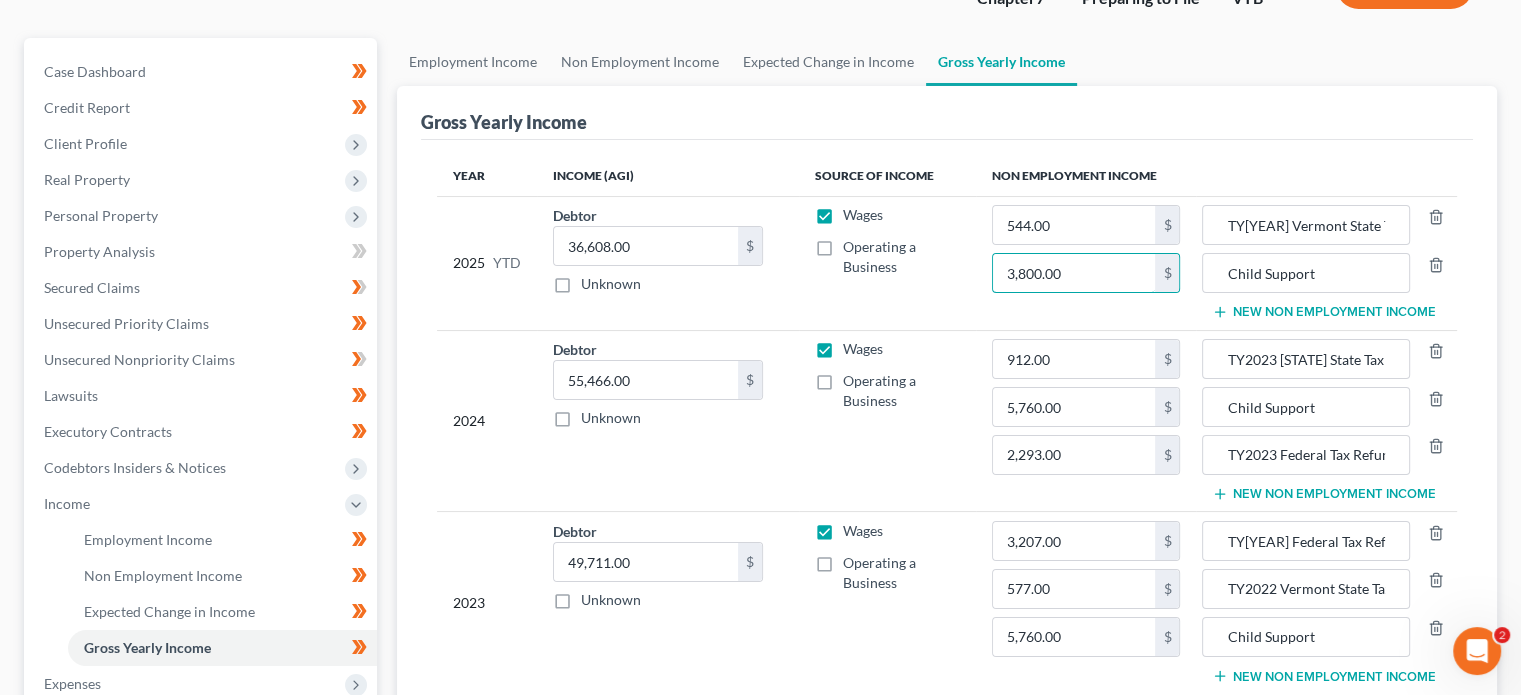 type on "3,800.00" 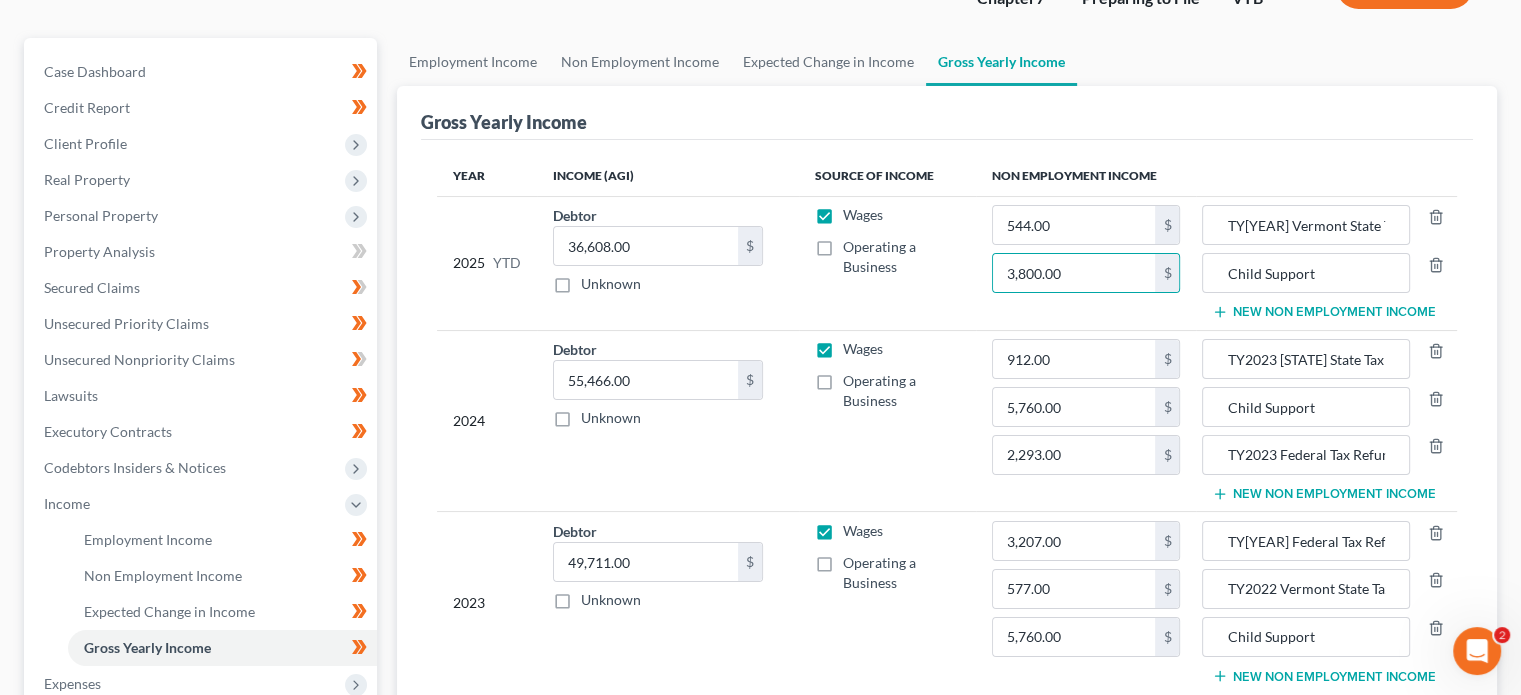 click on "Wages Operating a Business" at bounding box center (887, 263) 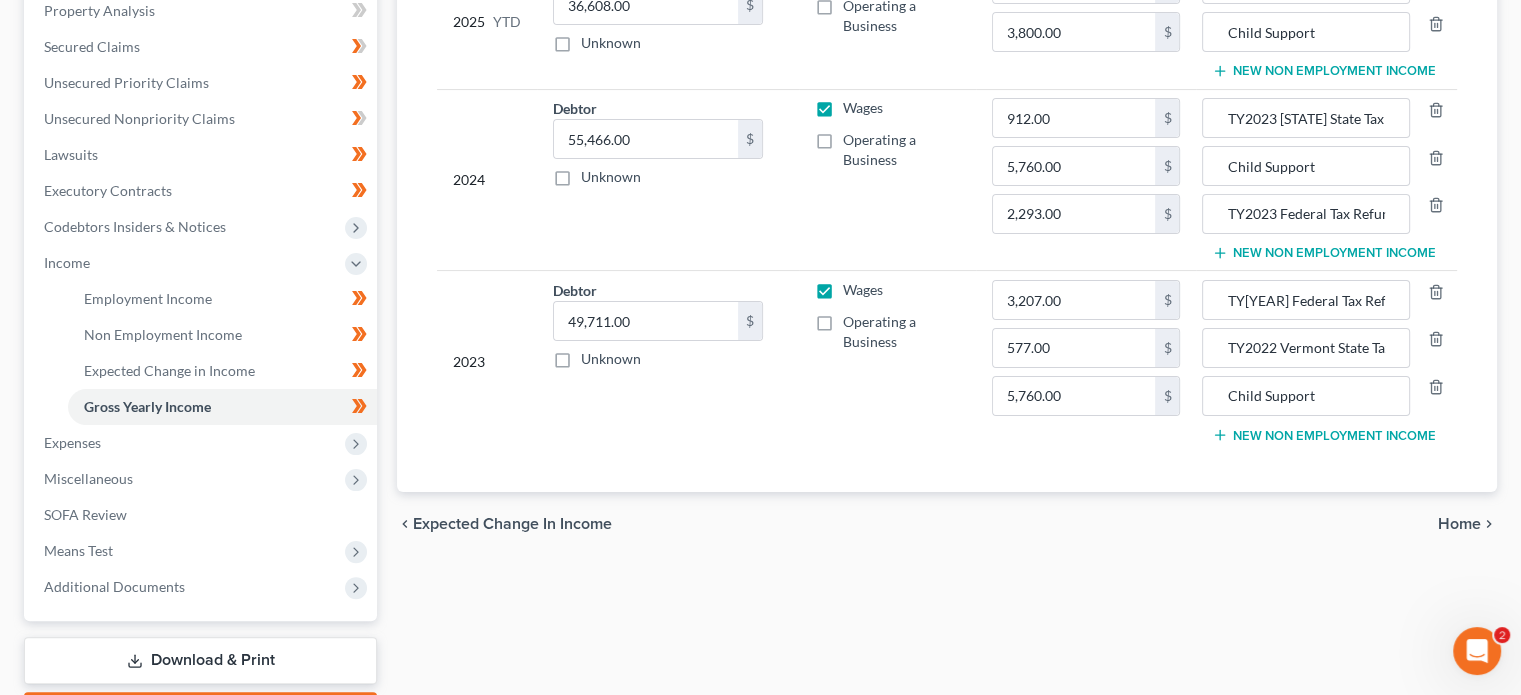 scroll, scrollTop: 396, scrollLeft: 0, axis: vertical 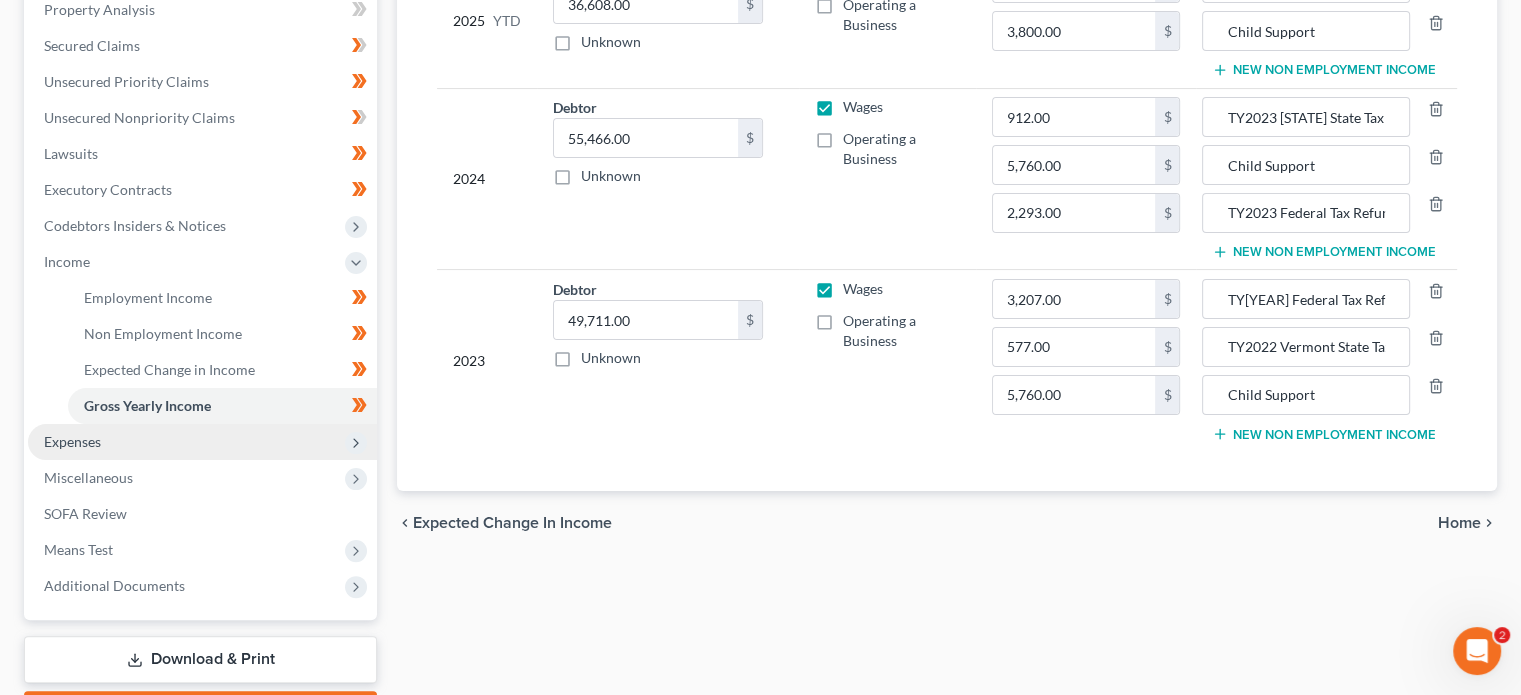 click on "Expenses" at bounding box center [202, 442] 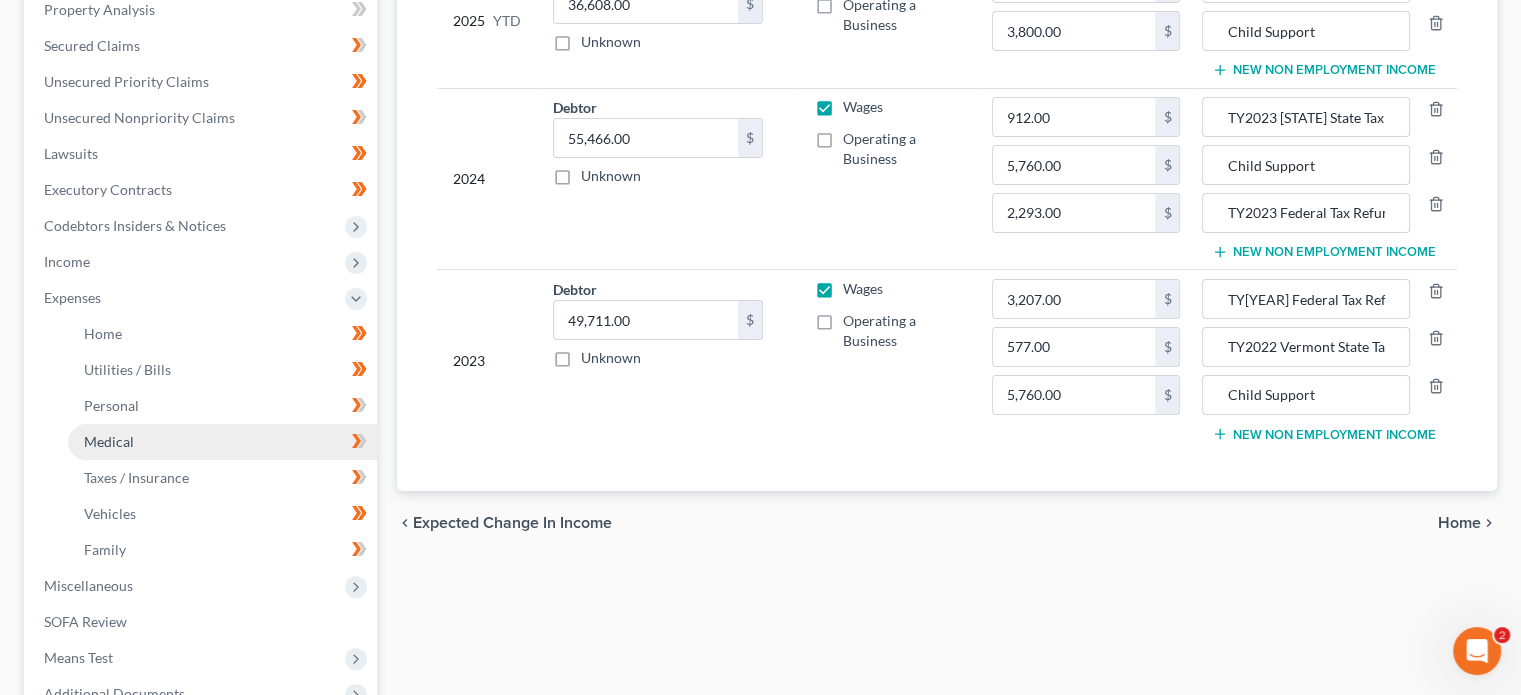 click on "Medical" at bounding box center (222, 442) 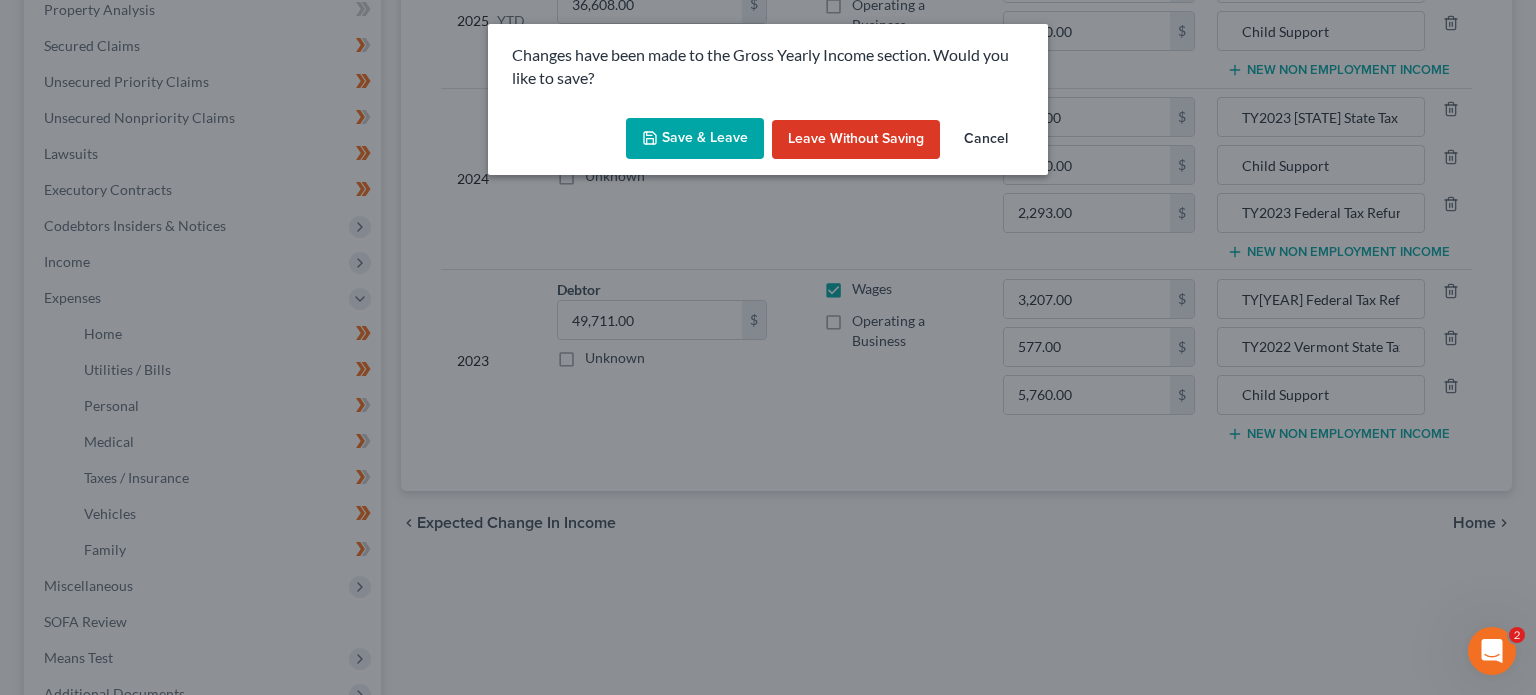 click on "Save & Leave" at bounding box center [695, 139] 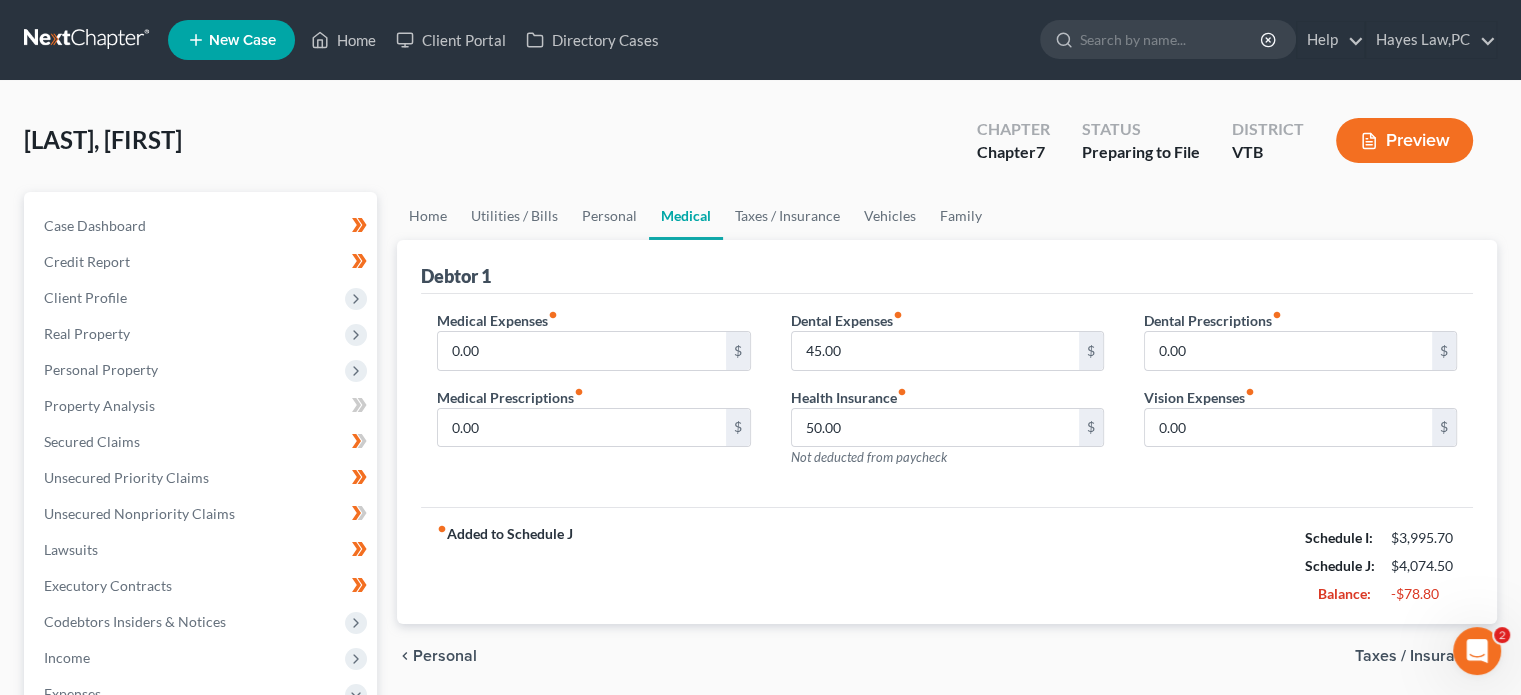 scroll, scrollTop: 115, scrollLeft: 0, axis: vertical 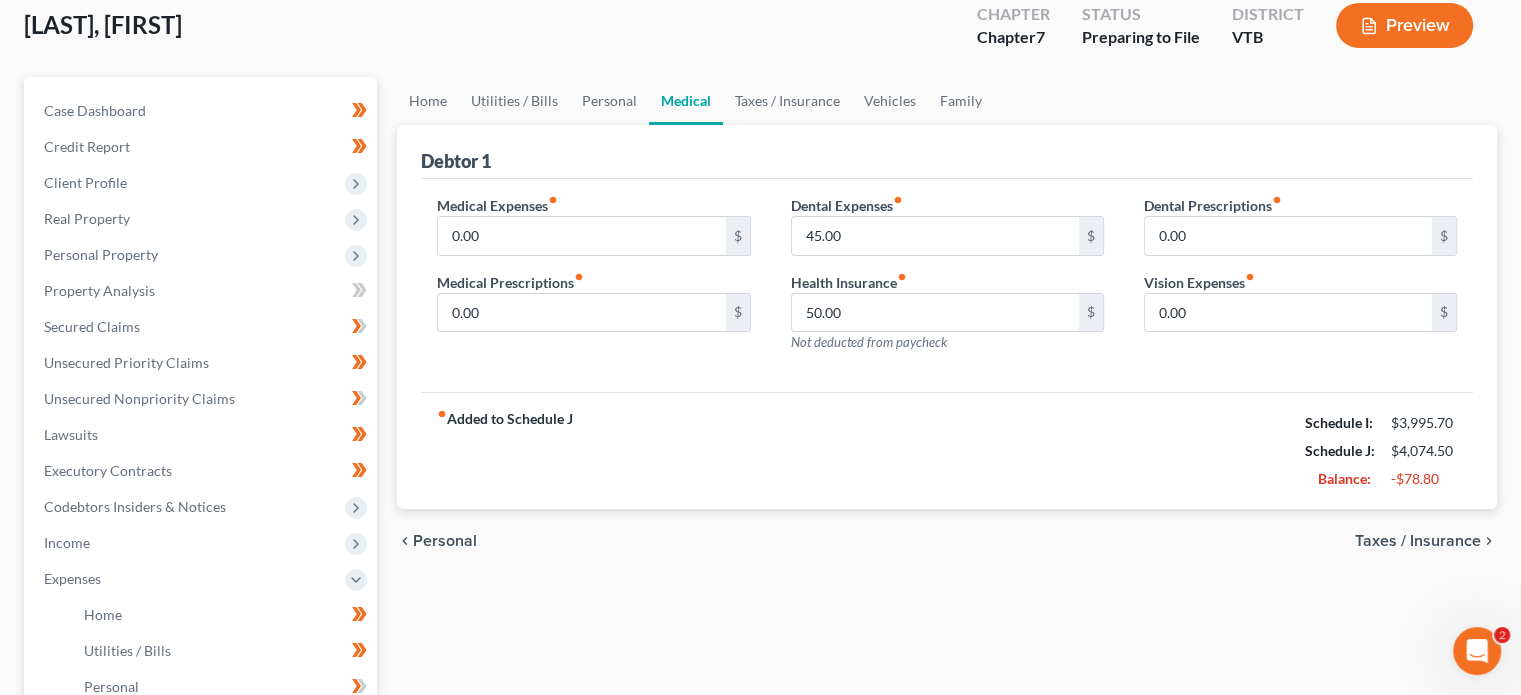 click on "Taxes / Insurance" at bounding box center (1418, 541) 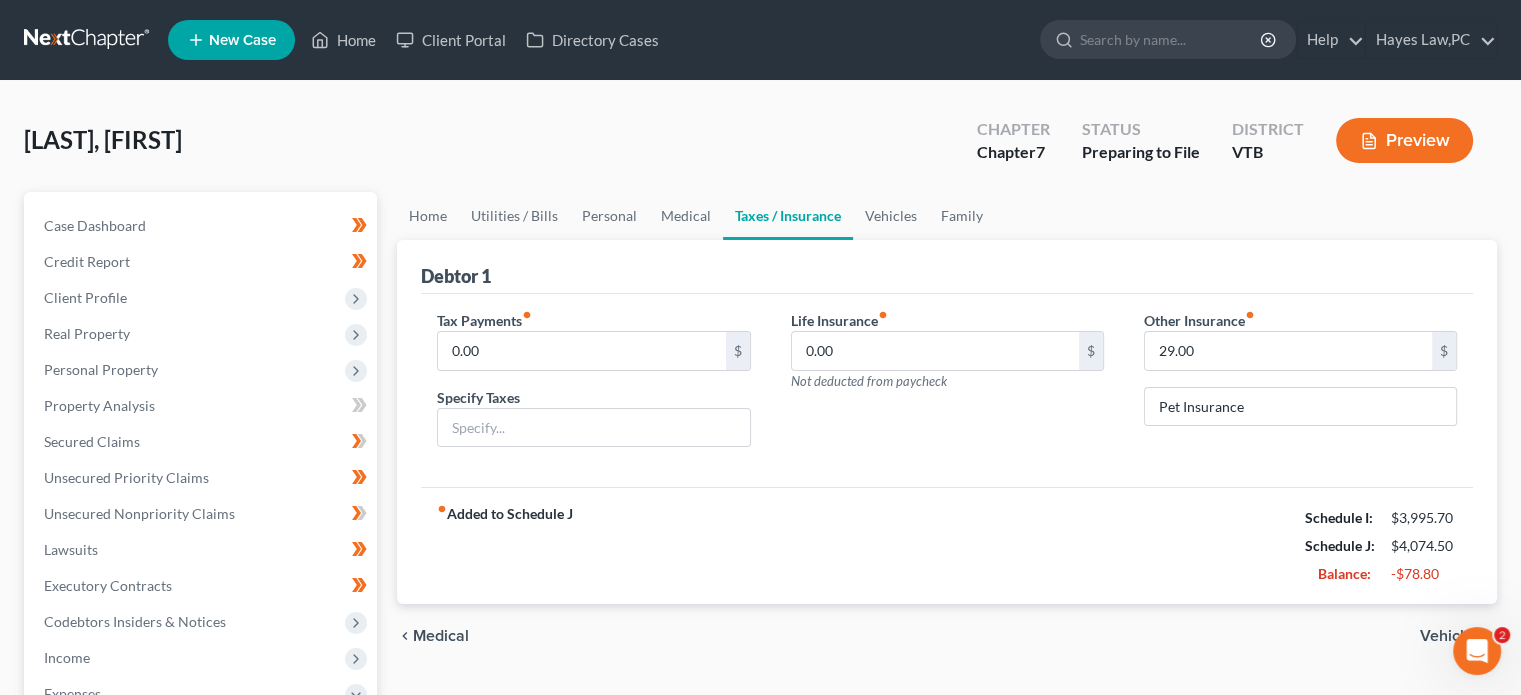 scroll, scrollTop: 236, scrollLeft: 0, axis: vertical 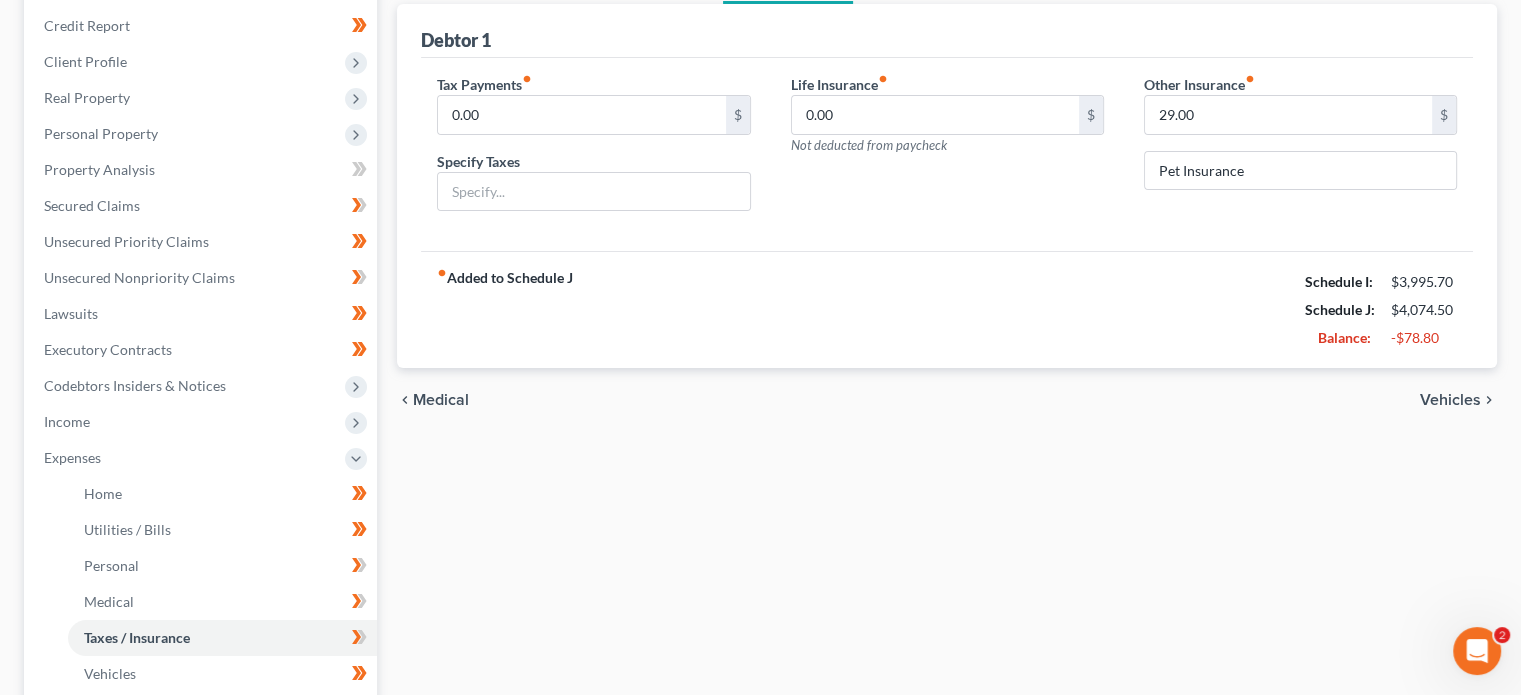 click on "Vehicles" at bounding box center [1450, 400] 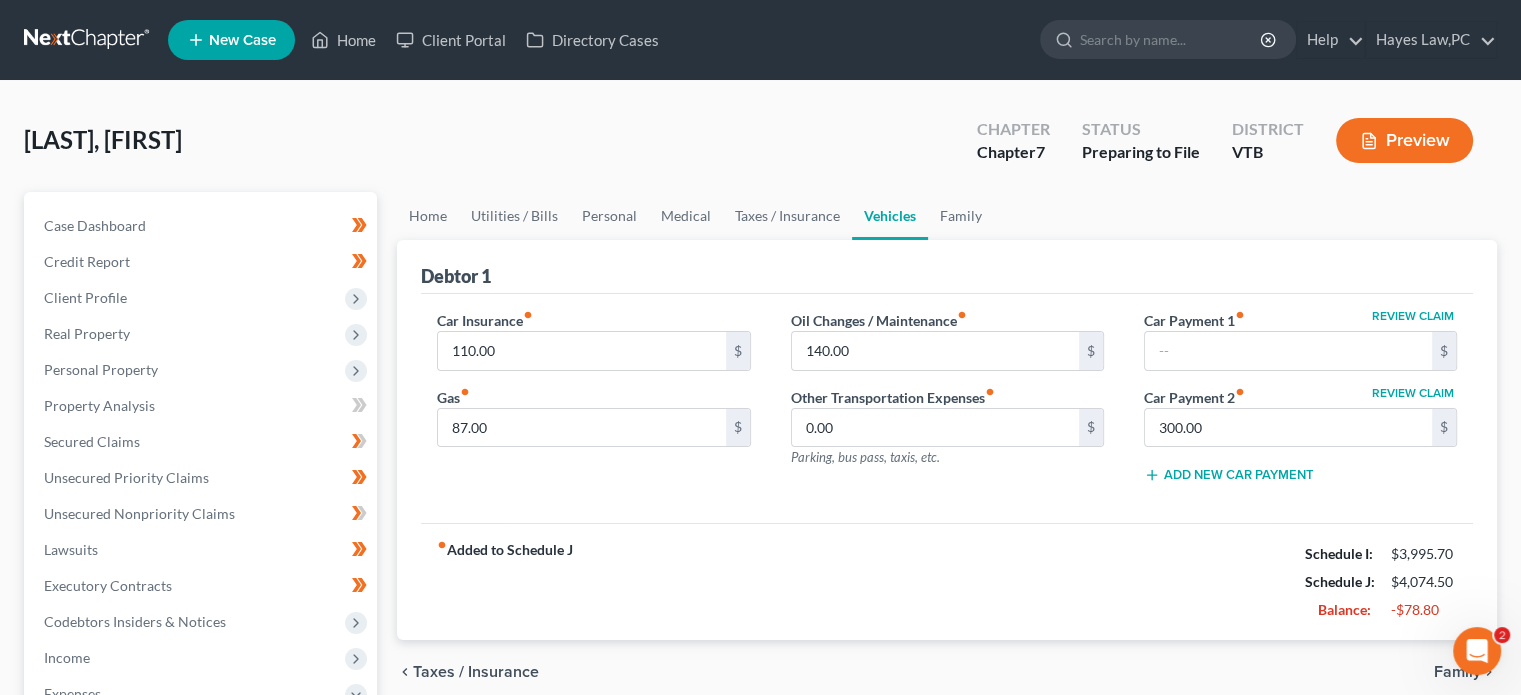 scroll, scrollTop: 132, scrollLeft: 0, axis: vertical 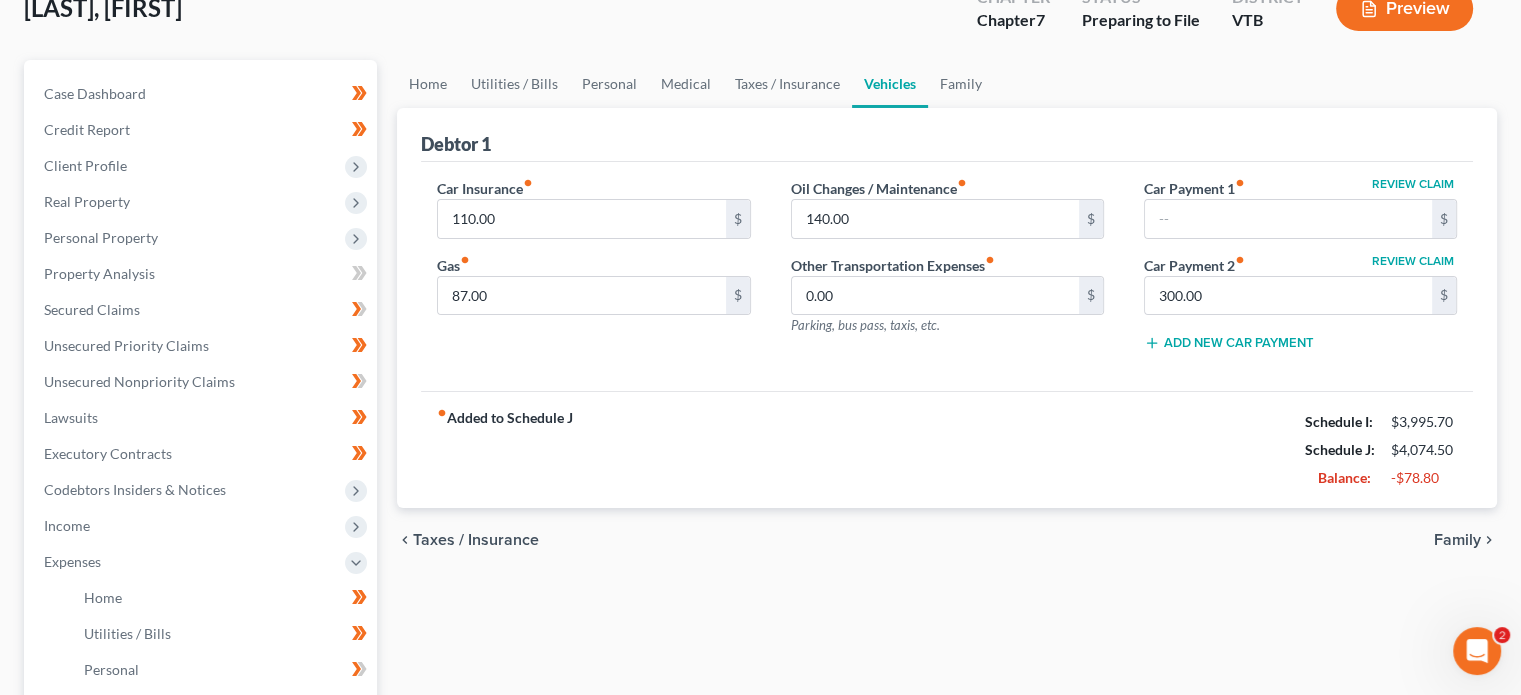 click on "Family" at bounding box center (1457, 540) 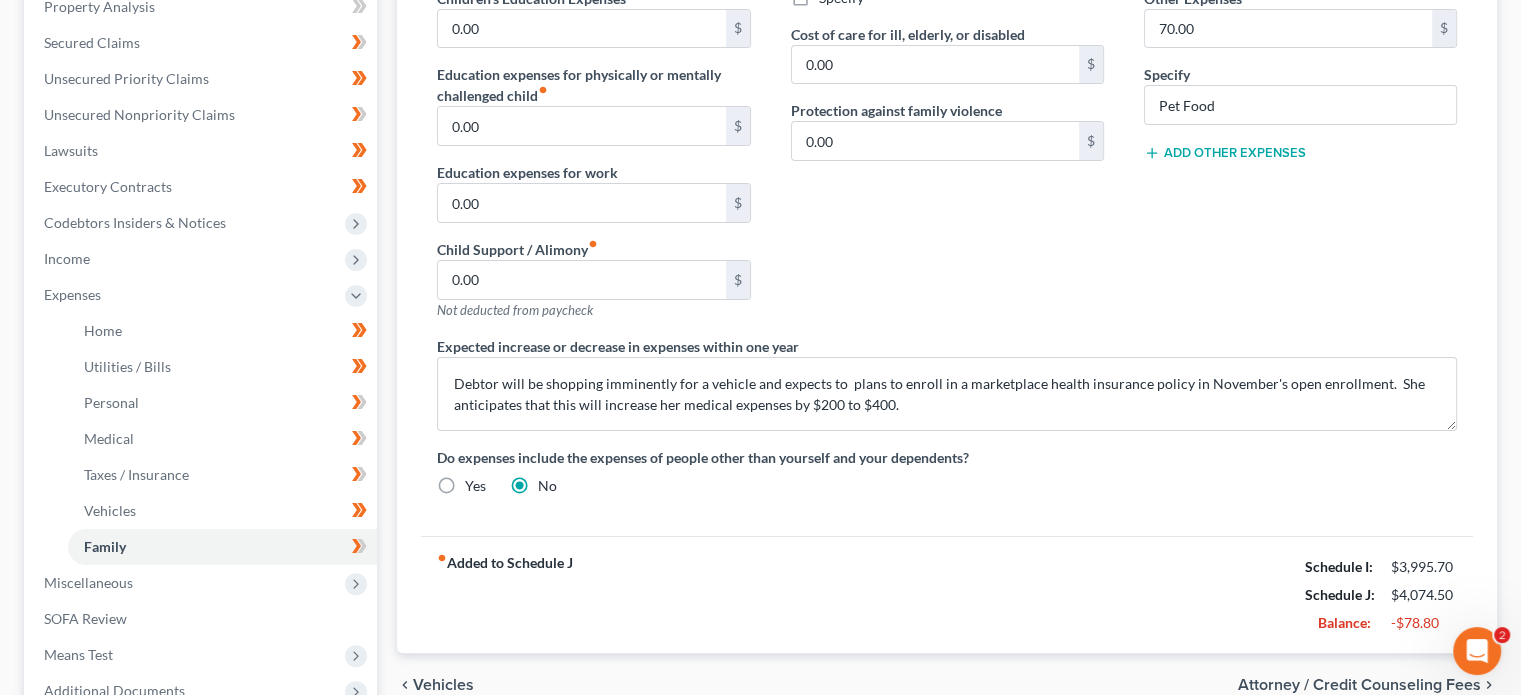 scroll, scrollTop: 400, scrollLeft: 0, axis: vertical 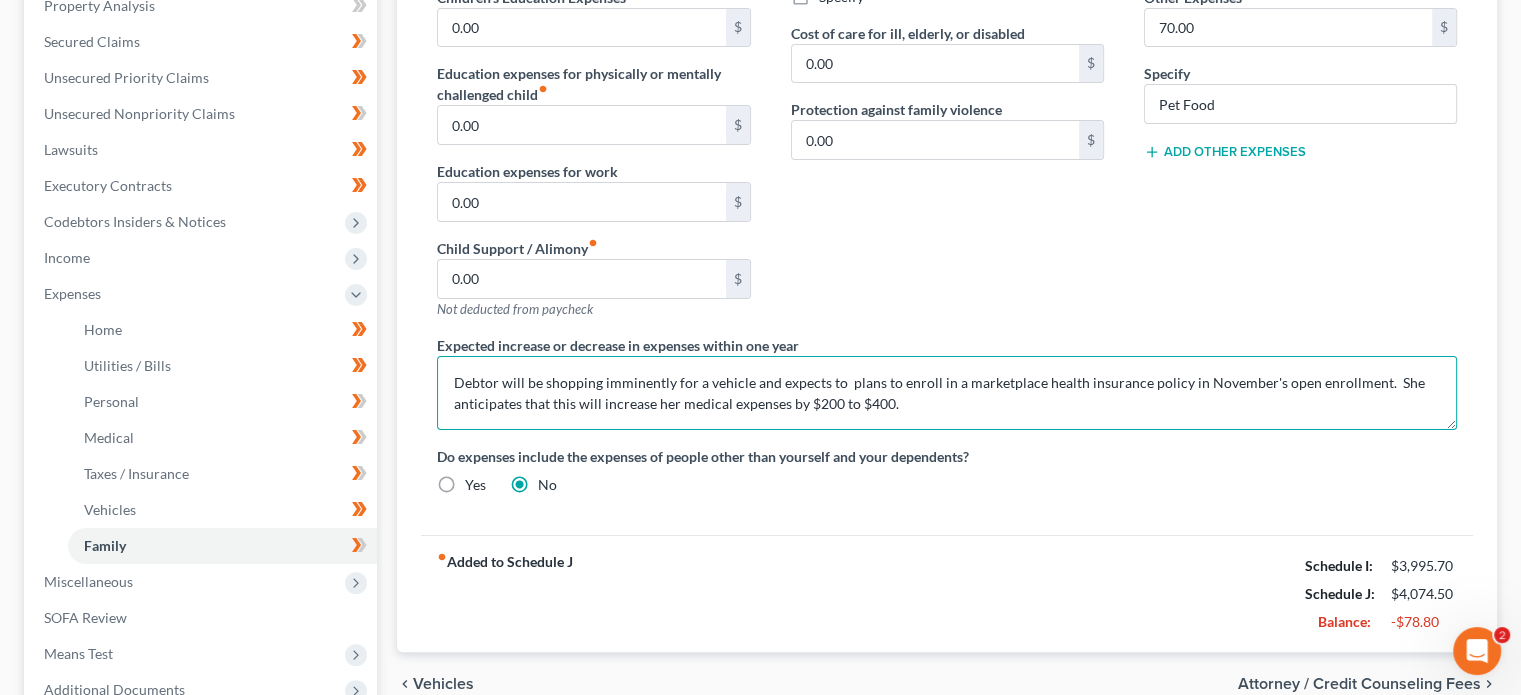 drag, startPoint x: 447, startPoint y: 378, endPoint x: 844, endPoint y: 385, distance: 397.0617 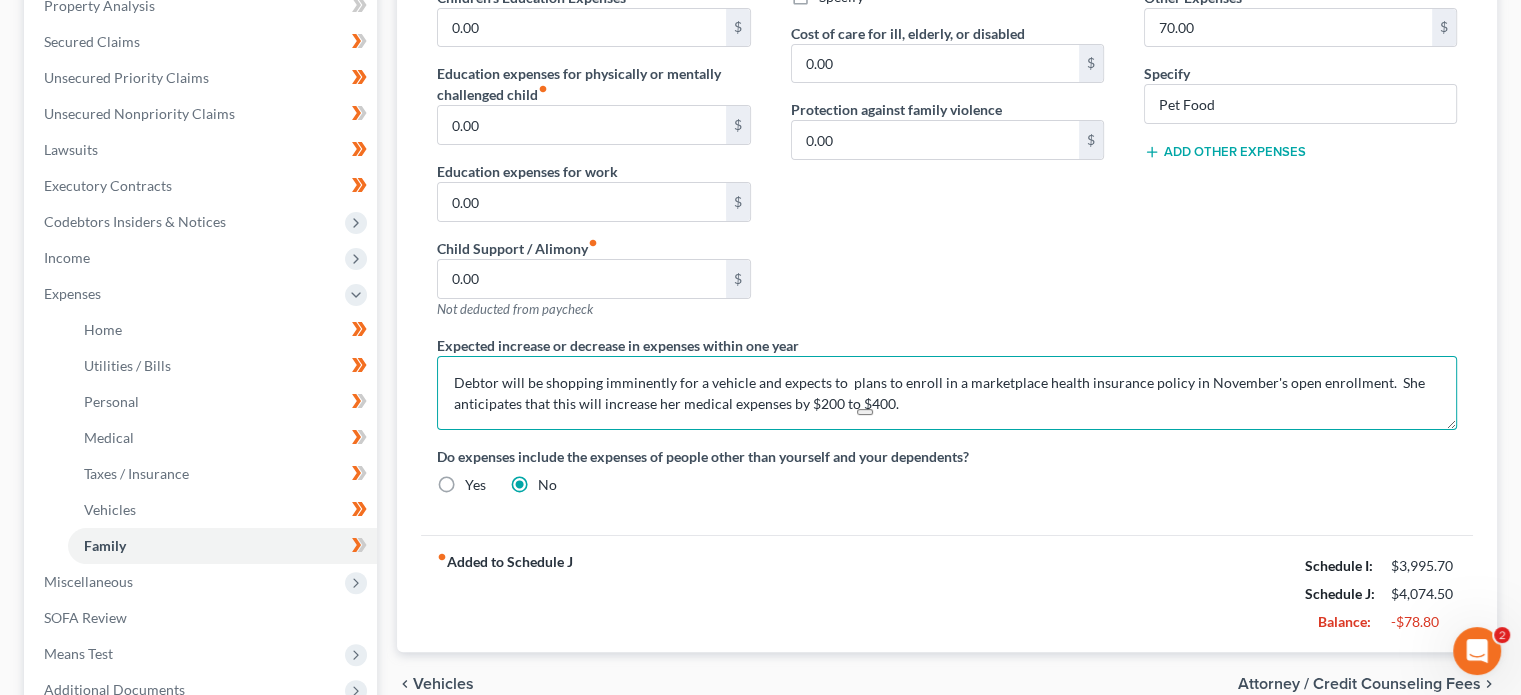 click on "Debtor will be shopping imminently for a vehicle and expects to  plans to enroll in a marketplace health insurance policy in November's open enrollment.  She anticipates that this will increase her medical expenses by $200 to $400." at bounding box center (947, 393) 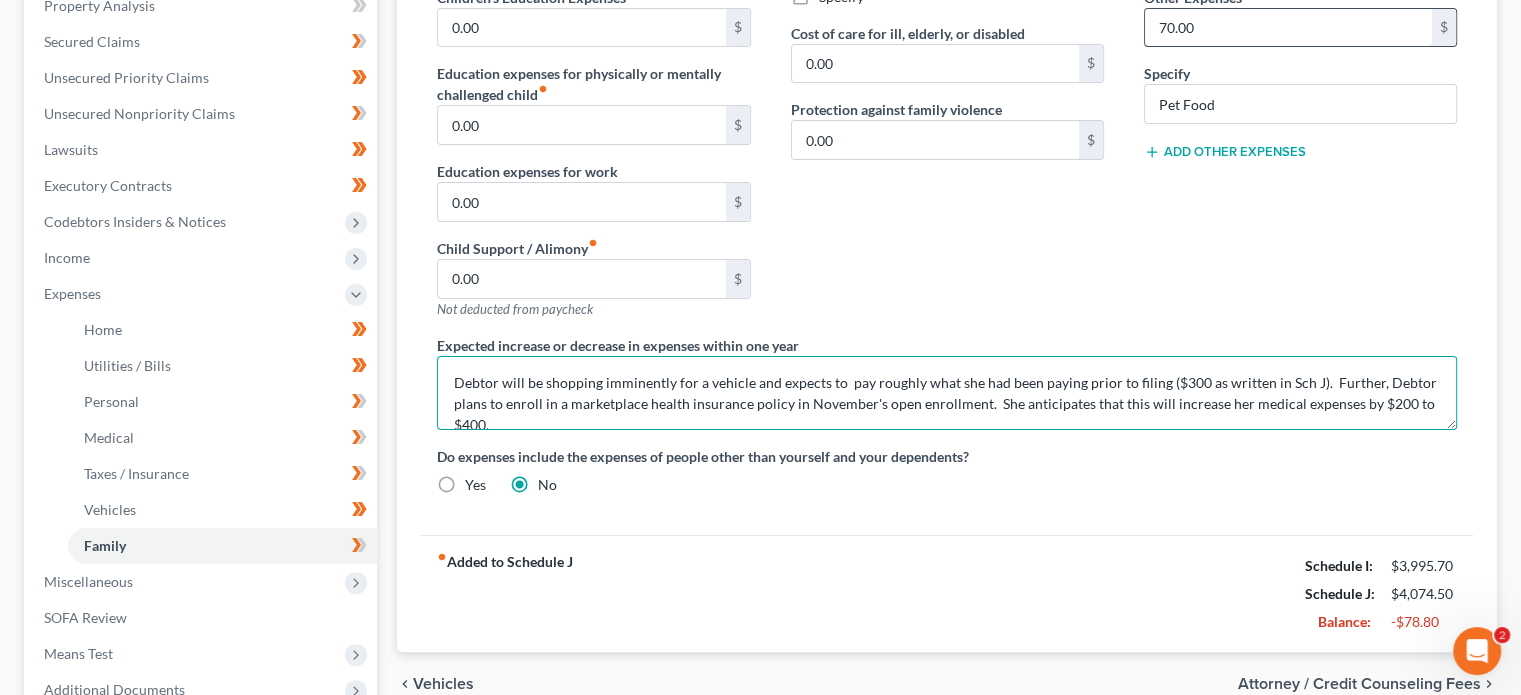 type on "Debtor will be shopping imminently for a vehicle and expects to  pay roughly what she had been paying prior to filing ($300 as written in Sch J).  Further, Debtor plans to enroll in a marketplace health insurance policy in November's open enrollment.  She anticipates that this will increase her medical expenses by $200 to $400." 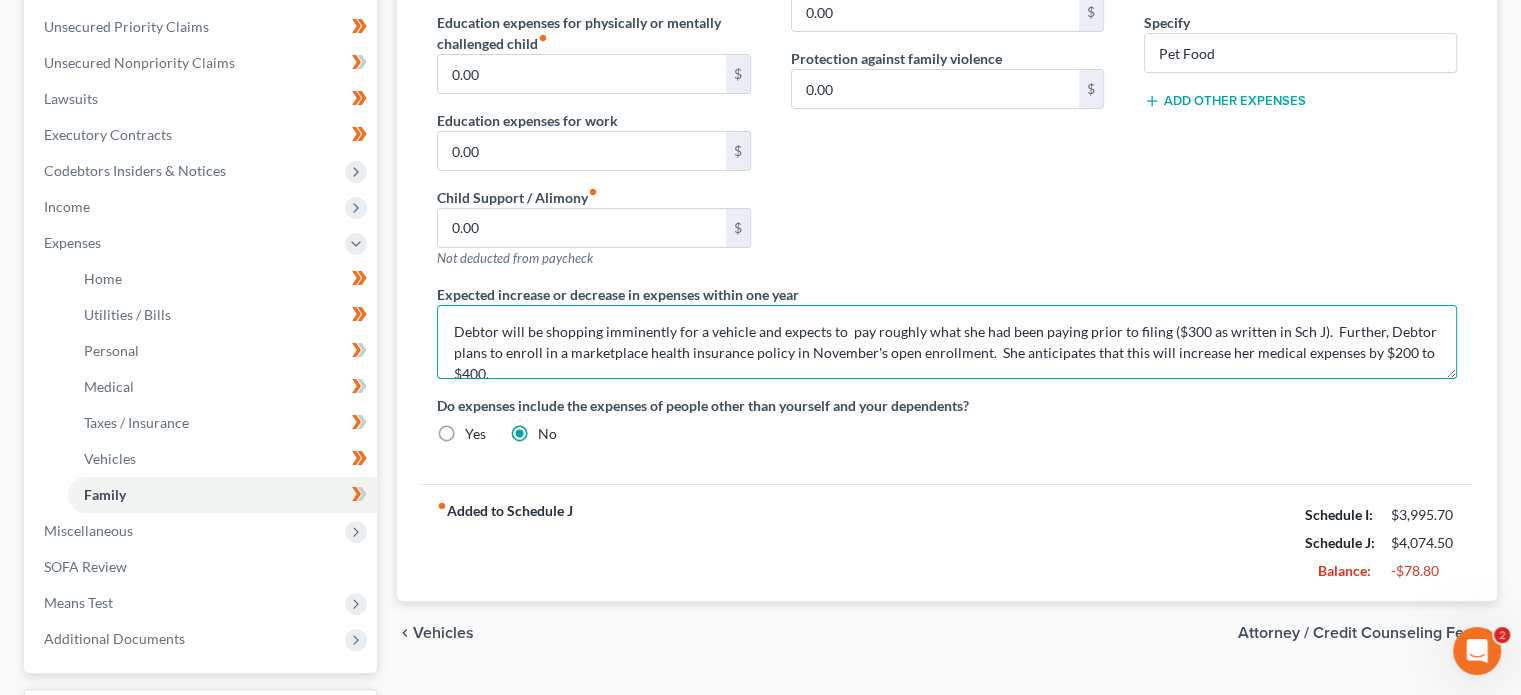 scroll, scrollTop: 452, scrollLeft: 0, axis: vertical 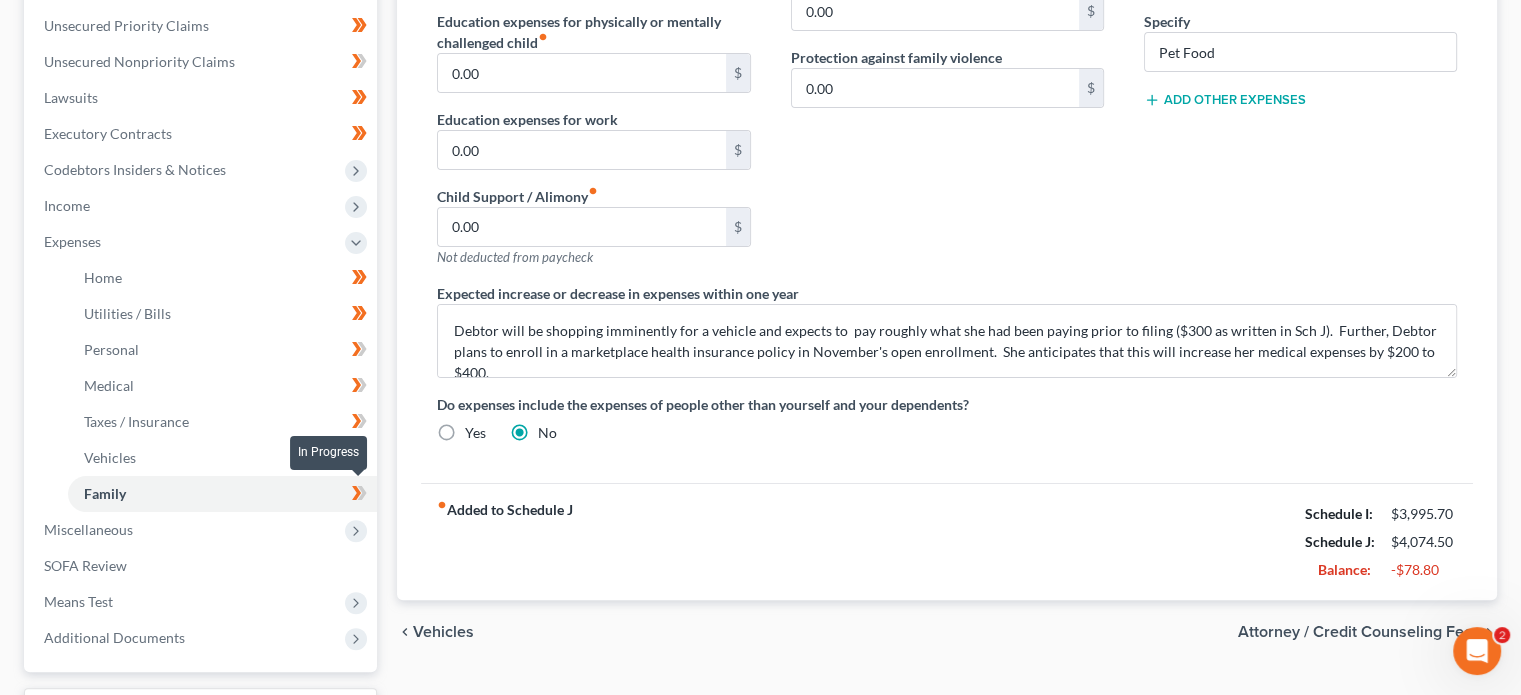 click 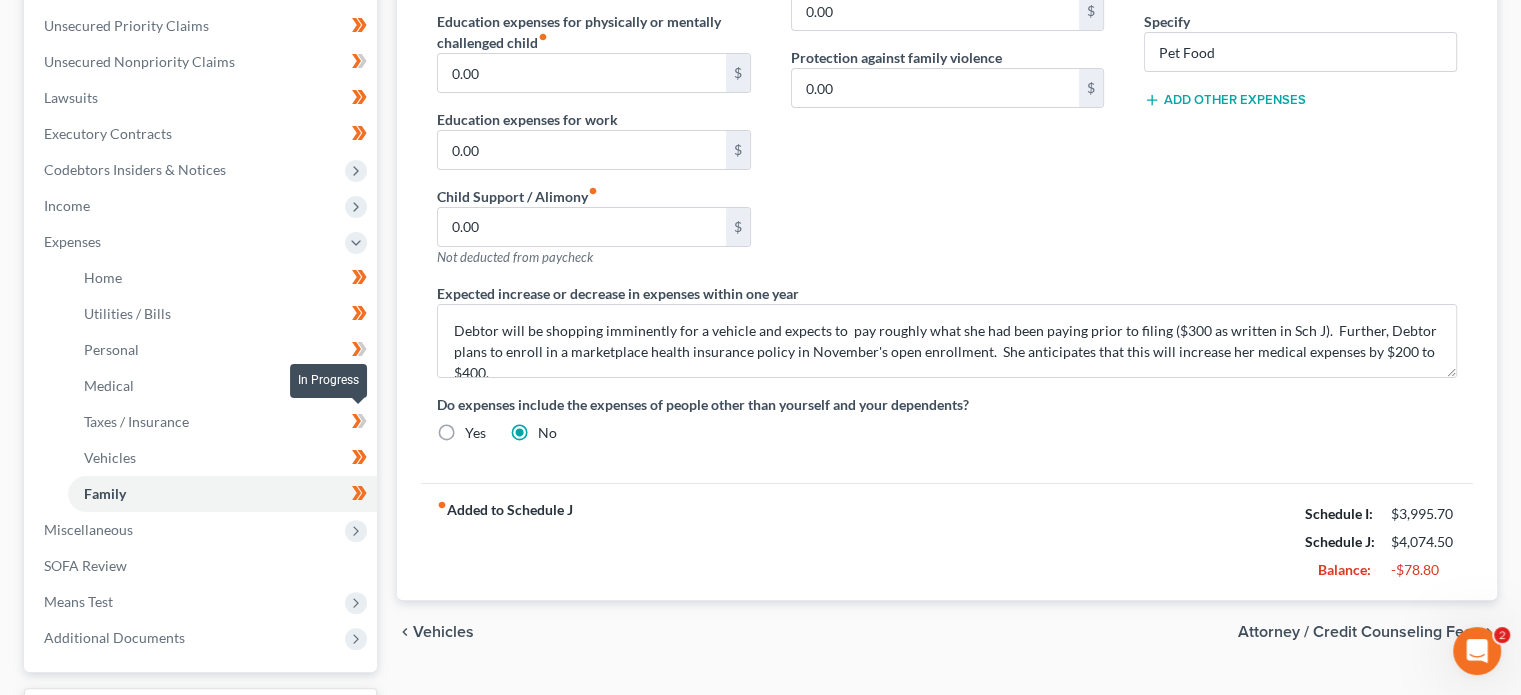 click 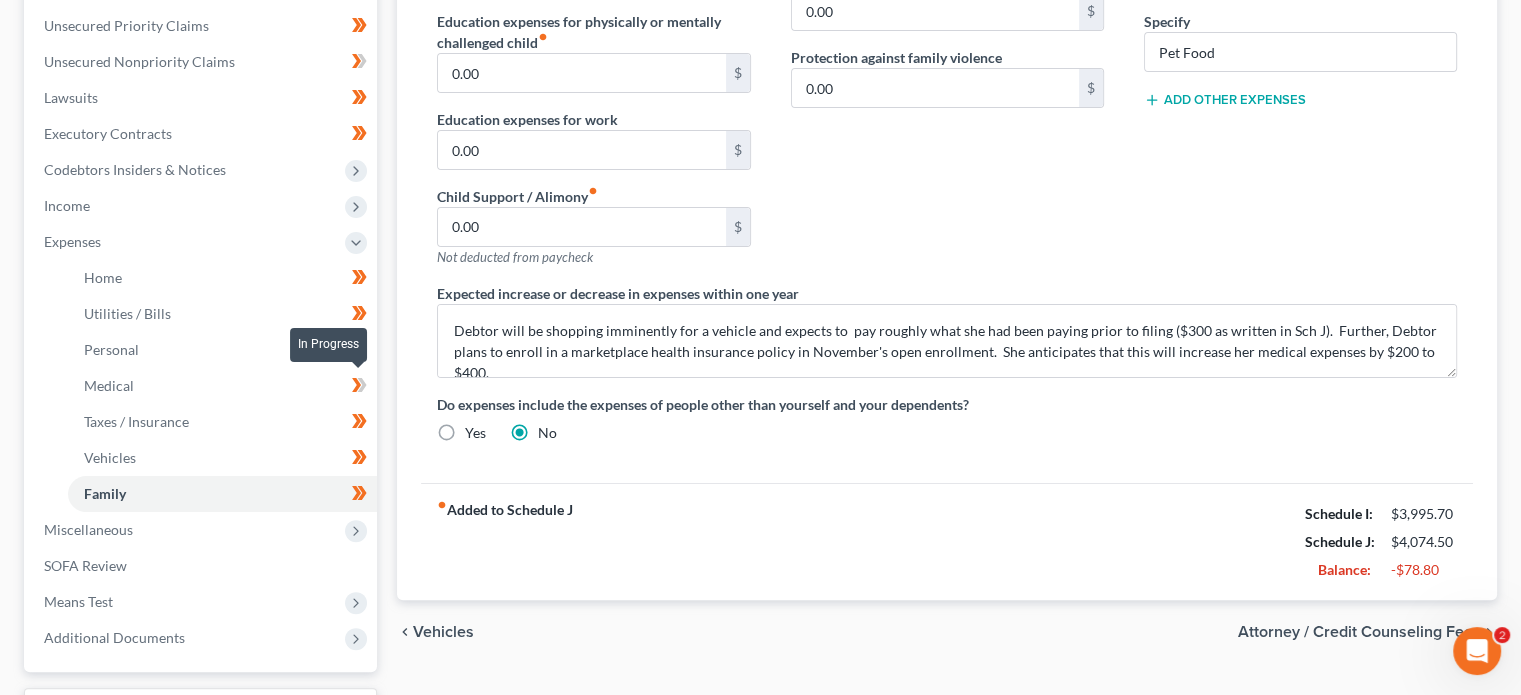 click 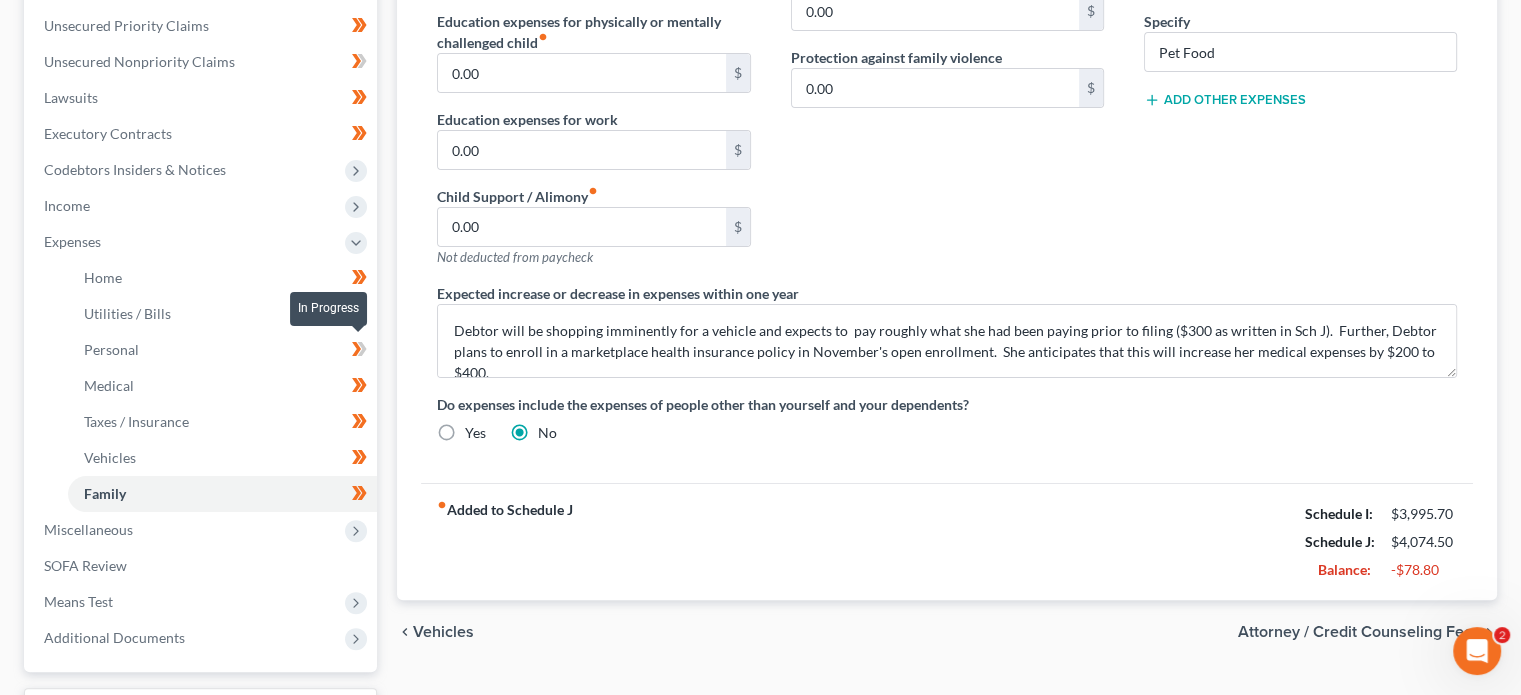 click 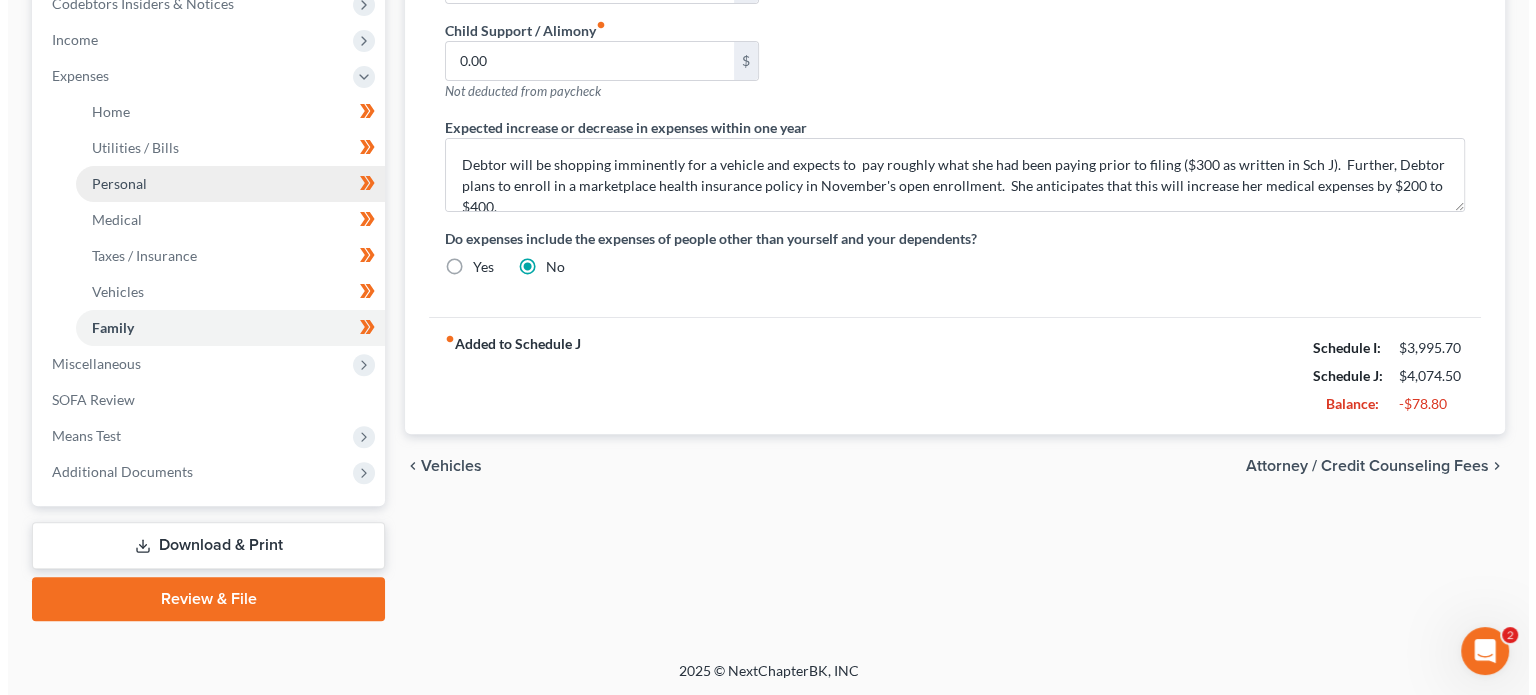 scroll, scrollTop: 617, scrollLeft: 0, axis: vertical 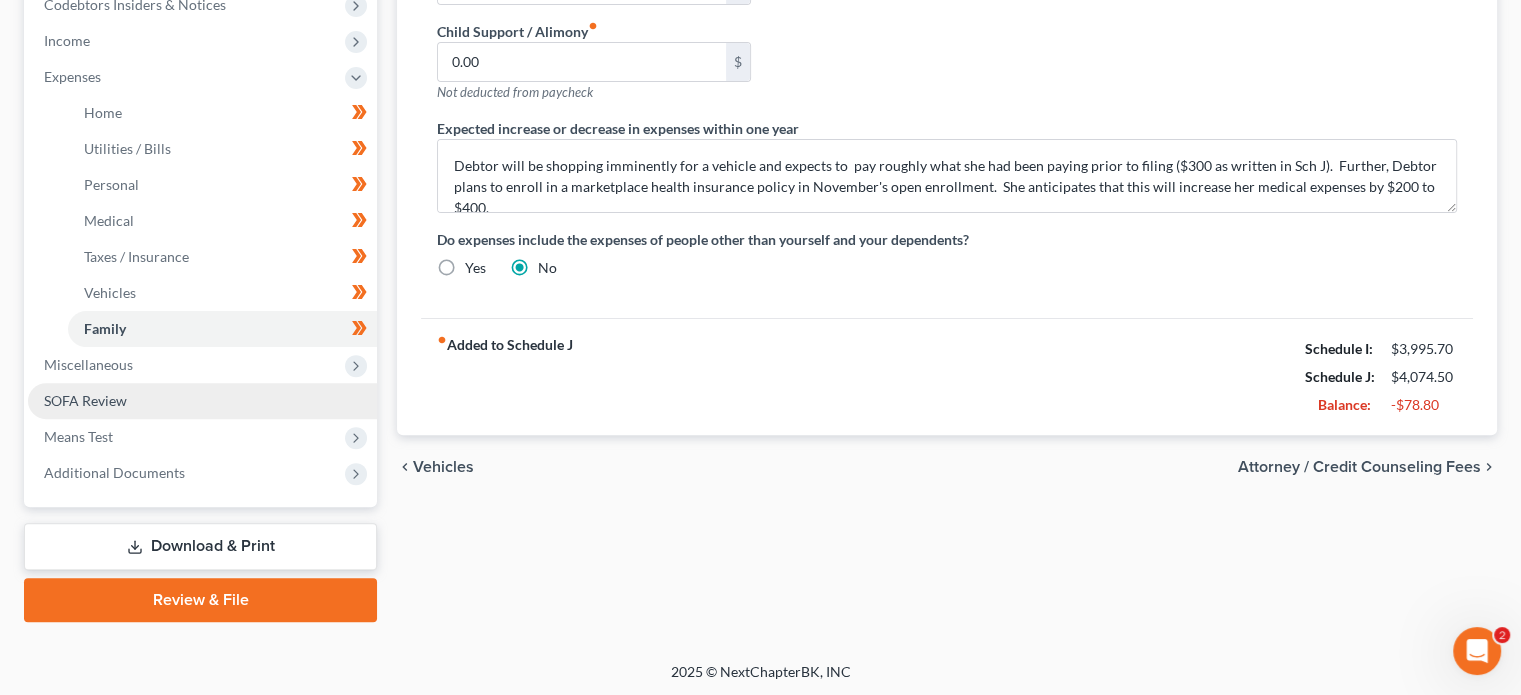 click on "SOFA Review" at bounding box center (202, 401) 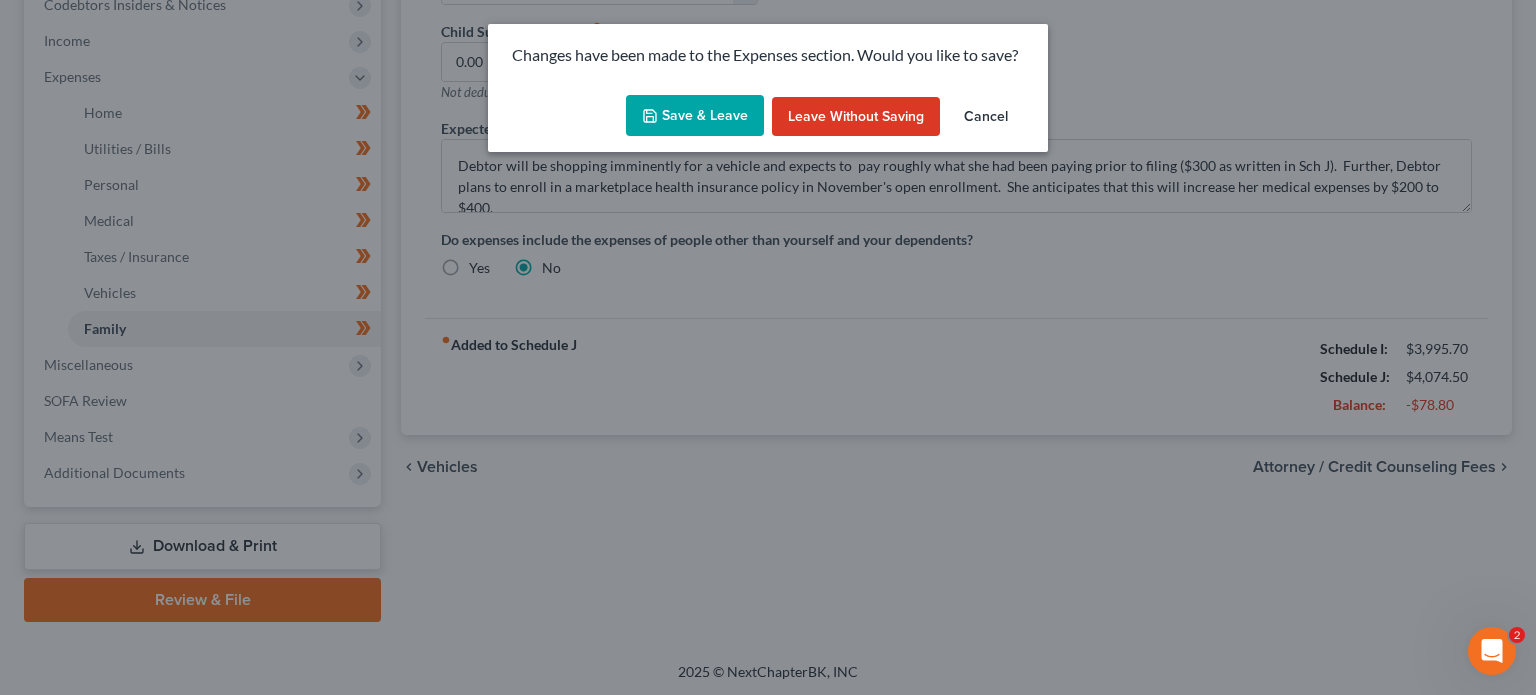 click on "Save & Leave" at bounding box center (695, 116) 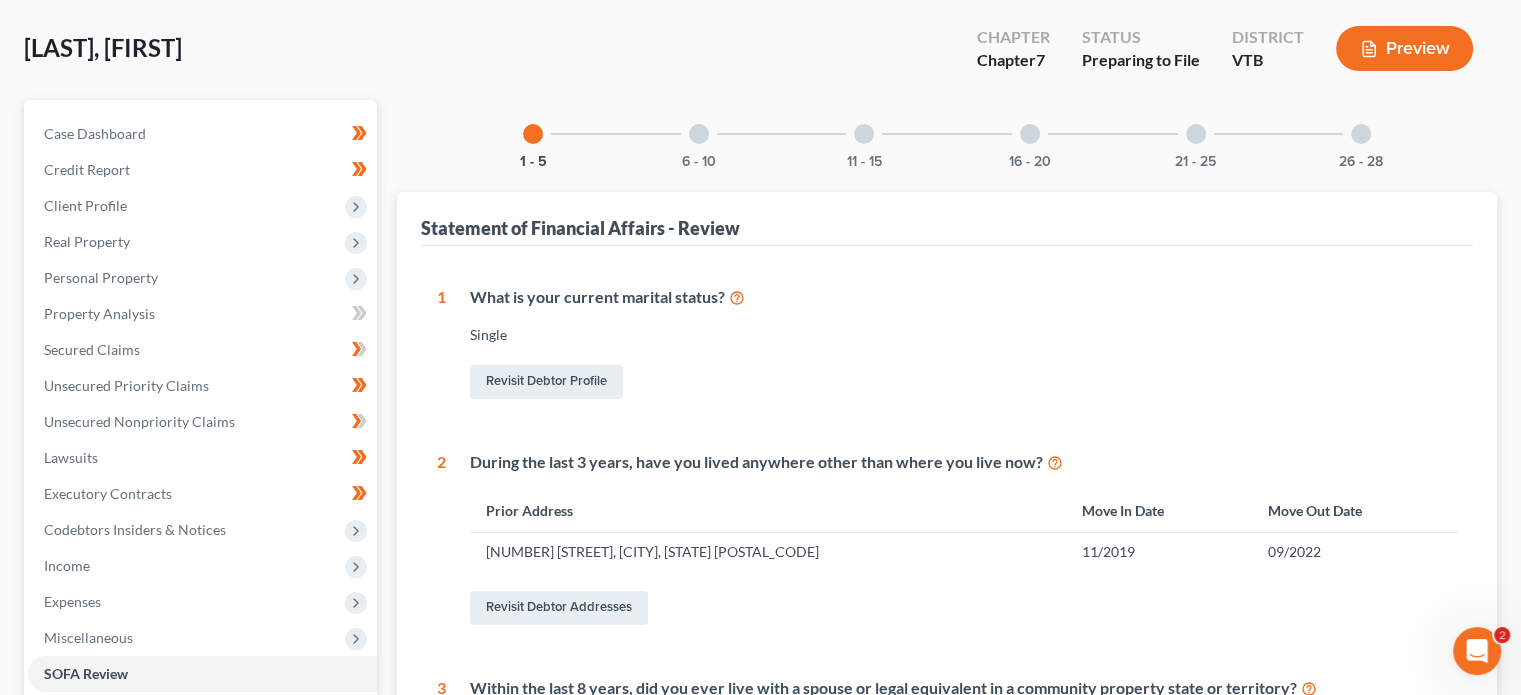 scroll, scrollTop: 0, scrollLeft: 0, axis: both 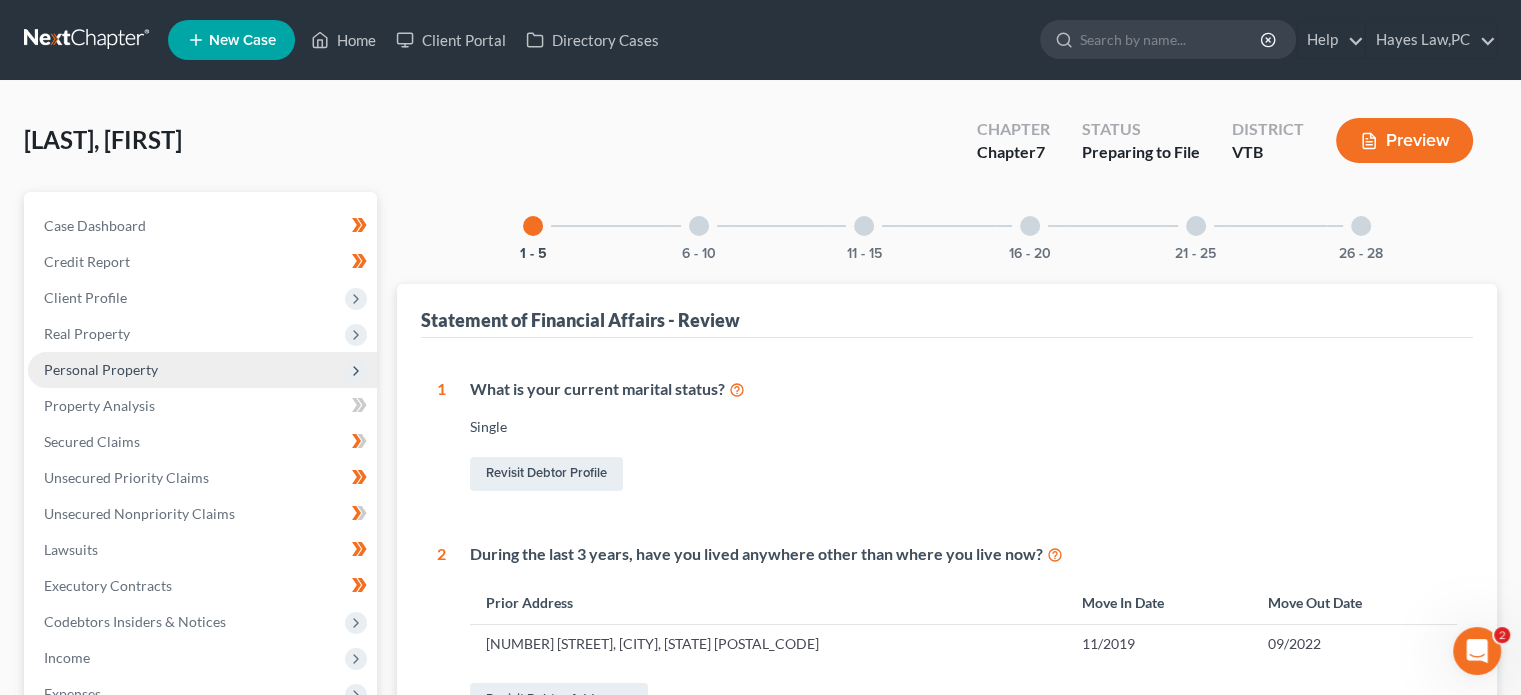 click on "Personal Property" at bounding box center (101, 369) 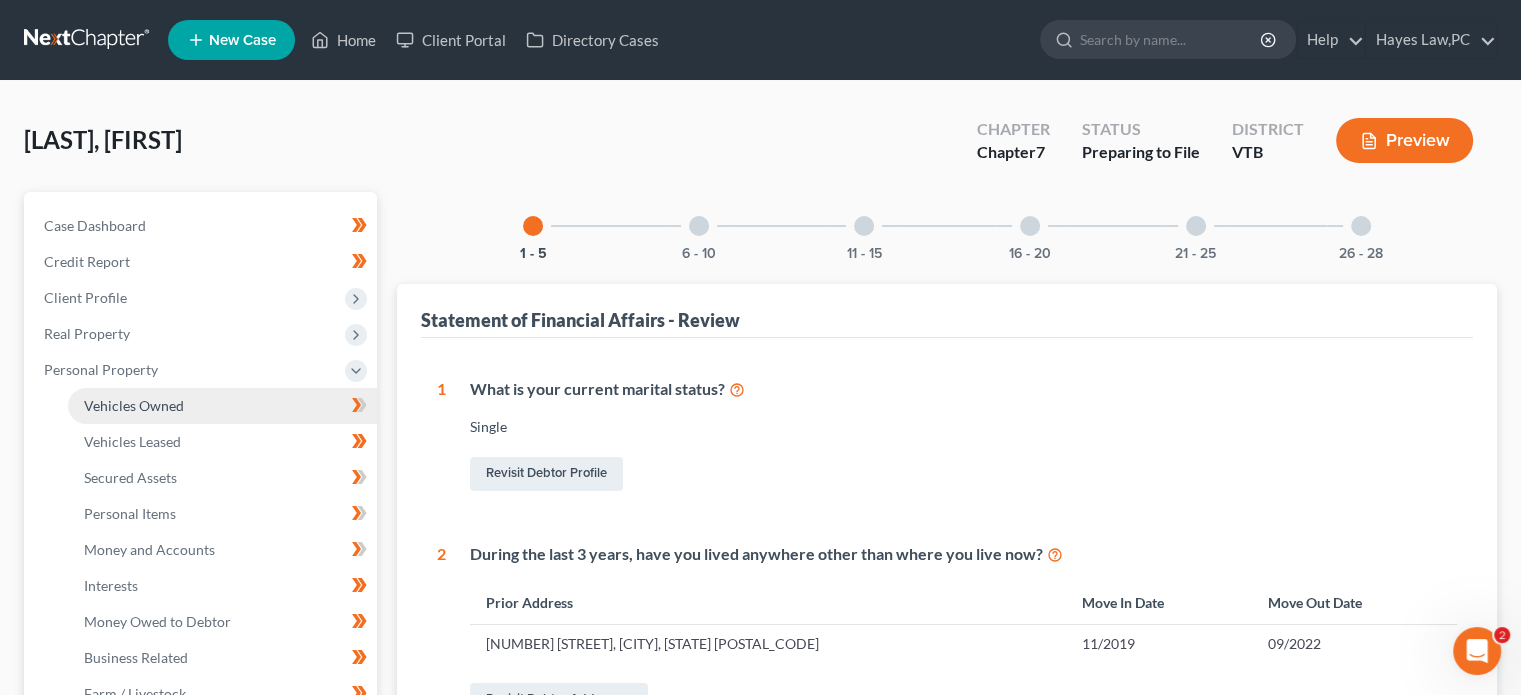 click on "Vehicles Owned" at bounding box center [134, 405] 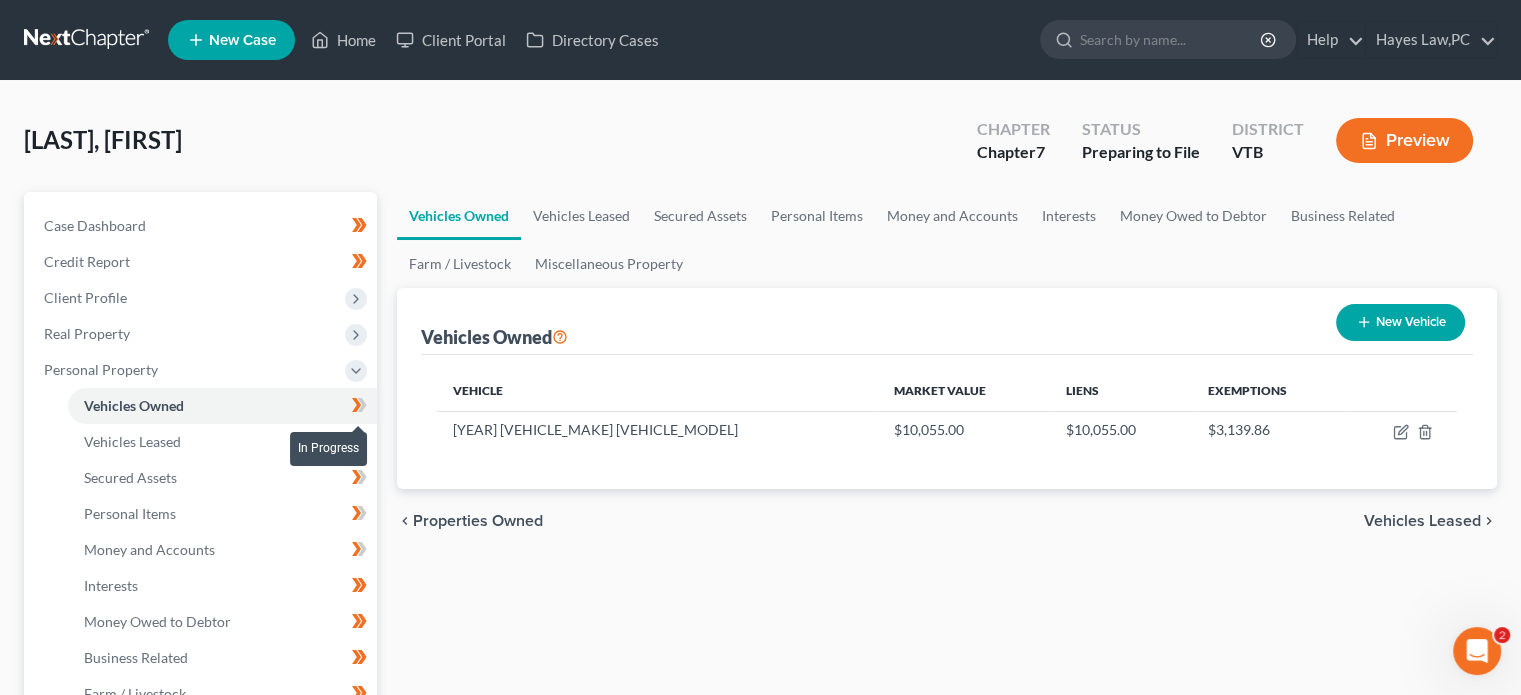 click 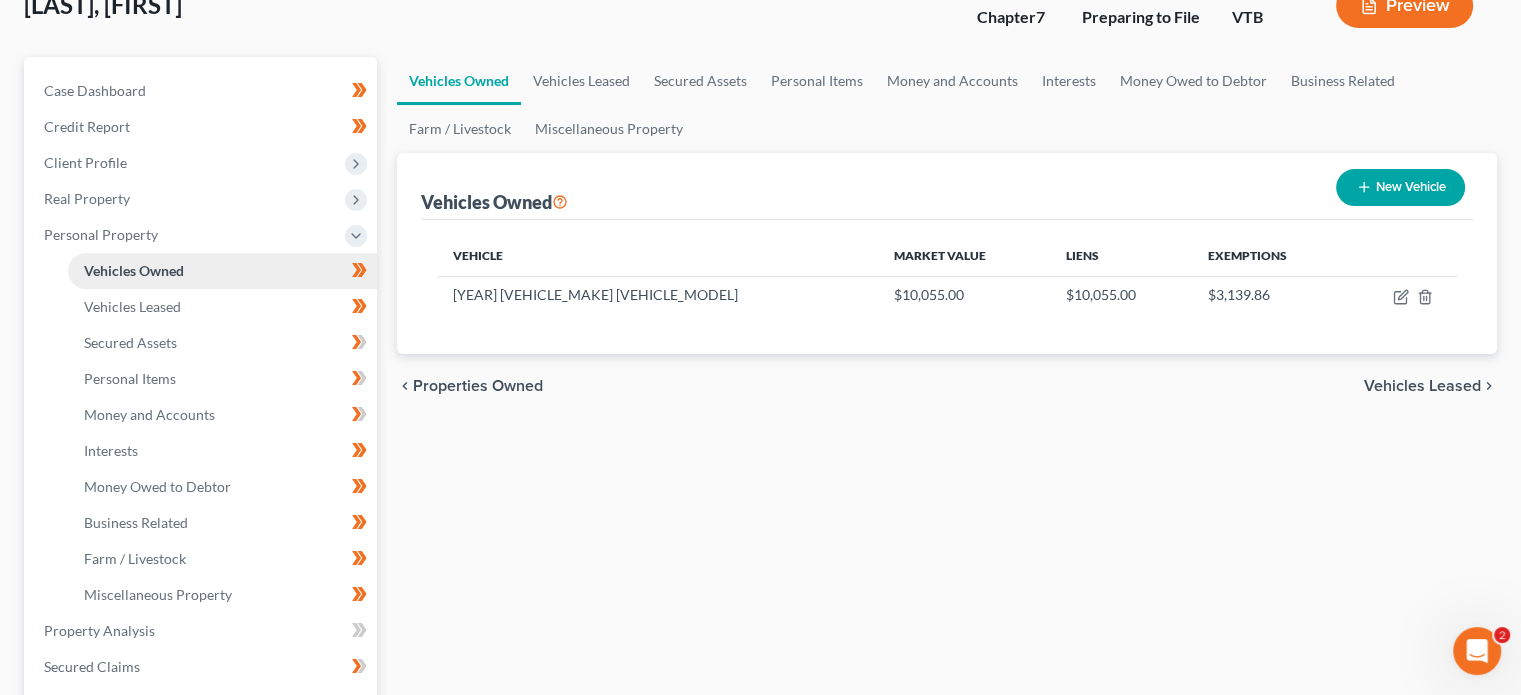 scroll, scrollTop: 134, scrollLeft: 0, axis: vertical 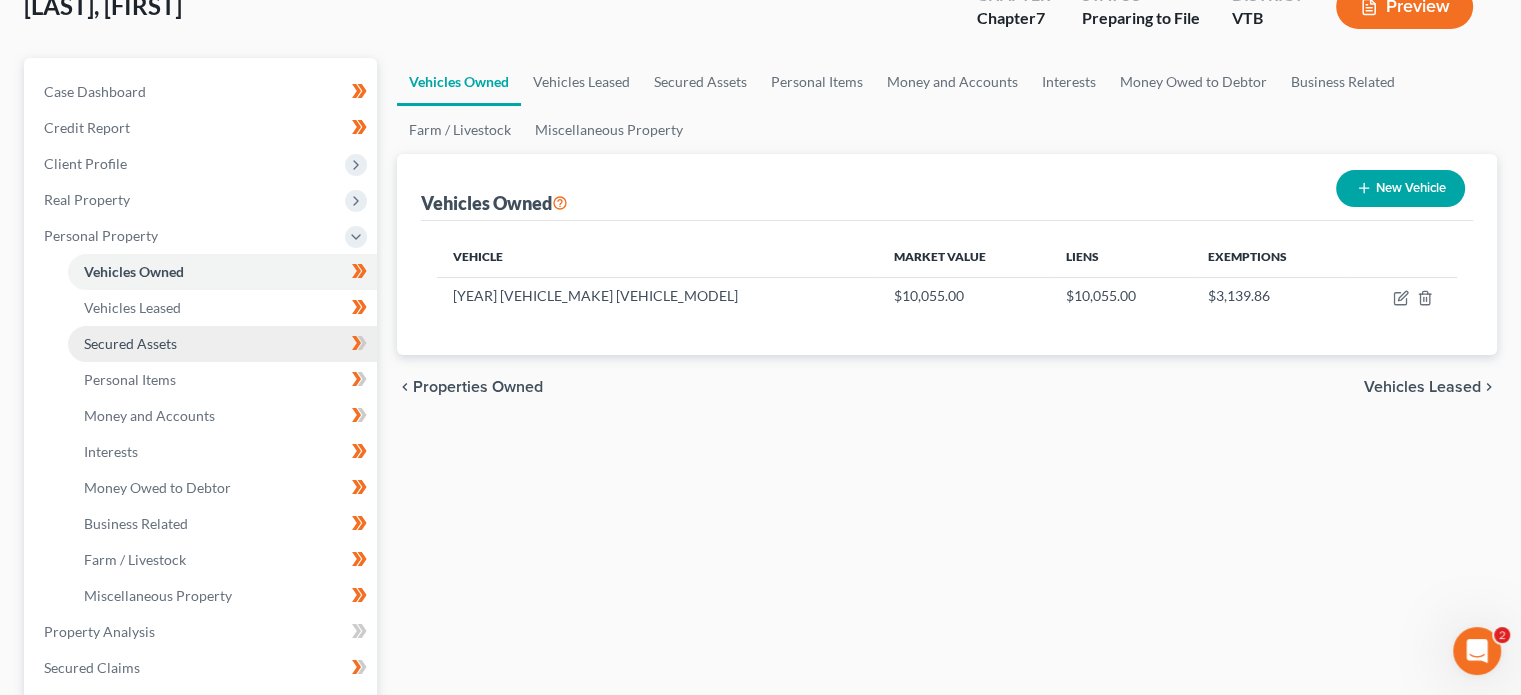 click on "Secured Assets" at bounding box center [130, 343] 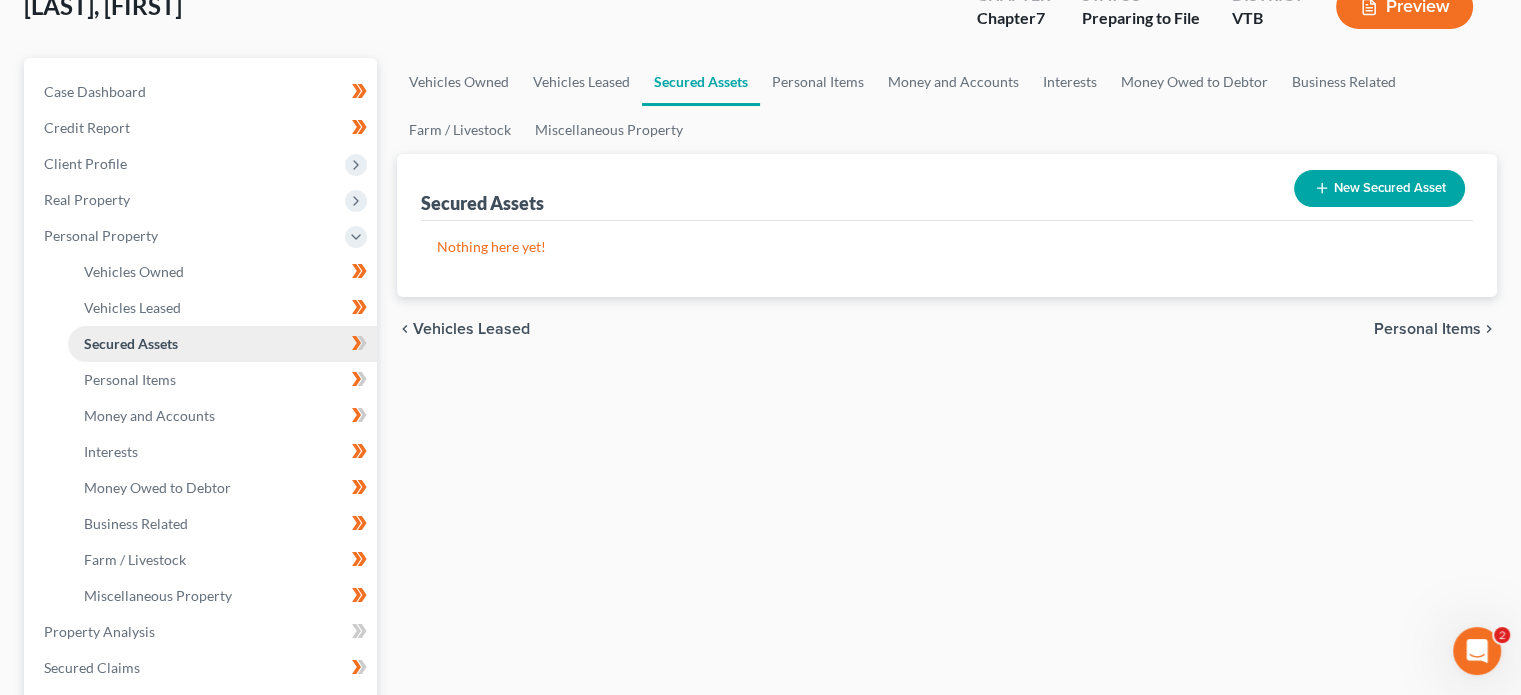 scroll, scrollTop: 0, scrollLeft: 0, axis: both 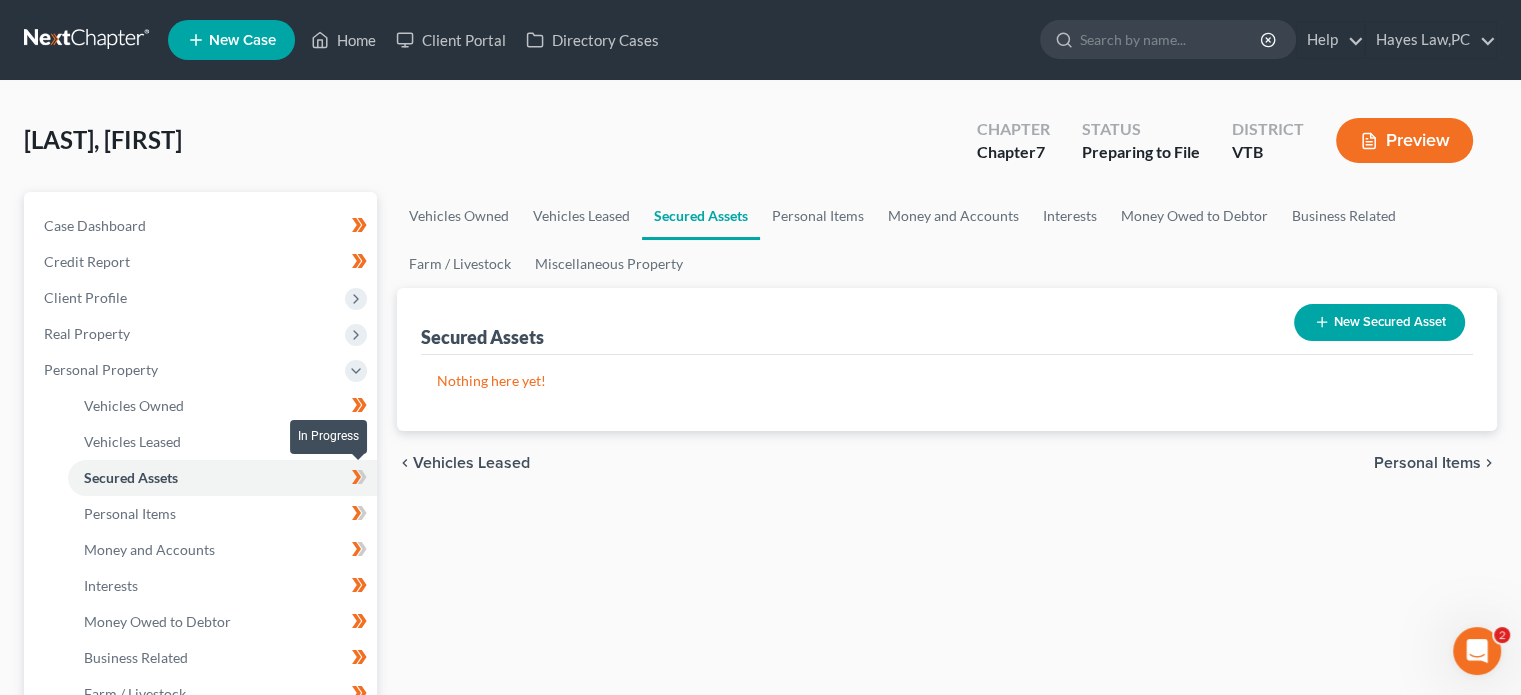 click 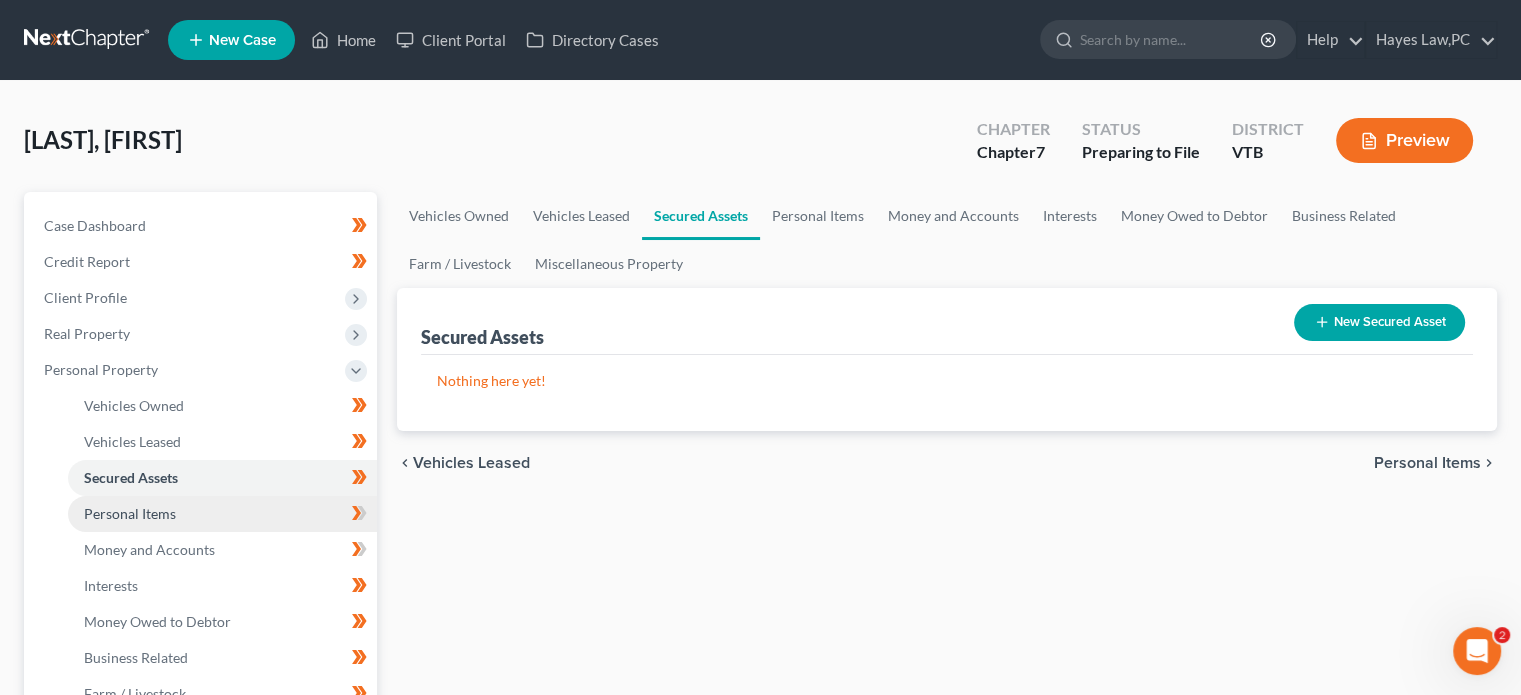 click on "Personal Items" at bounding box center [222, 514] 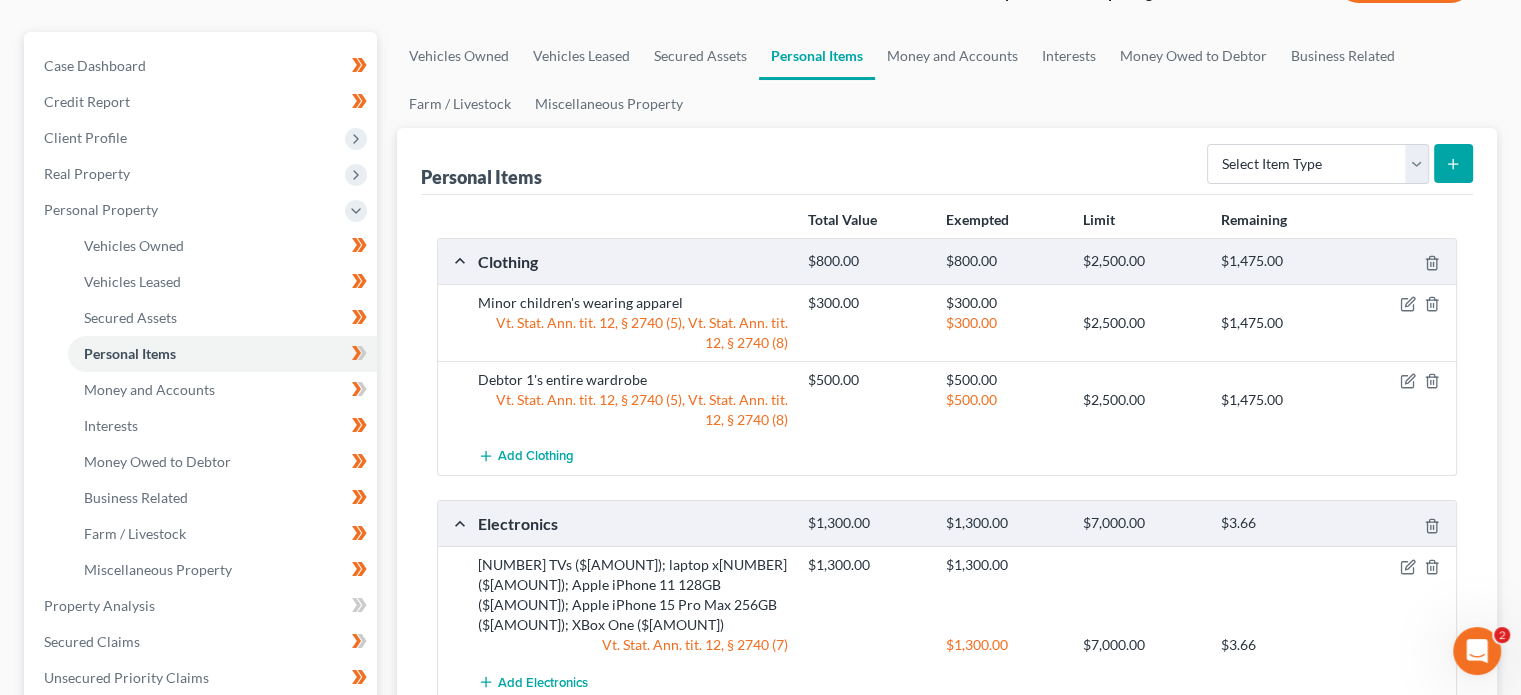 scroll, scrollTop: 159, scrollLeft: 0, axis: vertical 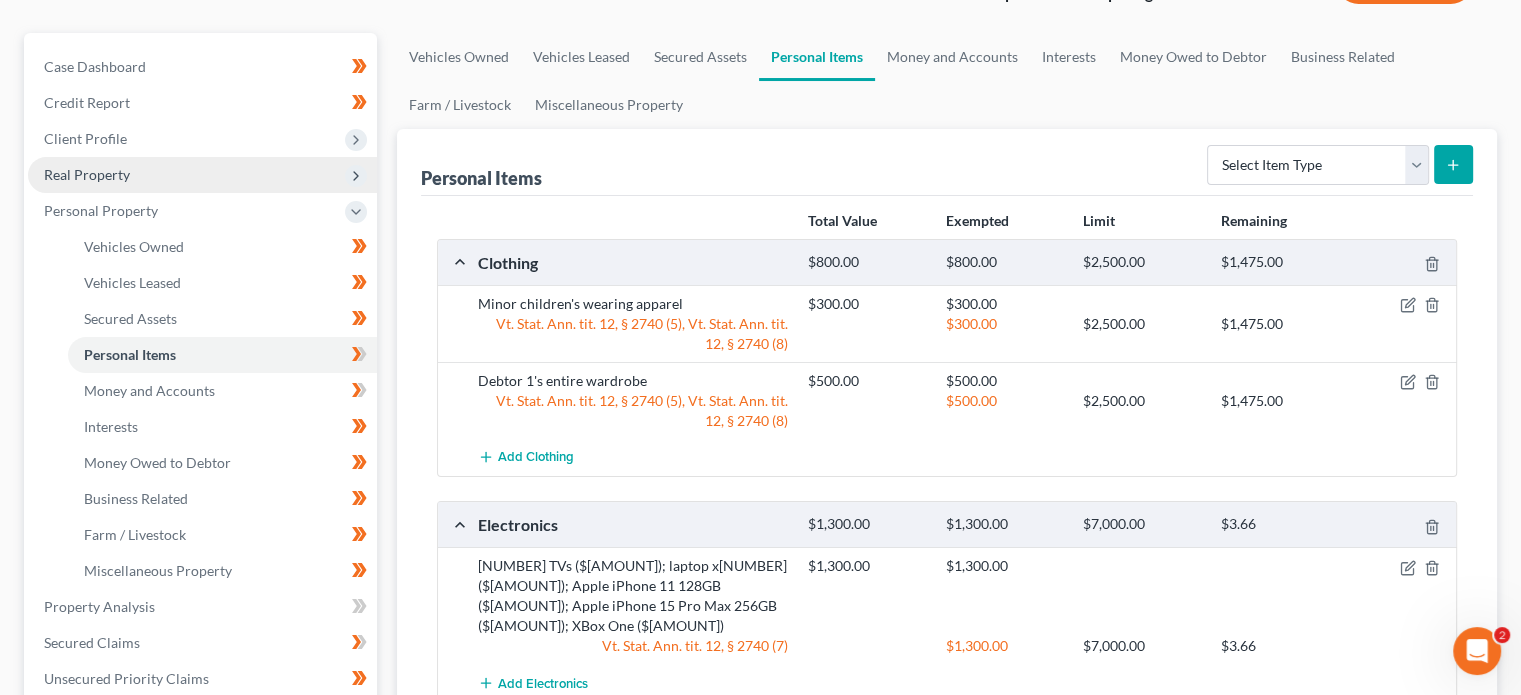 click on "Real Property" at bounding box center [87, 174] 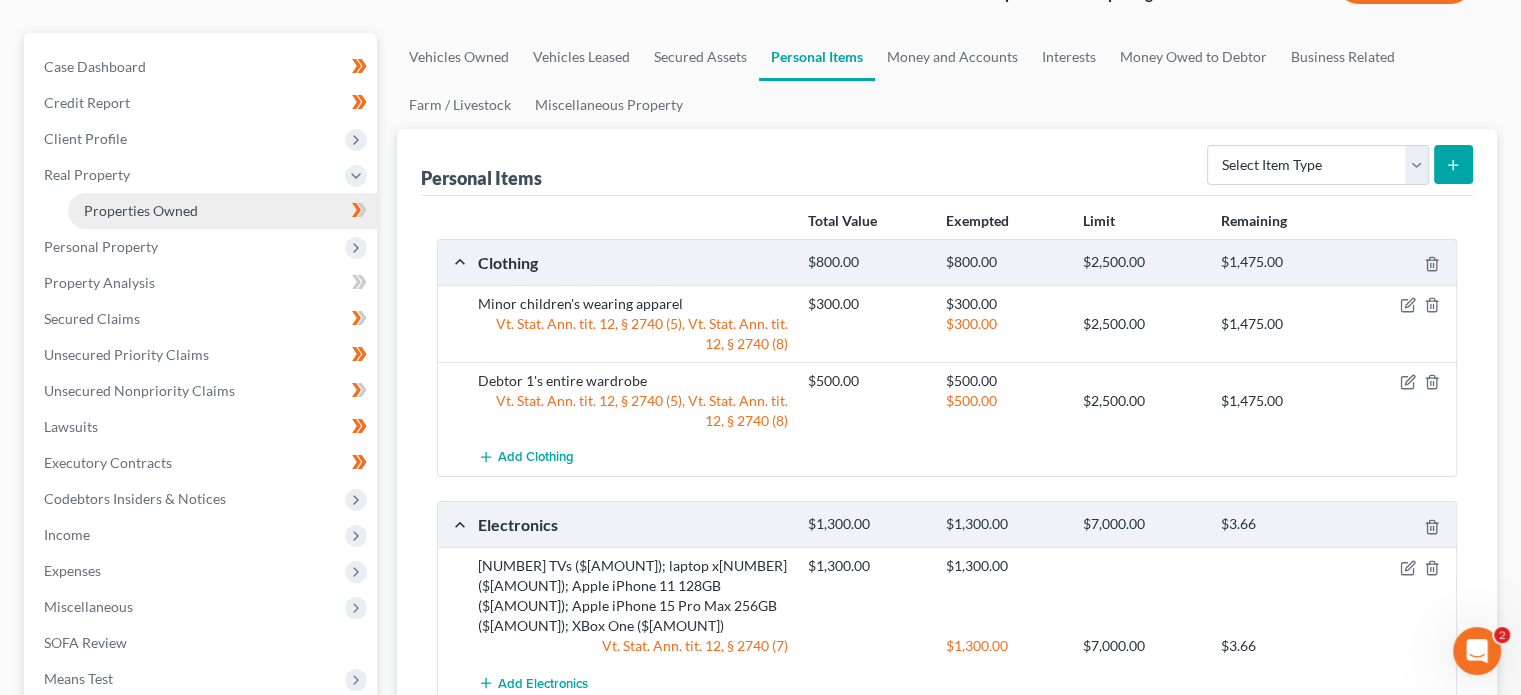 click on "Properties Owned" at bounding box center (141, 210) 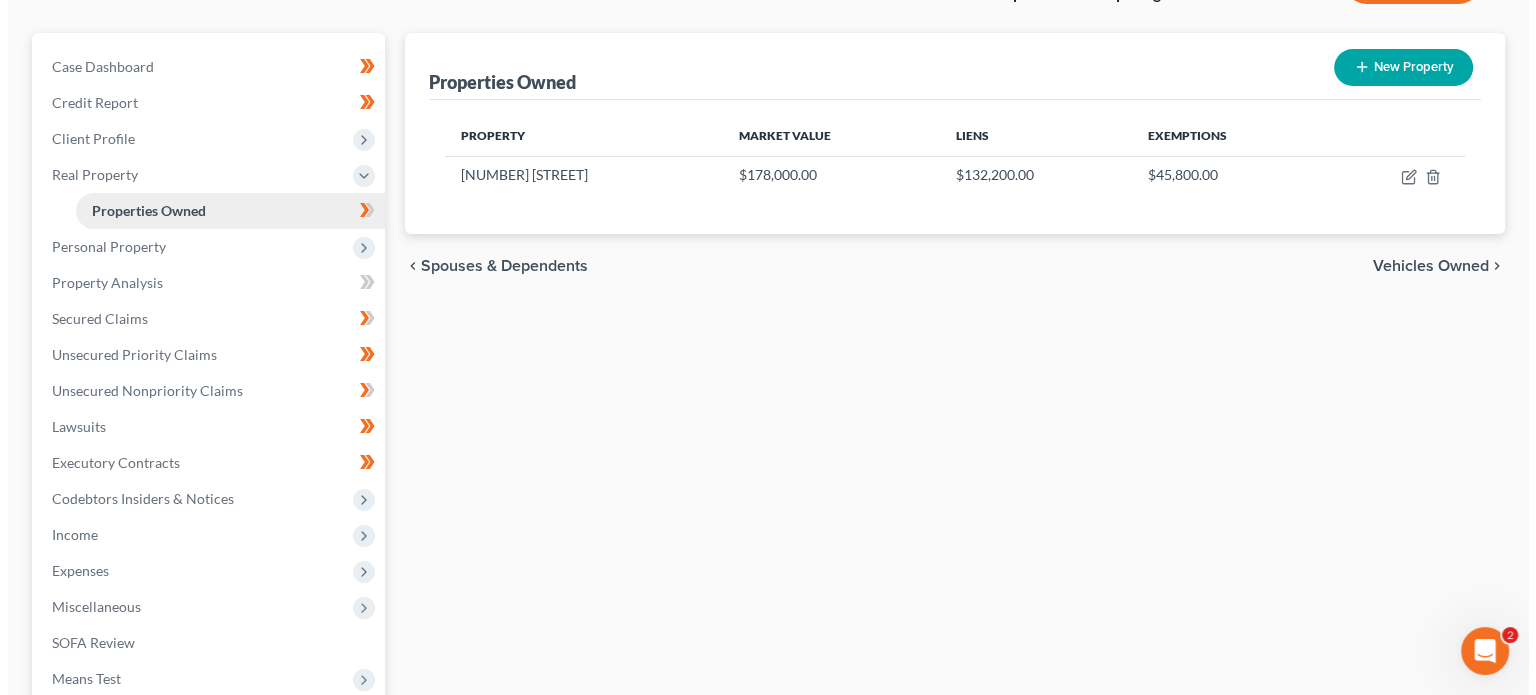 scroll, scrollTop: 0, scrollLeft: 0, axis: both 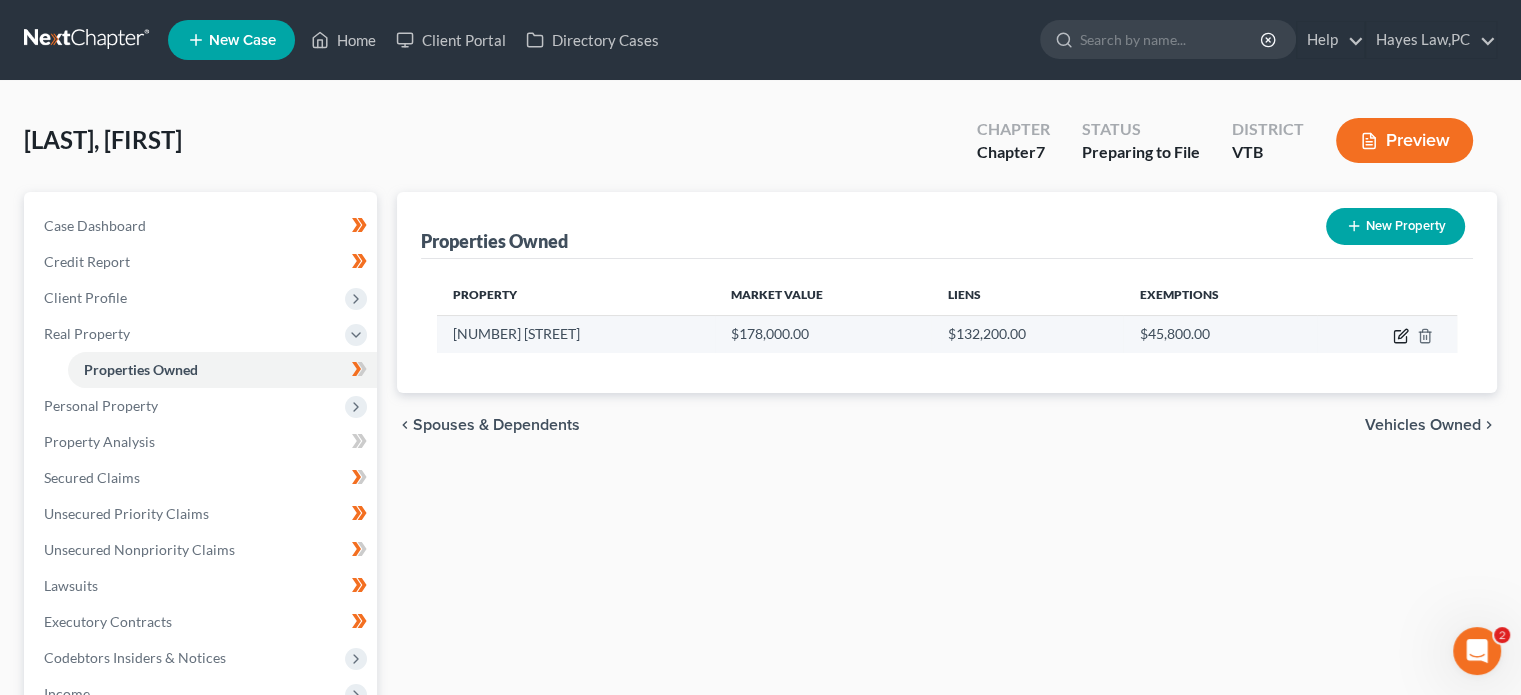 click 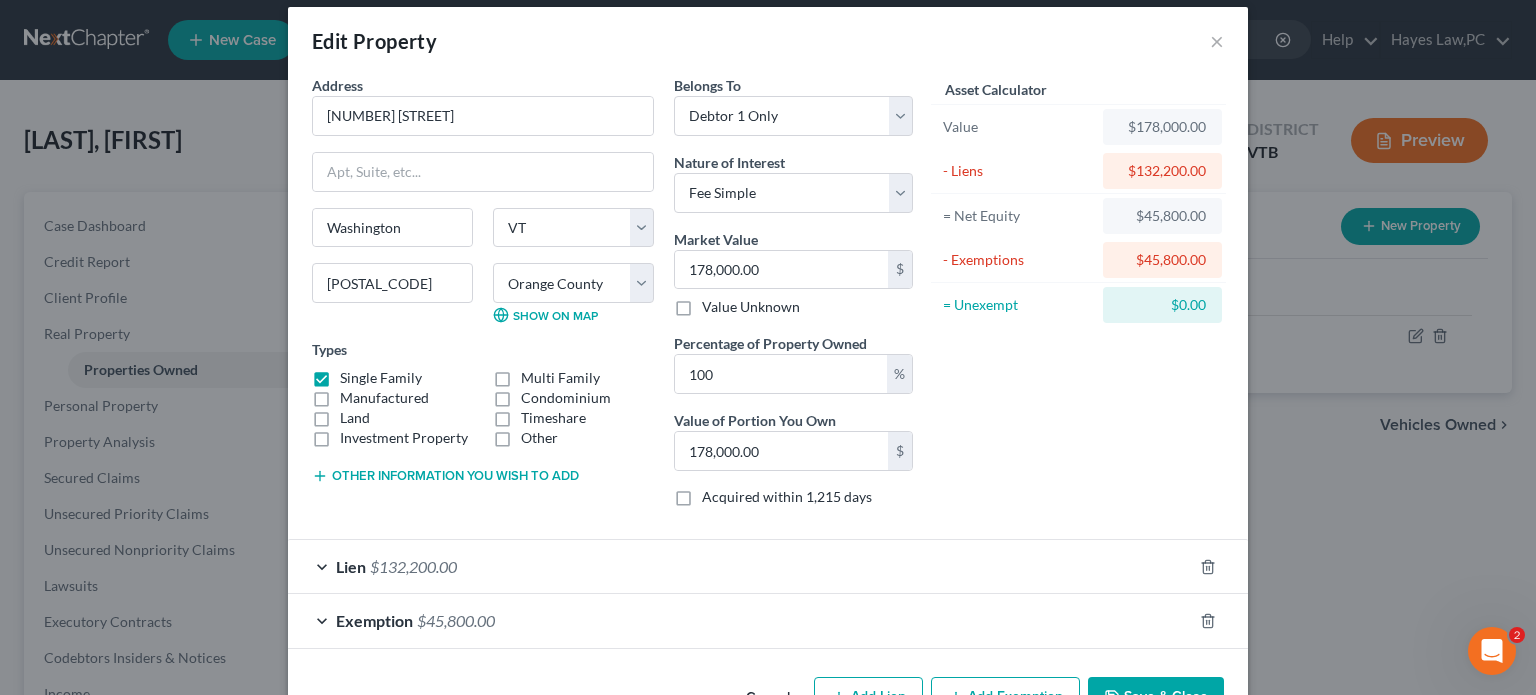 scroll, scrollTop: 16, scrollLeft: 0, axis: vertical 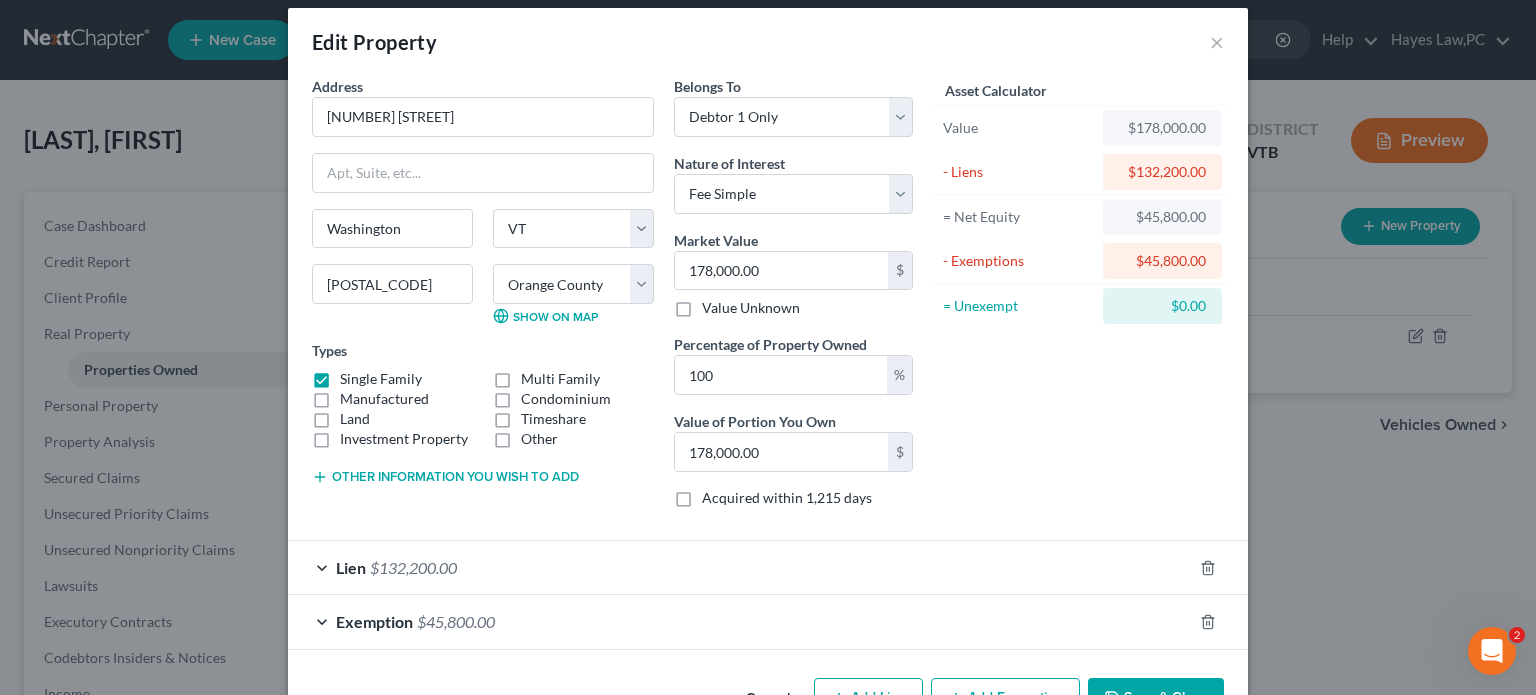 click on "Other information you wish to add" at bounding box center (445, 477) 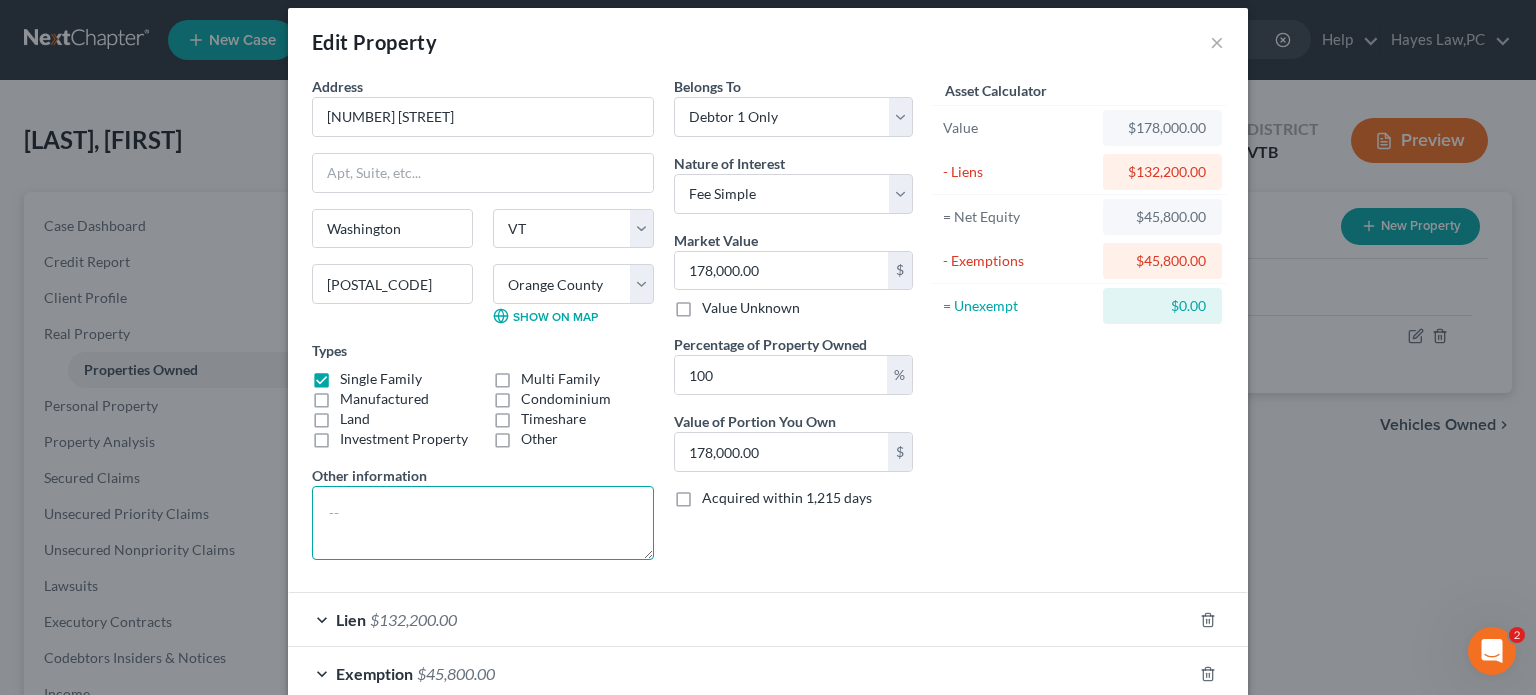 click at bounding box center [483, 523] 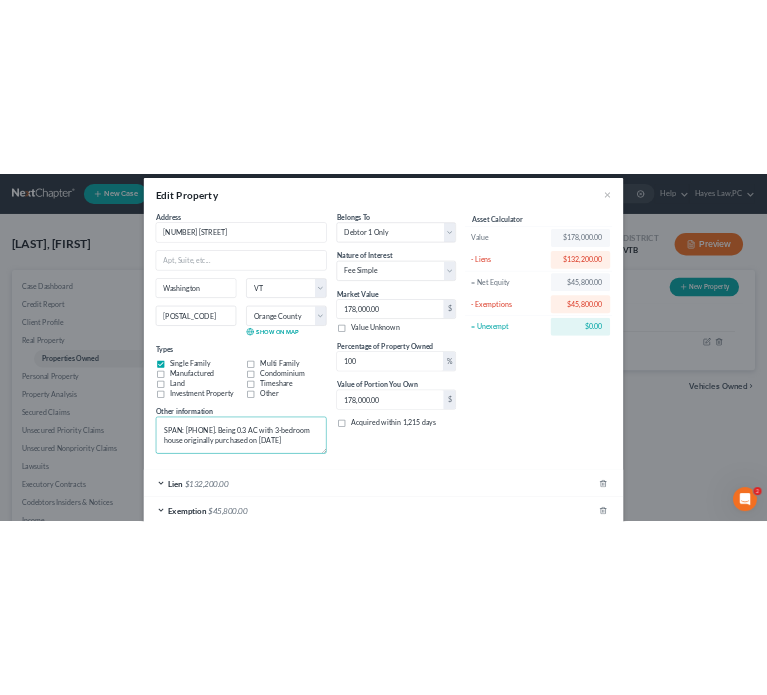 scroll, scrollTop: 3, scrollLeft: 0, axis: vertical 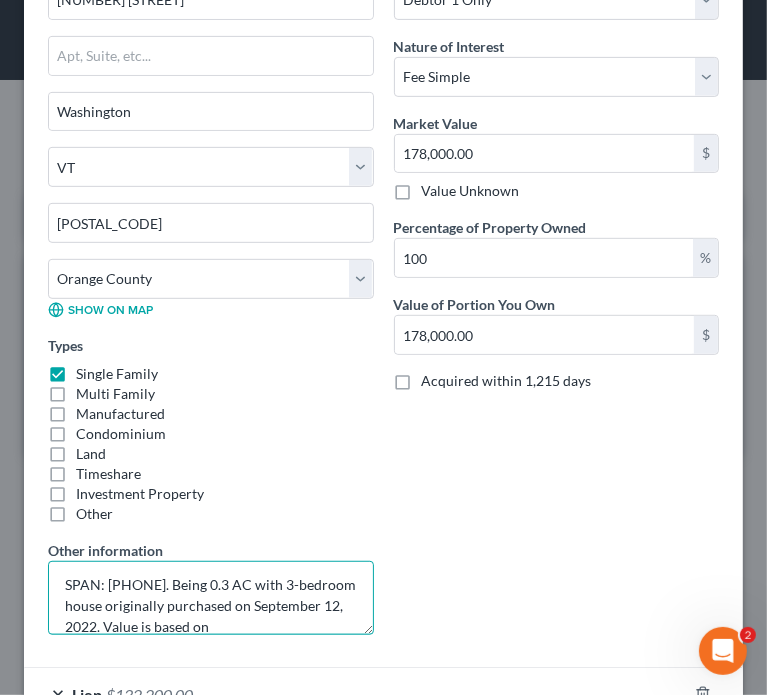 click on "SPAN: [PHONE]. Being 0.3 AC with 3-bedroom house originally purchased on September 12, 2022. Value is based on" at bounding box center [211, 598] 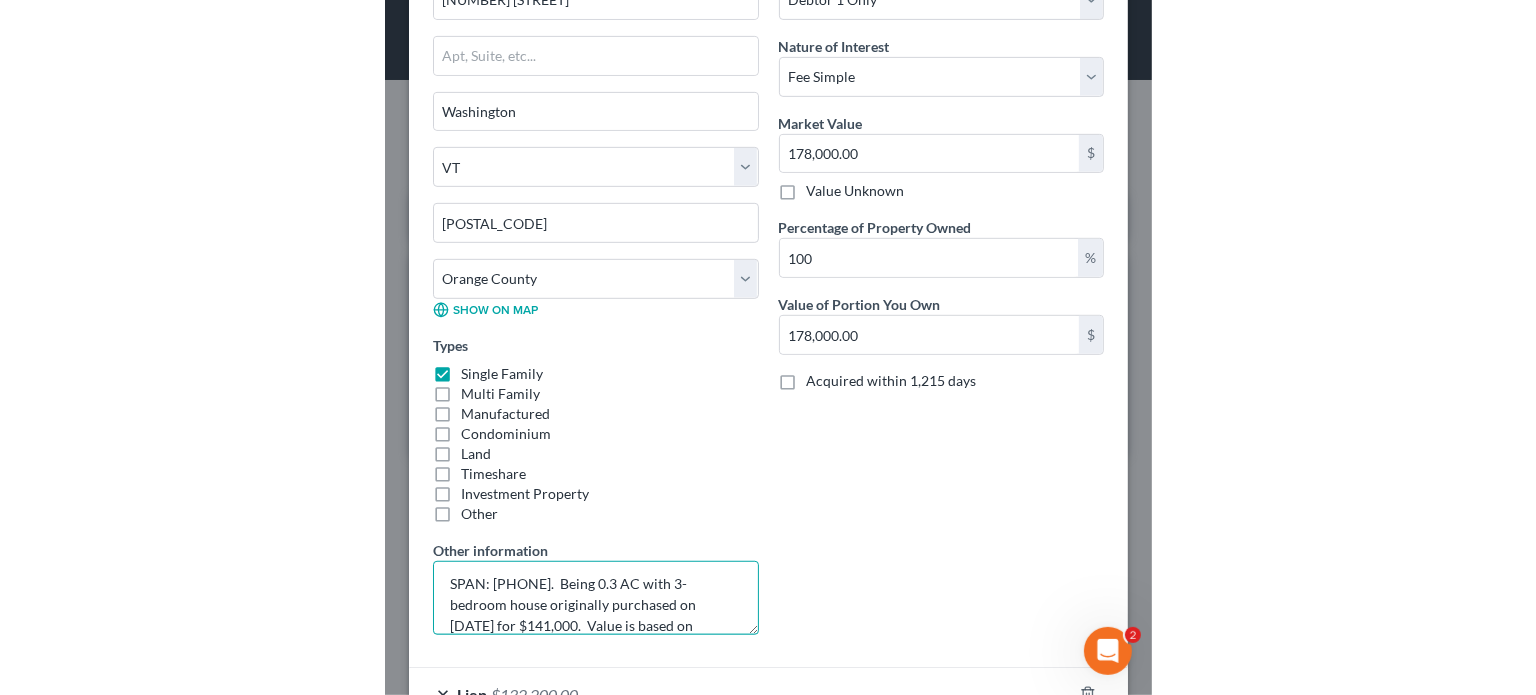 scroll, scrollTop: 24, scrollLeft: 0, axis: vertical 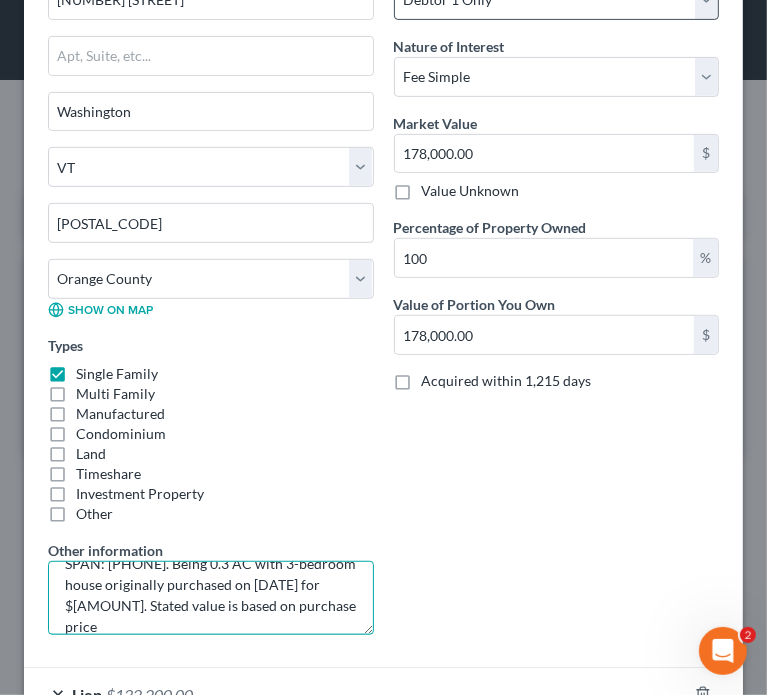 type on "SPAN: [PHONE]. Being 0.3 AC with 3-bedroom house originally purchased on [DATE] for $[AMOUNT]. Stated value is based on purchase price" 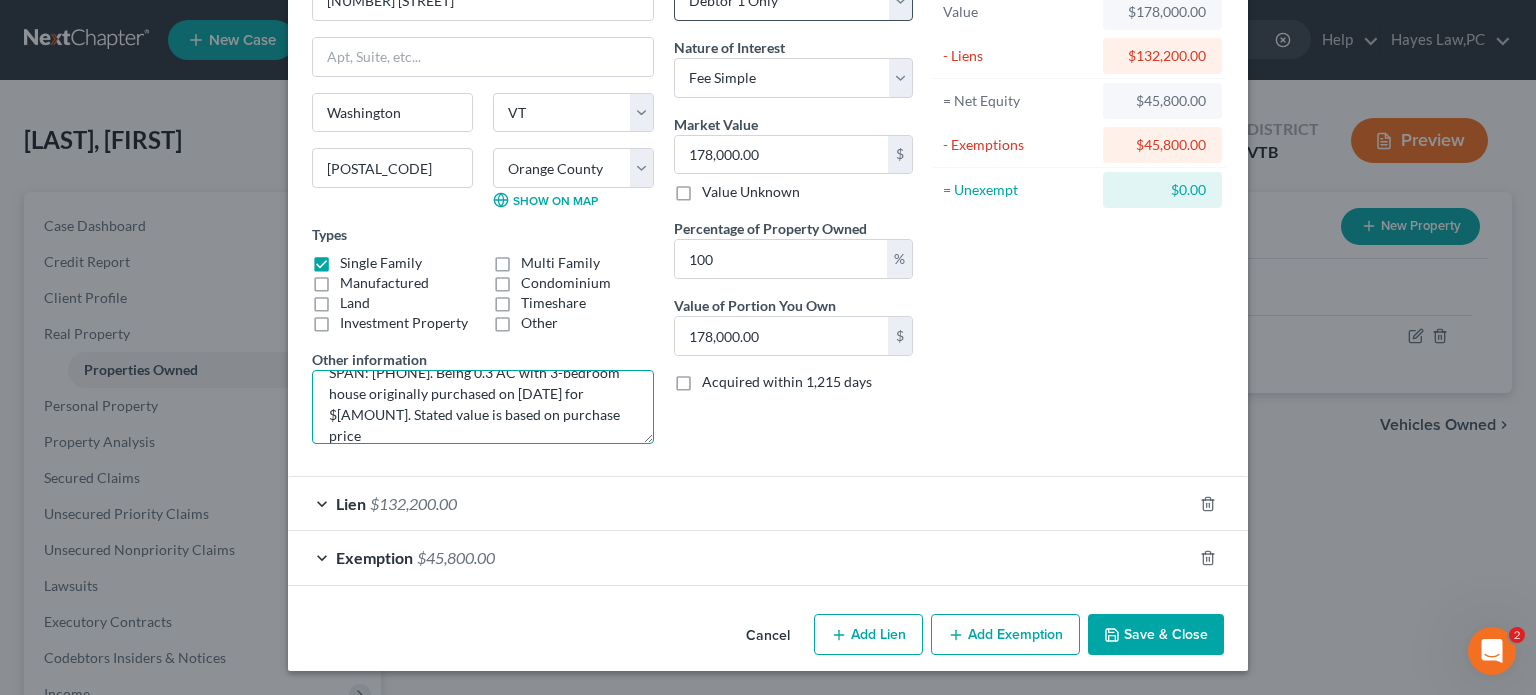 scroll, scrollTop: 129, scrollLeft: 0, axis: vertical 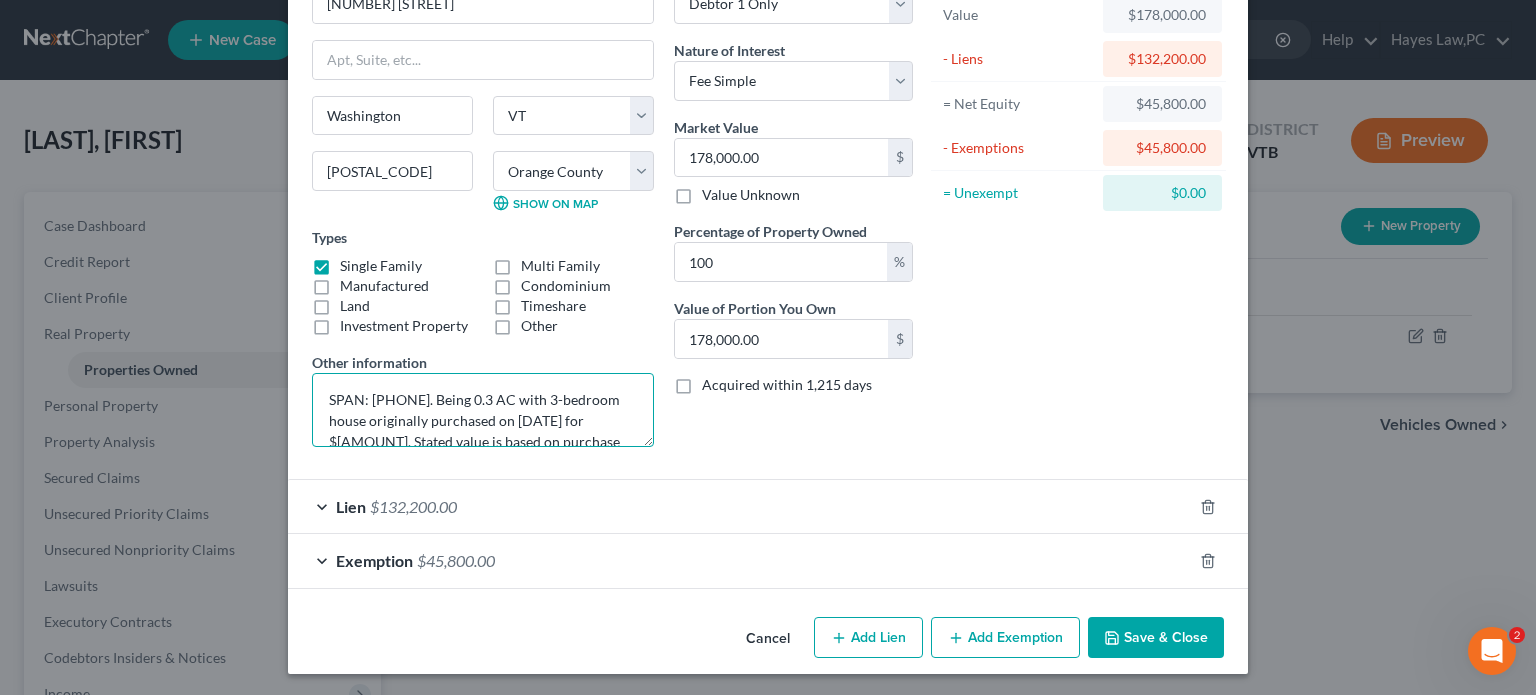 drag, startPoint x: 458, startPoint y: 395, endPoint x: 362, endPoint y: 392, distance: 96.04687 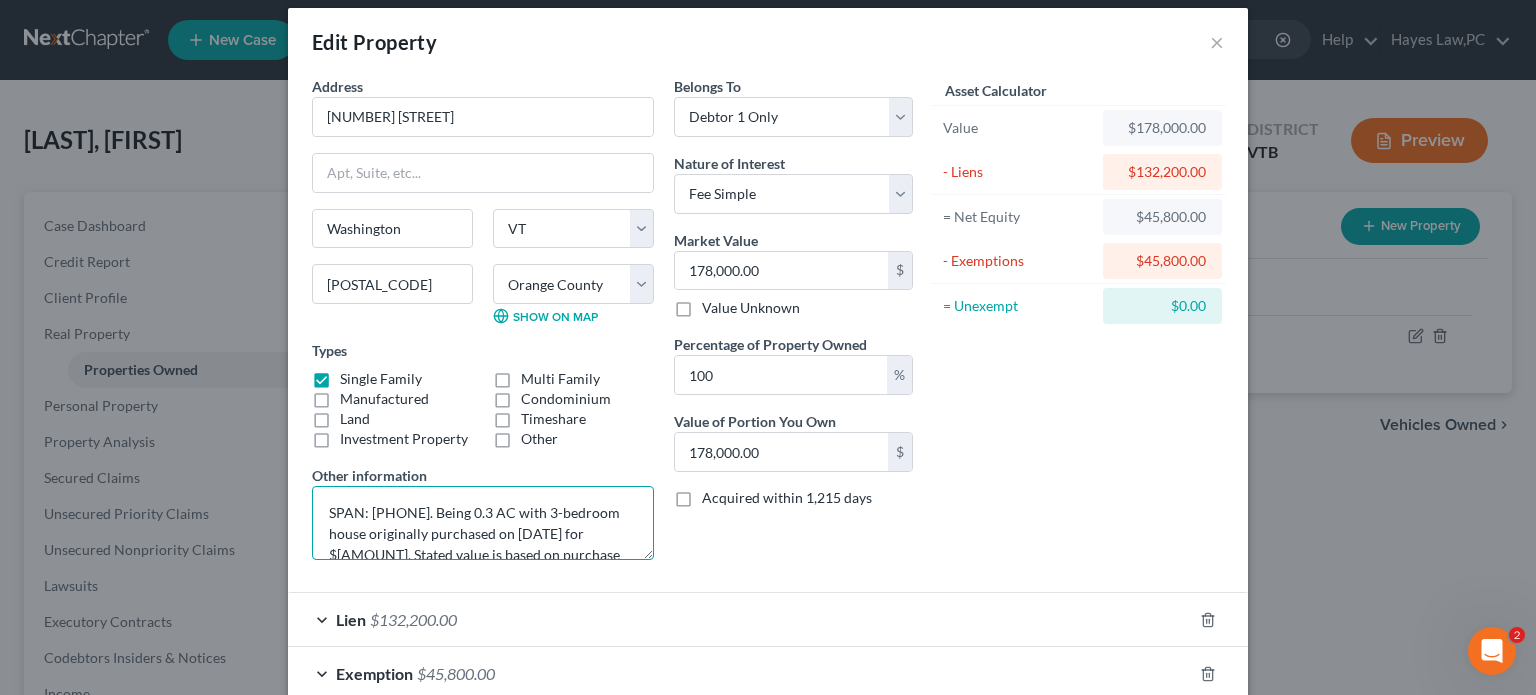 scroll, scrollTop: 0, scrollLeft: 0, axis: both 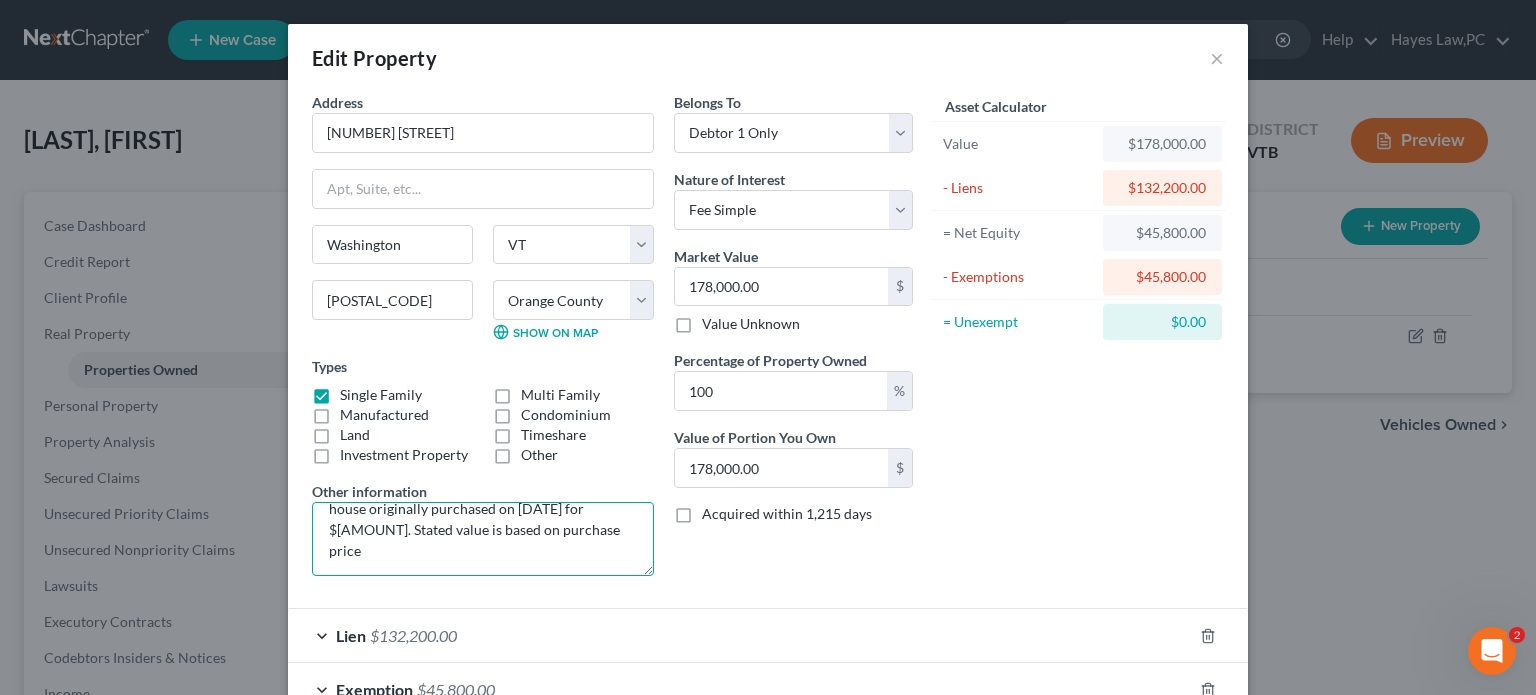 click on "SPAN: [PHONE]. Being 0.3 AC with 3-bedroom house originally purchased on [DATE] for $[AMOUNT]. Stated value is based on purchase price" at bounding box center (483, 539) 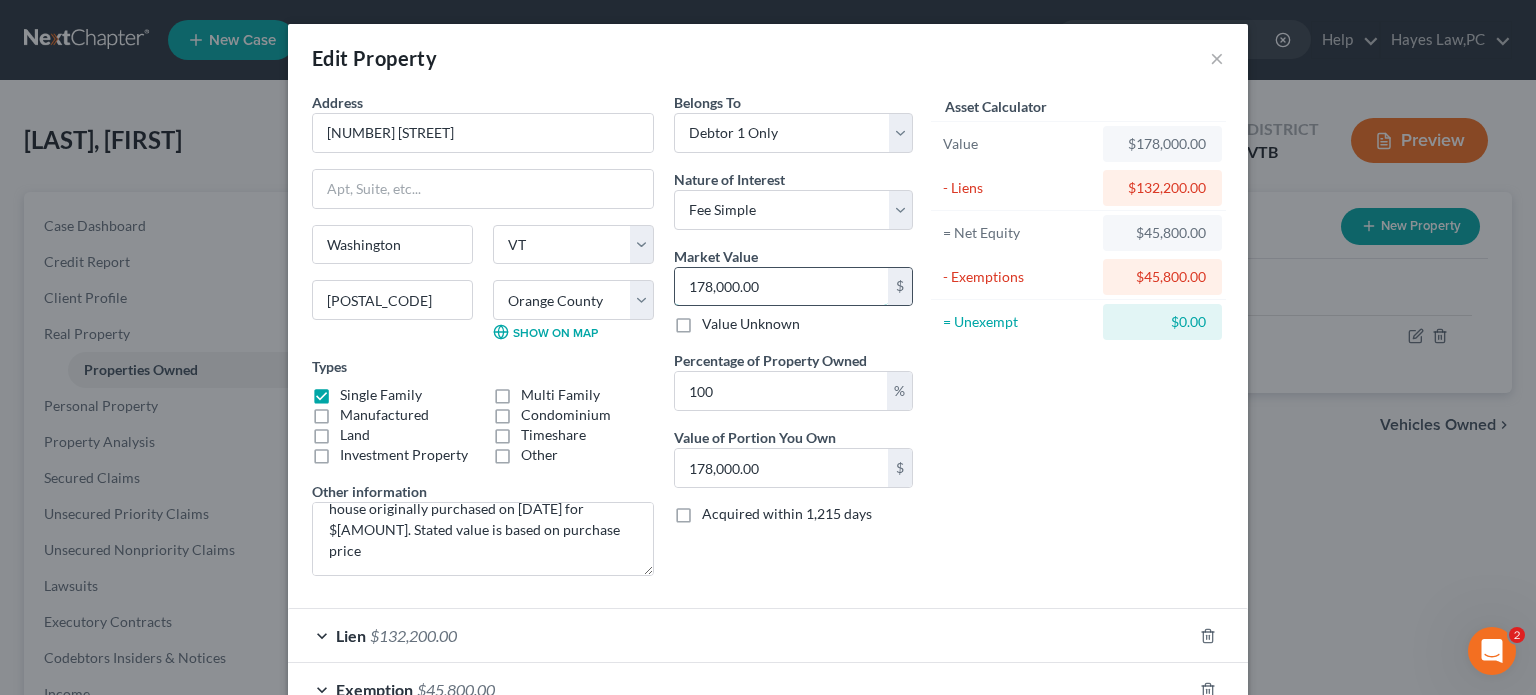click on "178,000.00" at bounding box center (781, 287) 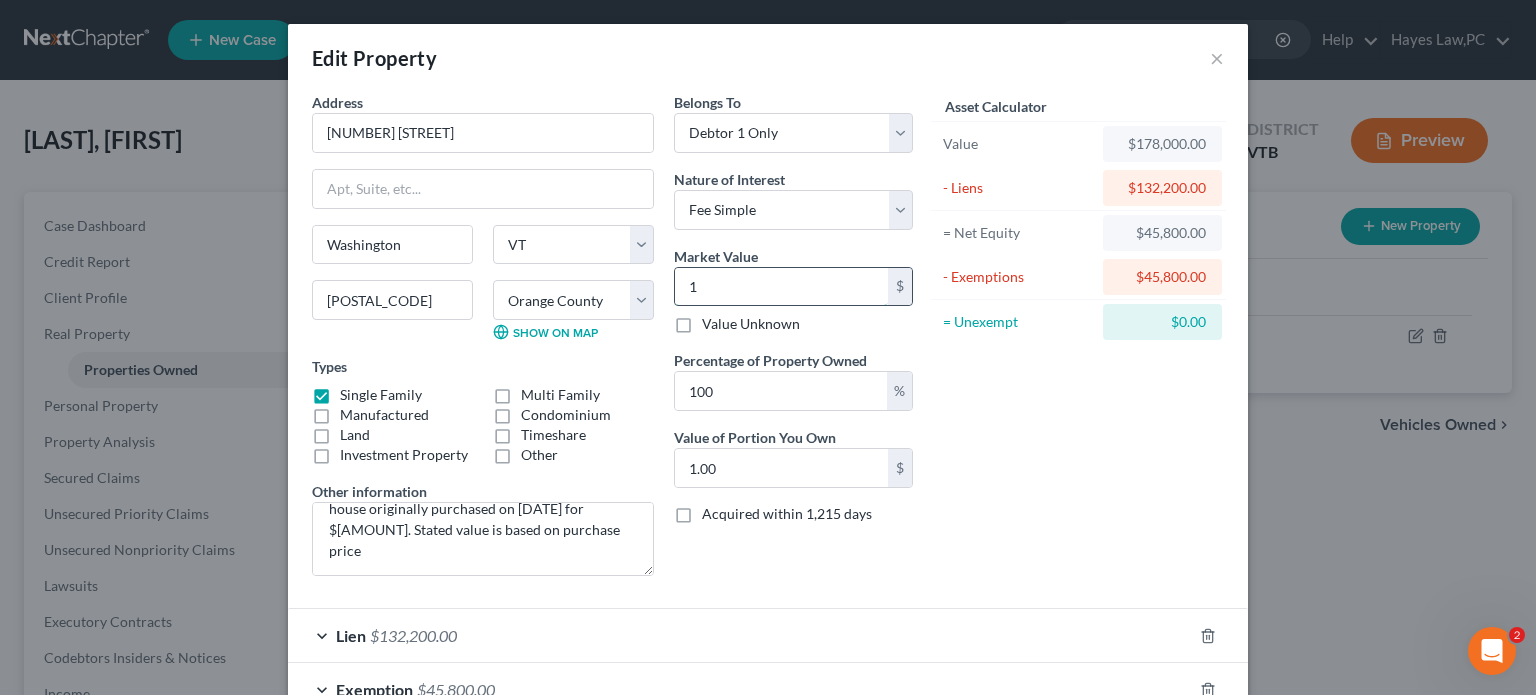 type on "18" 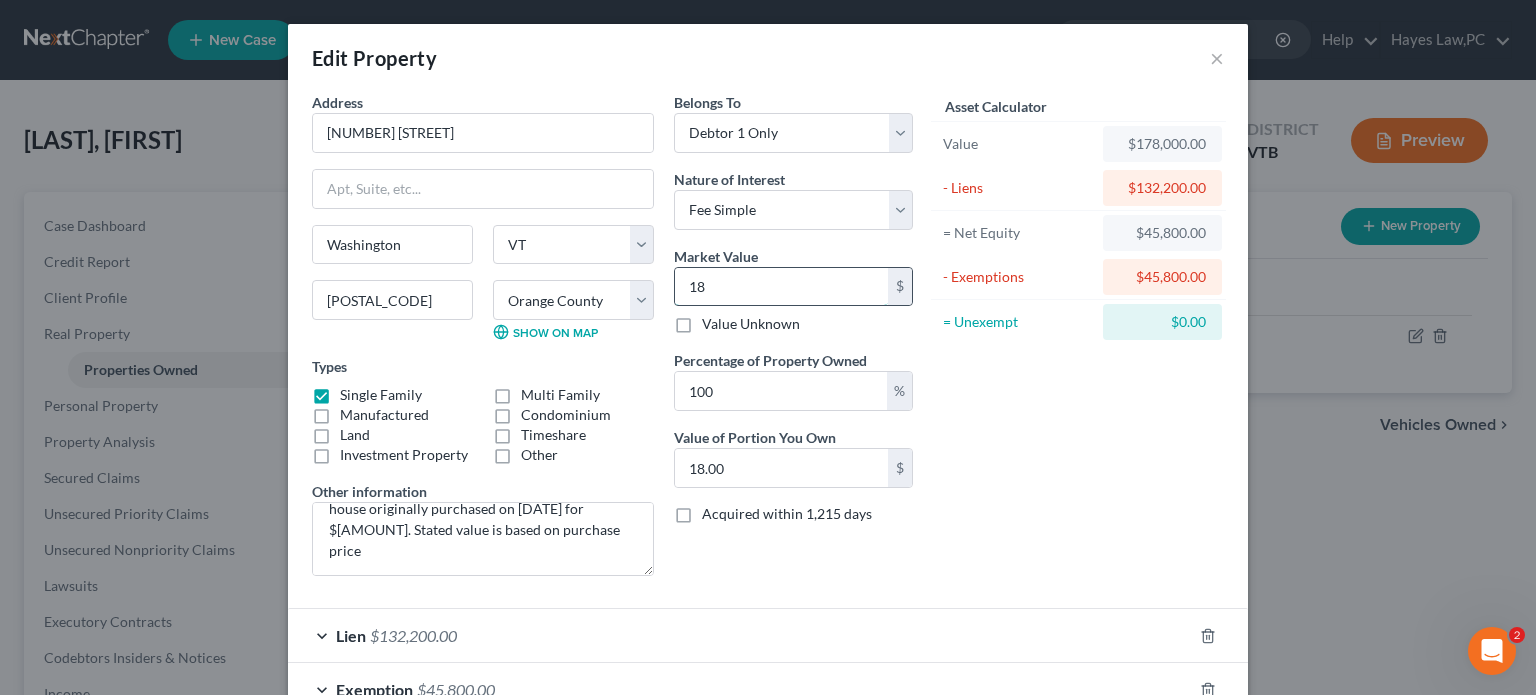 type on "182" 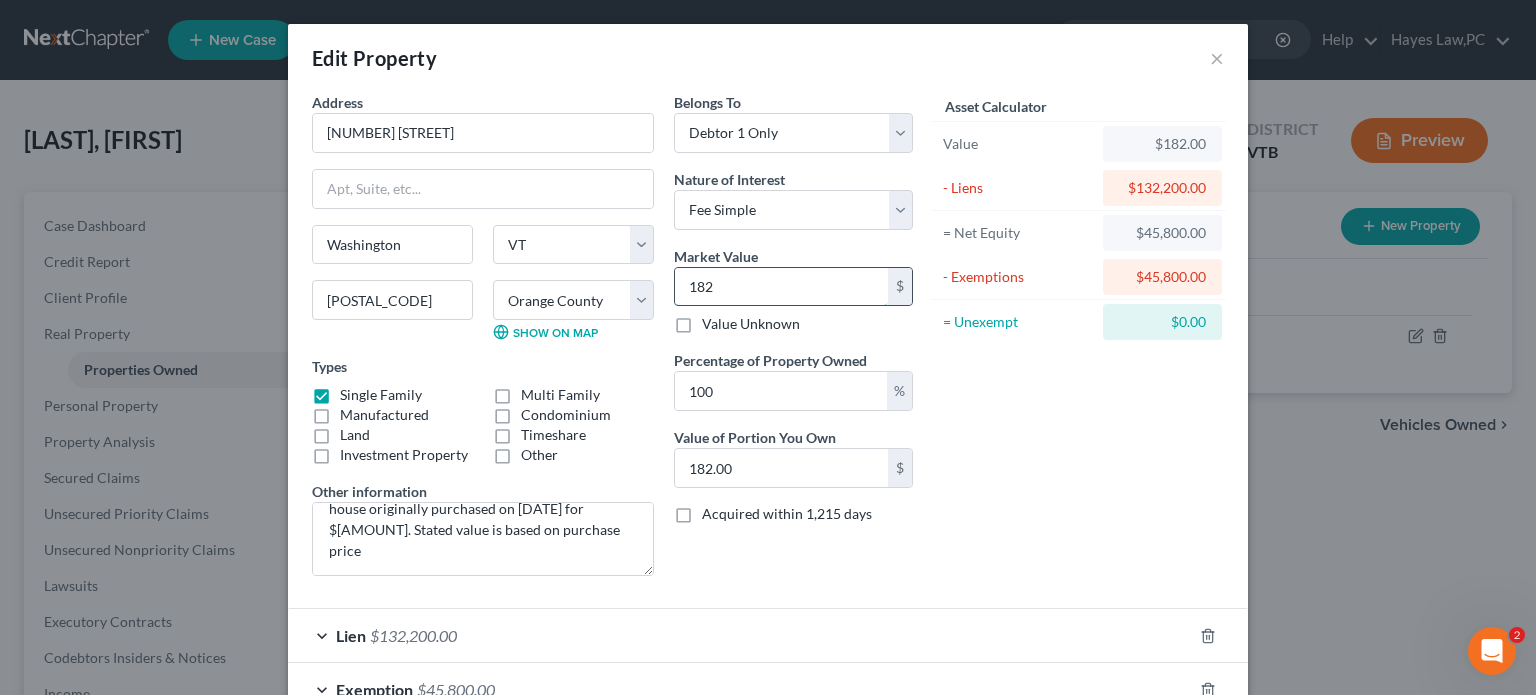 type on "1820" 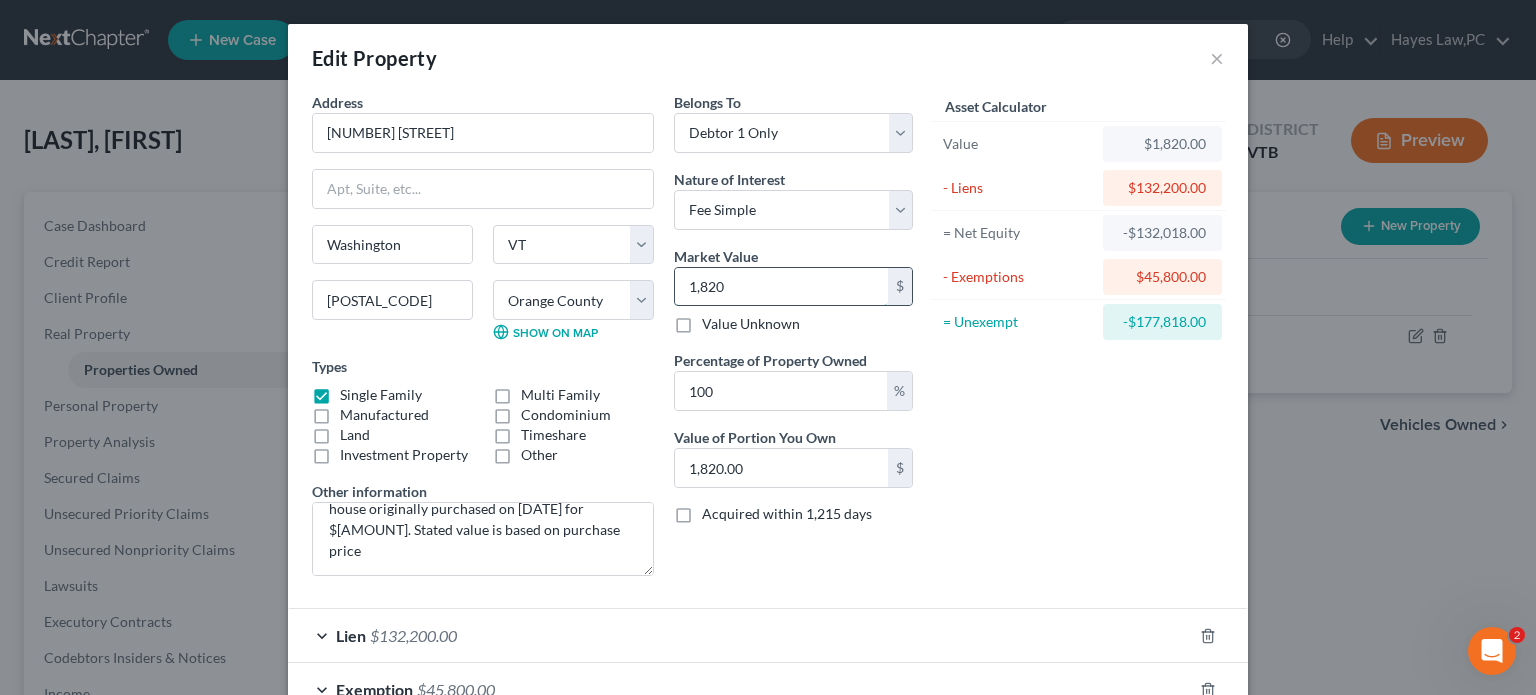 type on "1,8200" 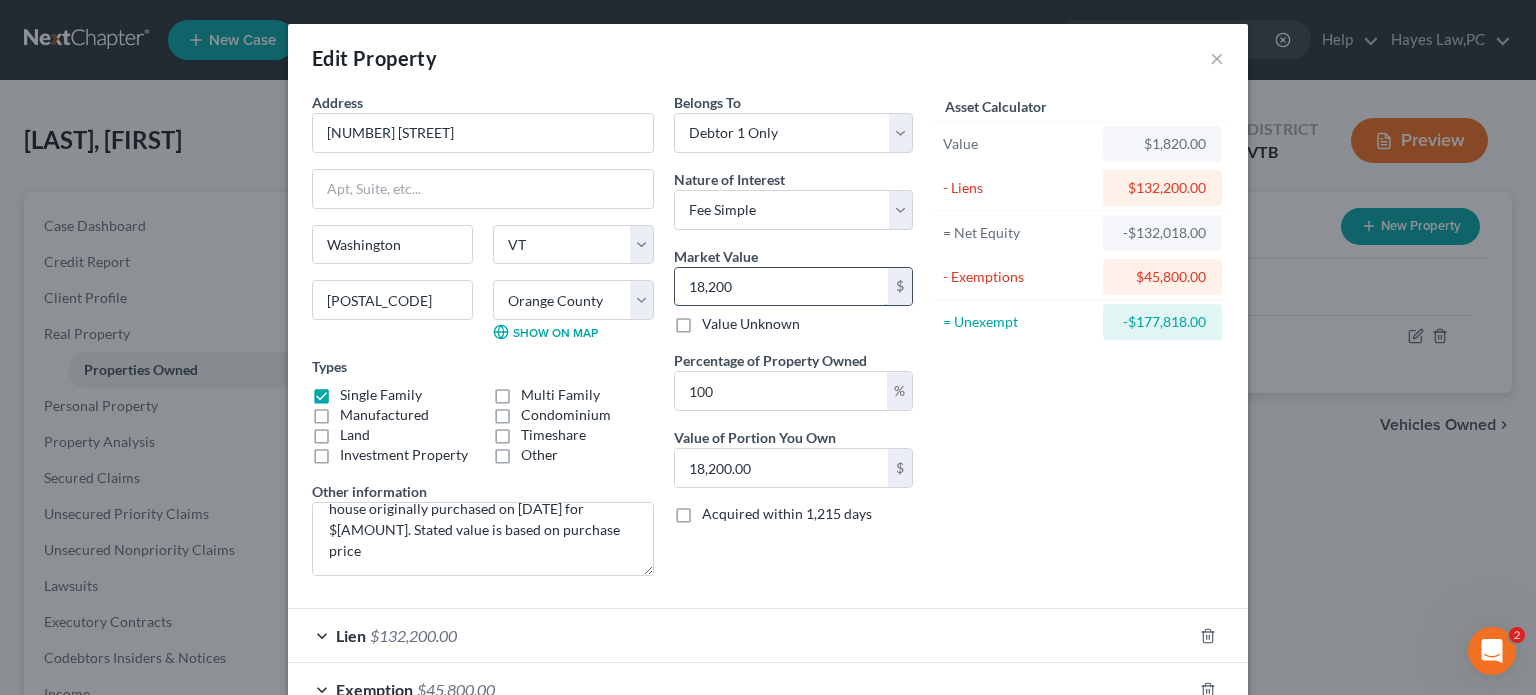 type on "18,2000" 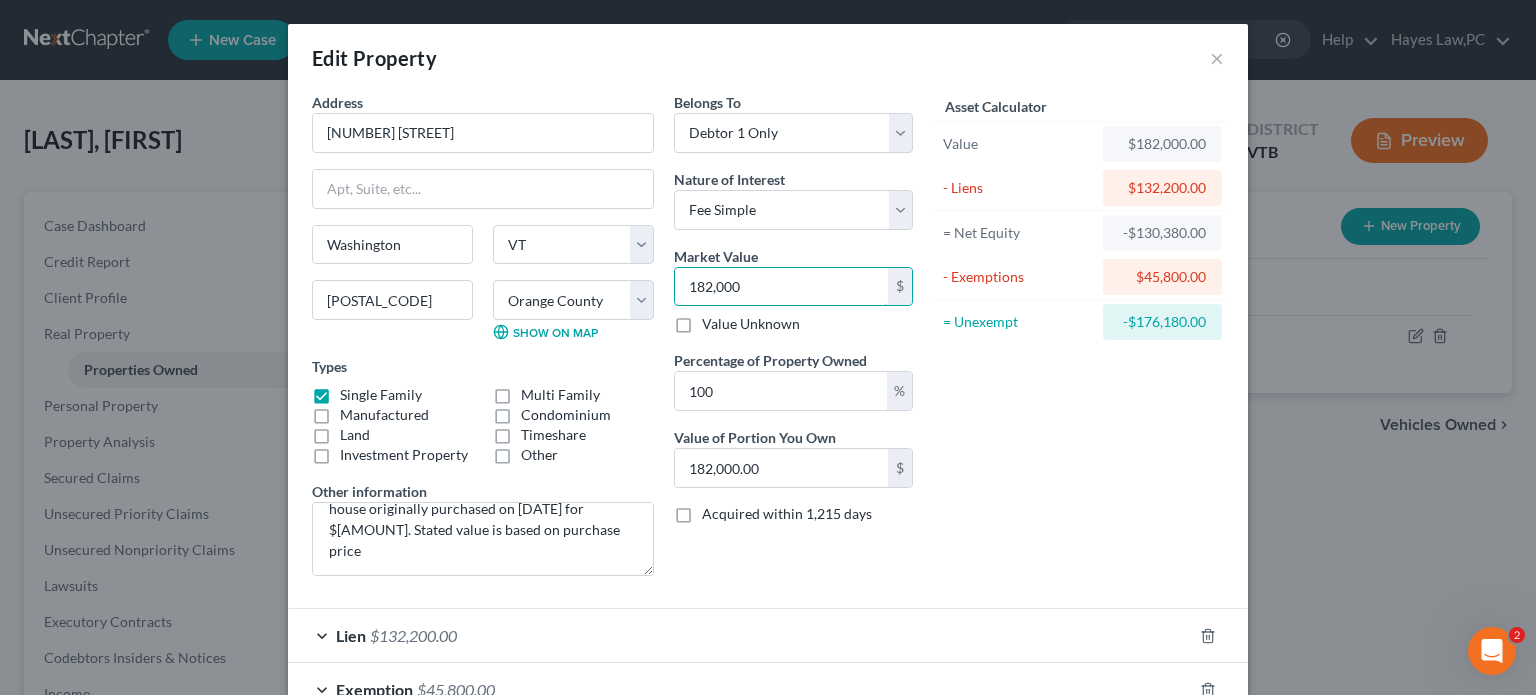 type on "182,000" 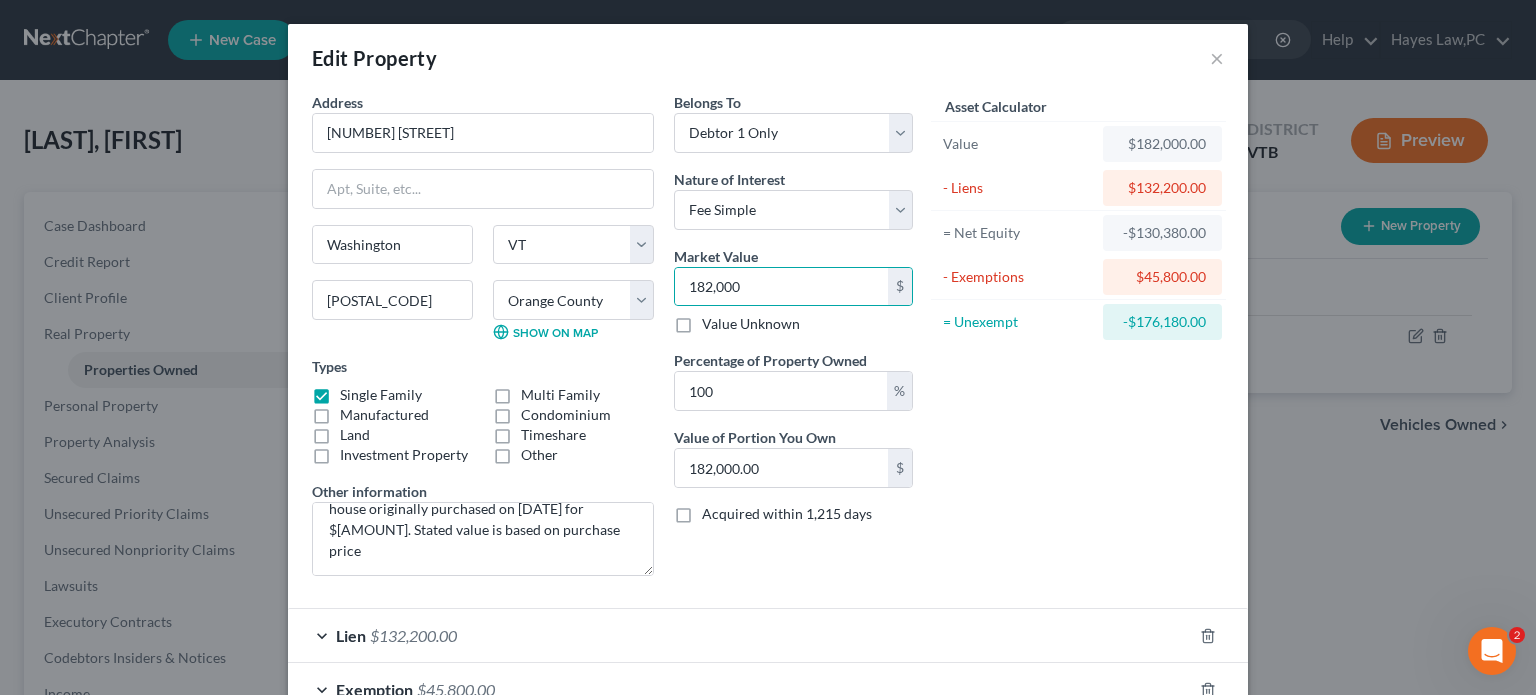 click on "Asset Calculator Value $182,000.00 - Liens $132,200.00 = Net Equity -$130,380.00 - Exemptions $45,800.00 = Unexempt -$176,180.00" at bounding box center [1078, 342] 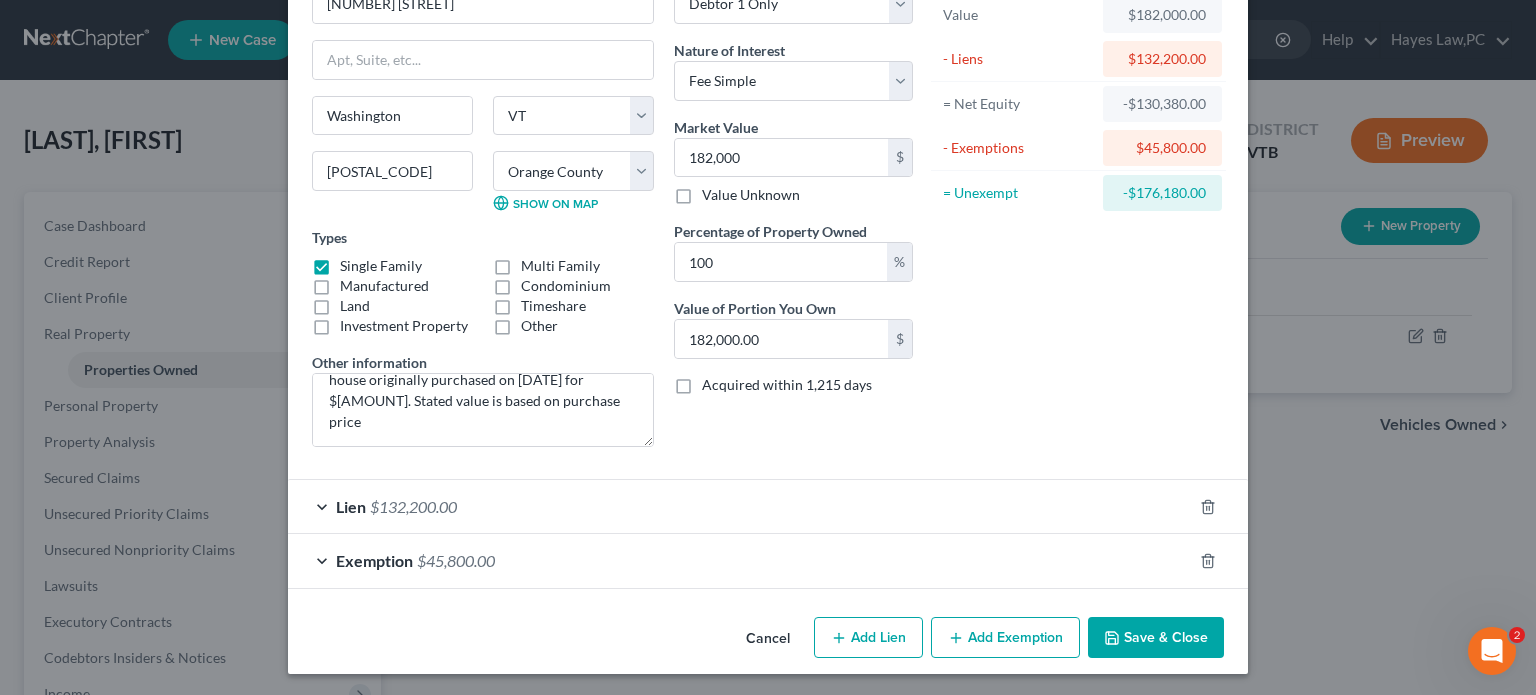 scroll, scrollTop: 129, scrollLeft: 0, axis: vertical 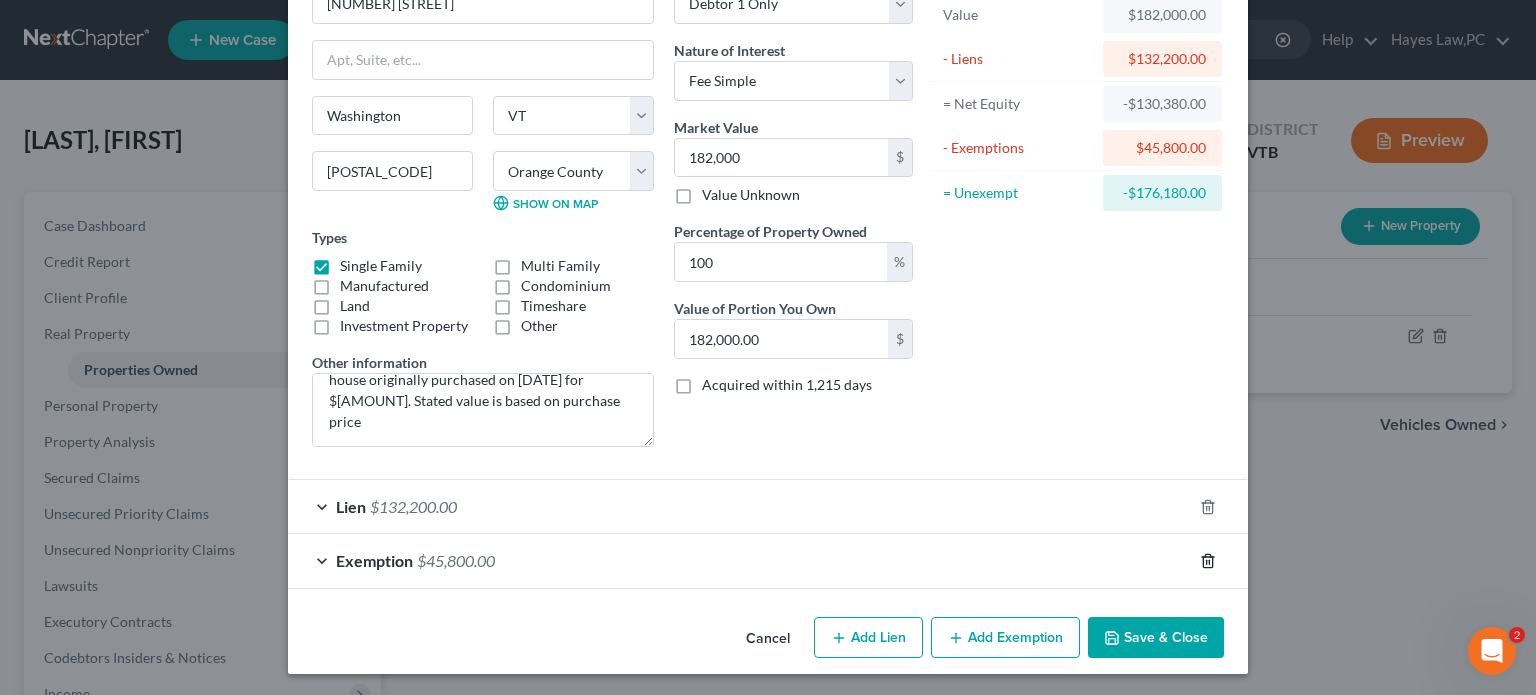 click 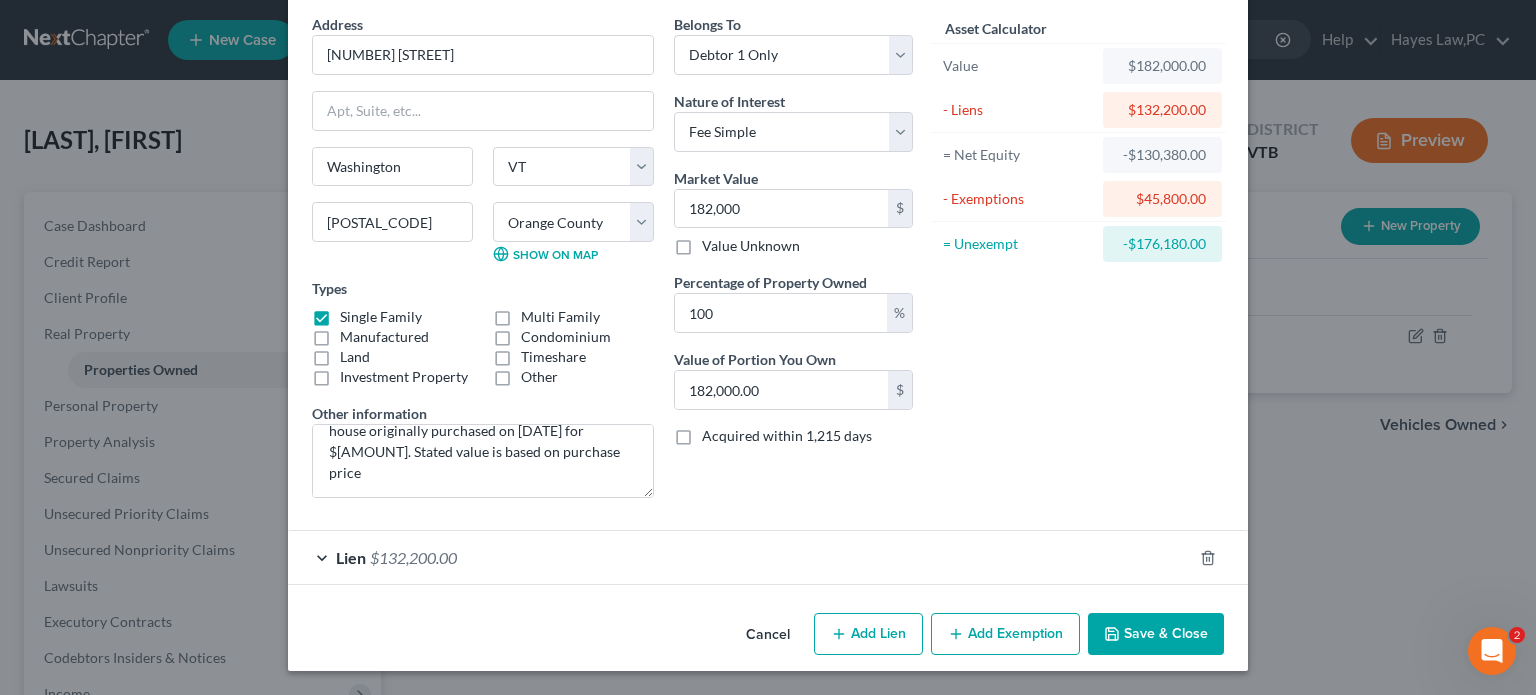 scroll, scrollTop: 75, scrollLeft: 0, axis: vertical 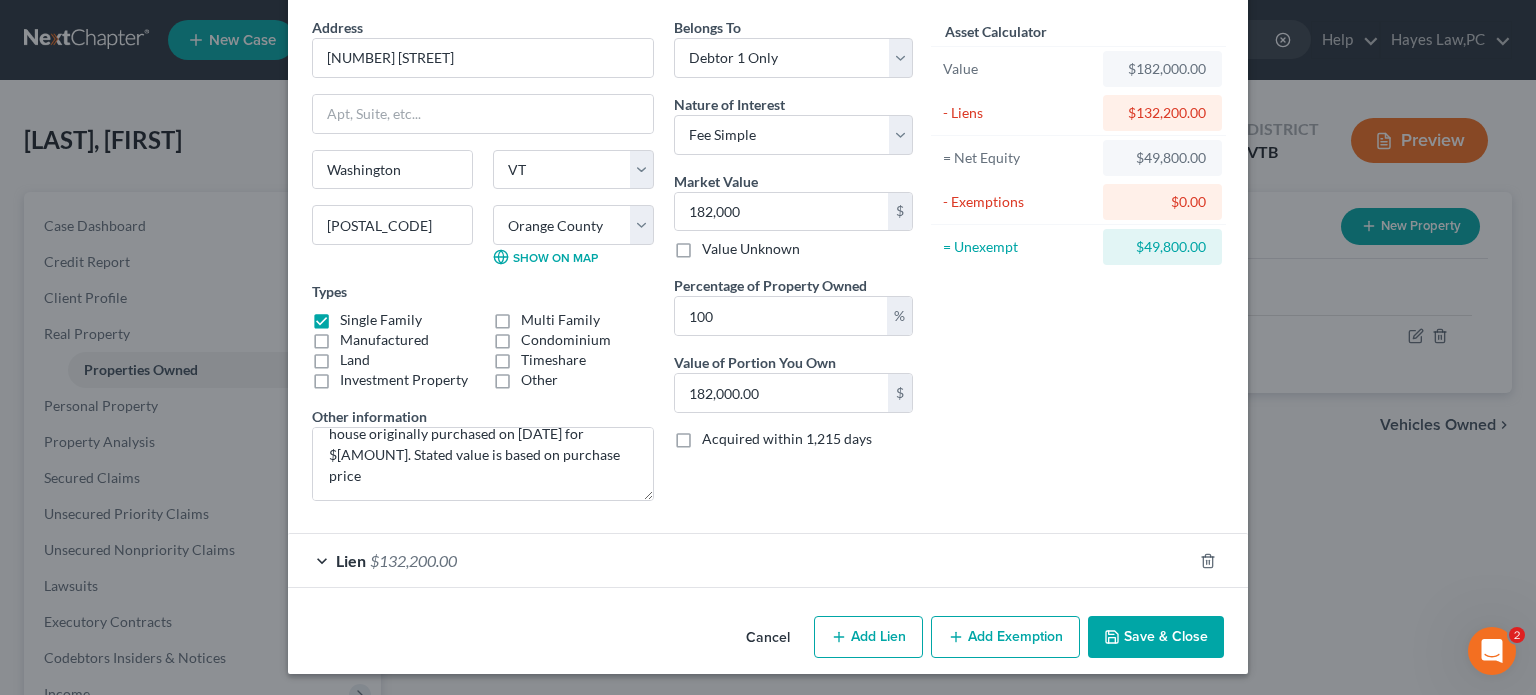 click on "Lien $132,200.00" at bounding box center (740, 560) 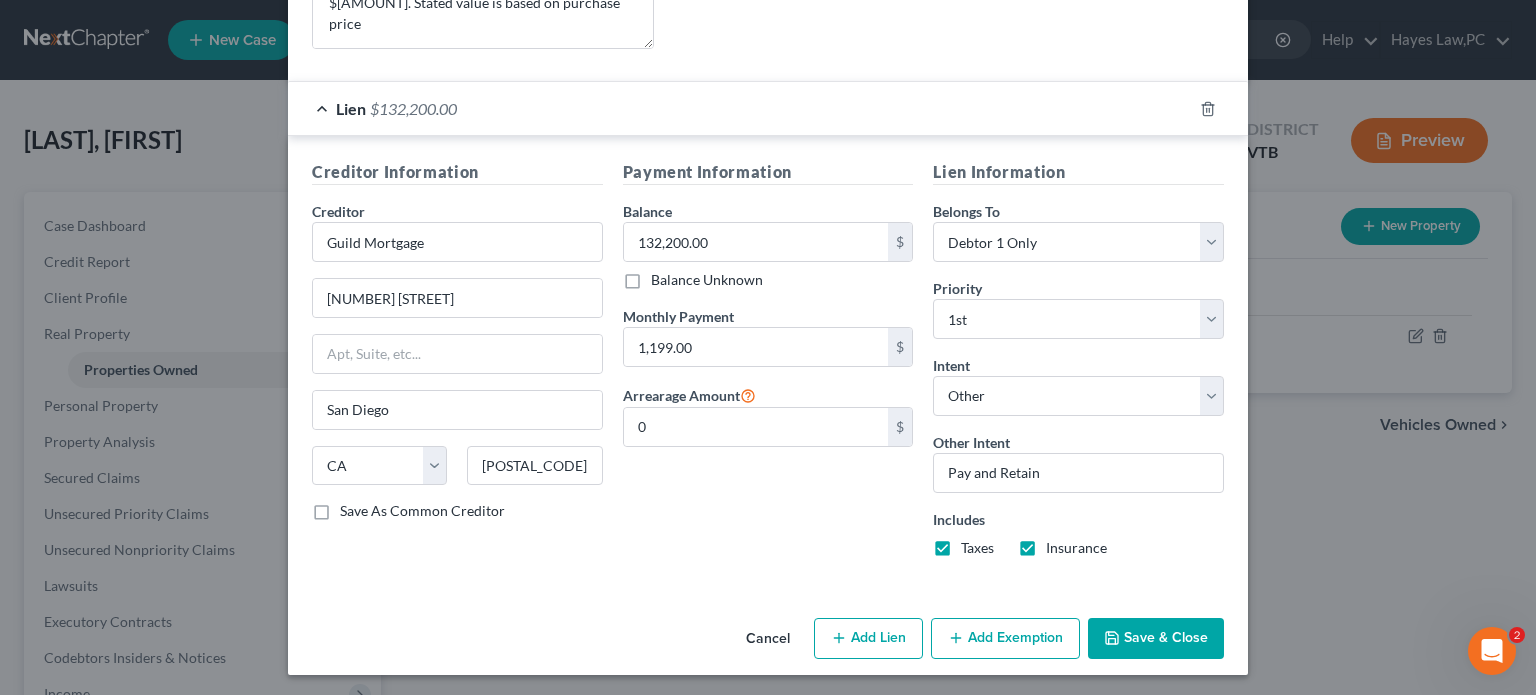 scroll, scrollTop: 526, scrollLeft: 0, axis: vertical 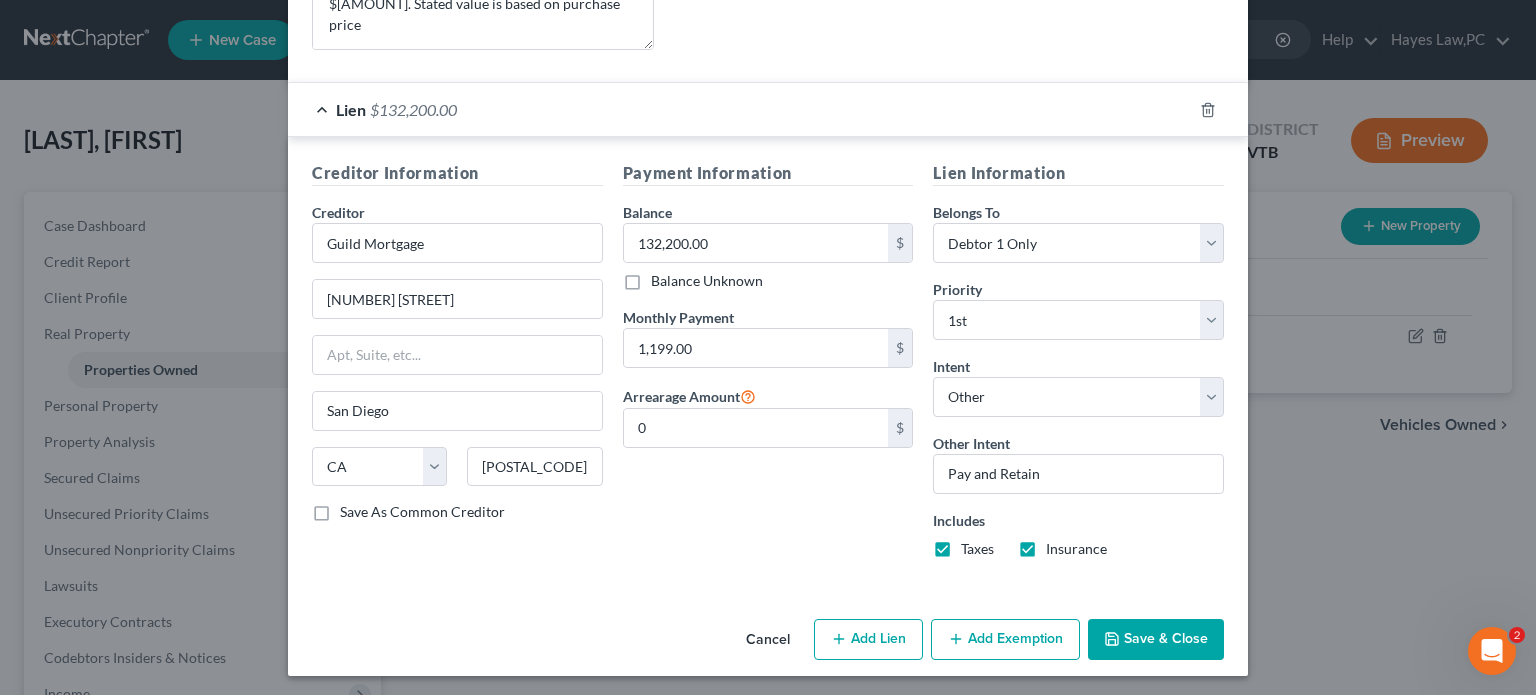 click on "Add Exemption" at bounding box center [1005, 640] 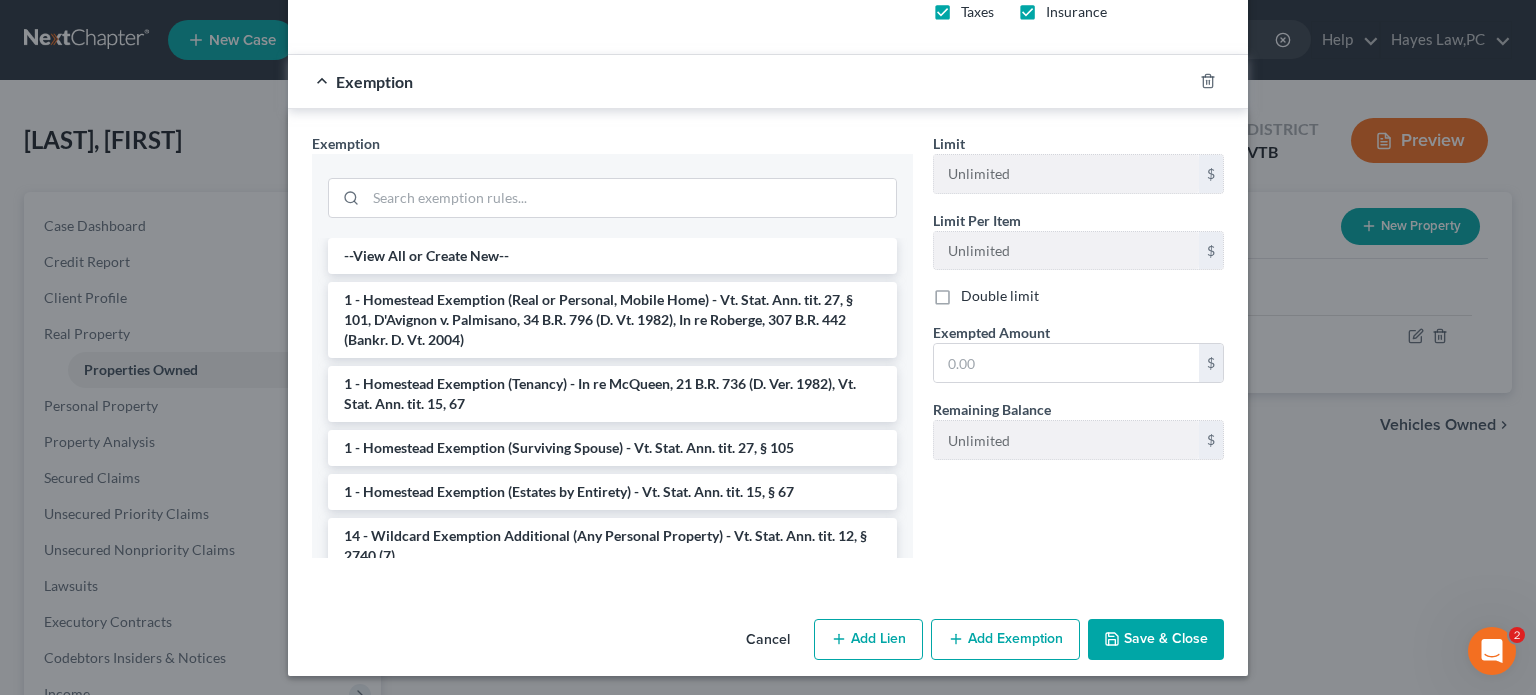 scroll, scrollTop: 1062, scrollLeft: 0, axis: vertical 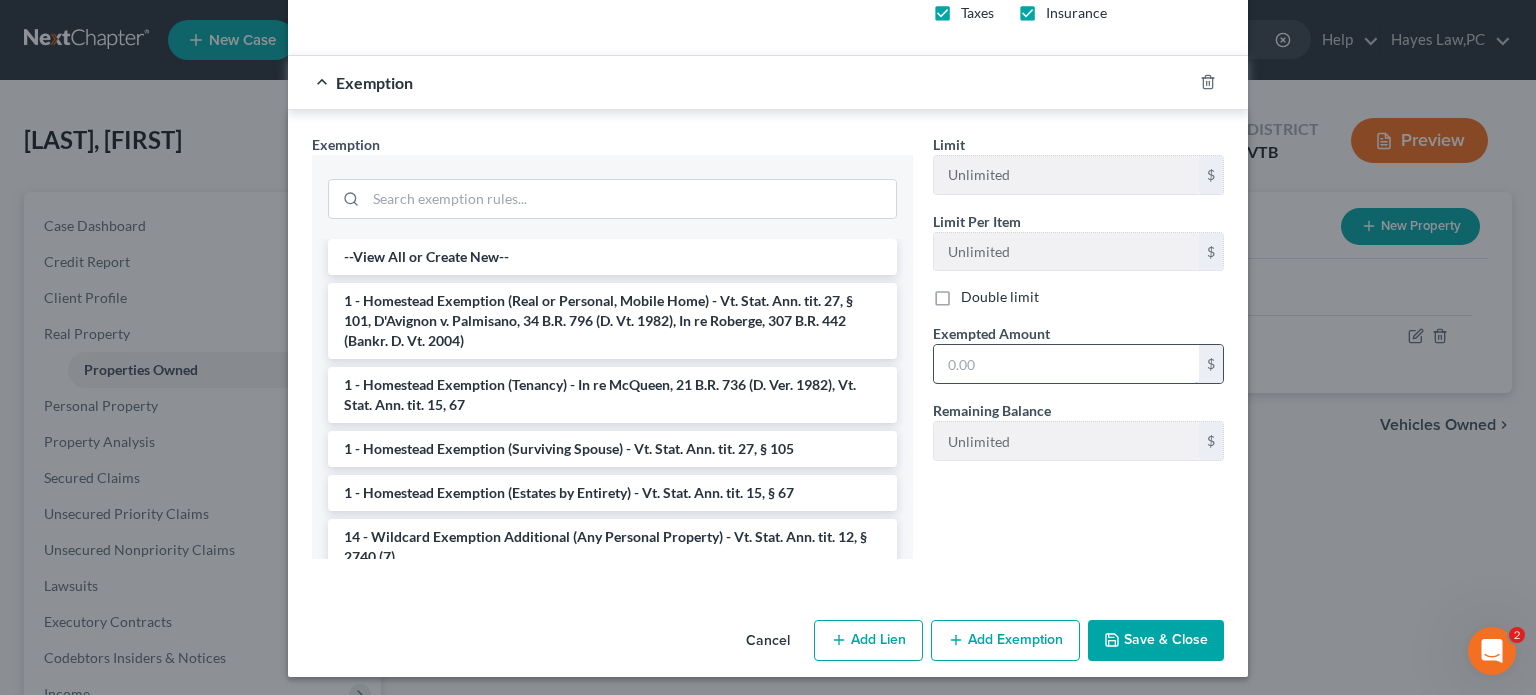 click at bounding box center (1066, 364) 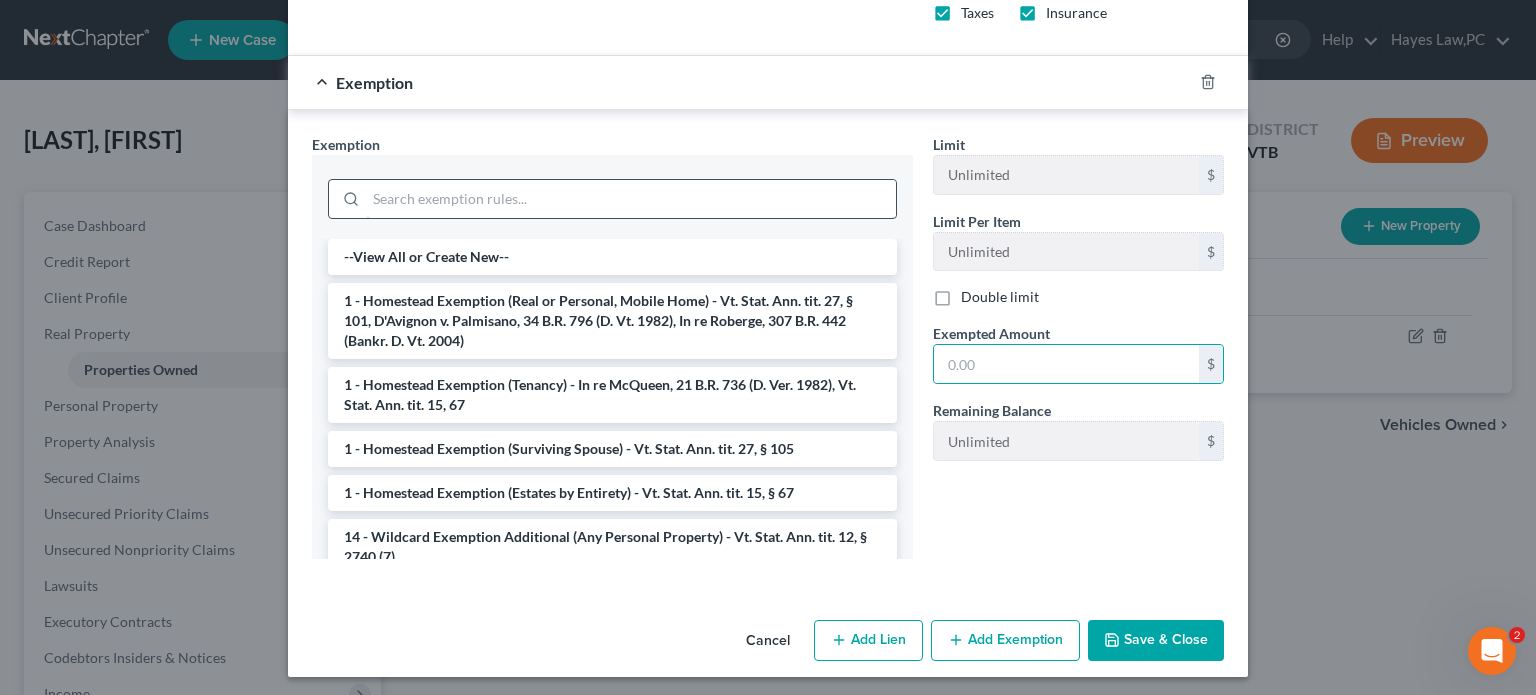 click at bounding box center (631, 199) 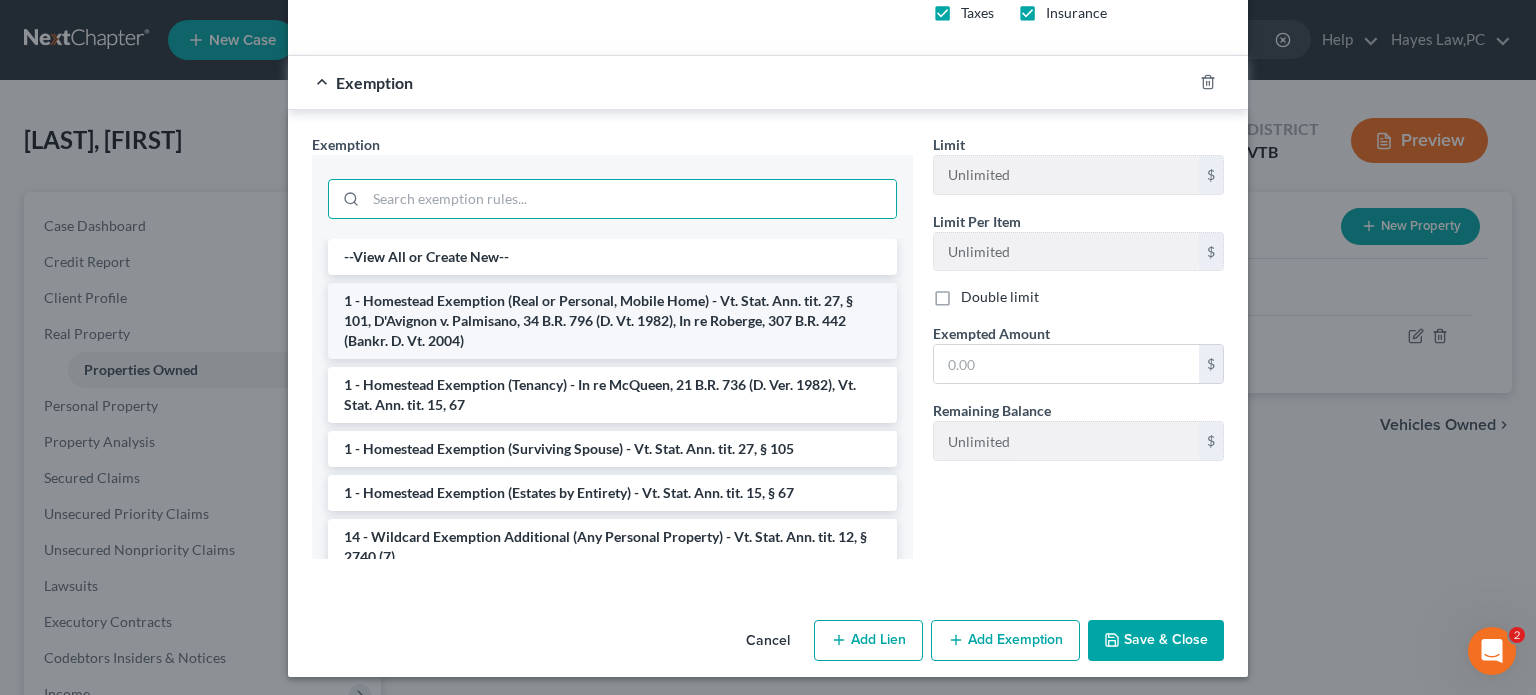 click on "1 - Homestead Exemption (Real or Personal, Mobile Home) - Vt. Stat. Ann. tit. 27, § 101, D'Avignon v. Palmisano, 34 B.R. 796 (D. Vt. 1982), In re Roberge, 307 B.R. 442 (Bankr. D. Vt. 2004)" at bounding box center (612, 321) 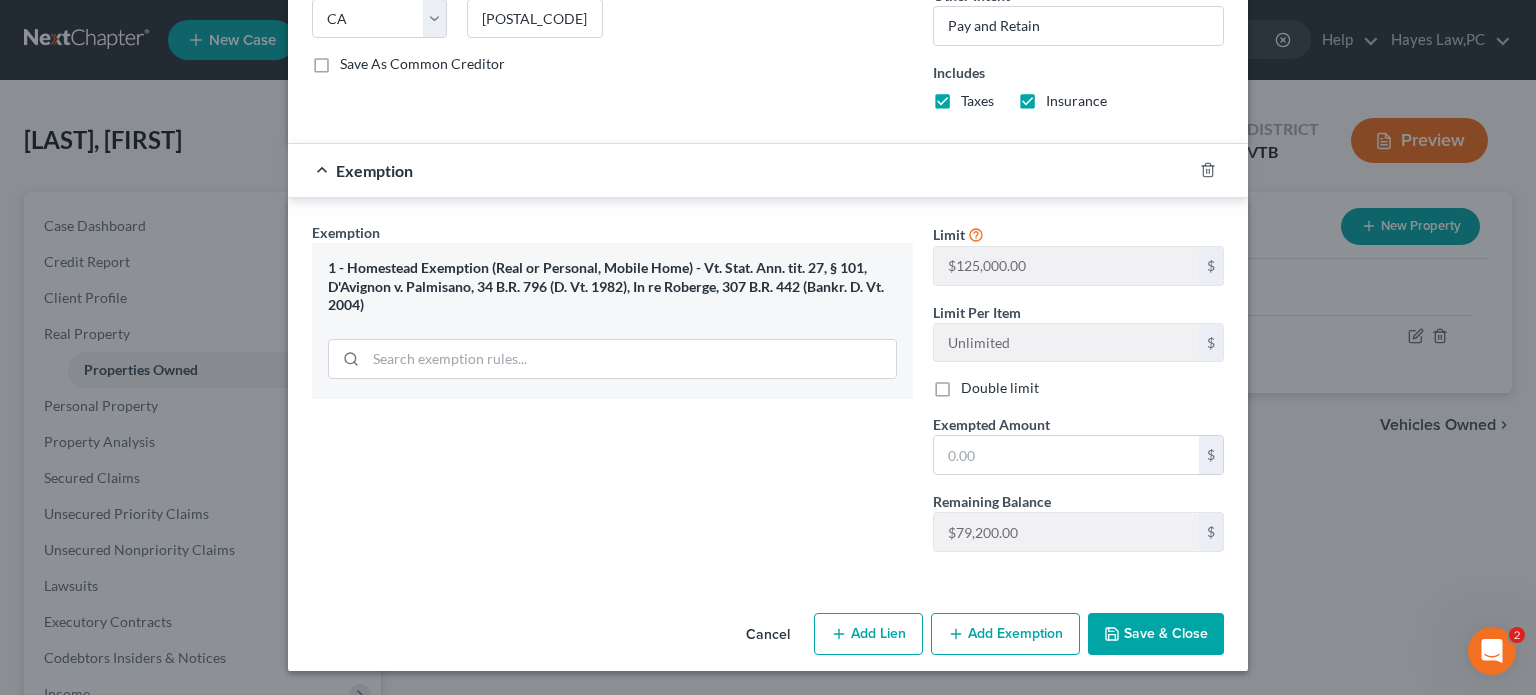 scroll, scrollTop: 968, scrollLeft: 0, axis: vertical 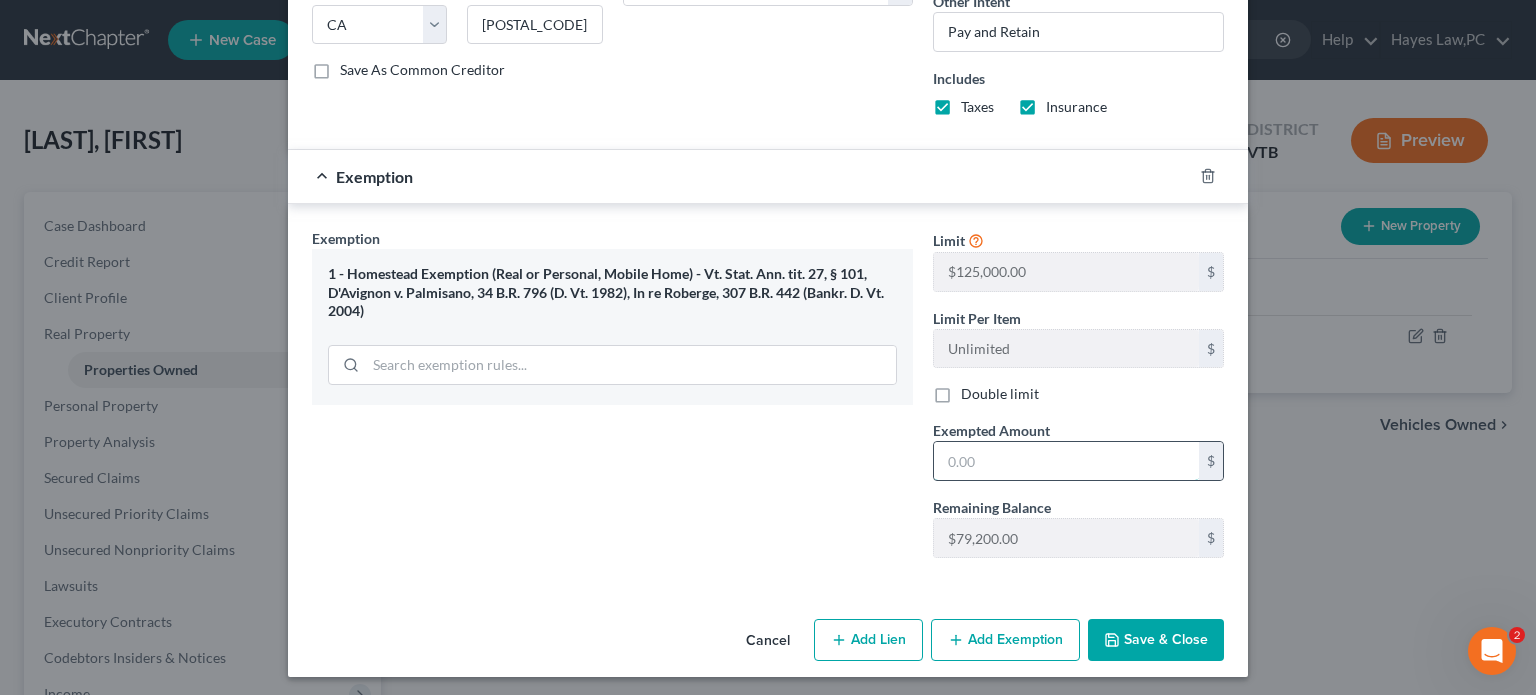click at bounding box center [1066, 461] 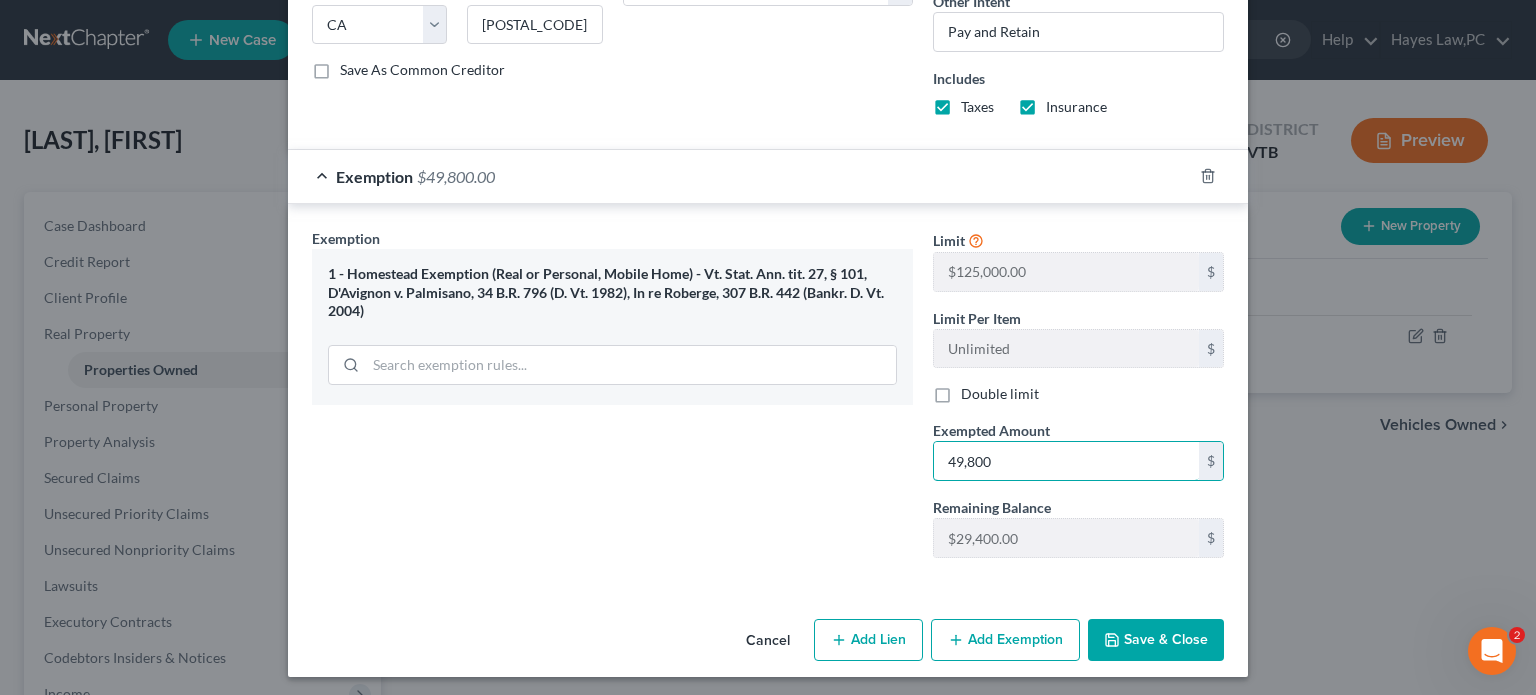 type on "49,800" 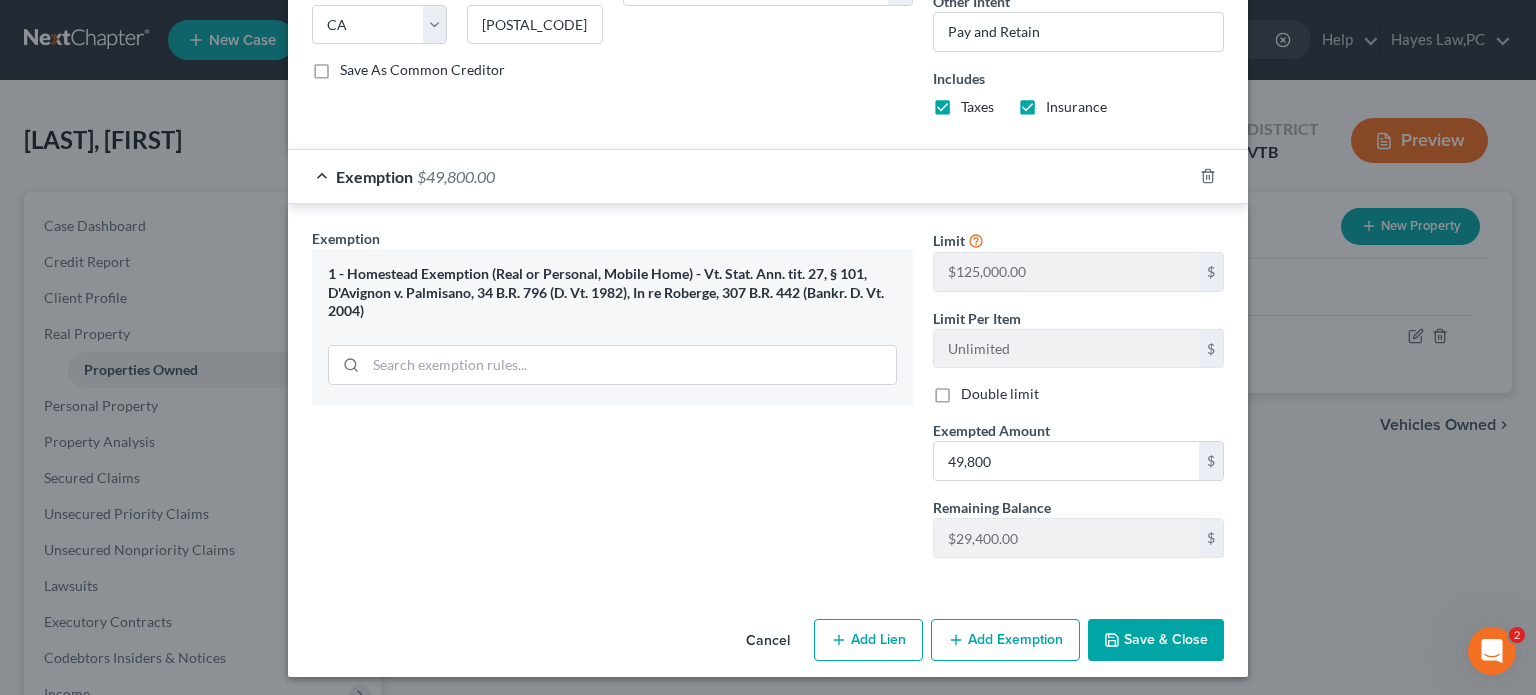 click on "Exemption Set must be selected for CA.
Exemption
*
1 - Homestead Exemption (Real or Personal, Mobile Home) - Vt. Stat. Ann. tit. 27, § 101, D'Avignon v. Palmisano, 34 B.R. 796 (D. Vt. 1982), In re Roberge, 307 B.R. 442 (Bankr. D. Vt. 2004)" at bounding box center [612, 401] 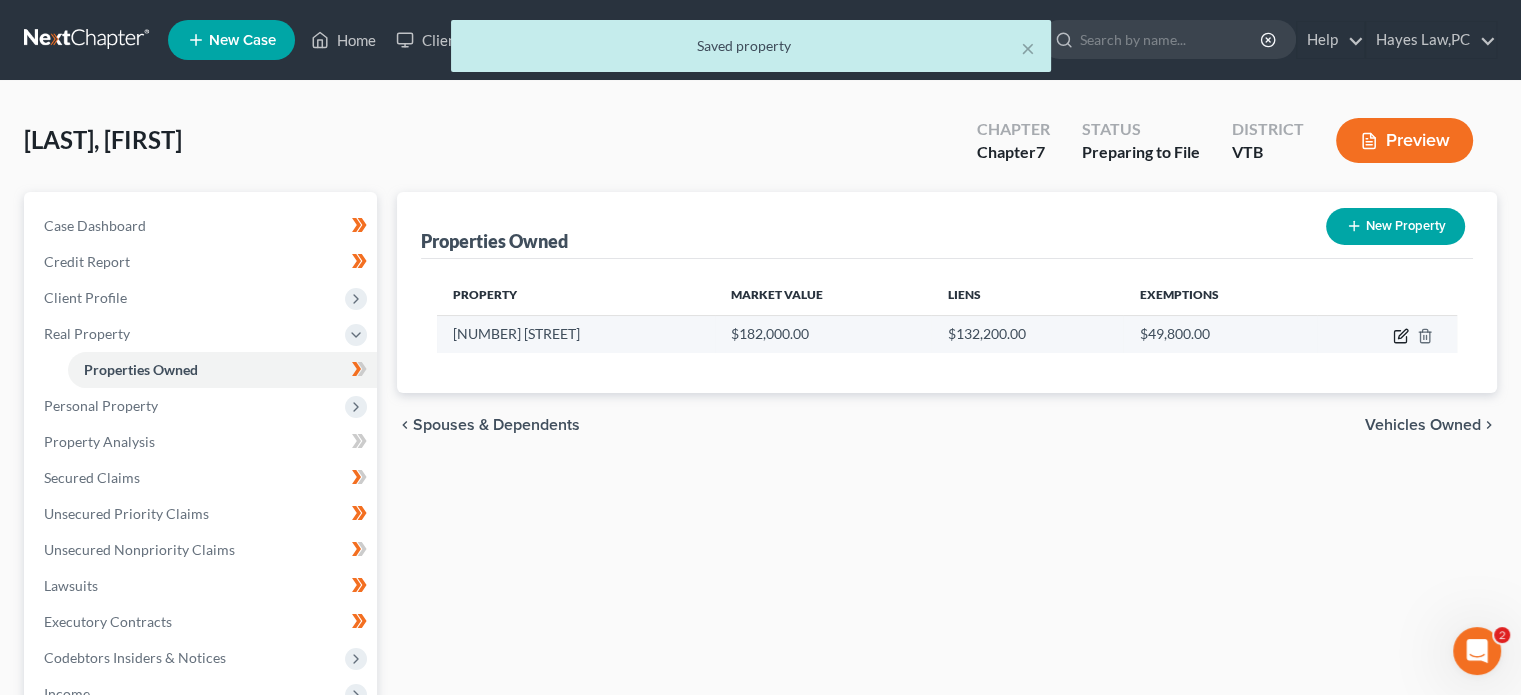 click 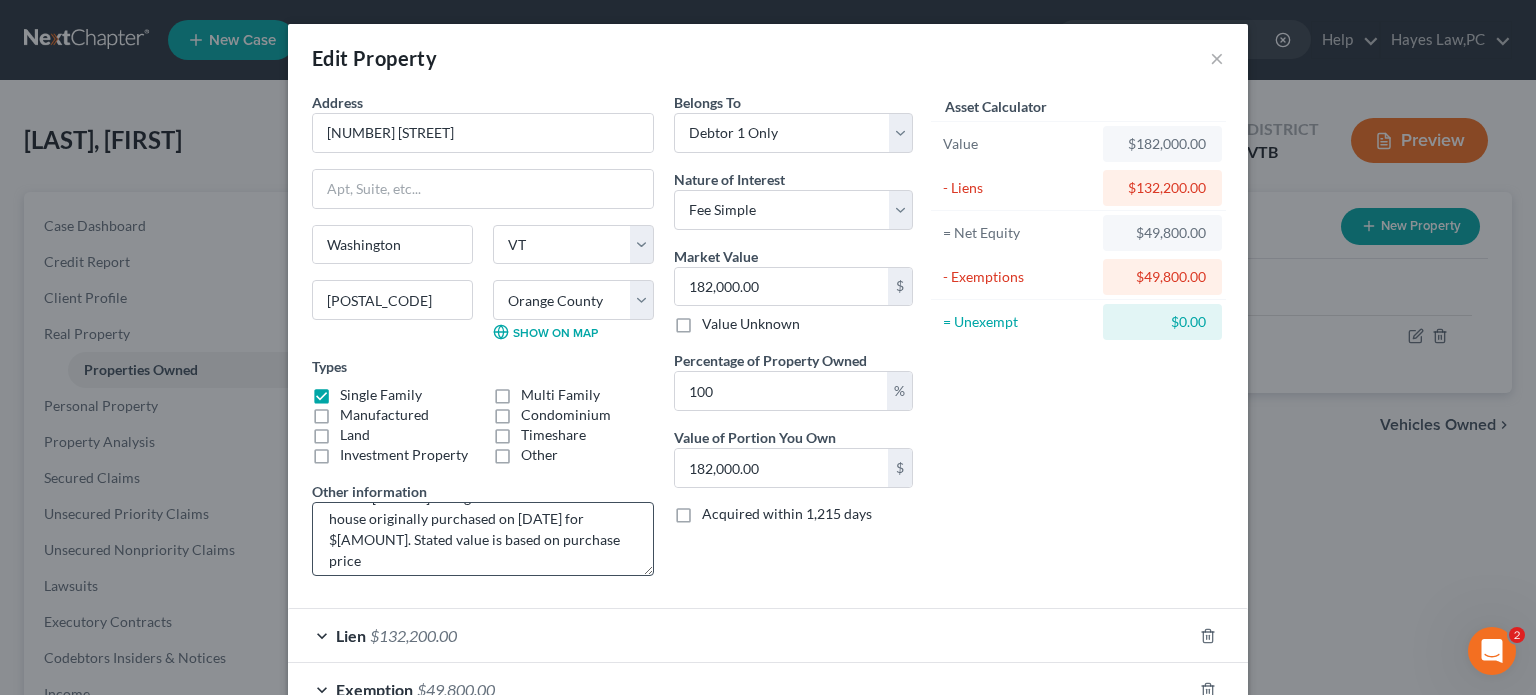 scroll, scrollTop: 41, scrollLeft: 0, axis: vertical 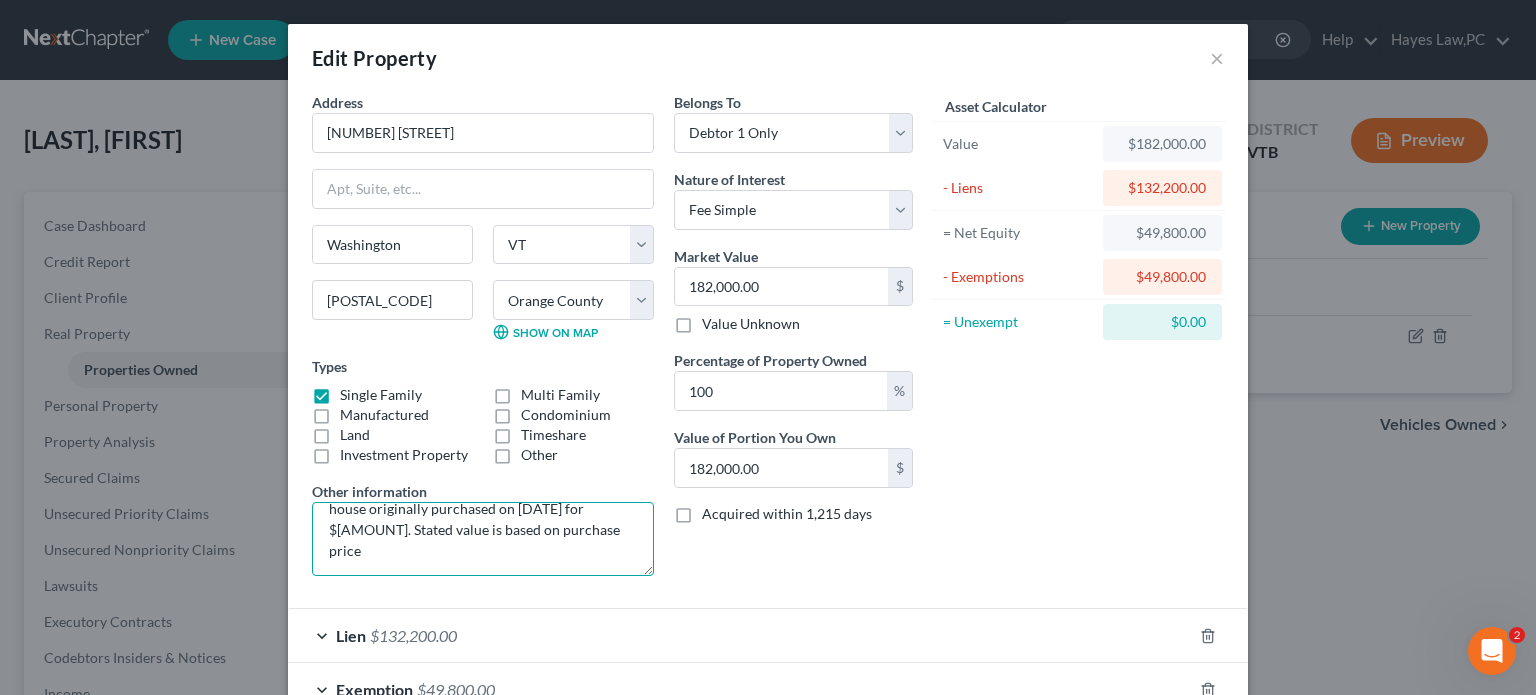 click on "SPAN: [PHONE]. Being 0.3 AC with 3-bedroom house originally purchased on [DATE] for $[AMOUNT]. Stated value is based on purchase price" at bounding box center [483, 539] 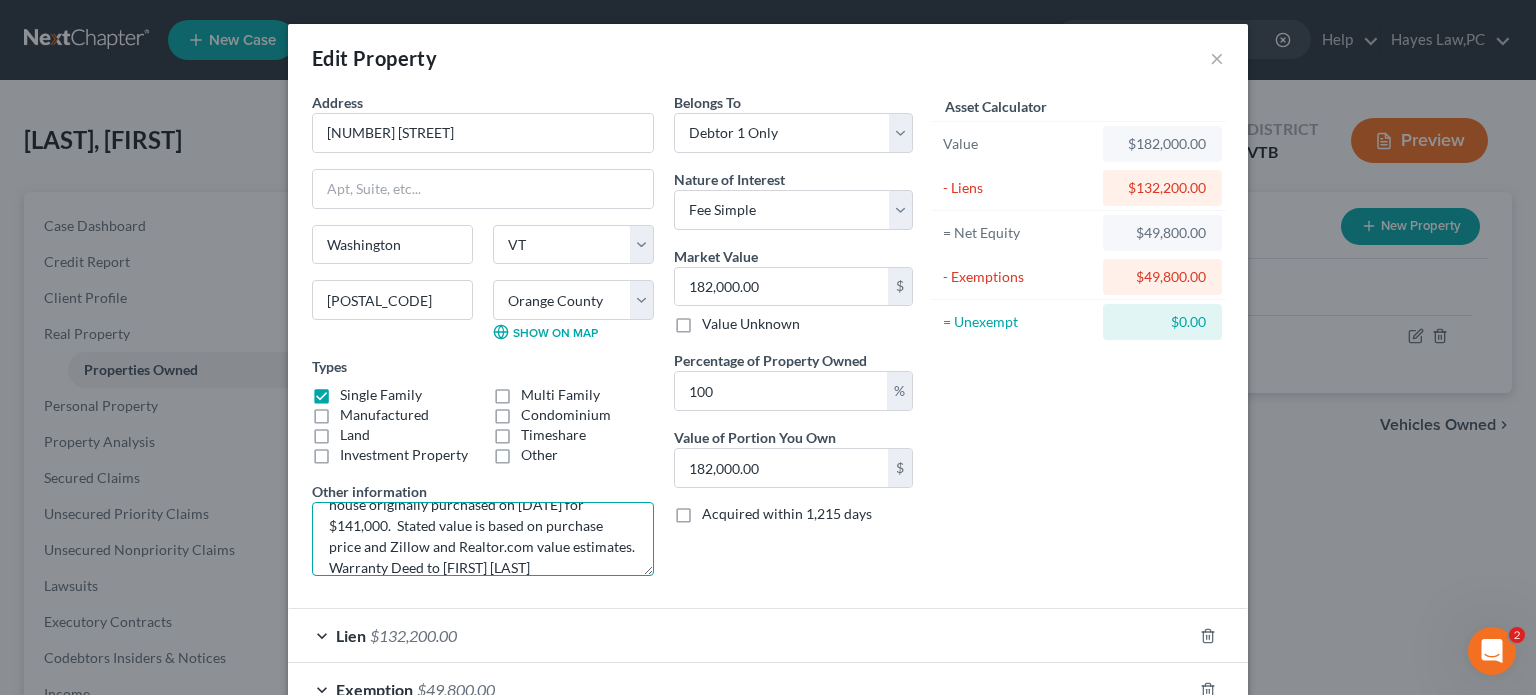 scroll, scrollTop: 66, scrollLeft: 0, axis: vertical 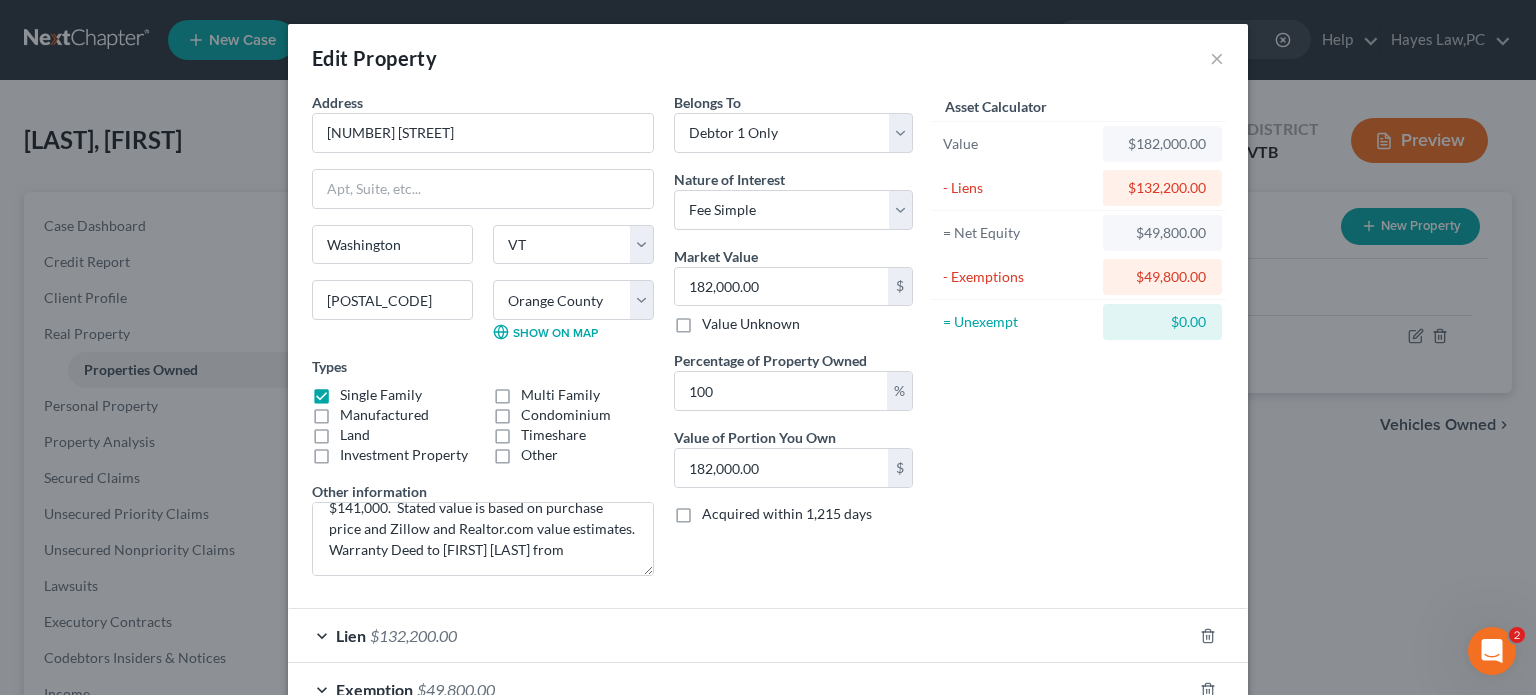 click on "Edit Property ×" at bounding box center [768, 58] 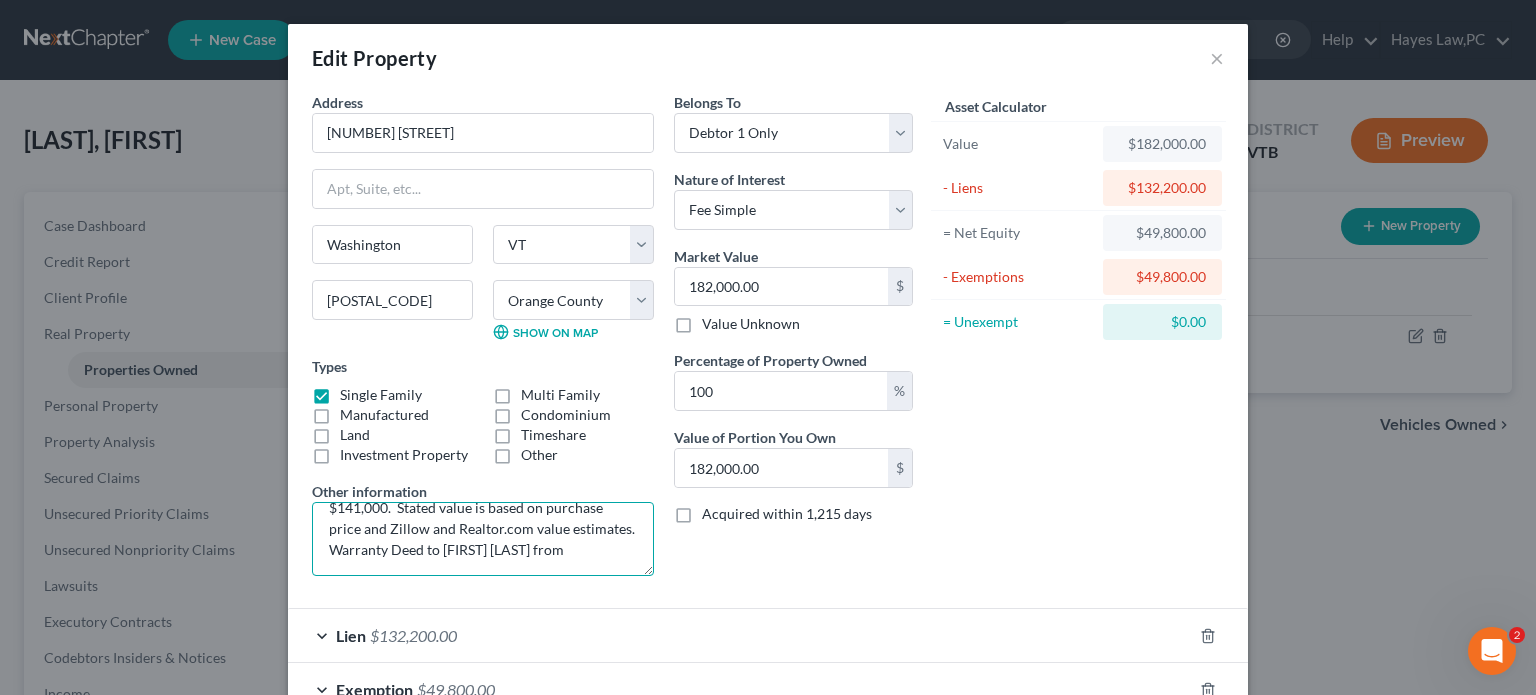 click on "SPAN: [PHONE].  Being 0.3 AC with 3-bedroom house originally purchased on [DATE] for $141,000.  Stated value is based on purchase price and Zillow and Realtor.com value estimates.  Warranty Deed to [FIRST] [LAST] from" at bounding box center [483, 539] 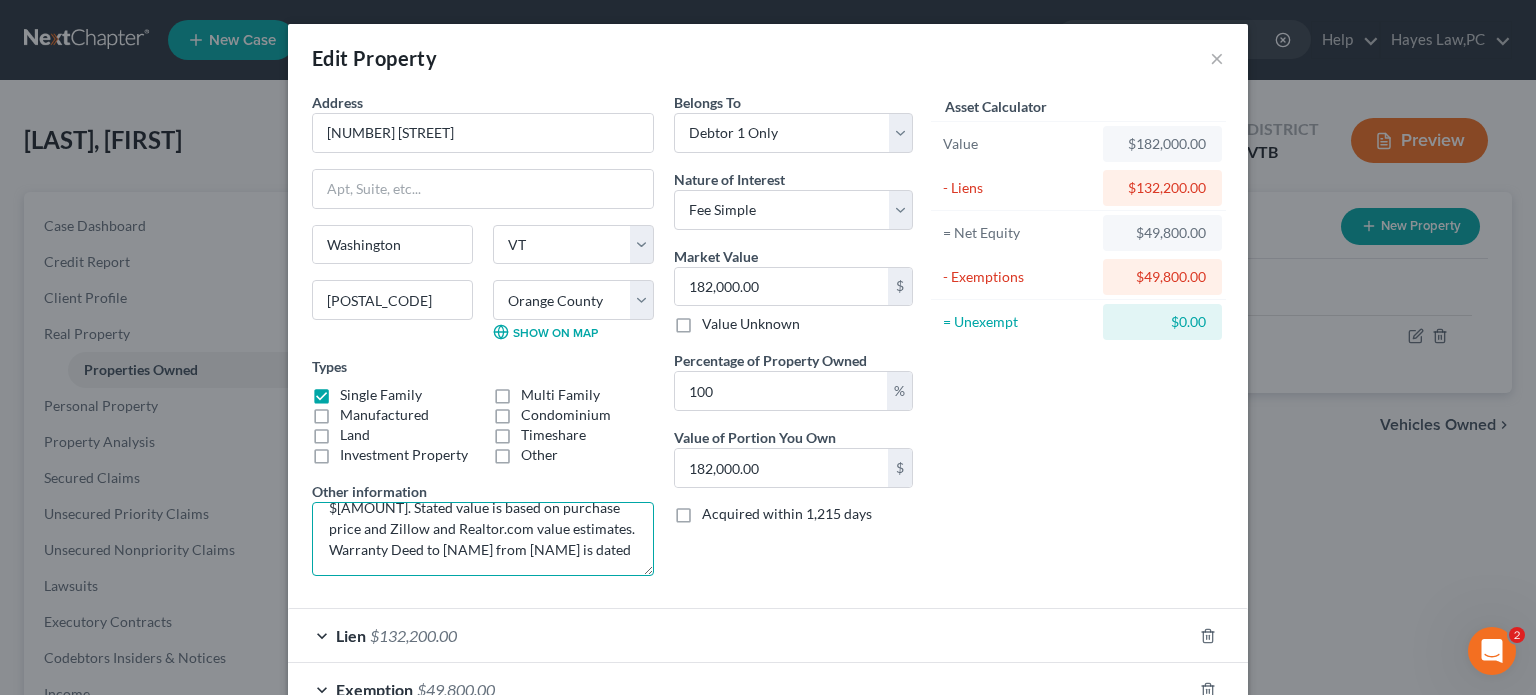 click on "SPAN: [PHONE]. Being 0.3 AC with 3-bedroom house originally purchased on [DATE] for $[AMOUNT]. Stated value is based on purchase price and Zillow and Realtor.com value estimates. Warranty Deed to [NAME] from [NAME] is dated" at bounding box center (483, 539) 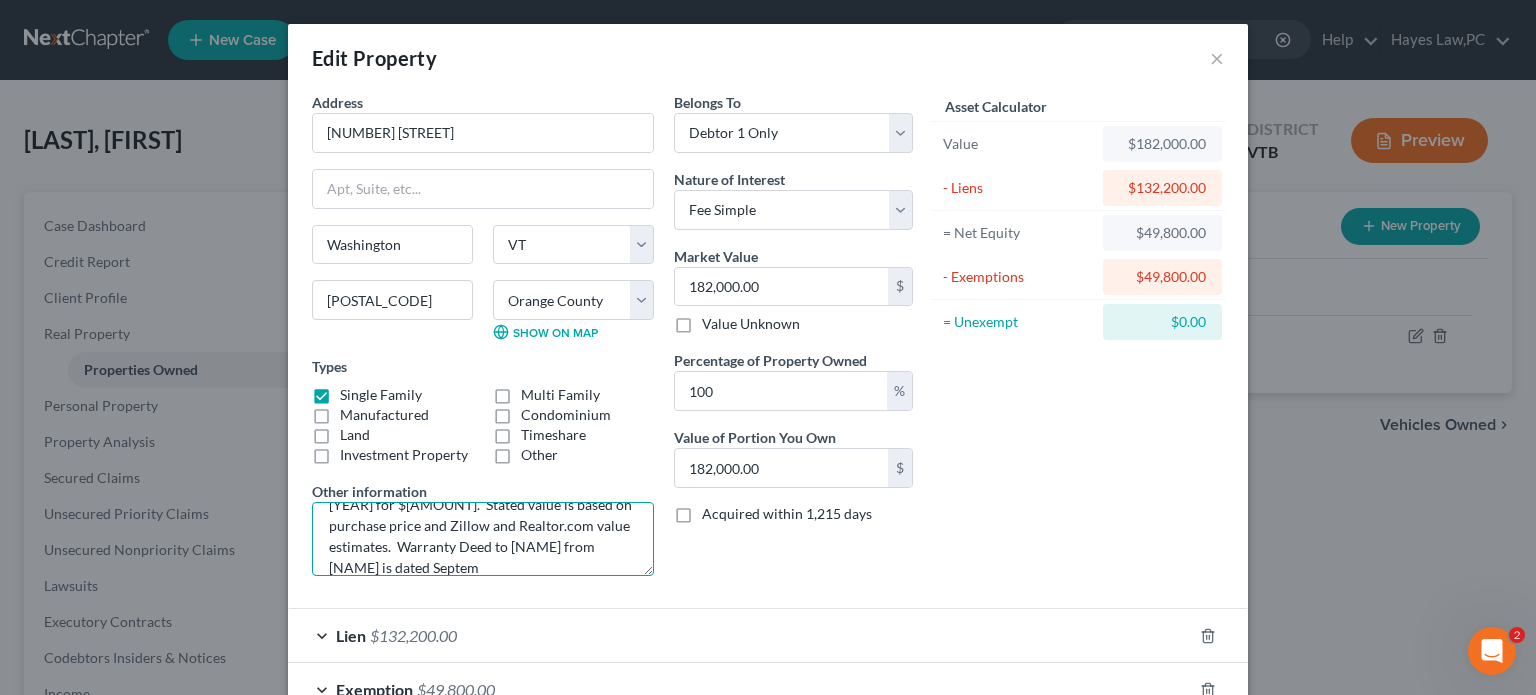 scroll, scrollTop: 87, scrollLeft: 0, axis: vertical 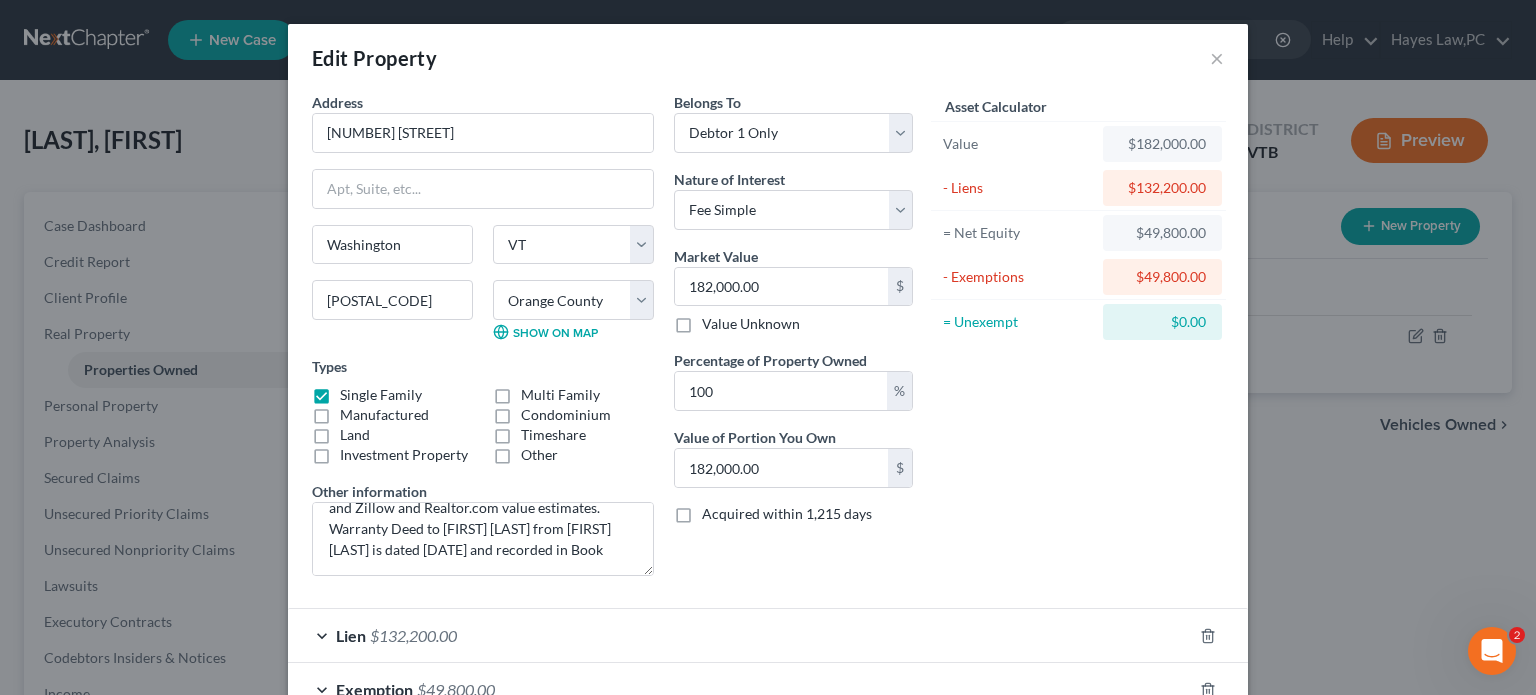 click on "Types Single Family Multi Family Manufactured Condominium Land Timeshare Investment Property Other" at bounding box center (483, 410) 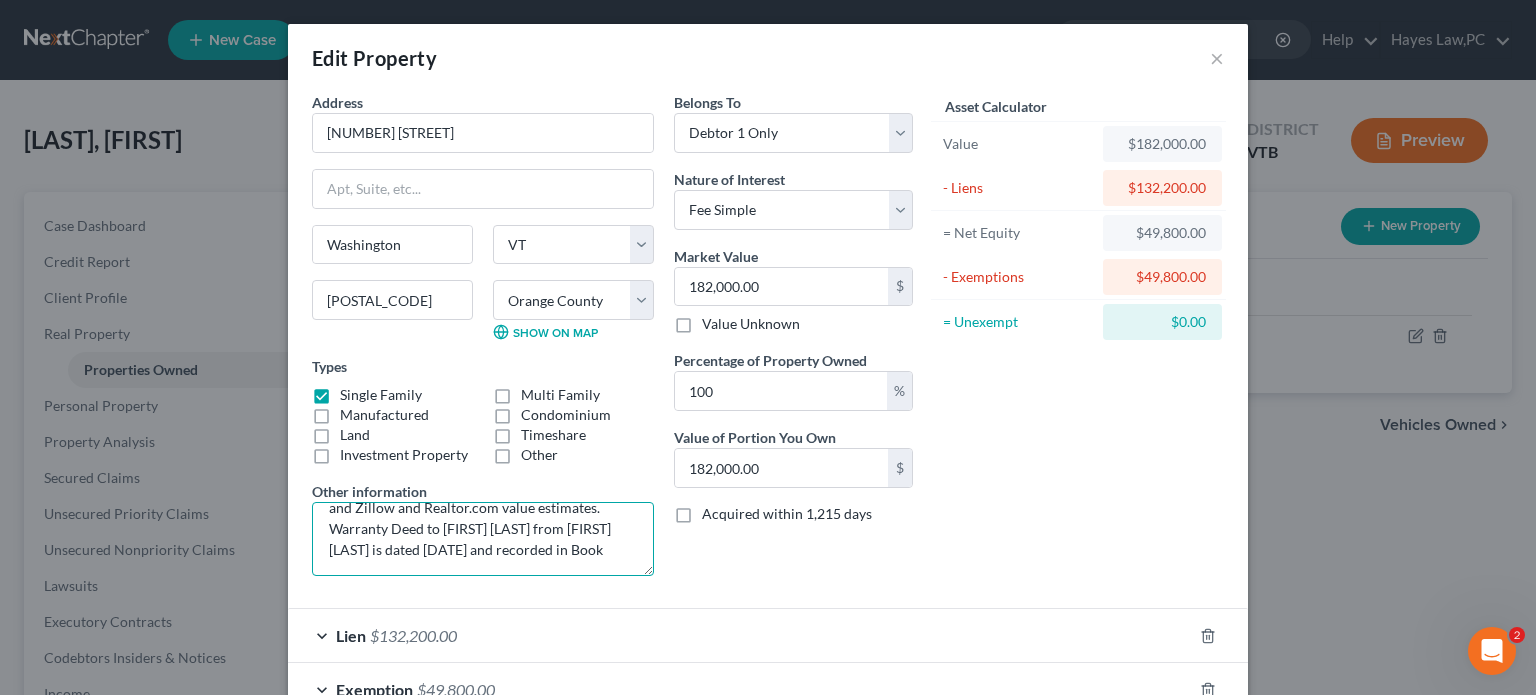 click on "SPAN: [PHONE]. Being 0.3 AC with 3-bedroom house originally purchased on [DATE] for $141,000. Stated value is based on purchase price and Zillow and Realtor.com value estimates. Warranty Deed to [FIRST] [LAST] from [FIRST] [LAST] is dated [DATE] and recorded in Book" at bounding box center [483, 539] 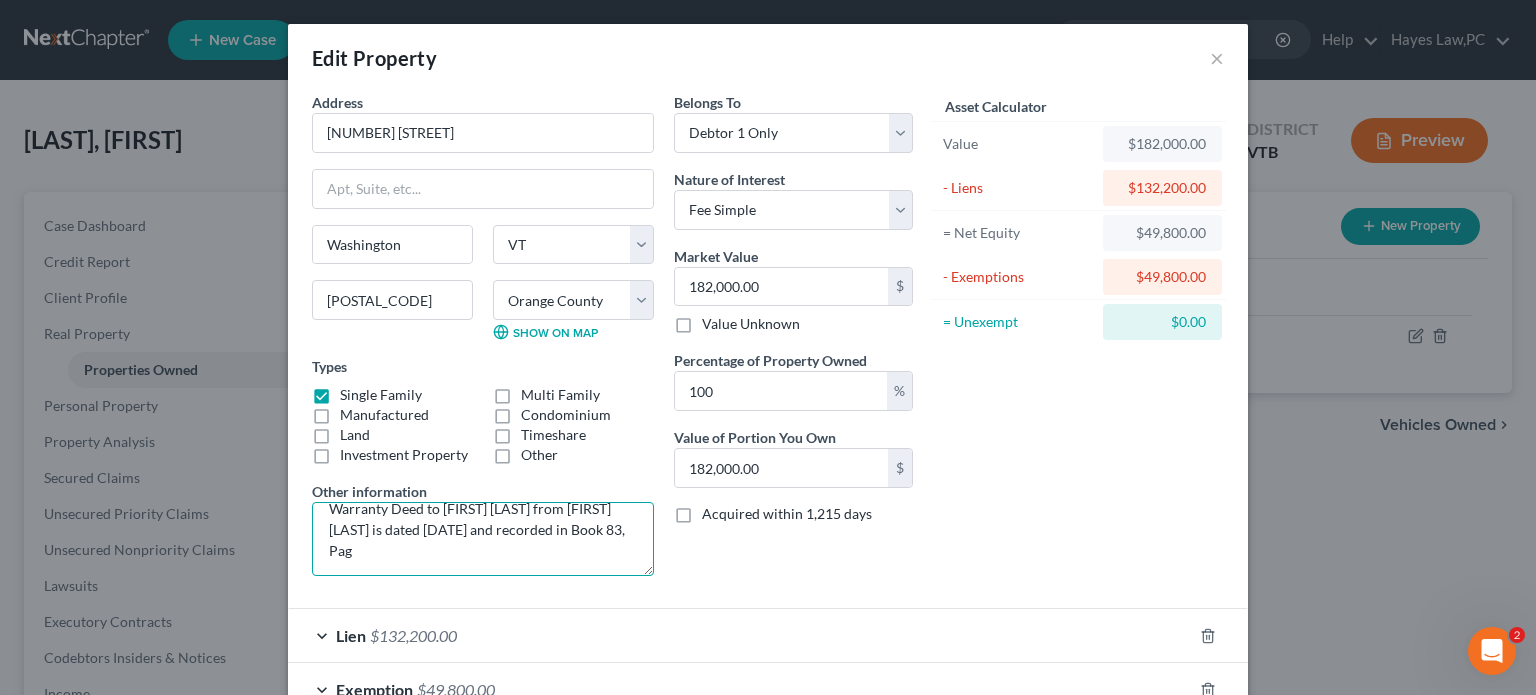 scroll, scrollTop: 108, scrollLeft: 0, axis: vertical 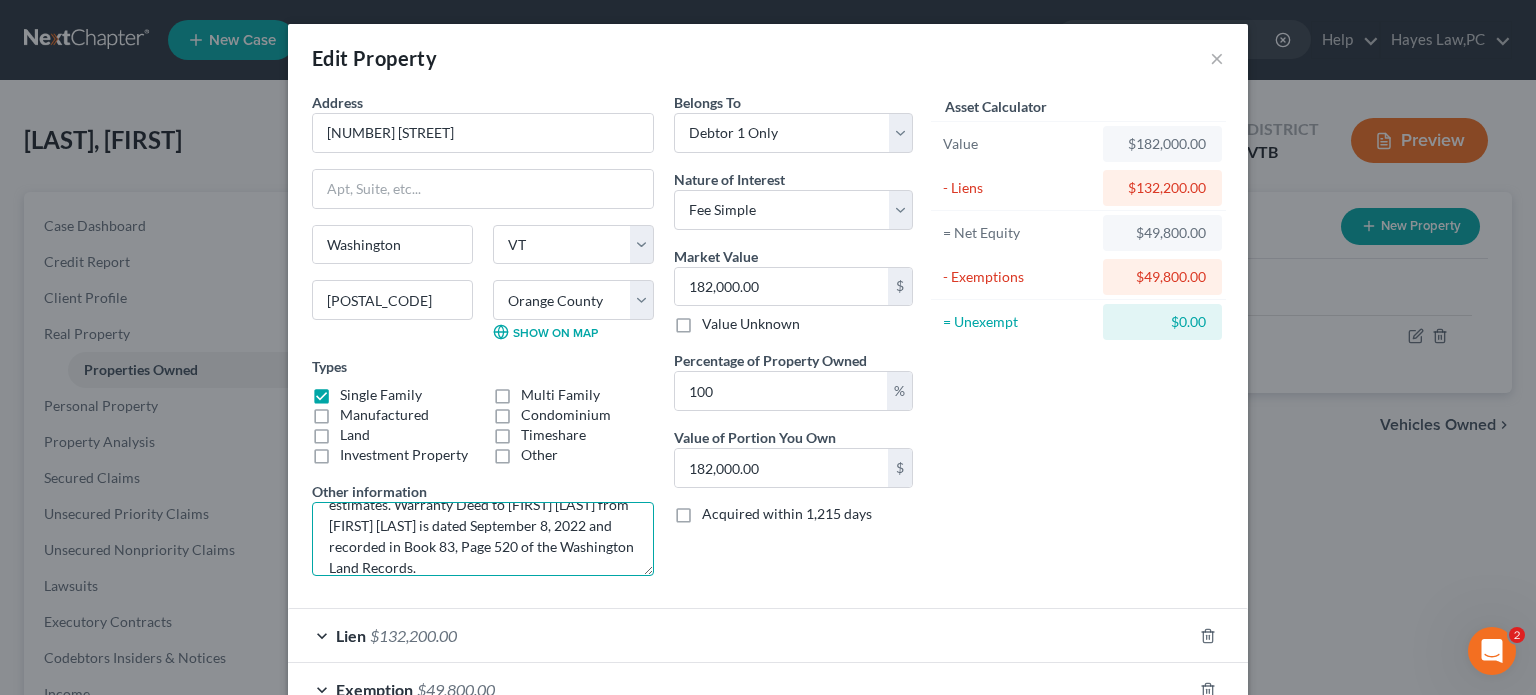 click on "SPAN: [PHONE]. Being 0.3 AC with 3-bedroom house originally purchased on September 12, 2022 for $141,000. Stated value is based on purchase price and Zillow and Realtor.com value estimates. Warranty Deed to [FIRST] [LAST] from [FIRST] [LAST] is dated September 8, 2022 and recorded in Book 83, Page 520 of the Washington Land Records." at bounding box center (483, 539) 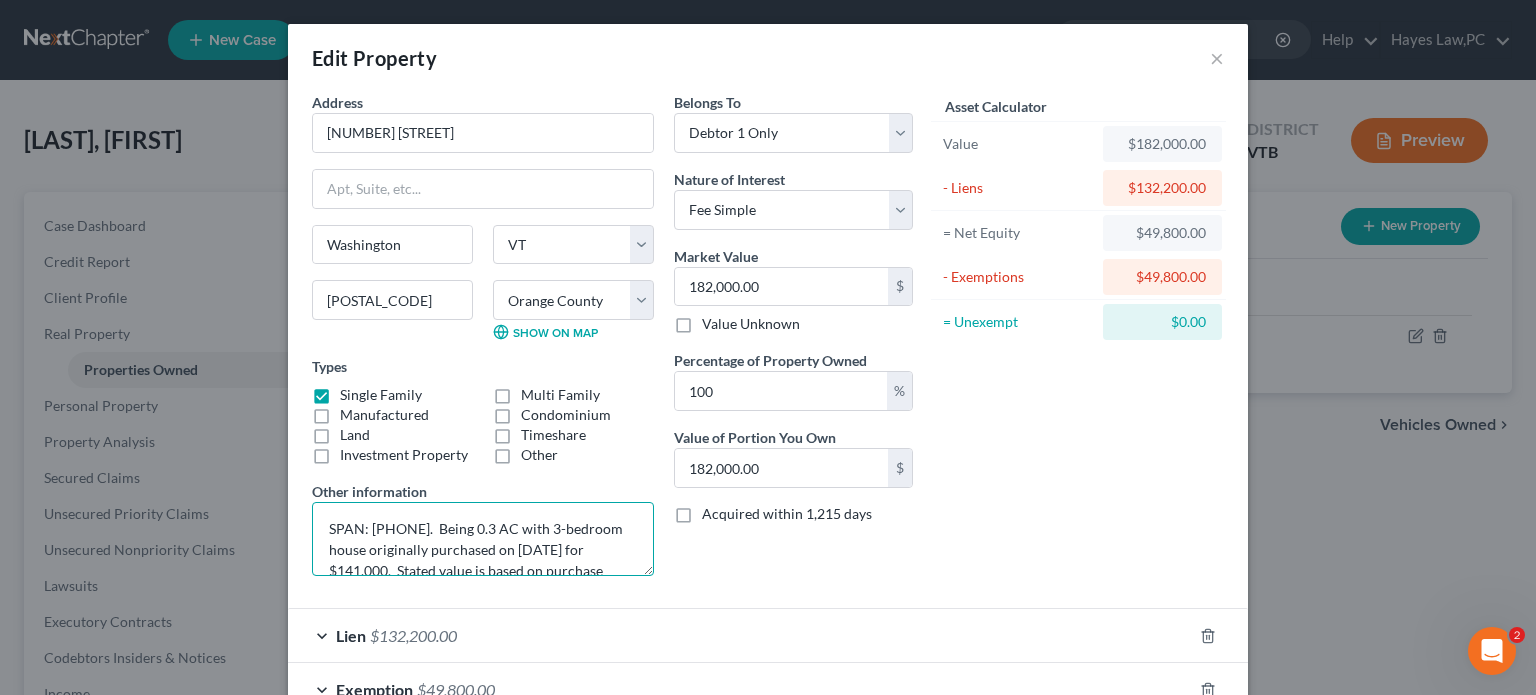 scroll, scrollTop: 0, scrollLeft: 0, axis: both 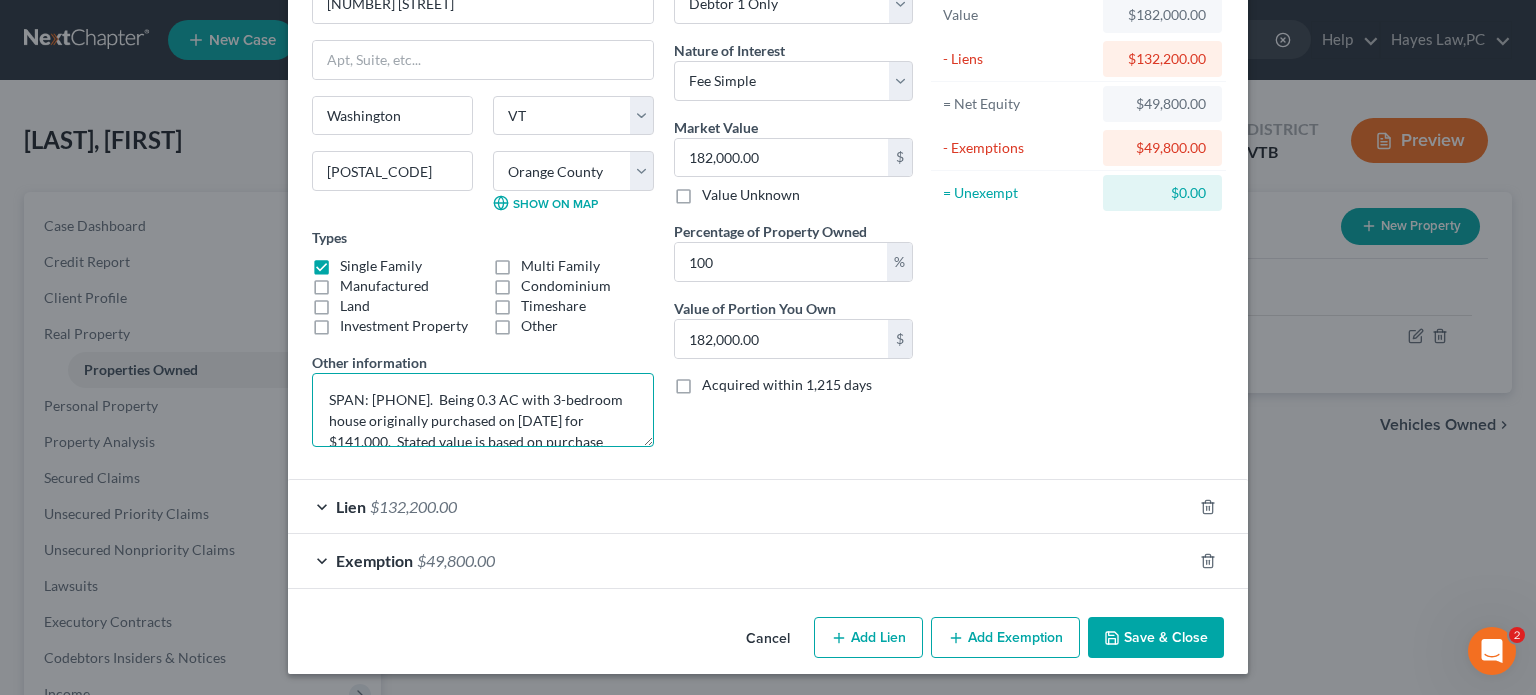type on "SPAN: [PHONE].  Being 0.3 AC with 3-bedroom house originally purchased on [DATE] for $141,000.  Stated value is based on purchase price and Zillow and Realtor.com value estimates.  Warranty Deed to [FIRST] [LAST] from [FIRST] [LAST] is dated [DATE] and recorded in Book 83, Page 520 of the Town of Washington Land Records." 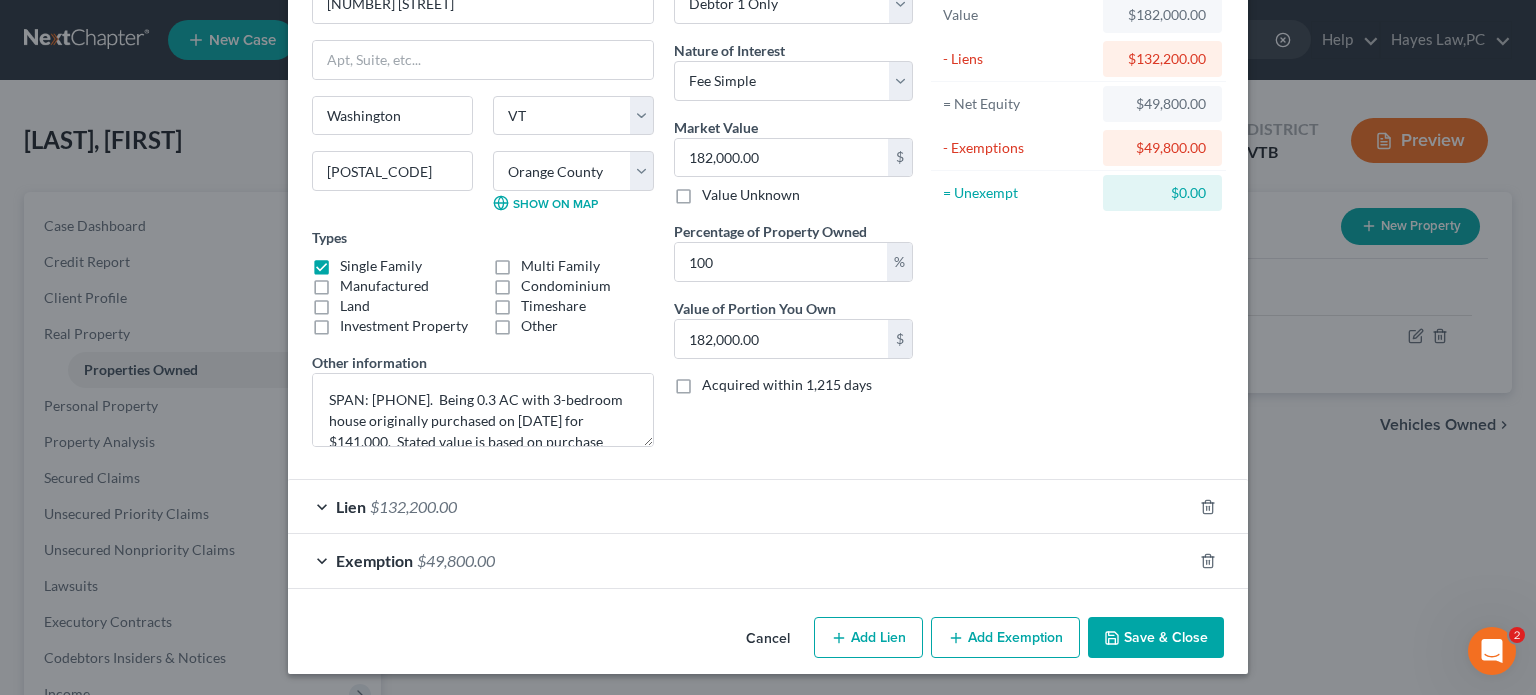 click on "Save & Close" at bounding box center [1156, 638] 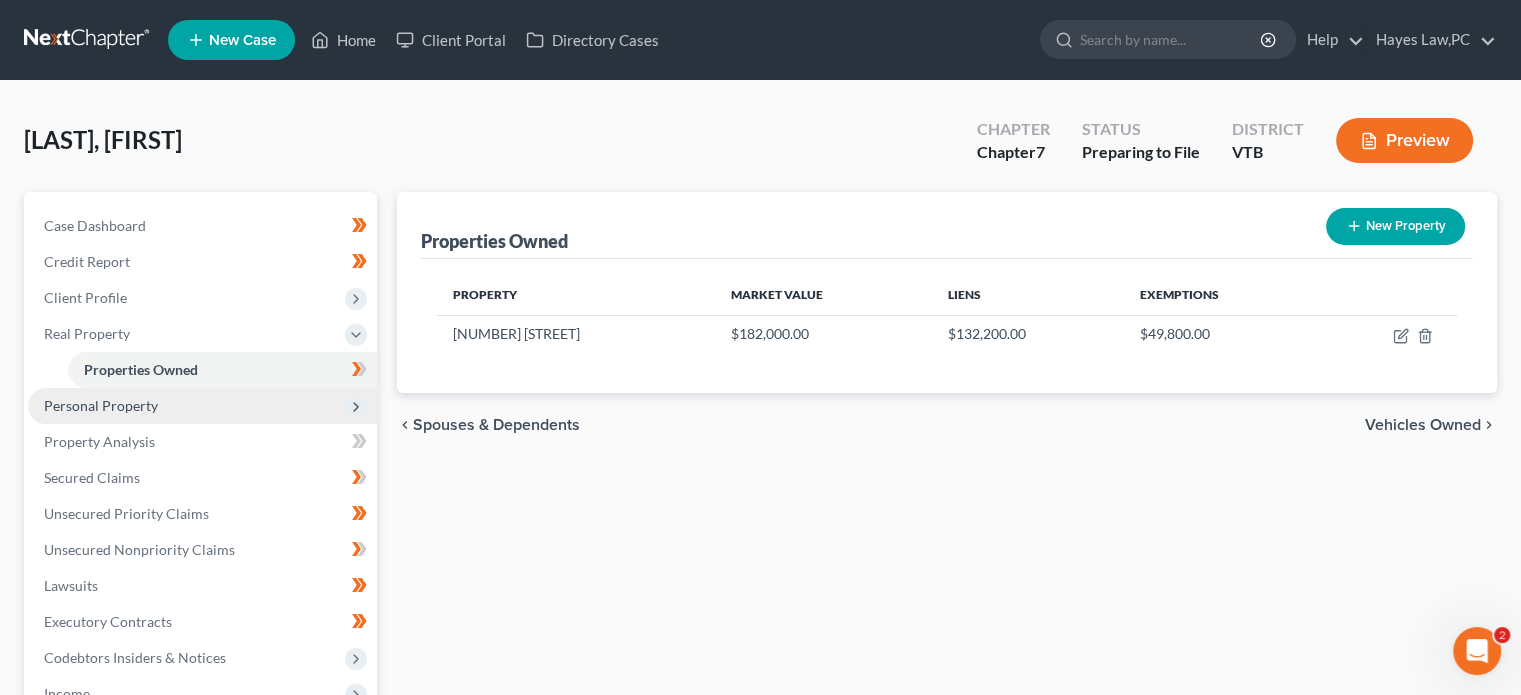 click on "Personal Property" at bounding box center (202, 406) 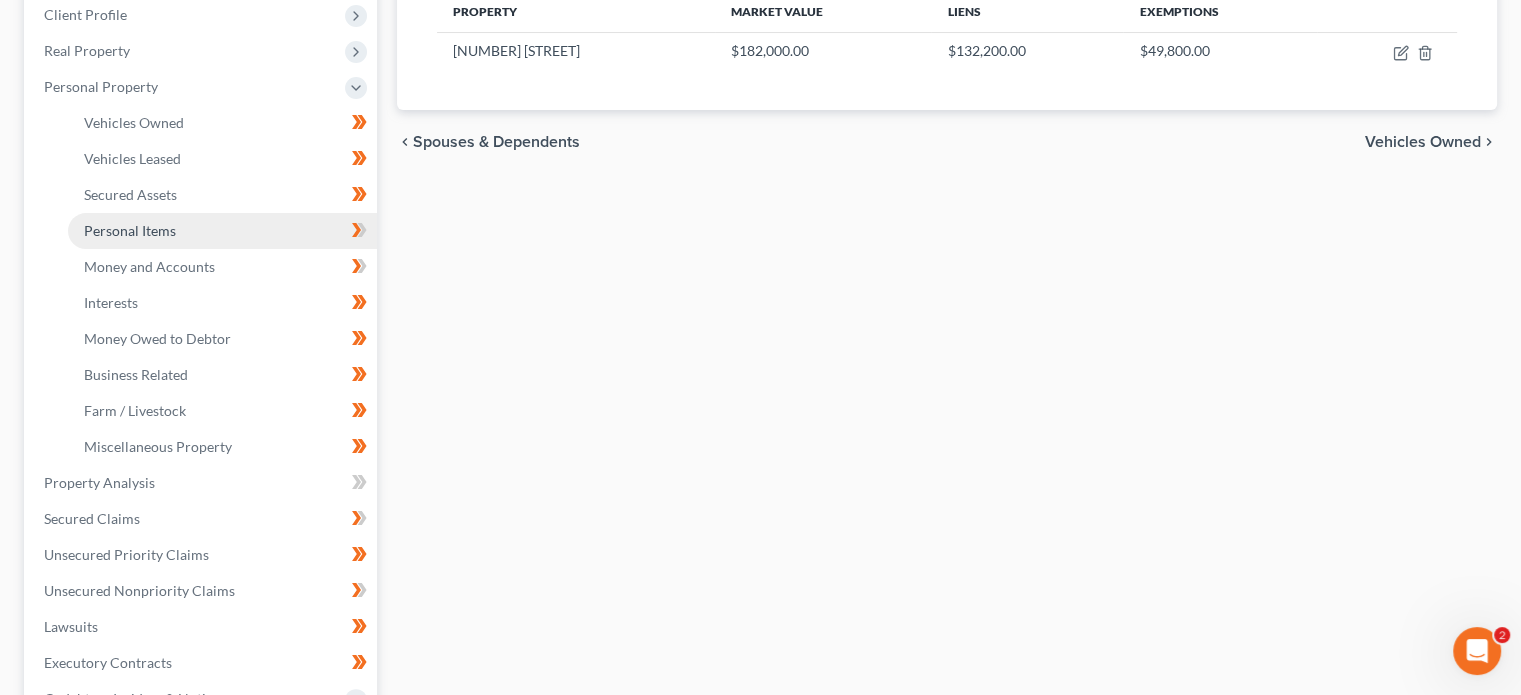 scroll, scrollTop: 282, scrollLeft: 0, axis: vertical 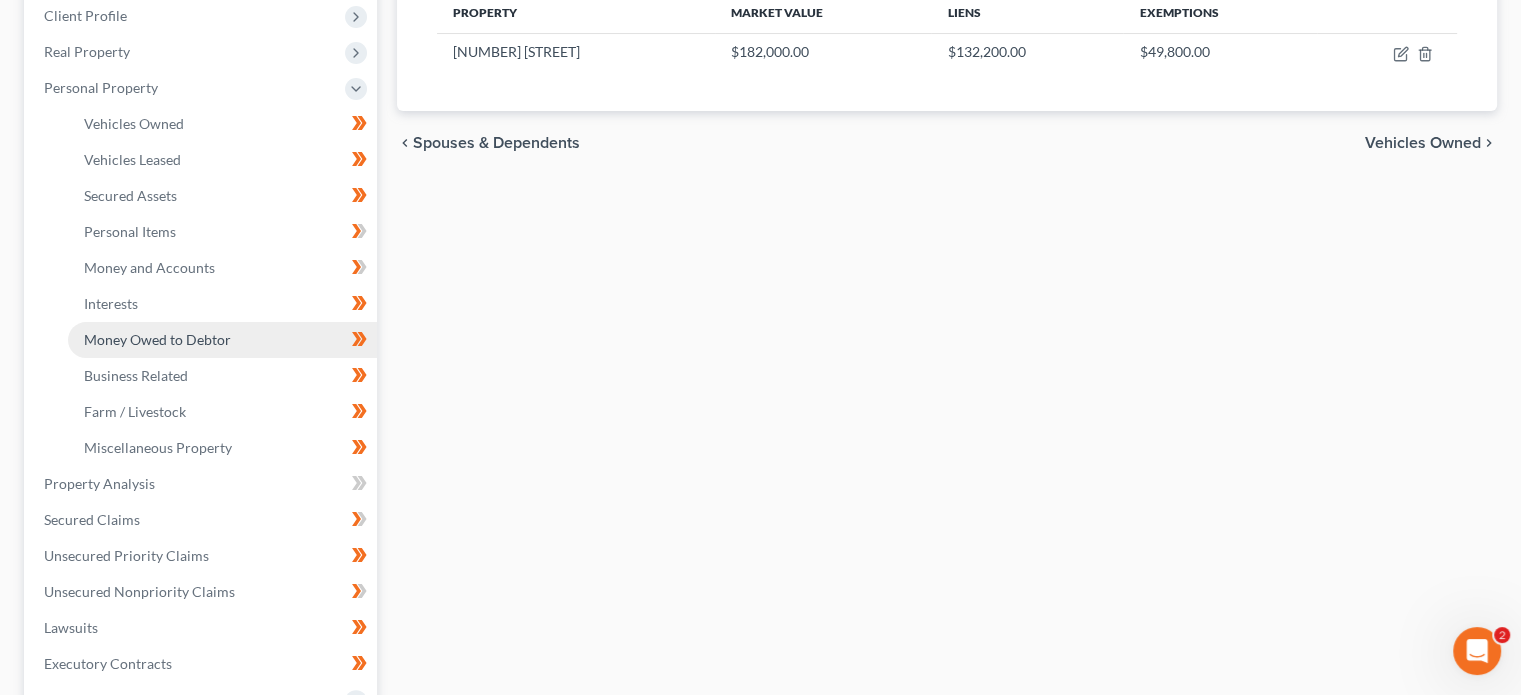 click on "Money Owed to Debtor" at bounding box center (157, 339) 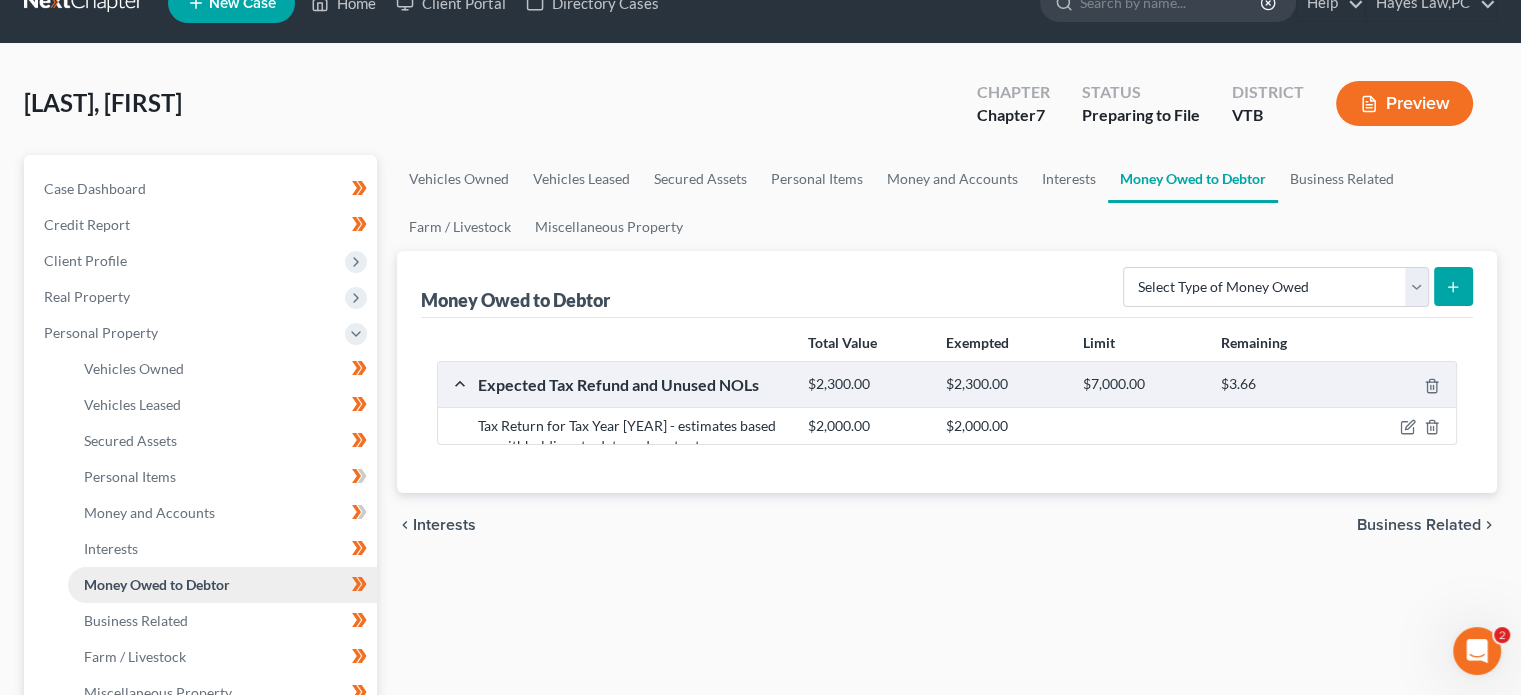 scroll, scrollTop: 0, scrollLeft: 0, axis: both 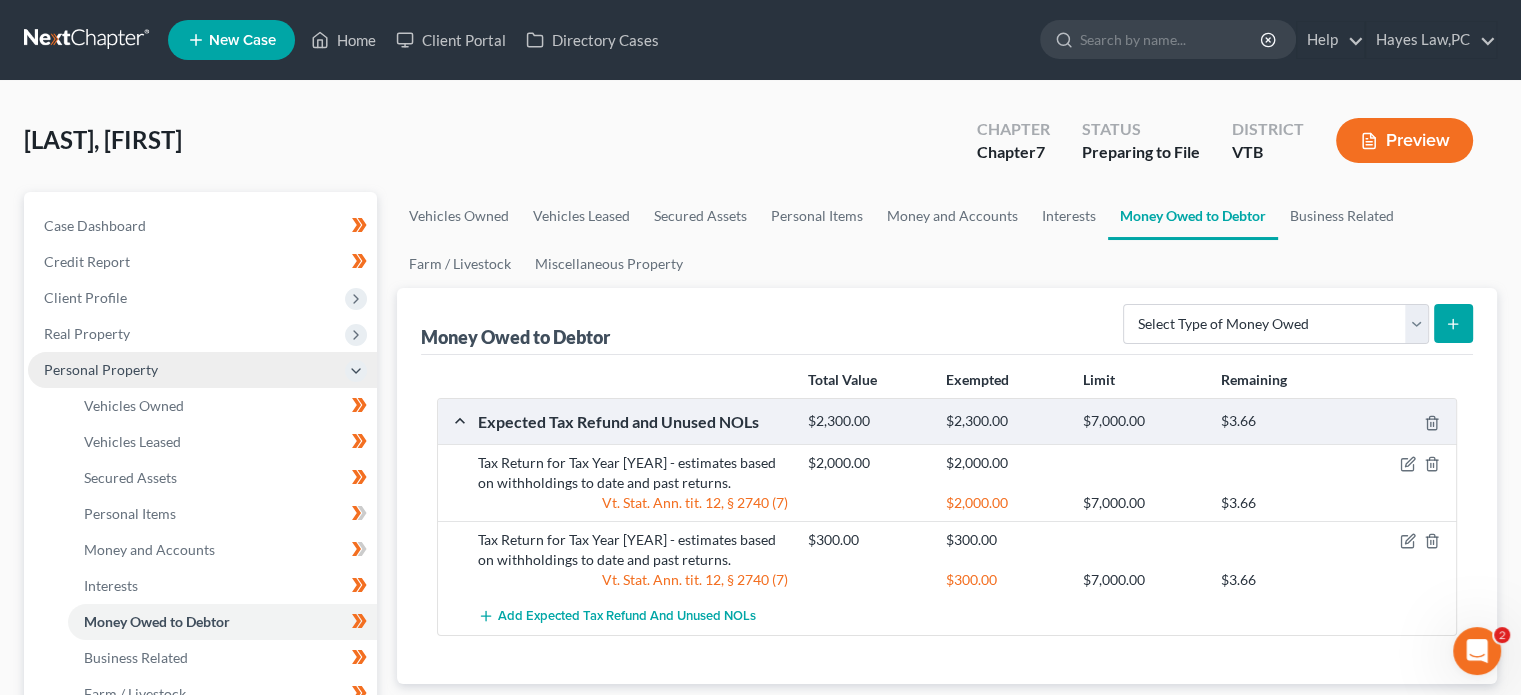 click on "Personal Property" at bounding box center (101, 369) 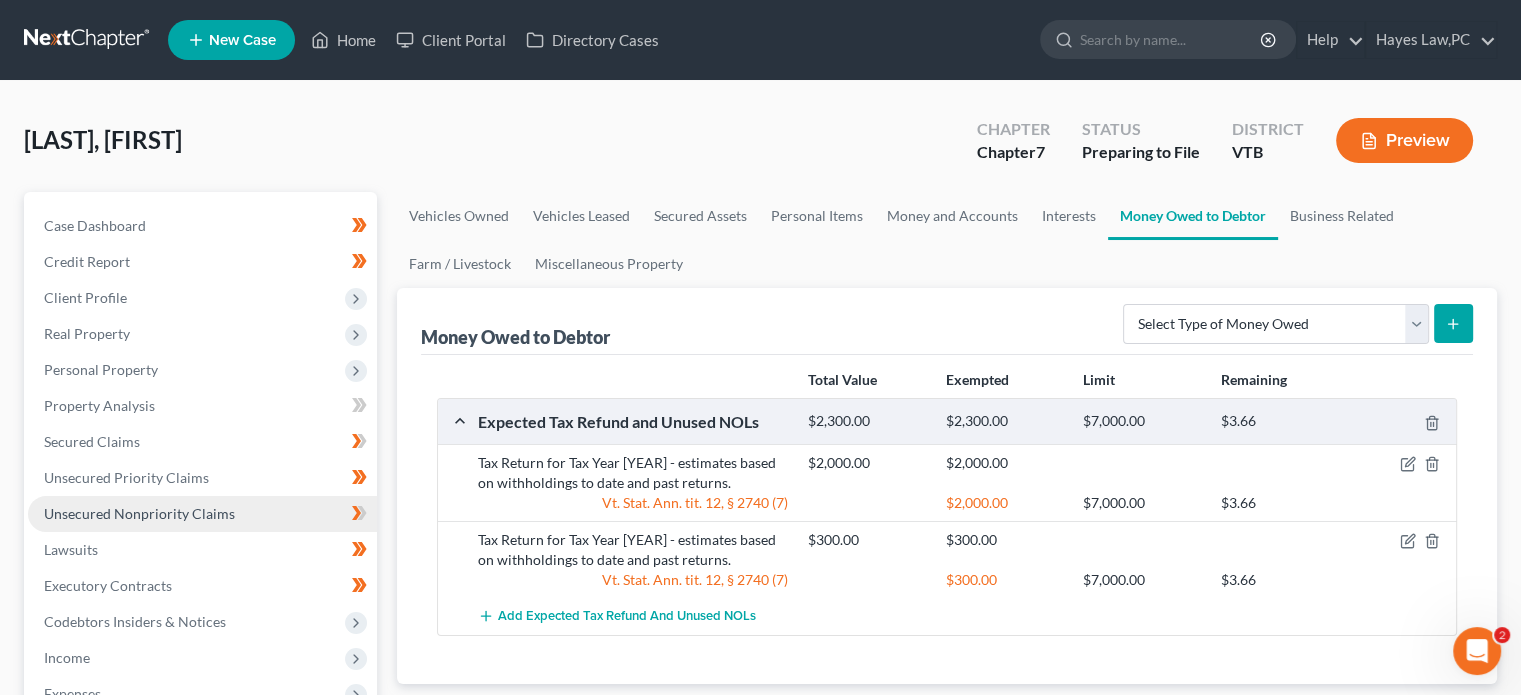 click on "Unsecured Nonpriority Claims" at bounding box center [139, 513] 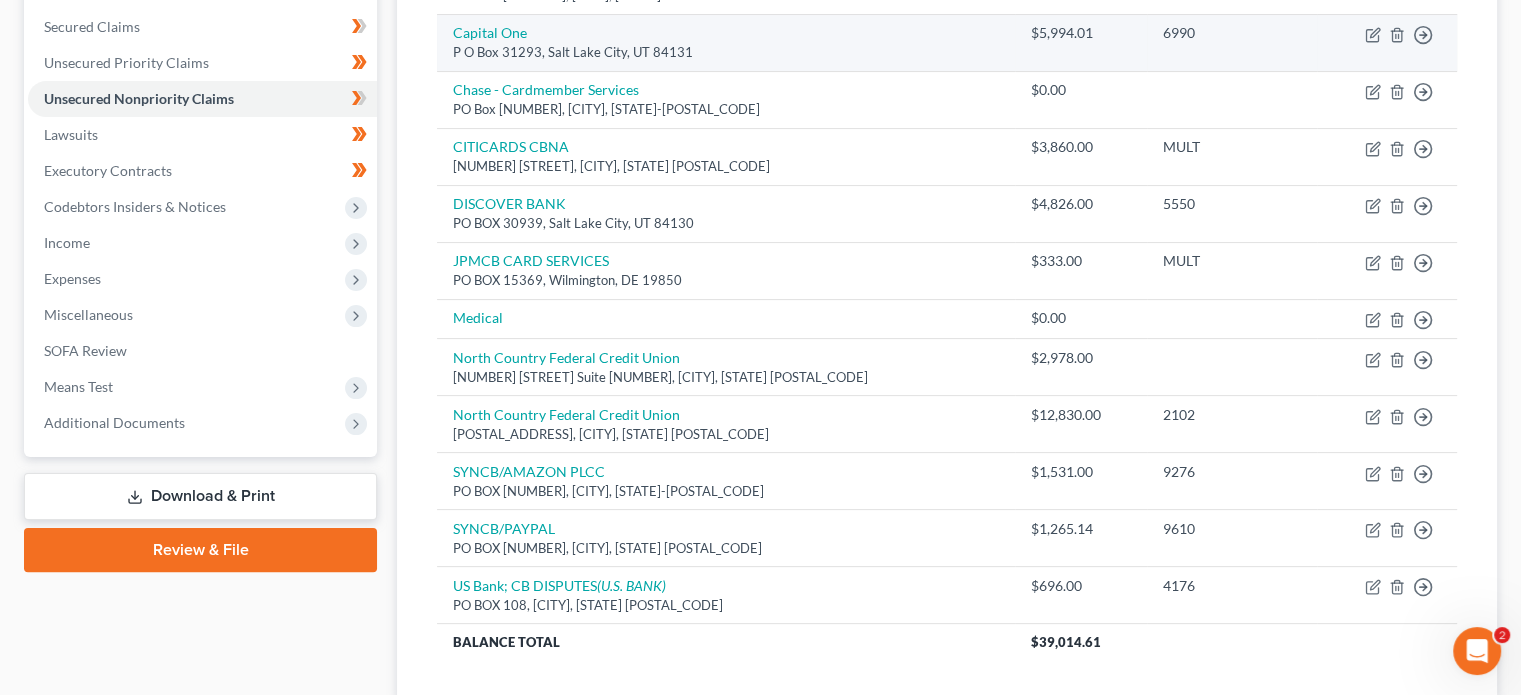 scroll, scrollTop: 468, scrollLeft: 0, axis: vertical 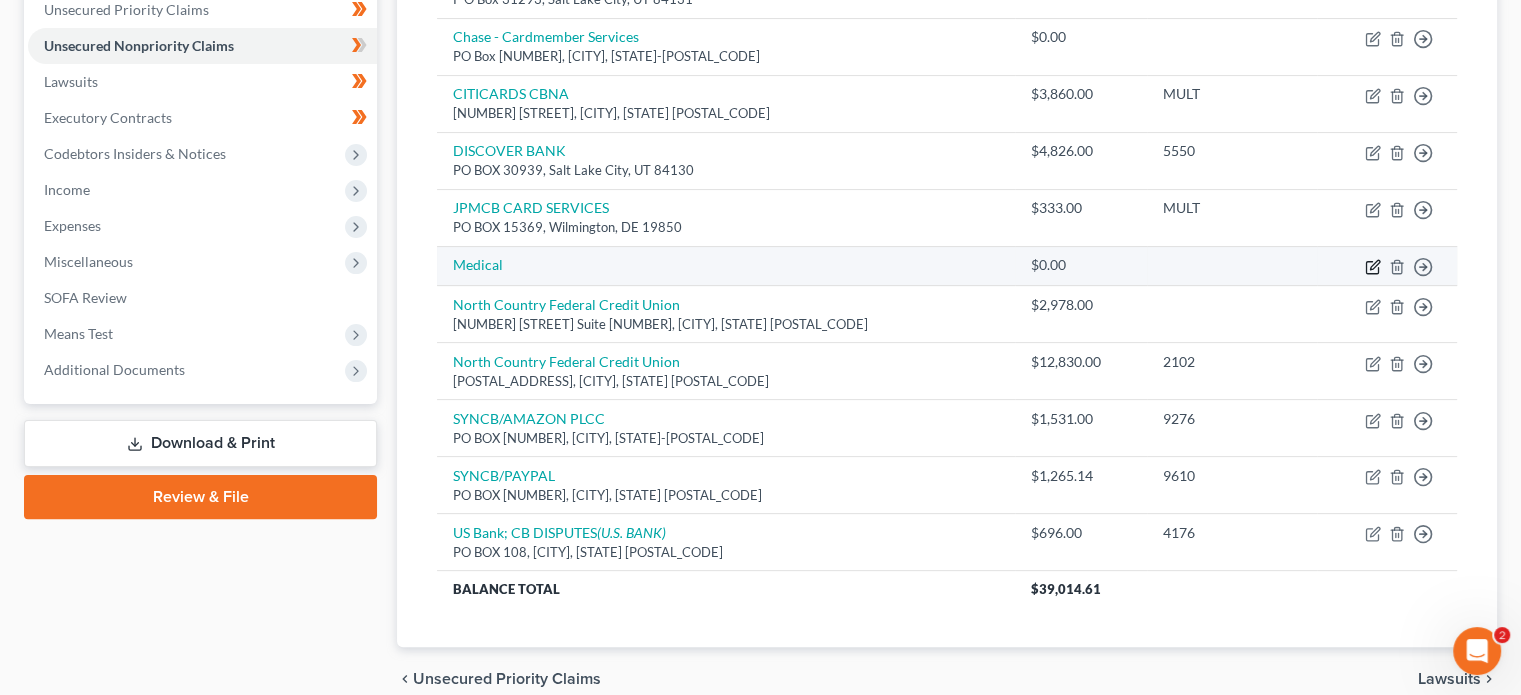 click 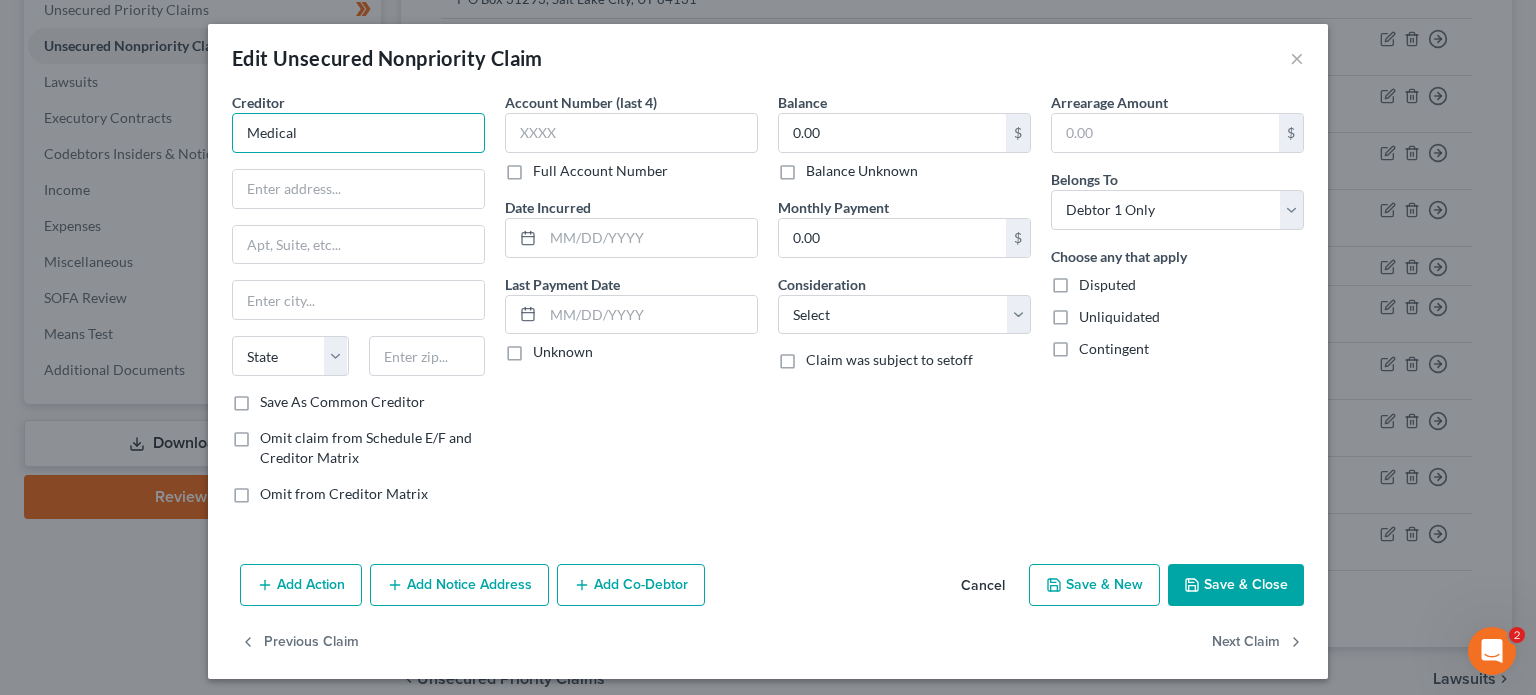 click on "Medical" at bounding box center [358, 133] 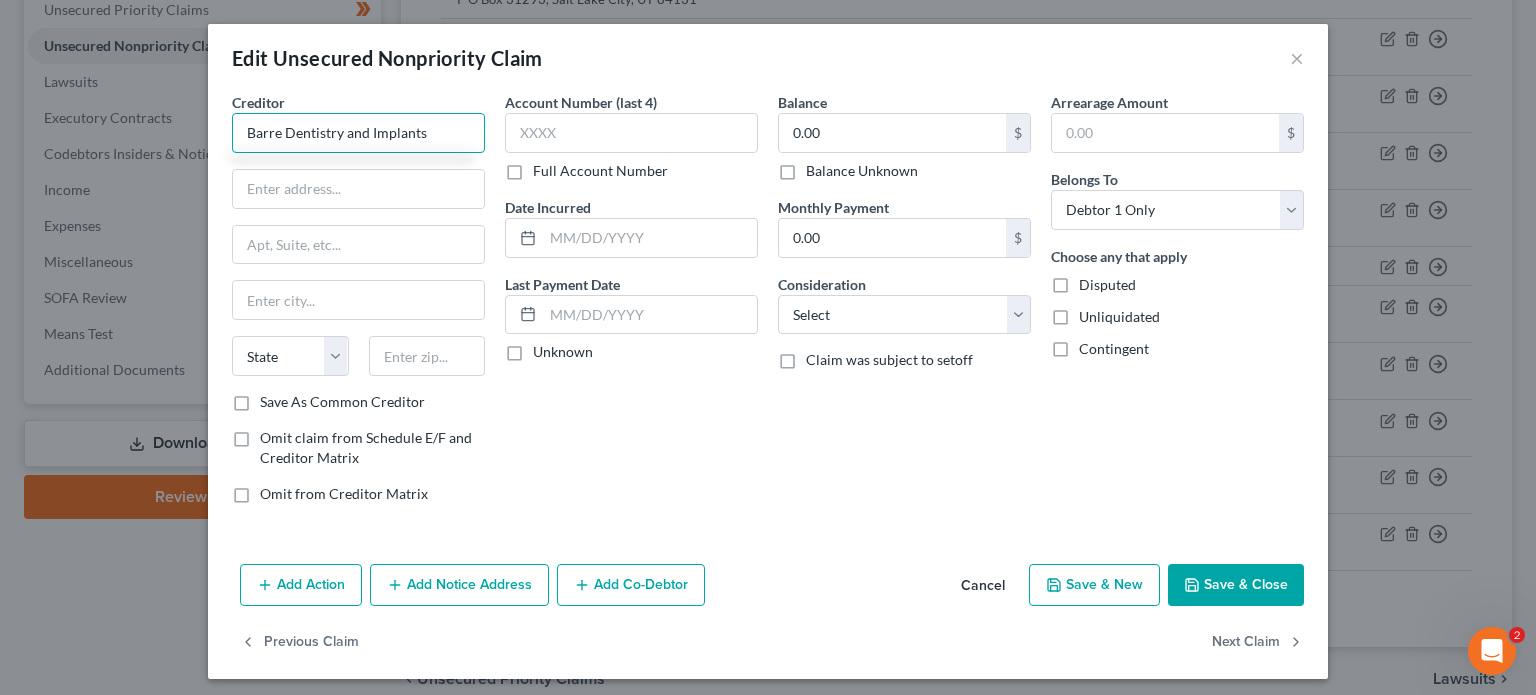 type on "Barre Dentistry and Implants" 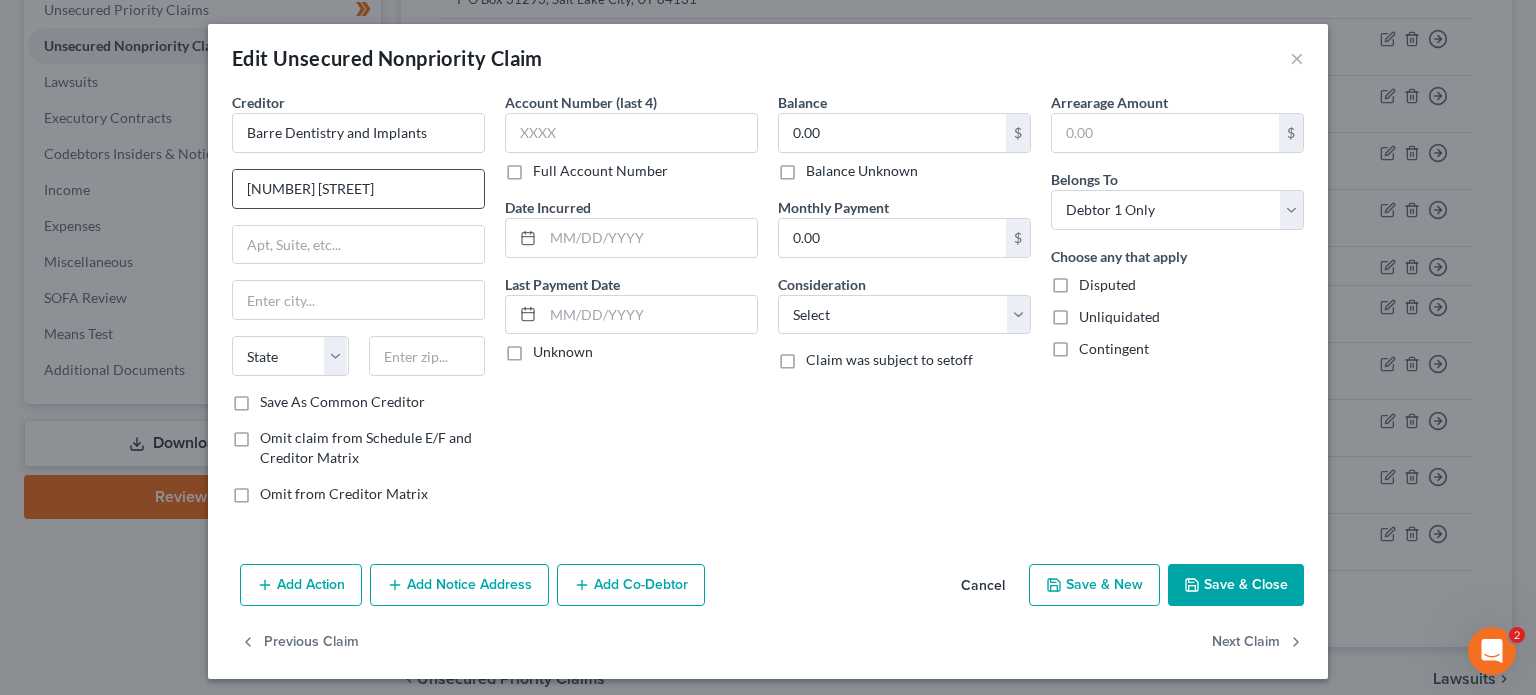 type on "[NUMBER] [STREET]" 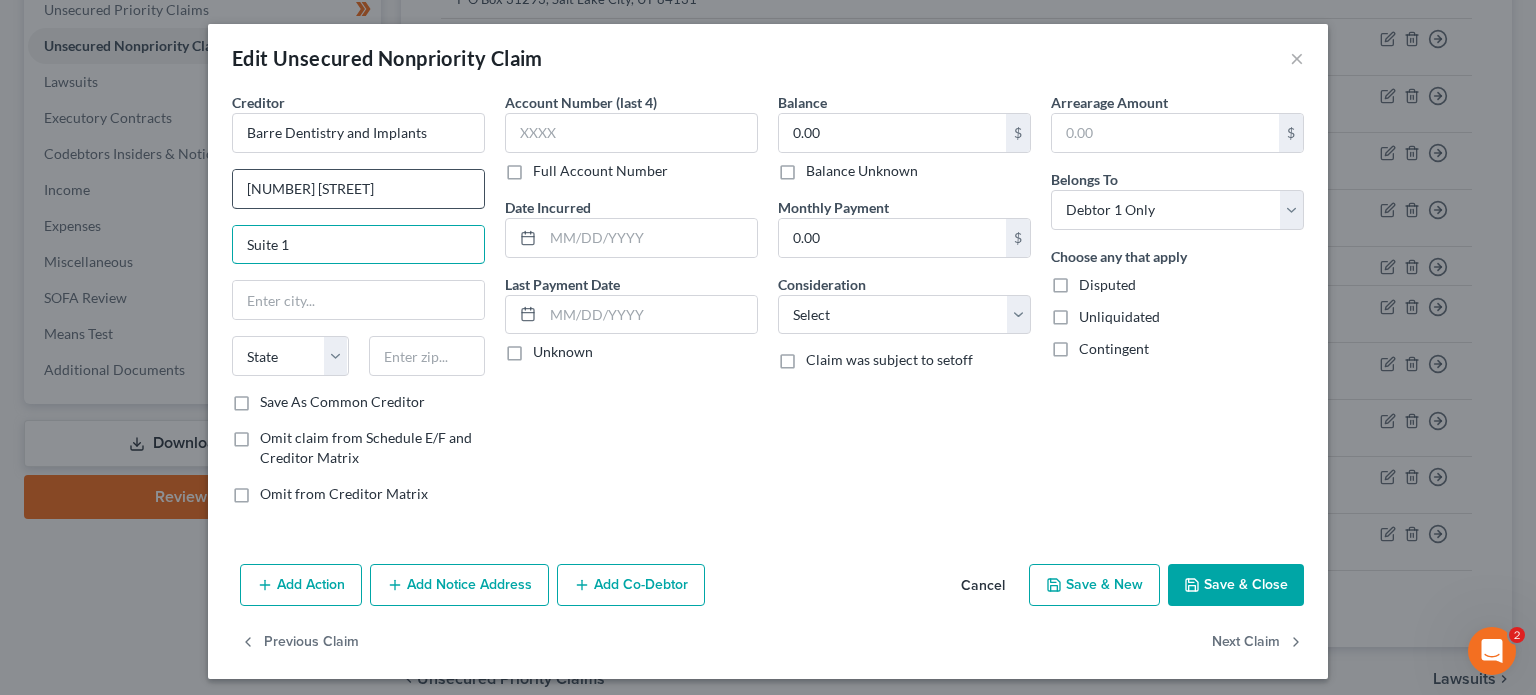 type on "Suite 1" 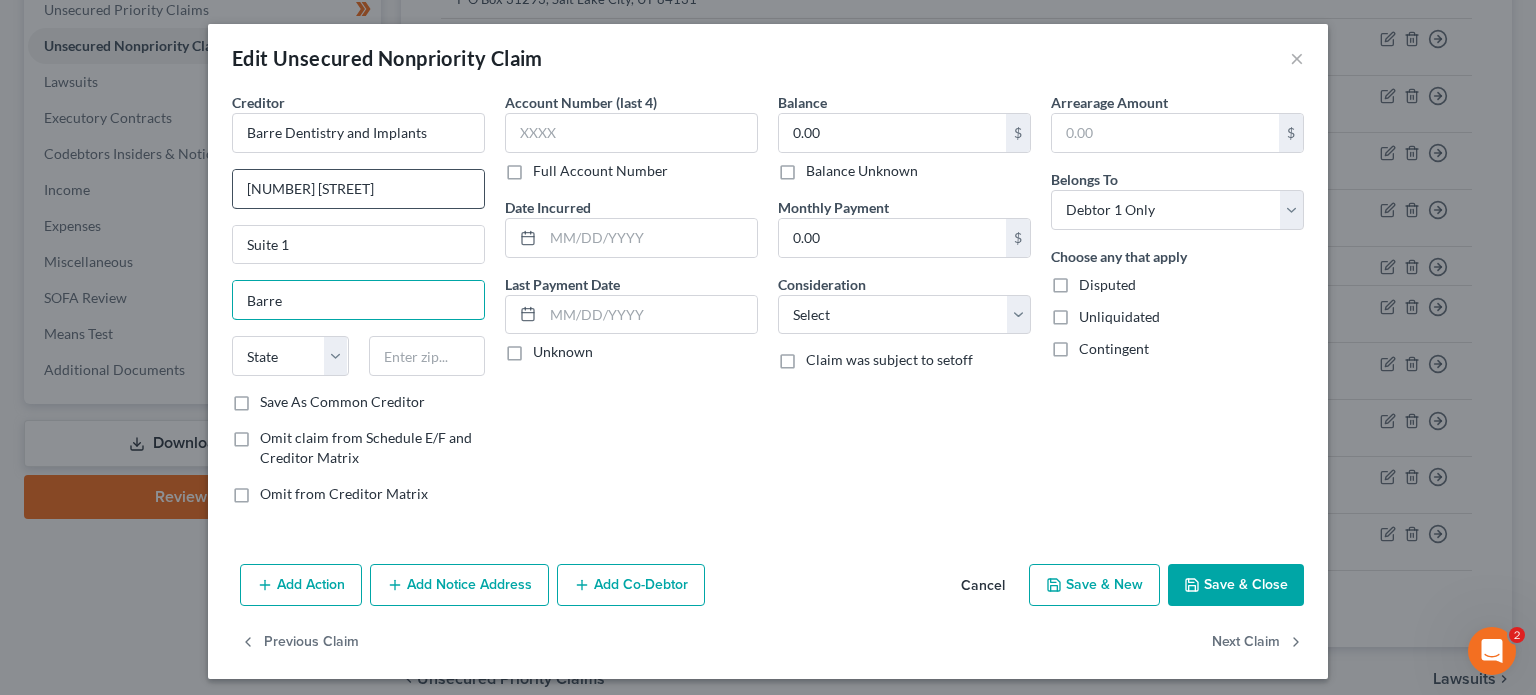 type on "Barre" 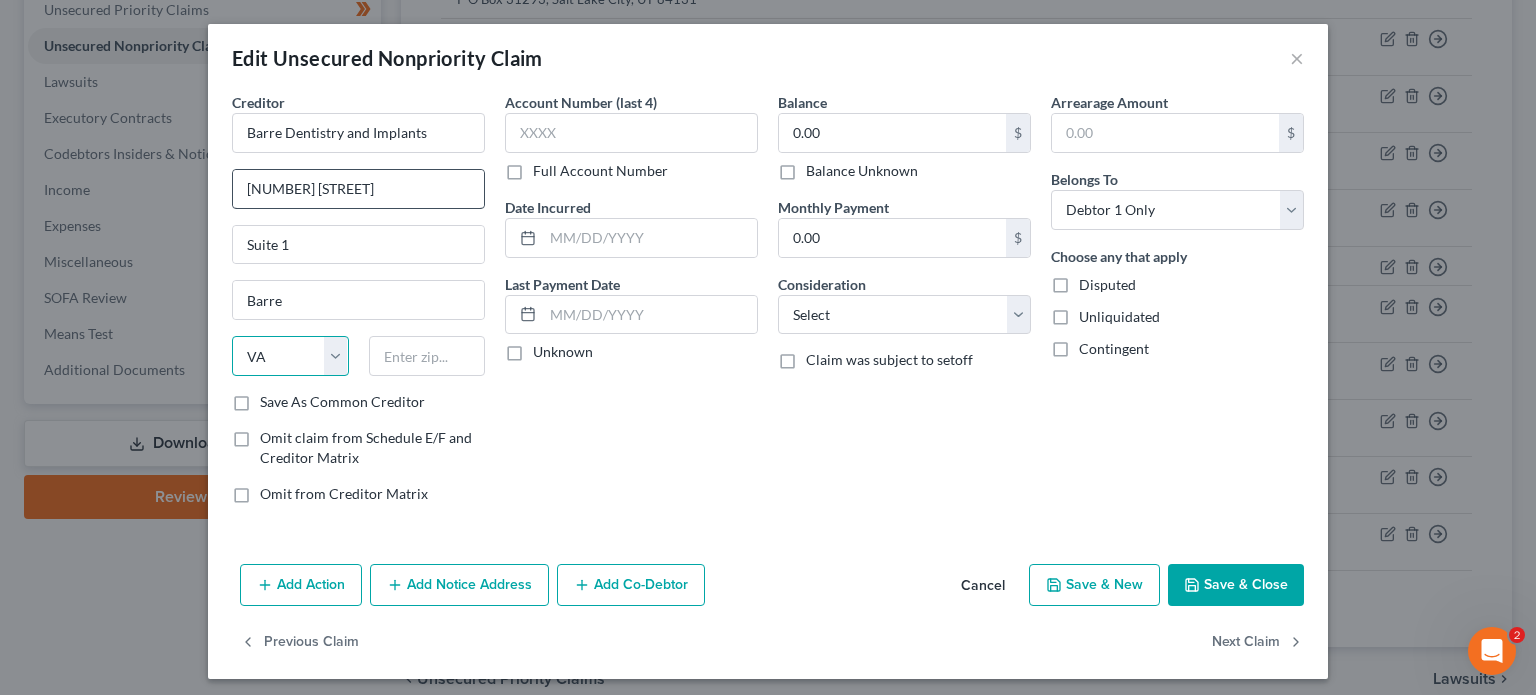 select on "49" 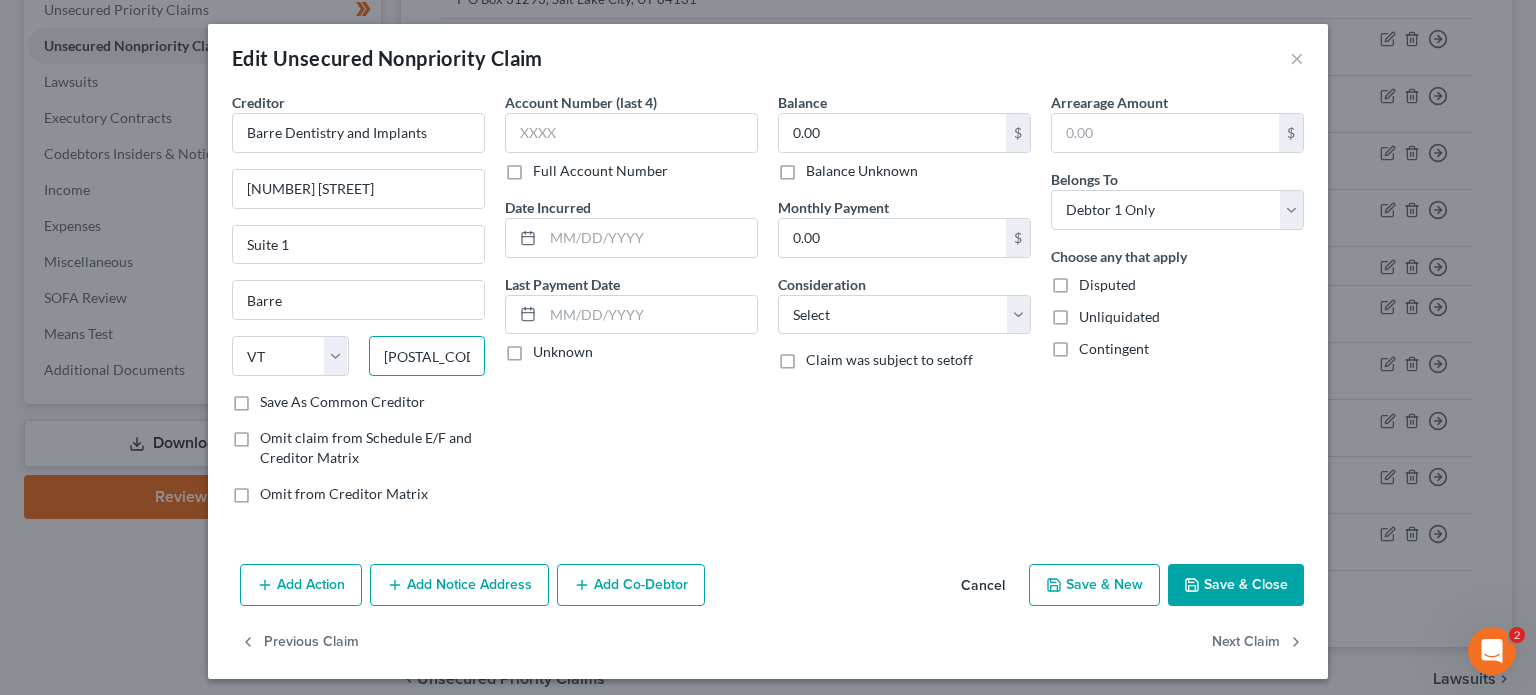 type on "[POSTAL_CODE]" 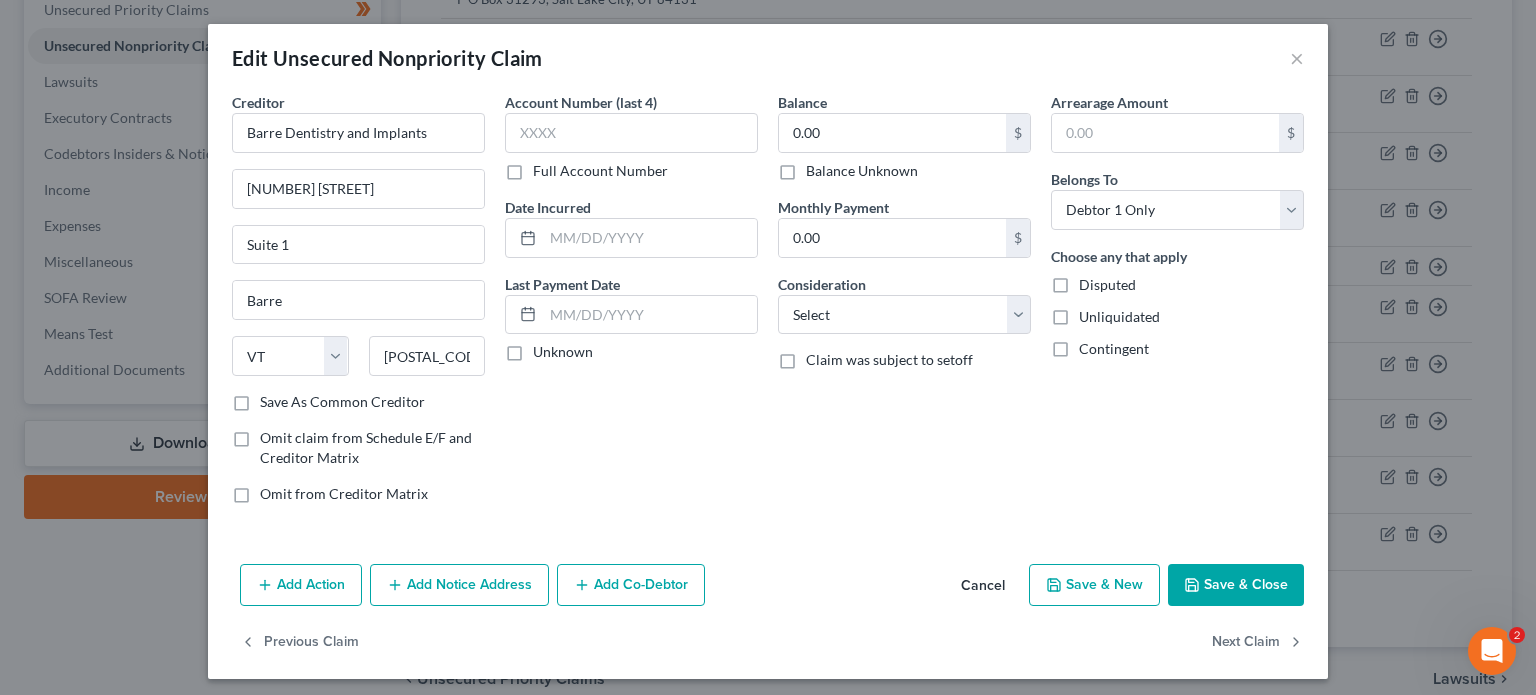 click on "Account Number (last 4)
Full Account Number
Date Incurred         Last Payment Date         Unknown" at bounding box center (631, 306) 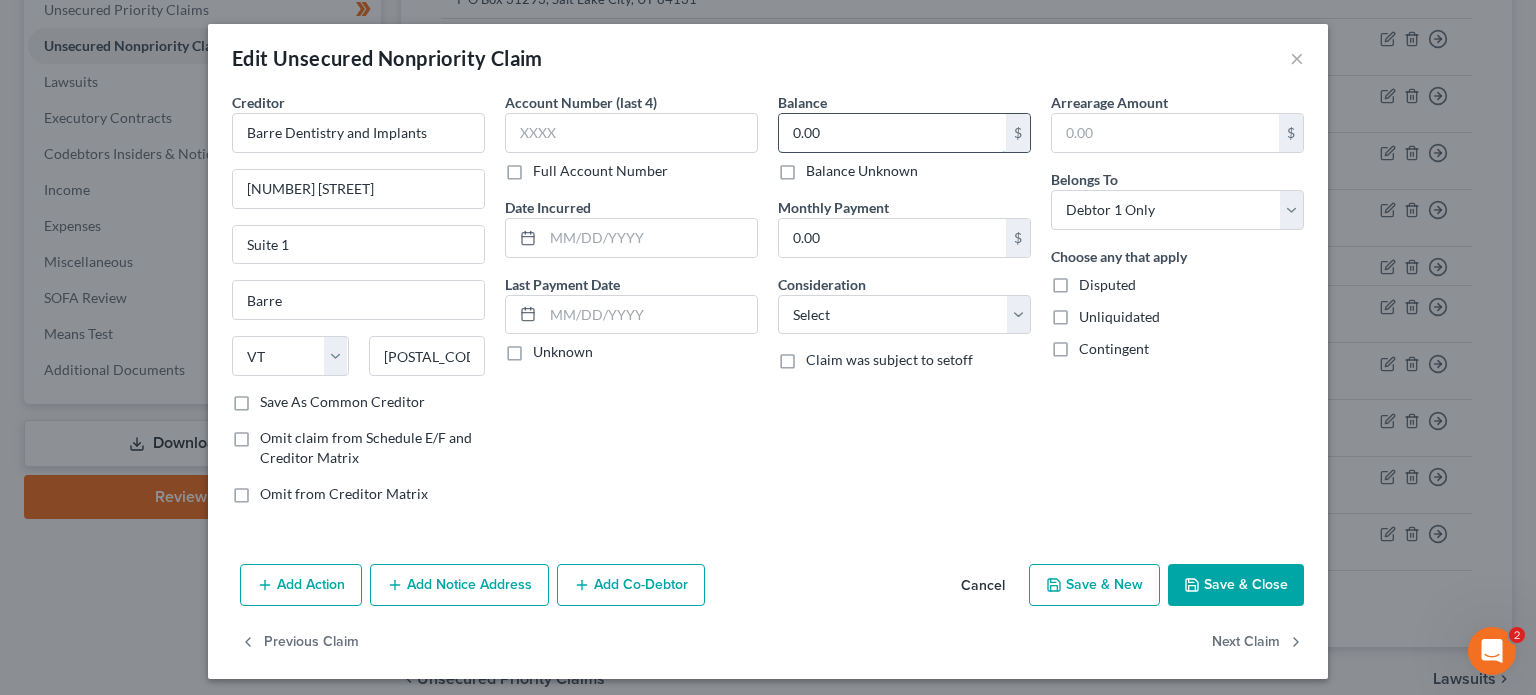 click on "0.00" at bounding box center (892, 133) 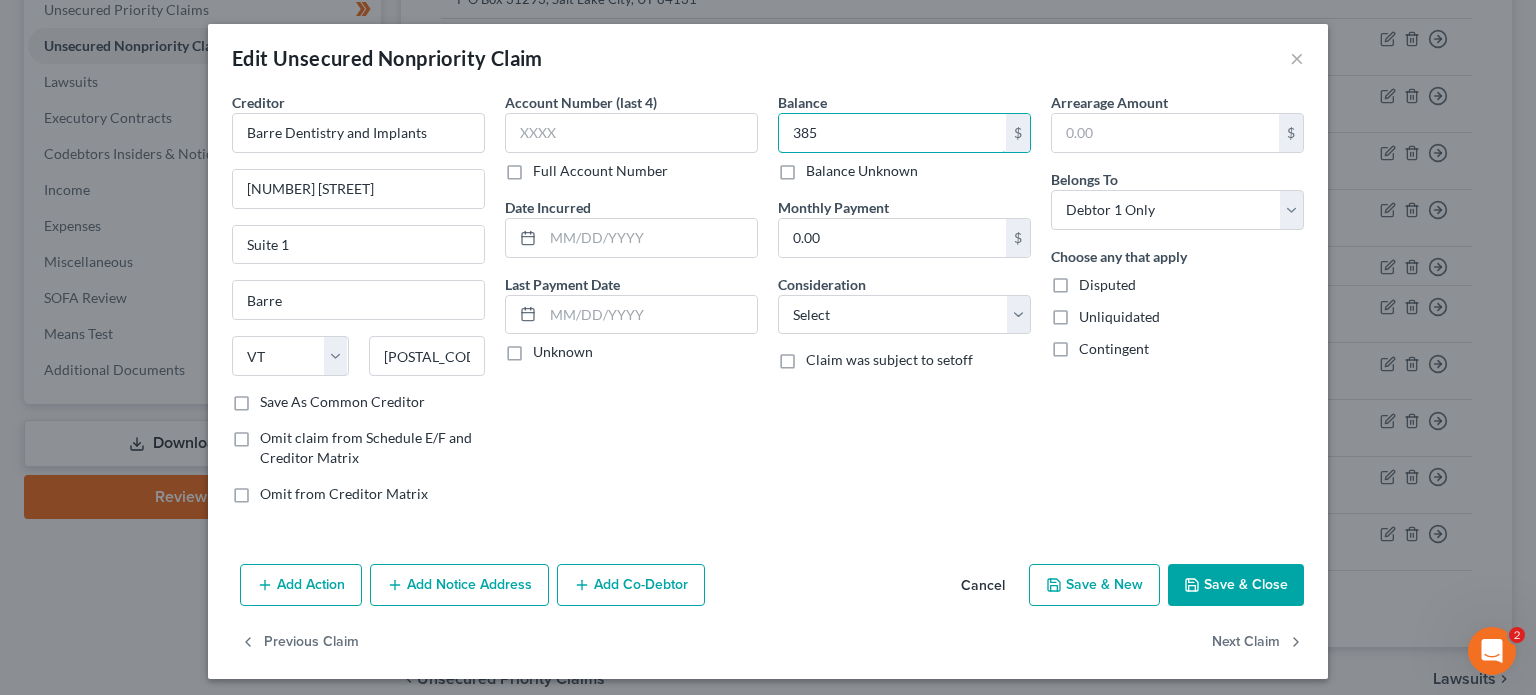 type on "385" 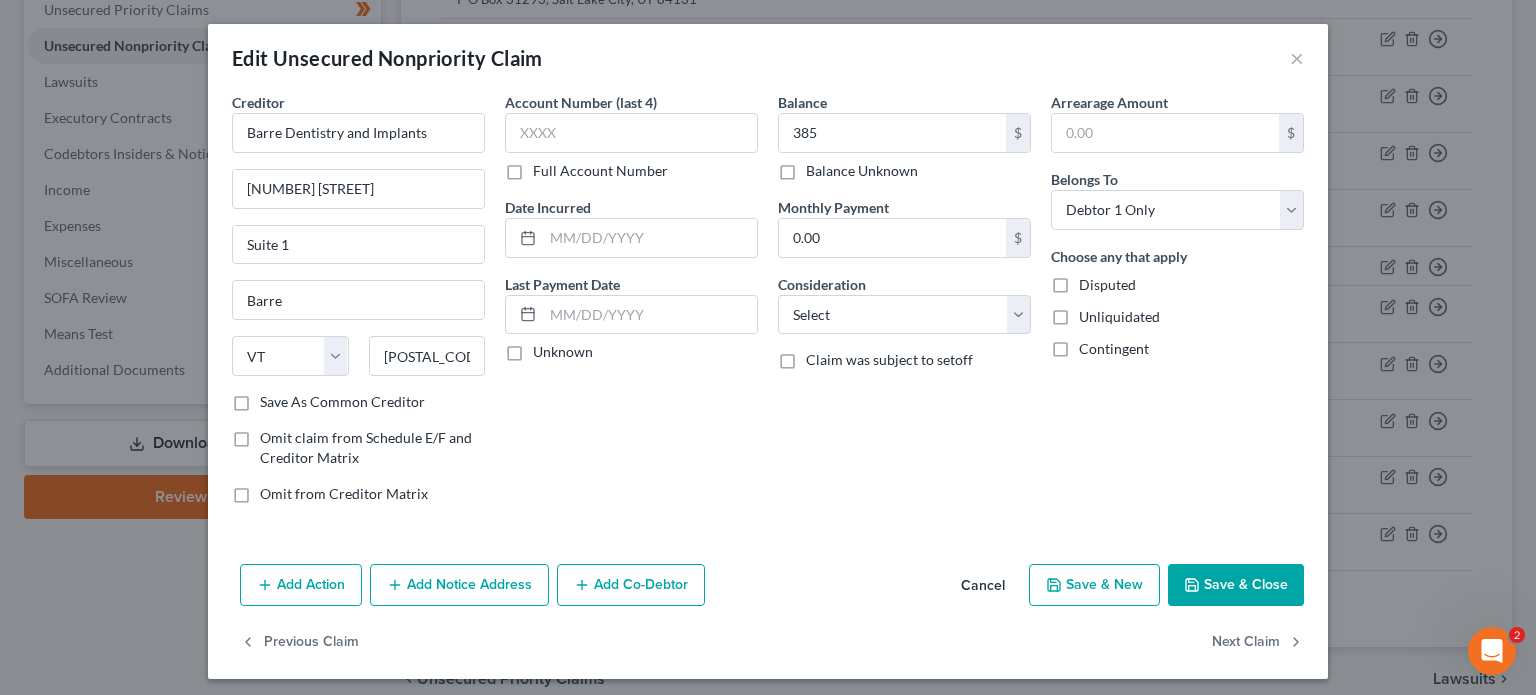 click on "Balance
385.00 $
Balance Unknown
Balance Undetermined
385 $
Balance Unknown
Monthly Payment 0.00 $ Consideration Select Cable / Satellite Services Collection Agency Credit Card Debt Debt Counseling / Attorneys Deficiency Balance Domestic Support Obligations Home / Car Repairs Income Taxes Judgment Liens Medical Services Monies Loaned / Advanced Mortgage Obligation From Divorce Or Separation Obligation To Pensions Other Overdrawn Bank Account Promised To Help Pay Creditors Student Loans Suppliers And Vendors Telephone / Internet Services Utility Services Claim was subject to setoff" at bounding box center [904, 306] 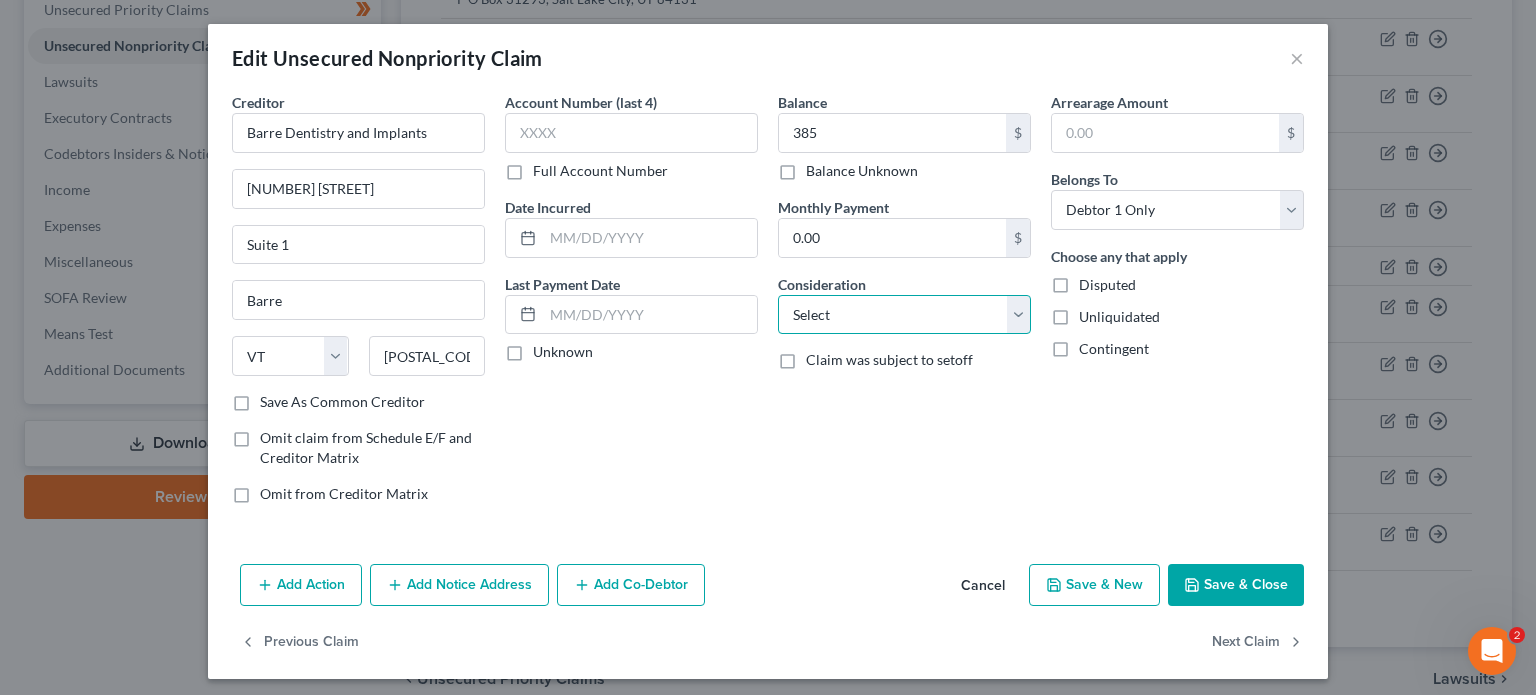 click on "Select Cable / Satellite Services Collection Agency Credit Card Debt Debt Counseling / Attorneys Deficiency Balance Domestic Support Obligations Home / Car Repairs Income Taxes Judgment Liens Medical Services Monies Loaned / Advanced Mortgage Obligation From Divorce Or Separation Obligation To Pensions Other Overdrawn Bank Account Promised To Help Pay Creditors Student Loans Suppliers And Vendors Telephone / Internet Services Utility Services" at bounding box center [904, 315] 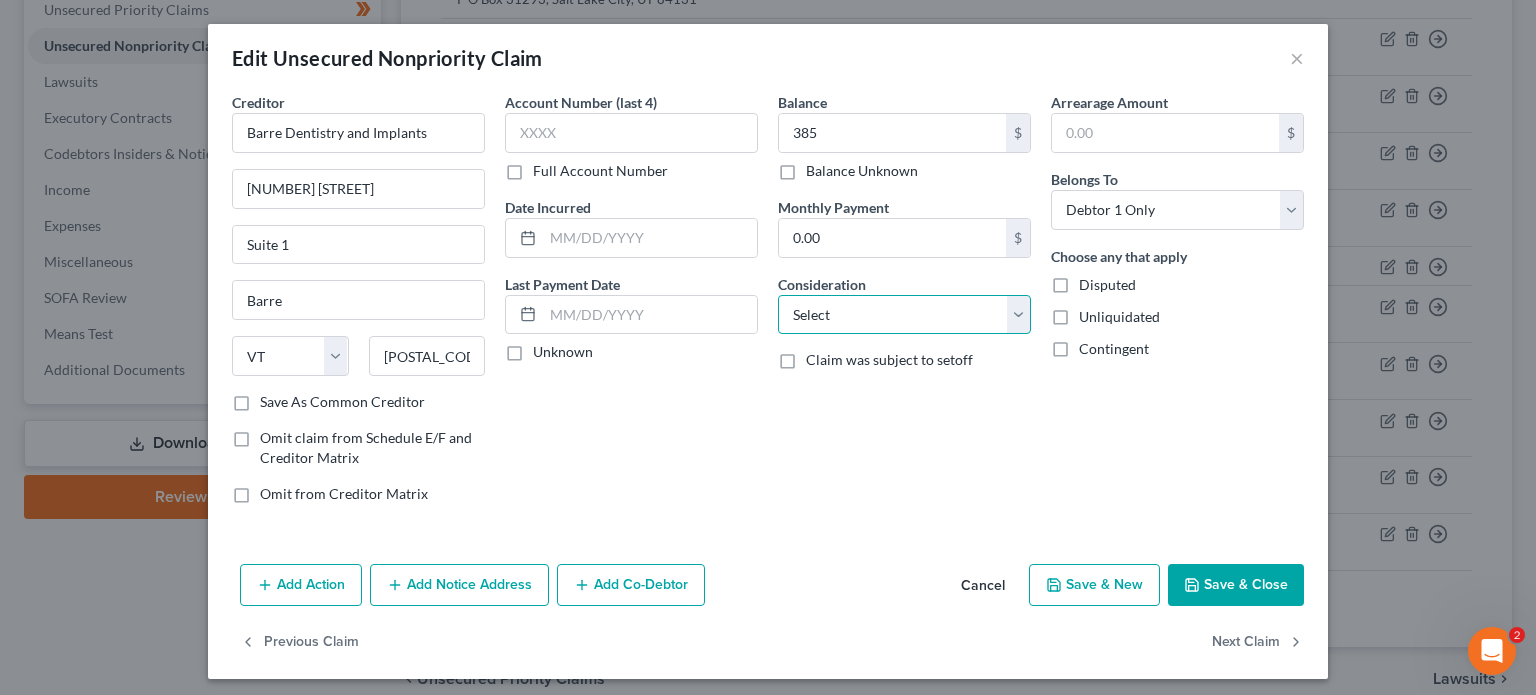 select on "9" 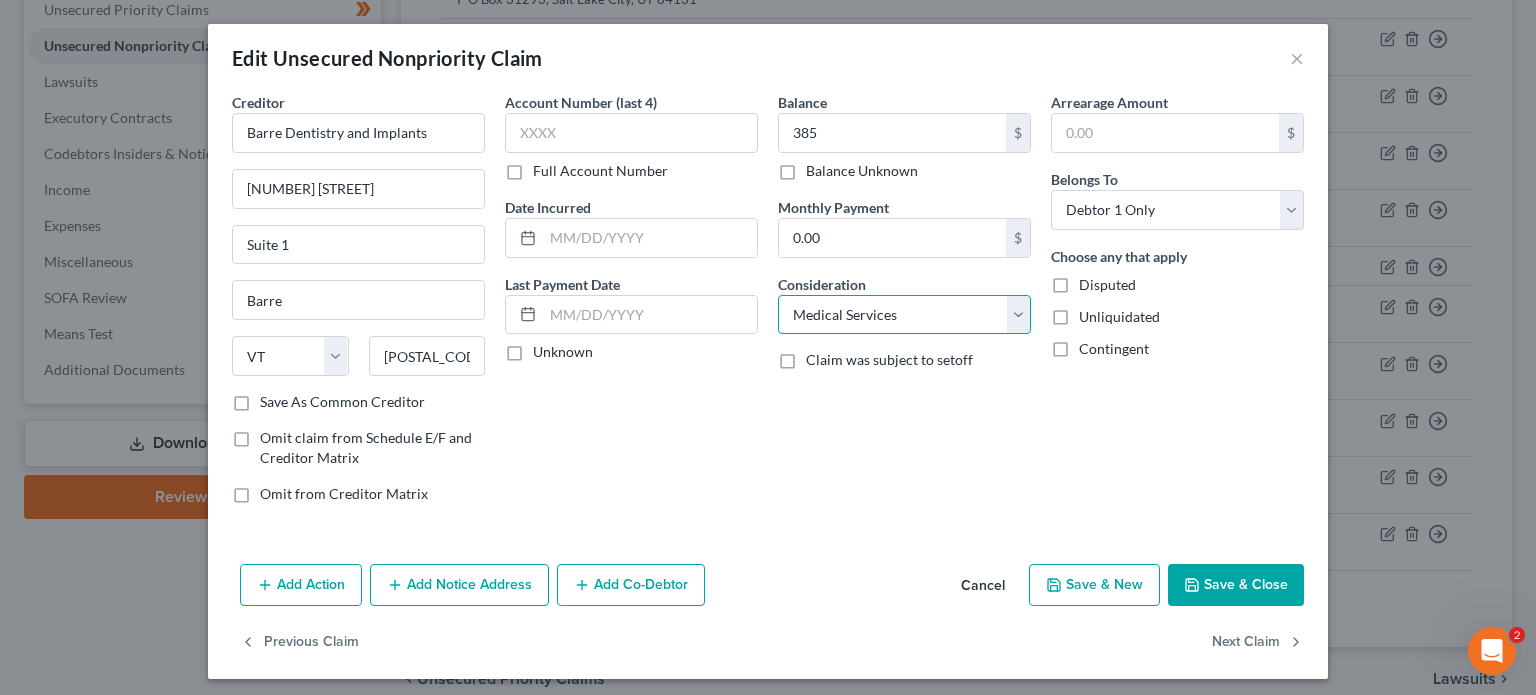 click on "Select Cable / Satellite Services Collection Agency Credit Card Debt Debt Counseling / Attorneys Deficiency Balance Domestic Support Obligations Home / Car Repairs Income Taxes Judgment Liens Medical Services Monies Loaned / Advanced Mortgage Obligation From Divorce Or Separation Obligation To Pensions Other Overdrawn Bank Account Promised To Help Pay Creditors Student Loans Suppliers And Vendors Telephone / Internet Services Utility Services" at bounding box center (904, 315) 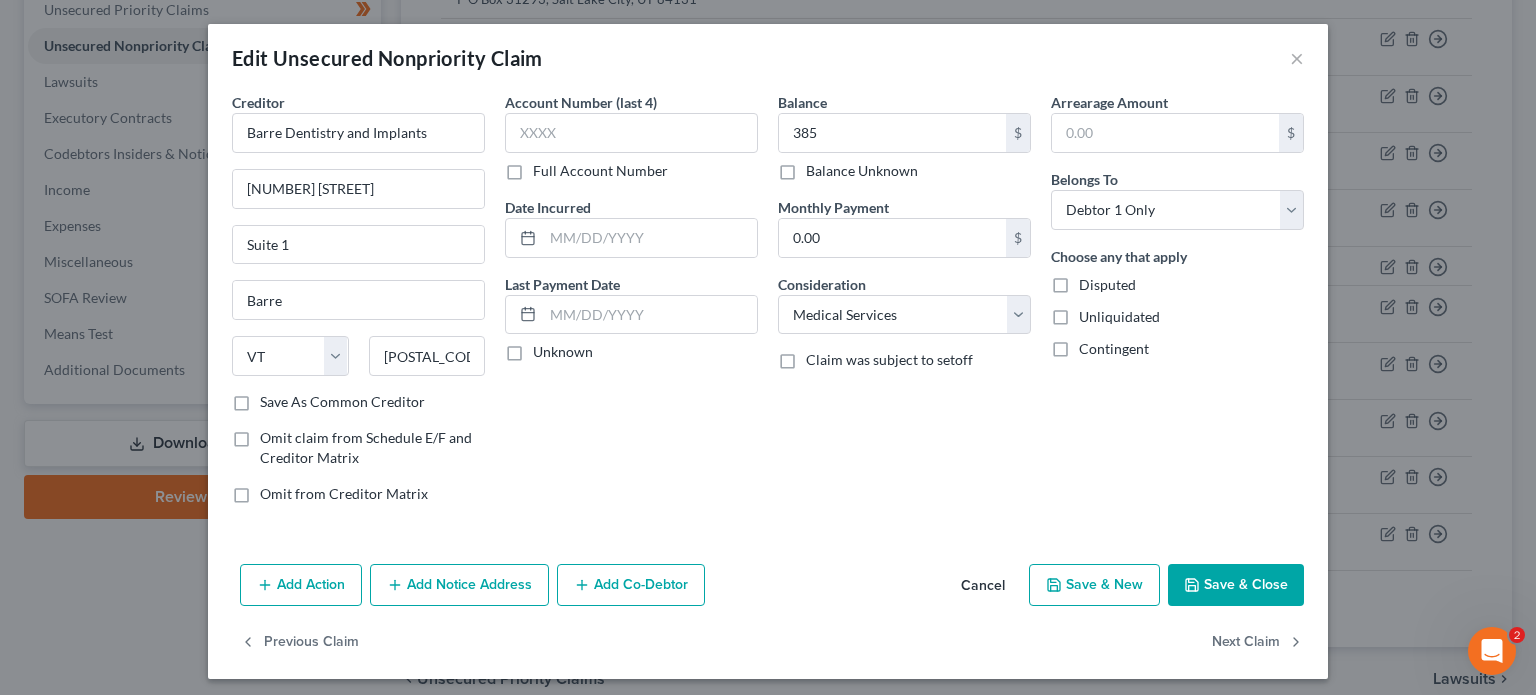click on "Save & Close" at bounding box center (1236, 585) 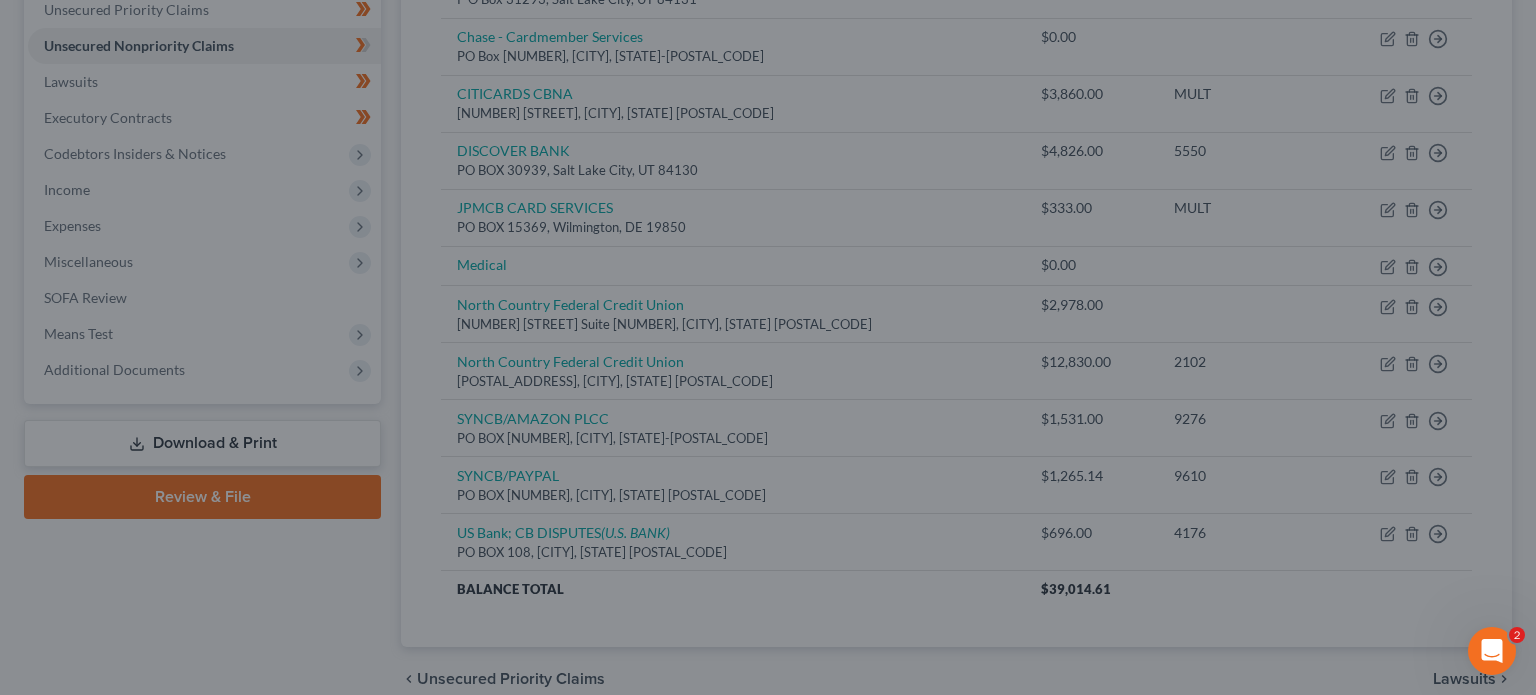 type on "385.00" 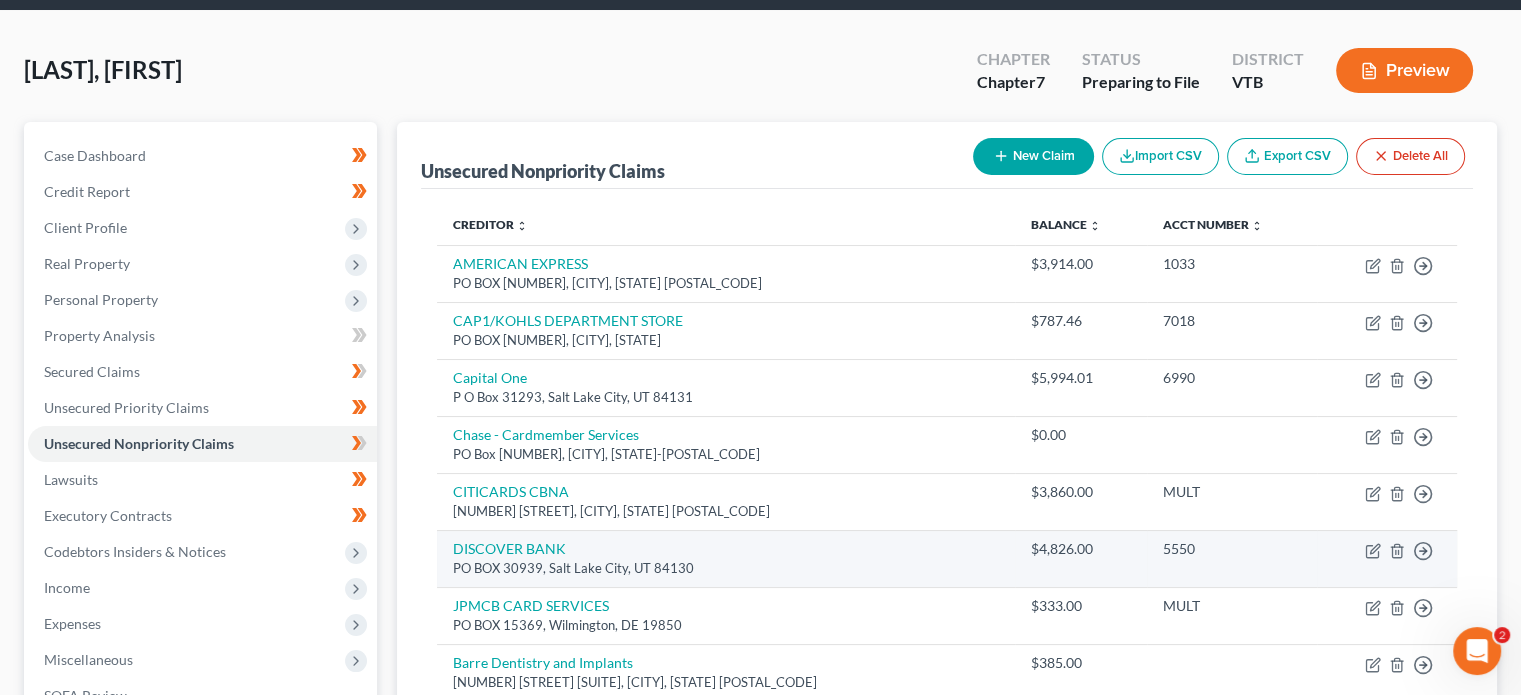 scroll, scrollTop: 78, scrollLeft: 0, axis: vertical 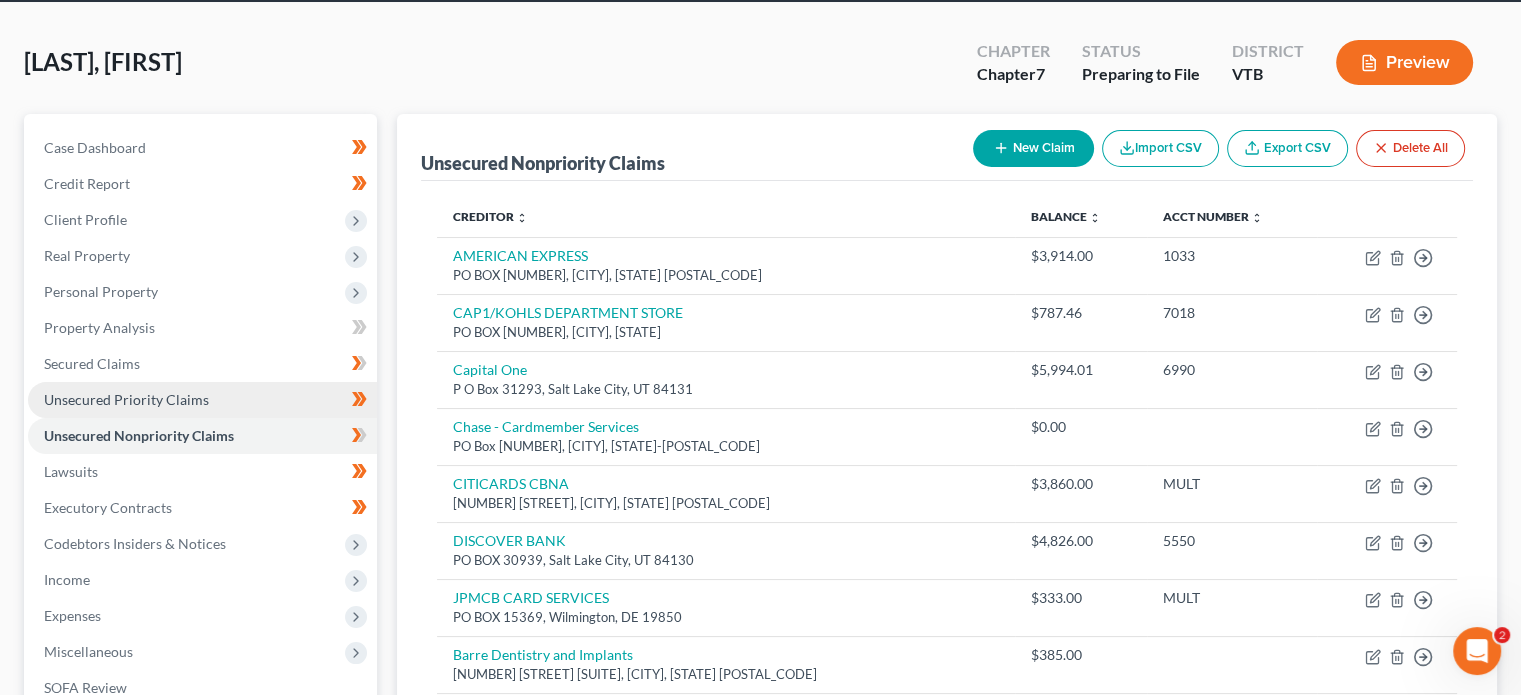 click on "Unsecured Priority Claims" at bounding box center [126, 399] 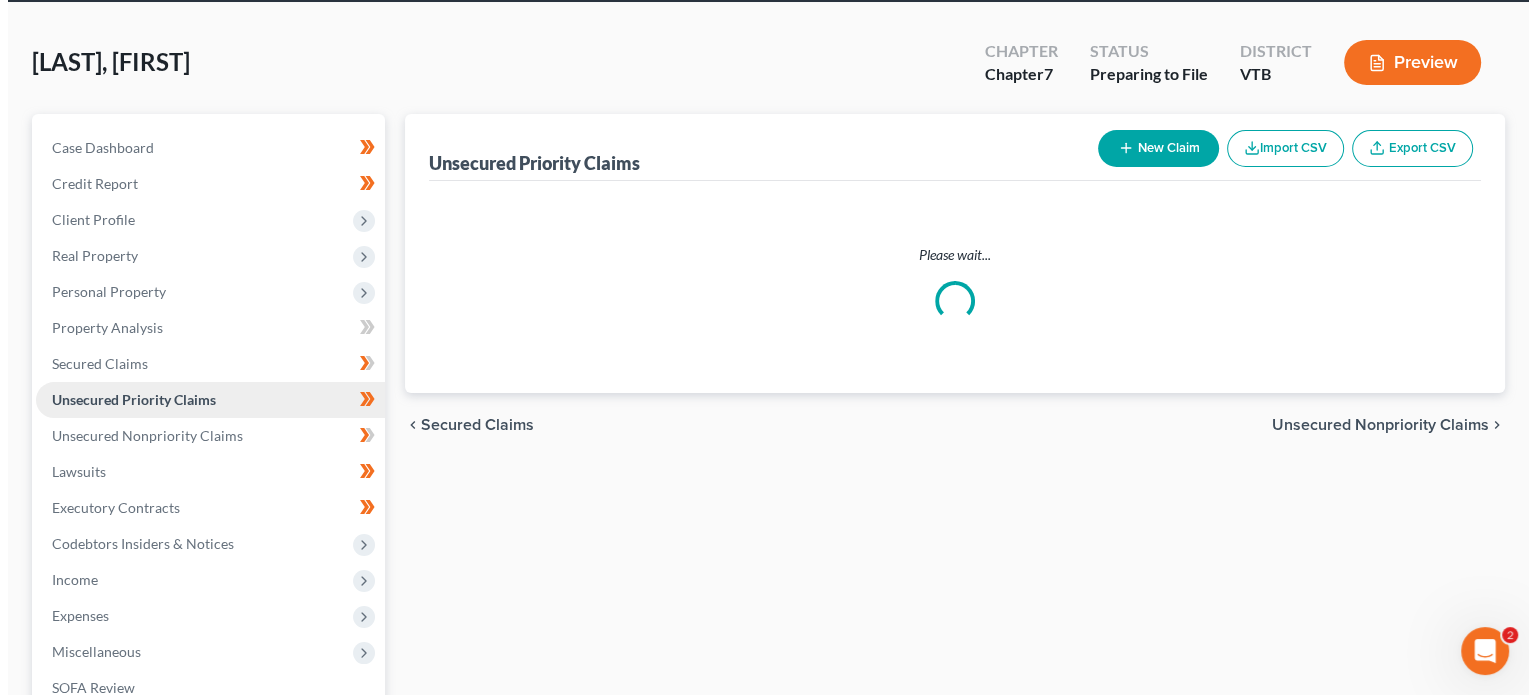 scroll, scrollTop: 0, scrollLeft: 0, axis: both 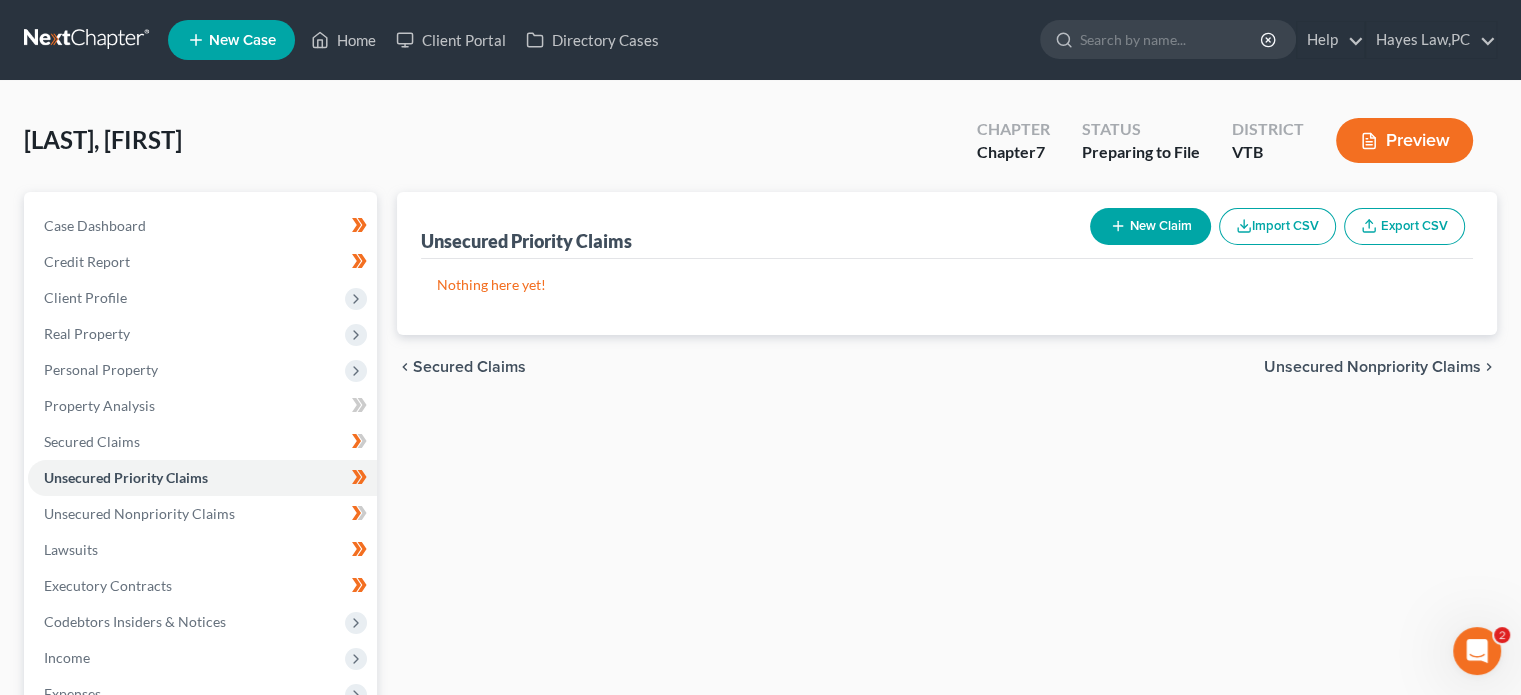 click on "New Claim" at bounding box center [1150, 226] 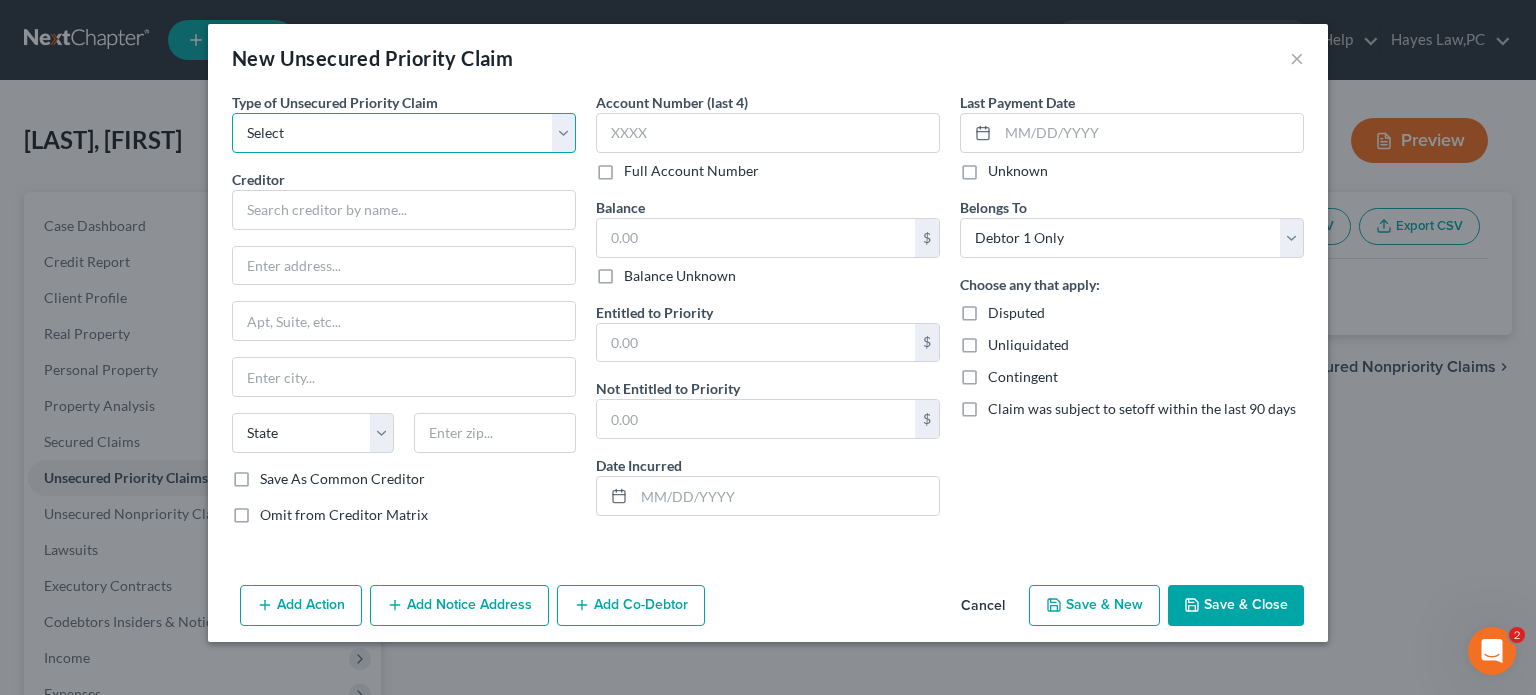 click on "Select Taxes & Other Government Units Domestic Support Obligations Extensions of credit in an involuntary case Wages, Salaries, Commissions Contributions to employee benefits Certain farmers and fisherman Deposits by individuals Commitments to maintain capitals Claims for death or injury while intoxicated Other" at bounding box center [404, 133] 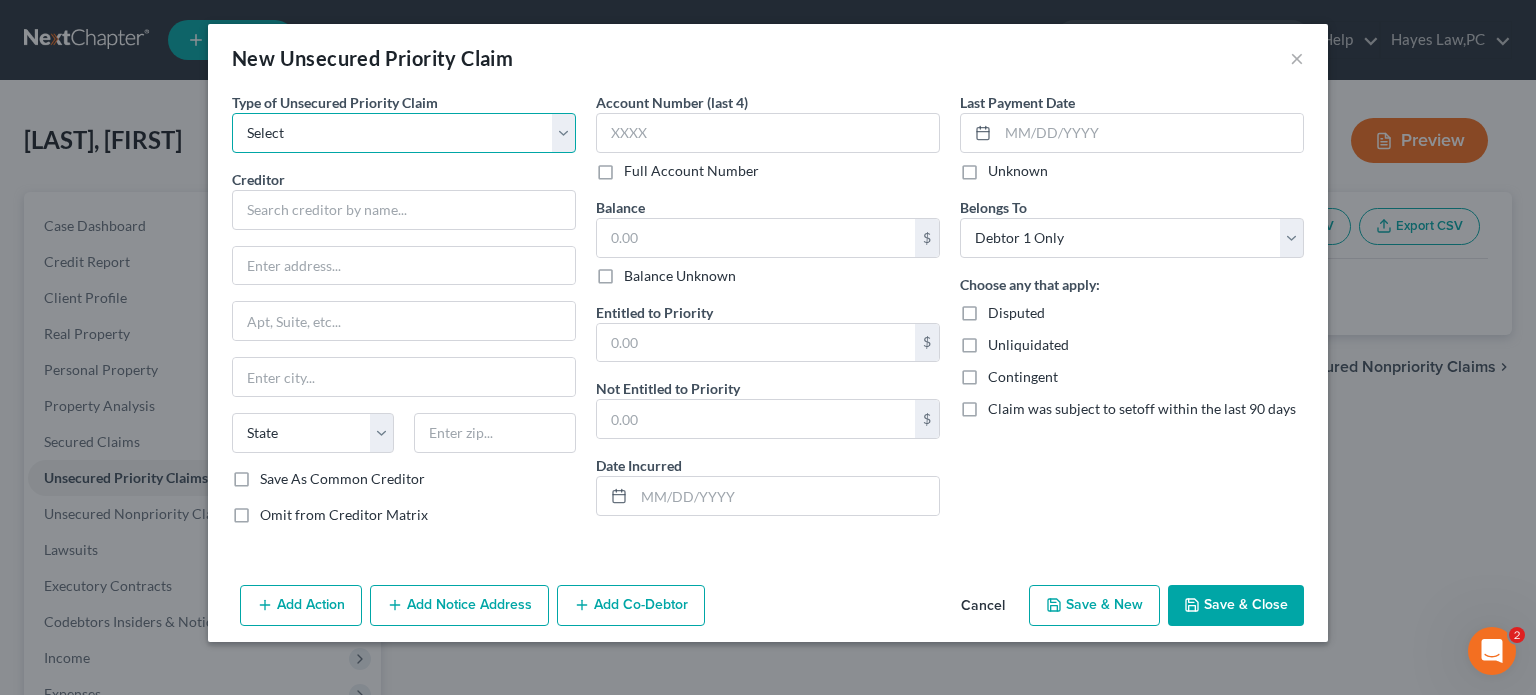 select on "0" 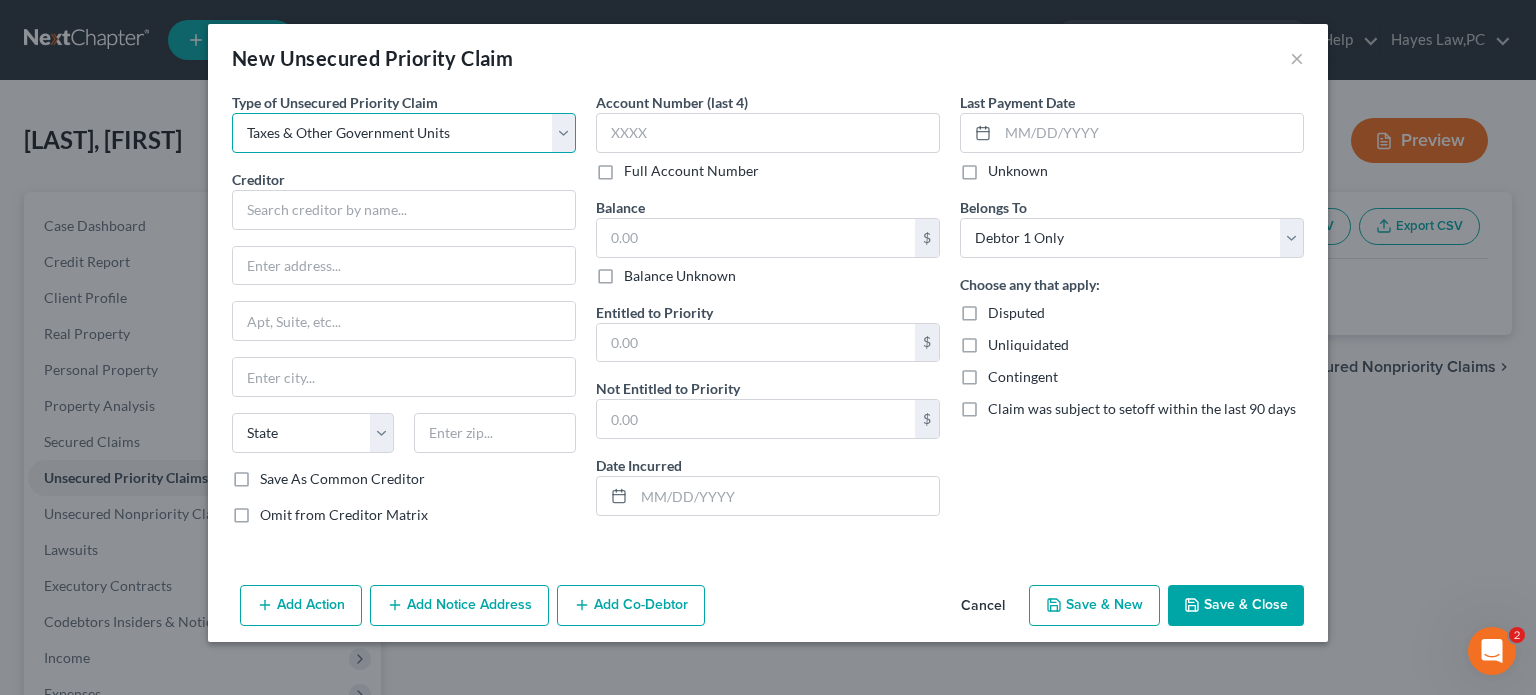 click on "Select Taxes & Other Government Units Domestic Support Obligations Extensions of credit in an involuntary case Wages, Salaries, Commissions Contributions to employee benefits Certain farmers and fisherman Deposits by individuals Commitments to maintain capitals Claims for death or injury while intoxicated Other" at bounding box center (404, 133) 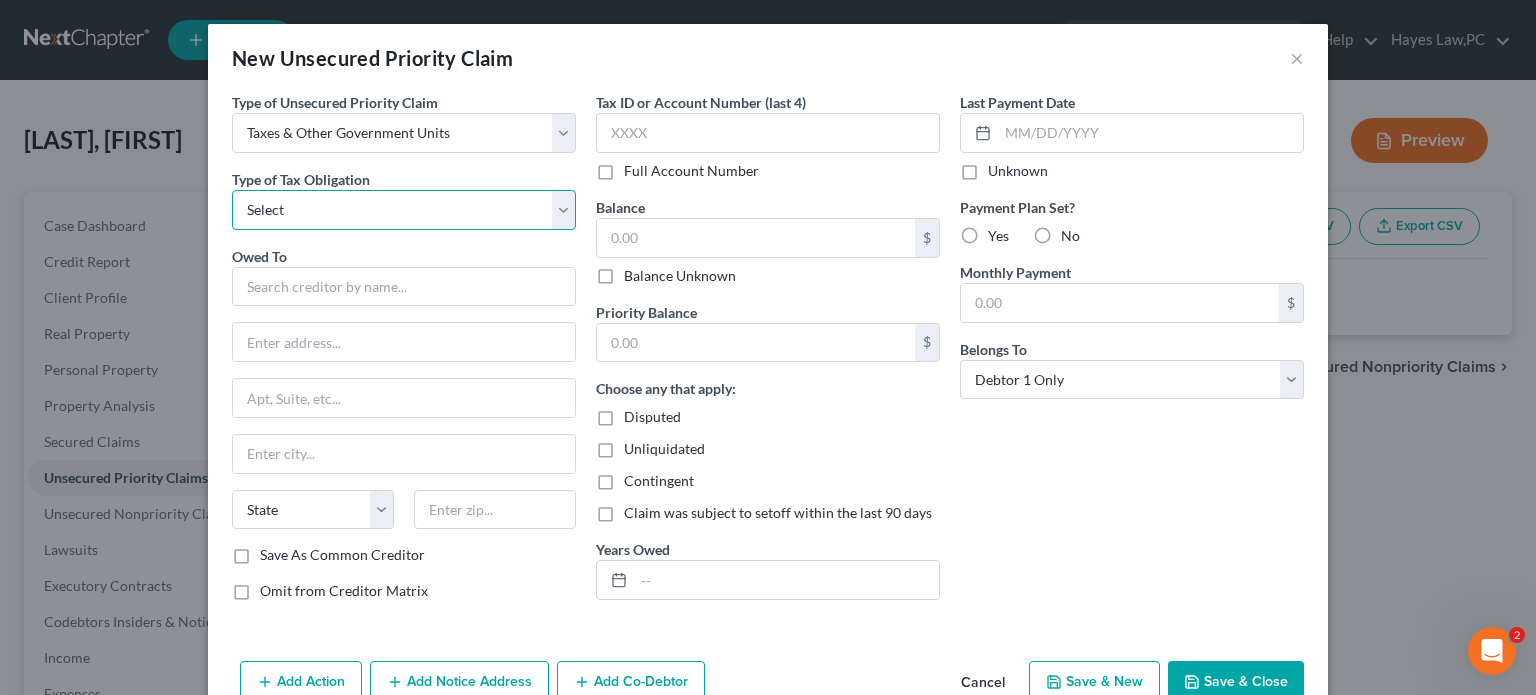 click on "Select Federal City State Franchise Tax Board Other" at bounding box center (404, 210) 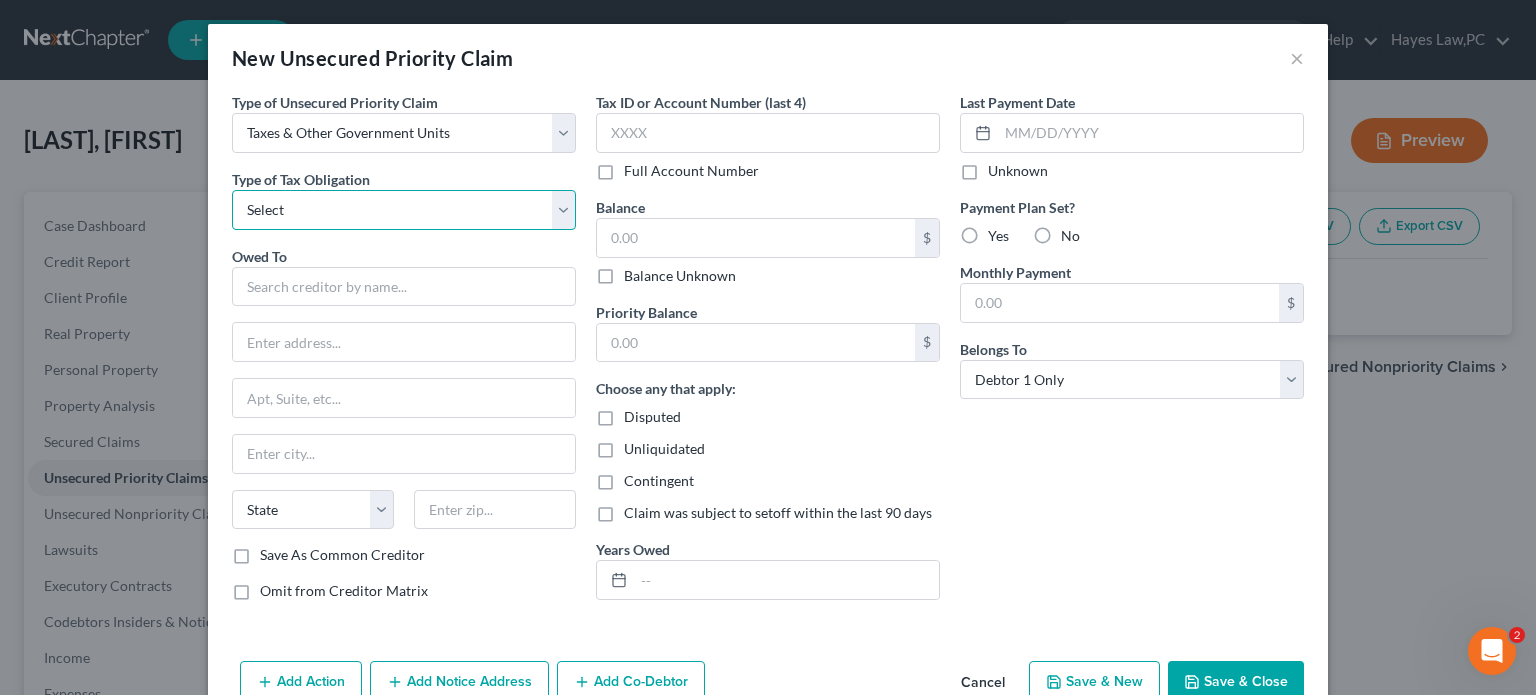 select on "2" 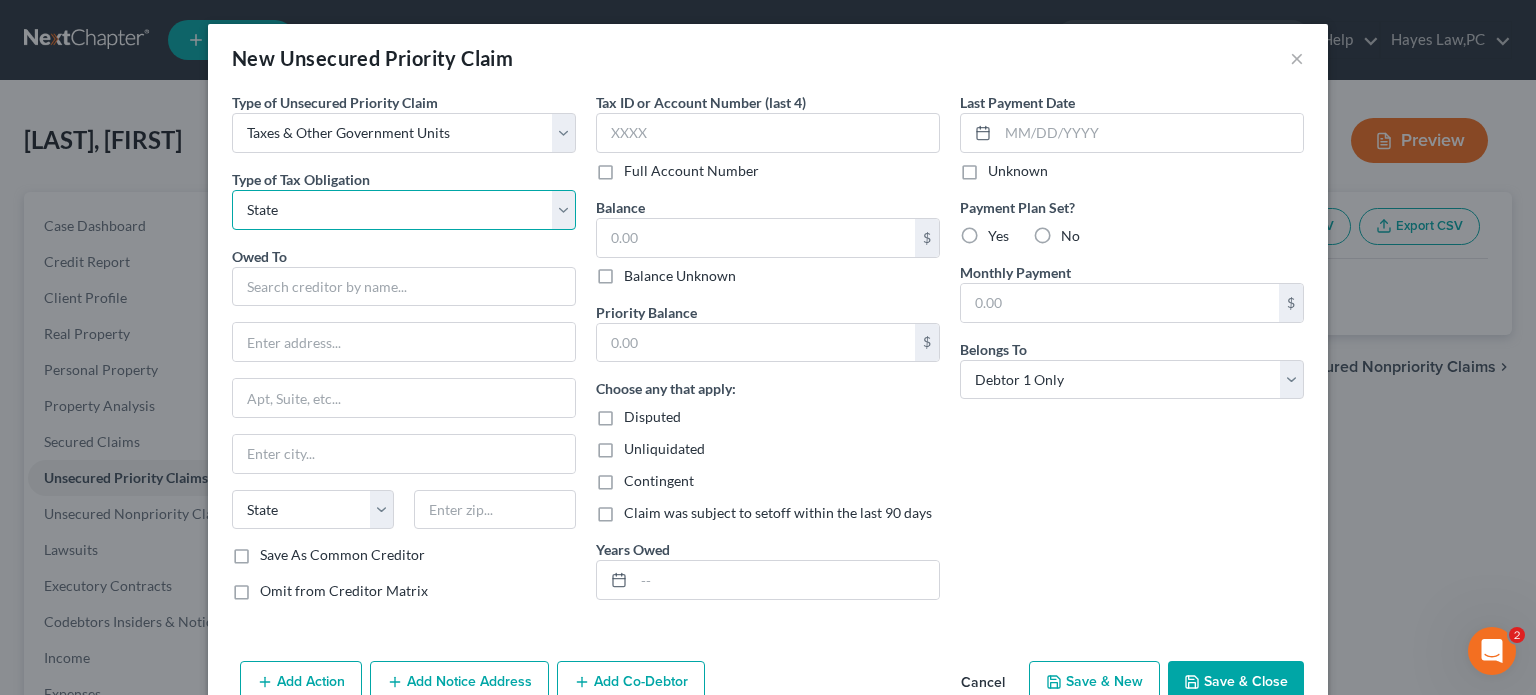 click on "Select Federal City State Franchise Tax Board Other" at bounding box center (404, 210) 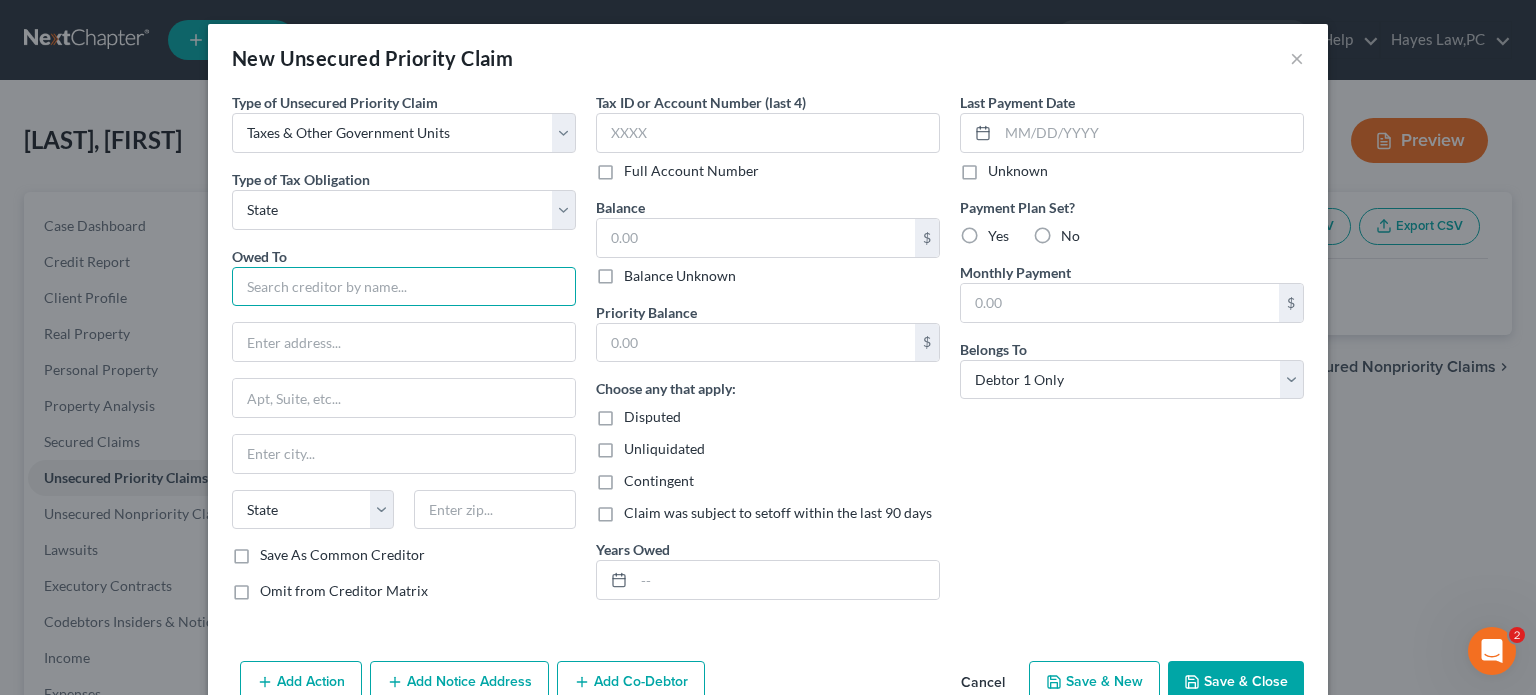 click at bounding box center (404, 287) 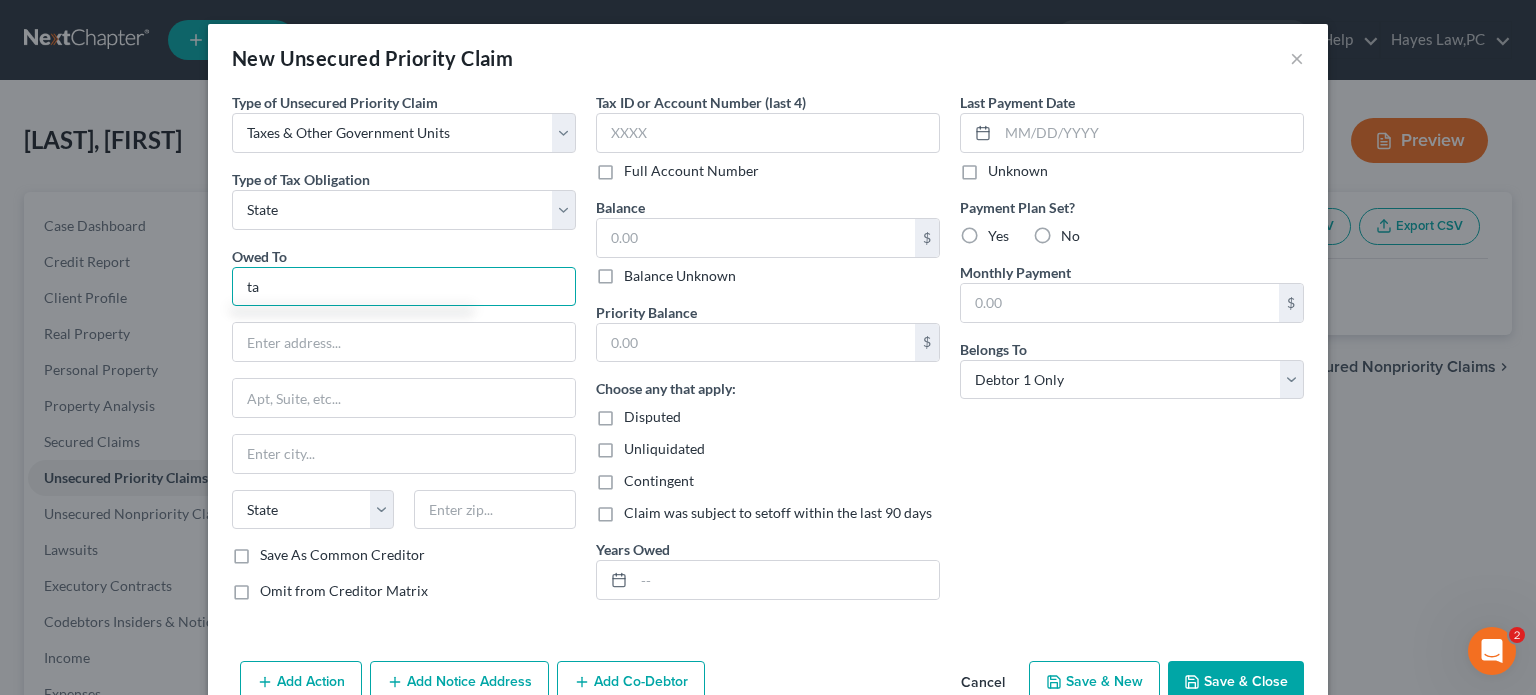 type on "t" 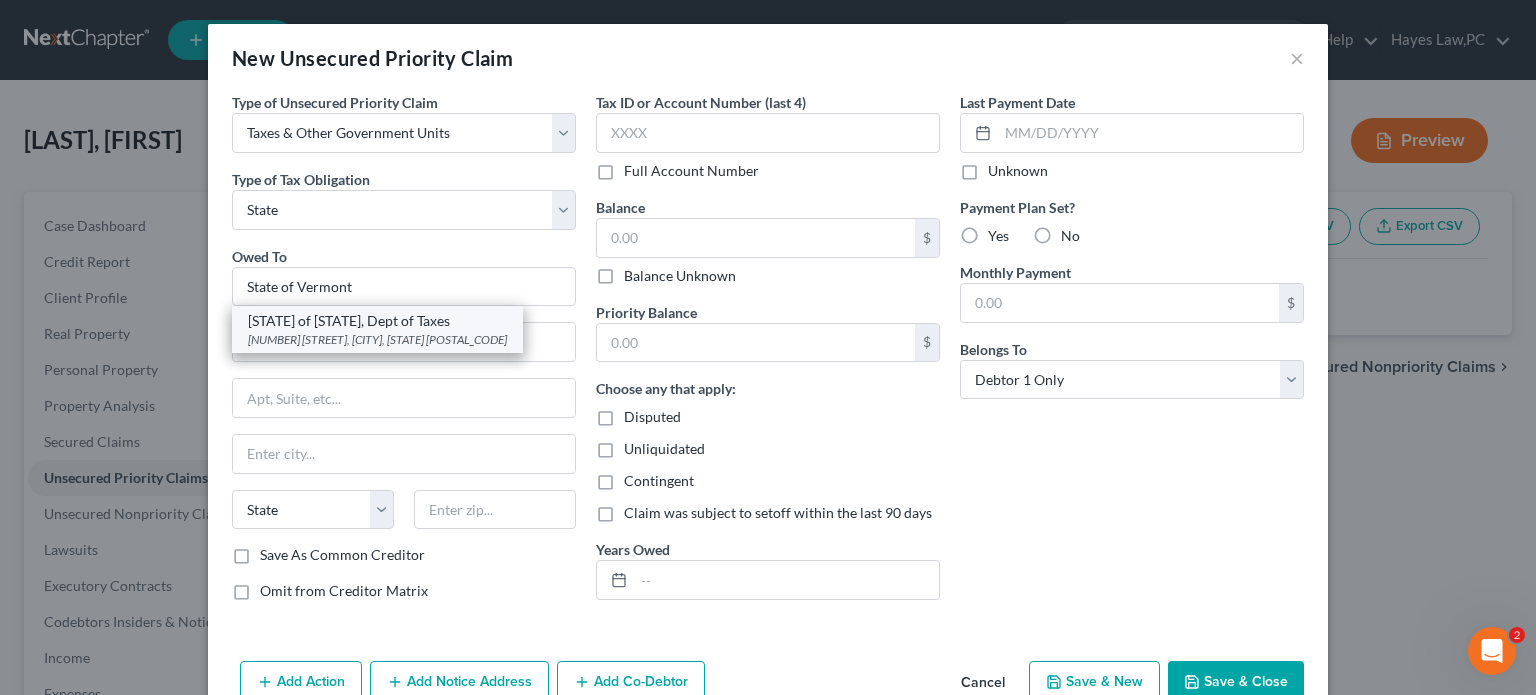 click on "[STATE] of [STATE], Dept of Taxes" at bounding box center (377, 321) 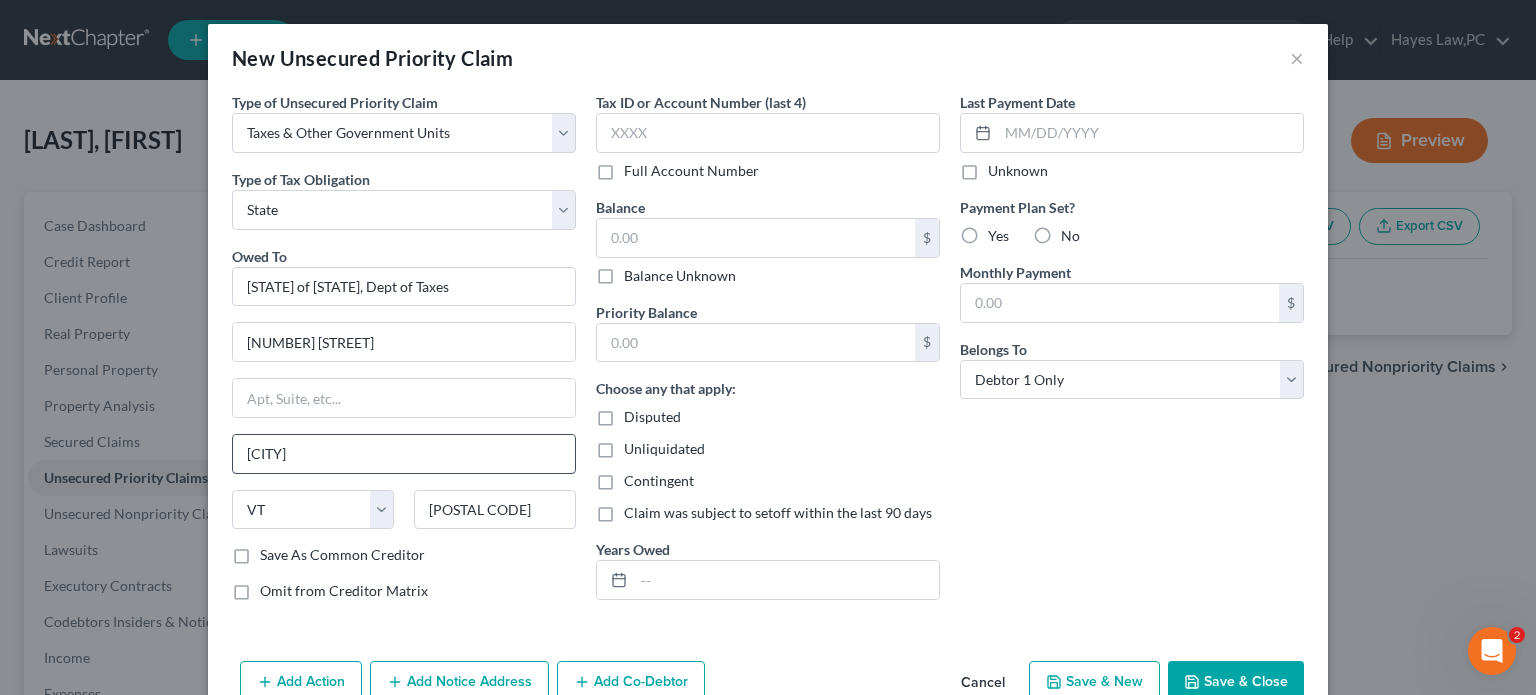 scroll, scrollTop: 0, scrollLeft: 0, axis: both 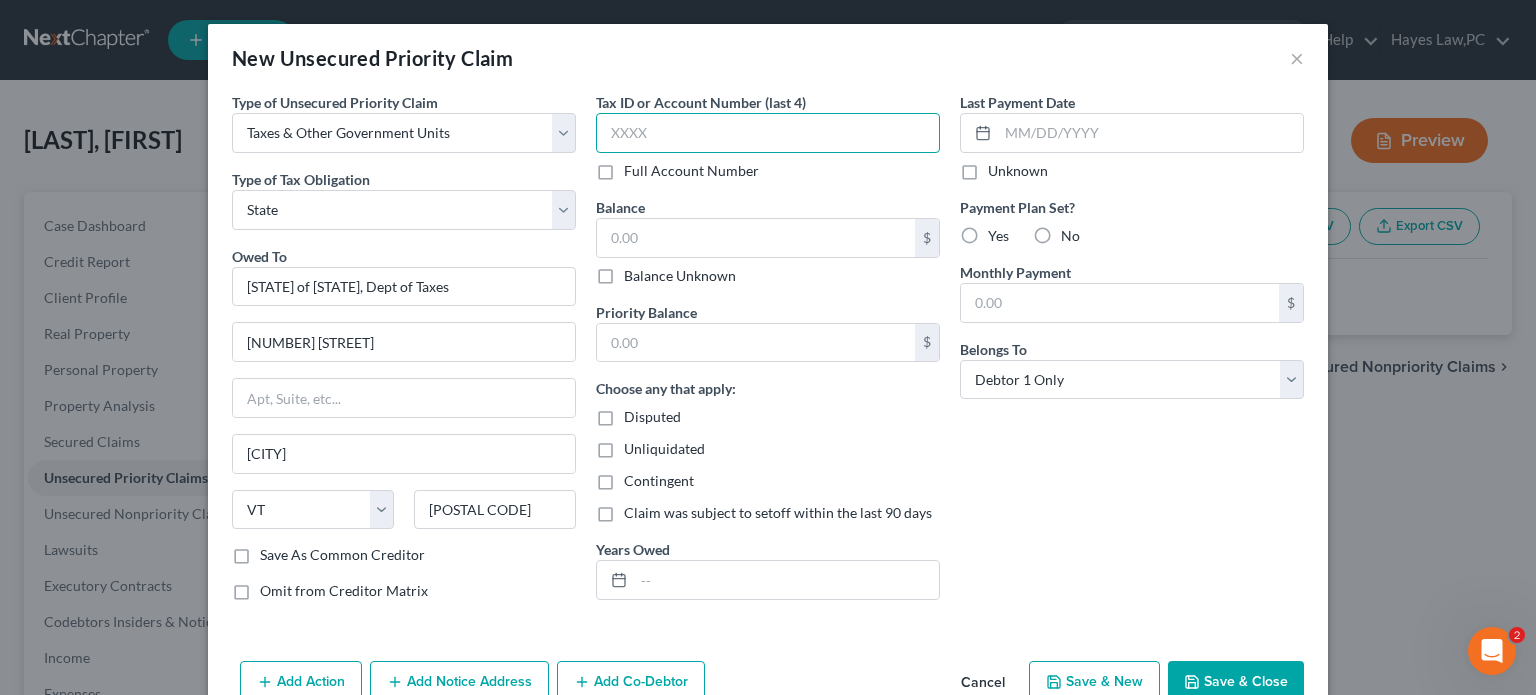 click at bounding box center [768, 133] 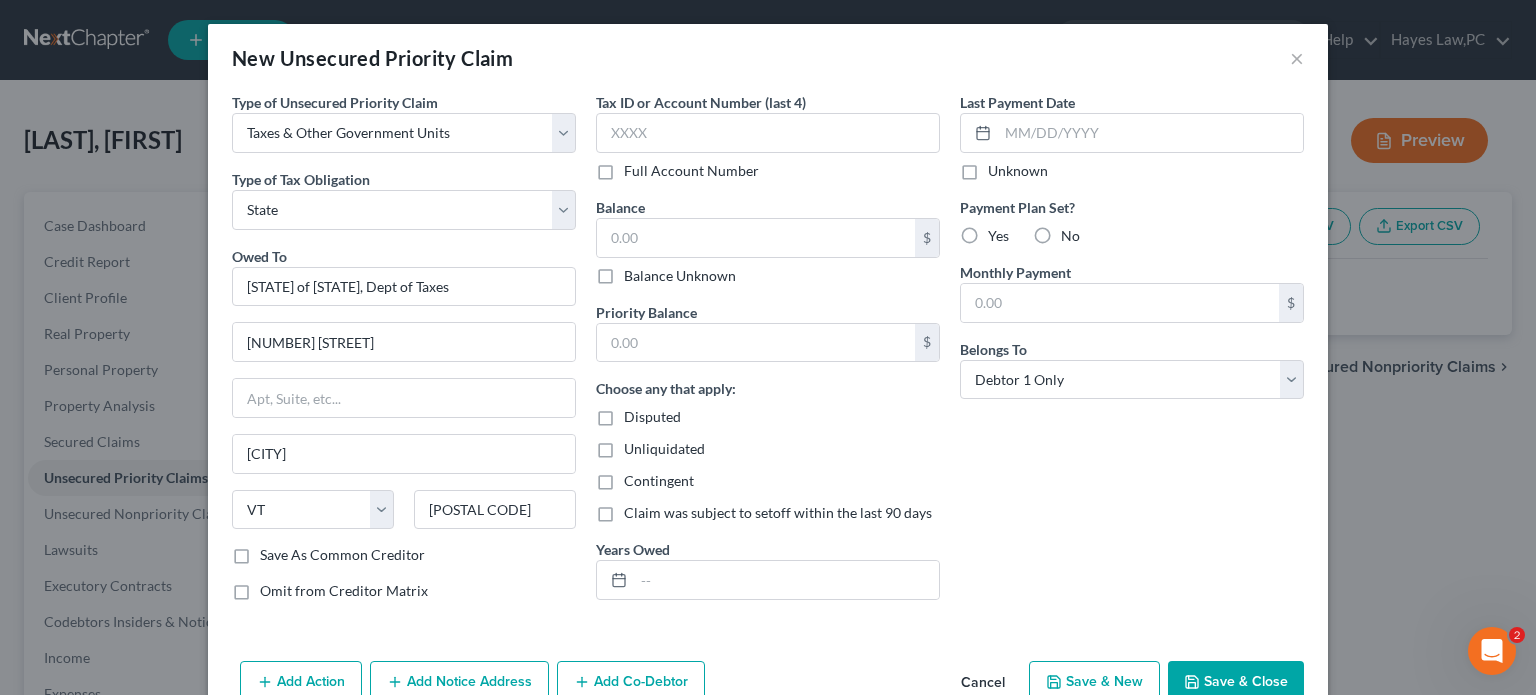 click on "New Unsecured Priority Claim  ×" at bounding box center [768, 58] 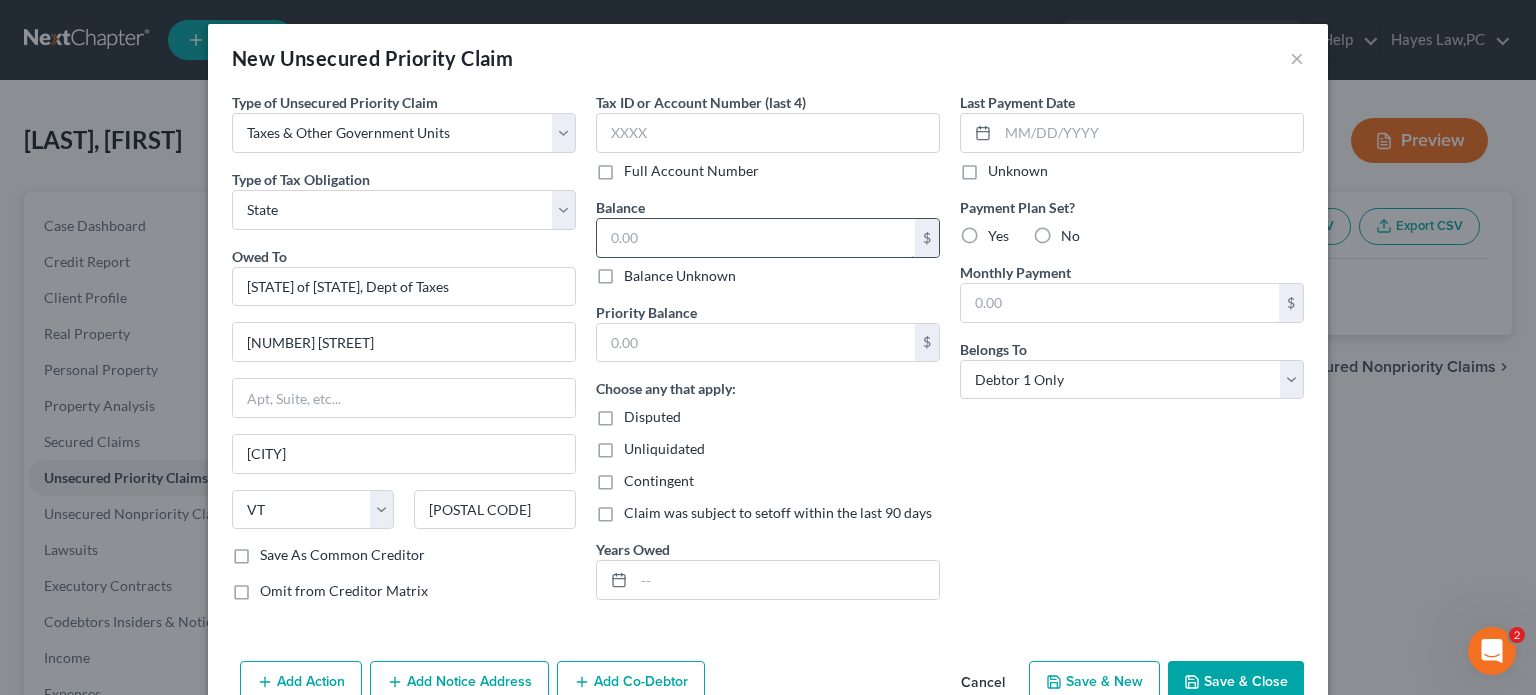 click at bounding box center (756, 238) 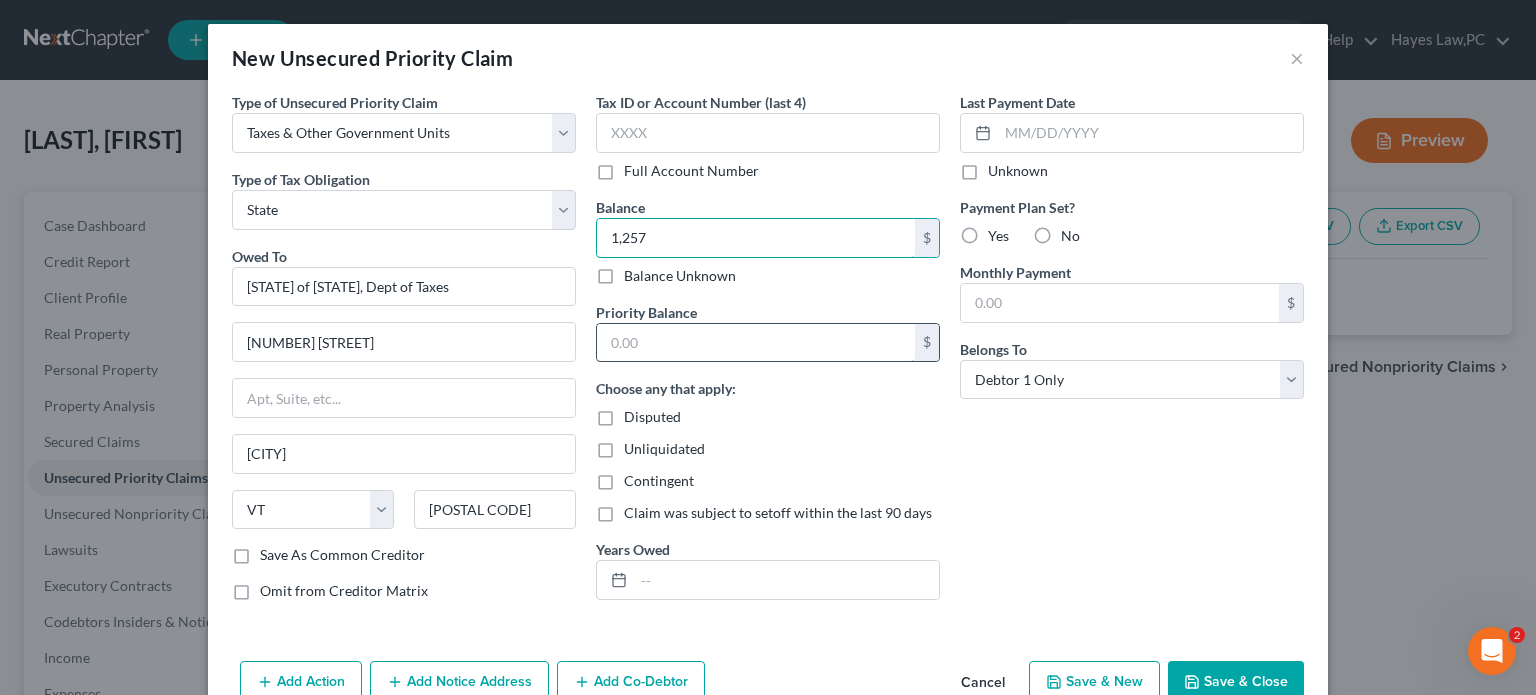 type on "1,257" 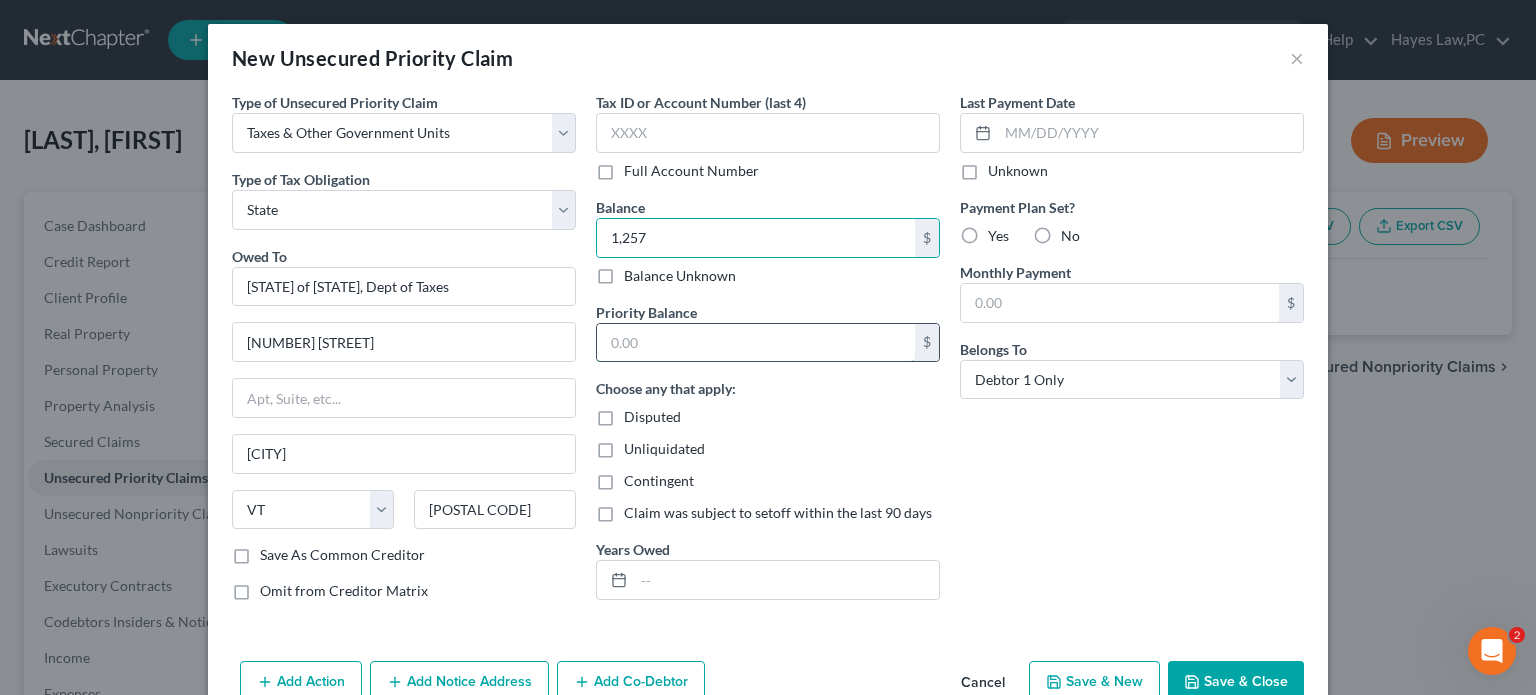 click at bounding box center (756, 343) 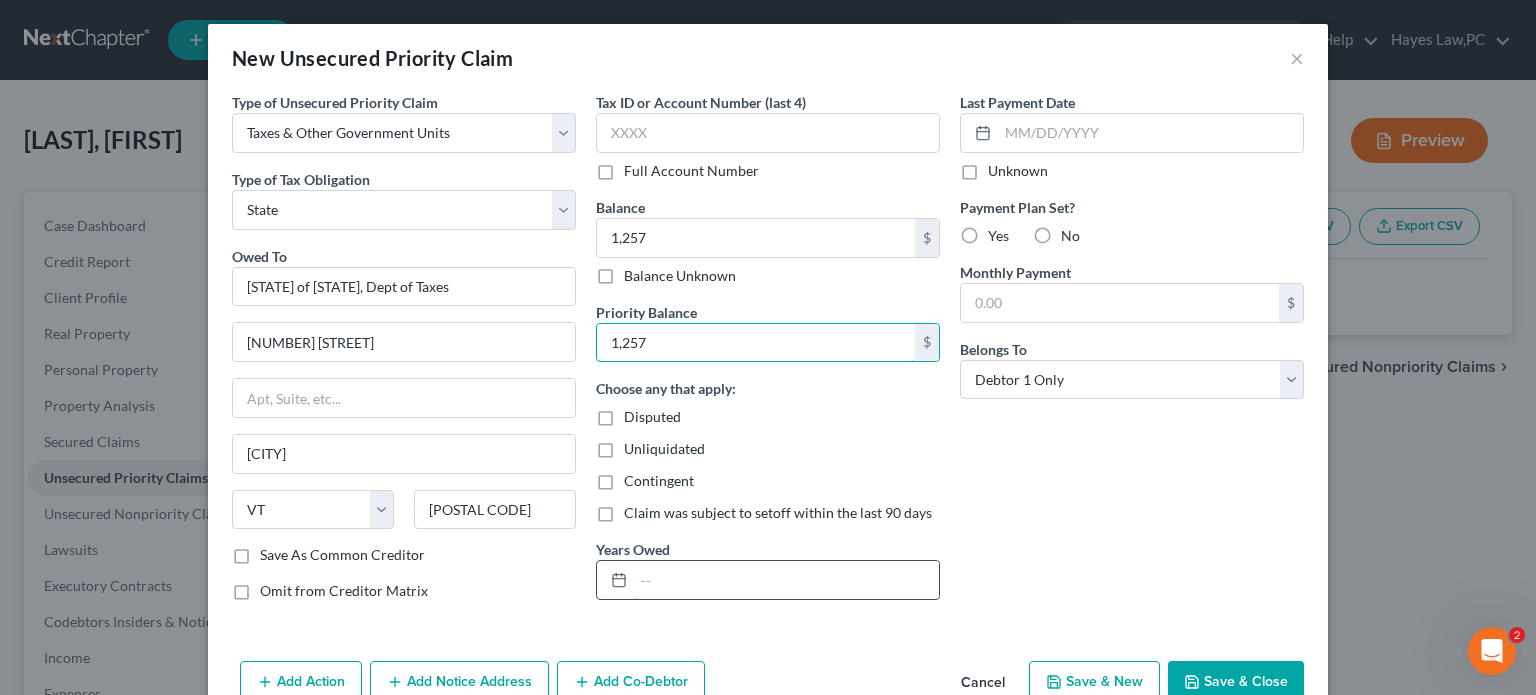 type on "1,257" 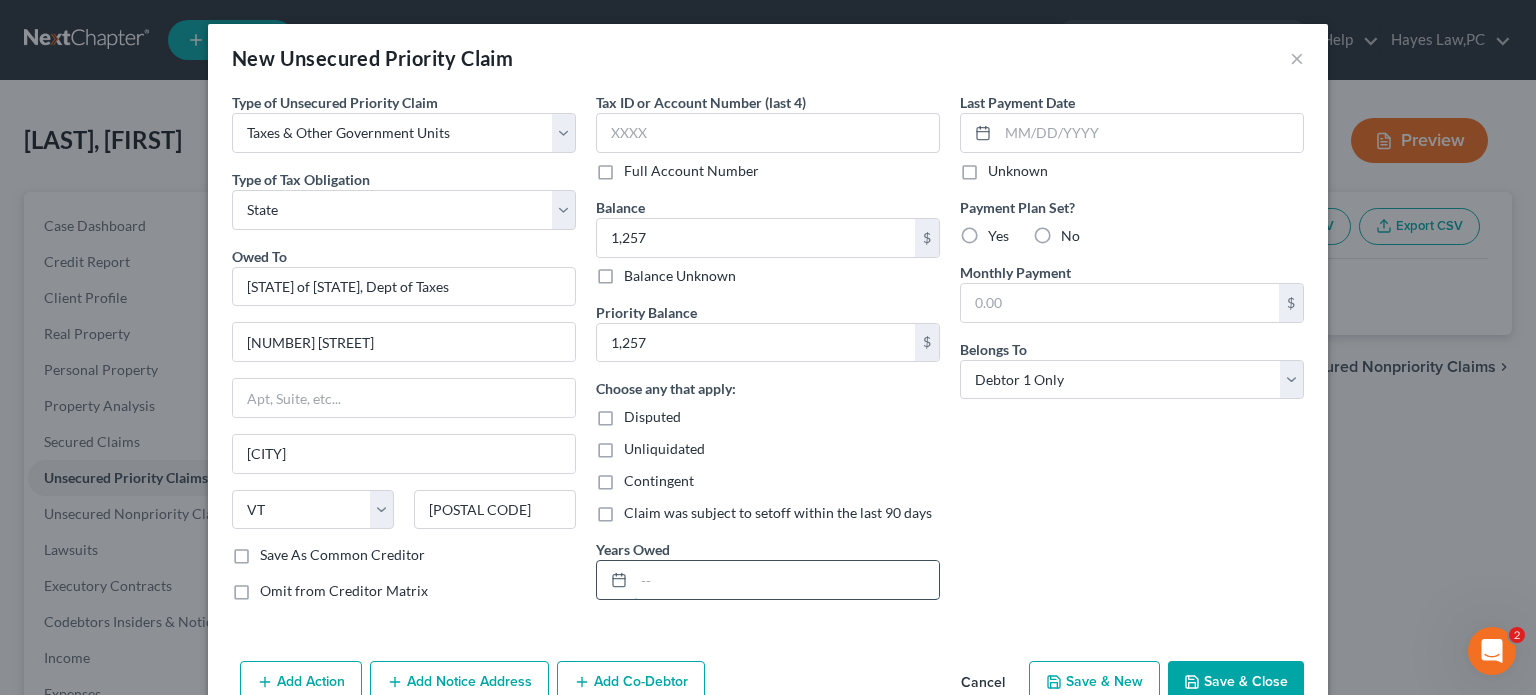click at bounding box center [786, 580] 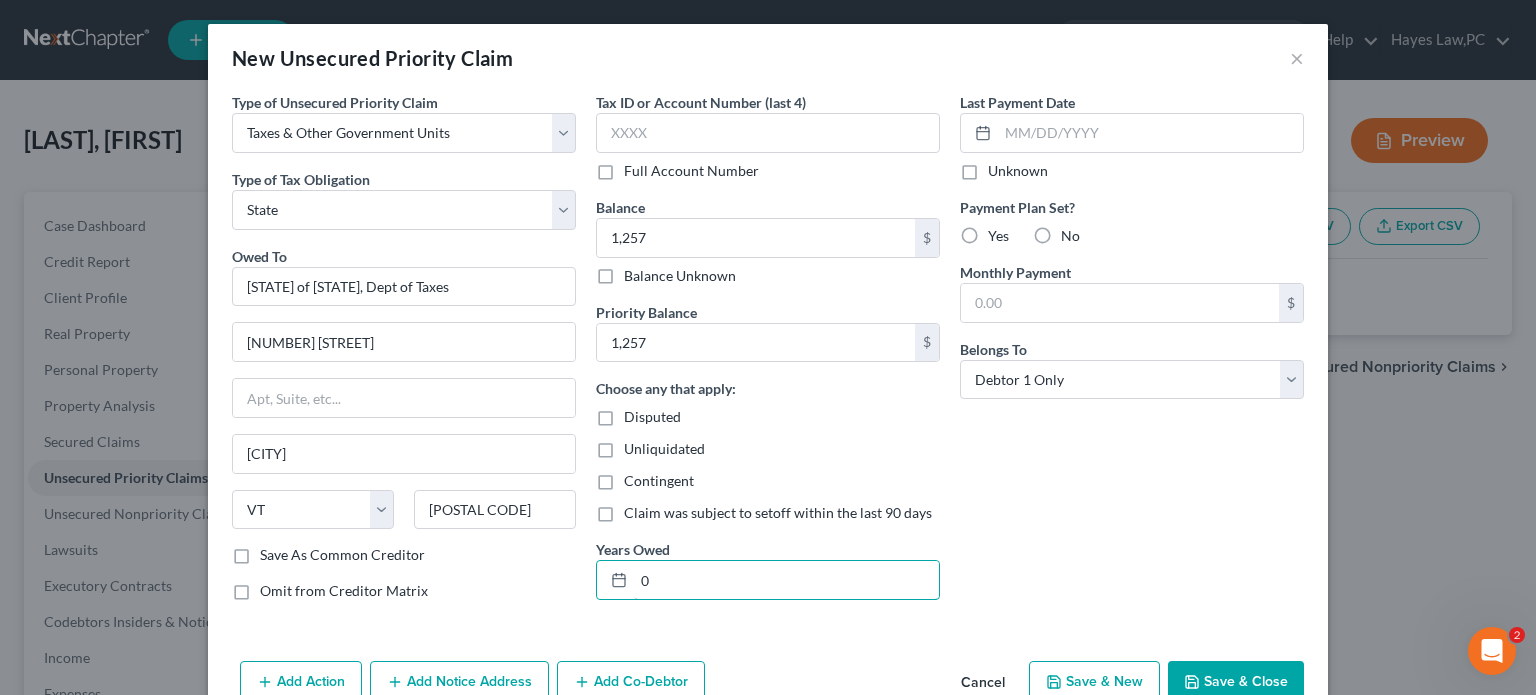 type on "0" 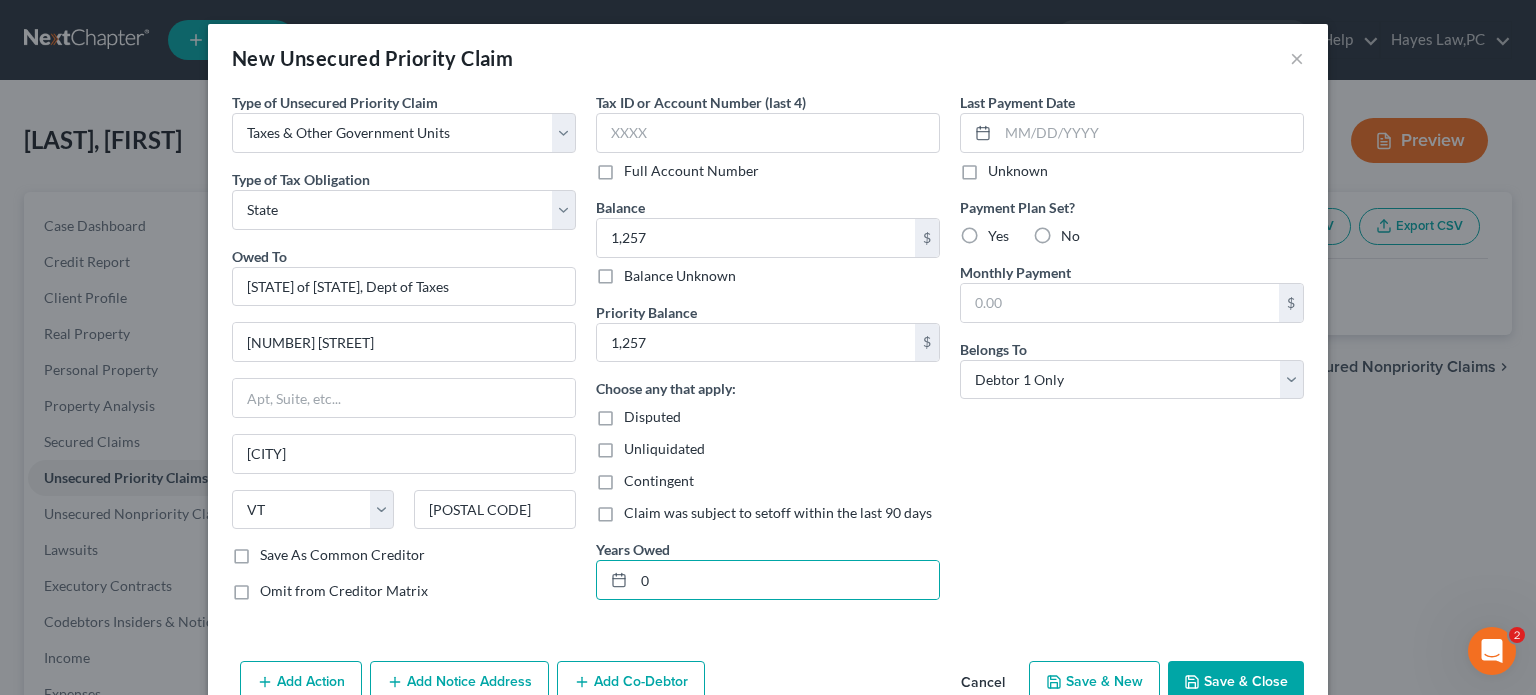 click on "No" at bounding box center [1070, 236] 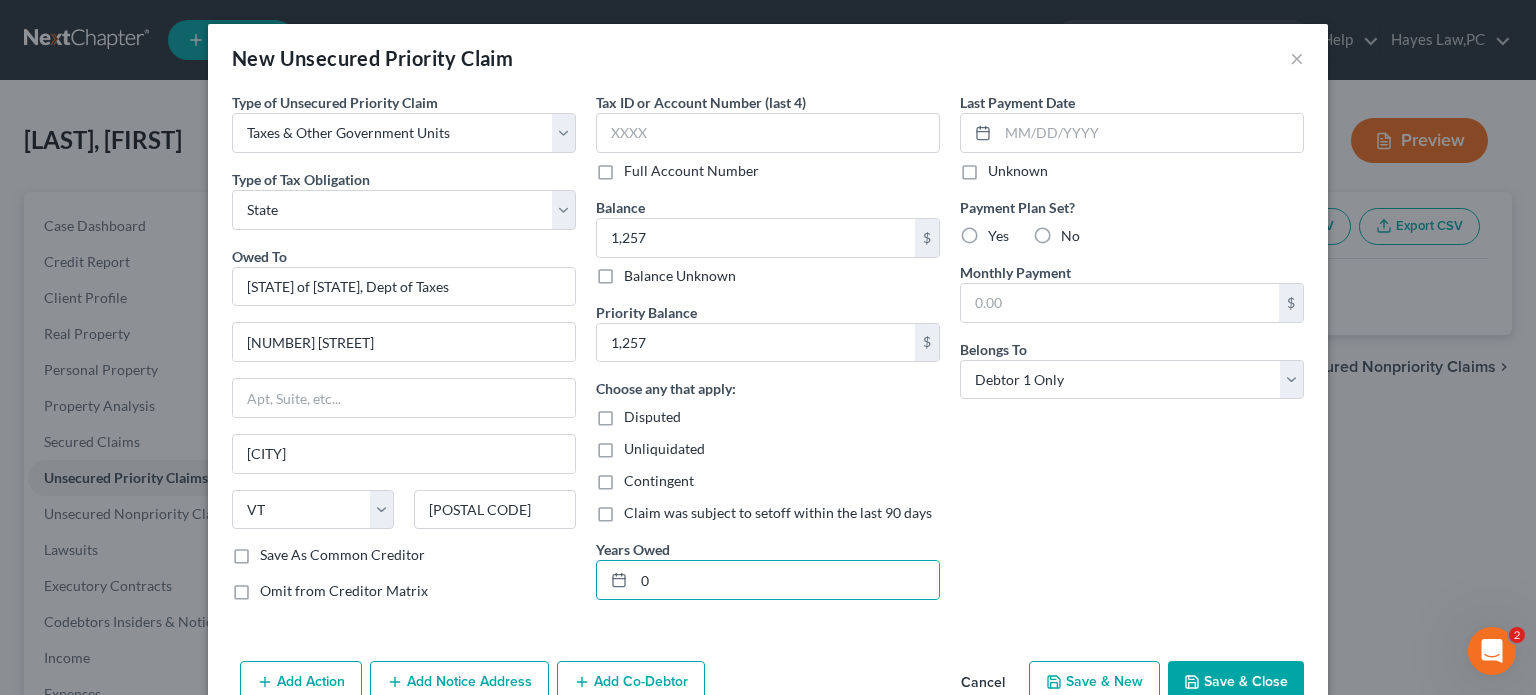 click on "No" at bounding box center [1075, 232] 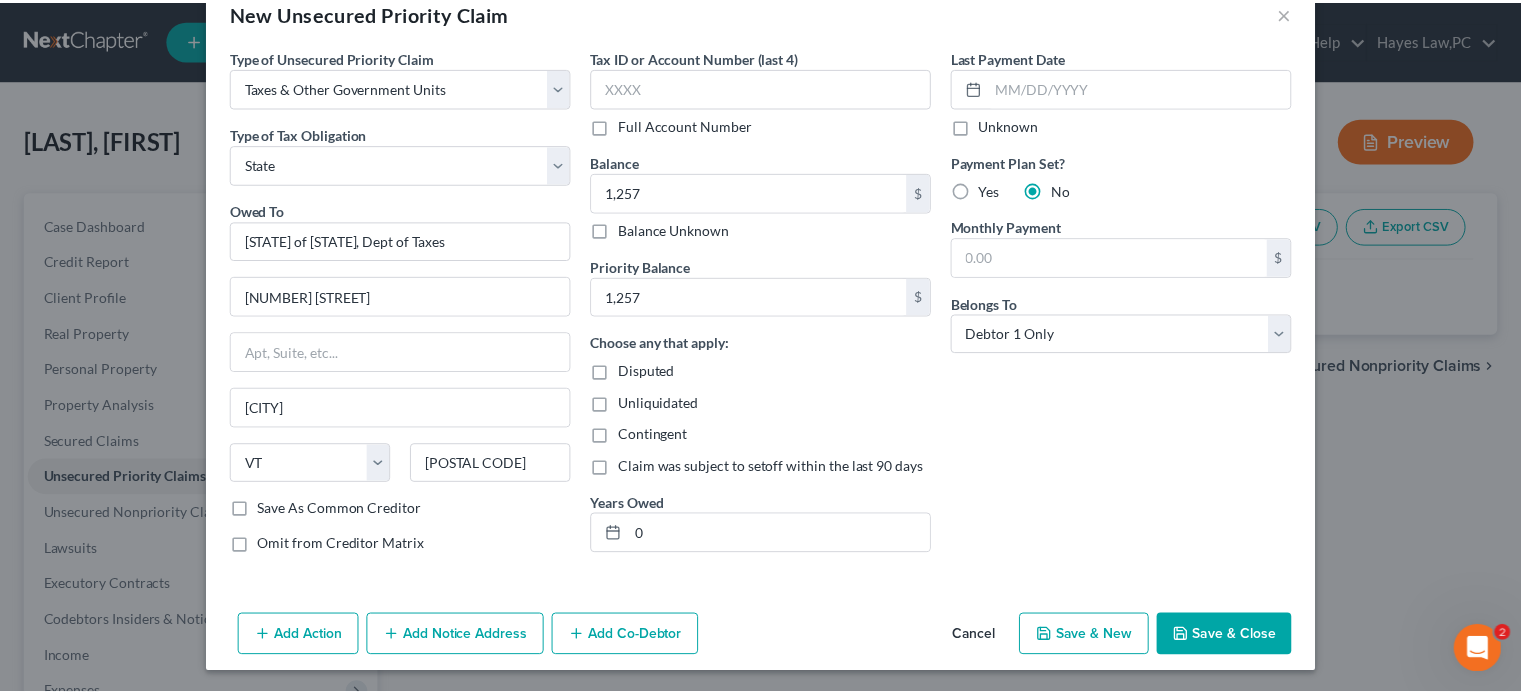 scroll, scrollTop: 44, scrollLeft: 0, axis: vertical 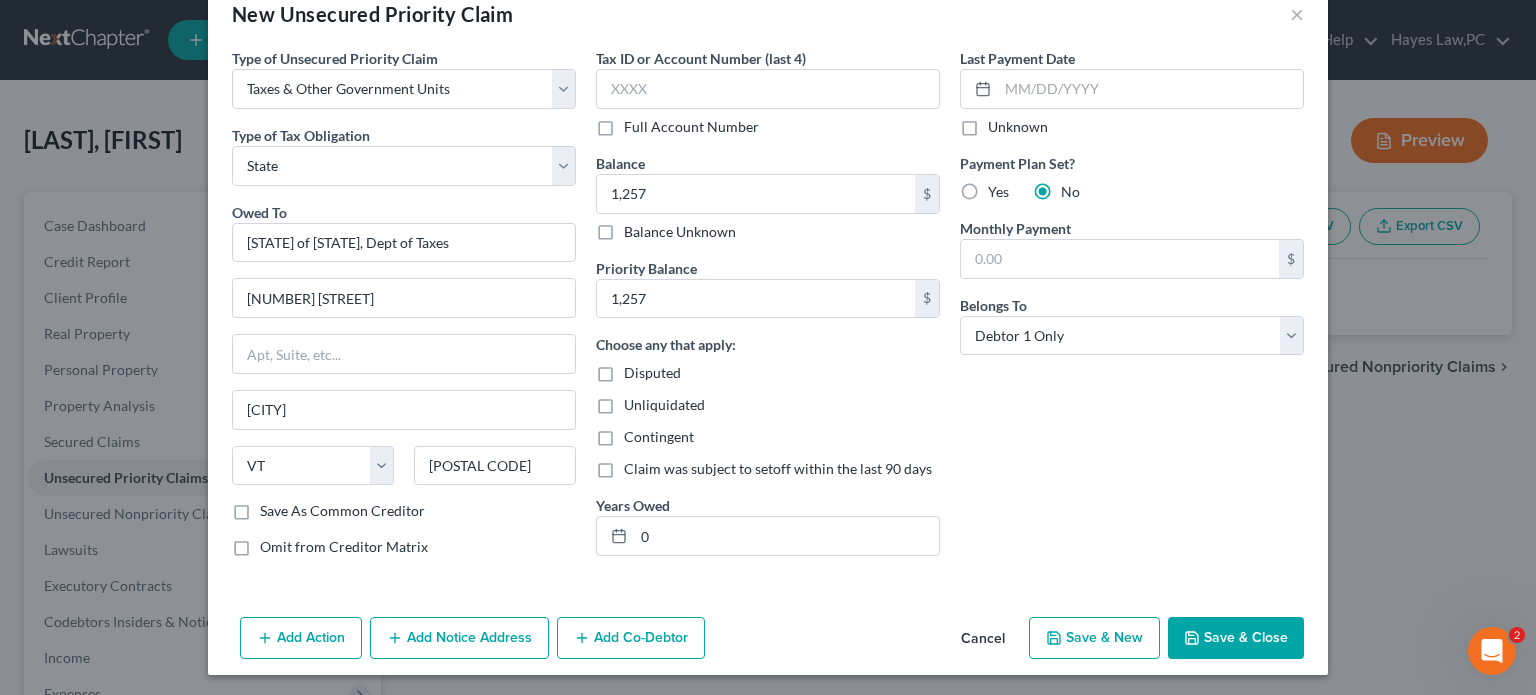 click on "Full Account Number" at bounding box center (691, 127) 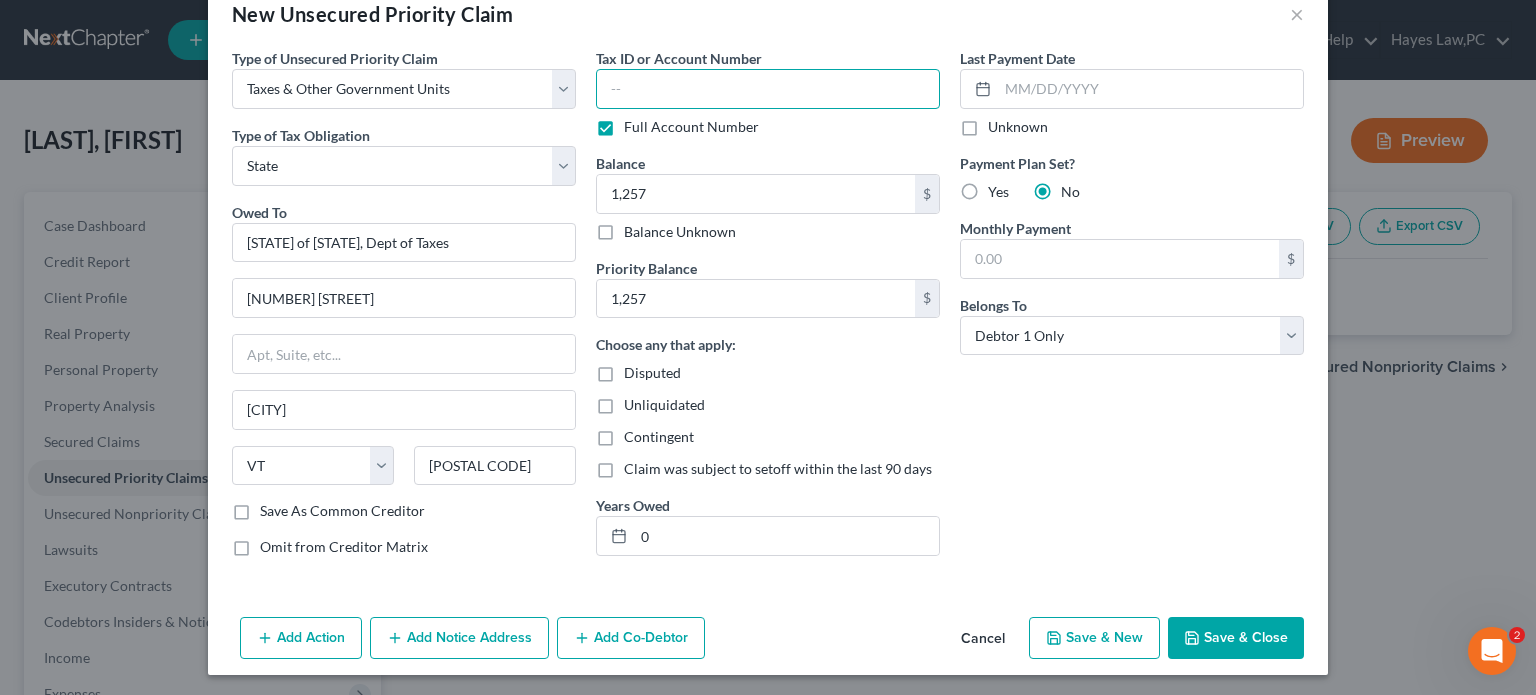 click at bounding box center [768, 89] 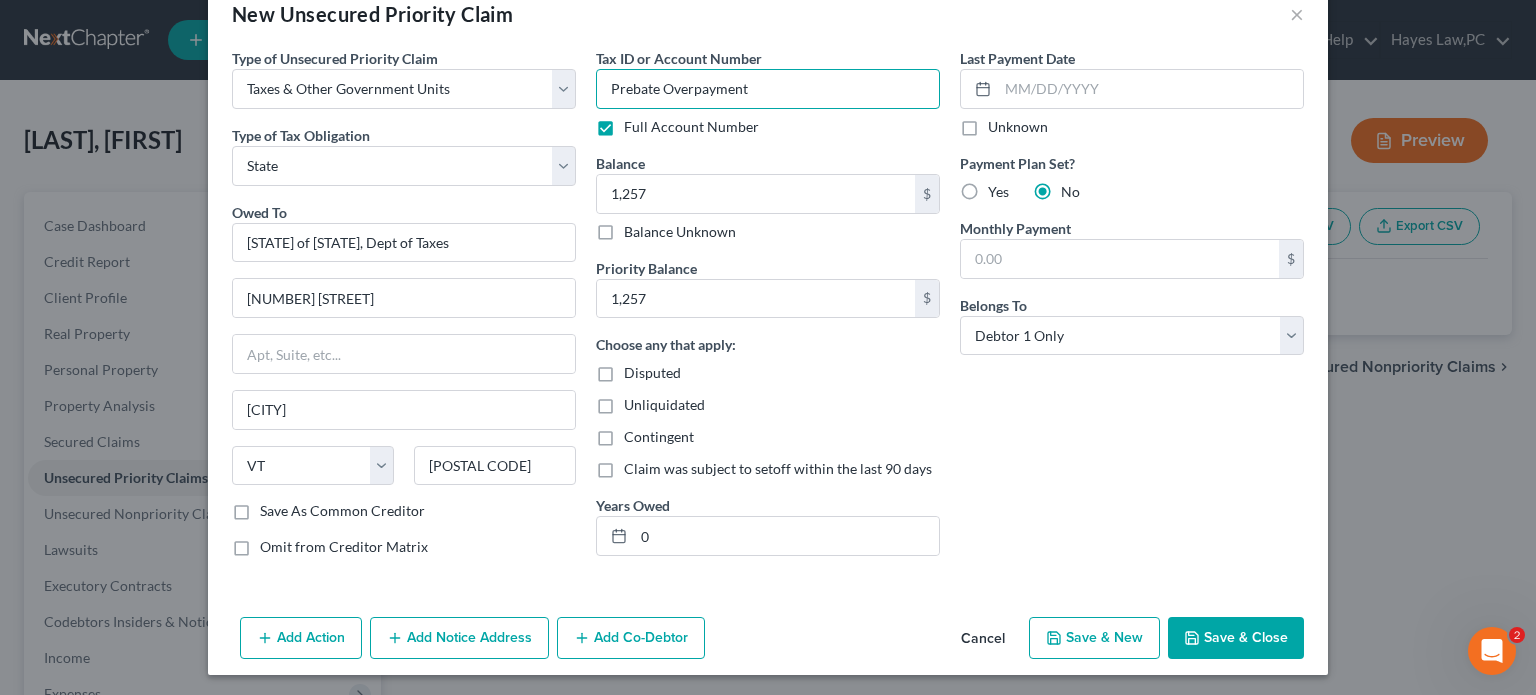 type on "Prebate Overpayment" 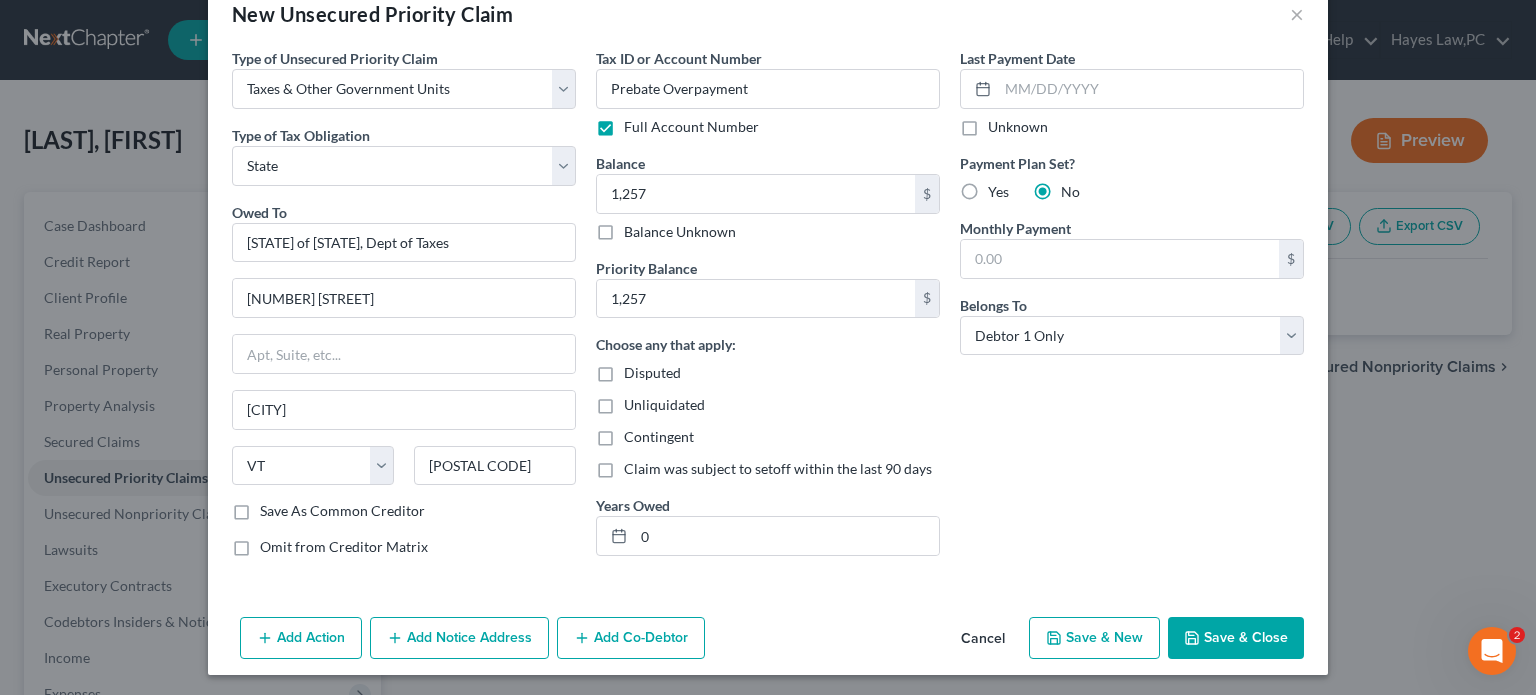 click on "Save & Close" at bounding box center [1236, 638] 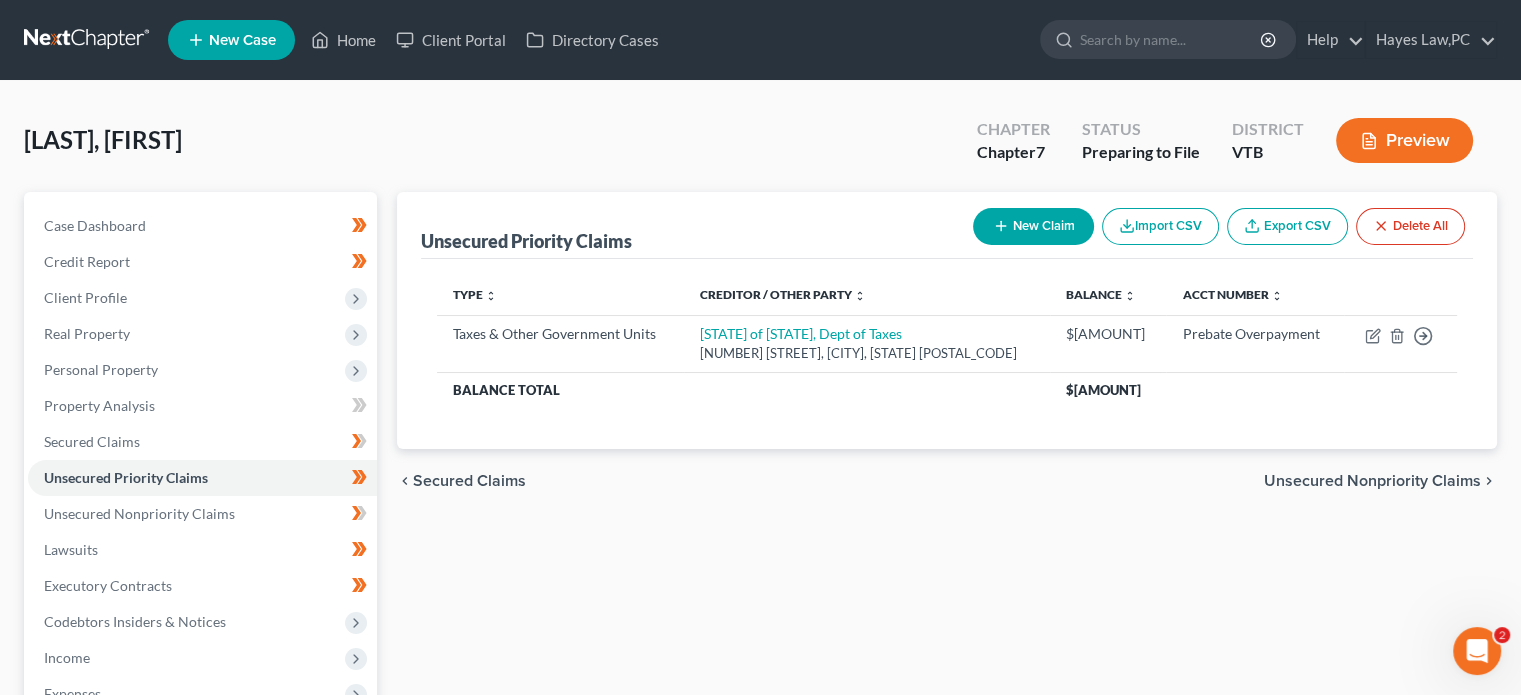 click on "Unsecured Priority Claims New Claim
Import CSV
Export CSV Delete All
Type  expand_more   expand_less   unfold_more Creditor / Other Party  expand_more   expand_less   unfold_more Balance  expand_more   expand_less   unfold_more Acct Number  expand_more   expand_less   unfold_more Taxes & Other Government Units [STATE NAME], Dept of Taxes 133 State Street, Montpelier, VT 05602 $1,257.00 Prebate Overpayment Move to D Move to F Move to G Move to Notice Only Balance Total $1,257.00
Previous
1
Next
chevron_left
Secured Claims
Unsecured Nonpriority Claims
chevron_right" at bounding box center (947, 589) 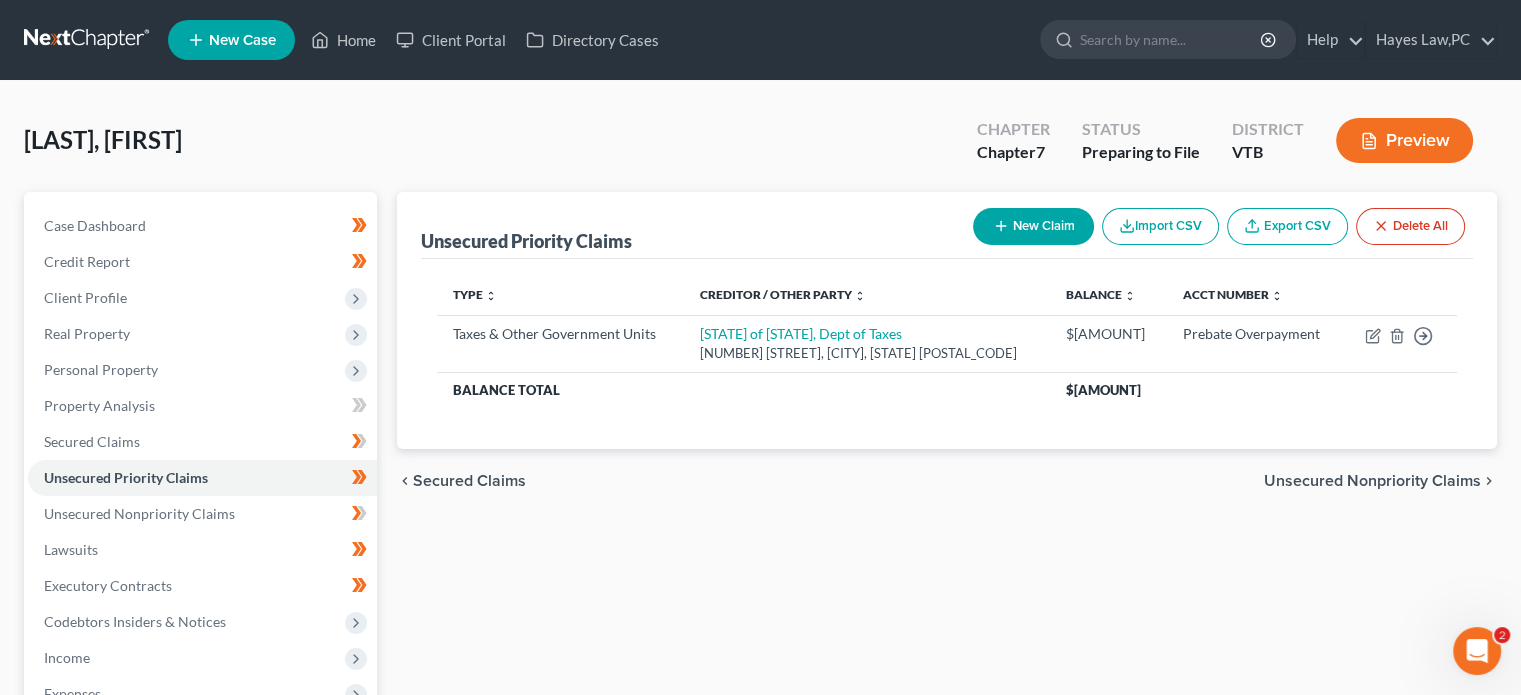 click on "chevron_left
Secured Claims
Unsecured Nonpriority Claims
chevron_right" at bounding box center (947, 481) 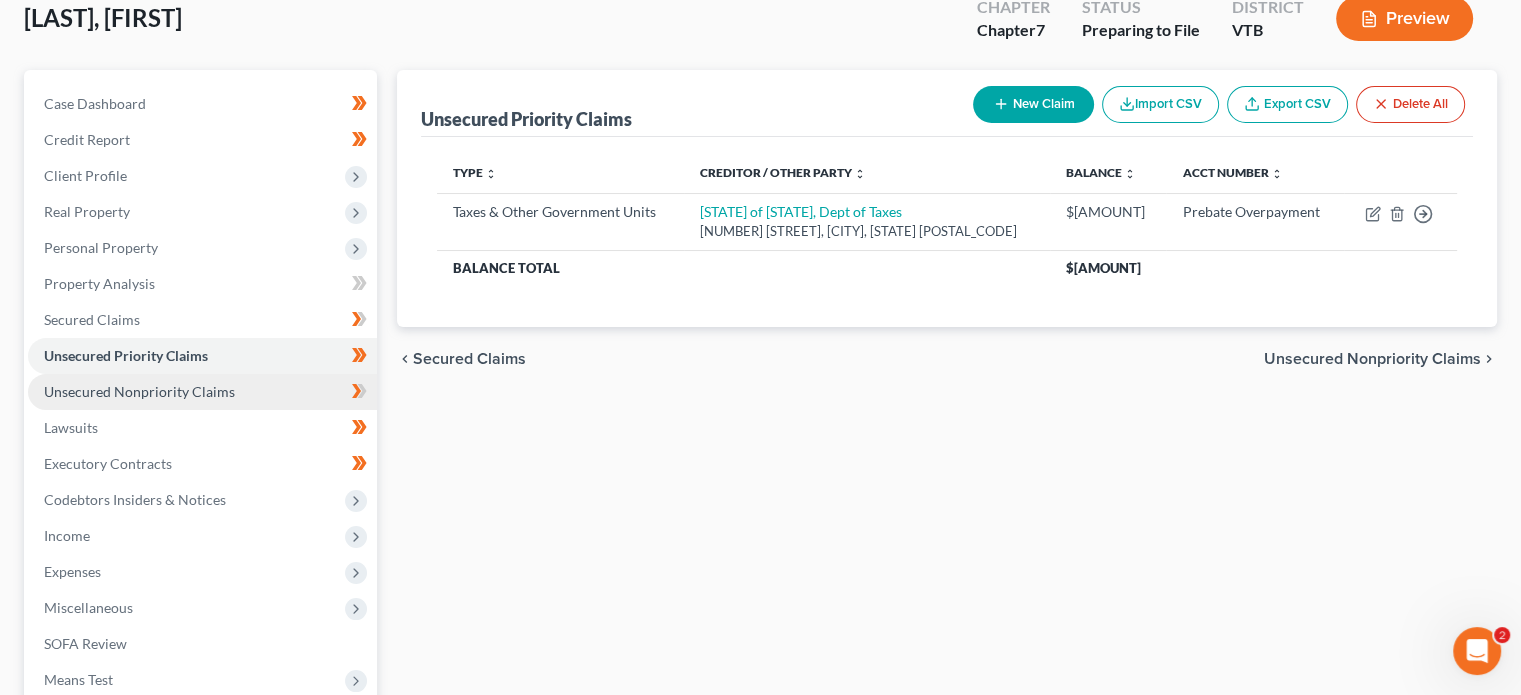 scroll, scrollTop: 123, scrollLeft: 0, axis: vertical 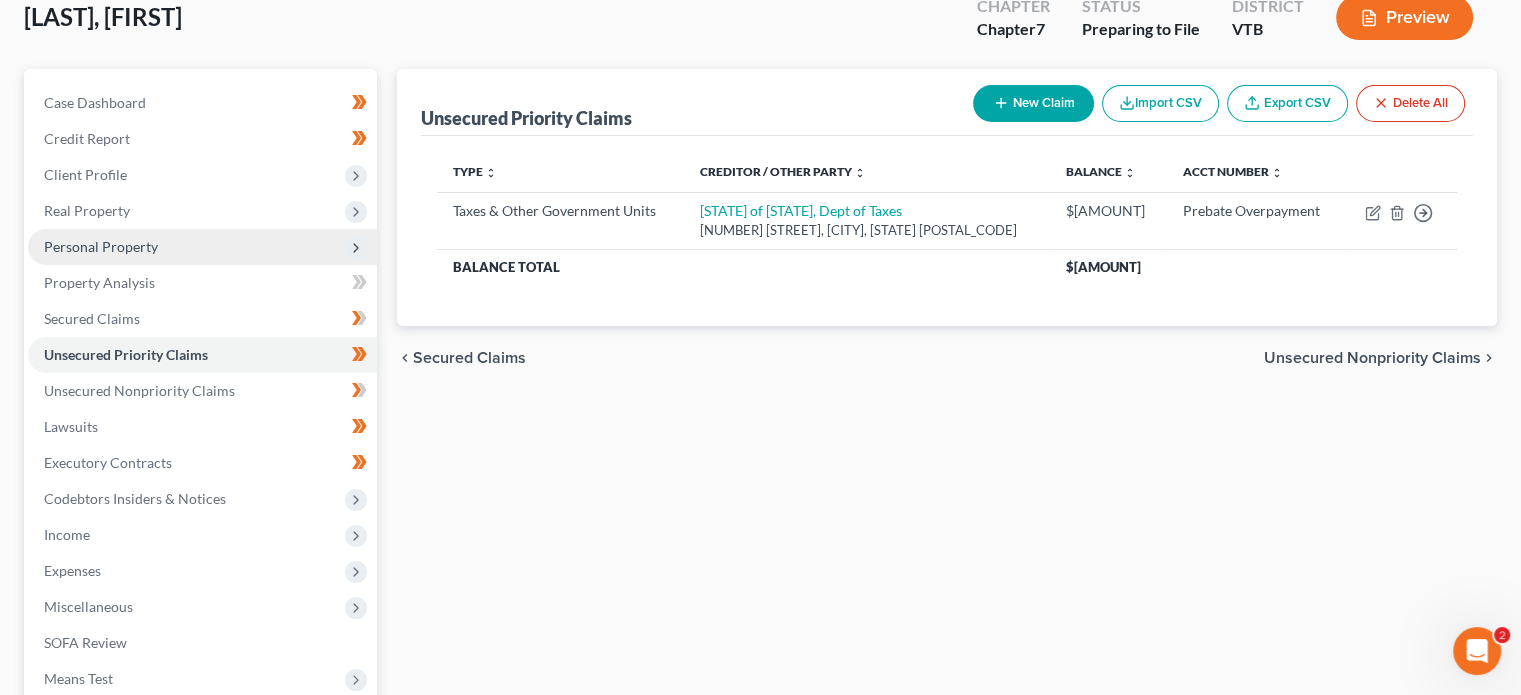 click on "Personal Property" at bounding box center (101, 246) 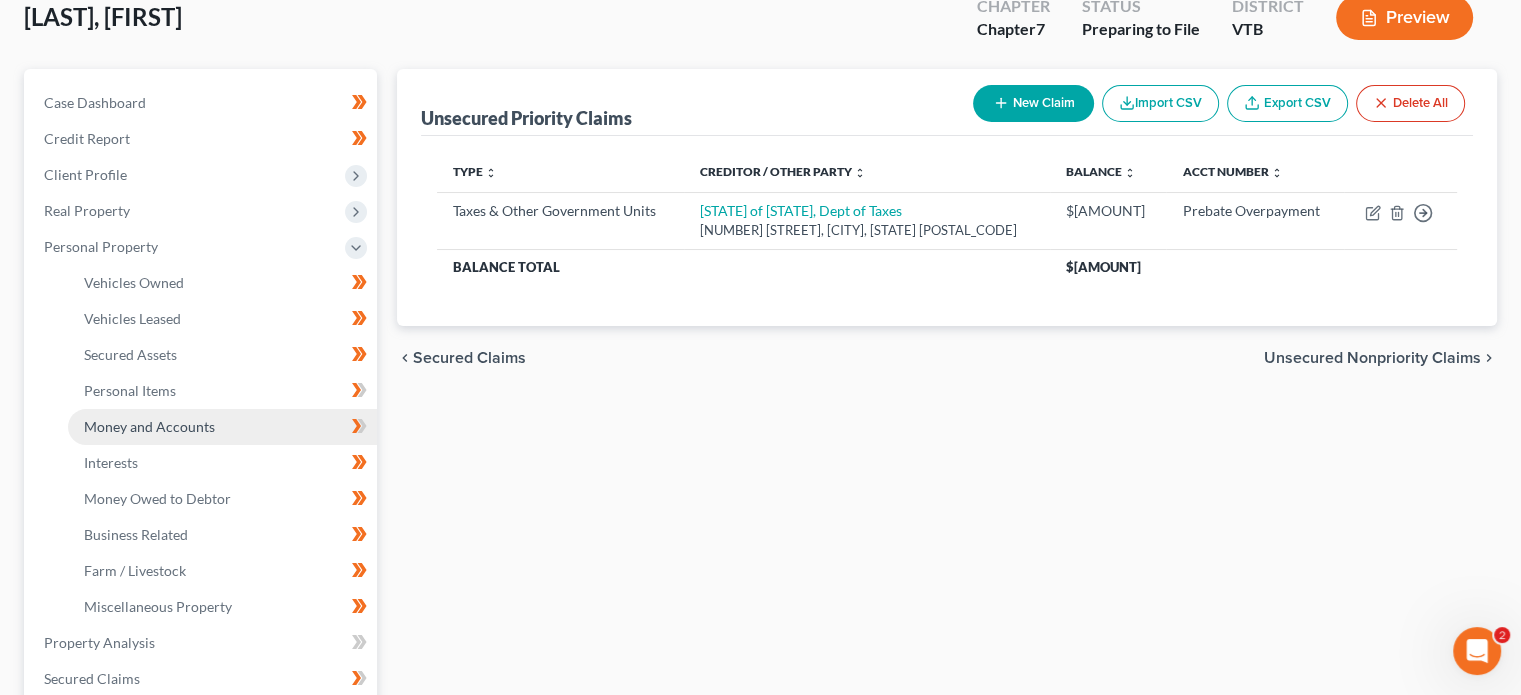 click on "Money and Accounts" at bounding box center [149, 426] 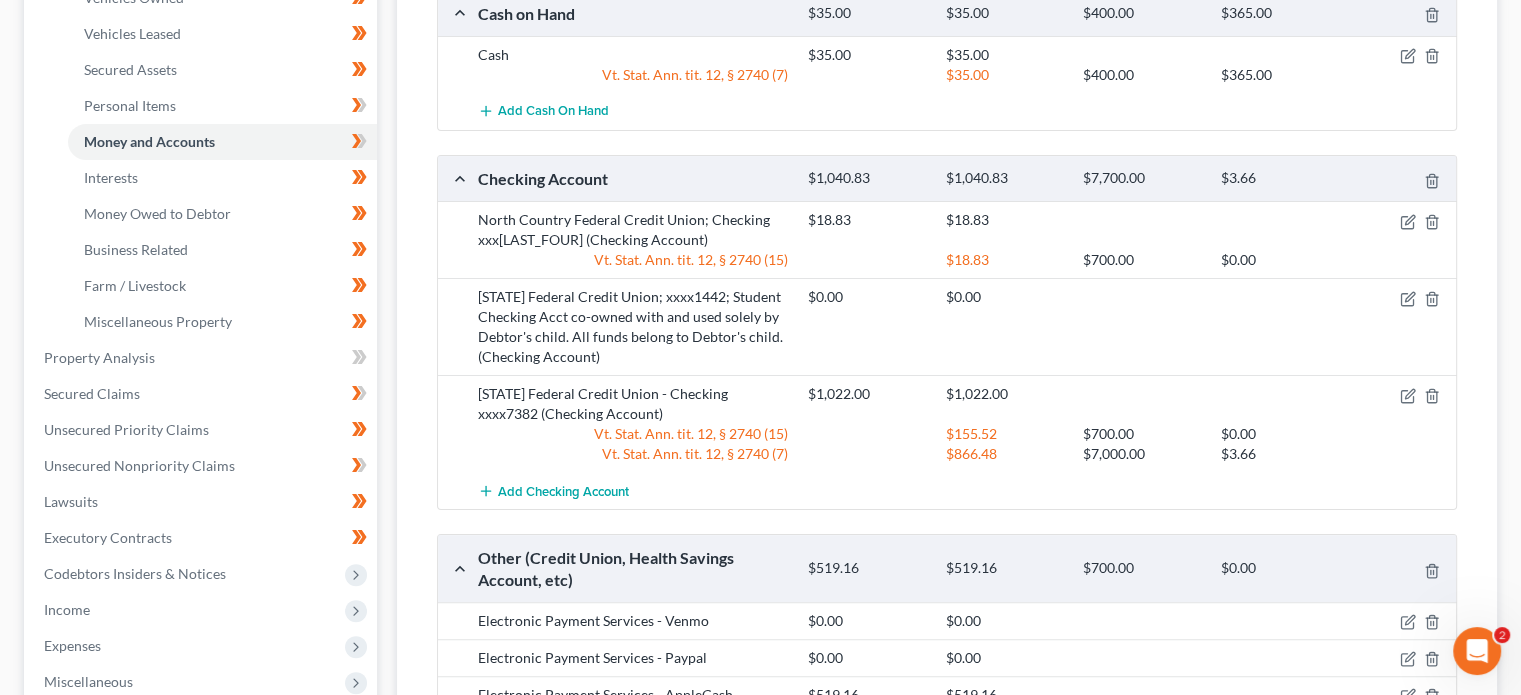 scroll, scrollTop: 408, scrollLeft: 0, axis: vertical 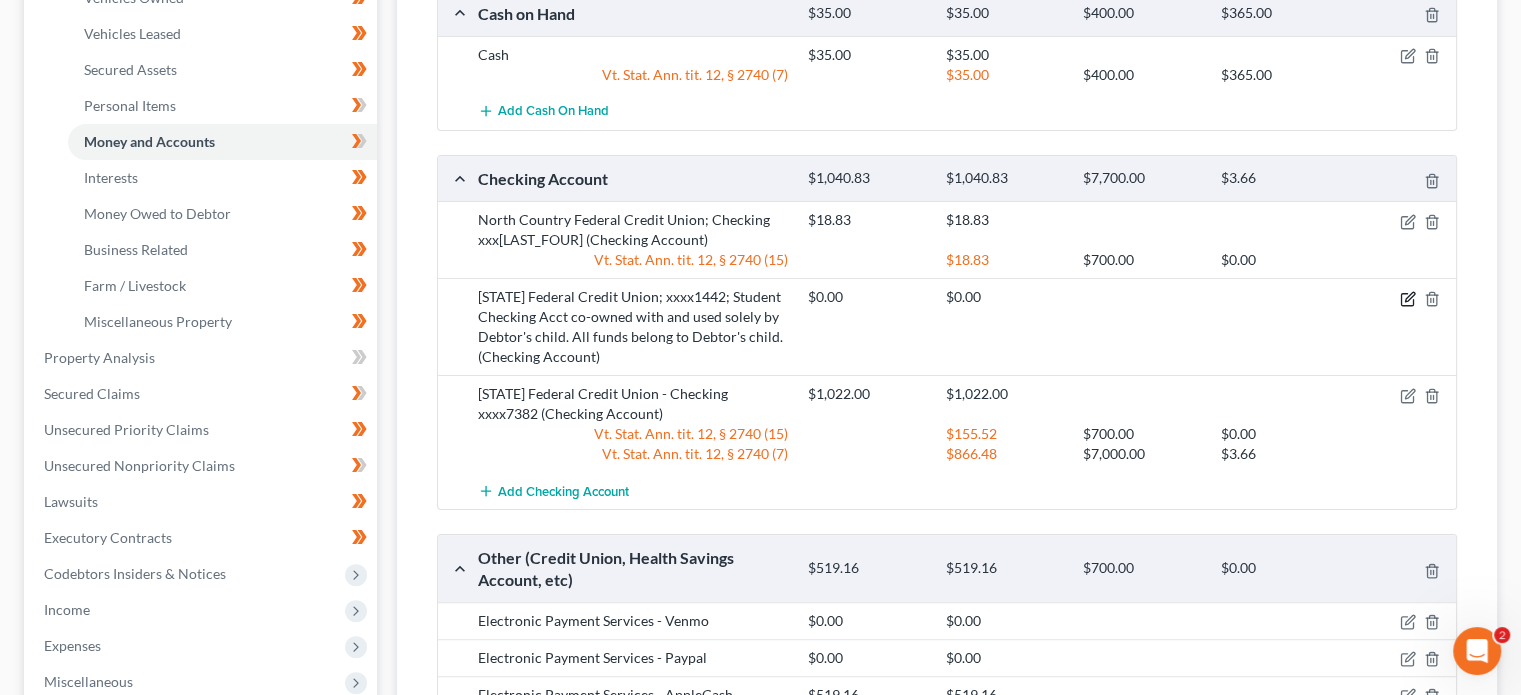 click 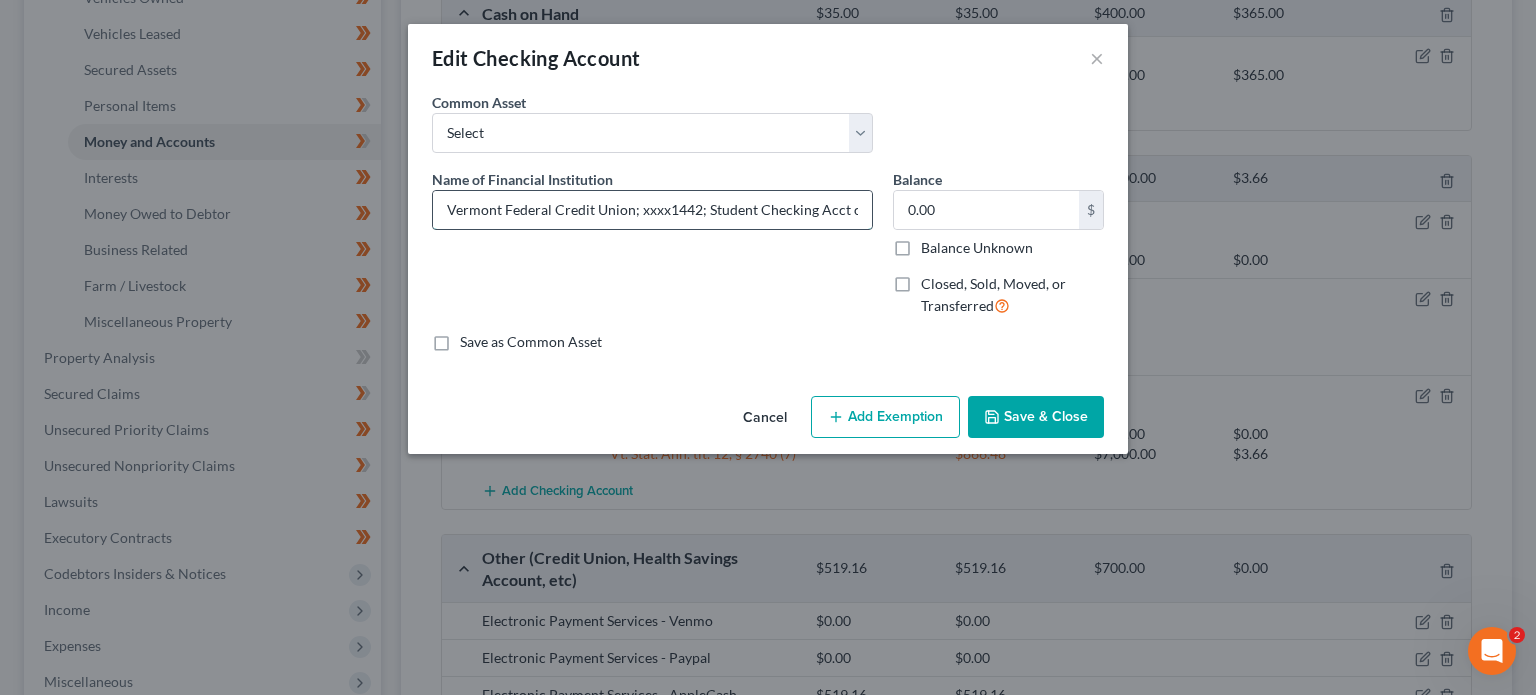 click on "Vermont Federal Credit Union; xxxx1442; Student Checking Acct co-owned with and used solely by Debtor's child. All funds belong to Debtor's child." at bounding box center [652, 210] 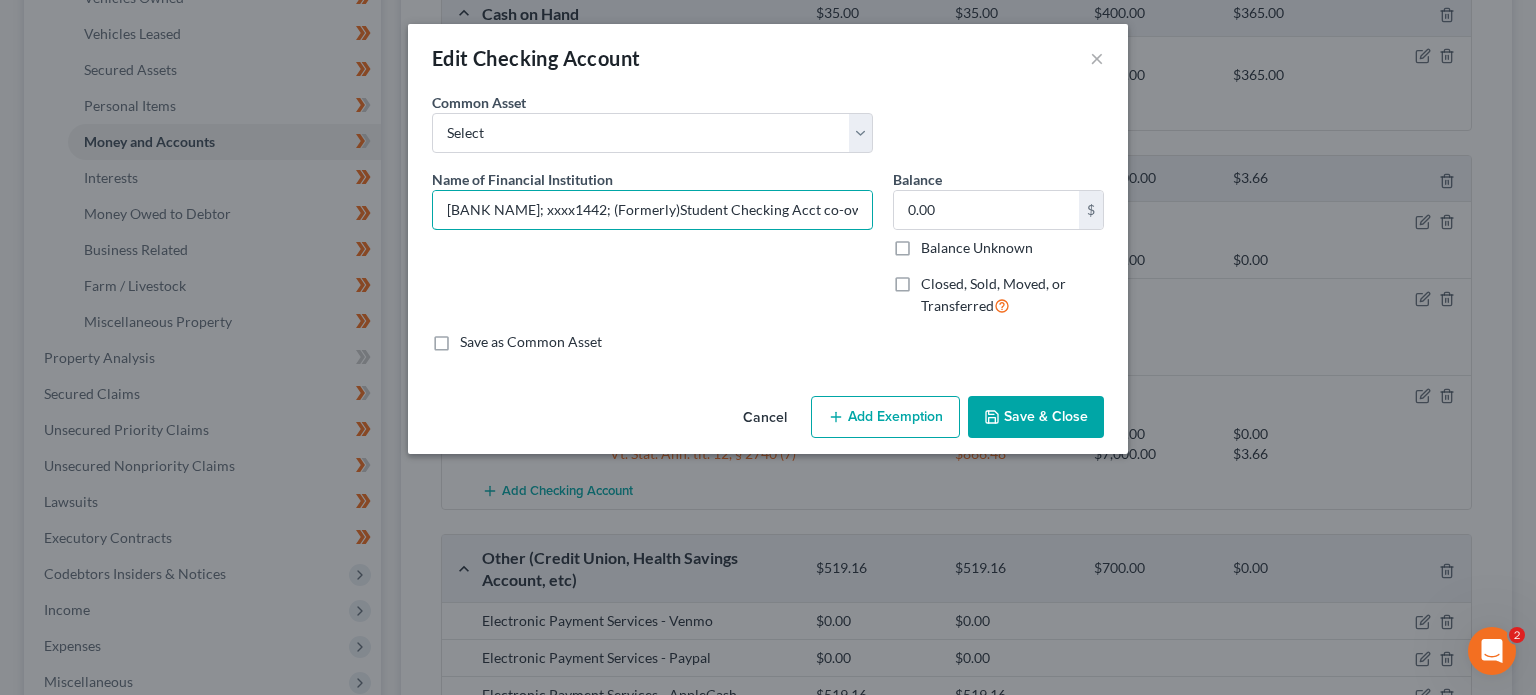 type on "[BANK NAME]; xxxx1442; (Formerly)Student Checking Acct co-owned with and used solely by Debtor's child.  All funds belong to Debtor's child." 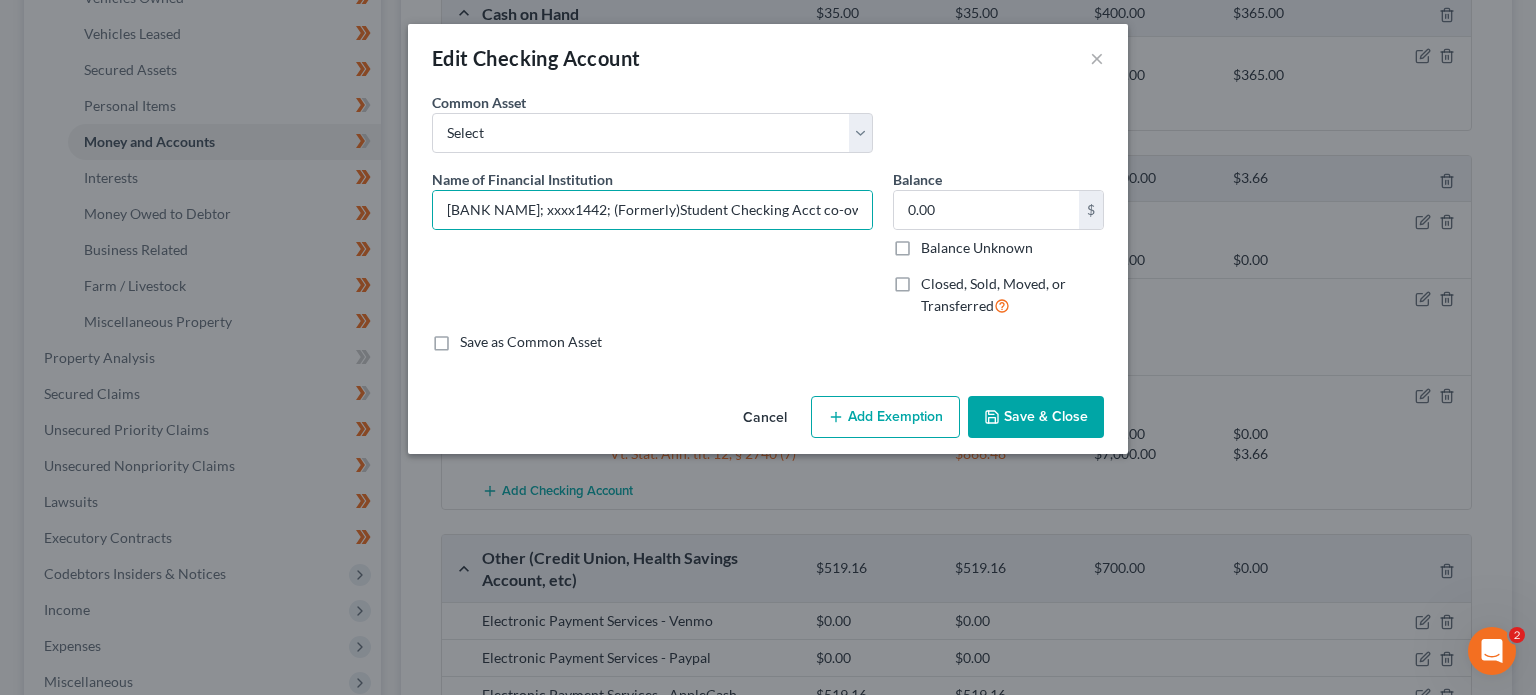 click on "Save & Close" at bounding box center [1036, 417] 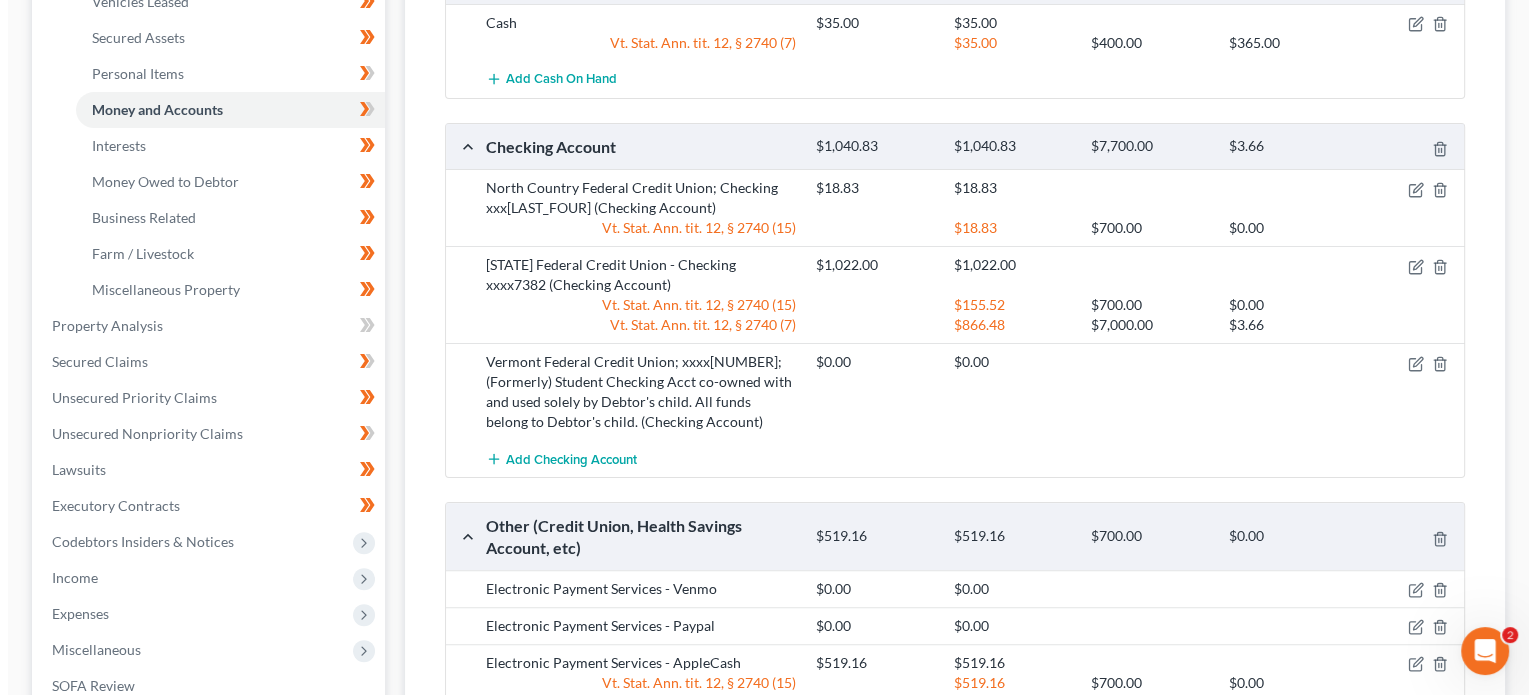 scroll, scrollTop: 440, scrollLeft: 0, axis: vertical 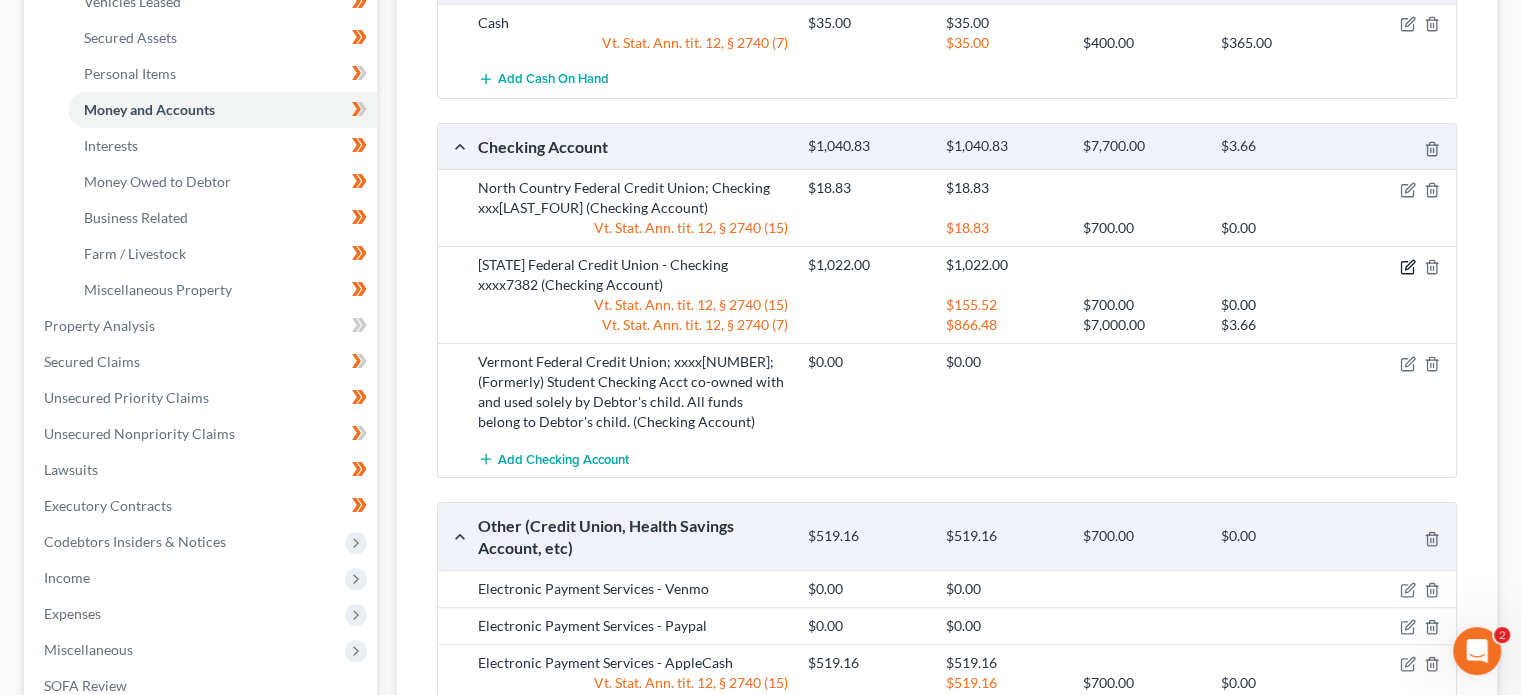 click 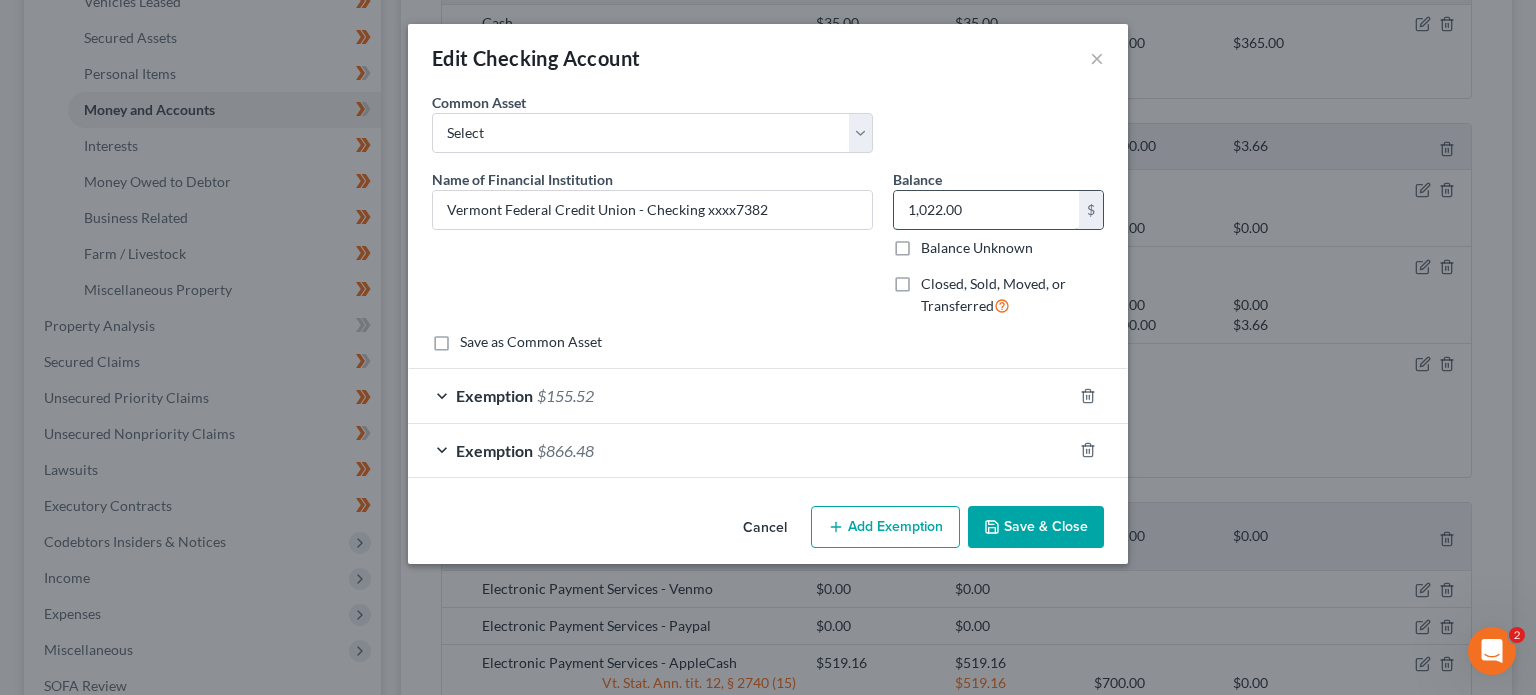 click on "1,022.00" at bounding box center [986, 210] 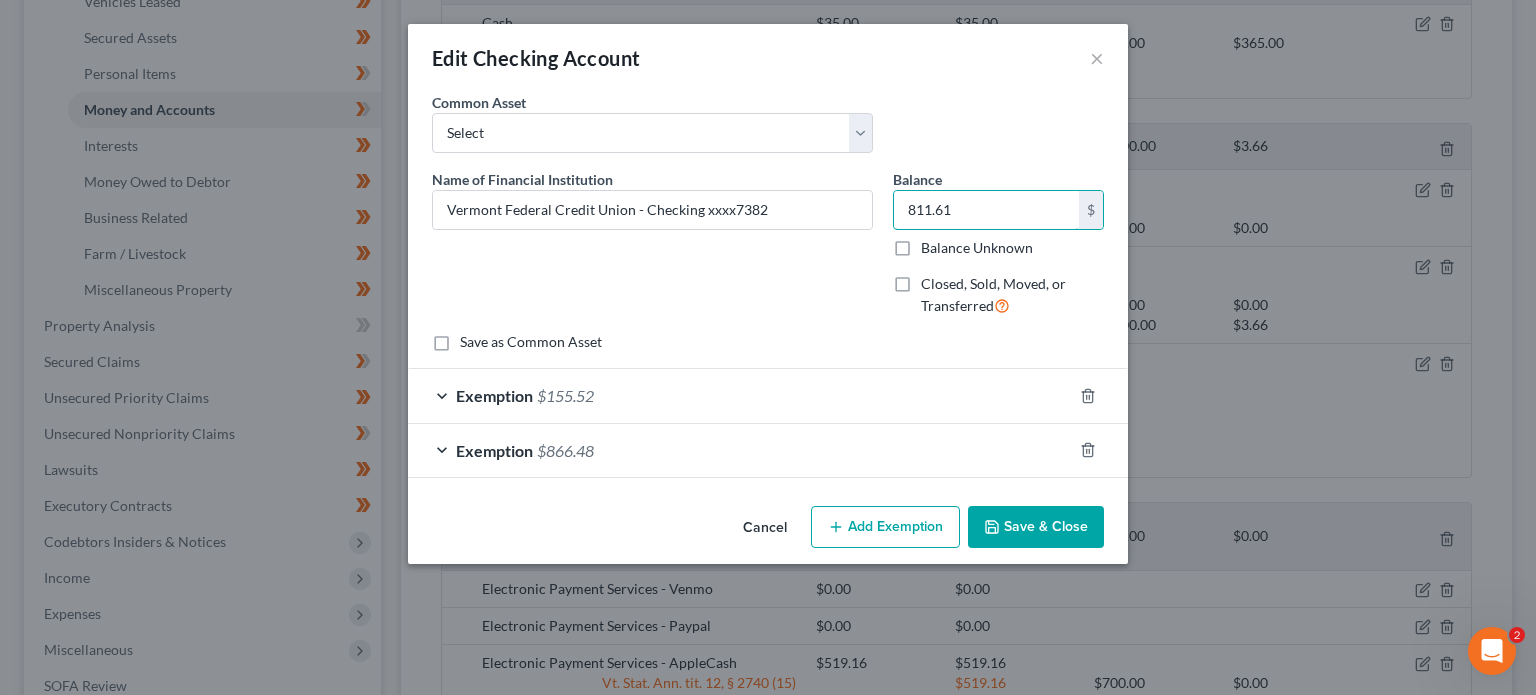 type on "811.61" 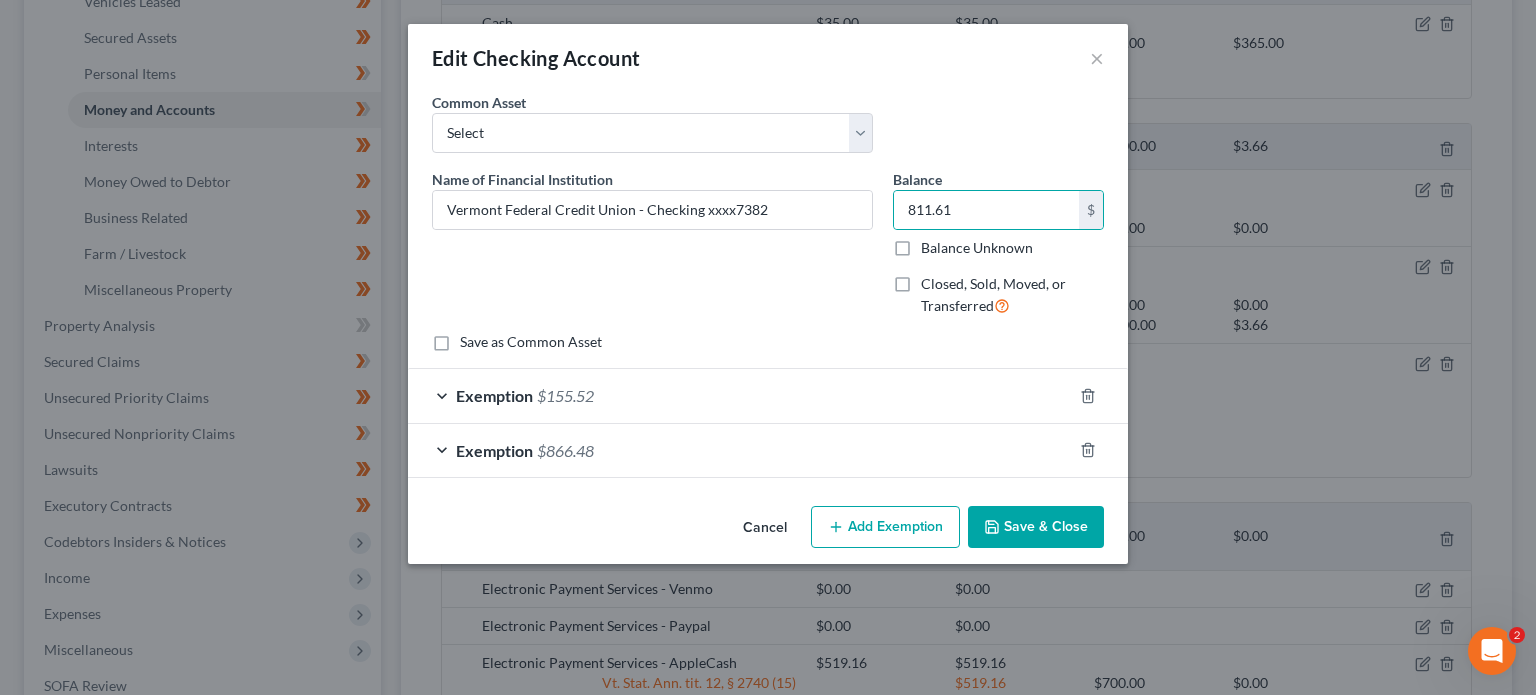 click on "Exemption $155.52" at bounding box center (740, 395) 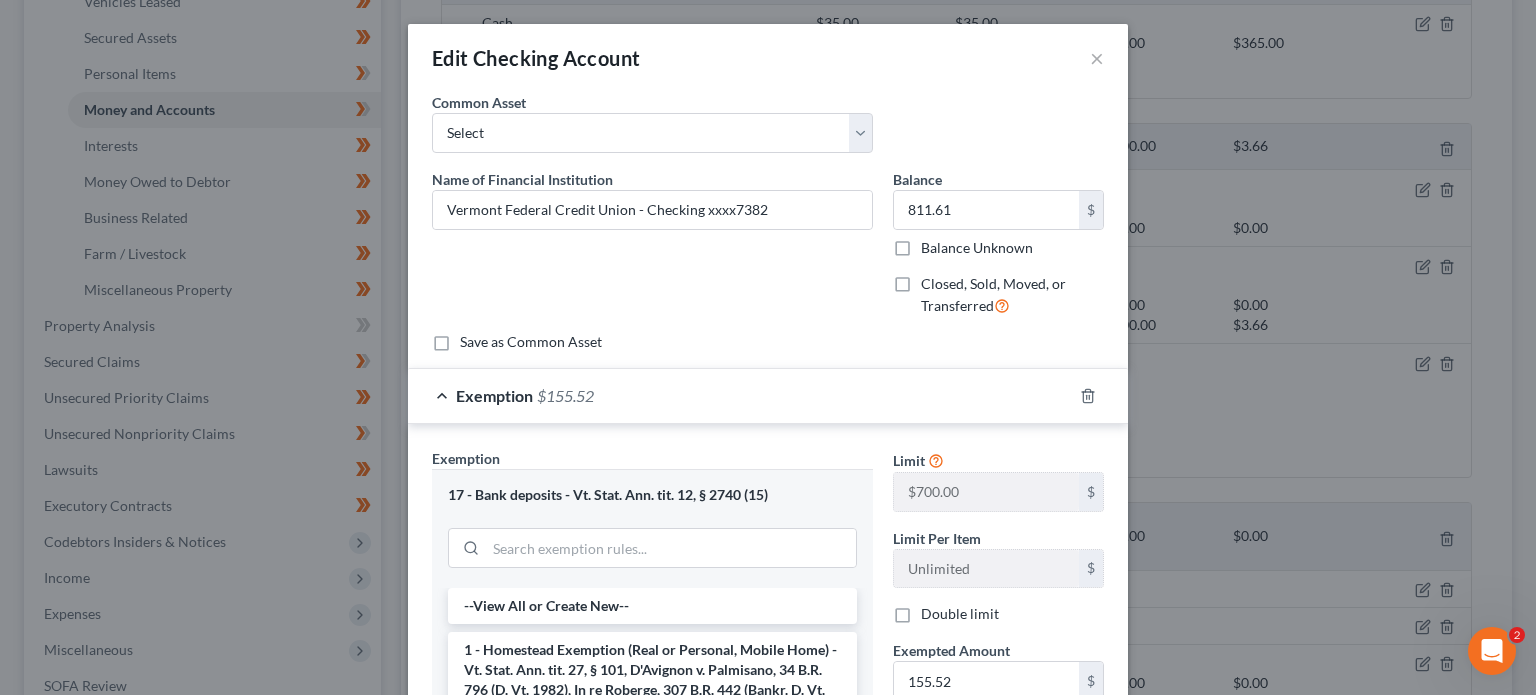 drag, startPoint x: 1081, startPoint y: 395, endPoint x: 1002, endPoint y: 380, distance: 80.411446 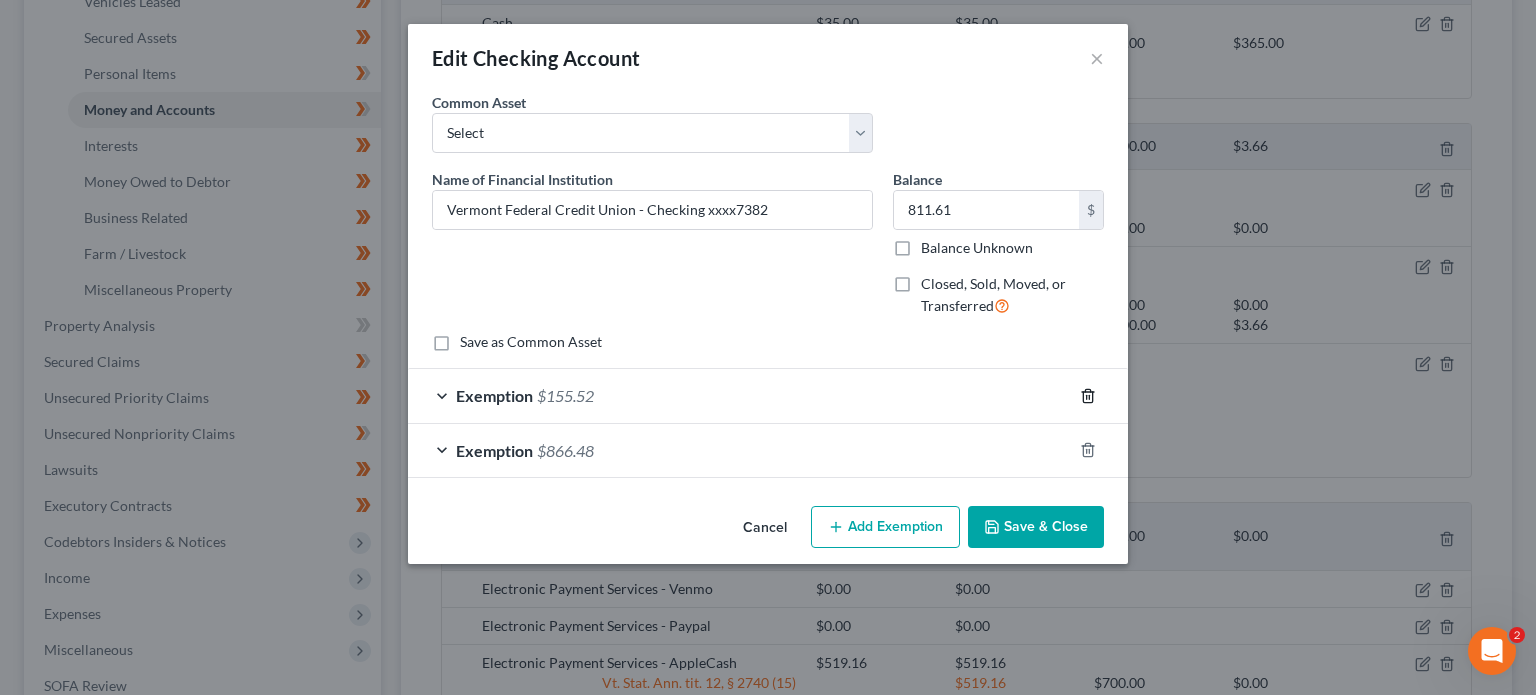 click 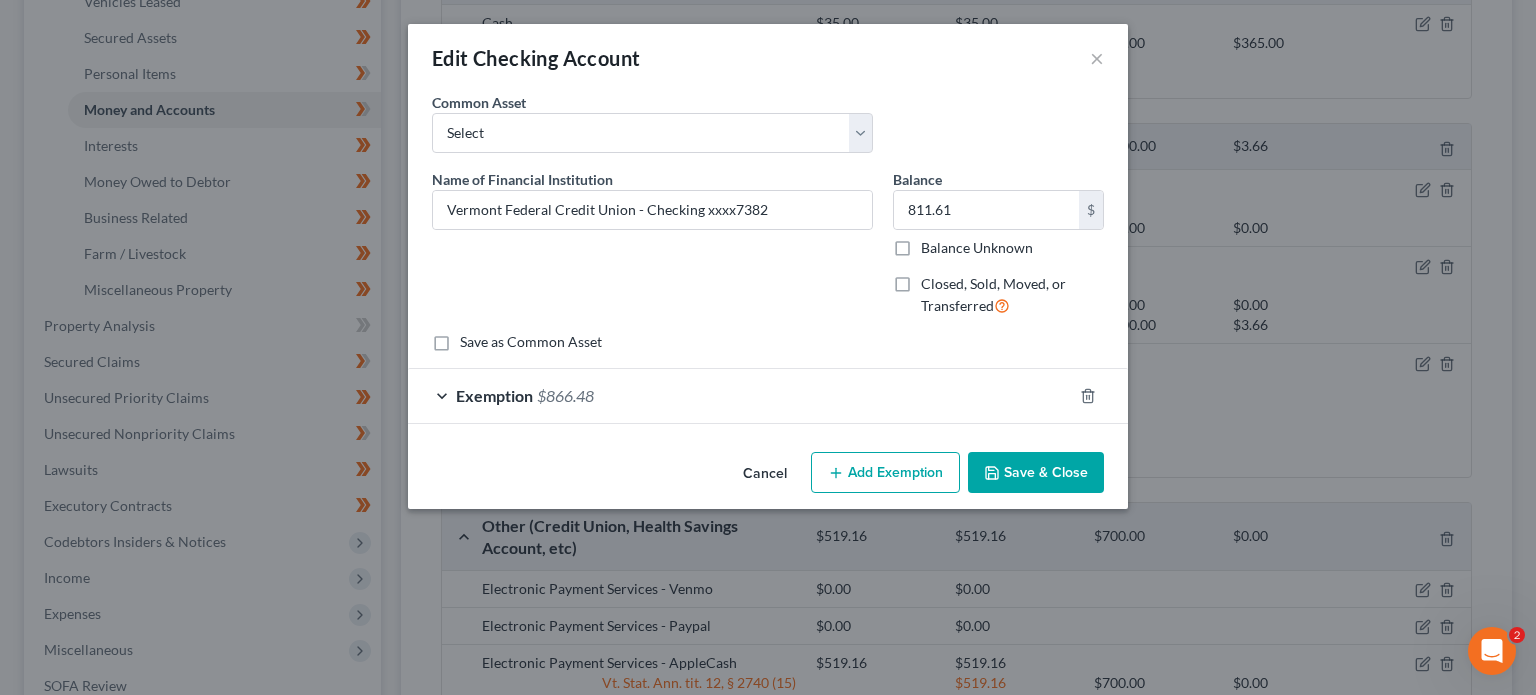 click on "Exemption $866.48" at bounding box center [740, 395] 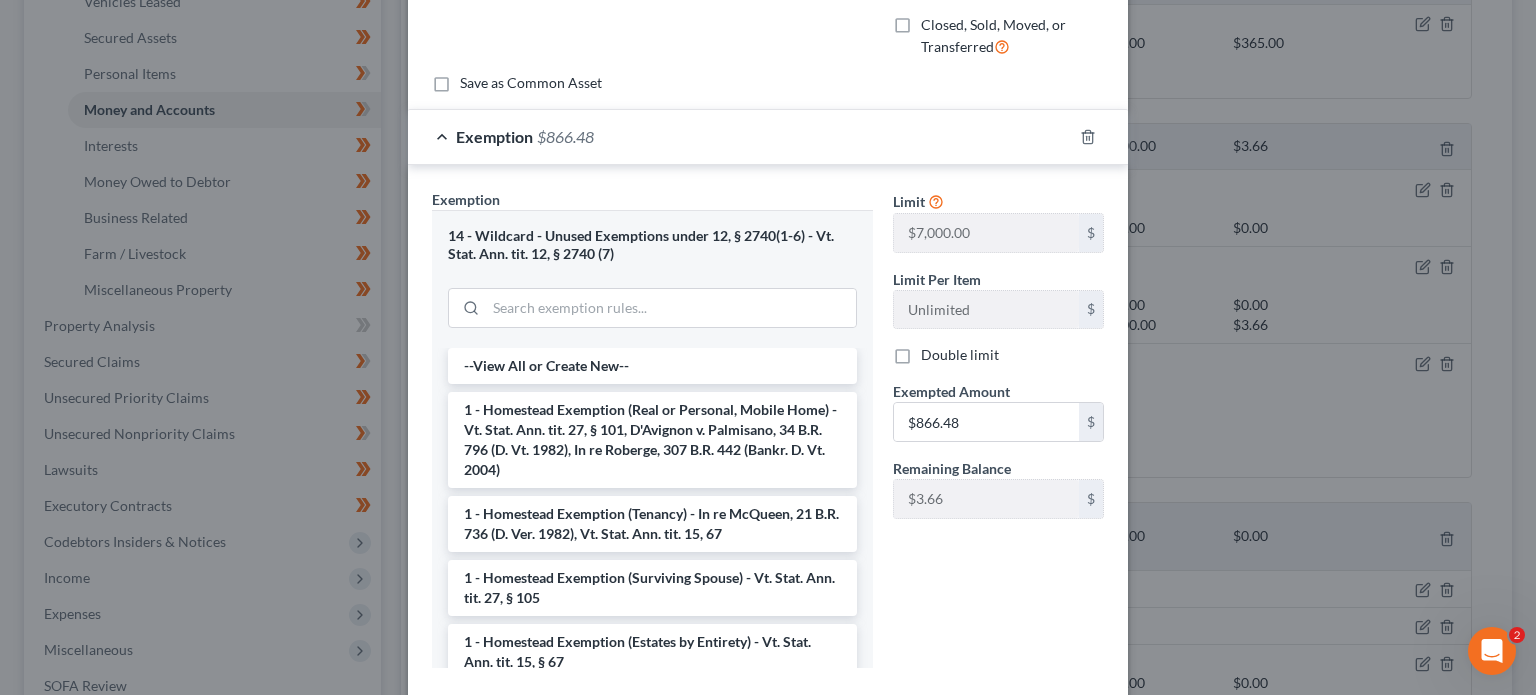 scroll, scrollTop: 259, scrollLeft: 0, axis: vertical 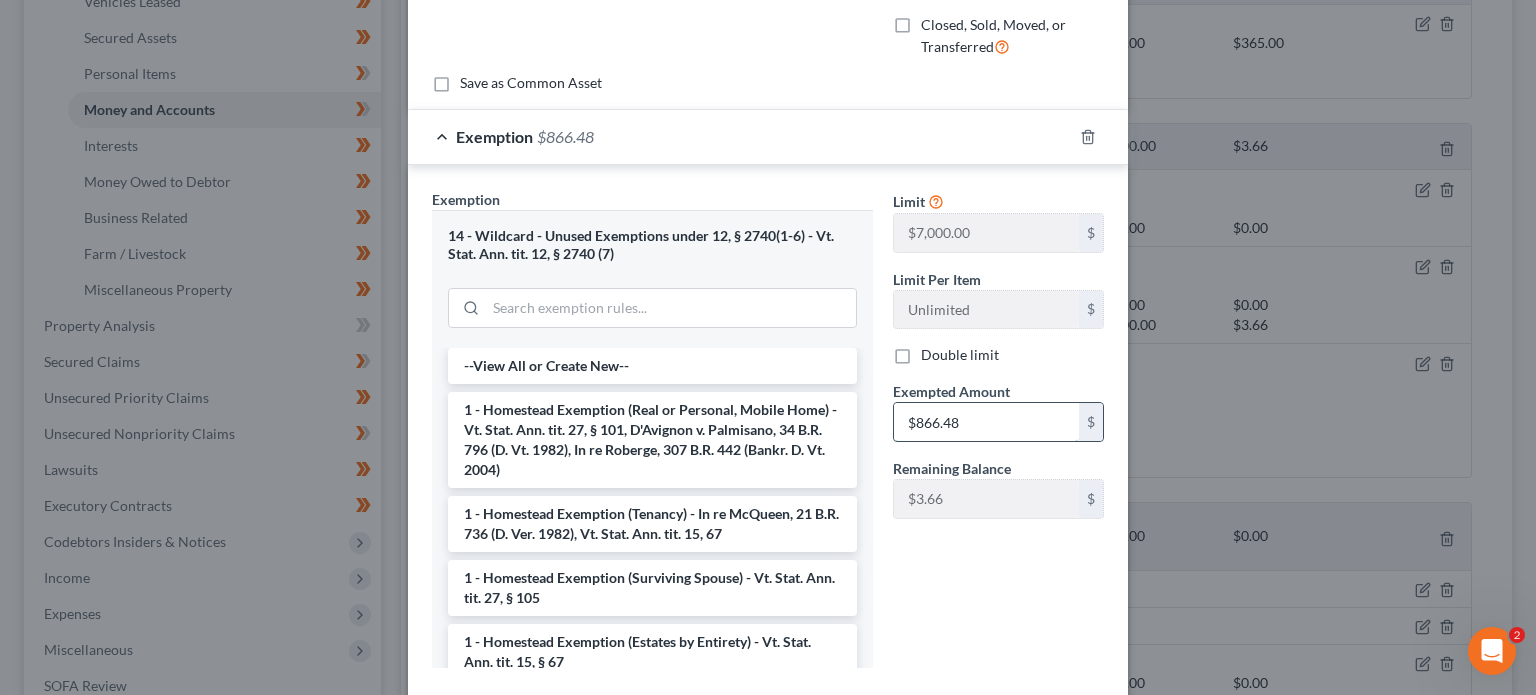 click on "$866.48" at bounding box center (986, 422) 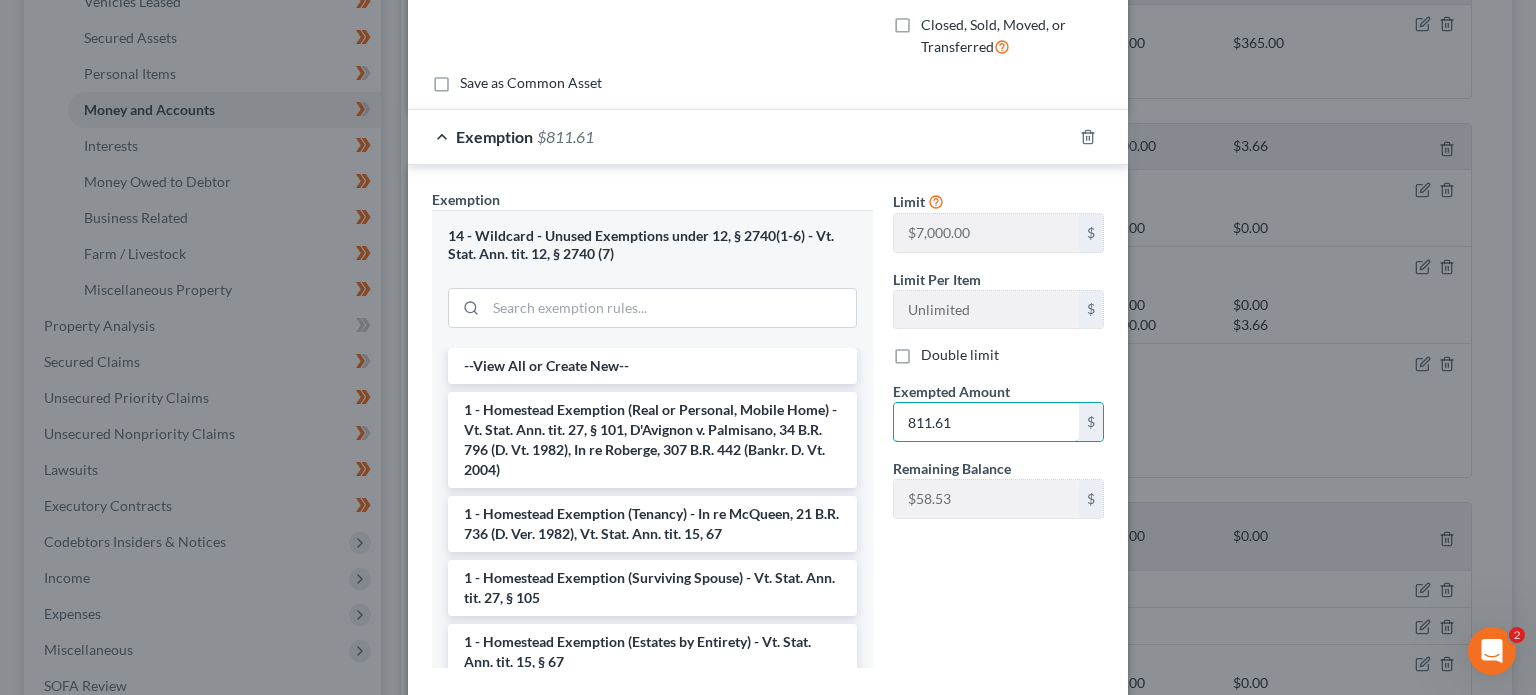 type on "811.61" 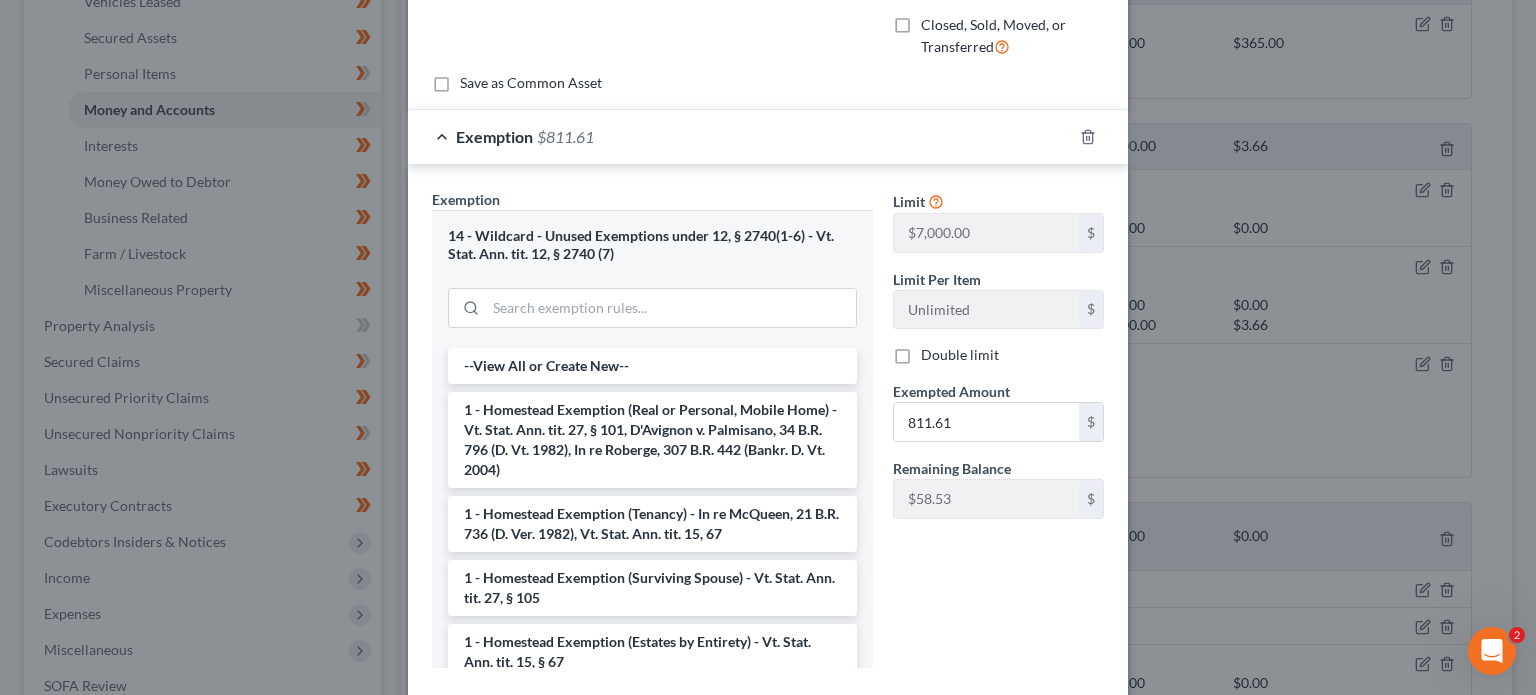 click on "Limit     $7,000.00 $ Limit Per Item Unlimited $ Double limit
Exempted Amount
*
811.61 $ Remaining Balance $3.66 $" at bounding box center [998, 436] 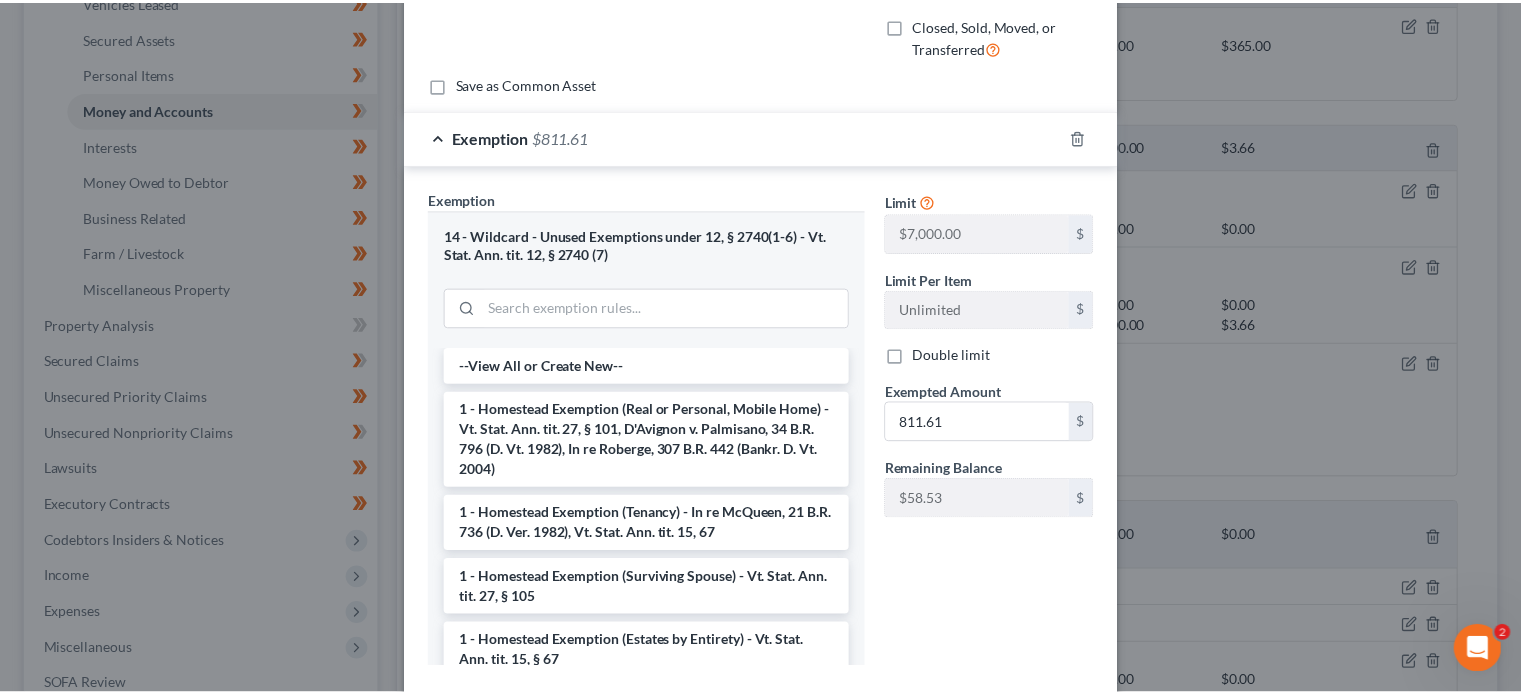 scroll, scrollTop: 372, scrollLeft: 0, axis: vertical 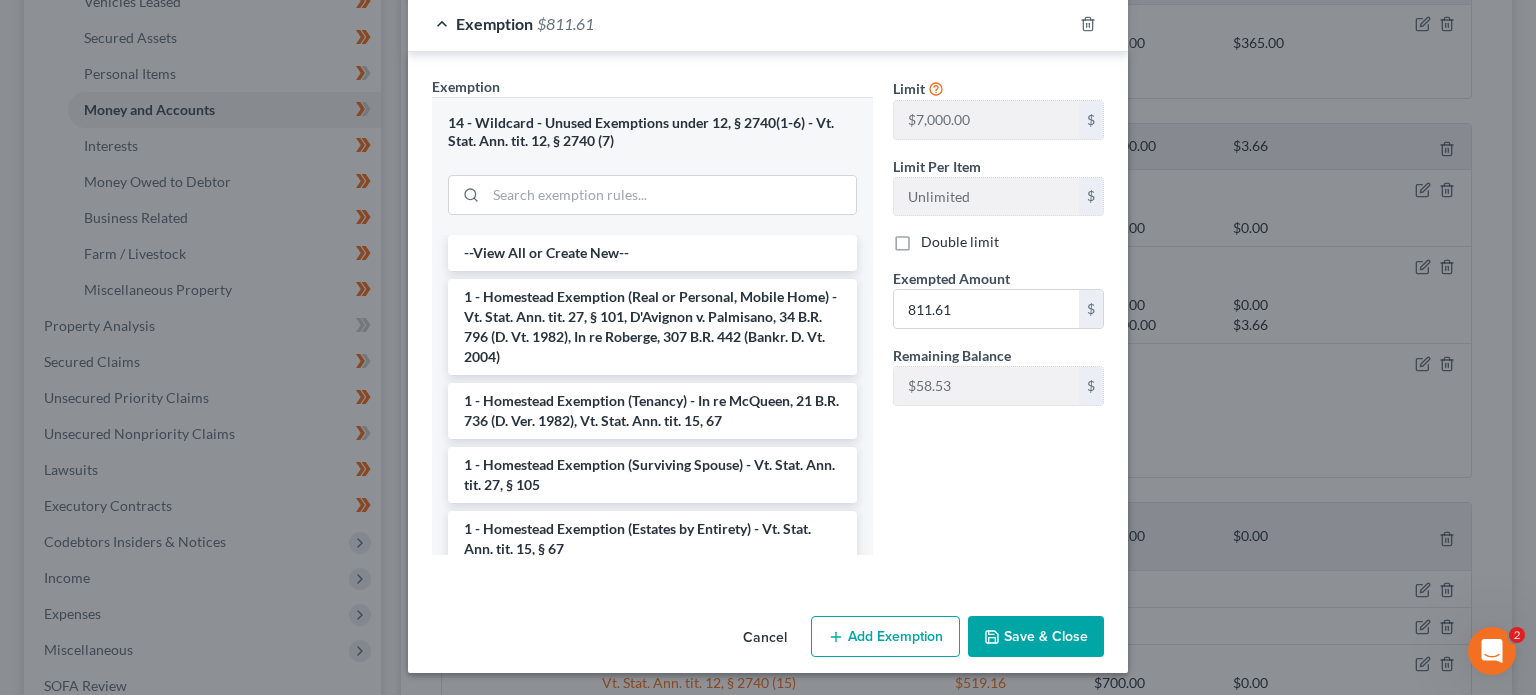 click on "Save & Close" at bounding box center [1036, 637] 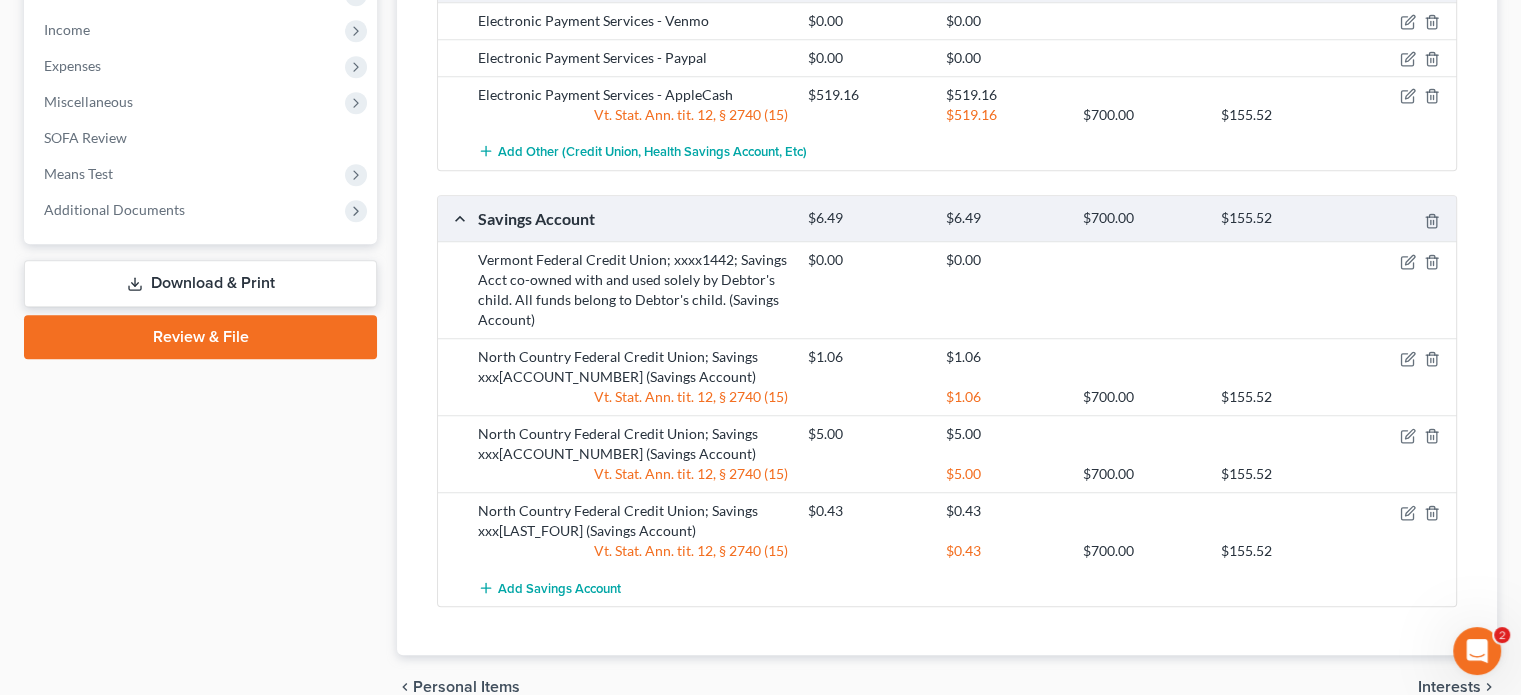scroll, scrollTop: 987, scrollLeft: 0, axis: vertical 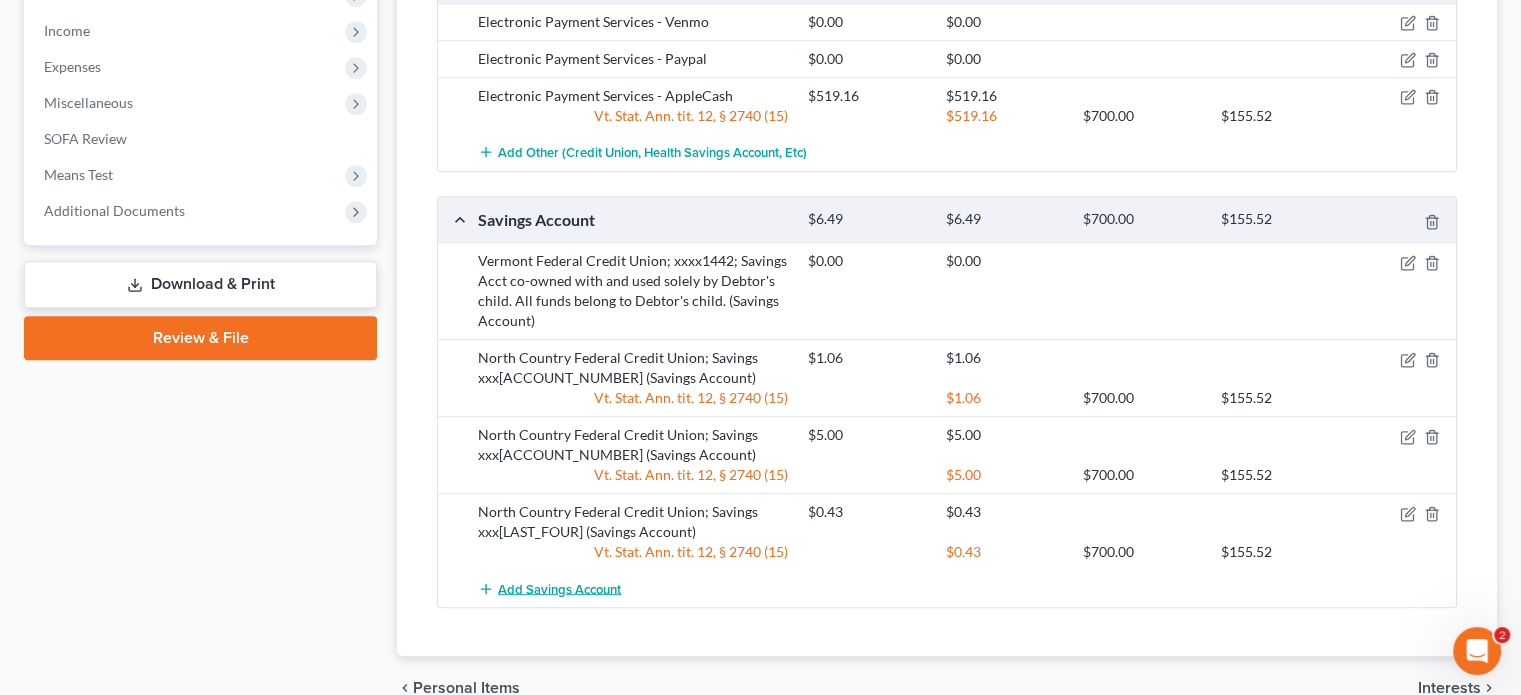 click on "Add Savings Account" at bounding box center [559, 589] 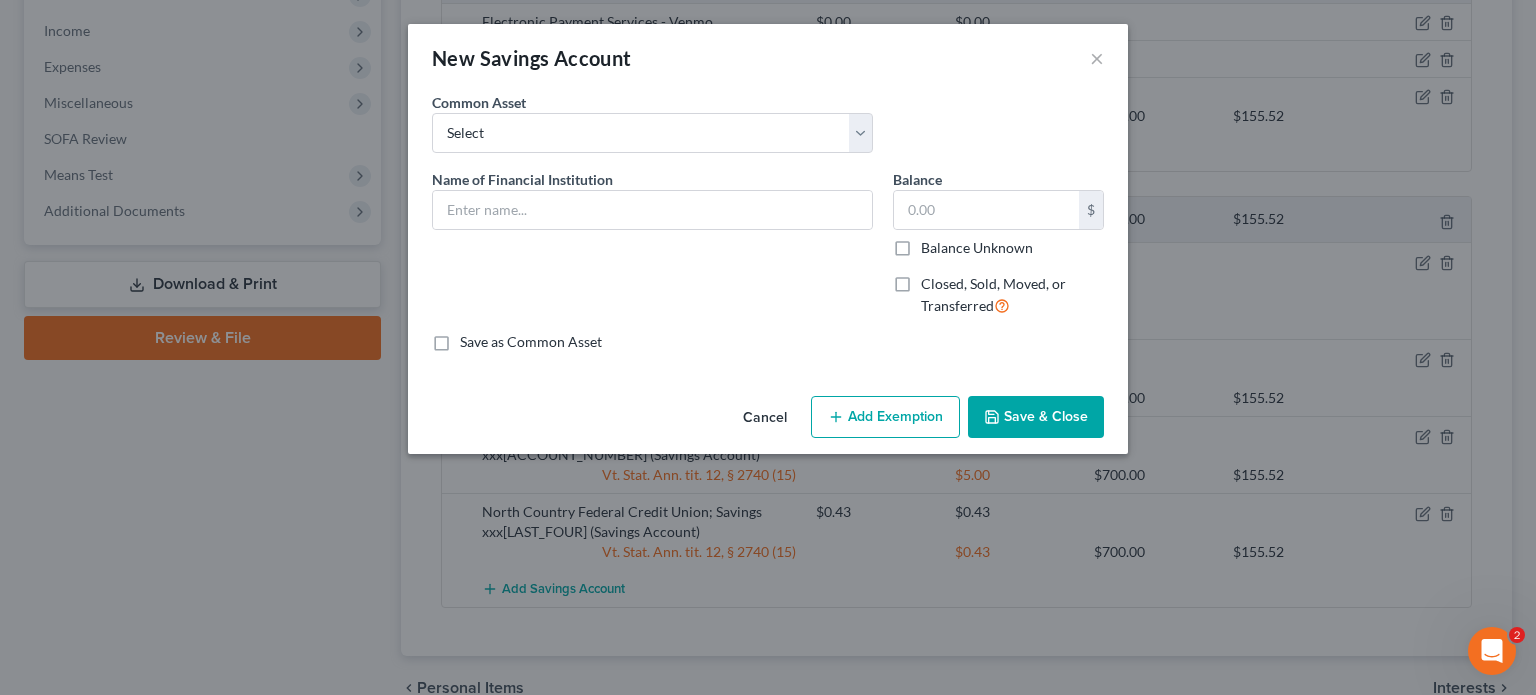 click on "Cancel" at bounding box center (765, 418) 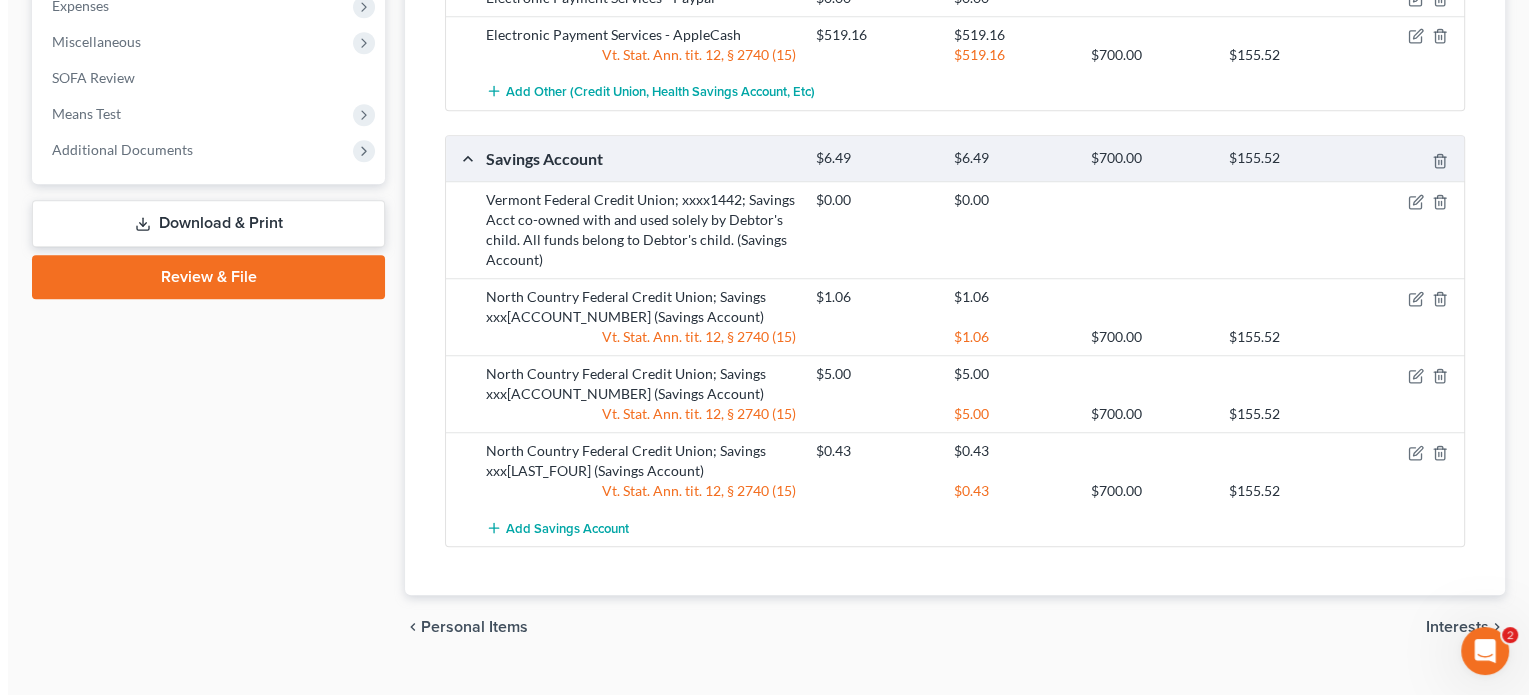 scroll, scrollTop: 1055, scrollLeft: 0, axis: vertical 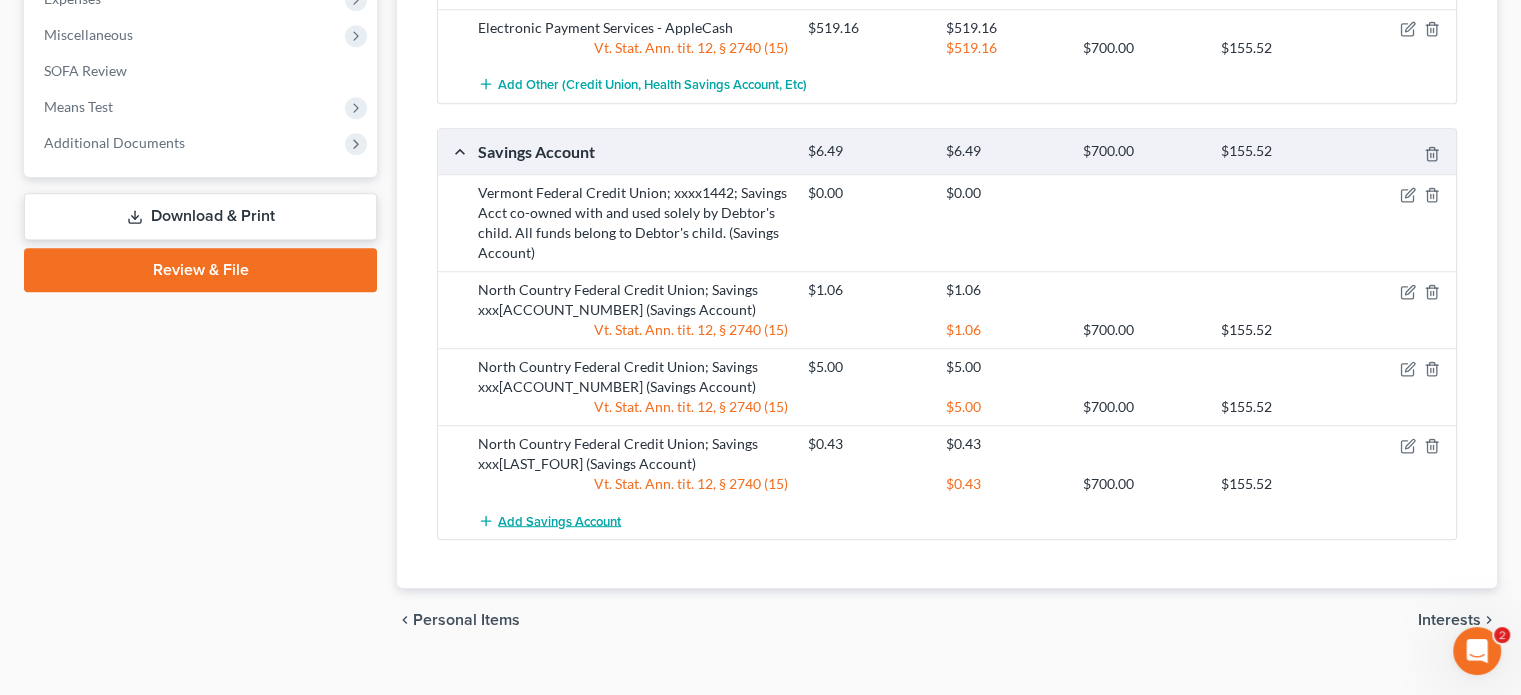click on "Add Savings Account" at bounding box center (559, 521) 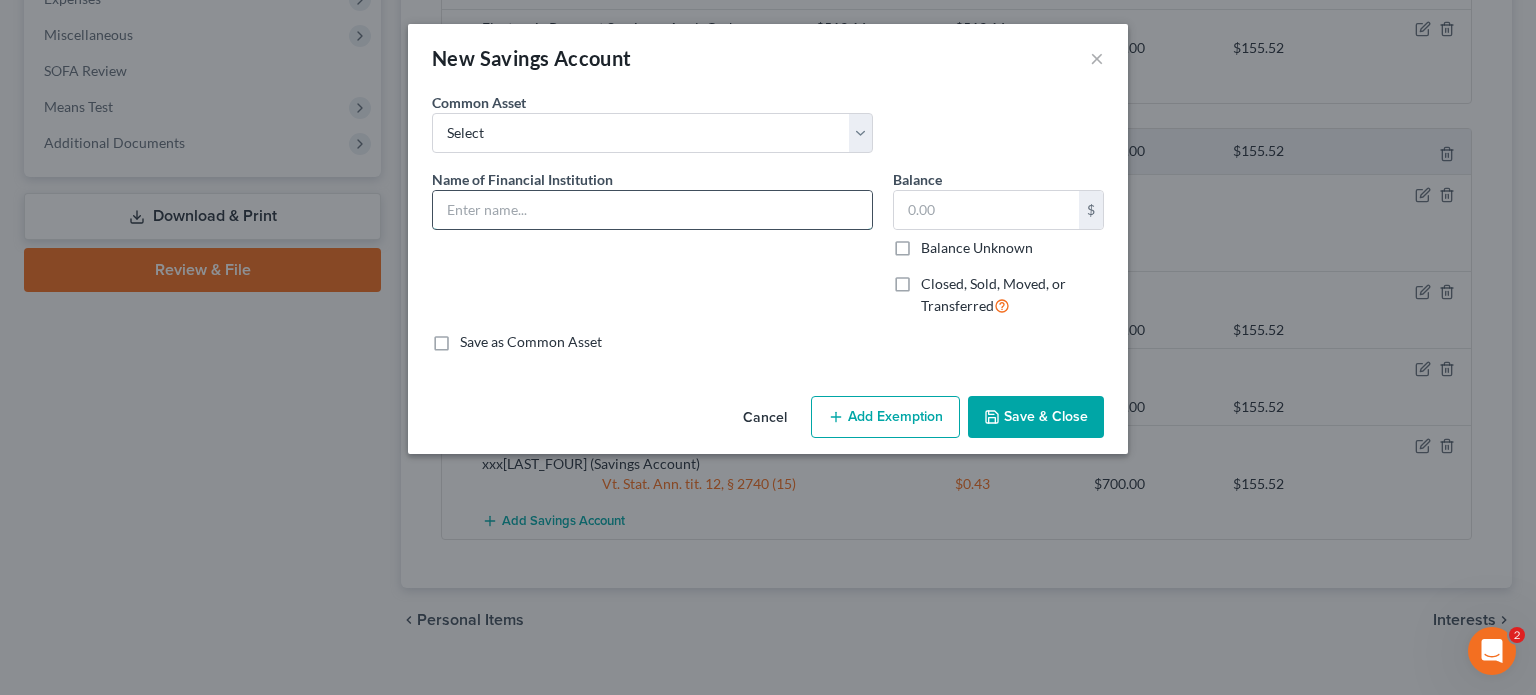 click at bounding box center [652, 210] 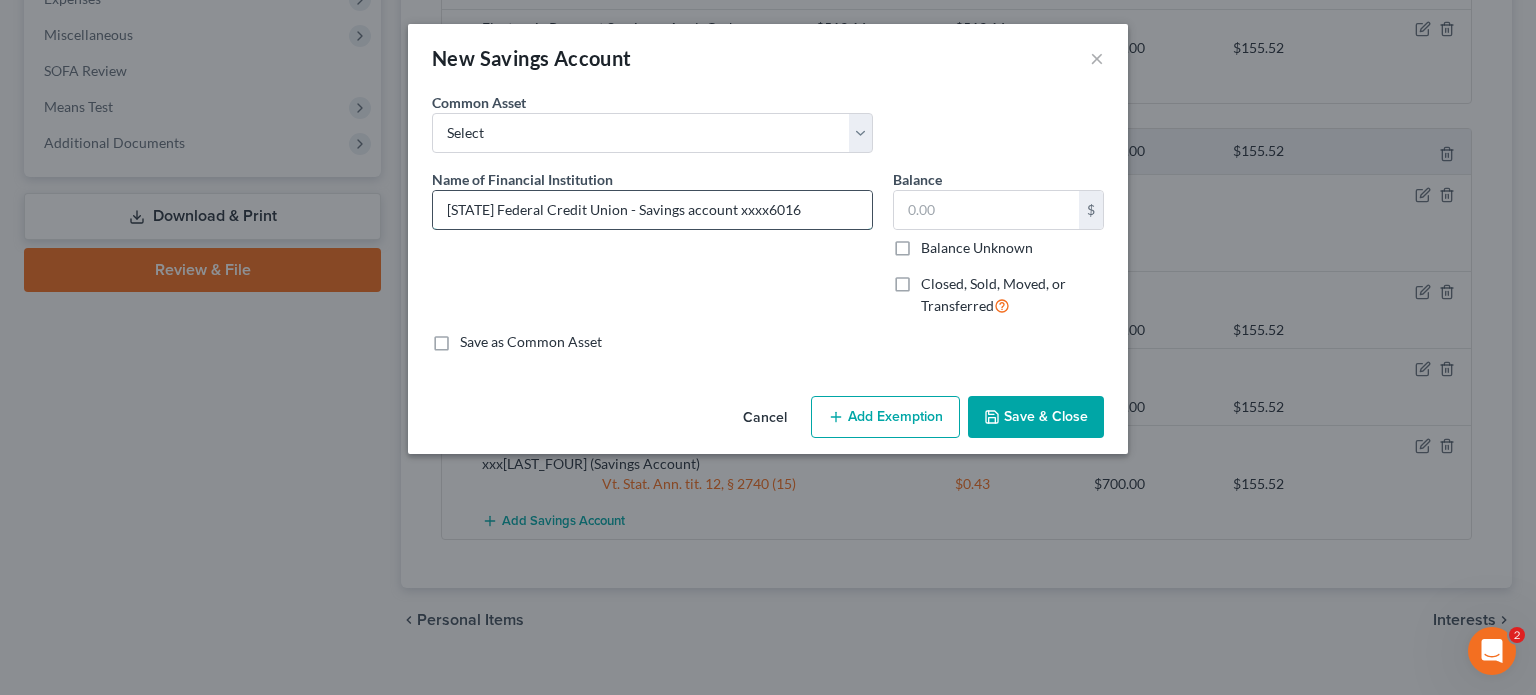 type on "[STATE] Federal Credit Union - Savings account xxxx6016" 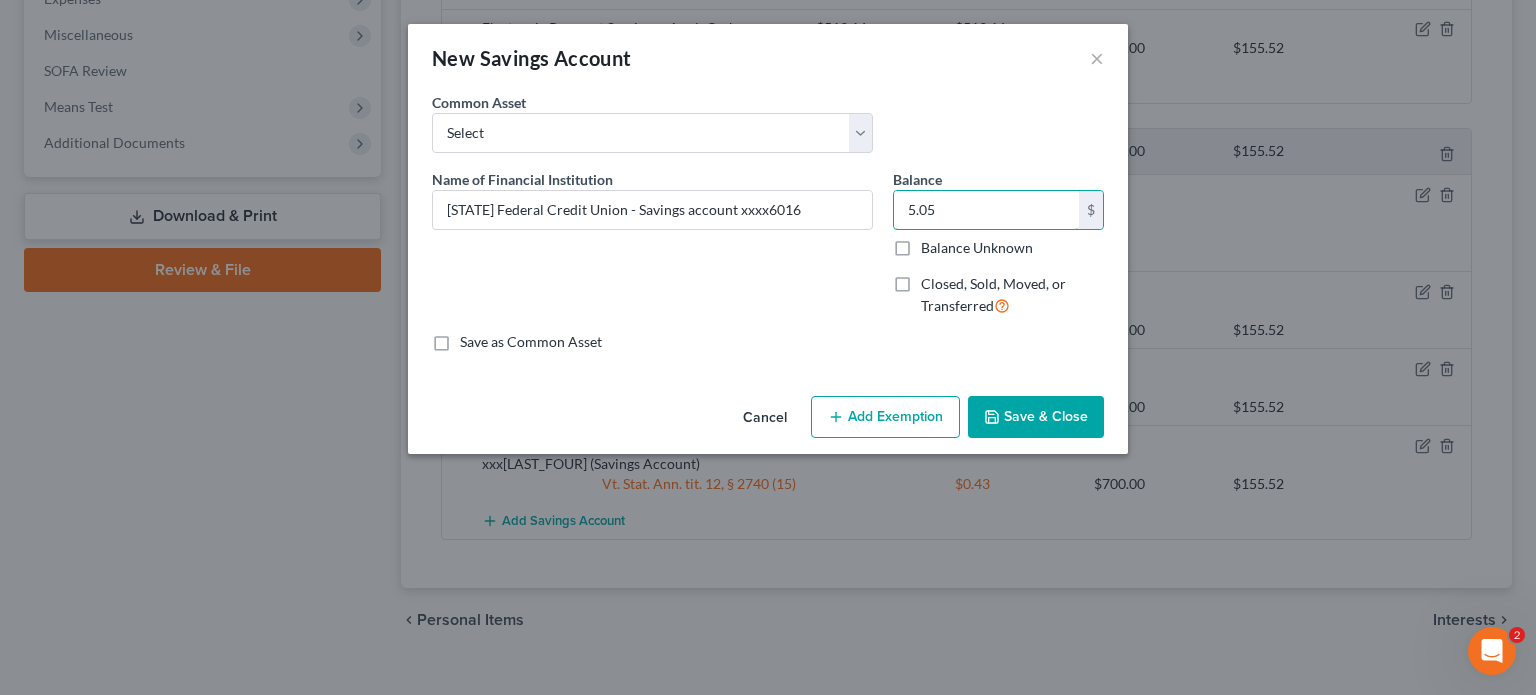 type on "5.05" 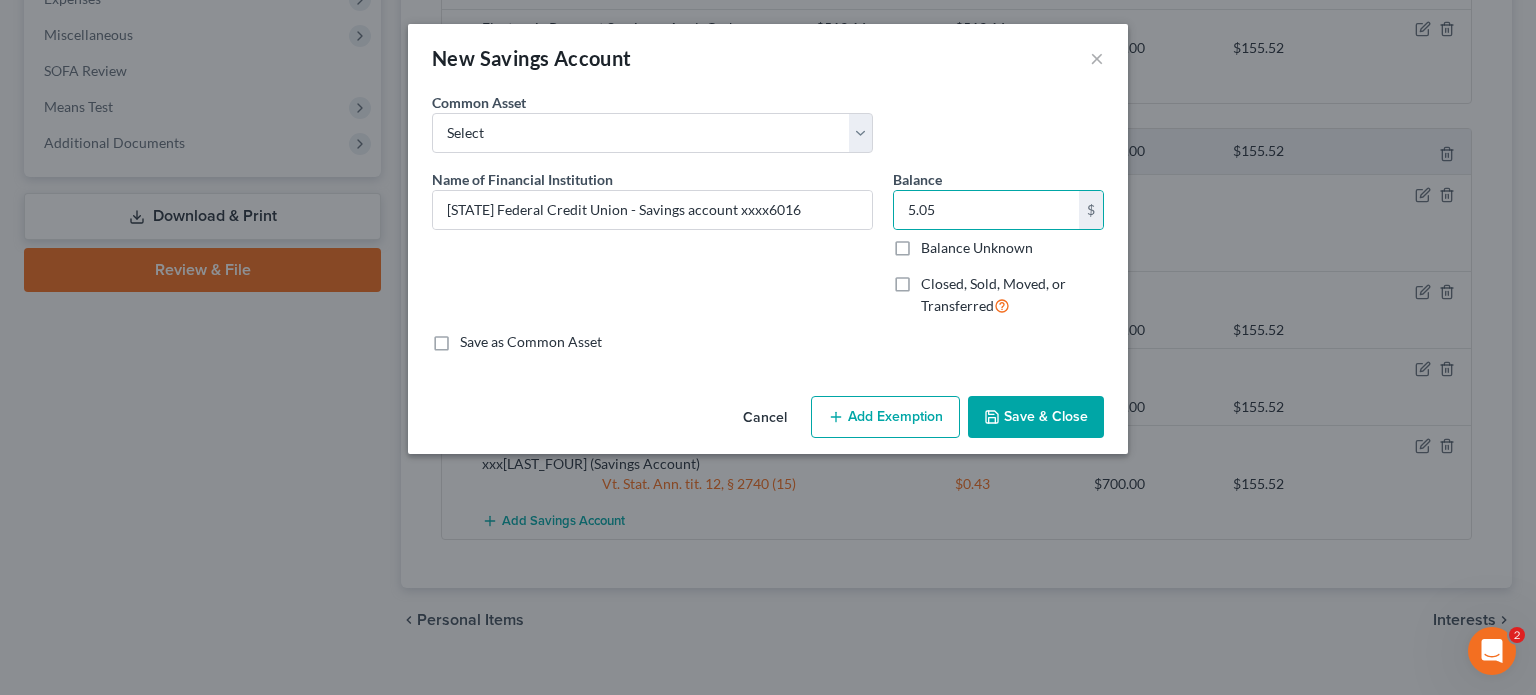 click on "Add Exemption" at bounding box center [885, 417] 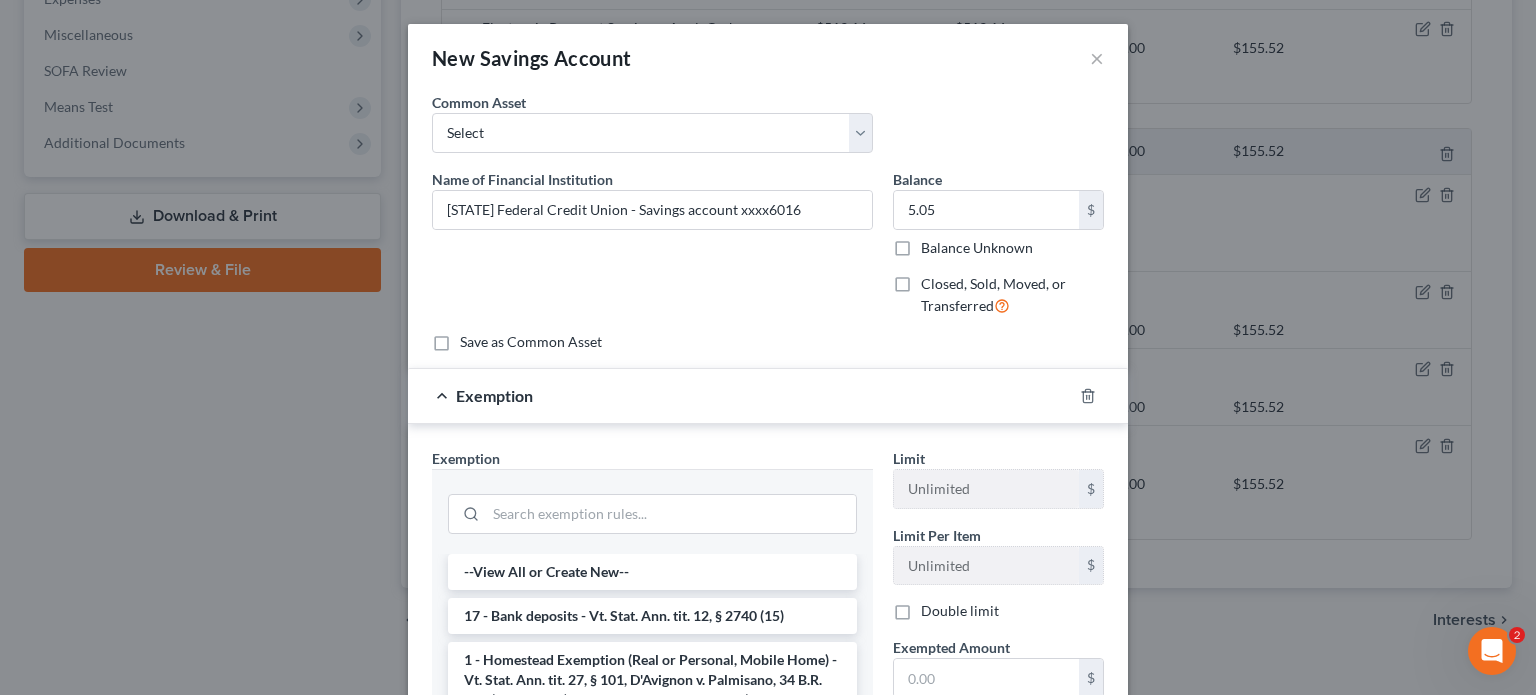 scroll, scrollTop: 256, scrollLeft: 0, axis: vertical 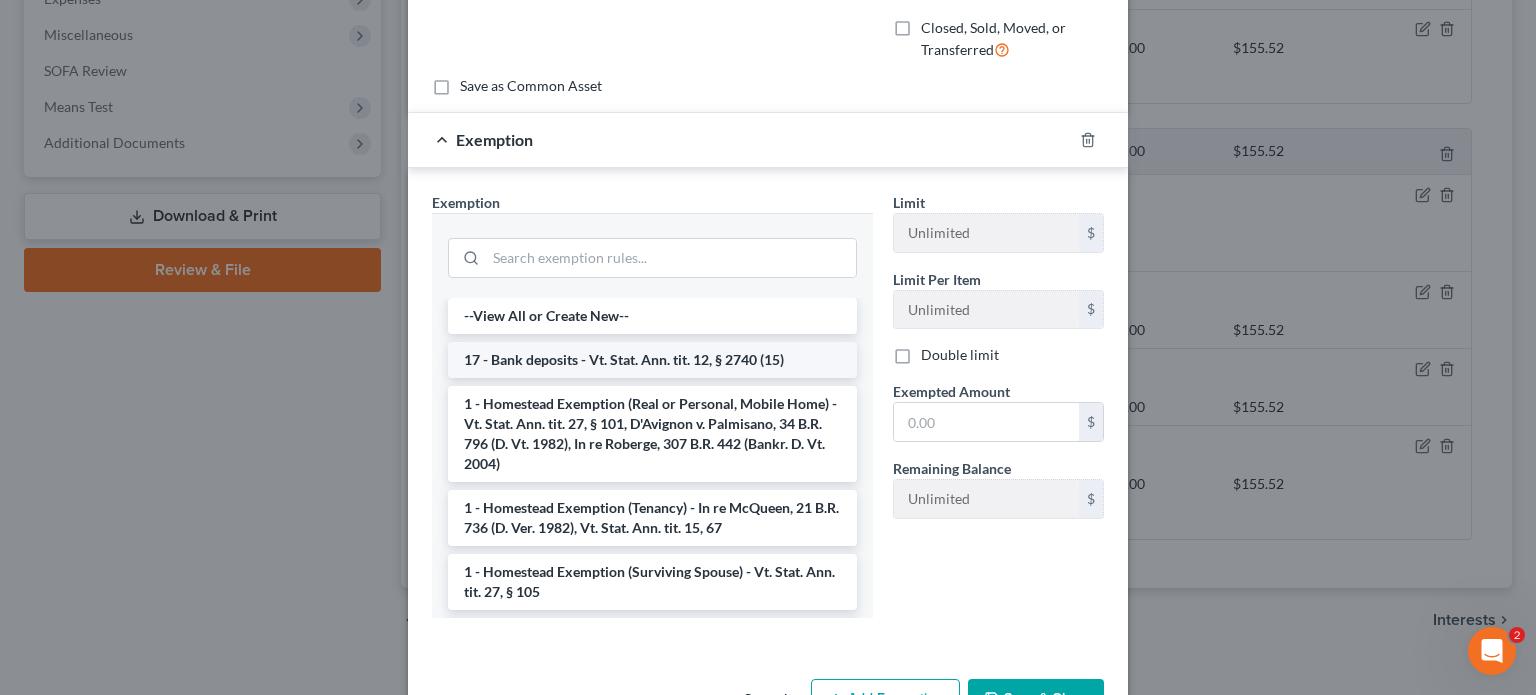 click on "17 - Bank deposits - Vt. Stat. Ann. tit. 12, § 2740 (15)" at bounding box center [652, 360] 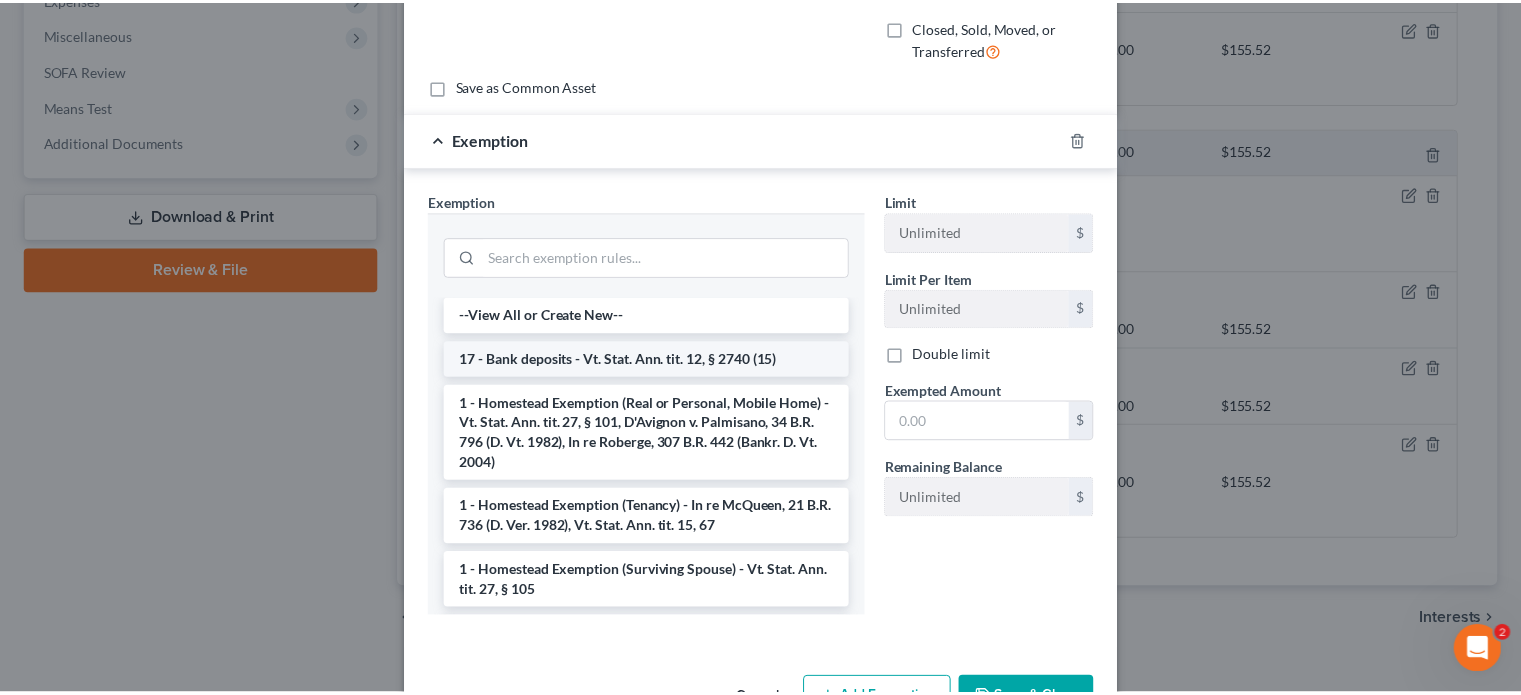 scroll, scrollTop: 222, scrollLeft: 0, axis: vertical 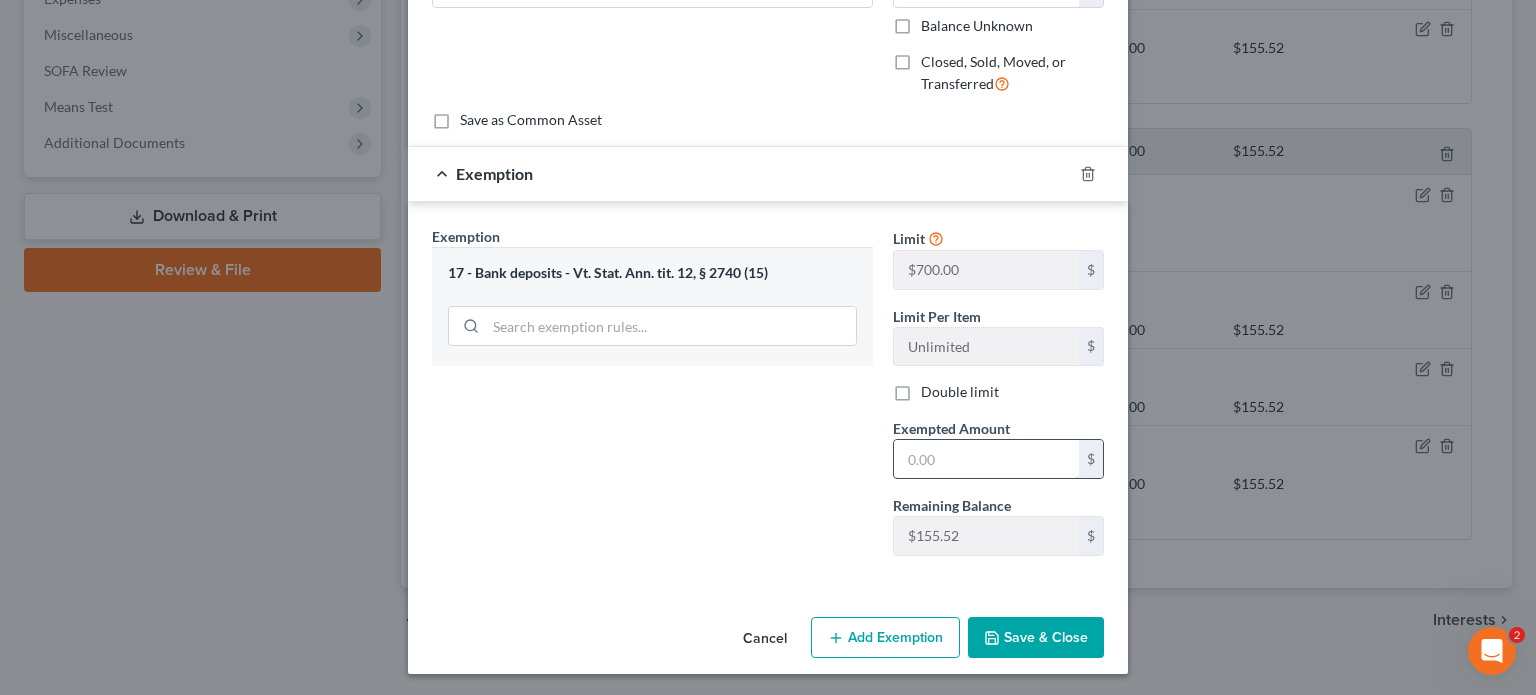 click at bounding box center [986, 459] 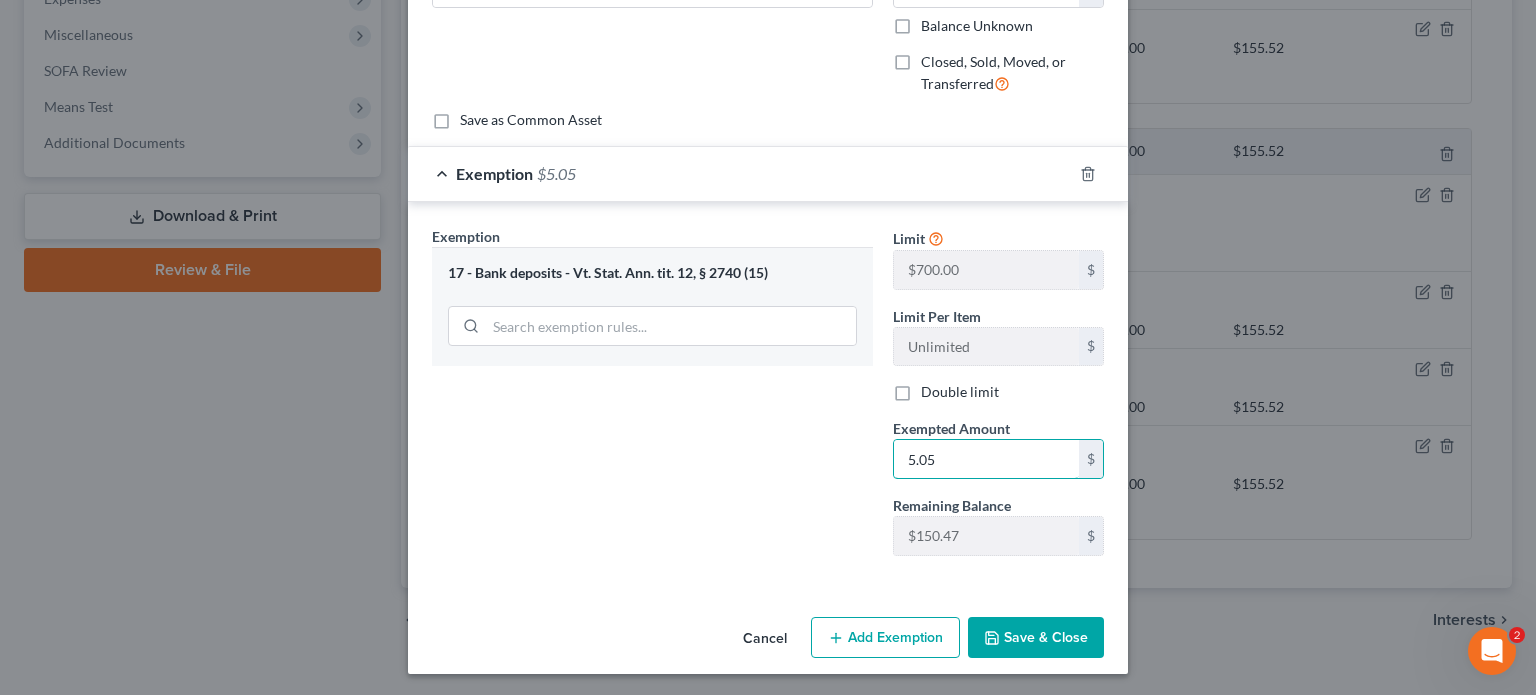 type on "5.05" 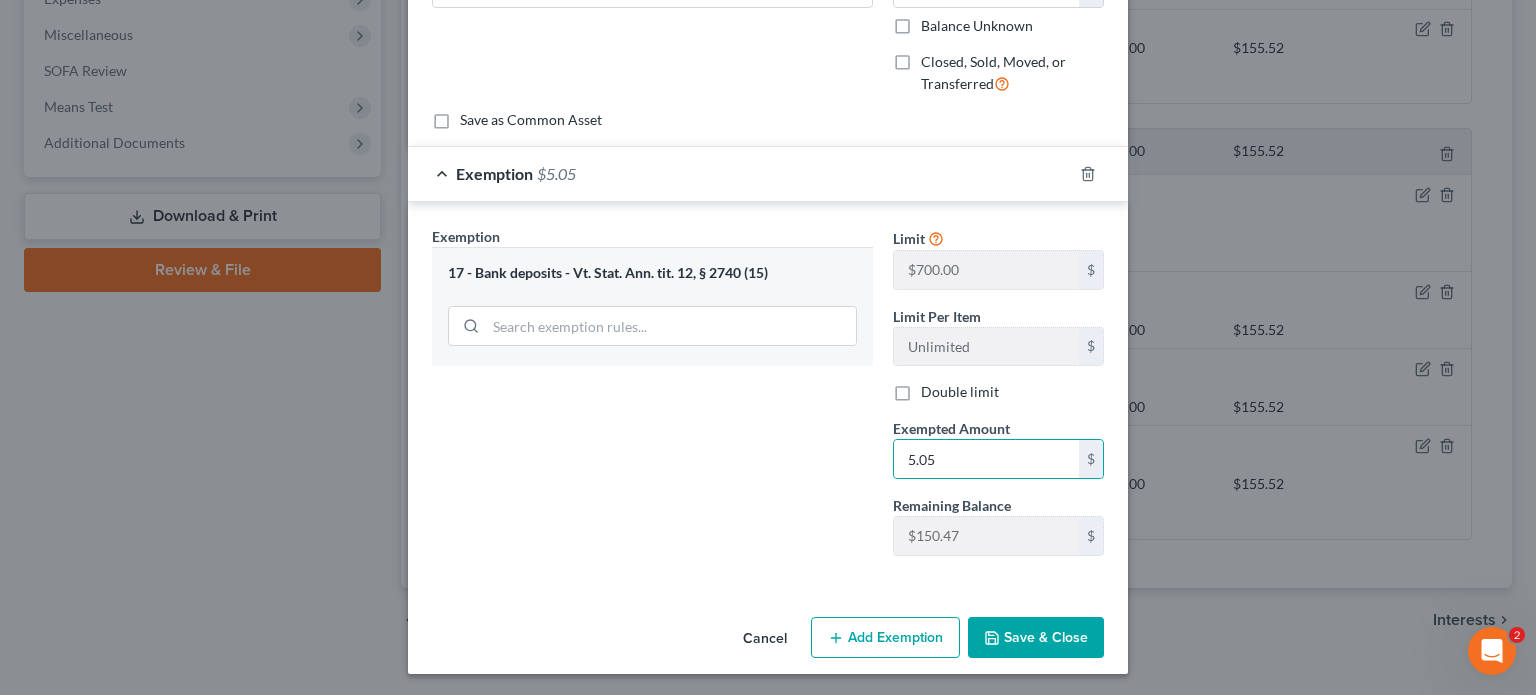 click on "Save & Close" at bounding box center (1036, 638) 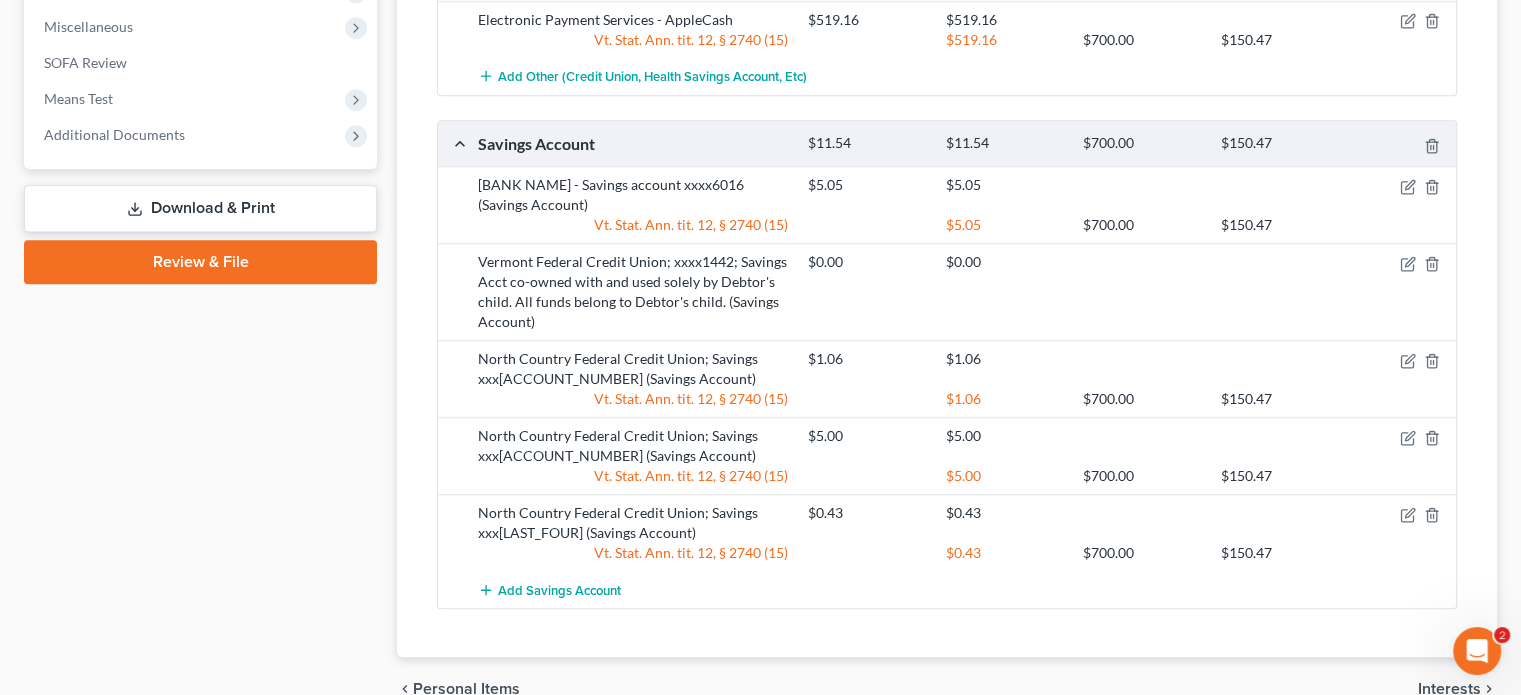 scroll, scrollTop: 1062, scrollLeft: 0, axis: vertical 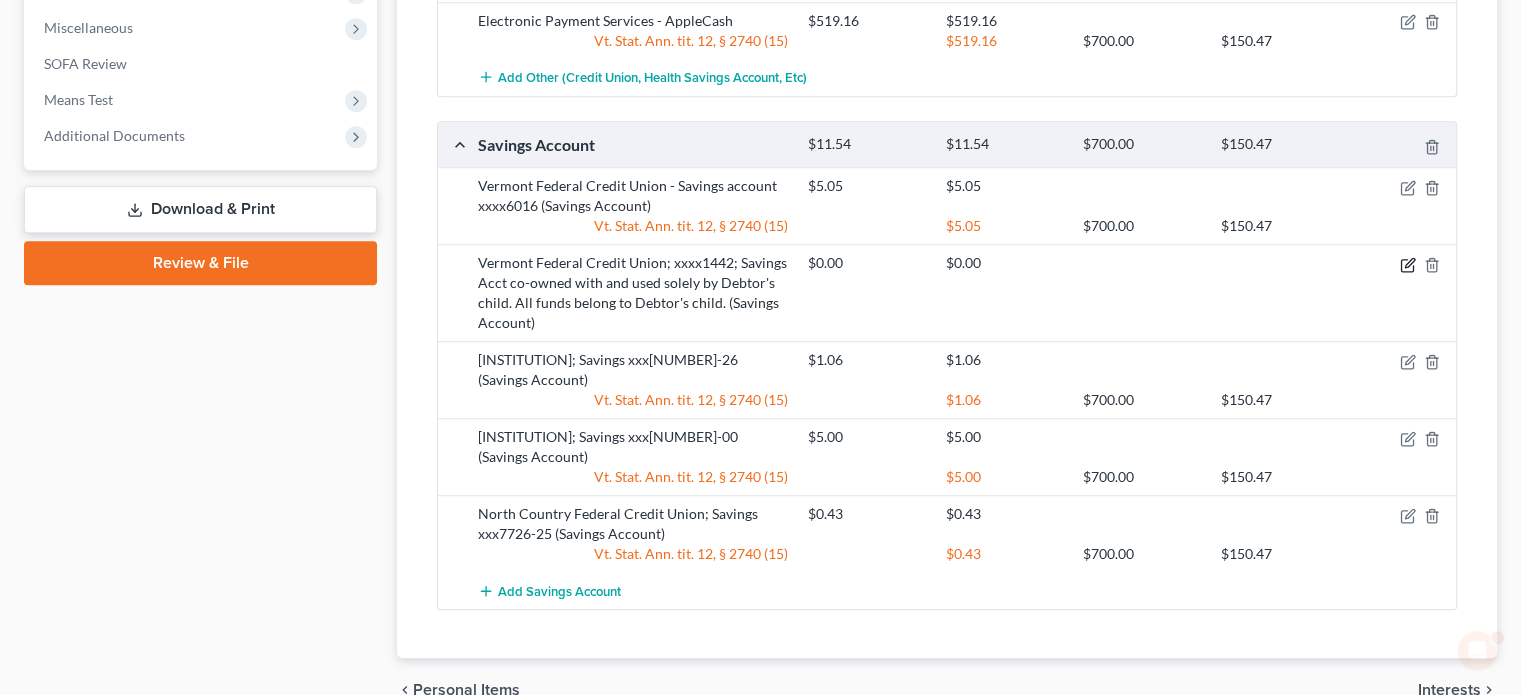 click 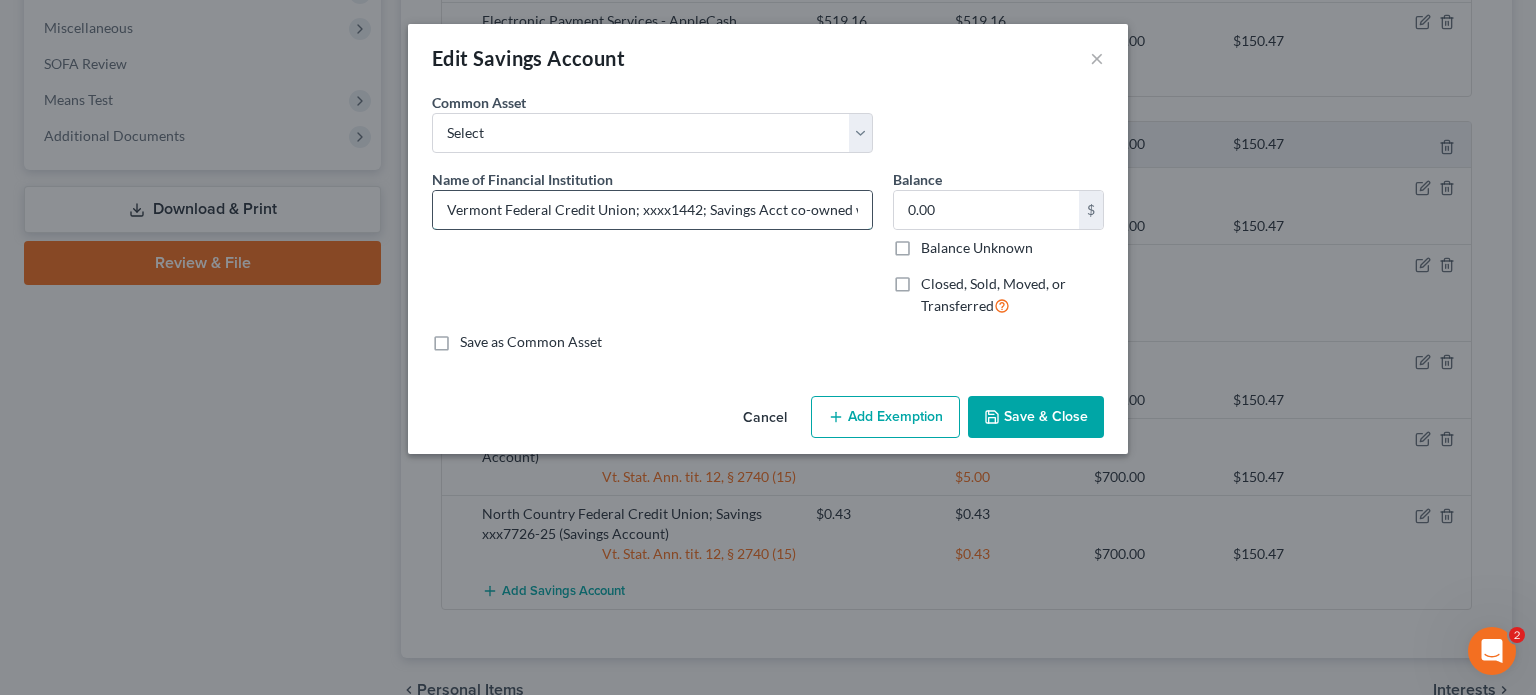 click on "Vermont Federal Credit Union; xxxx1442; Savings Acct co-owned with and used solely by Debtor's child. All funds belong to Debtor's child." at bounding box center (652, 210) 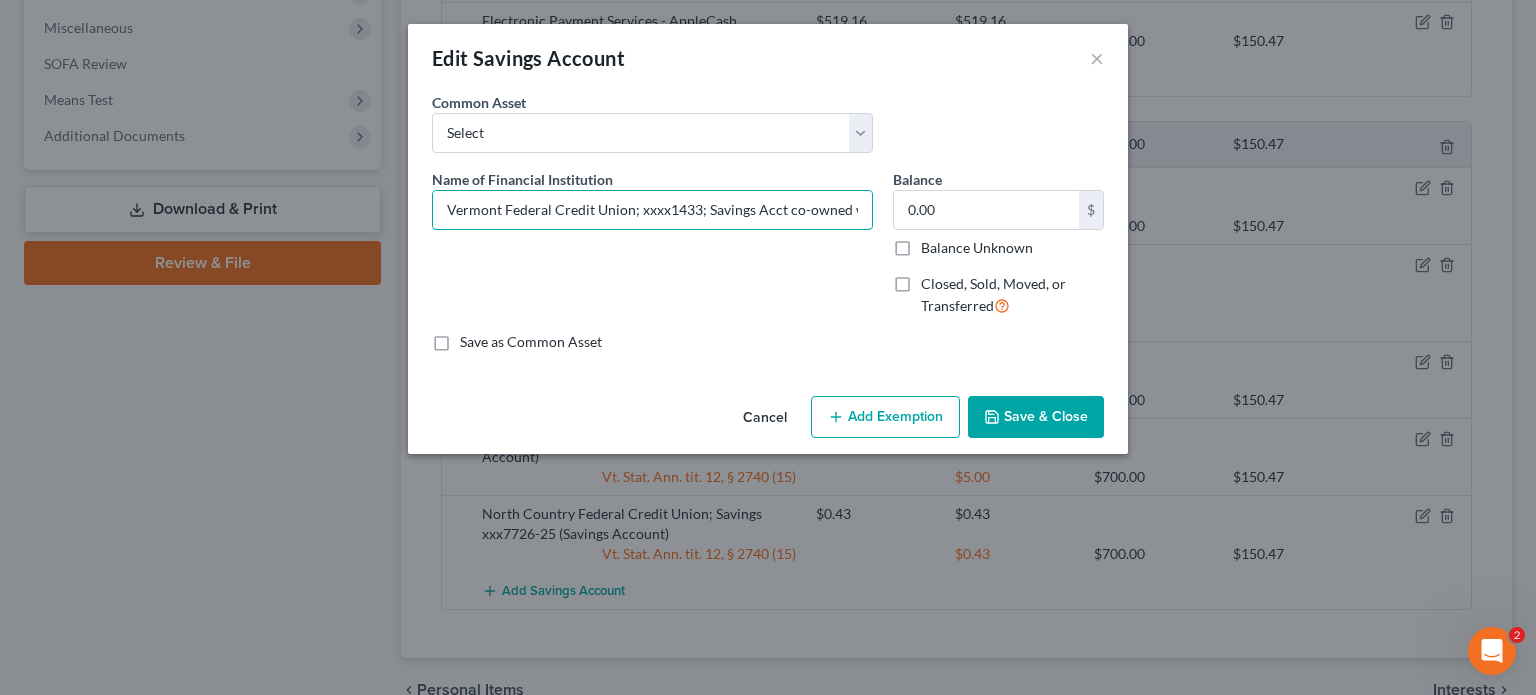 type on "Vermont Federal Credit Union; xxxx1433; Savings Acct co-owned with and used solely by Debtor's child.  All funds belong to Debtor's child." 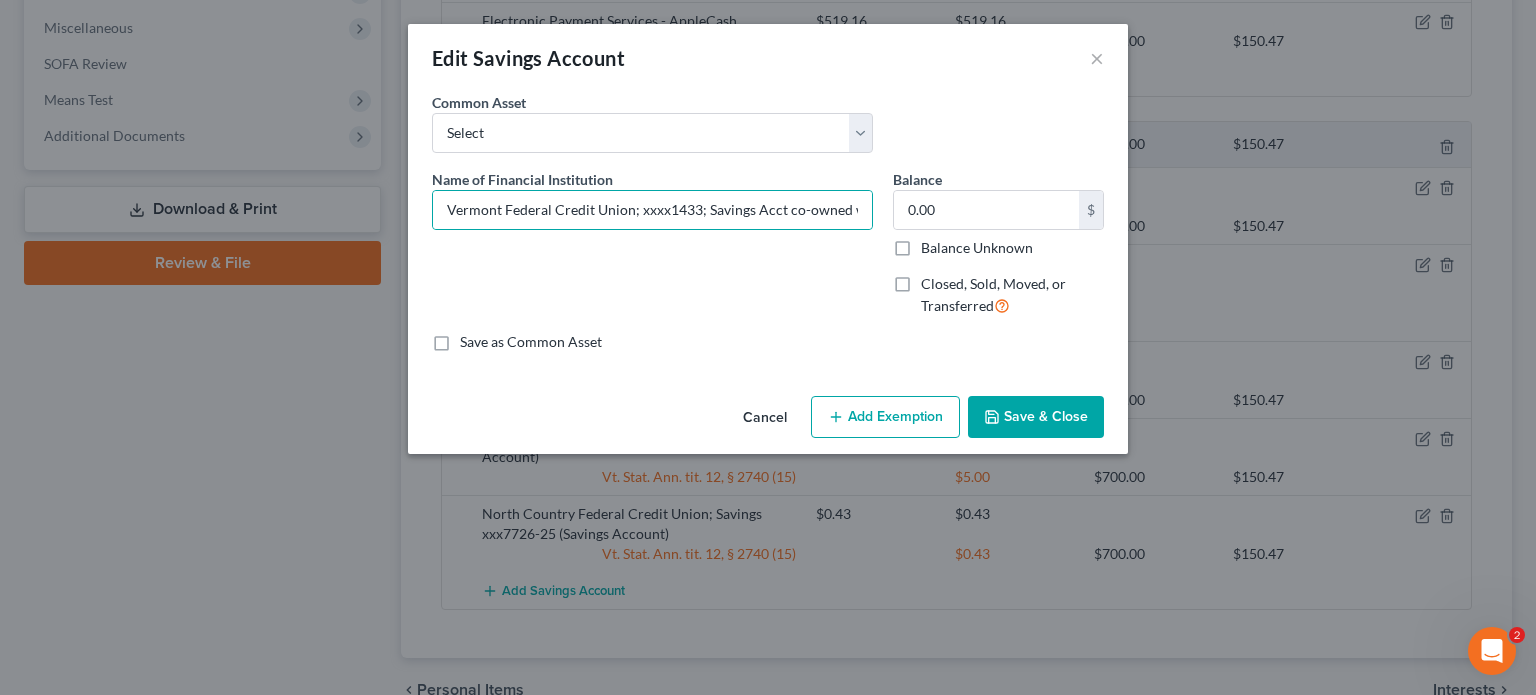click on "Save & Close" at bounding box center [1036, 417] 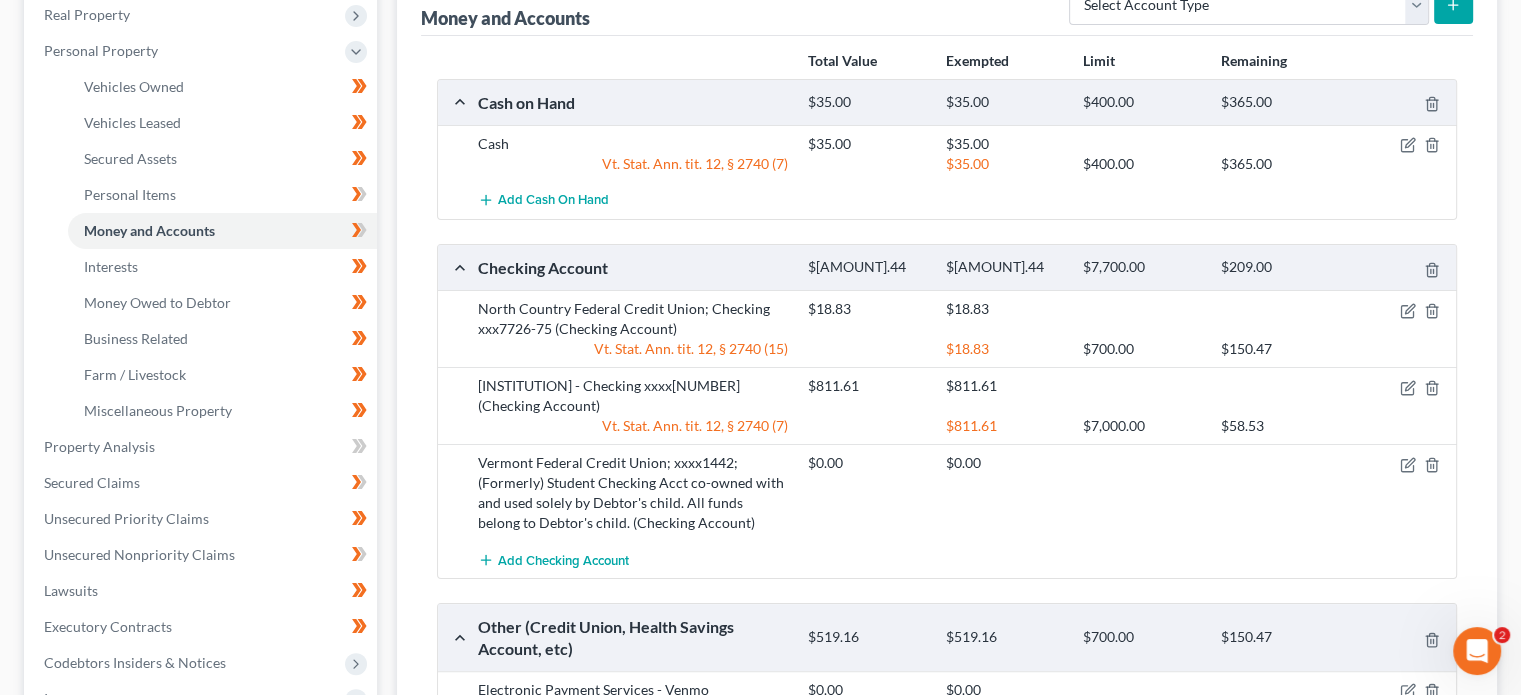 scroll, scrollTop: 242, scrollLeft: 0, axis: vertical 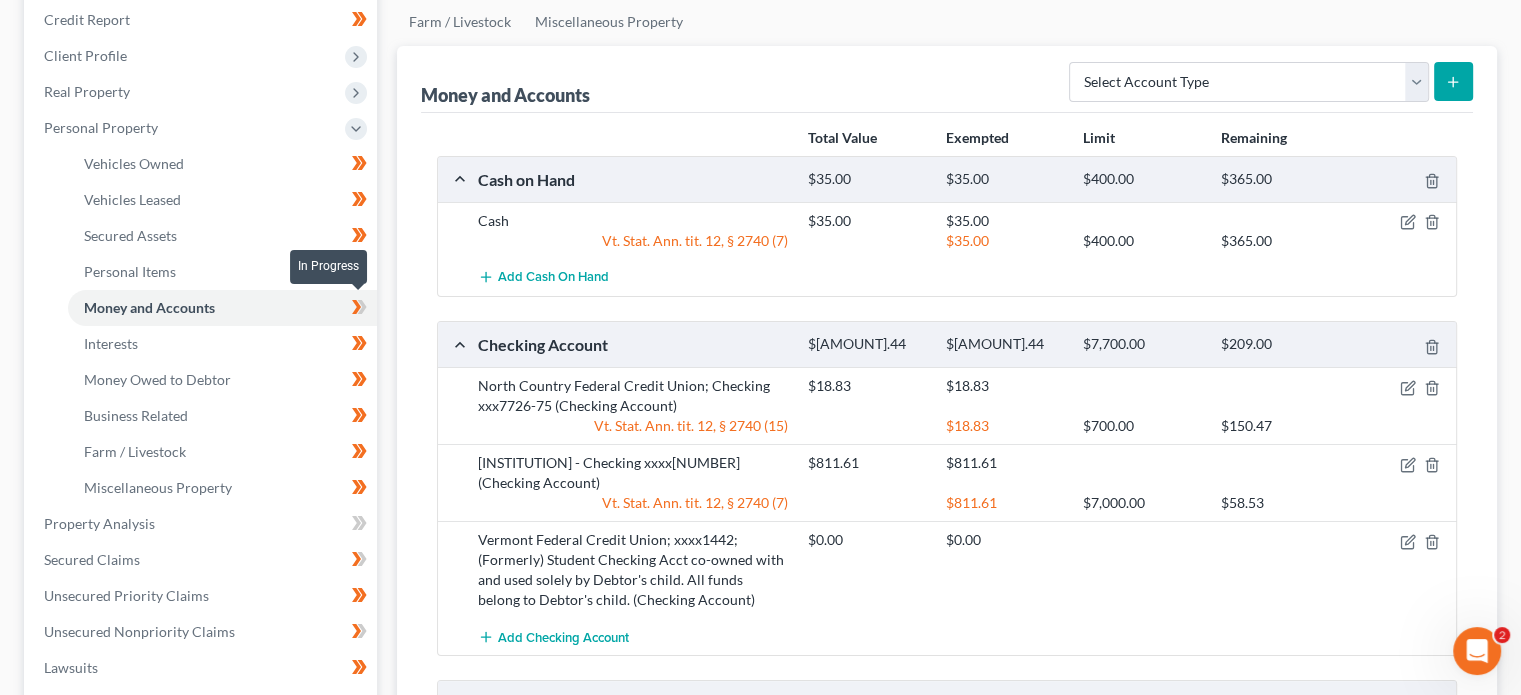 click 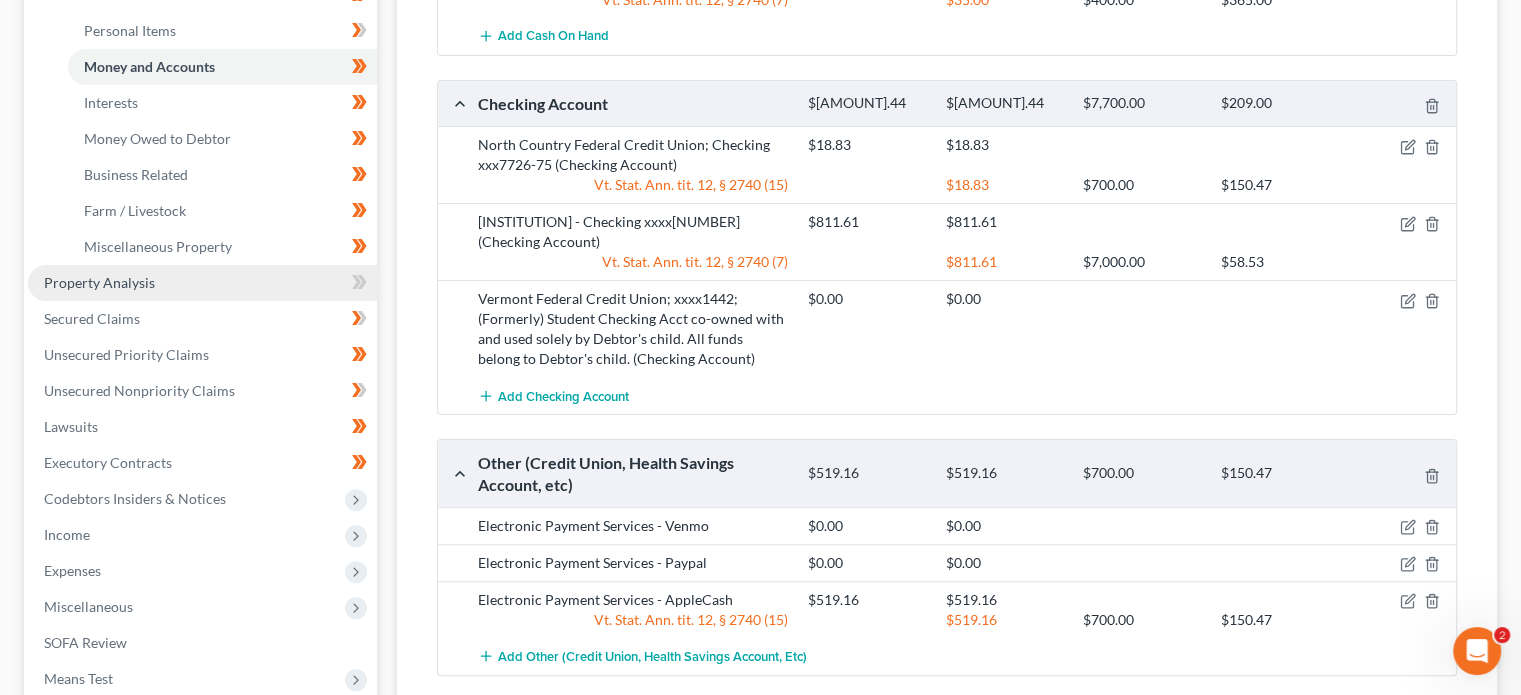 scroll, scrollTop: 550, scrollLeft: 0, axis: vertical 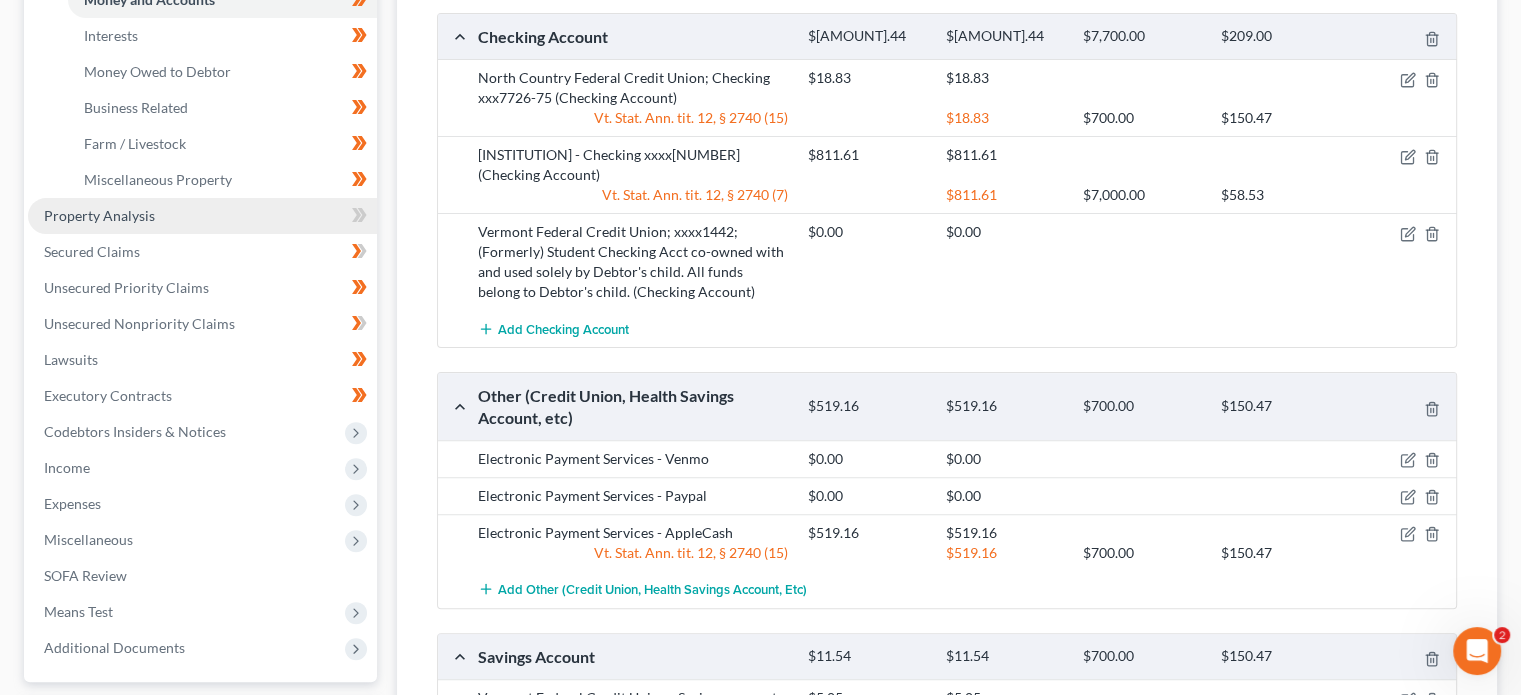 click on "Property Analysis" at bounding box center [202, 216] 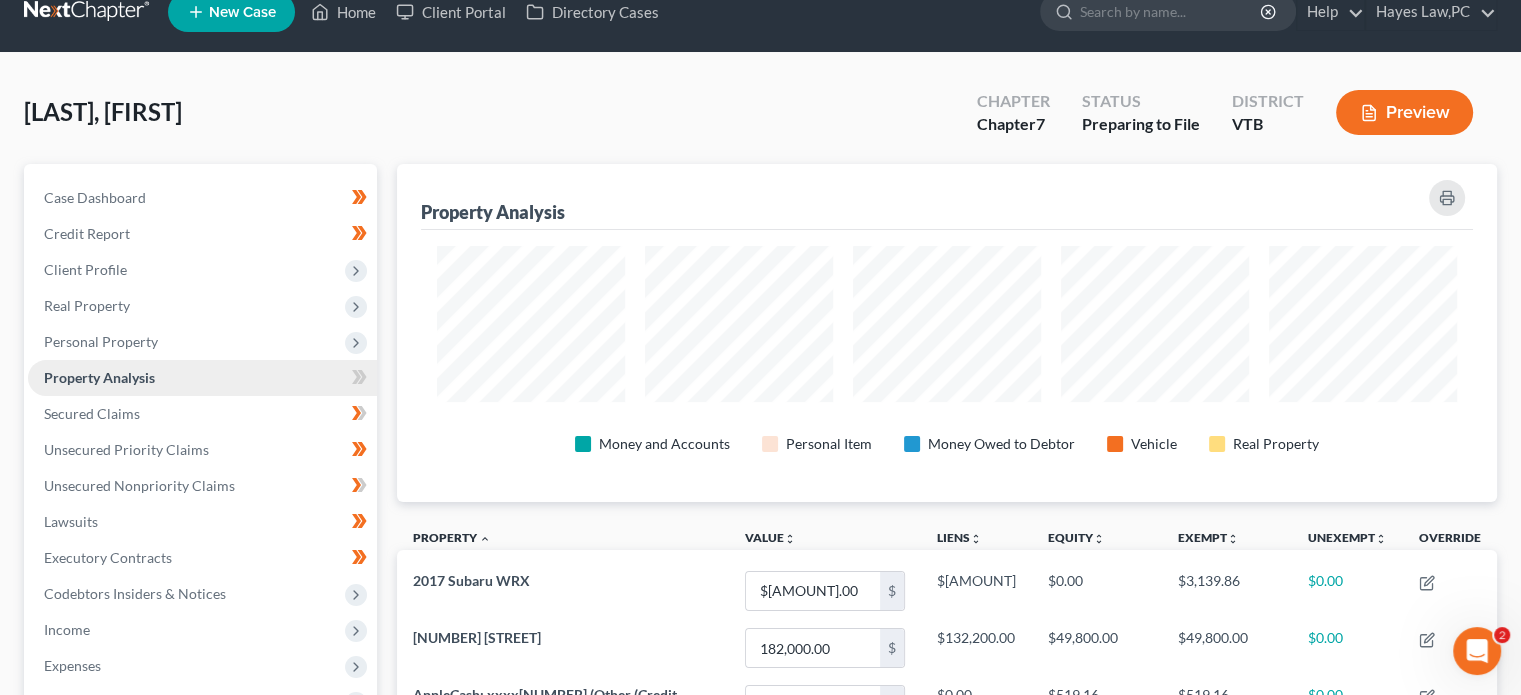 scroll, scrollTop: 0, scrollLeft: 0, axis: both 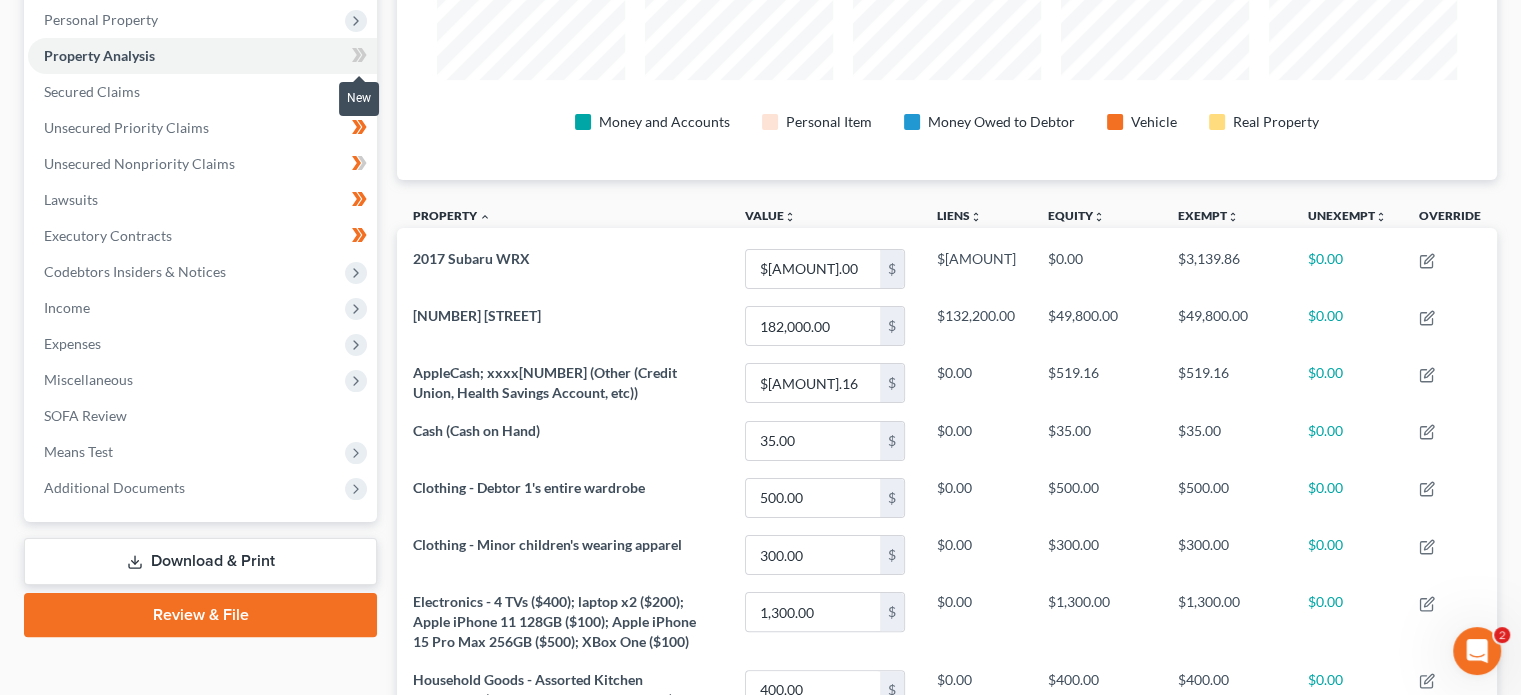 click 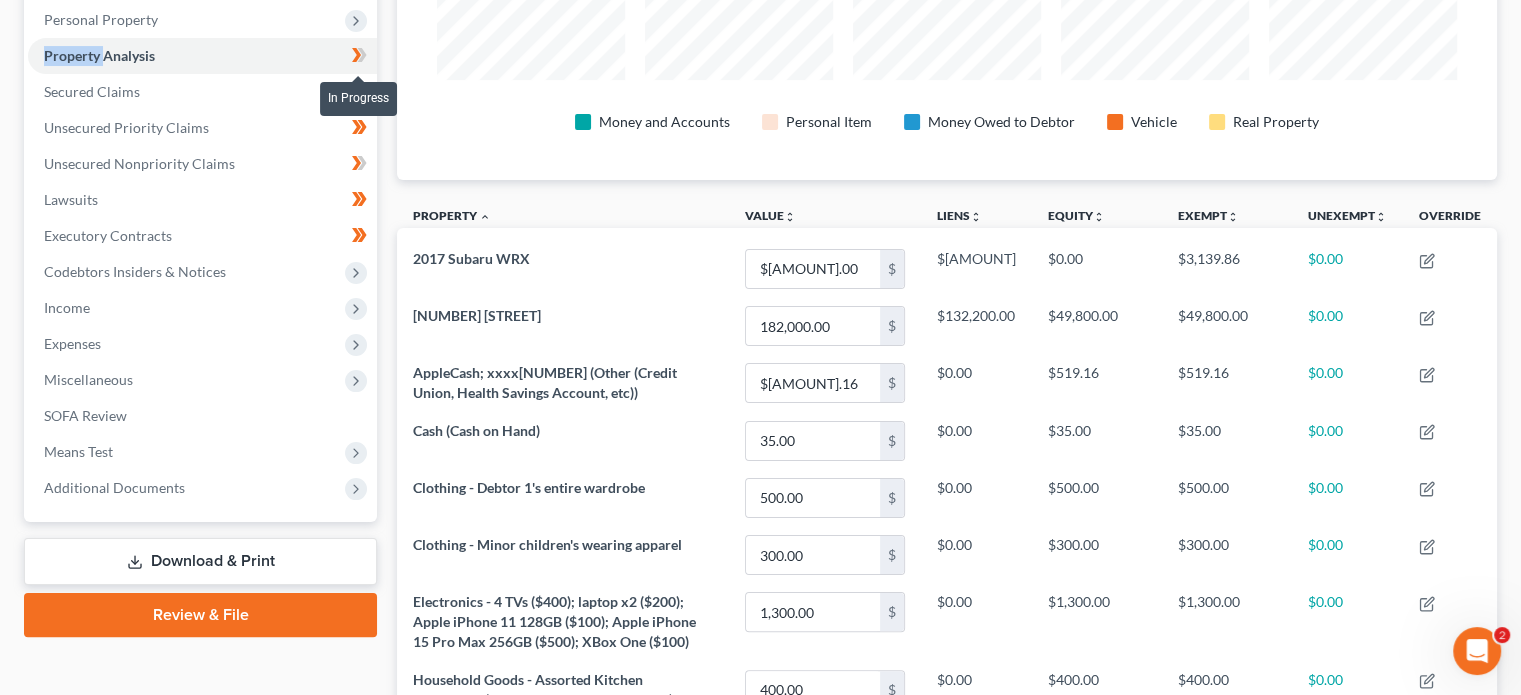 click 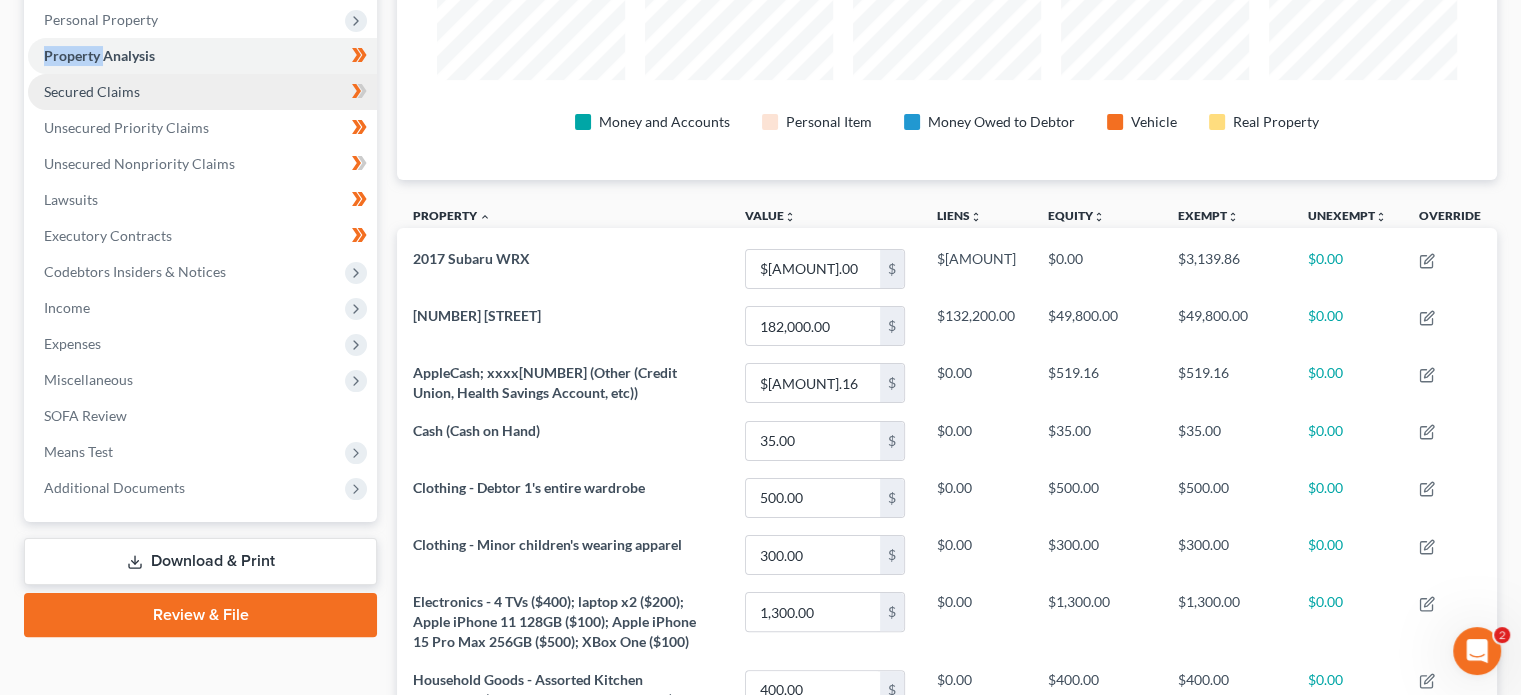 click on "Secured Claims" at bounding box center (202, 92) 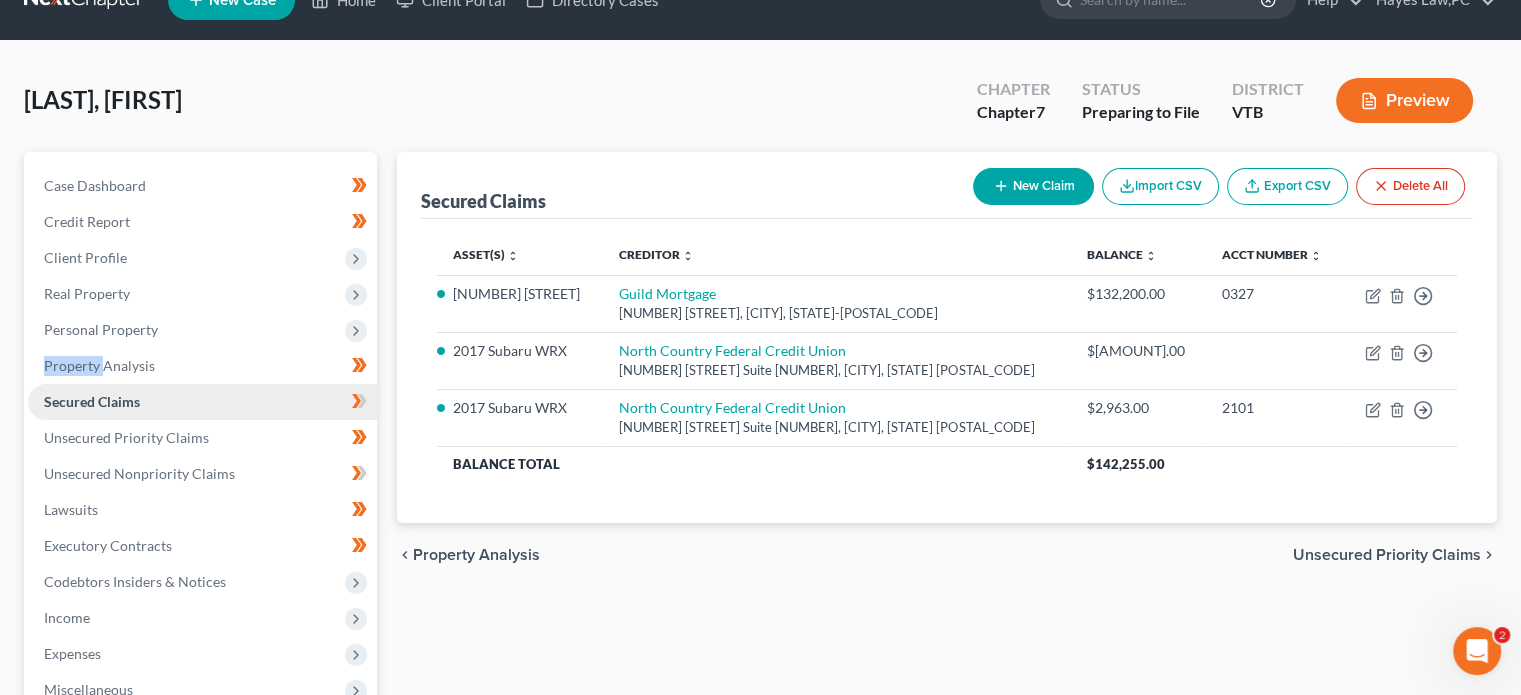 scroll, scrollTop: 0, scrollLeft: 0, axis: both 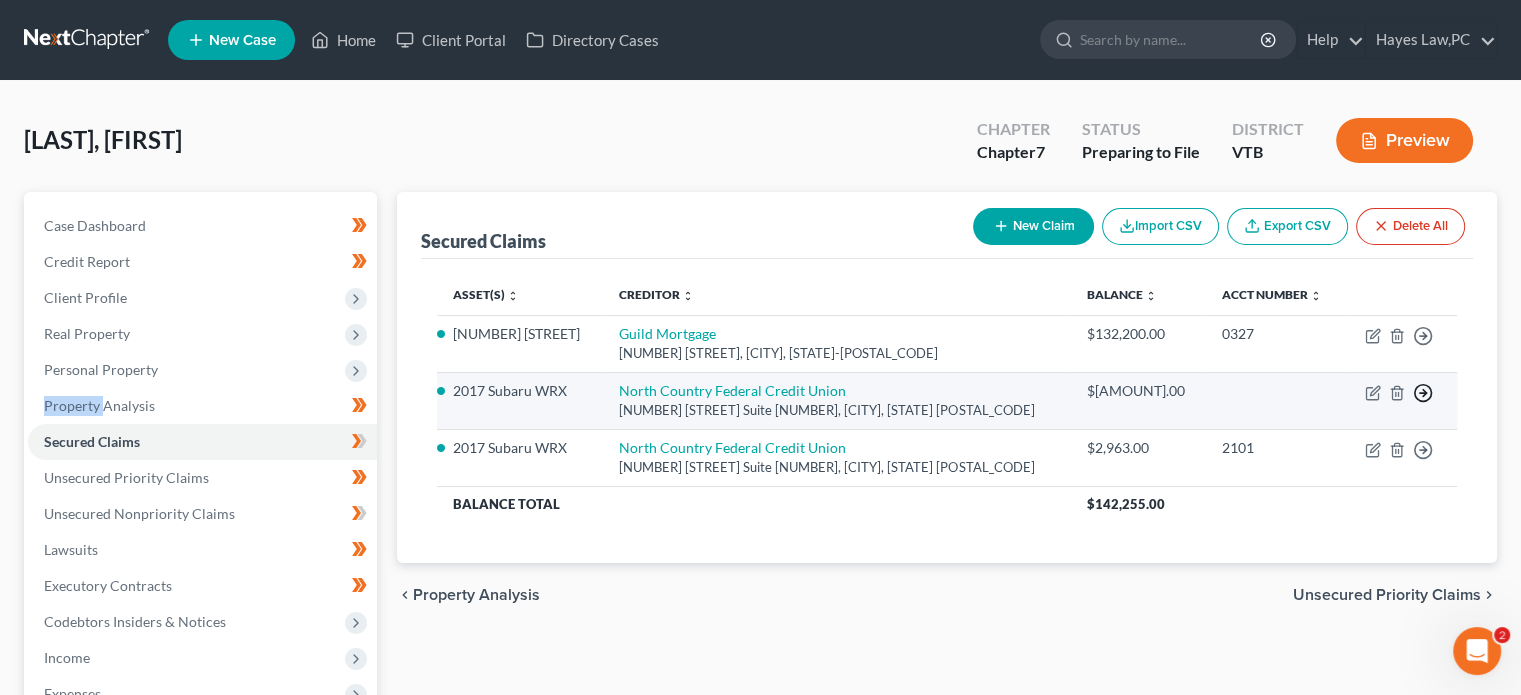 click 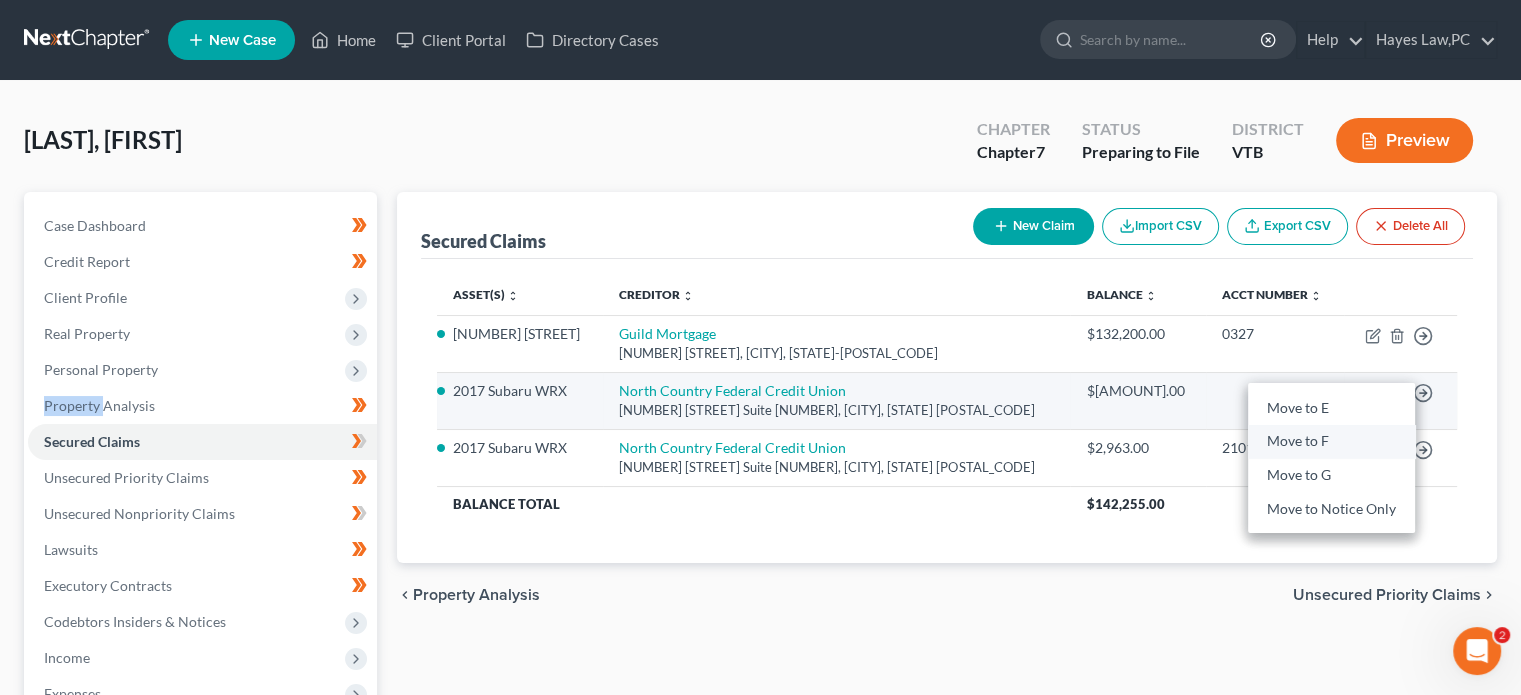 click on "Move to F" at bounding box center (1331, 442) 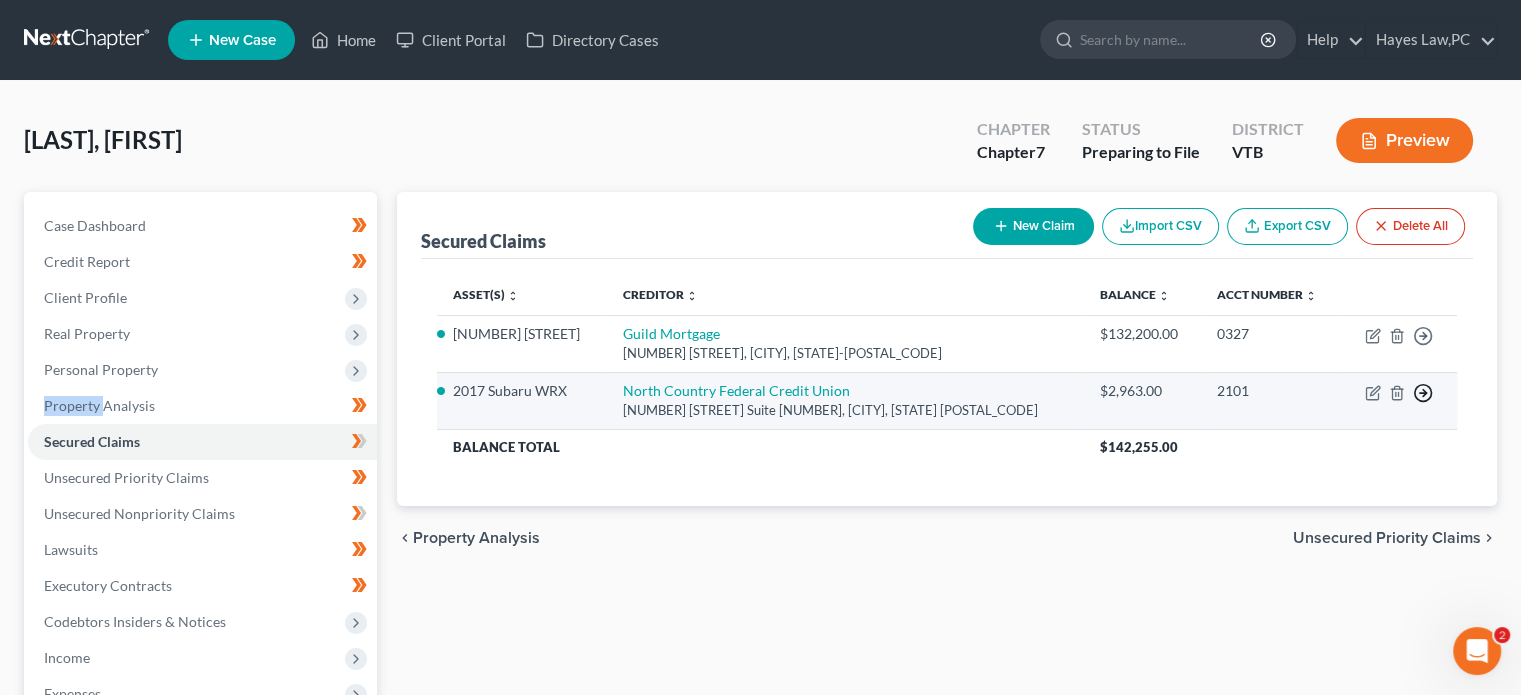 click 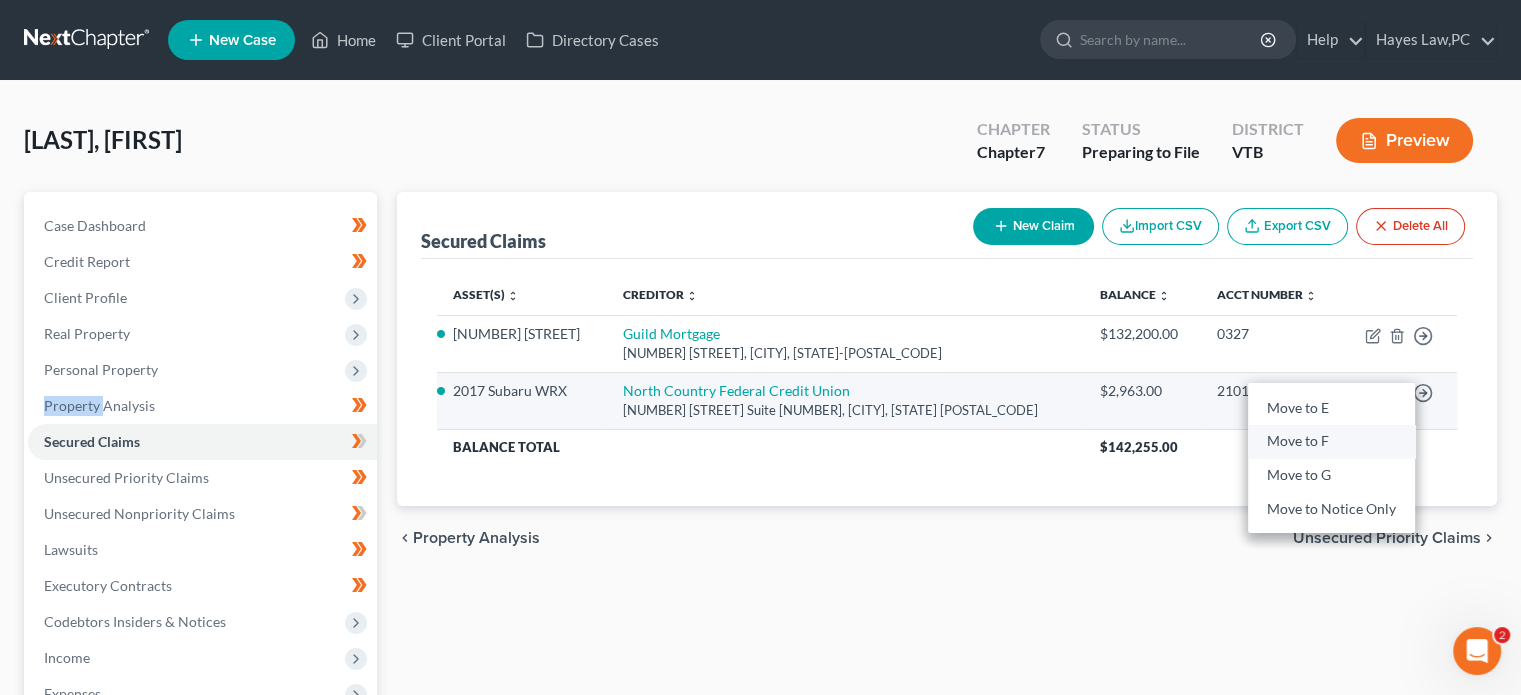 click on "Move to F" at bounding box center (1331, 442) 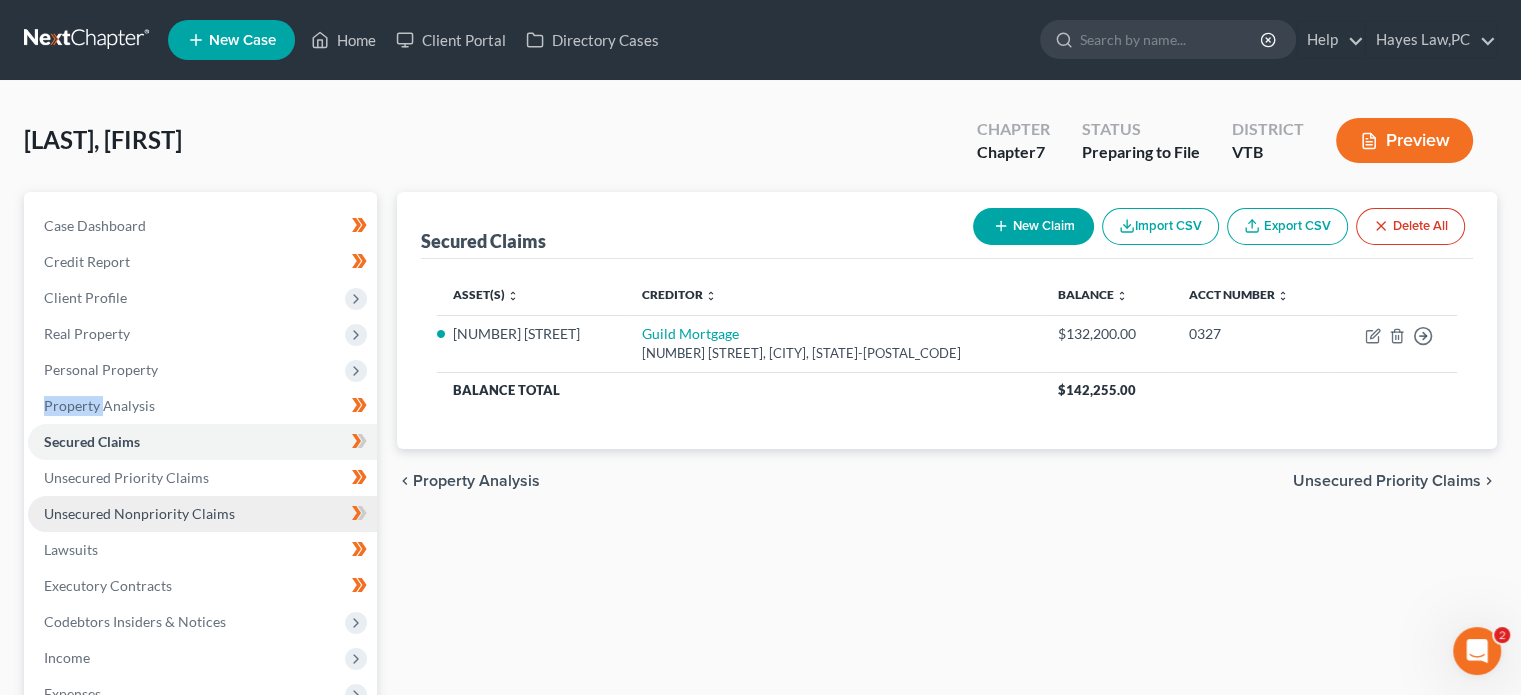 click on "Unsecured Nonpriority Claims" at bounding box center (139, 513) 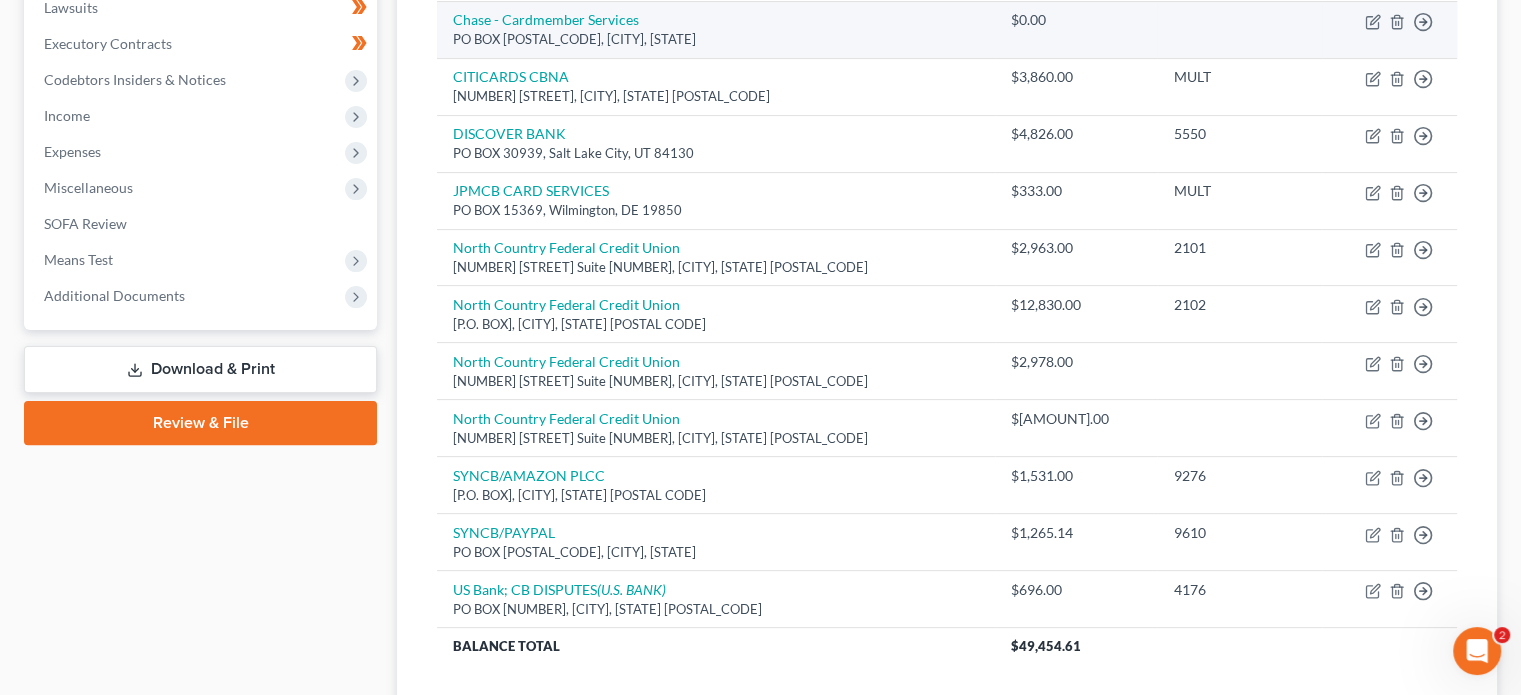 scroll, scrollTop: 552, scrollLeft: 0, axis: vertical 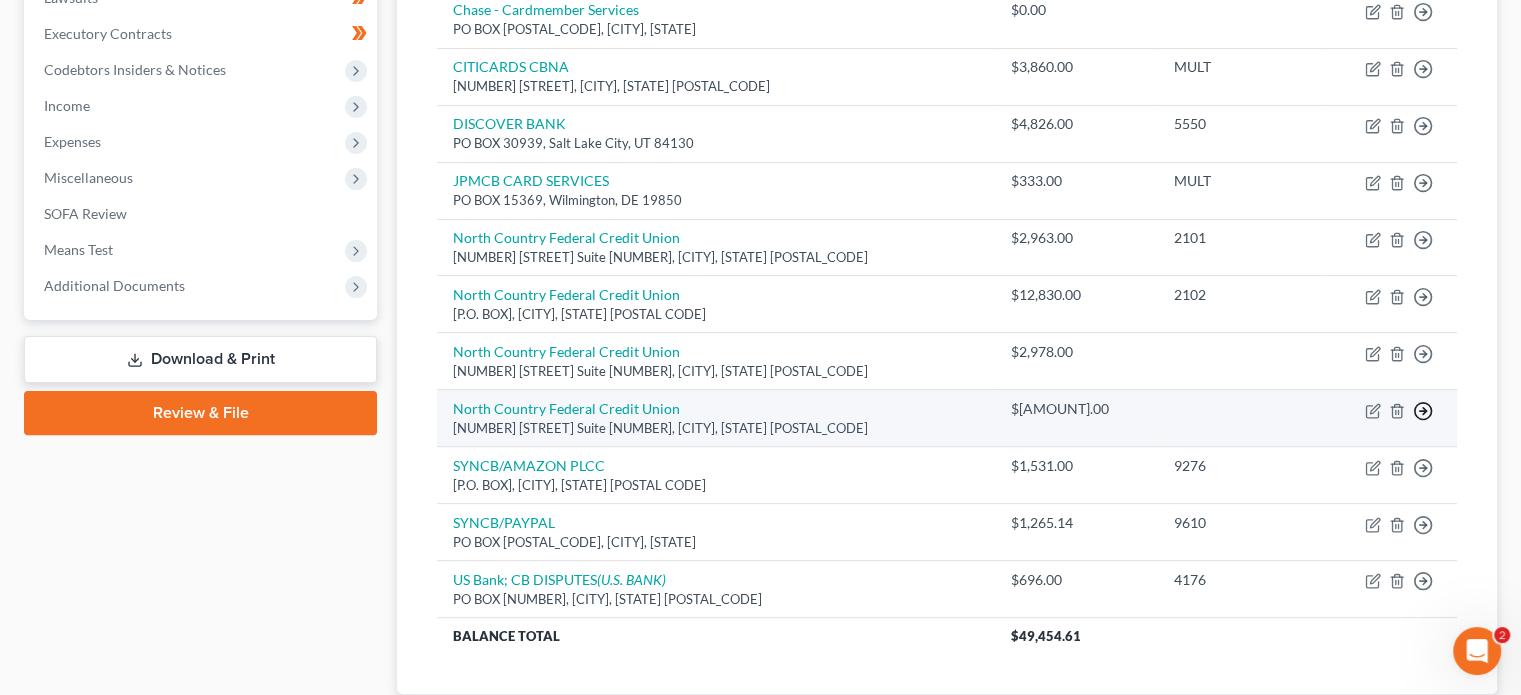 click 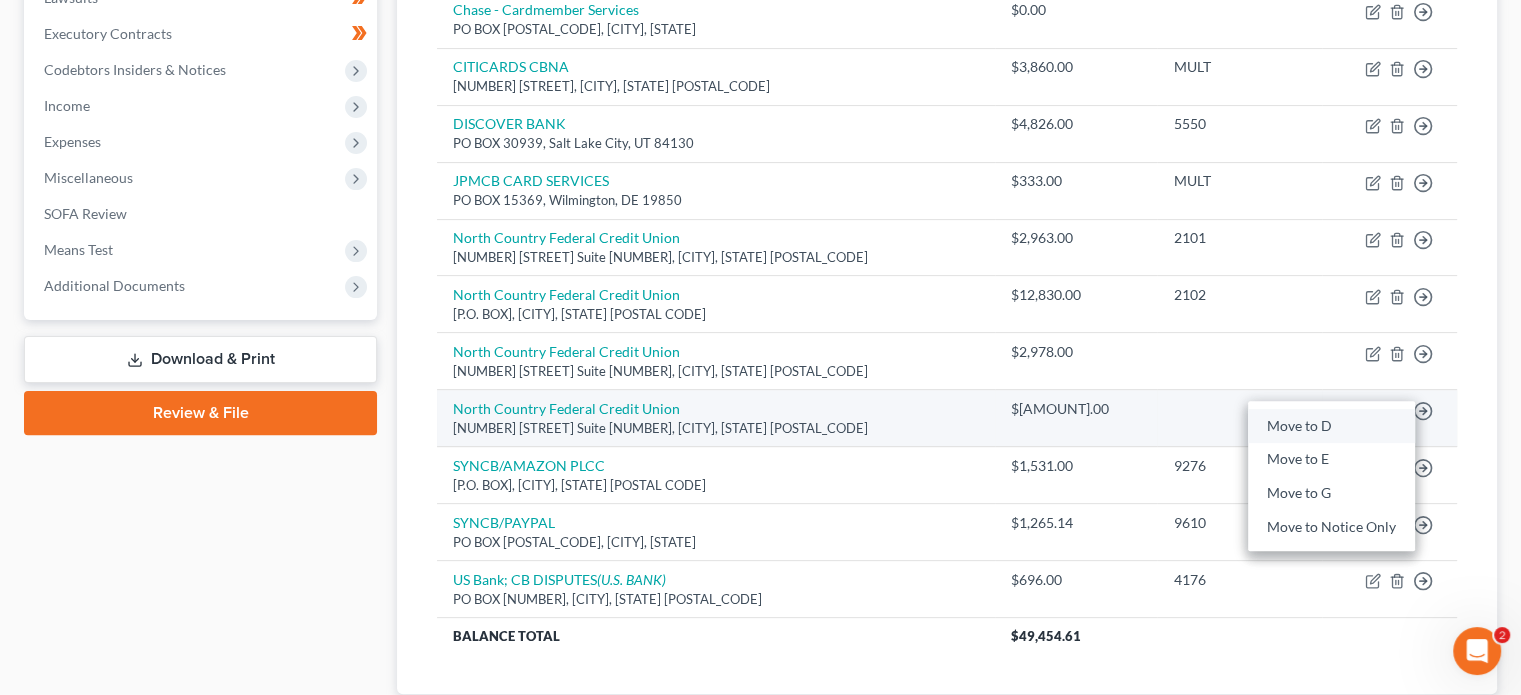 click on "Move to D" at bounding box center (1331, 426) 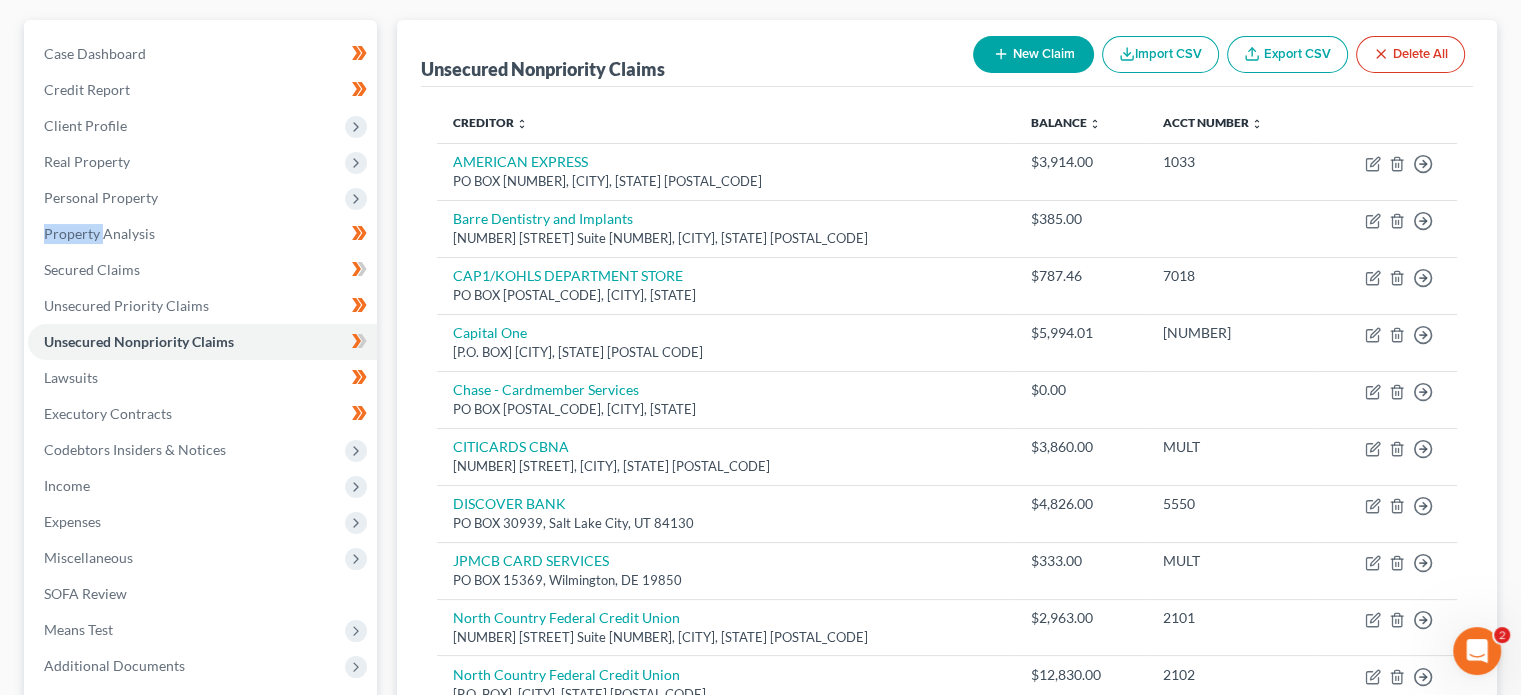 scroll, scrollTop: 172, scrollLeft: 0, axis: vertical 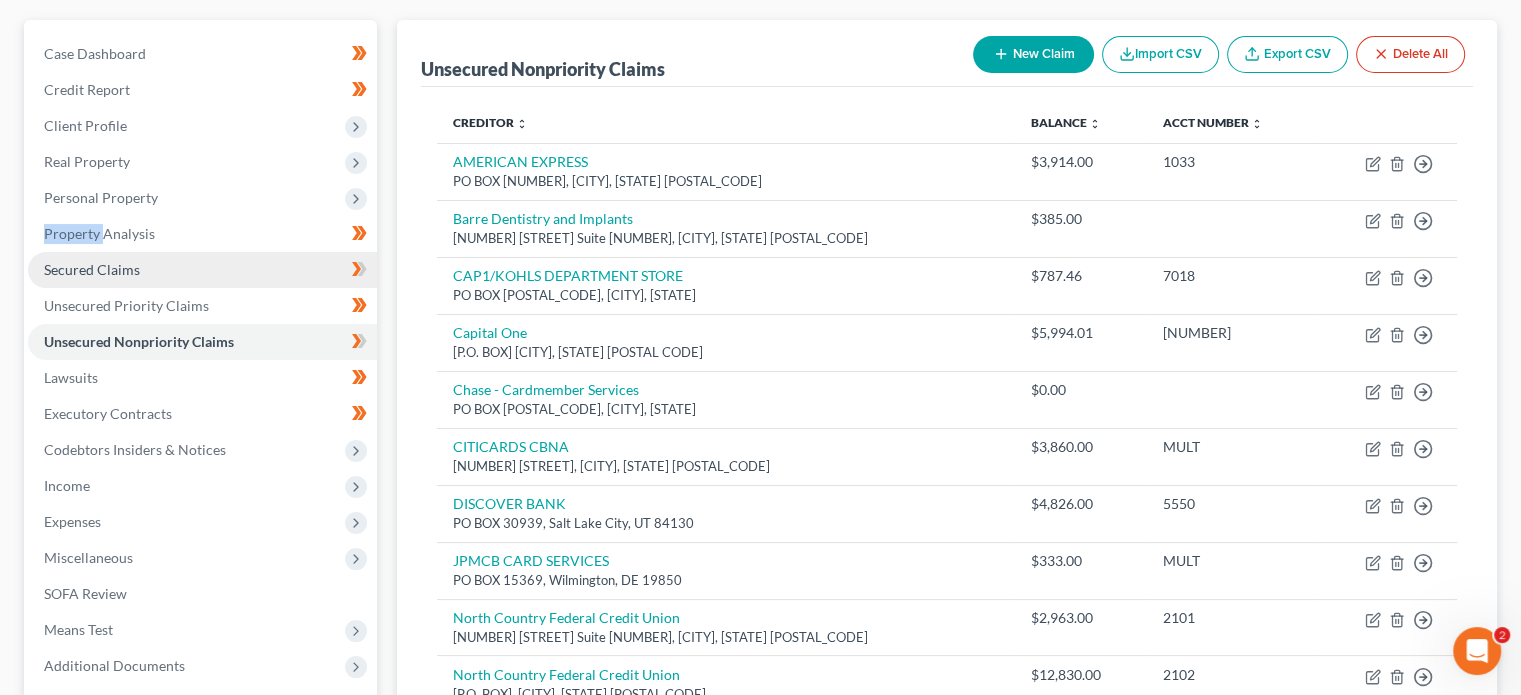 click on "Secured Claims" at bounding box center [92, 269] 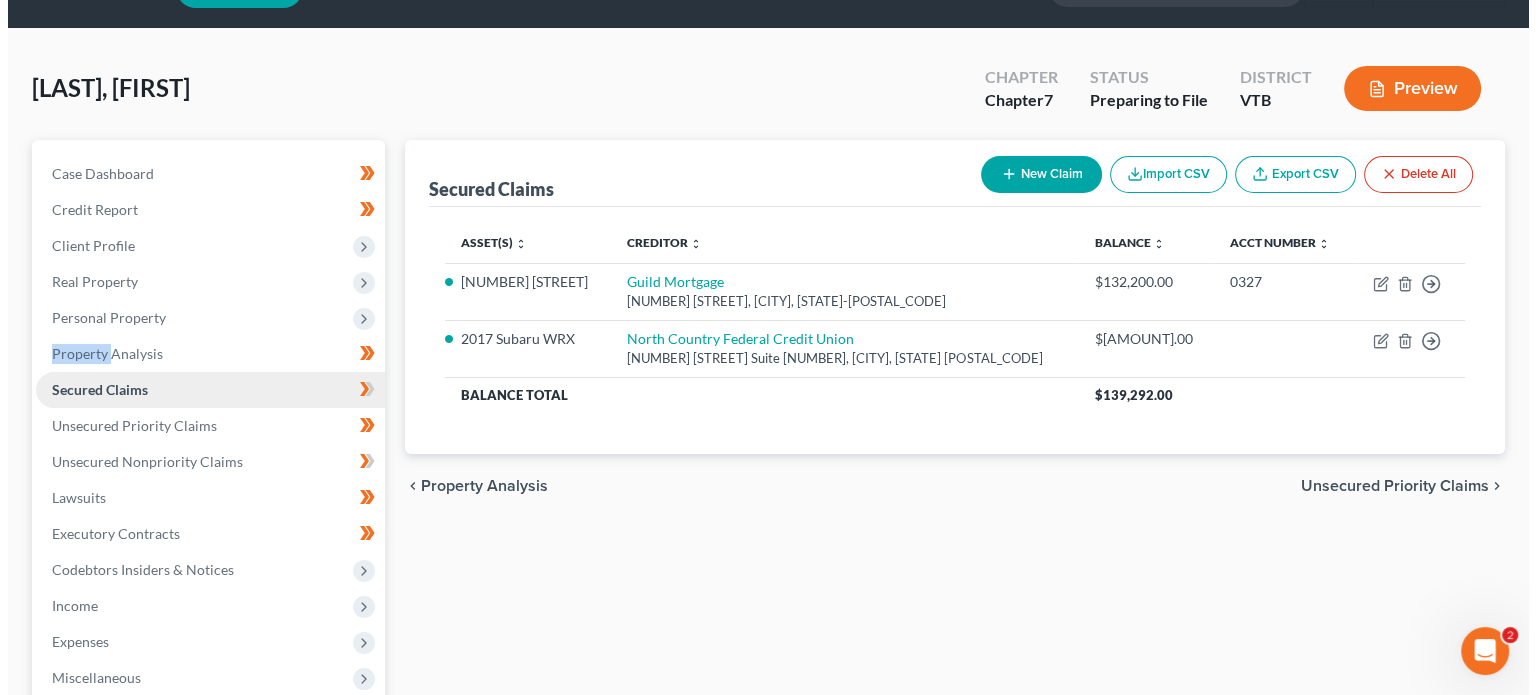 scroll, scrollTop: 0, scrollLeft: 0, axis: both 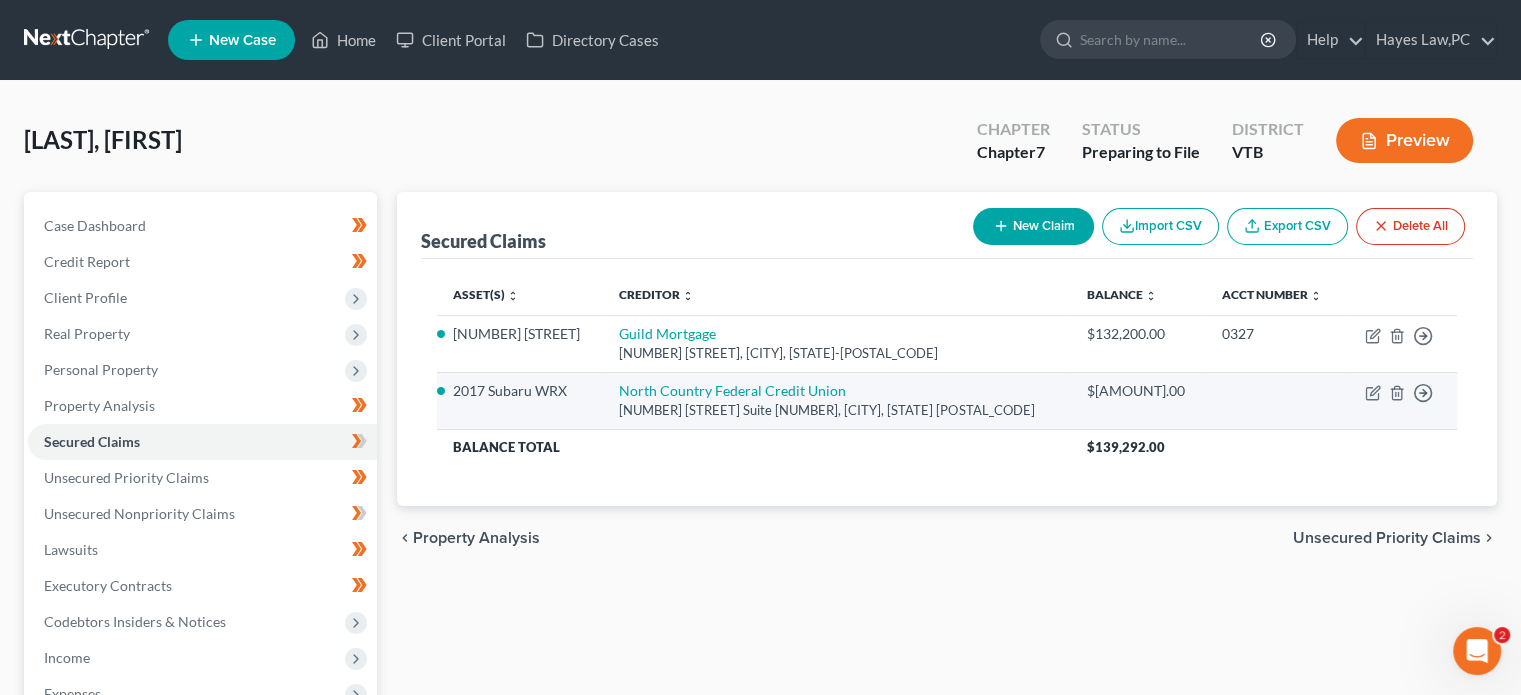 click on "North Country Federal Credit Union 69 Swift St Suite 100, South Burlington, VT 05403" at bounding box center (836, 400) 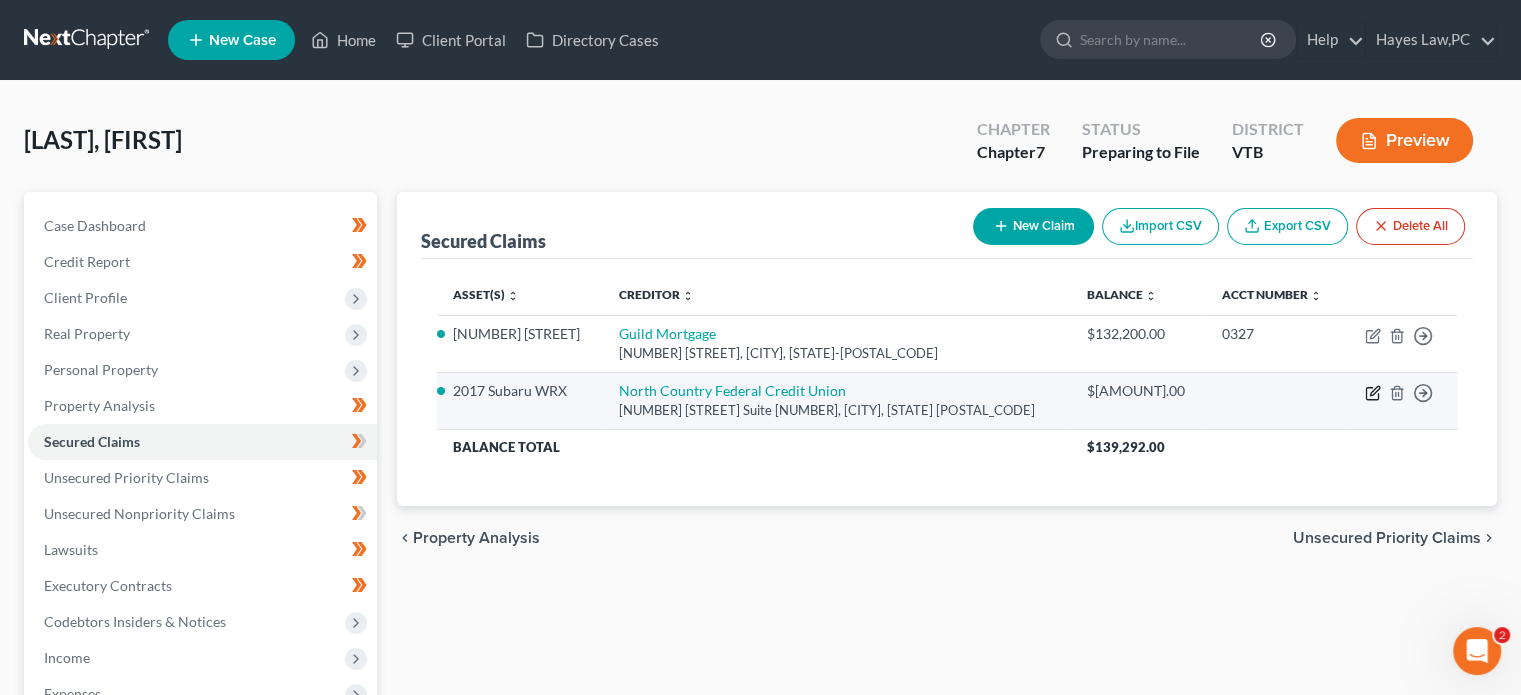 click 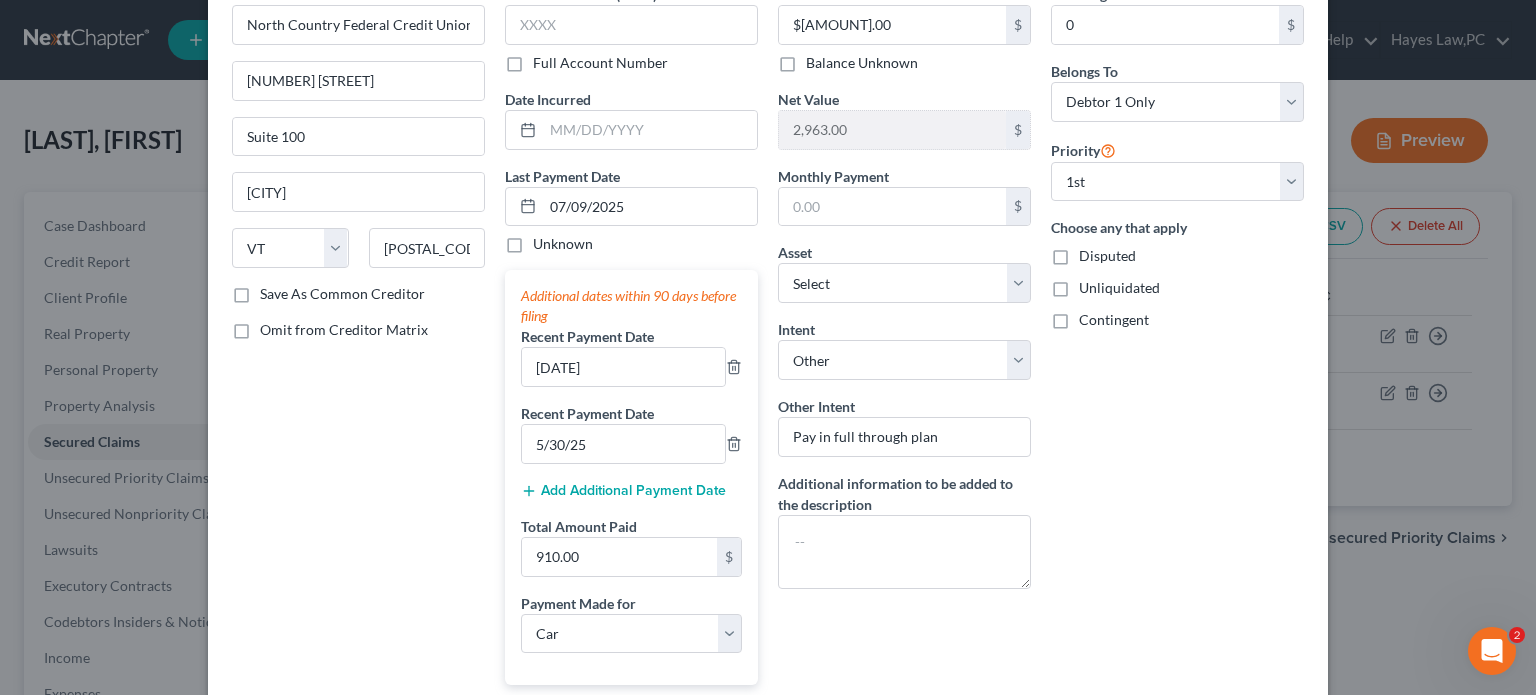 scroll, scrollTop: 199, scrollLeft: 0, axis: vertical 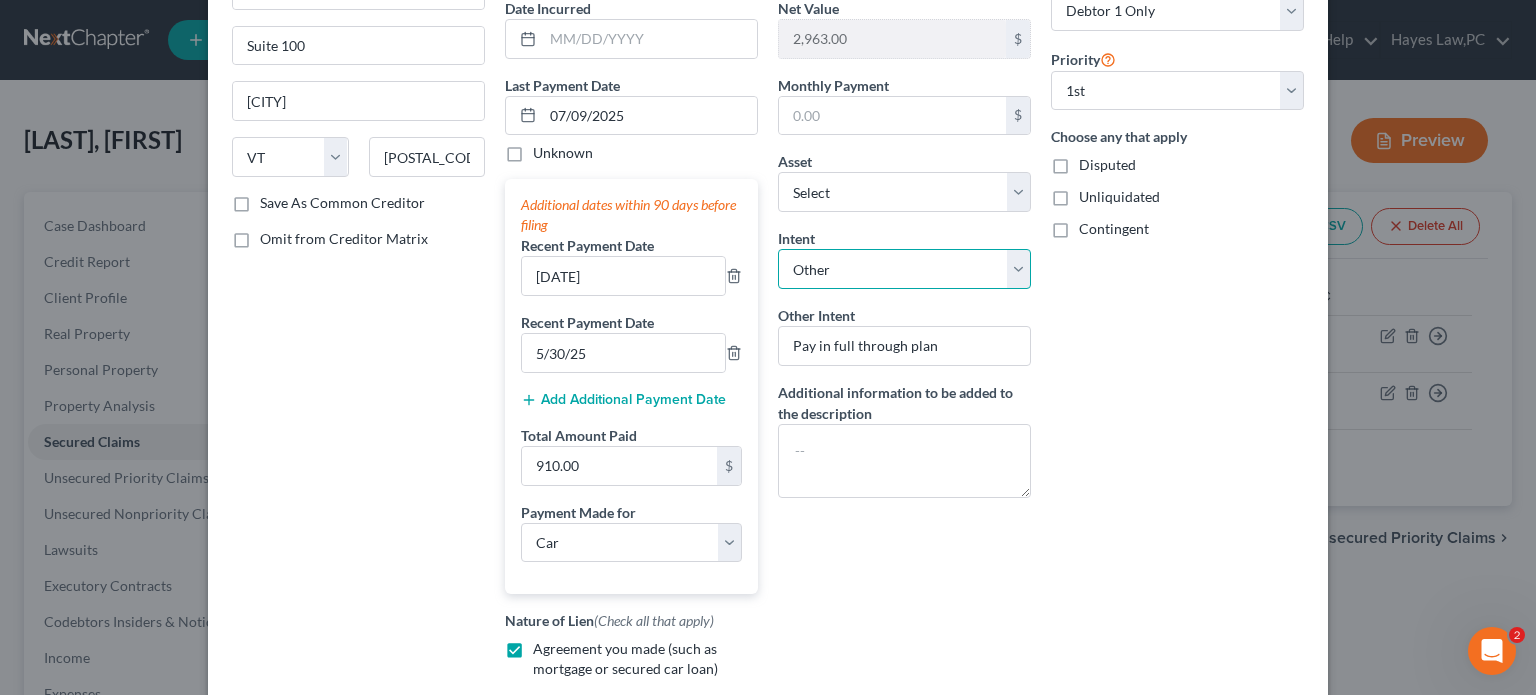 click on "Select Surrender Redeem Reaffirm Avoid Other" at bounding box center (904, 269) 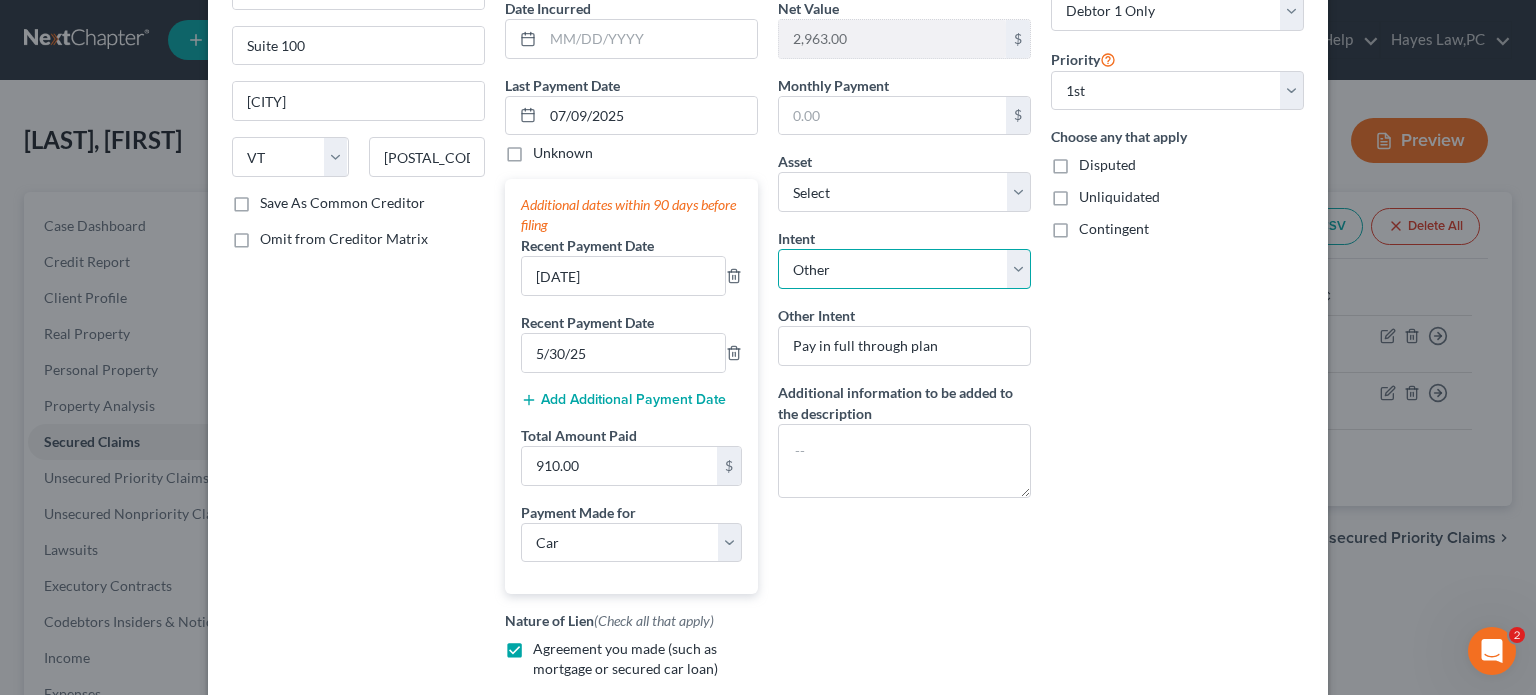 select on "0" 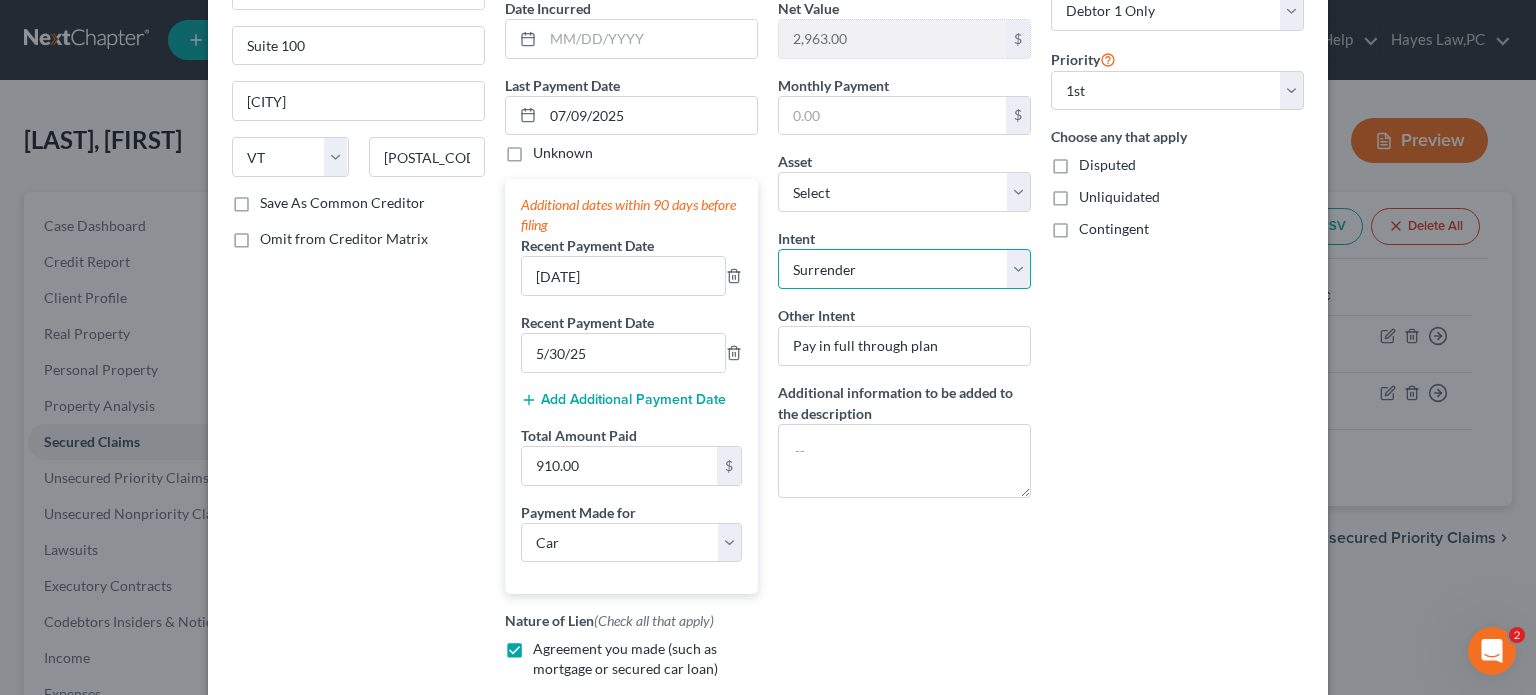 click on "Select Surrender Redeem Reaffirm Avoid Other" at bounding box center [904, 269] 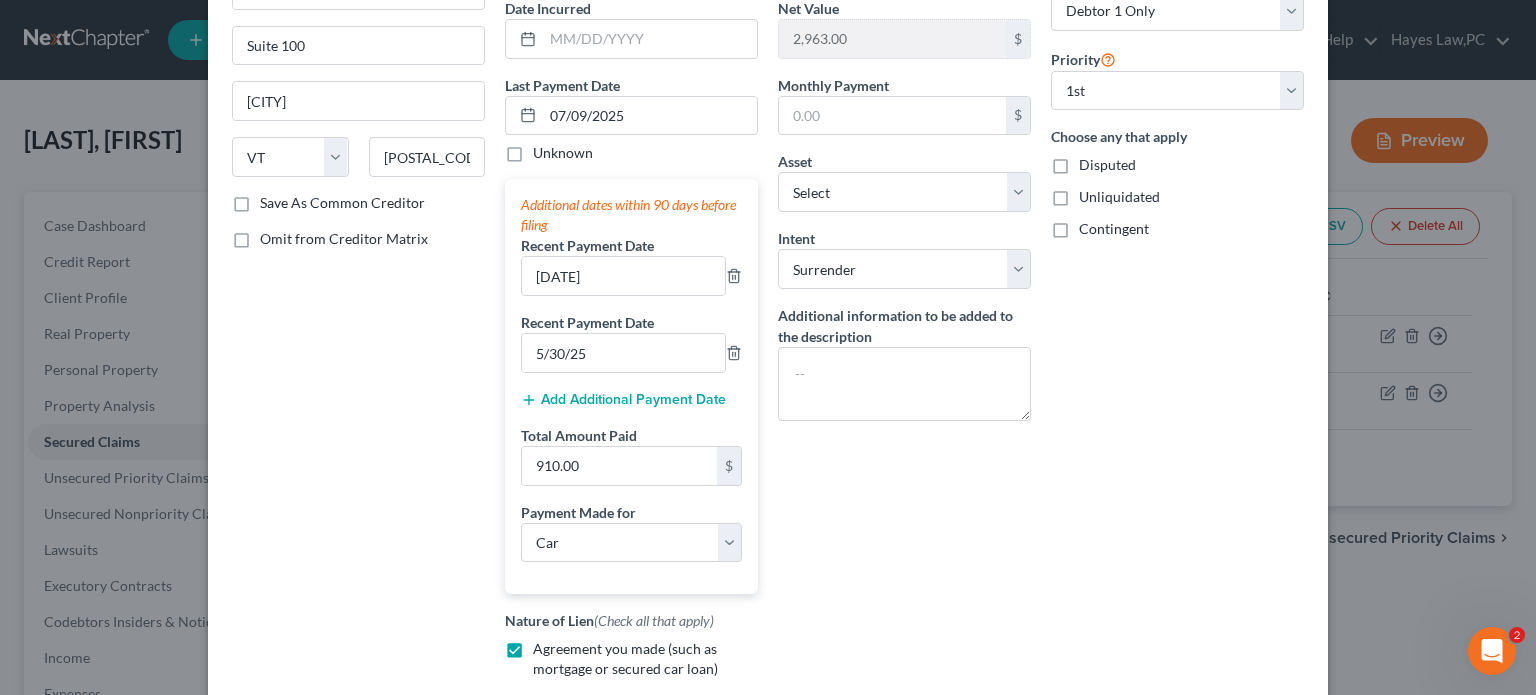 click on "Arrearage Amount 0 $
Belongs To
*
Select Debtor 1 Only Debtor 2 Only Debtor 1 And Debtor 2 Only At Least One Of The Debtors And Another Community Property Priority  Select 1st 2nd 3rd 4th 5th 6th 7th 8th 9th 10th 11th 12th 13th 14th 15th 16th 17th 18th 19th 20th 21th 22th 23th 24th 25th 26th 27th 28th 29th 30th Choose any that apply Disputed Unliquidated Contingent" at bounding box center [1177, 342] 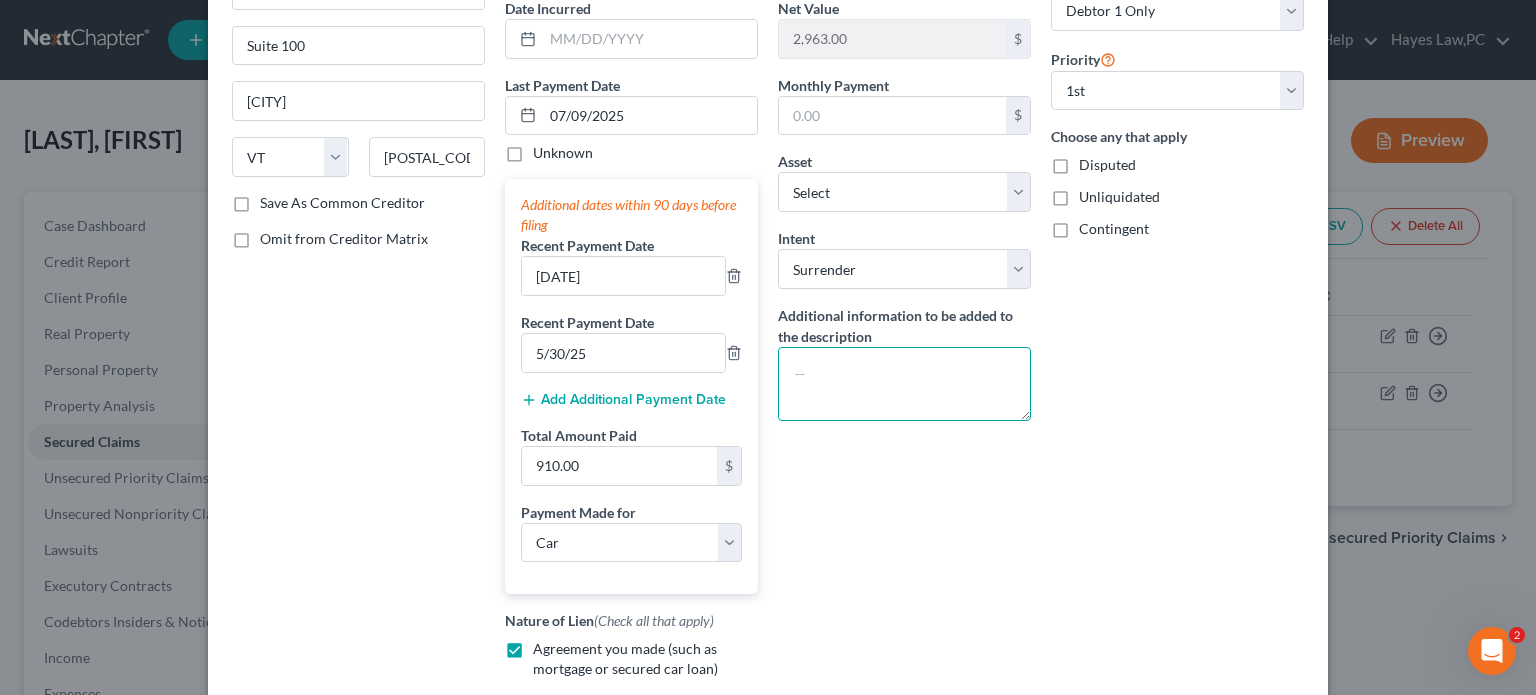click at bounding box center [904, 384] 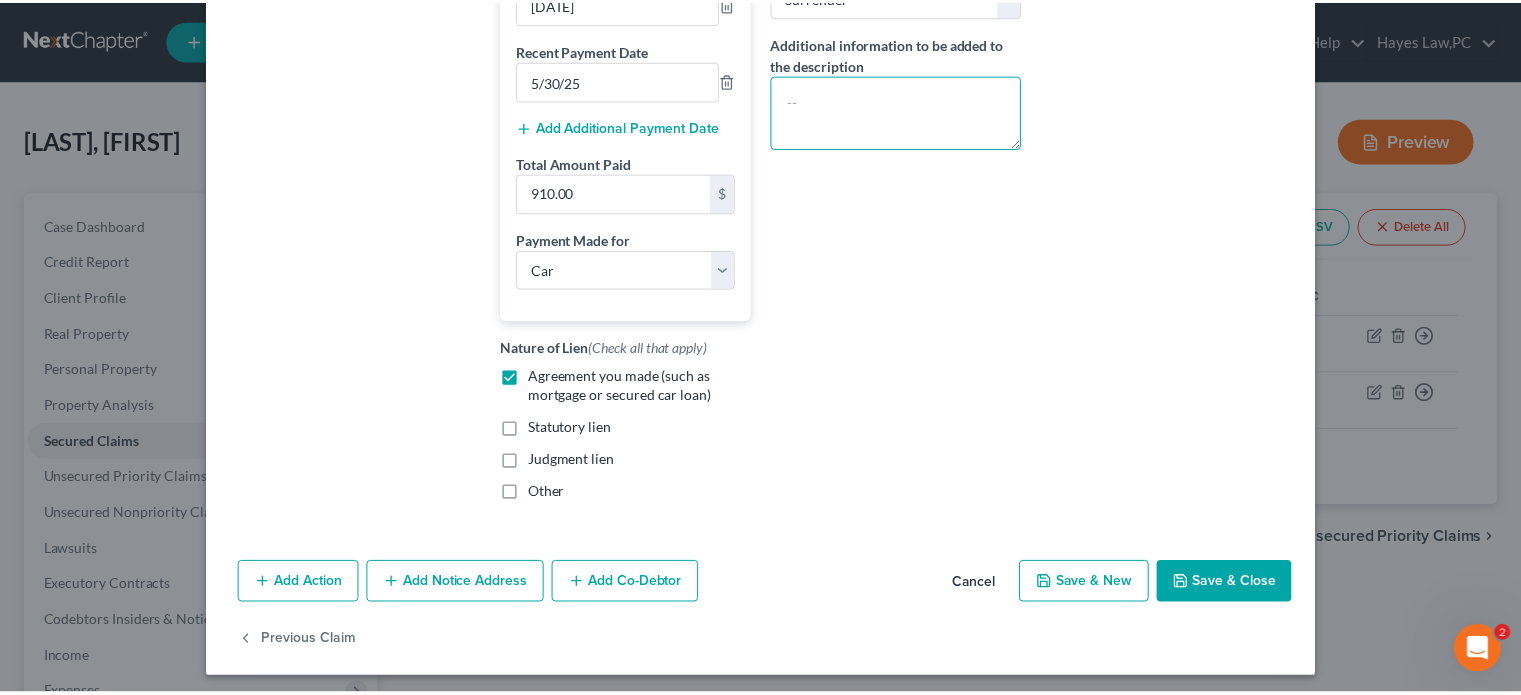 scroll, scrollTop: 476, scrollLeft: 0, axis: vertical 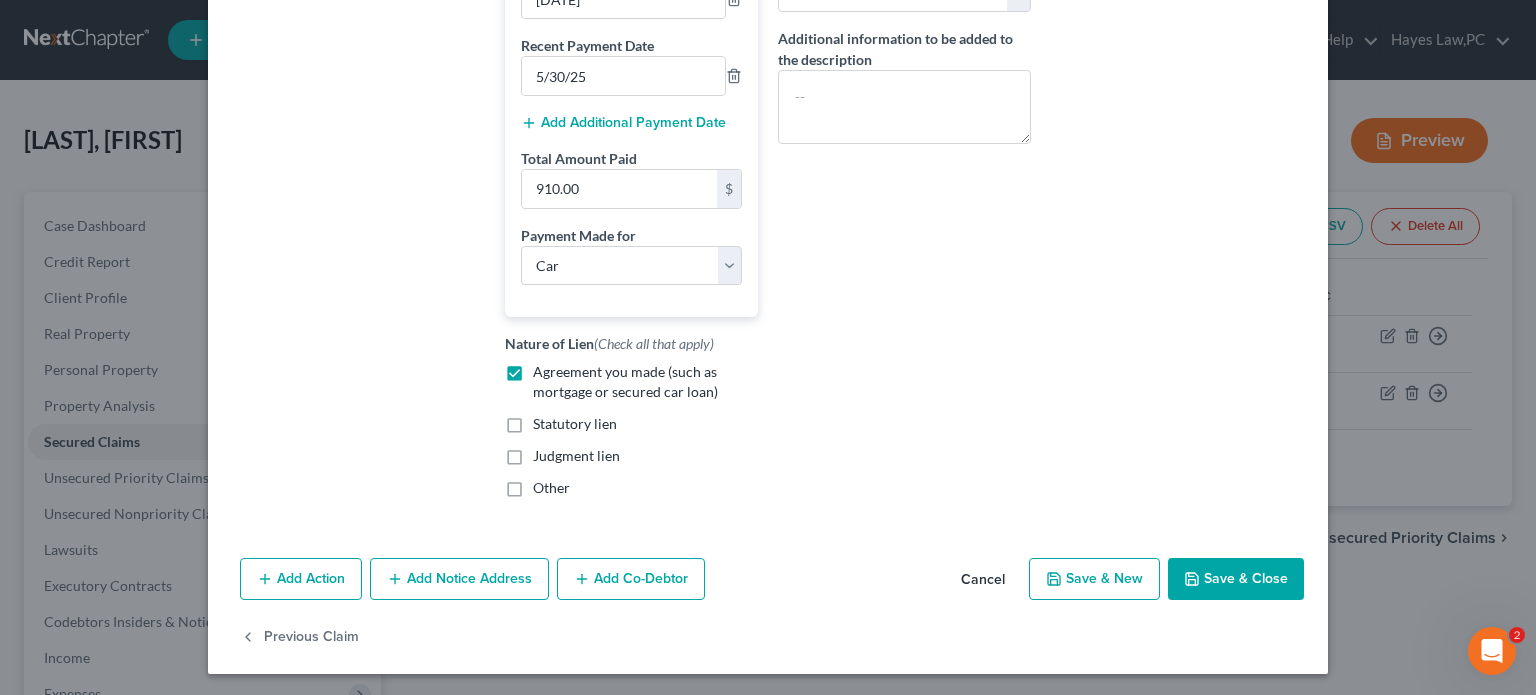 click on "Save & Close" at bounding box center [1236, 579] 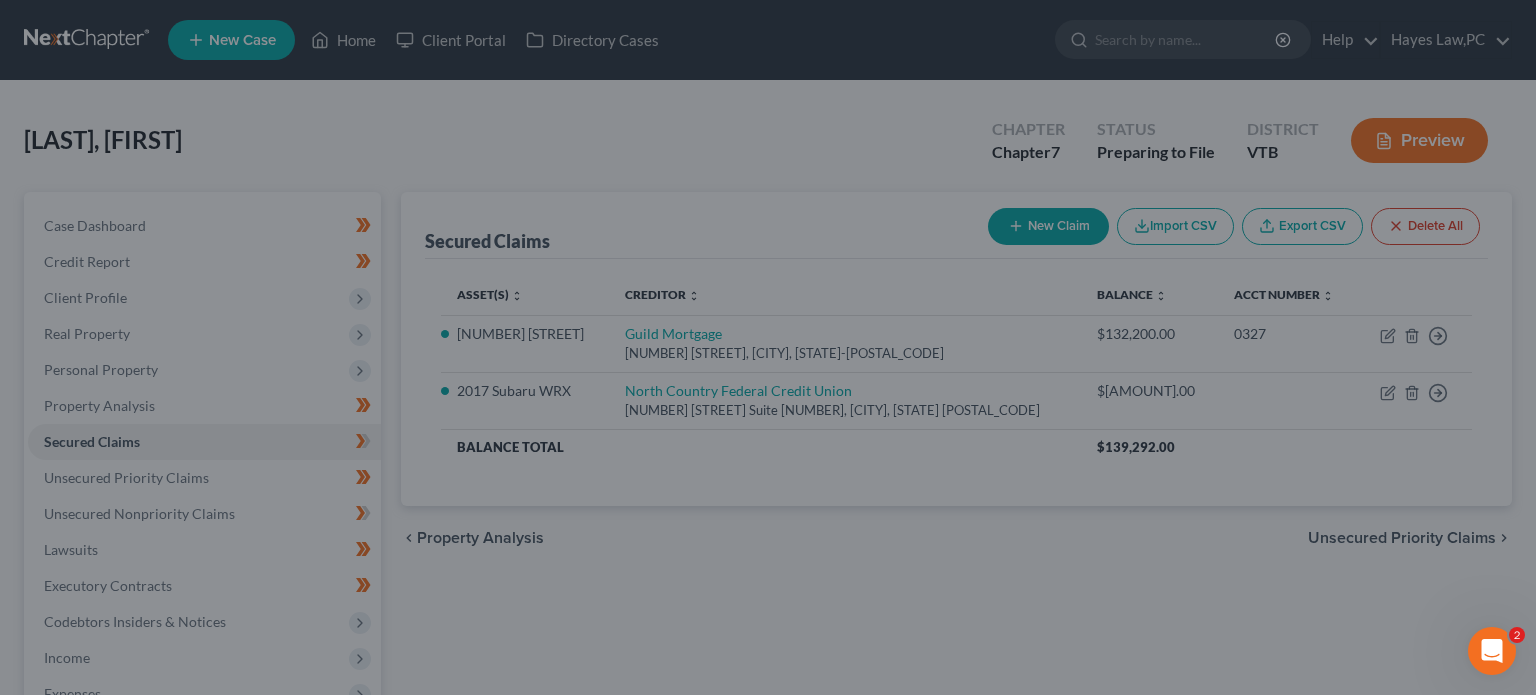 select on "21" 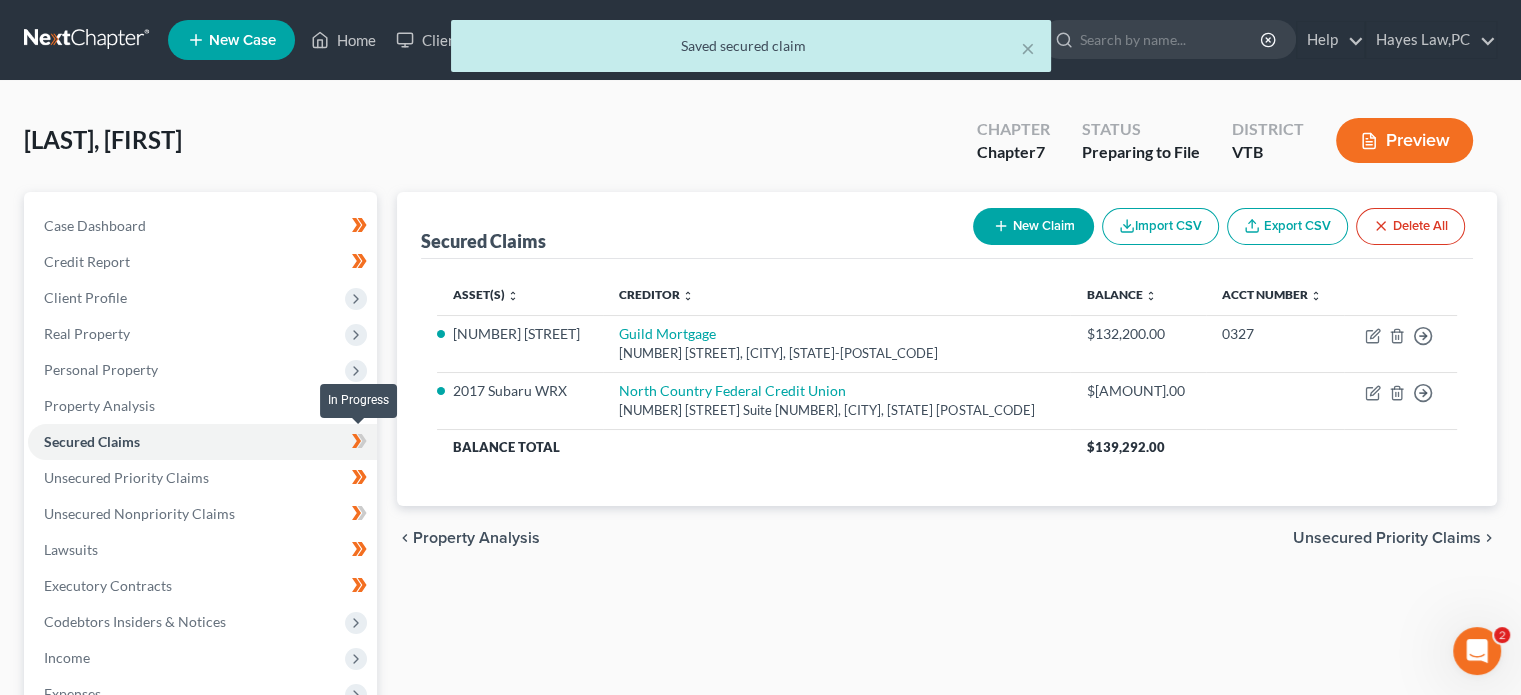 click 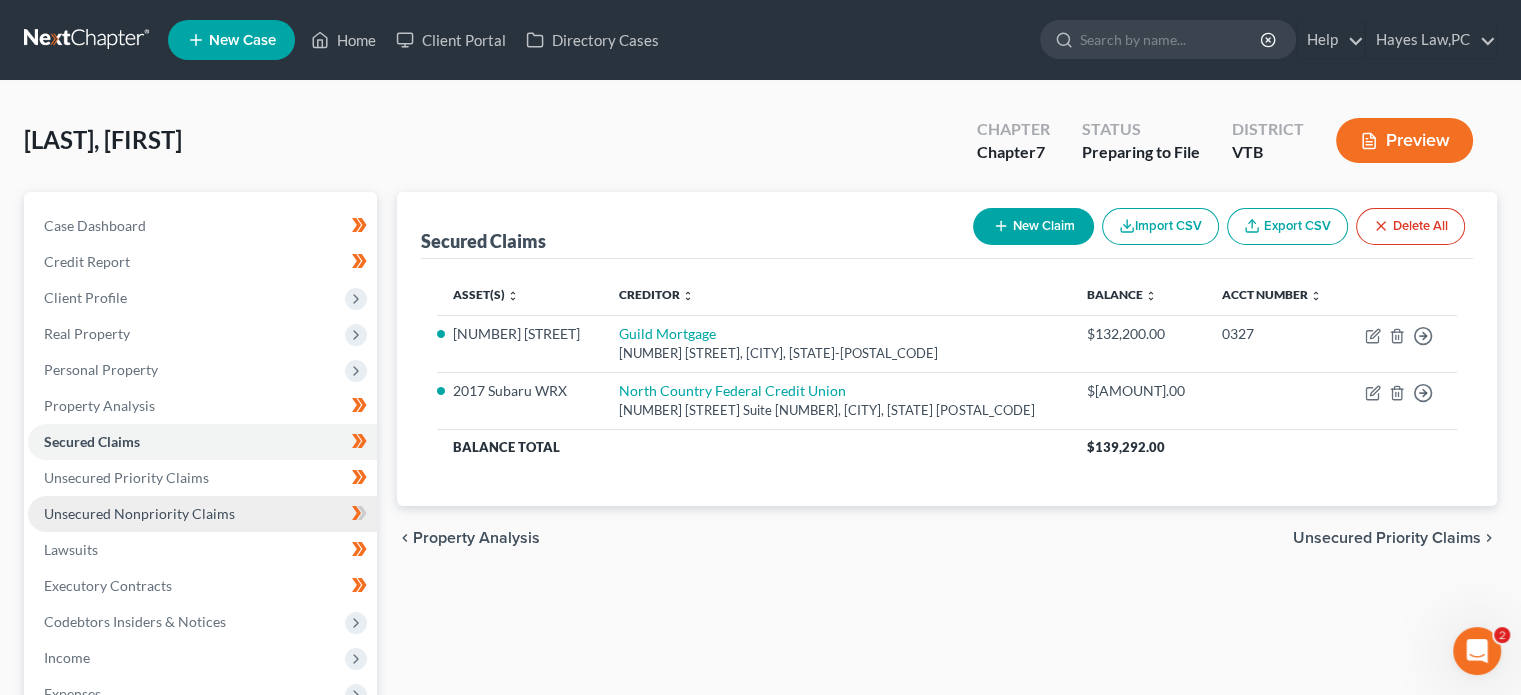 click on "Unsecured Nonpriority Claims" at bounding box center (202, 514) 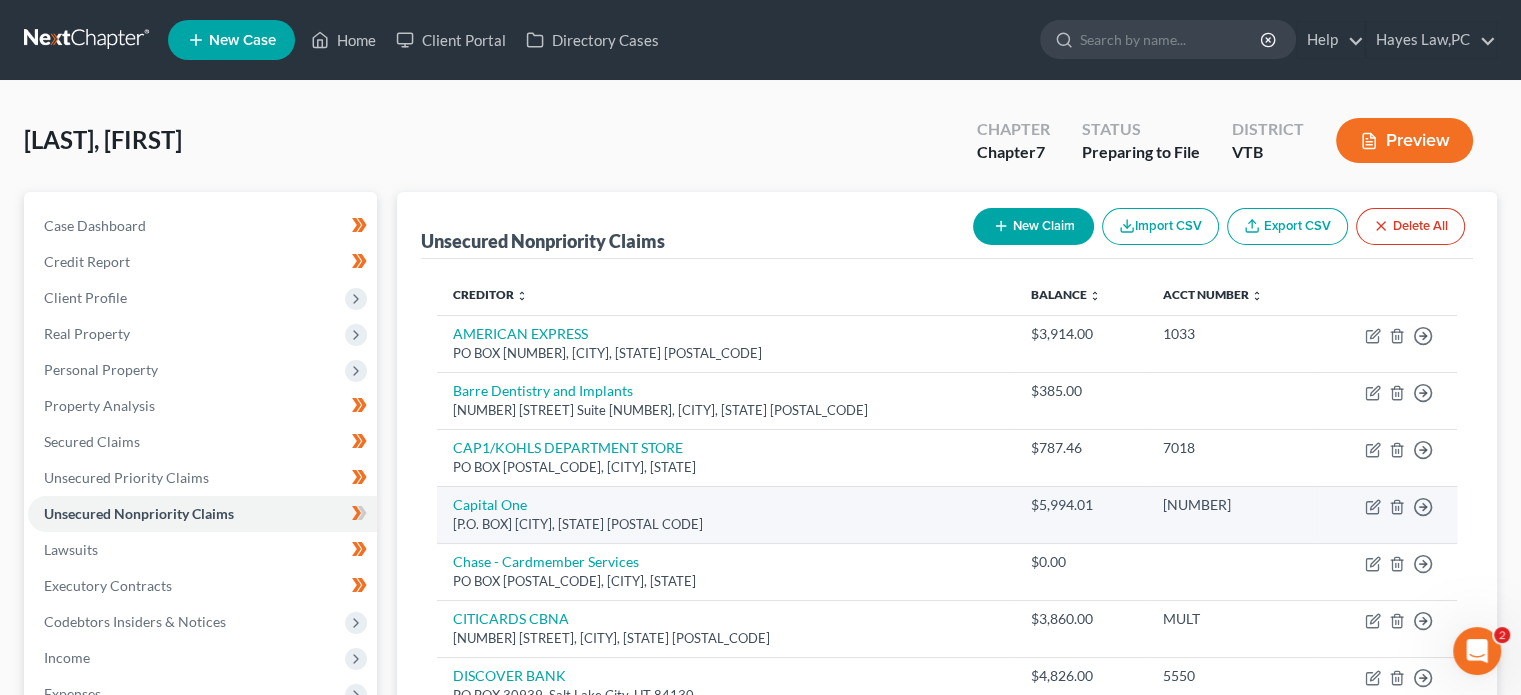 scroll, scrollTop: 418, scrollLeft: 0, axis: vertical 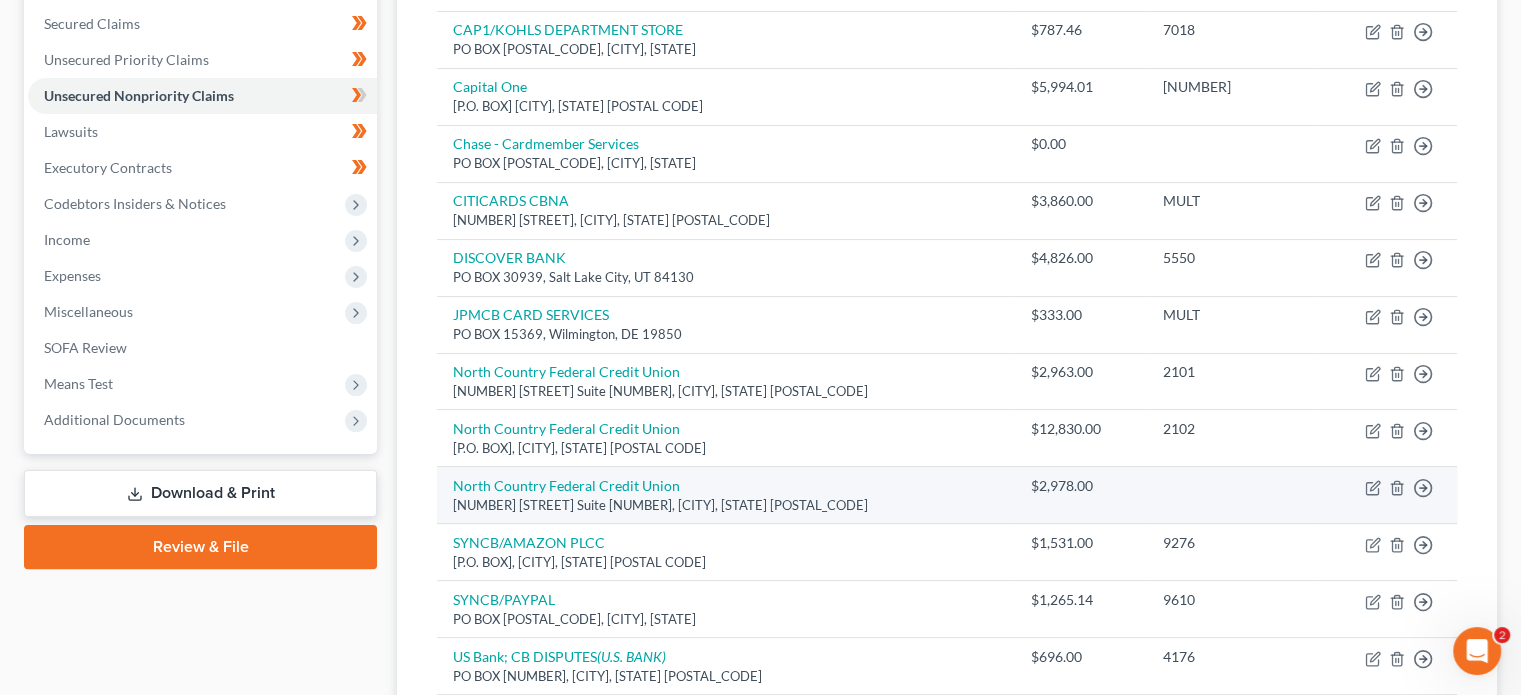 click on "North Country Federal Credit Union 69 Swift St Suite 100, South Burlington, VT 05403" at bounding box center [726, 495] 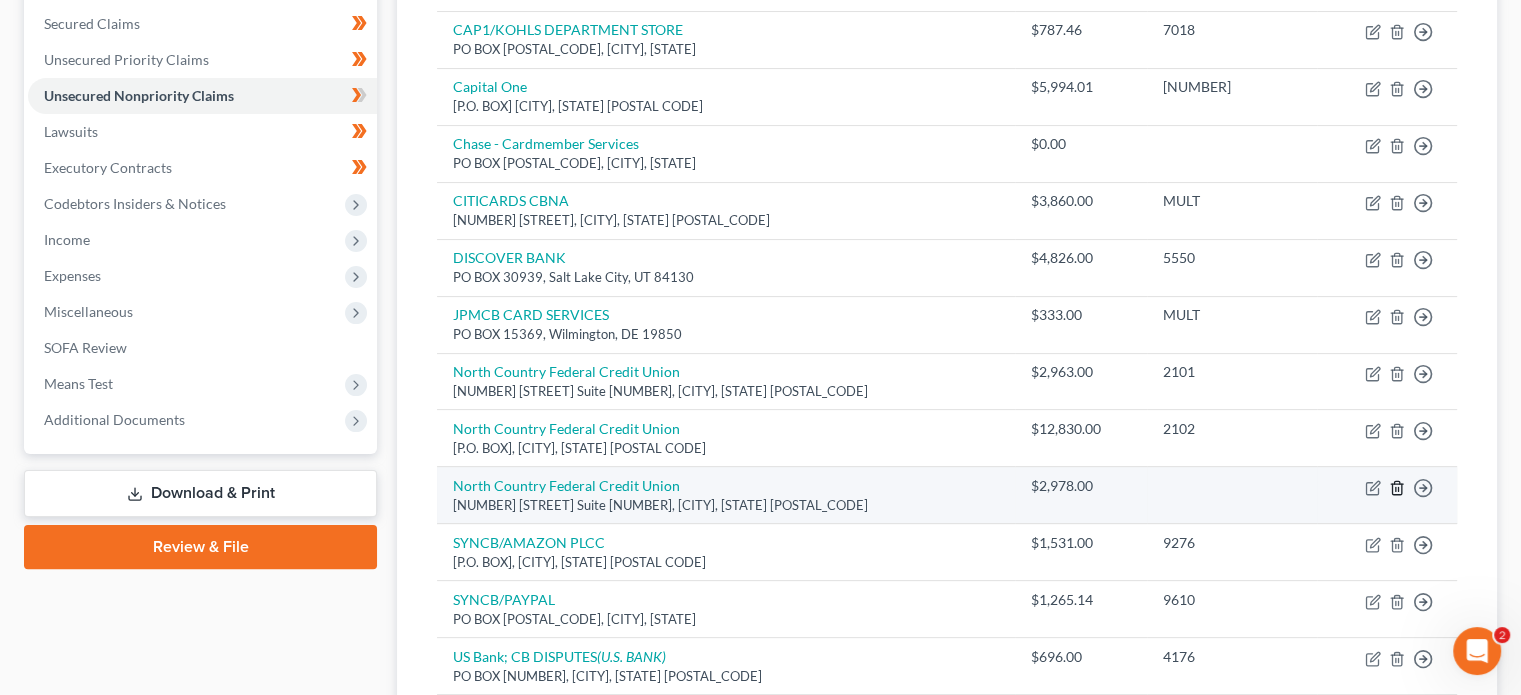 click 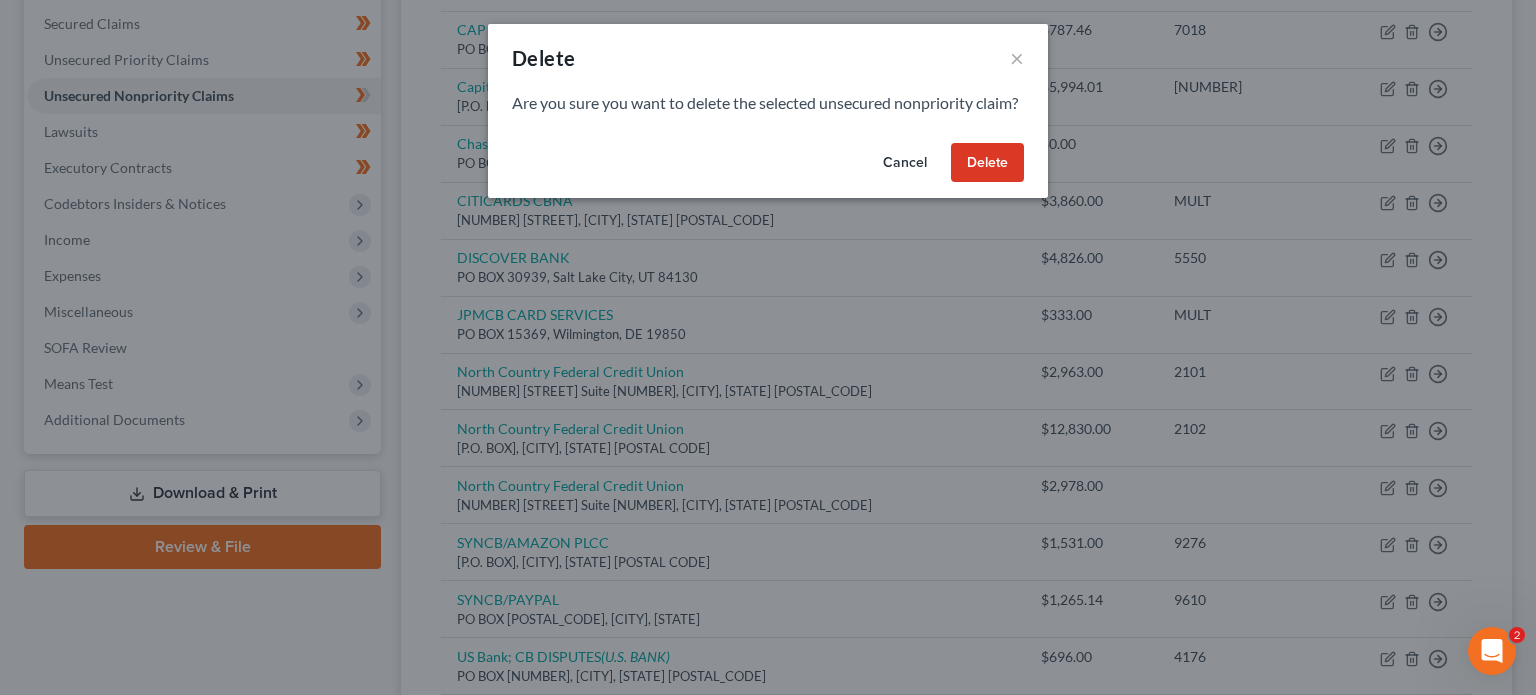click on "Delete" at bounding box center [987, 163] 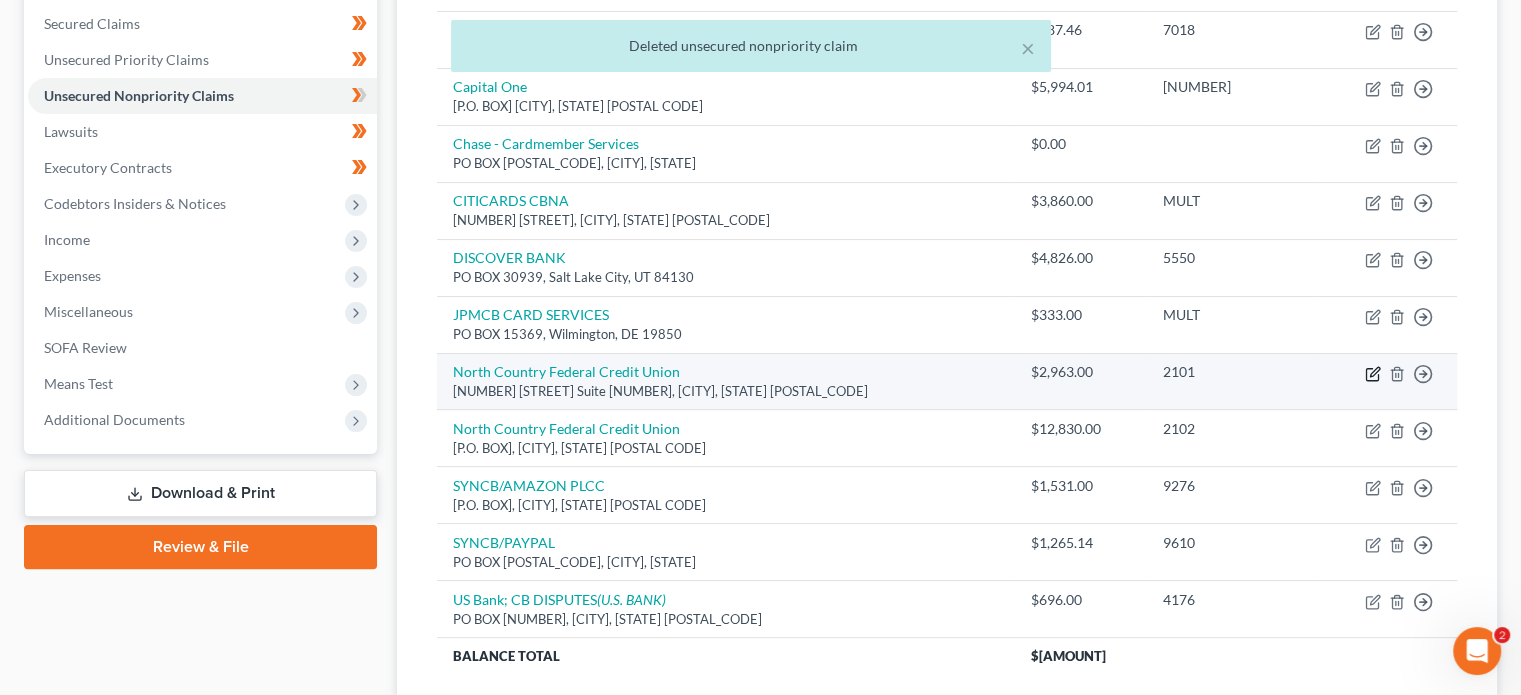 click 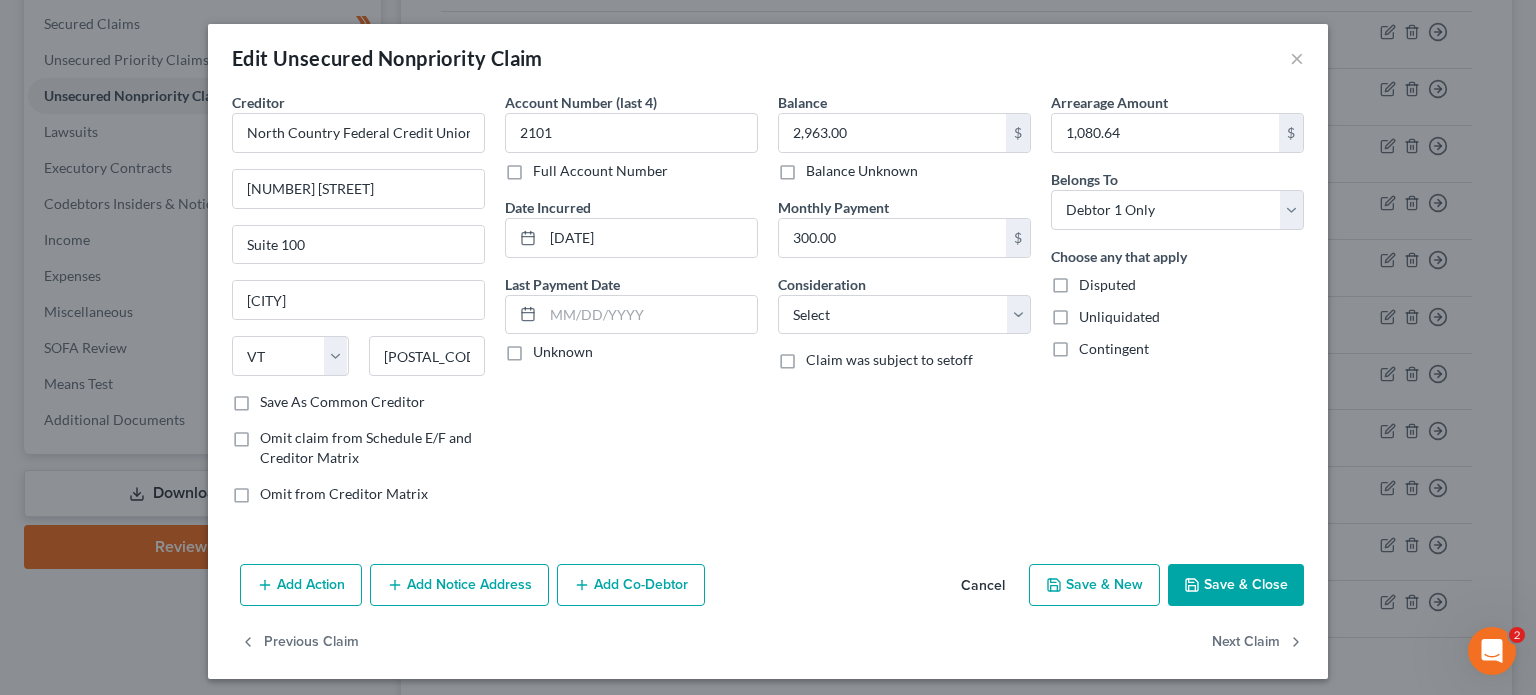 click on "Balance
2,963.00 $
Balance Unknown
Balance Undetermined
2,963.00 $
Balance Unknown" at bounding box center (904, 136) 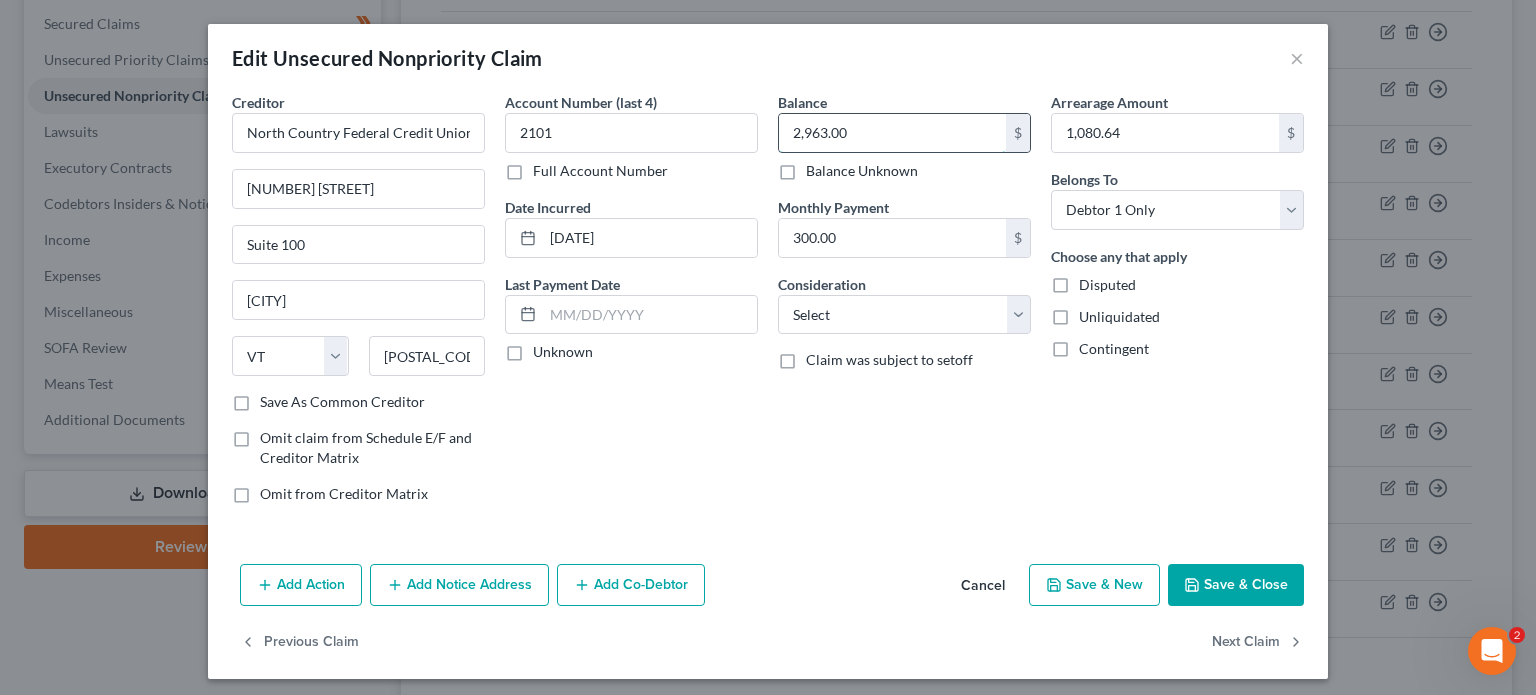 click on "2,963.00" at bounding box center (892, 133) 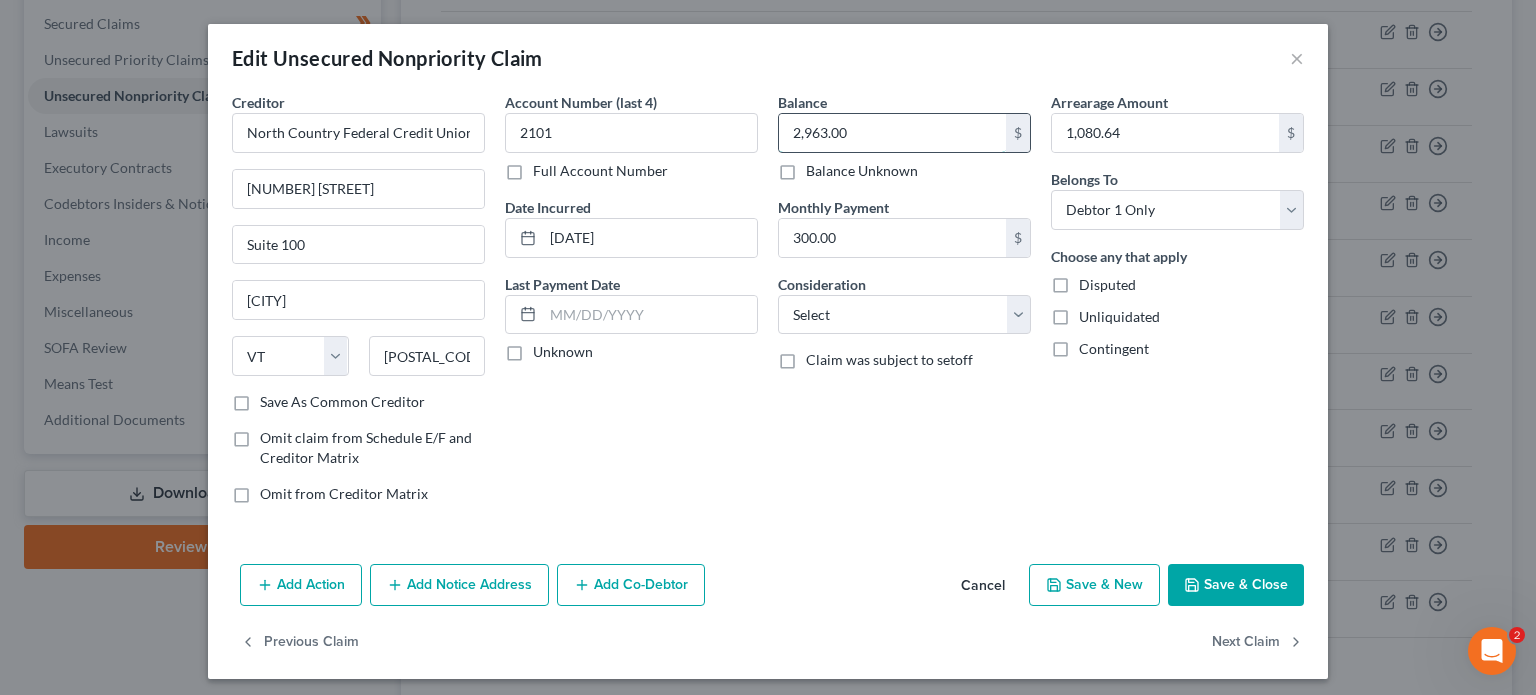click on "2,963.00" at bounding box center [892, 133] 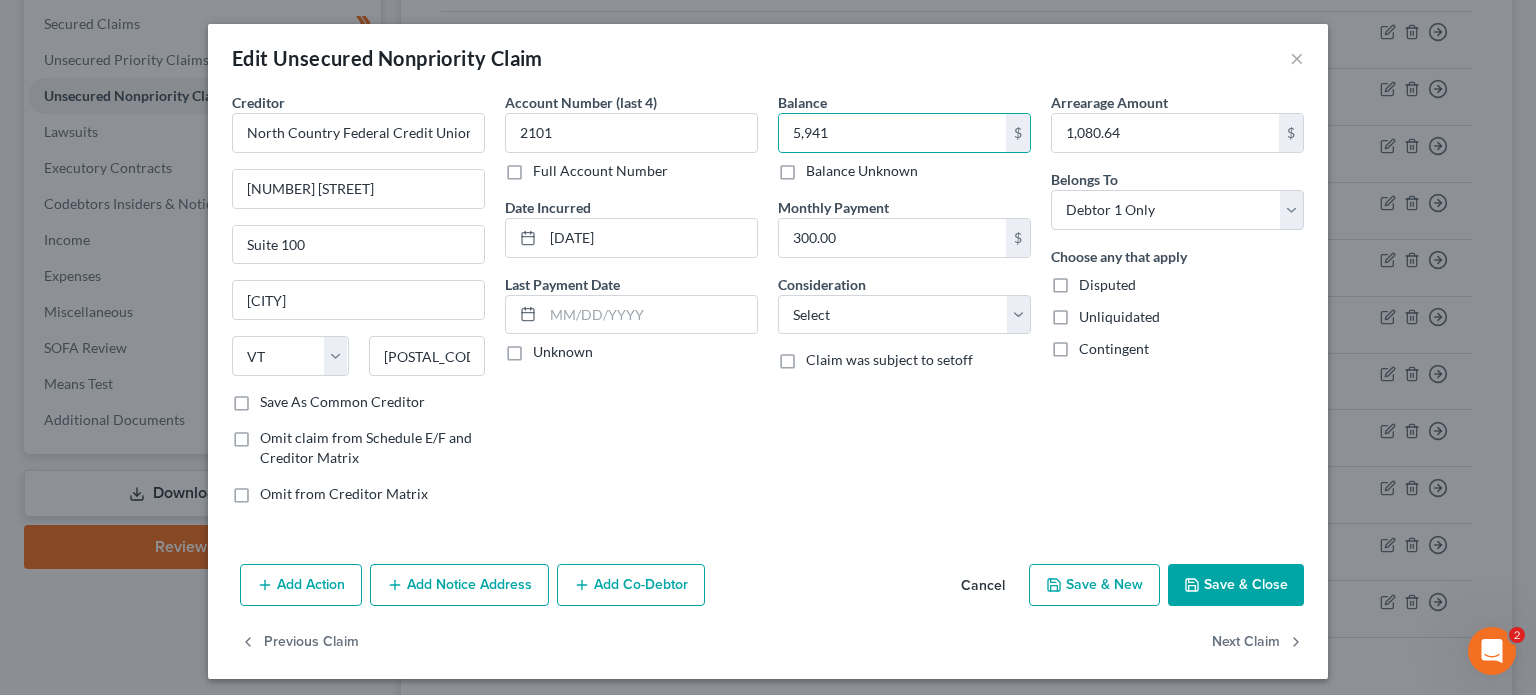 click on "Save & Close" at bounding box center [1236, 585] 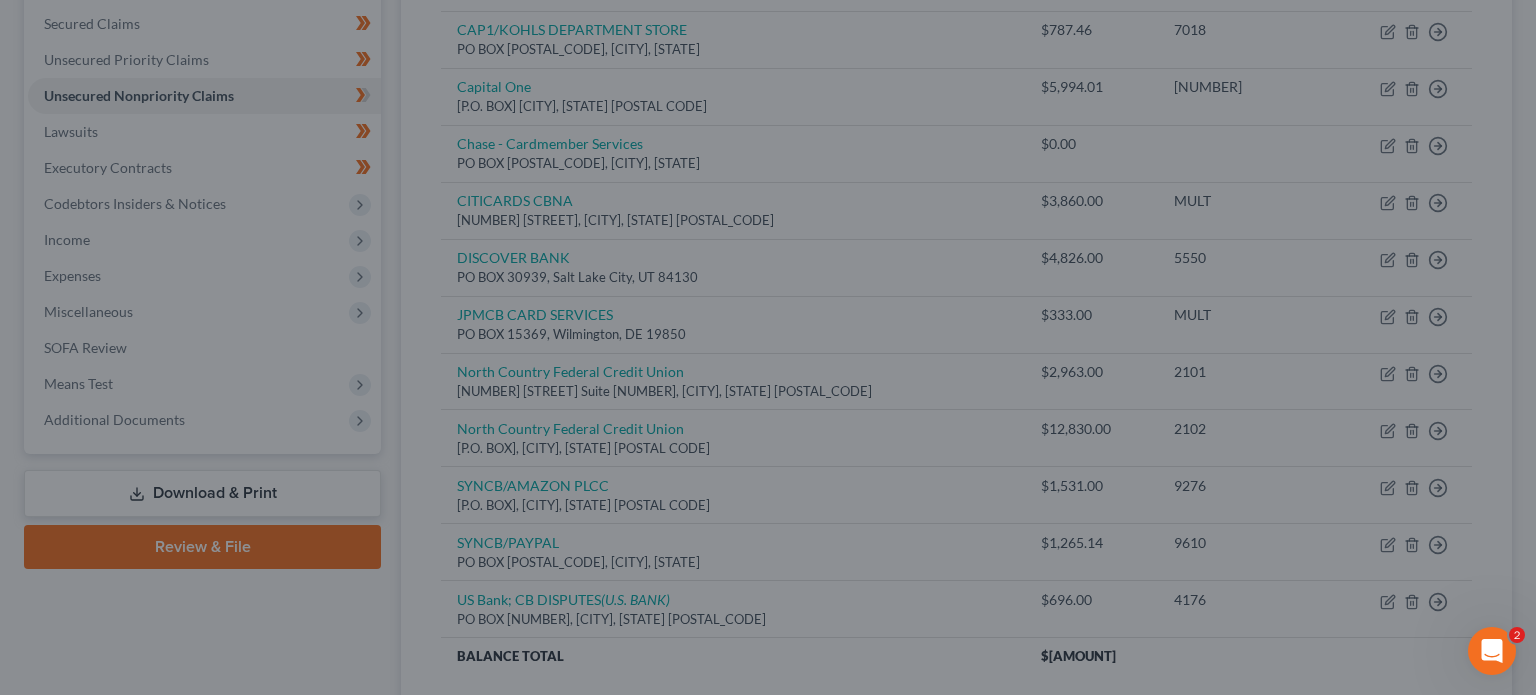 type on "5,941.00" 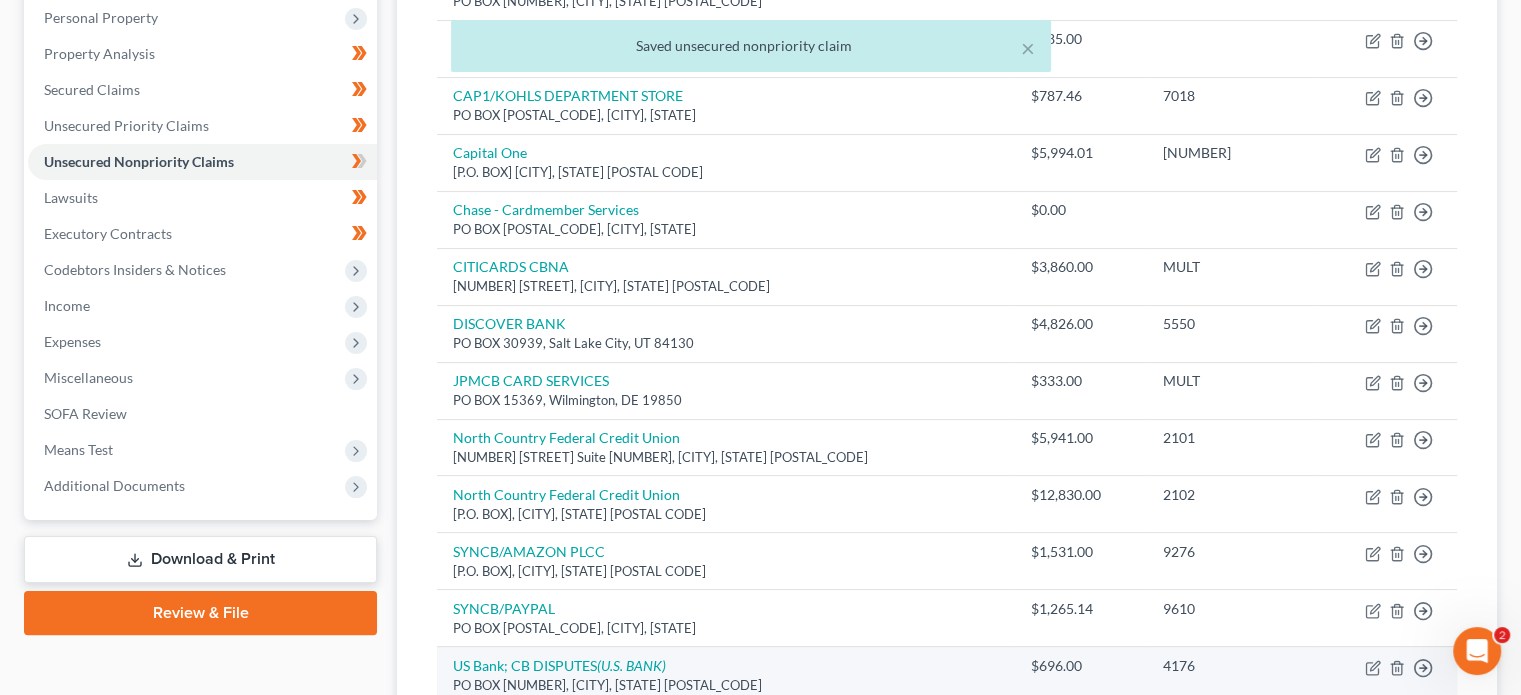 scroll, scrollTop: 311, scrollLeft: 0, axis: vertical 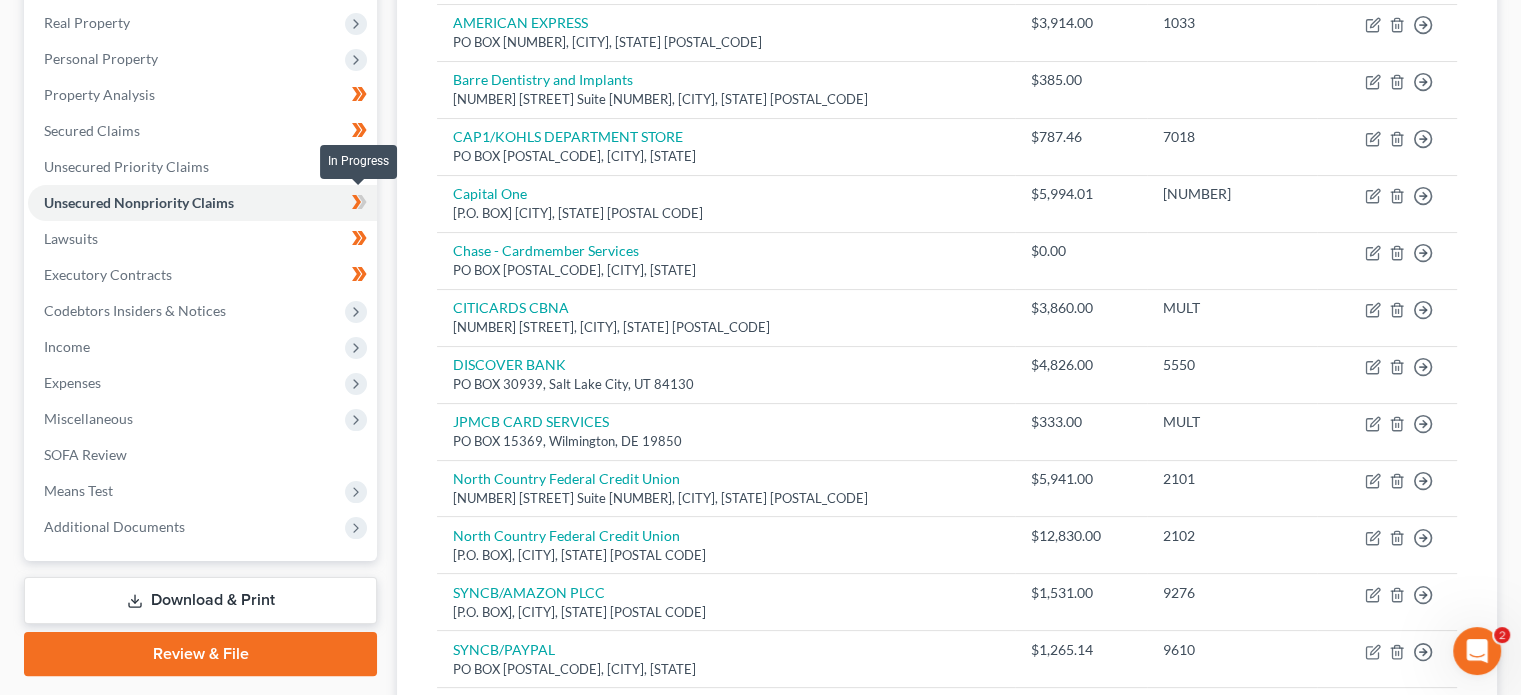click 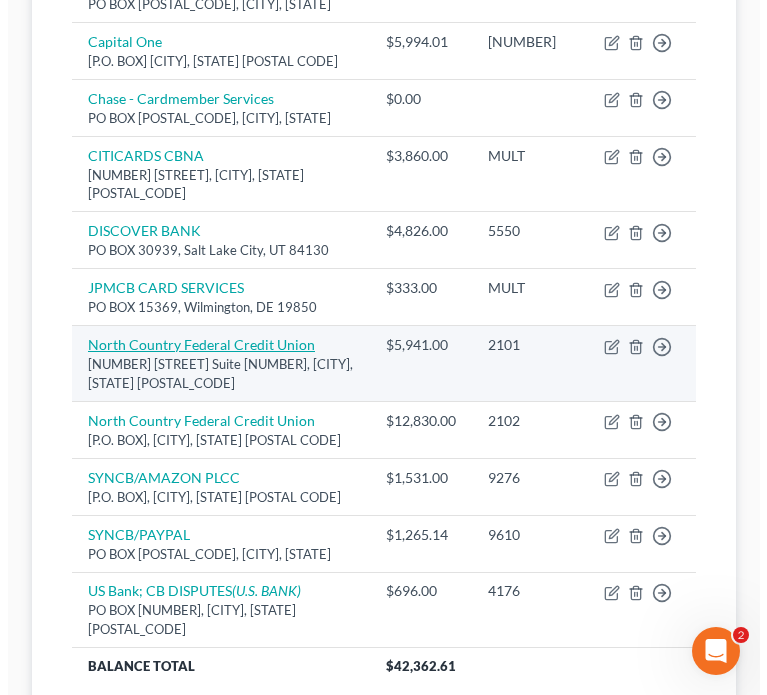 scroll, scrollTop: 604, scrollLeft: 0, axis: vertical 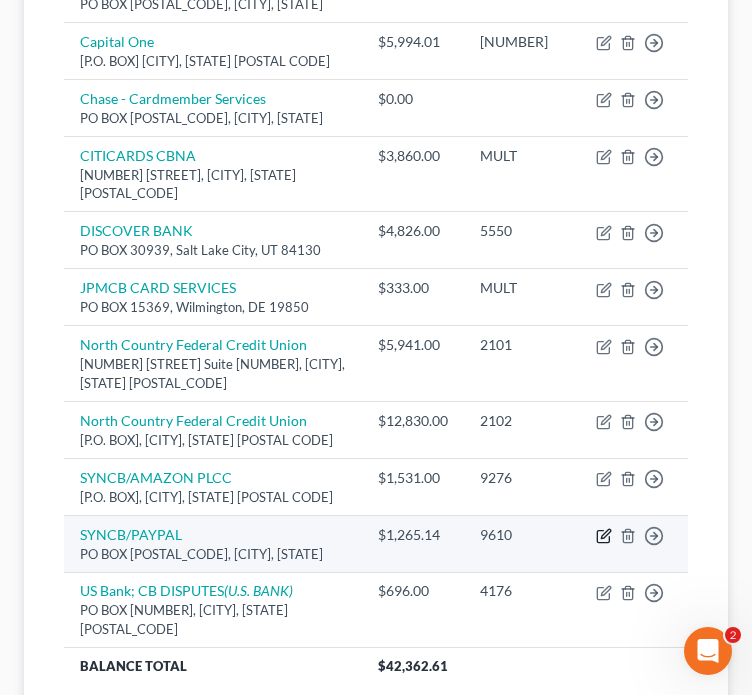 click 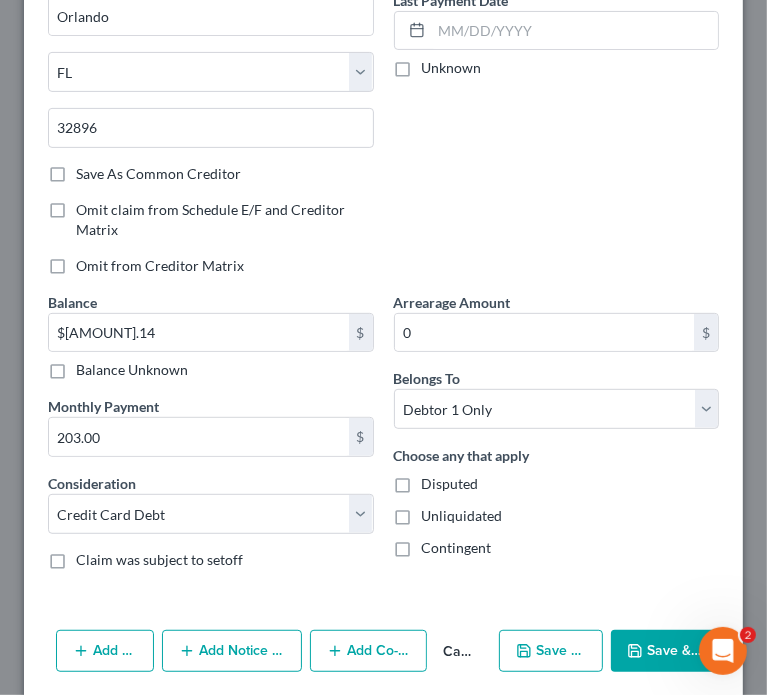 scroll, scrollTop: 354, scrollLeft: 0, axis: vertical 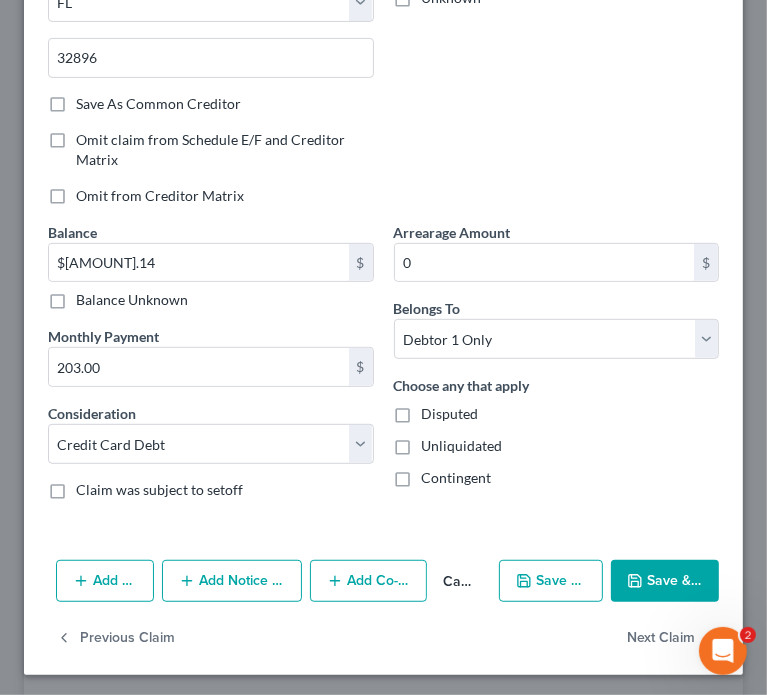 click on "Add Notice Address" at bounding box center [232, 581] 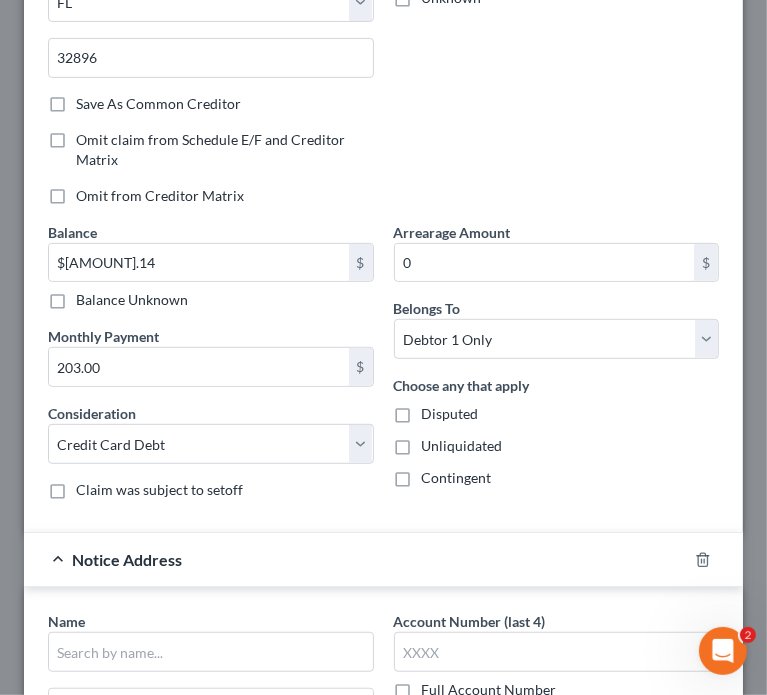 scroll, scrollTop: 661, scrollLeft: 0, axis: vertical 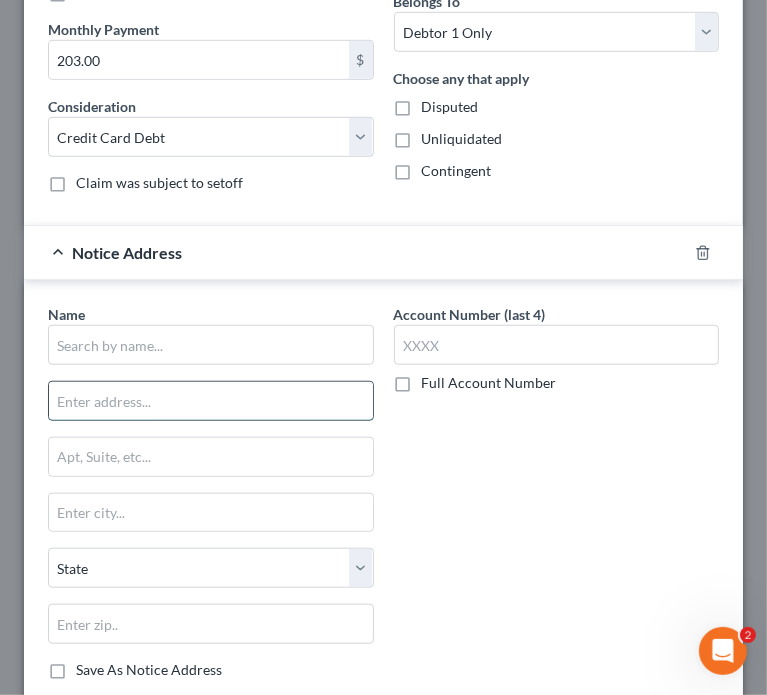 click at bounding box center [211, 401] 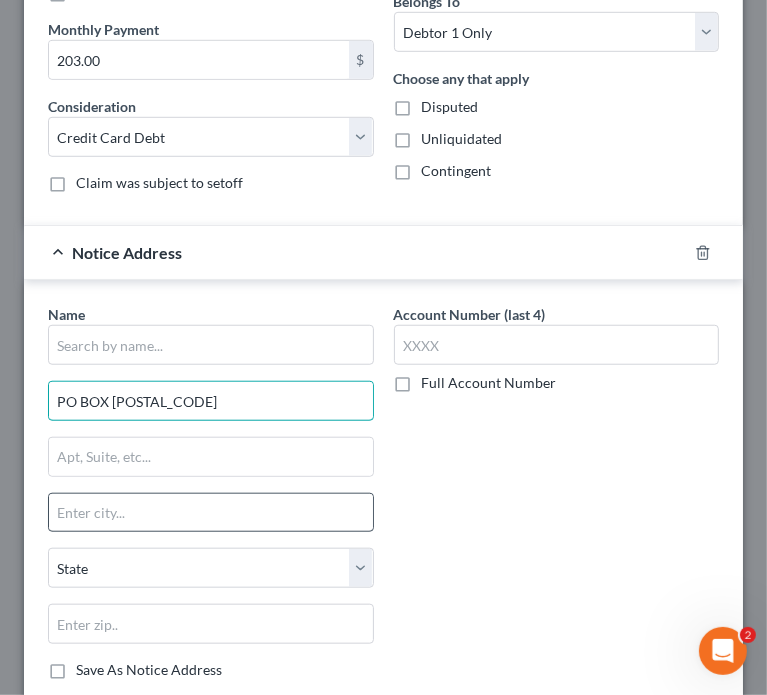 type on "PO BOX 530975" 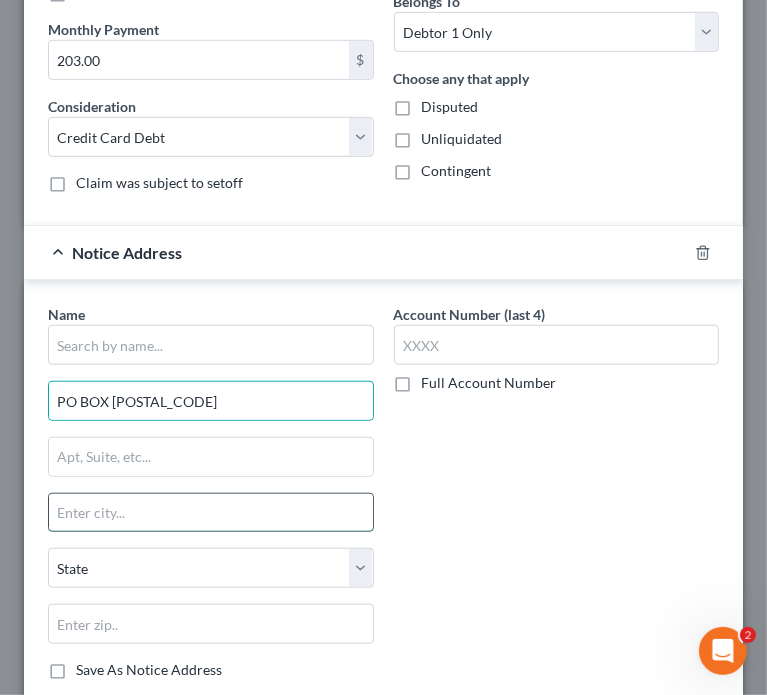 click at bounding box center (211, 513) 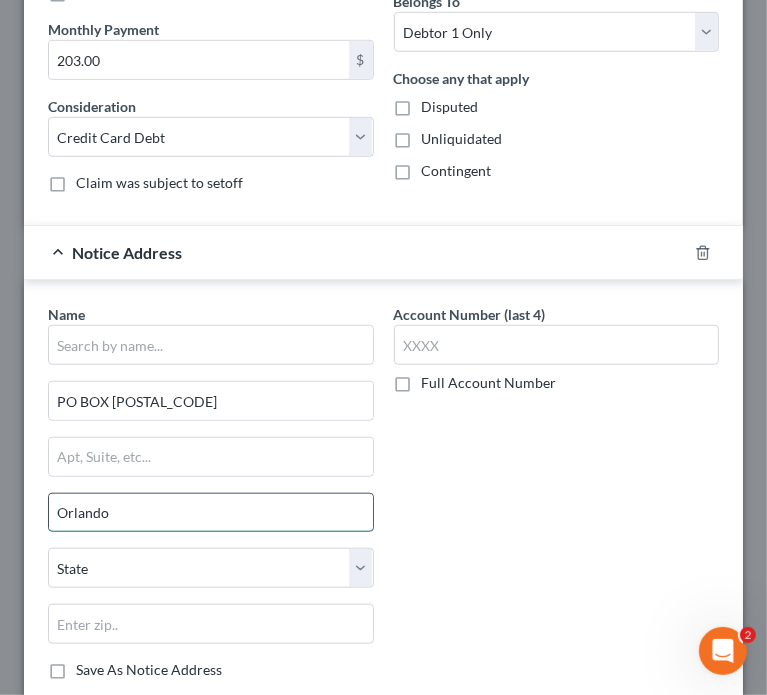 type on "Orlando" 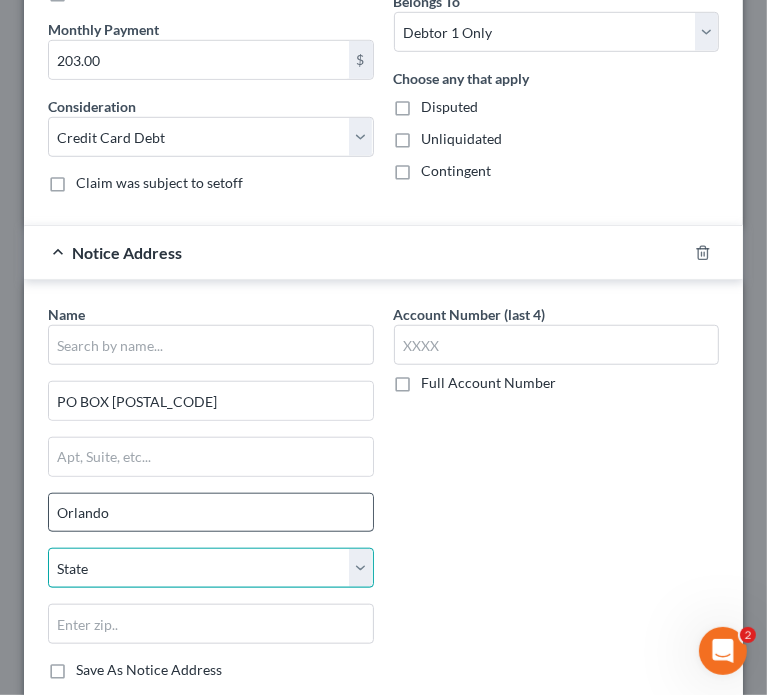 select on "9" 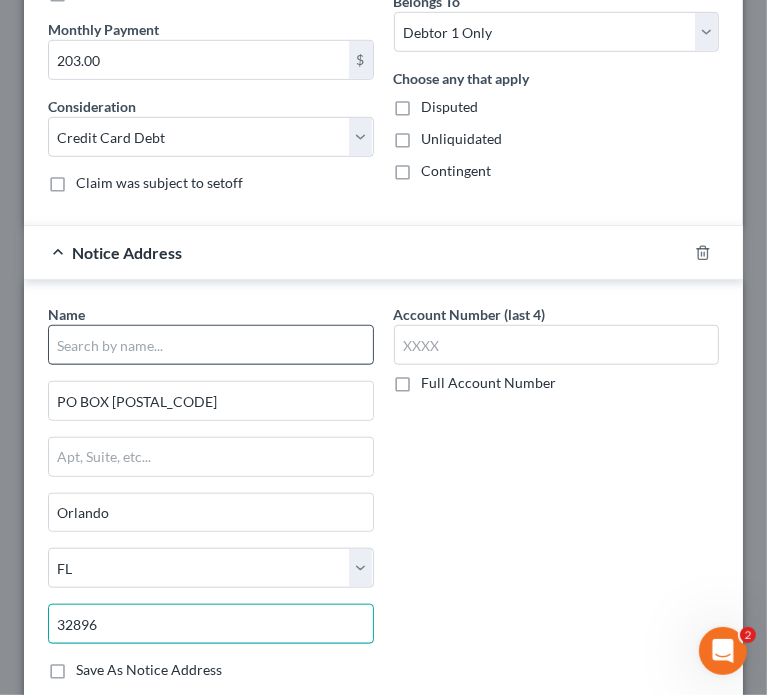 type on "32896" 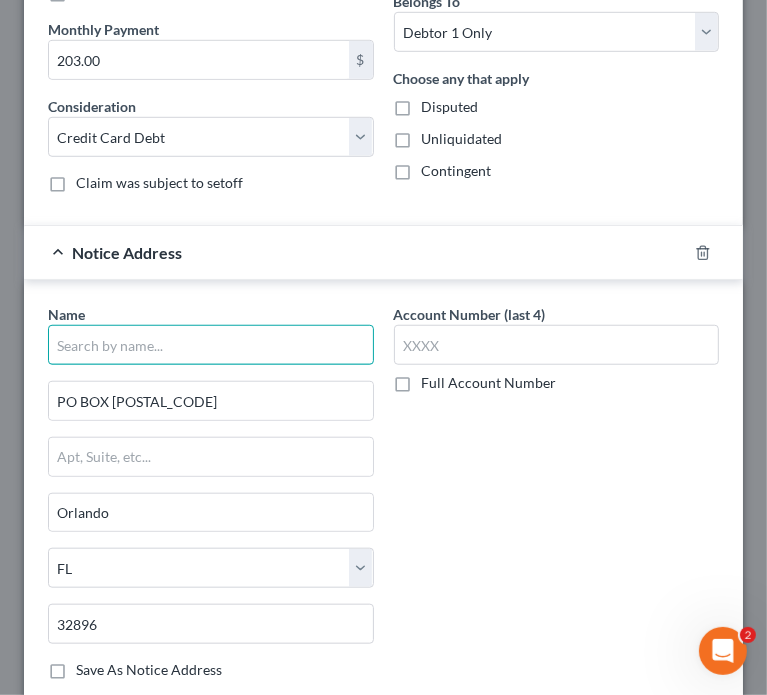 click at bounding box center [211, 345] 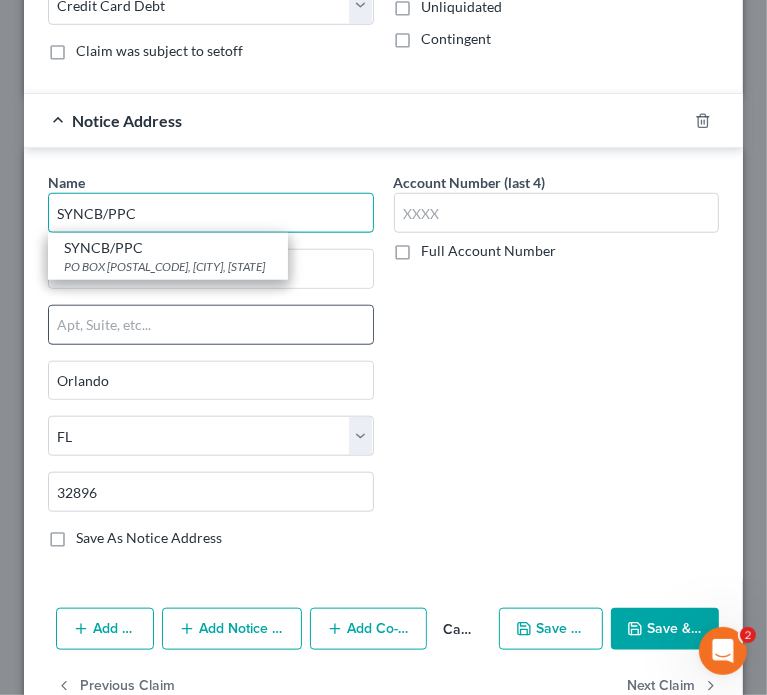 scroll, scrollTop: 839, scrollLeft: 0, axis: vertical 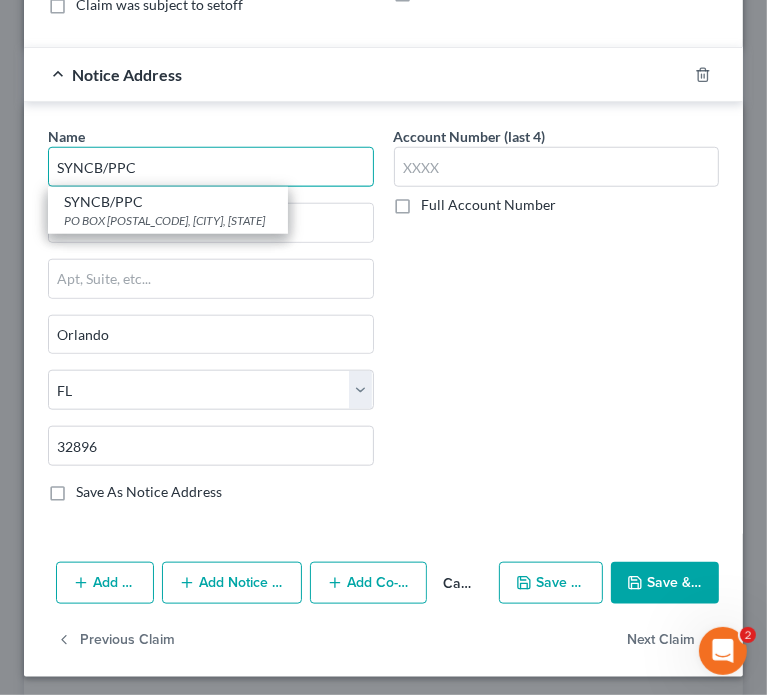 type on "SYNCB/PPC" 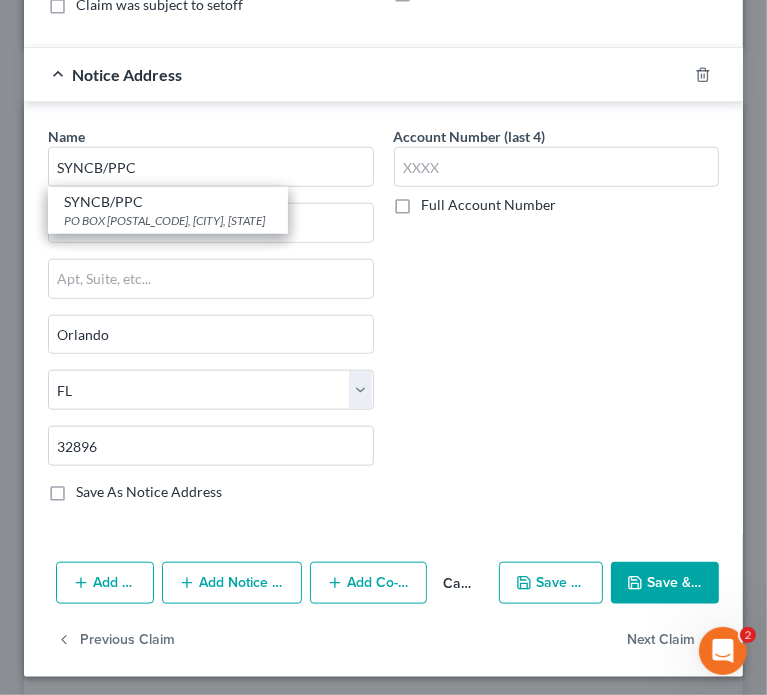 click on "Save As Notice Address" at bounding box center (149, 492) 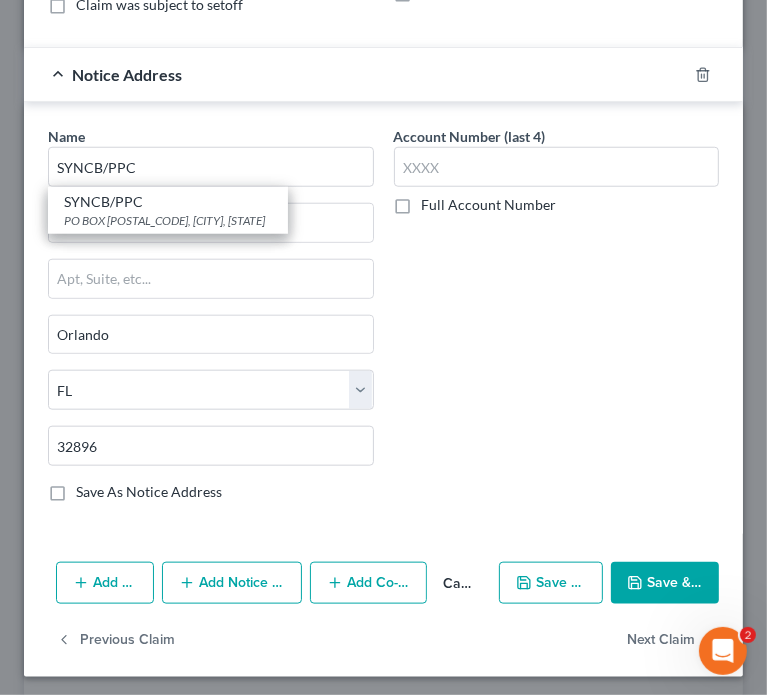 click on "Save As Notice Address" at bounding box center (90, 488) 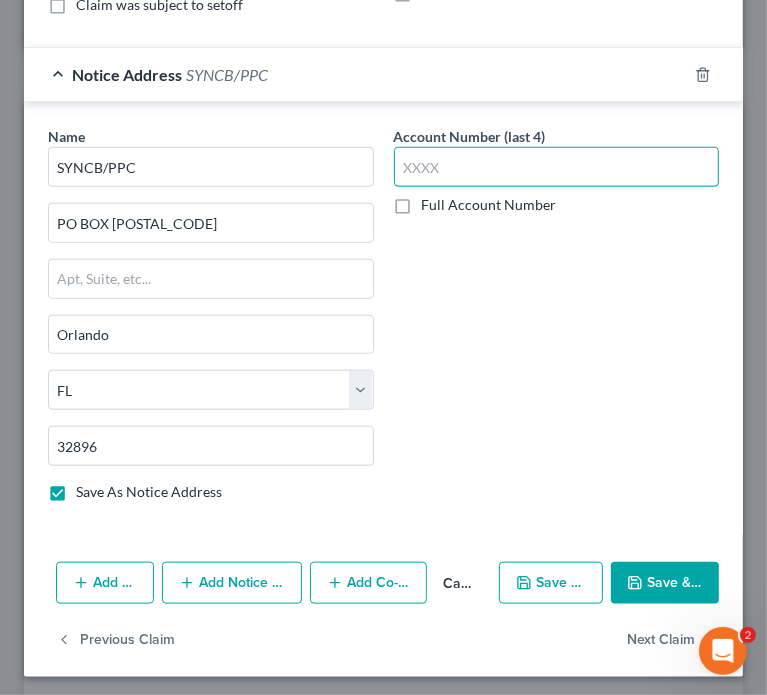 click at bounding box center [557, 167] 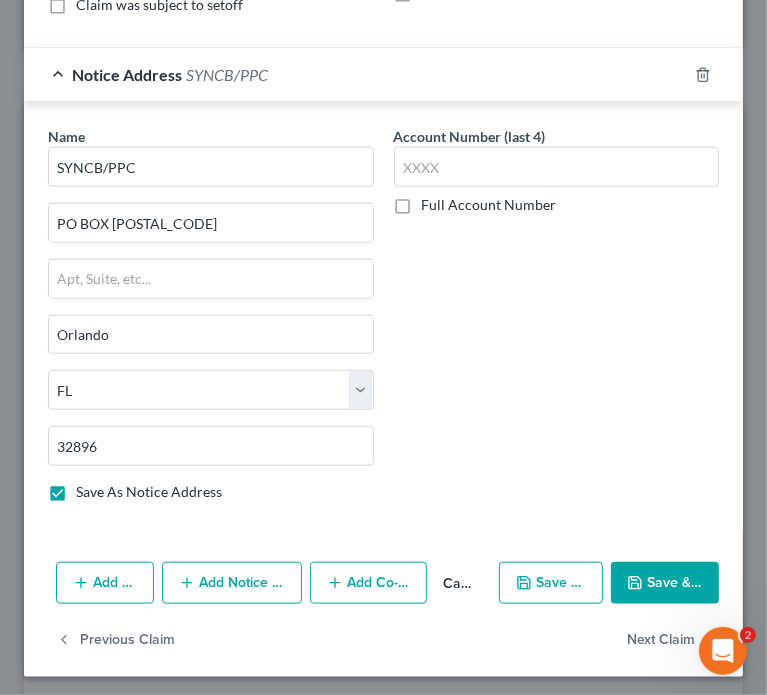 click on "Save & Close" at bounding box center [665, 583] 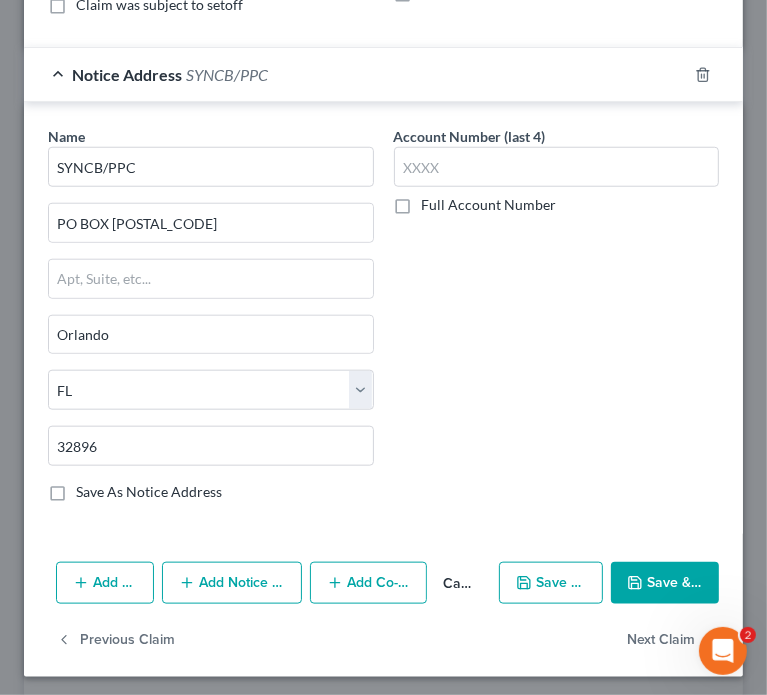 checkbox on "false" 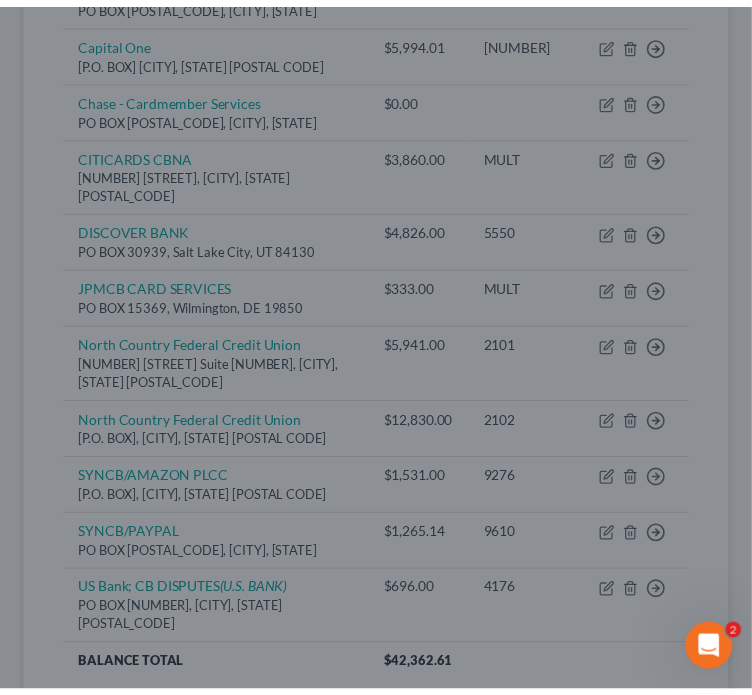 scroll, scrollTop: 0, scrollLeft: 0, axis: both 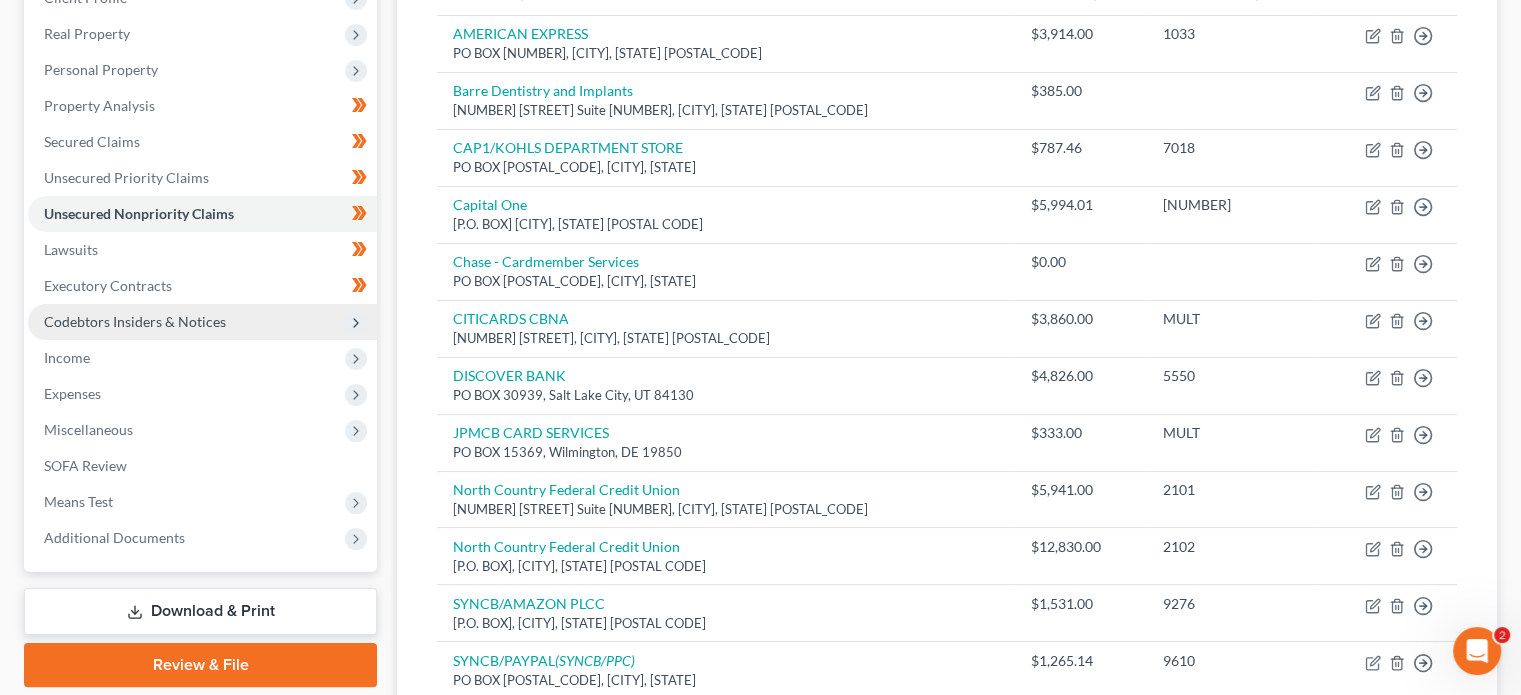 click on "Codebtors Insiders & Notices" at bounding box center (202, 322) 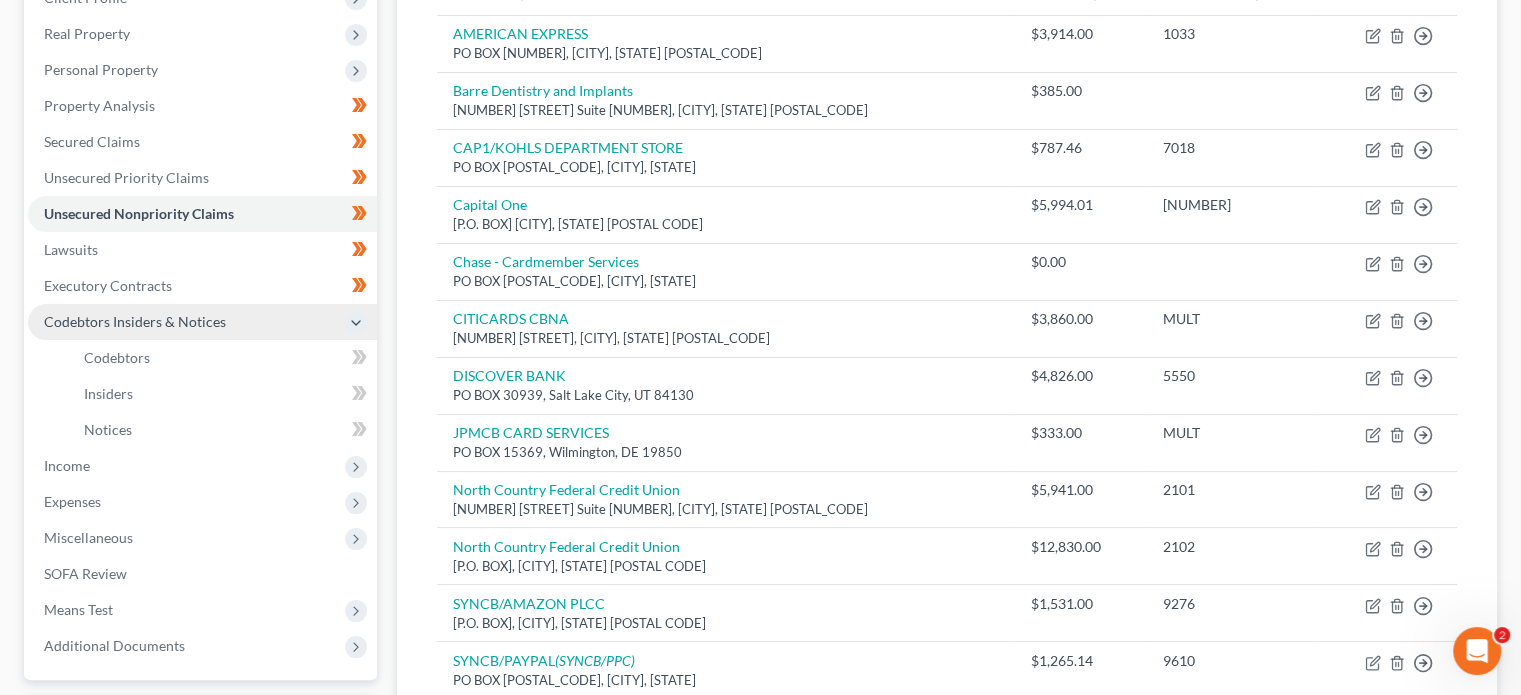 click on "Codebtors Insiders & Notices" at bounding box center [202, 322] 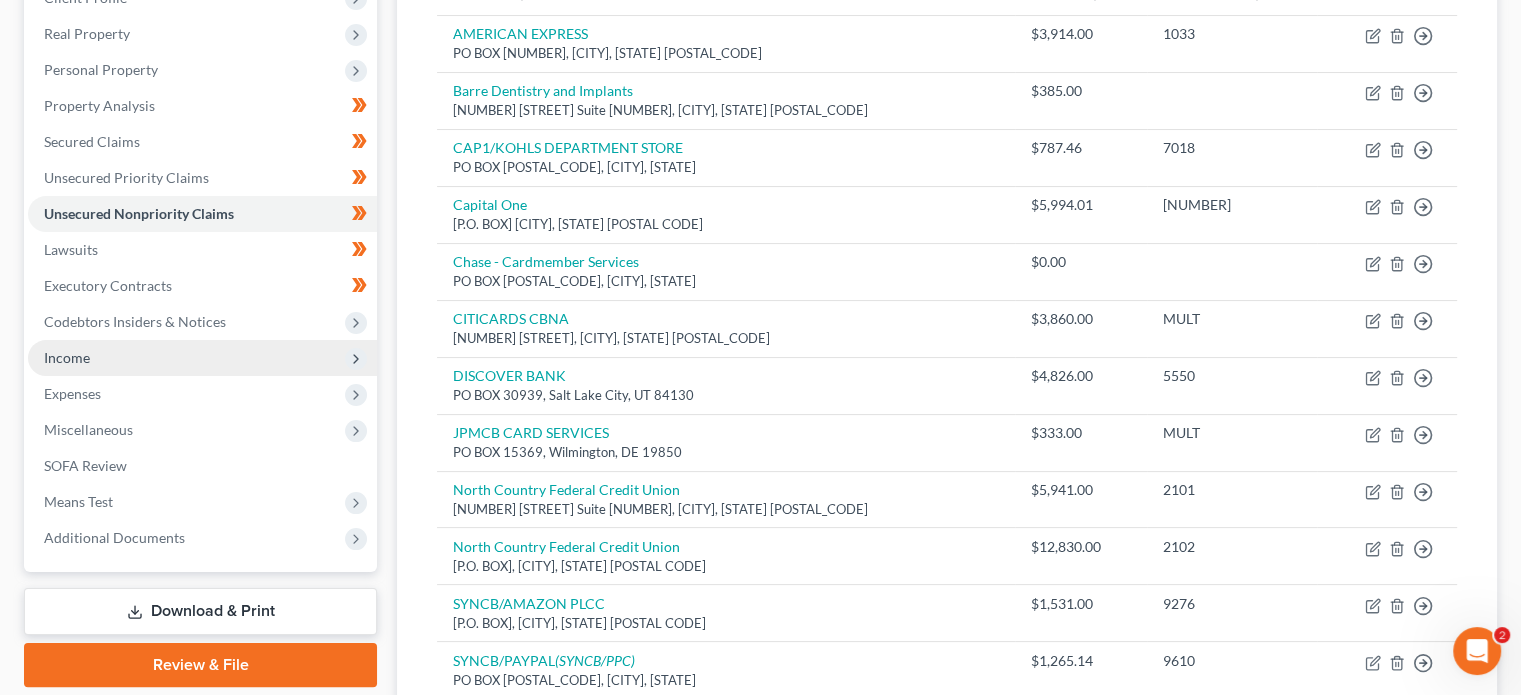 click on "Income" at bounding box center [67, 357] 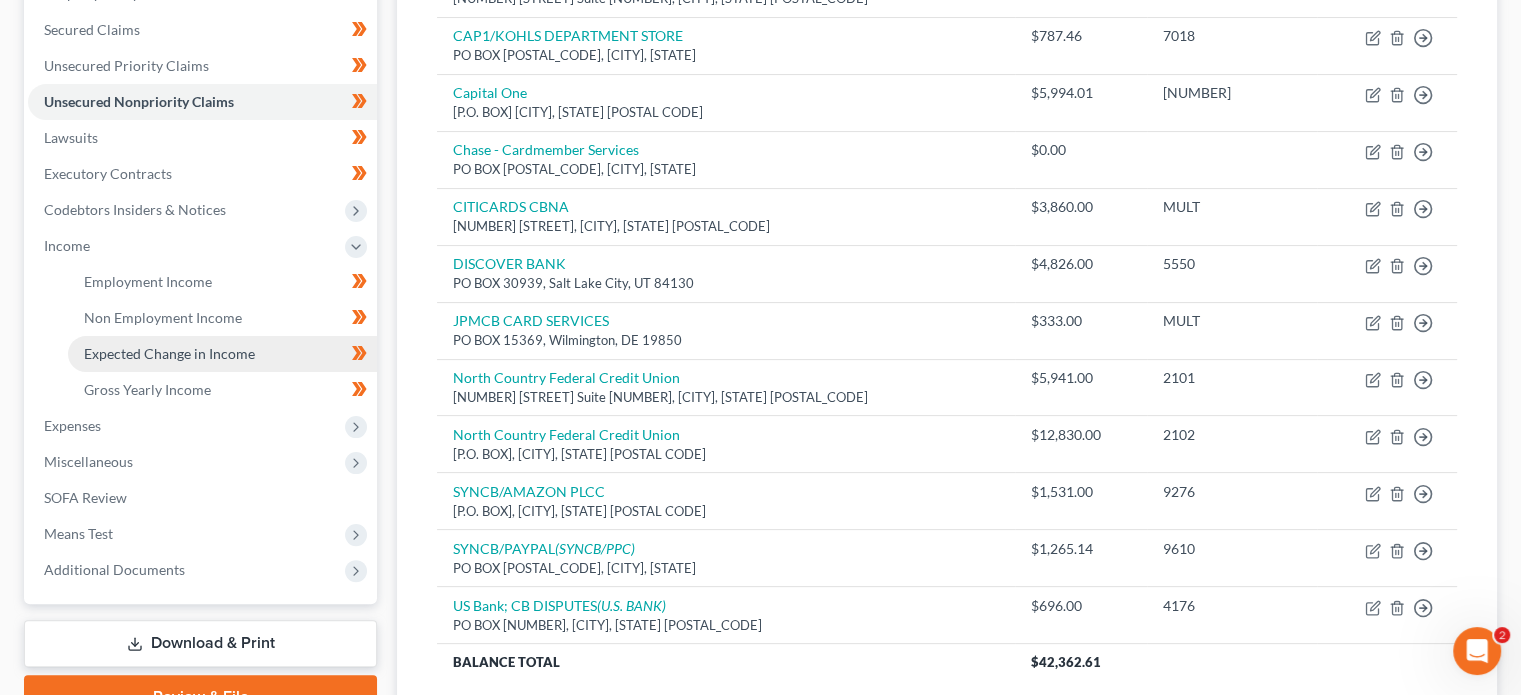scroll, scrollTop: 419, scrollLeft: 0, axis: vertical 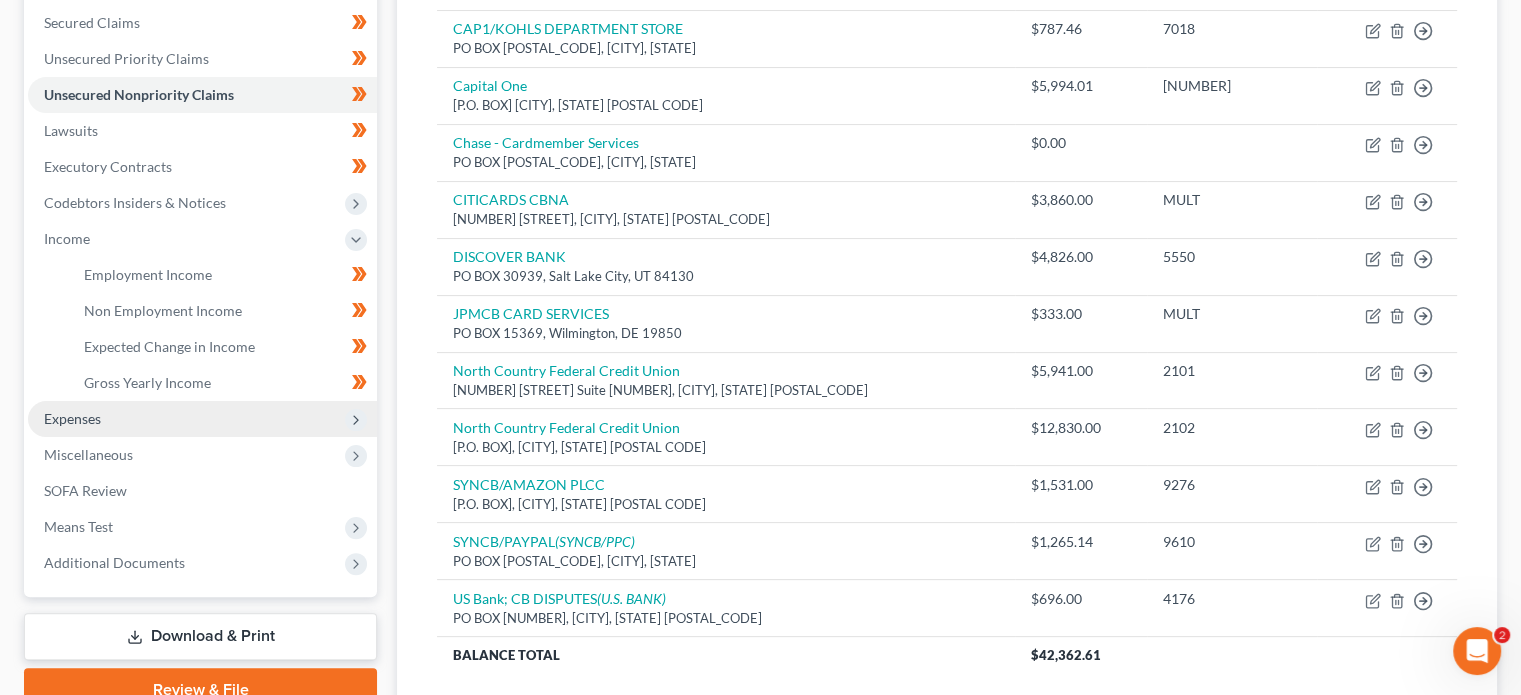 click on "Expenses" at bounding box center [202, 419] 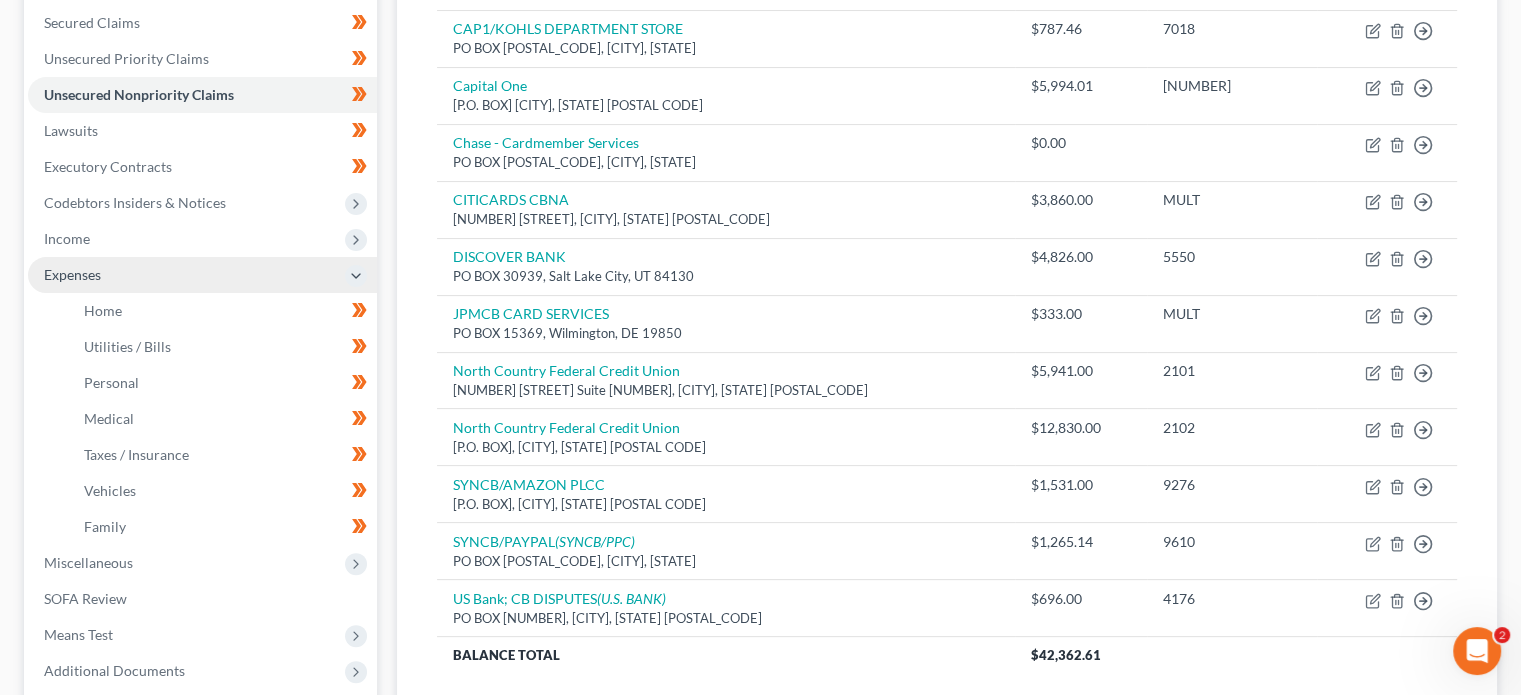 scroll, scrollTop: 538, scrollLeft: 0, axis: vertical 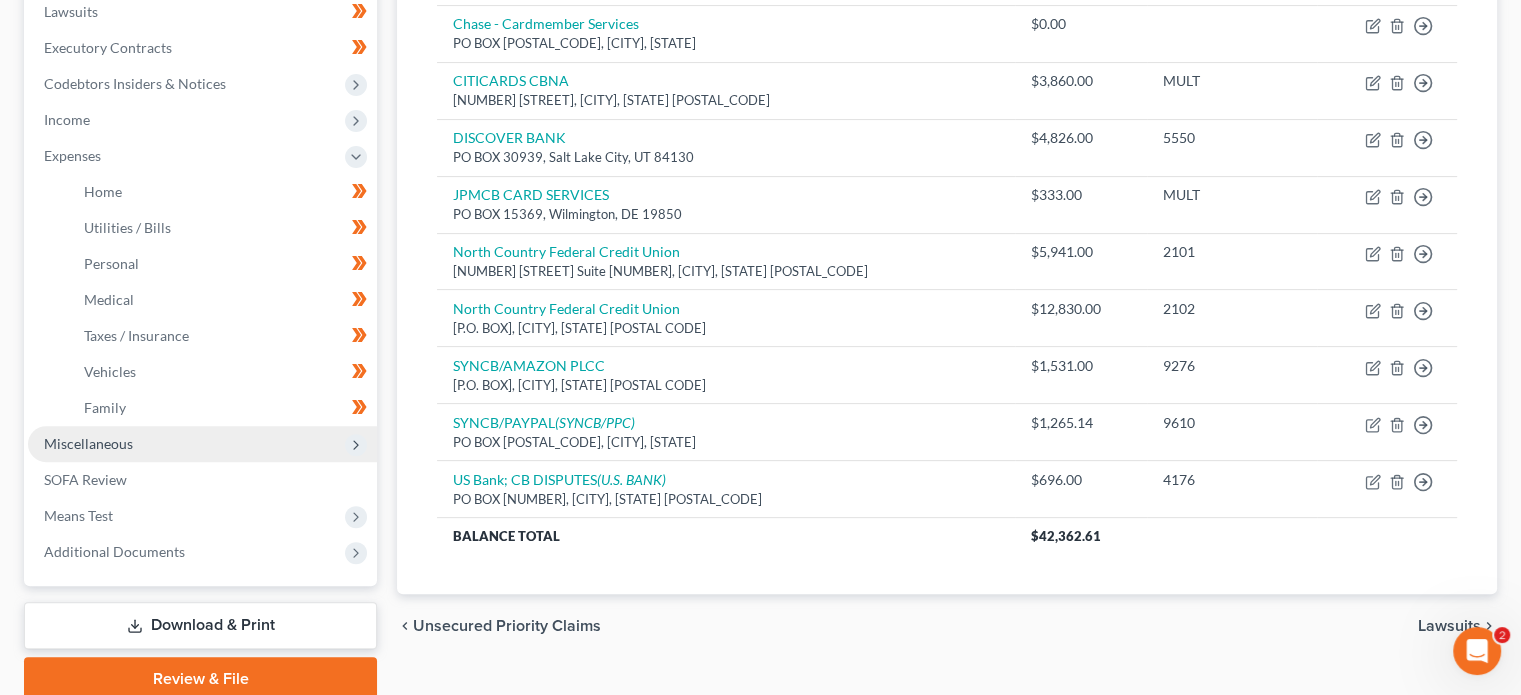 click on "Miscellaneous" at bounding box center [88, 443] 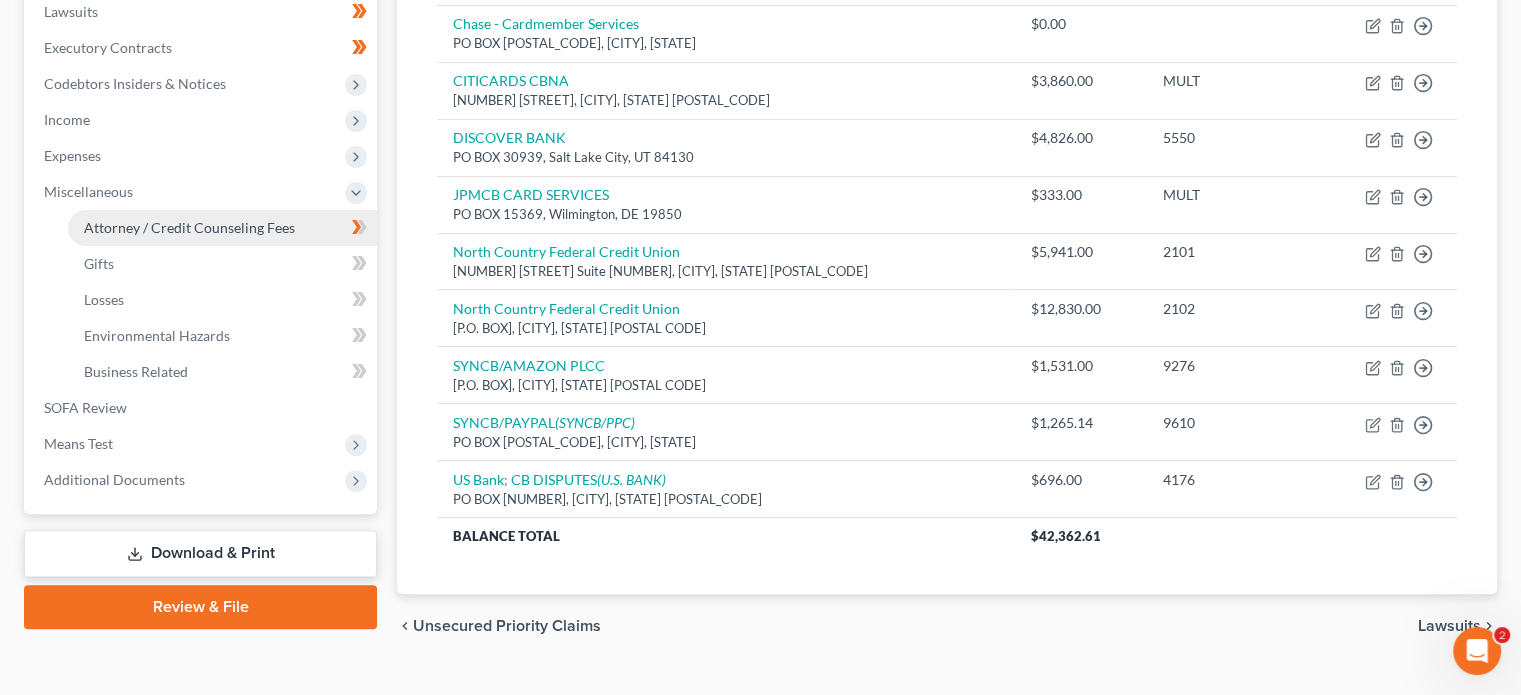 click on "Attorney / Credit Counseling Fees" at bounding box center (189, 227) 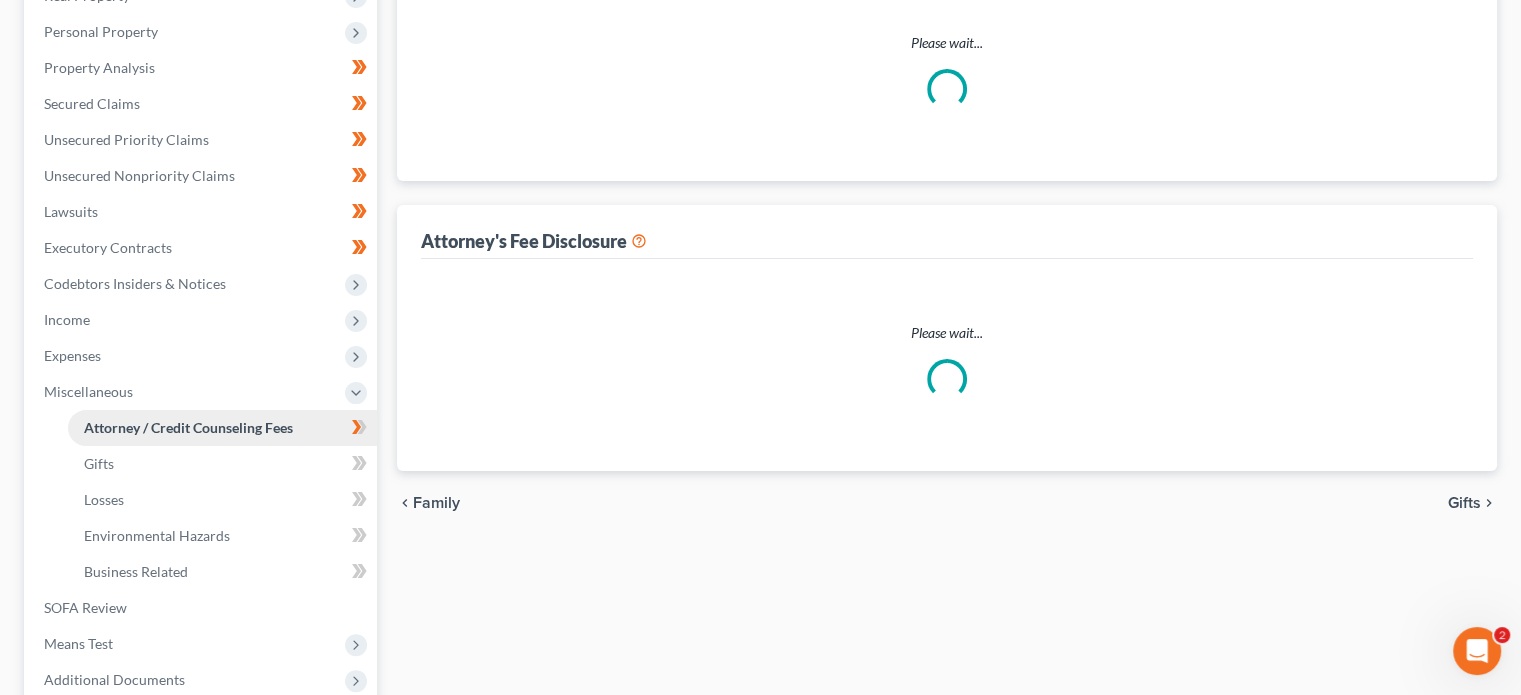 select on "0" 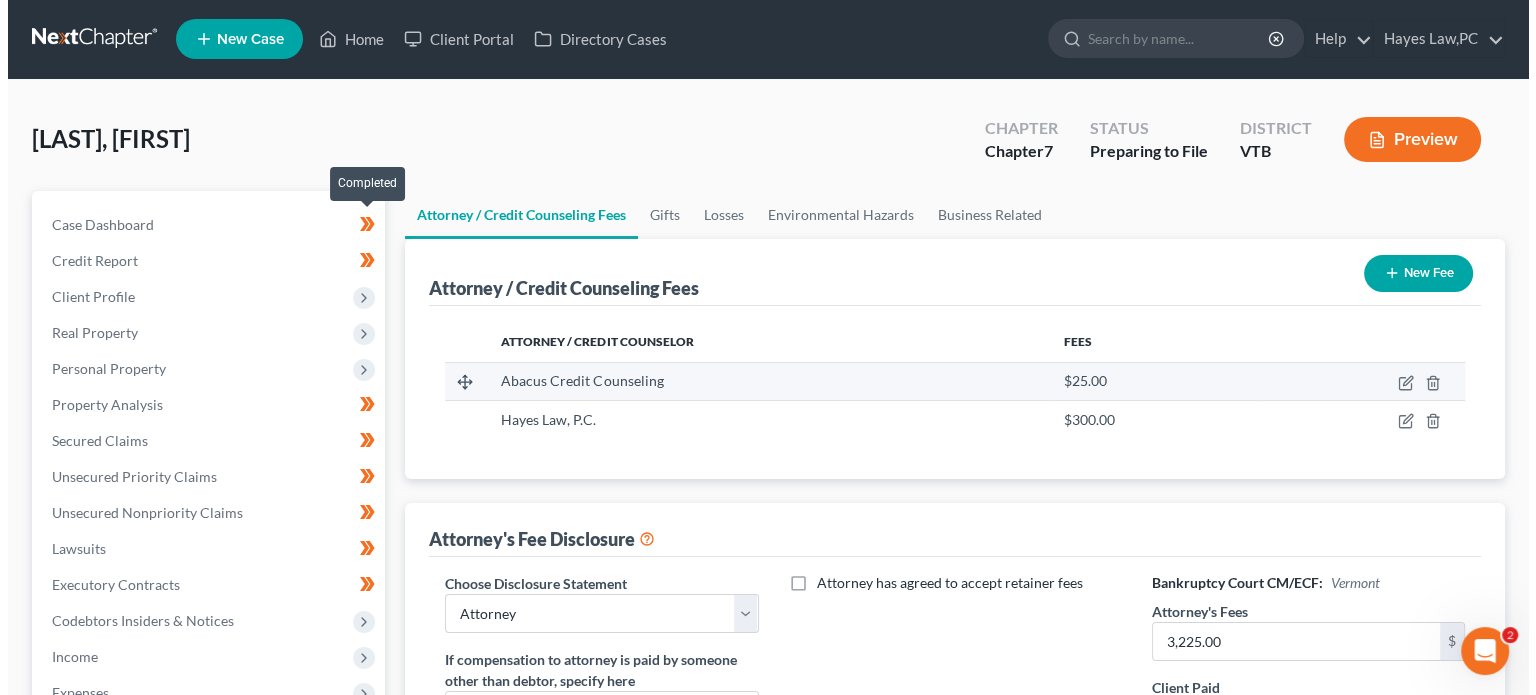 scroll, scrollTop: 0, scrollLeft: 0, axis: both 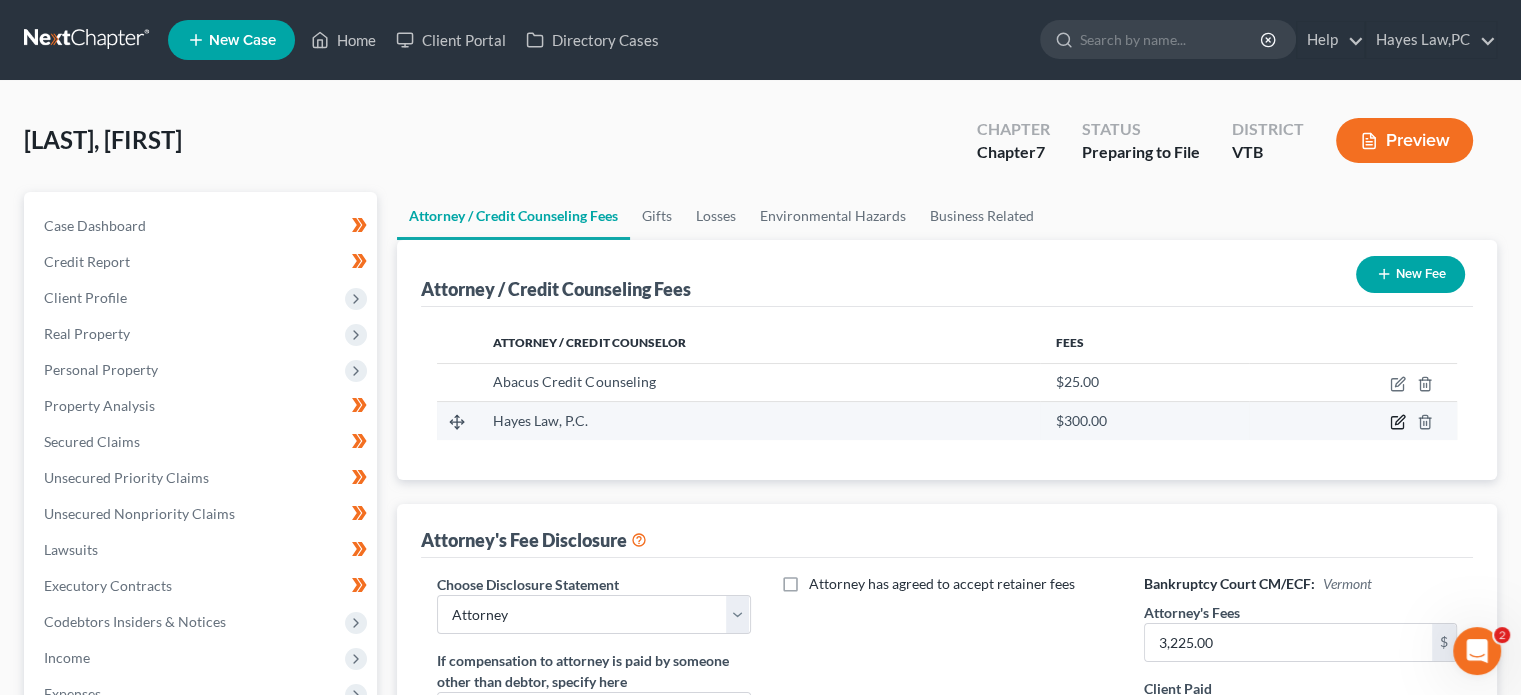 click 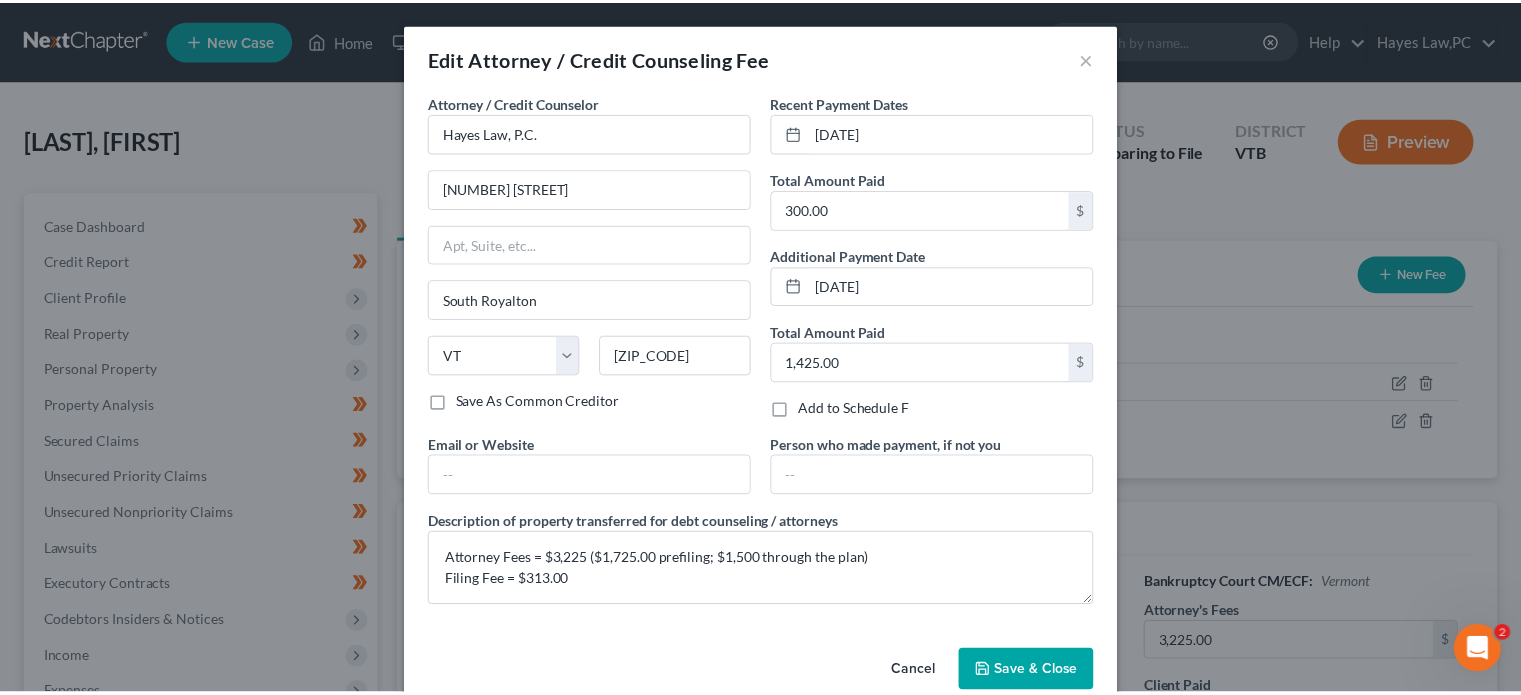 scroll, scrollTop: 35, scrollLeft: 0, axis: vertical 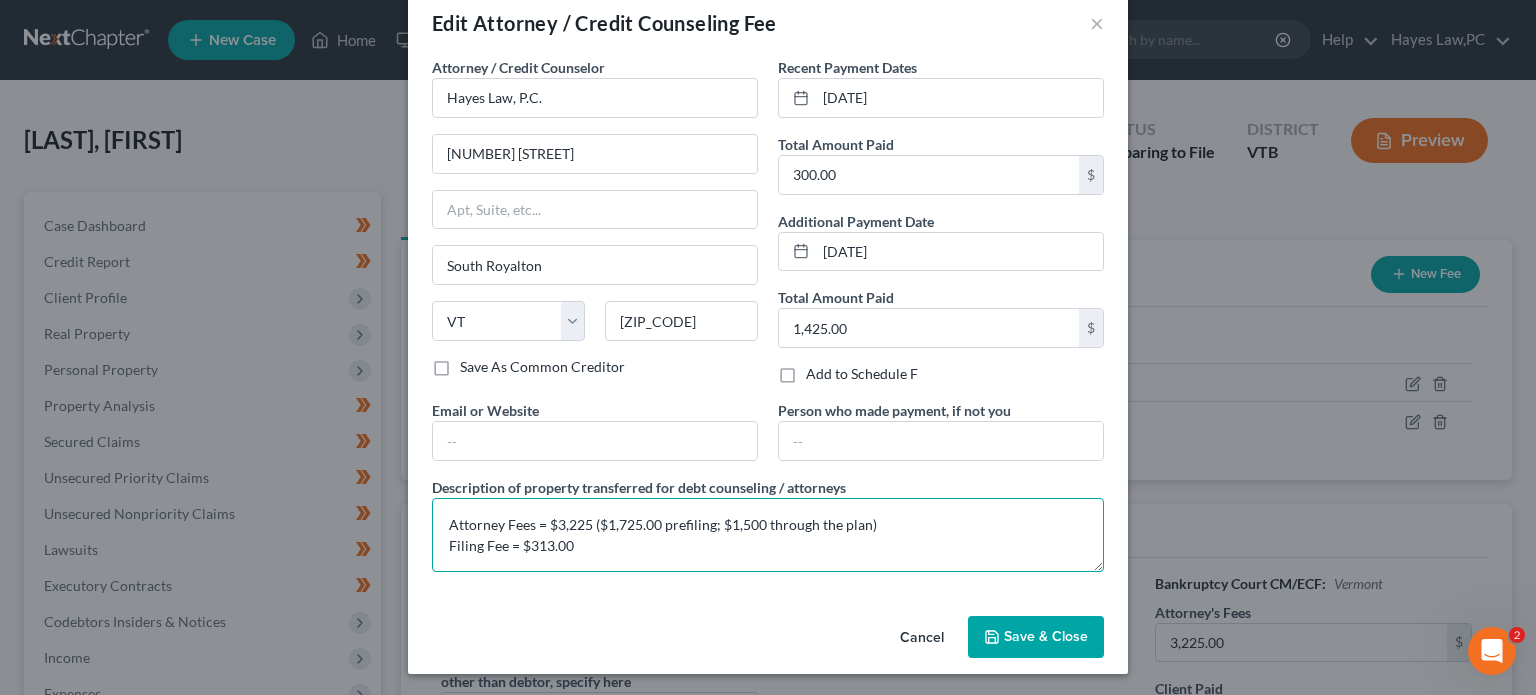 click on "Attorney Fees = $3,225 ($1,725.00 prefiling; $1,500 through the plan)
Filing Fee = $313.00" at bounding box center (768, 535) 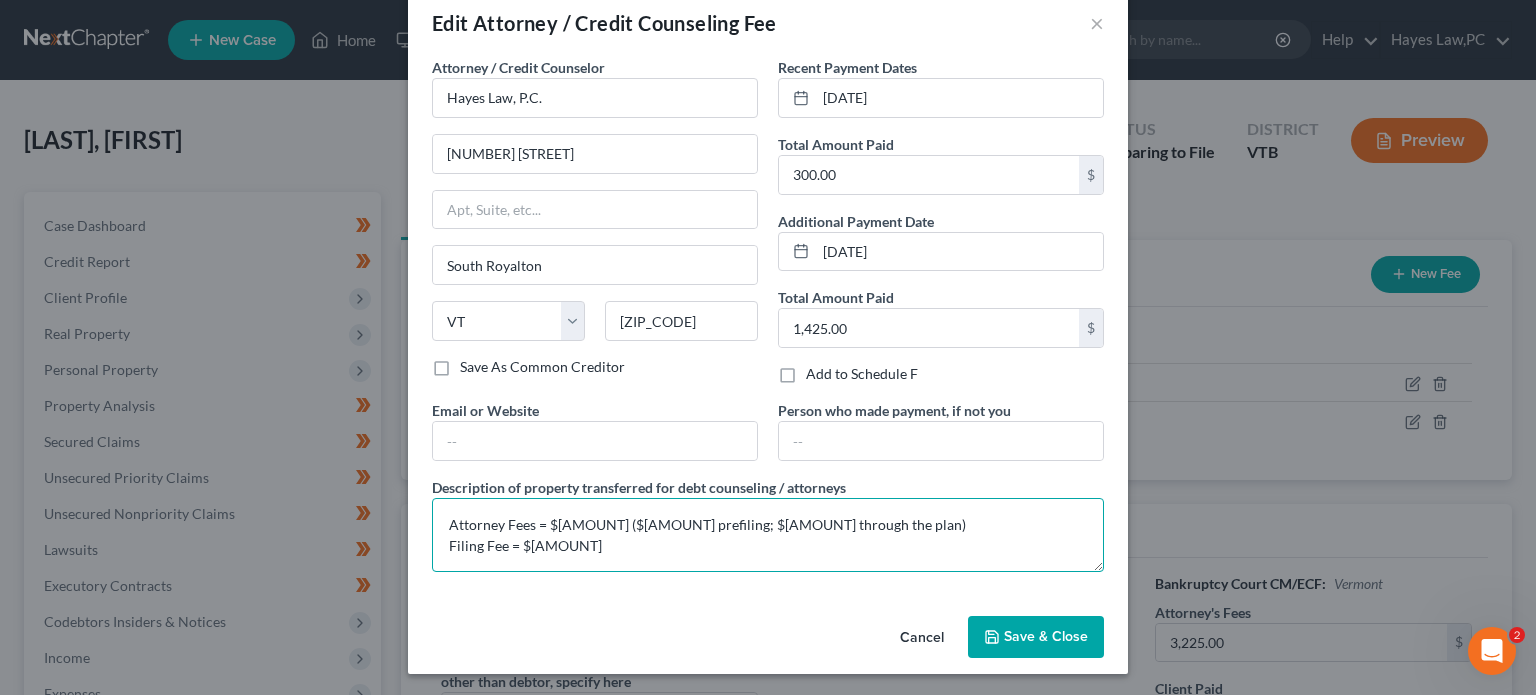 click on "Attorney Fees = $3,225 ($1,725.00 prefiling; $1,500 through the plan)
Filing Fee = $338.00" at bounding box center [768, 535] 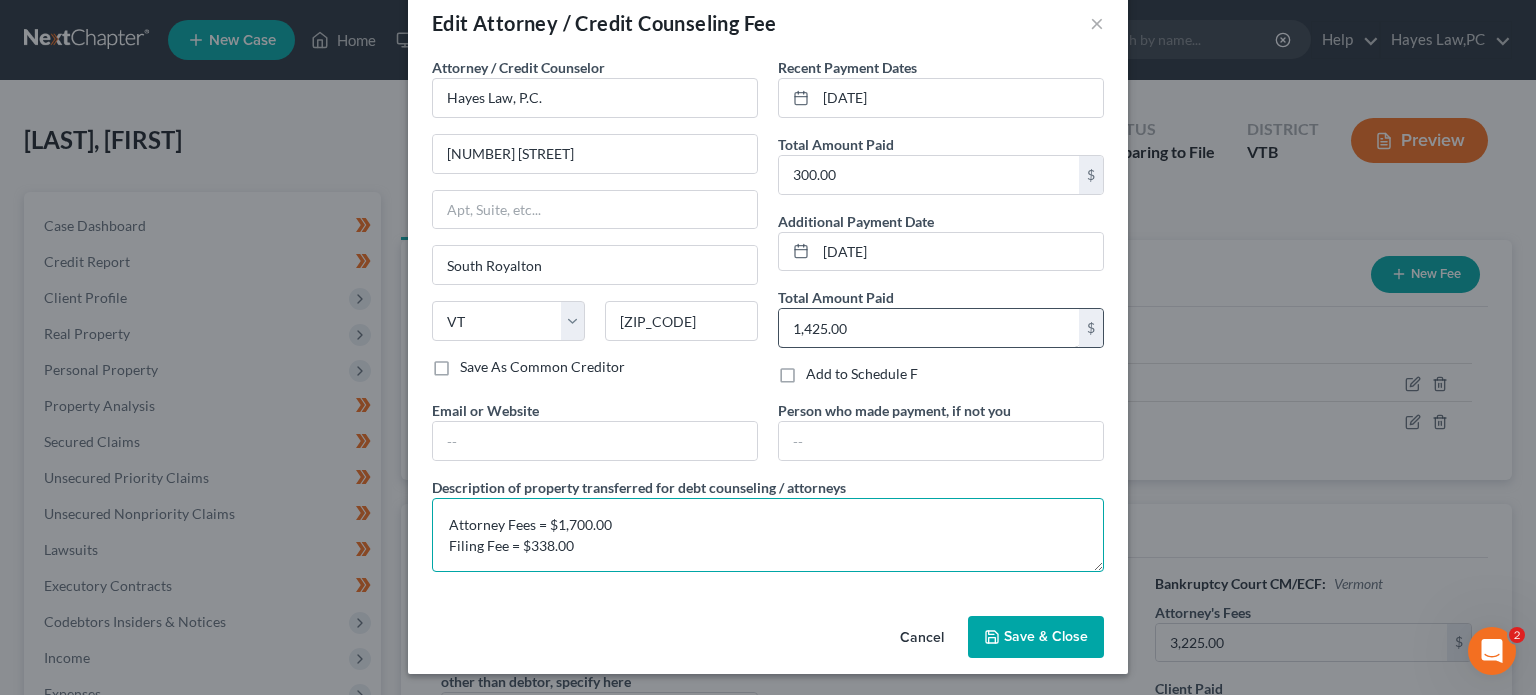 type on "Attorney Fees = $1,700.00
Filing Fee = $338.00" 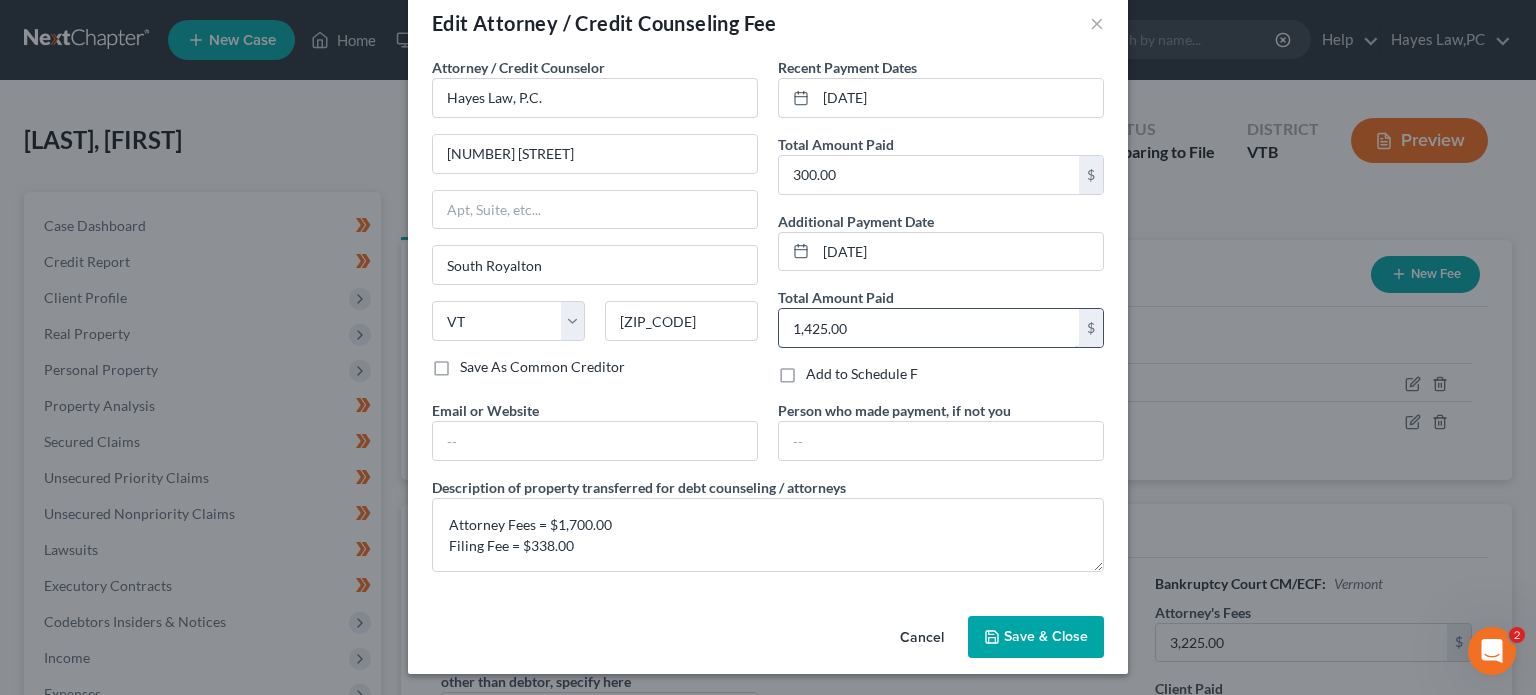 click on "1,425.00" at bounding box center [929, 328] 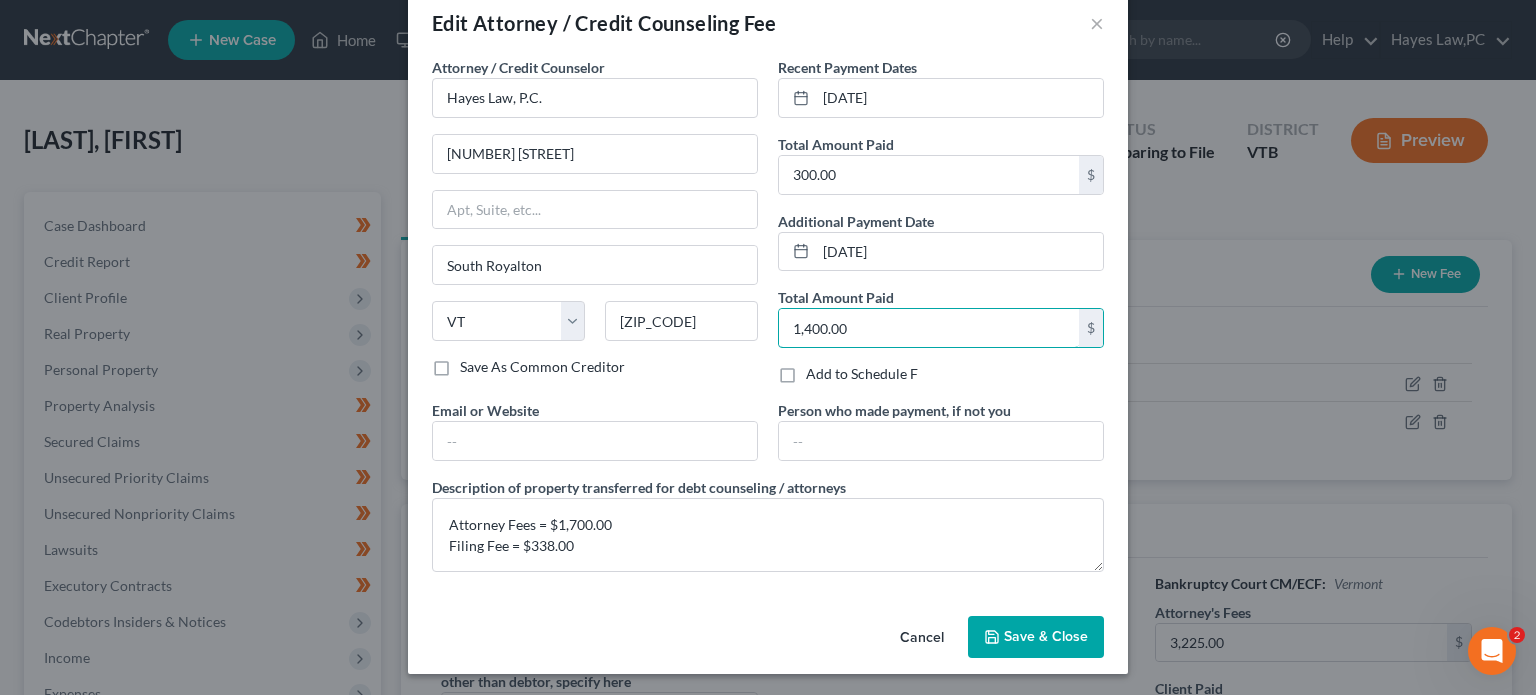 type on "1,400.00" 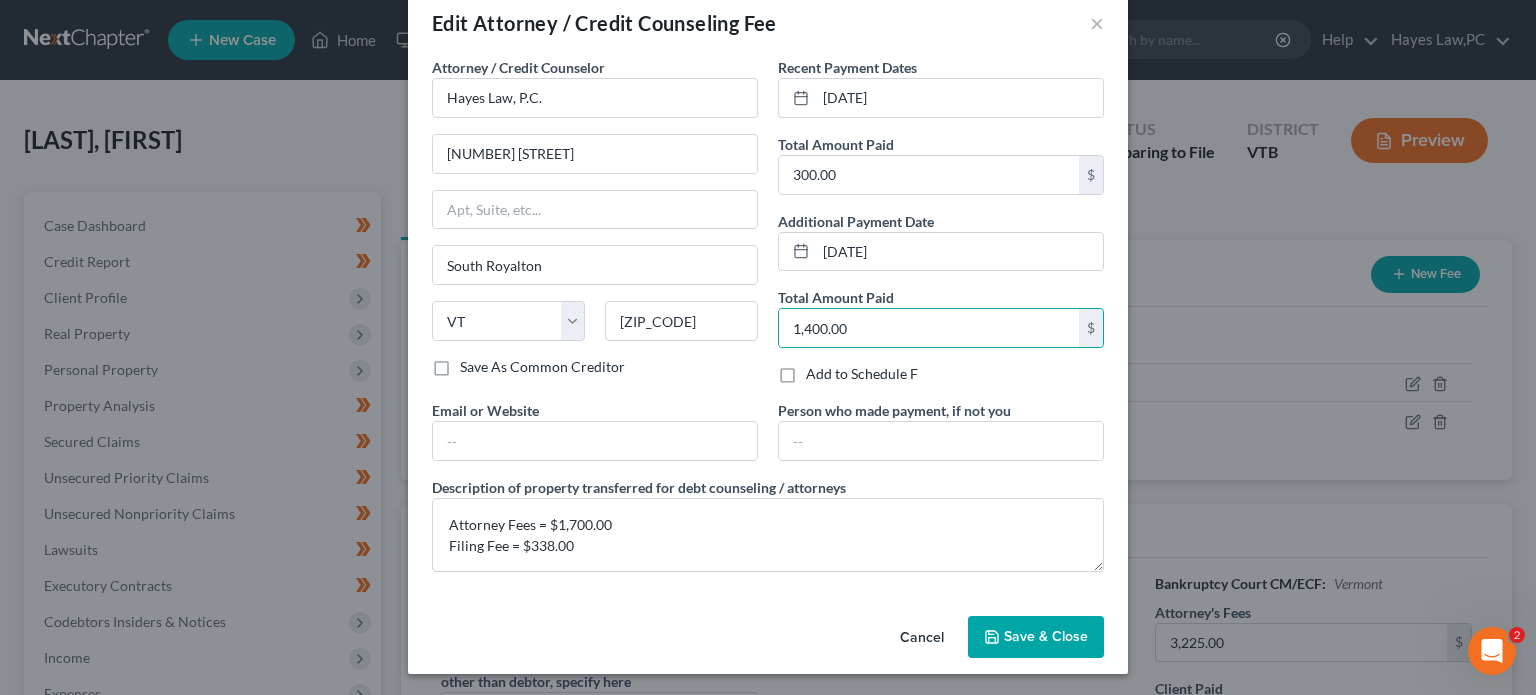 click on "Save As Common Creditor" at bounding box center [595, 367] 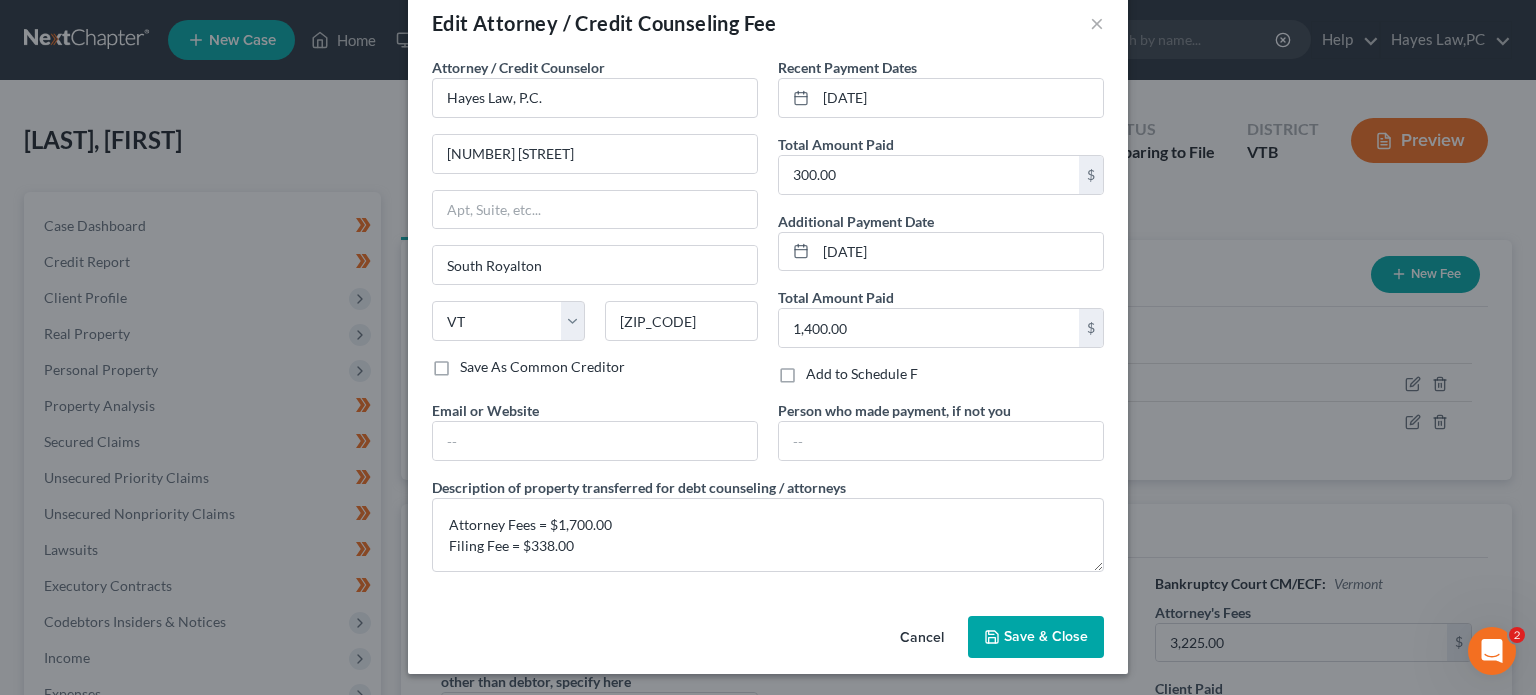 click on "Save & Close" at bounding box center [1046, 636] 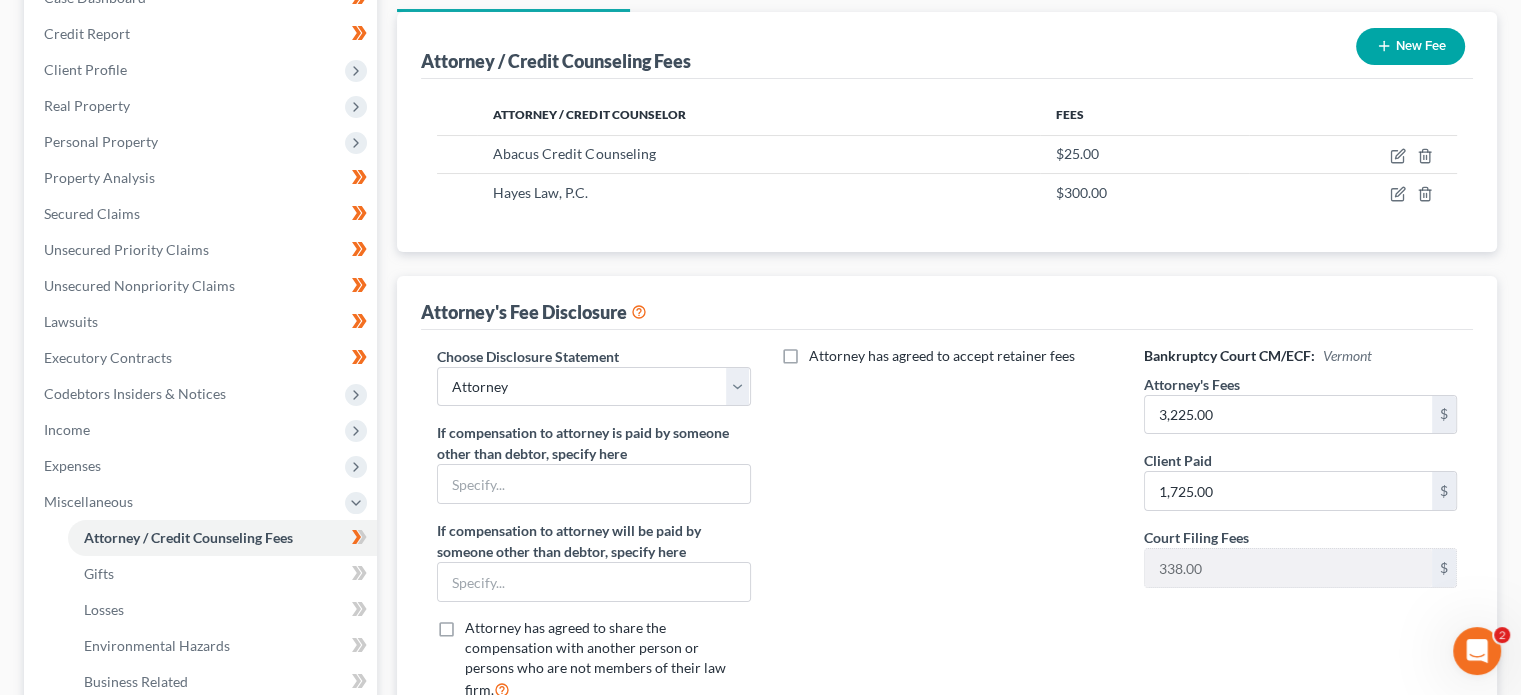 scroll, scrollTop: 291, scrollLeft: 0, axis: vertical 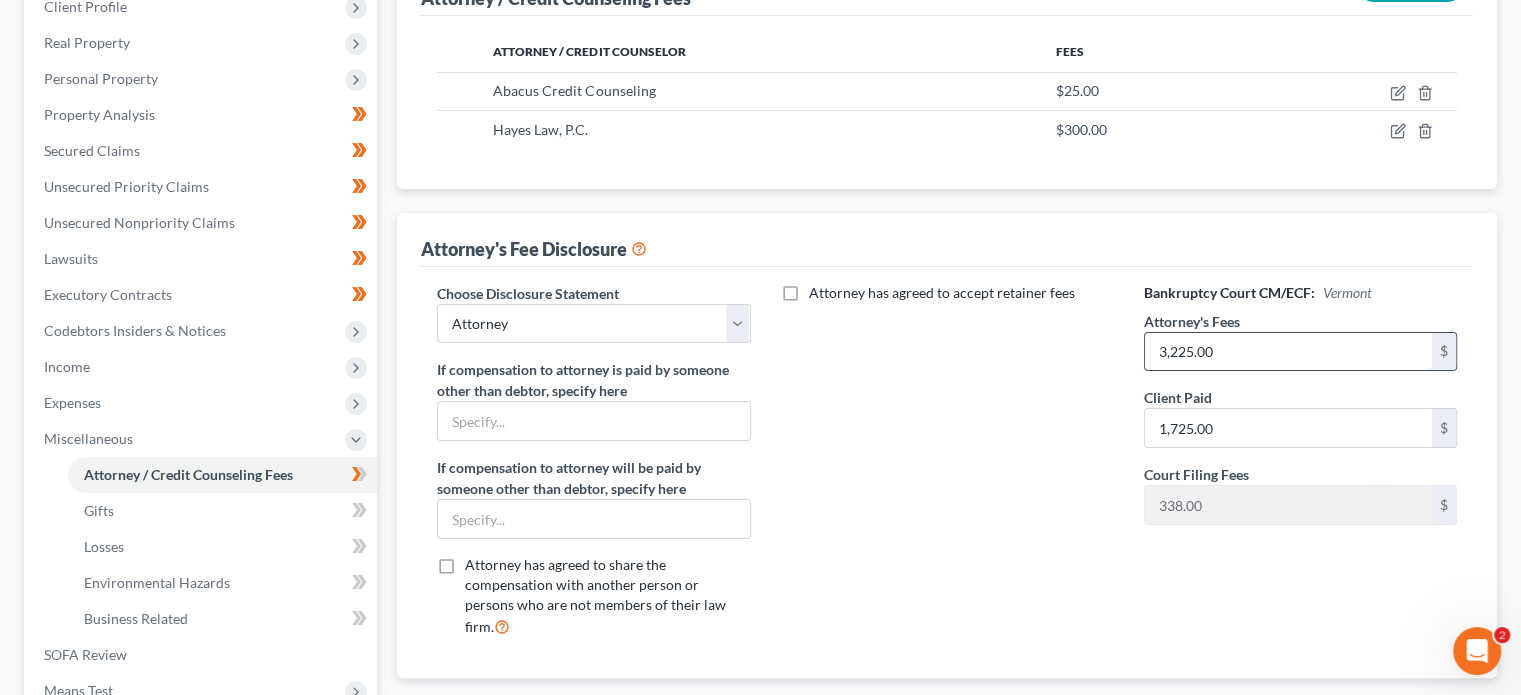click on "3,225.00" at bounding box center (1288, 352) 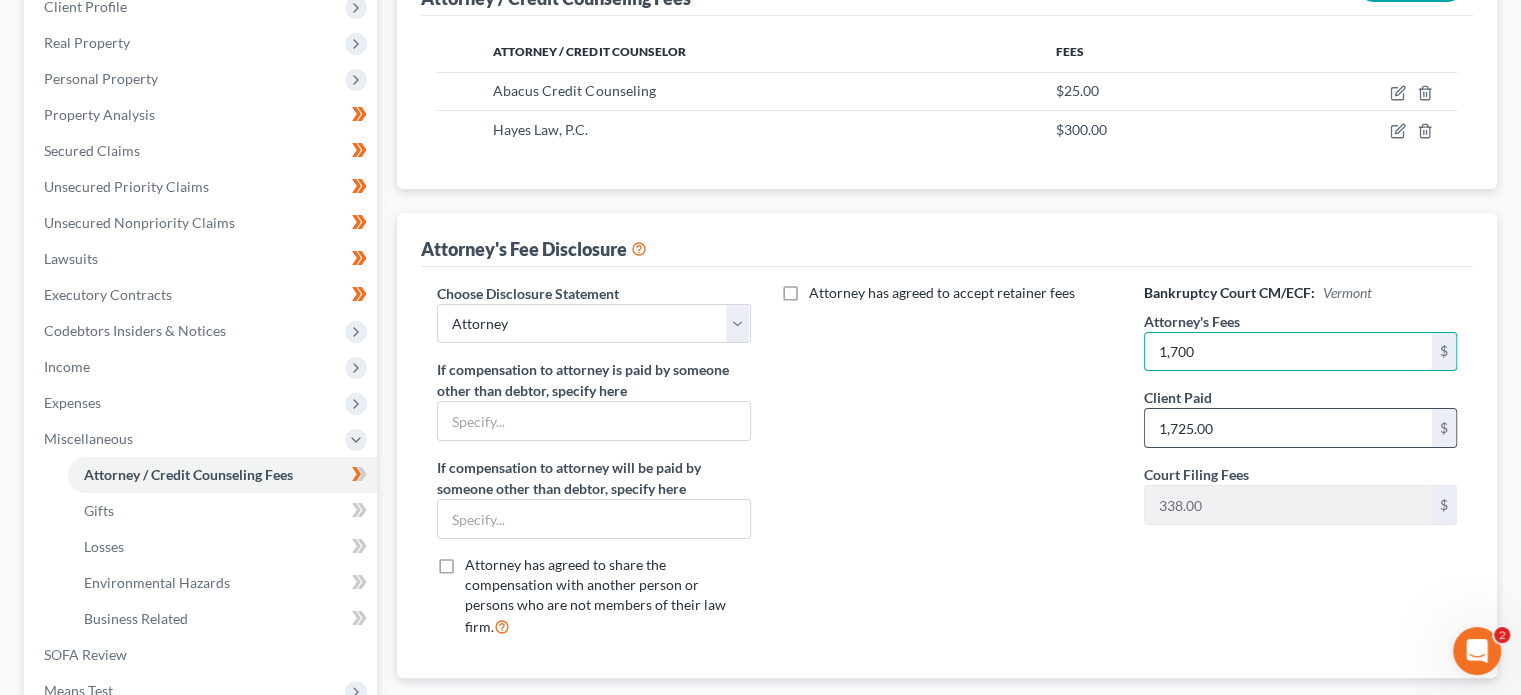 type on "1,700" 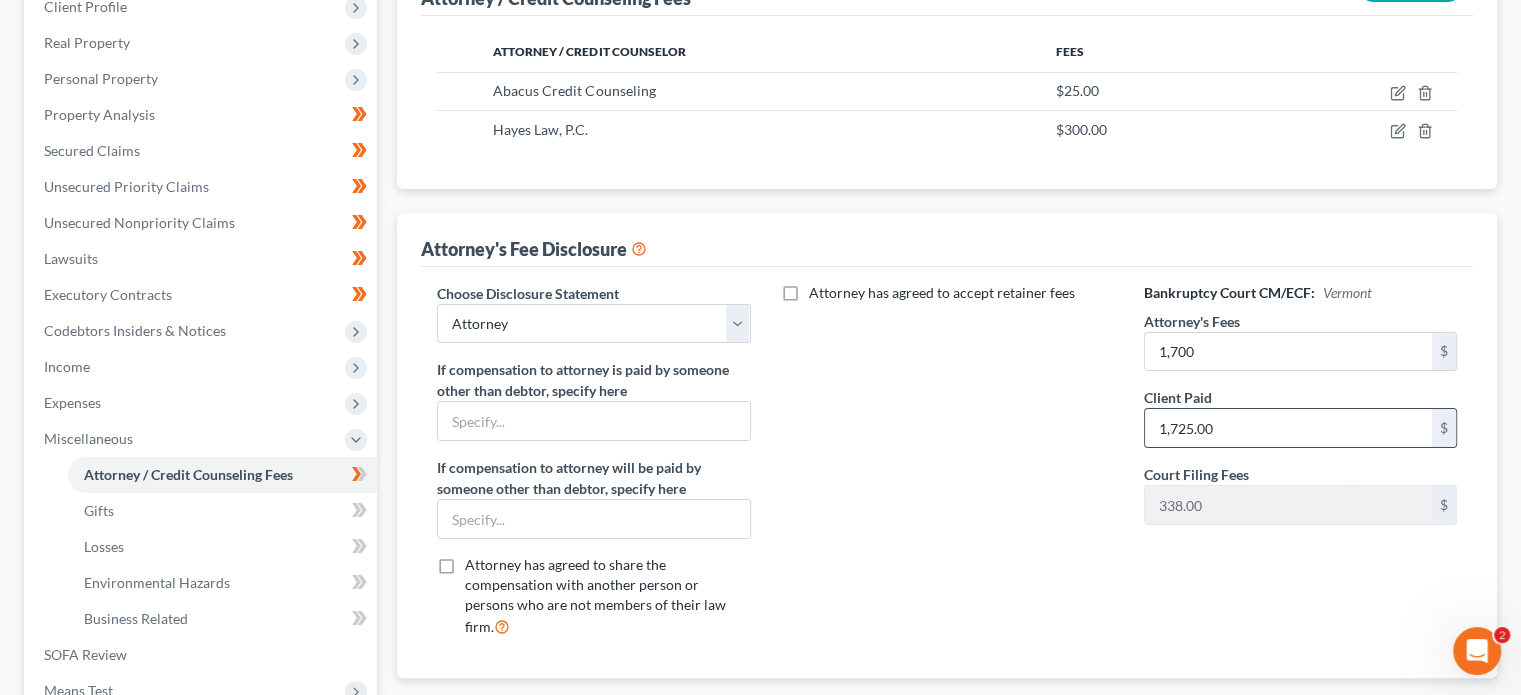 click on "1,725.00" at bounding box center (1288, 428) 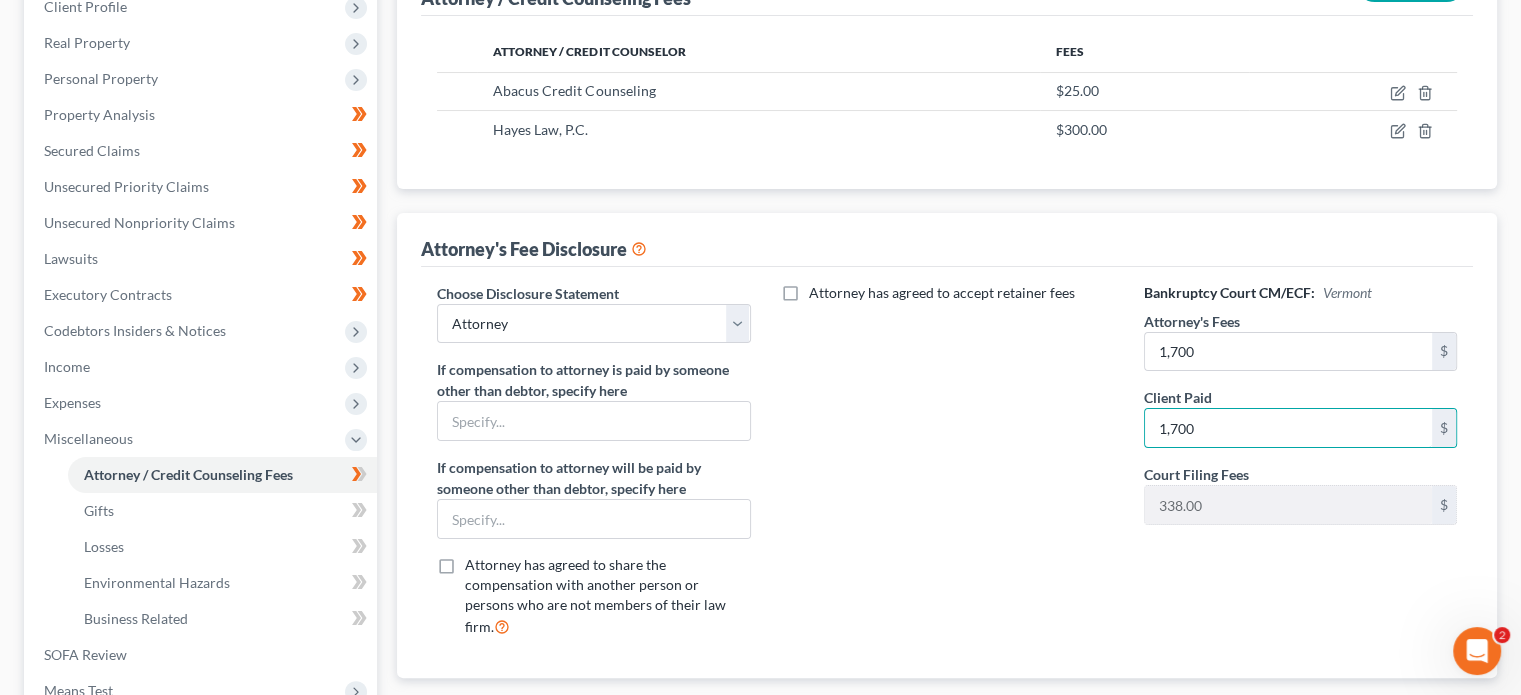 type on "1,700" 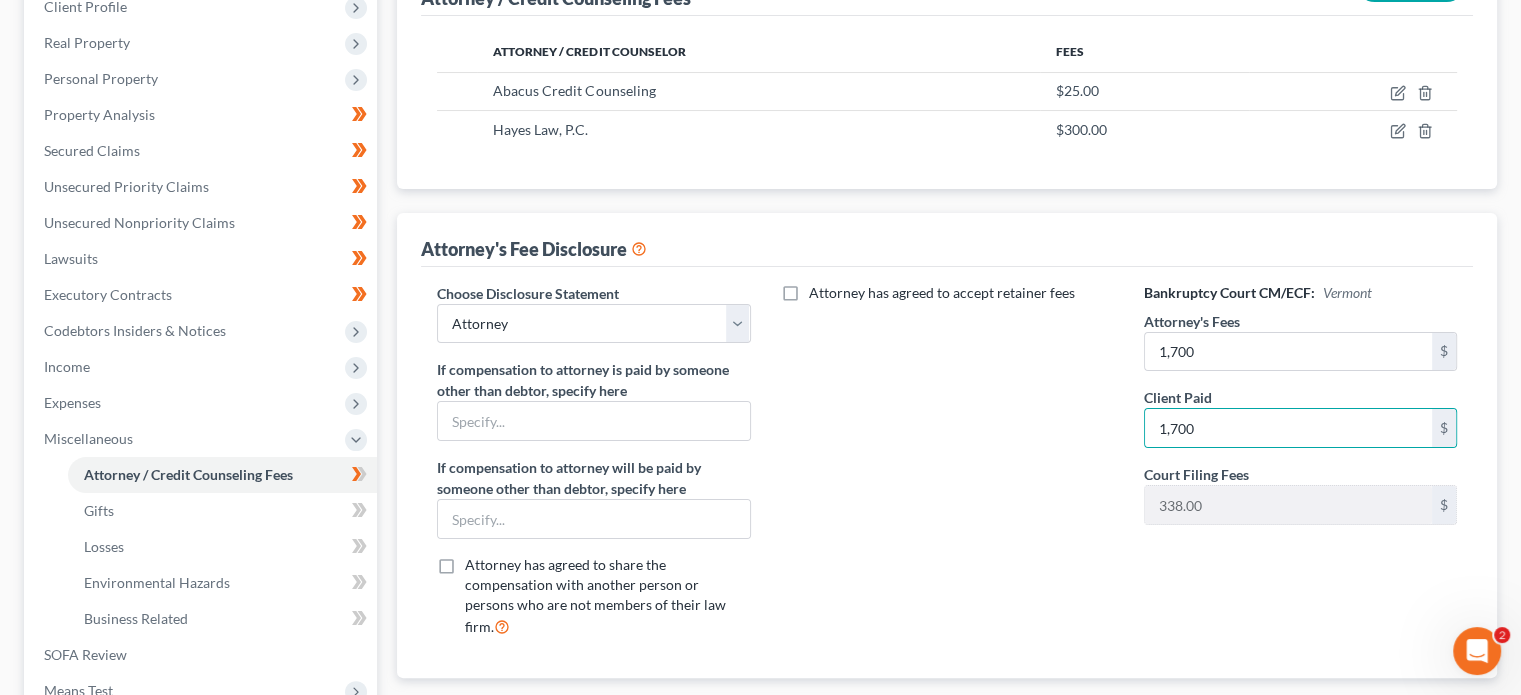 click on "Attorney has agreed to accept retainer fees" at bounding box center [947, 468] 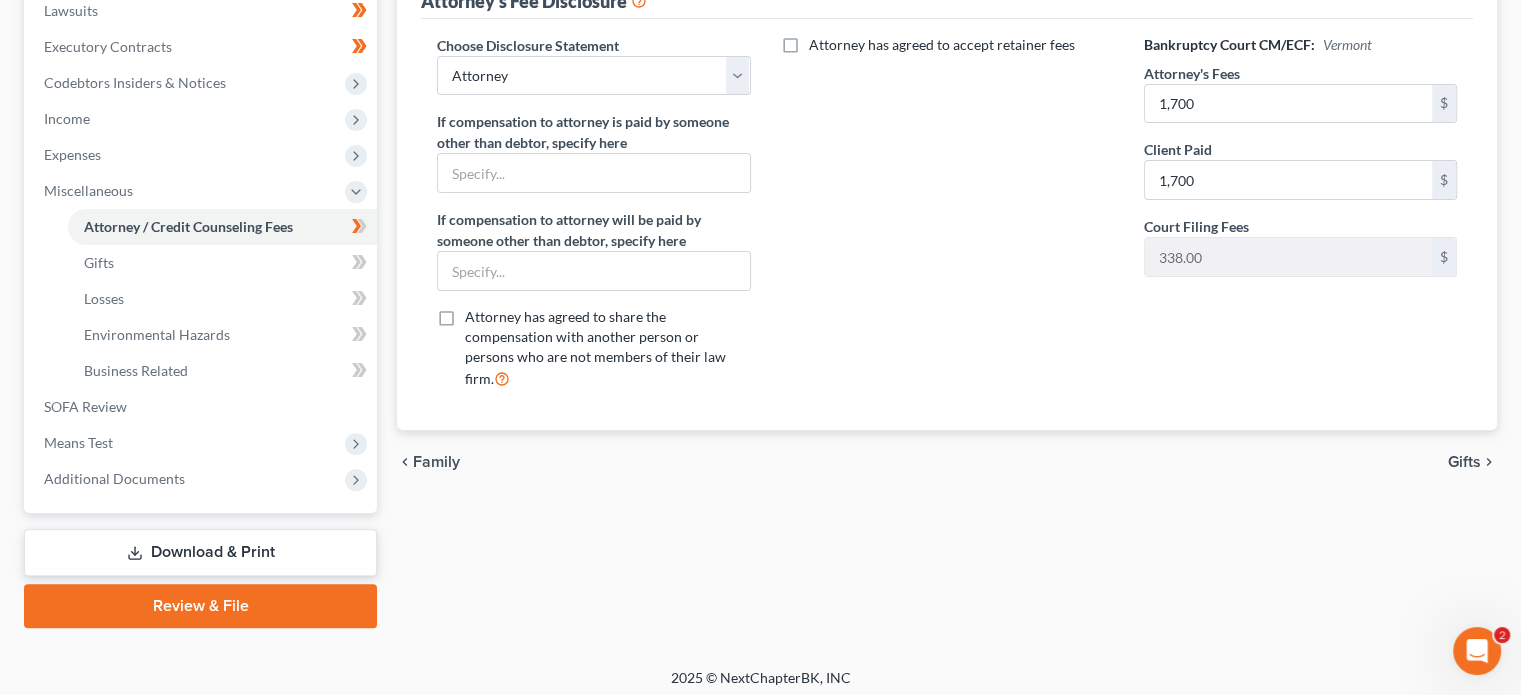 scroll, scrollTop: 538, scrollLeft: 0, axis: vertical 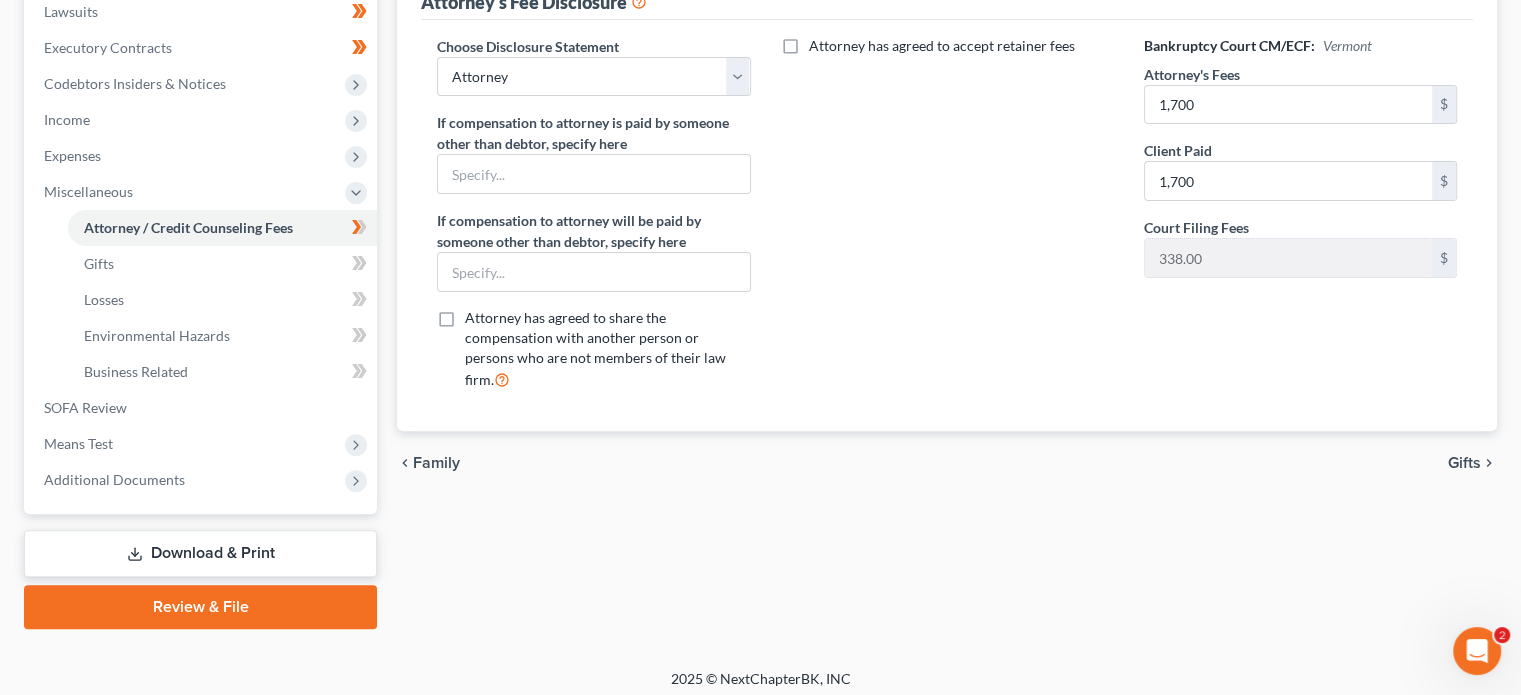 click on "Gifts" at bounding box center [1464, 463] 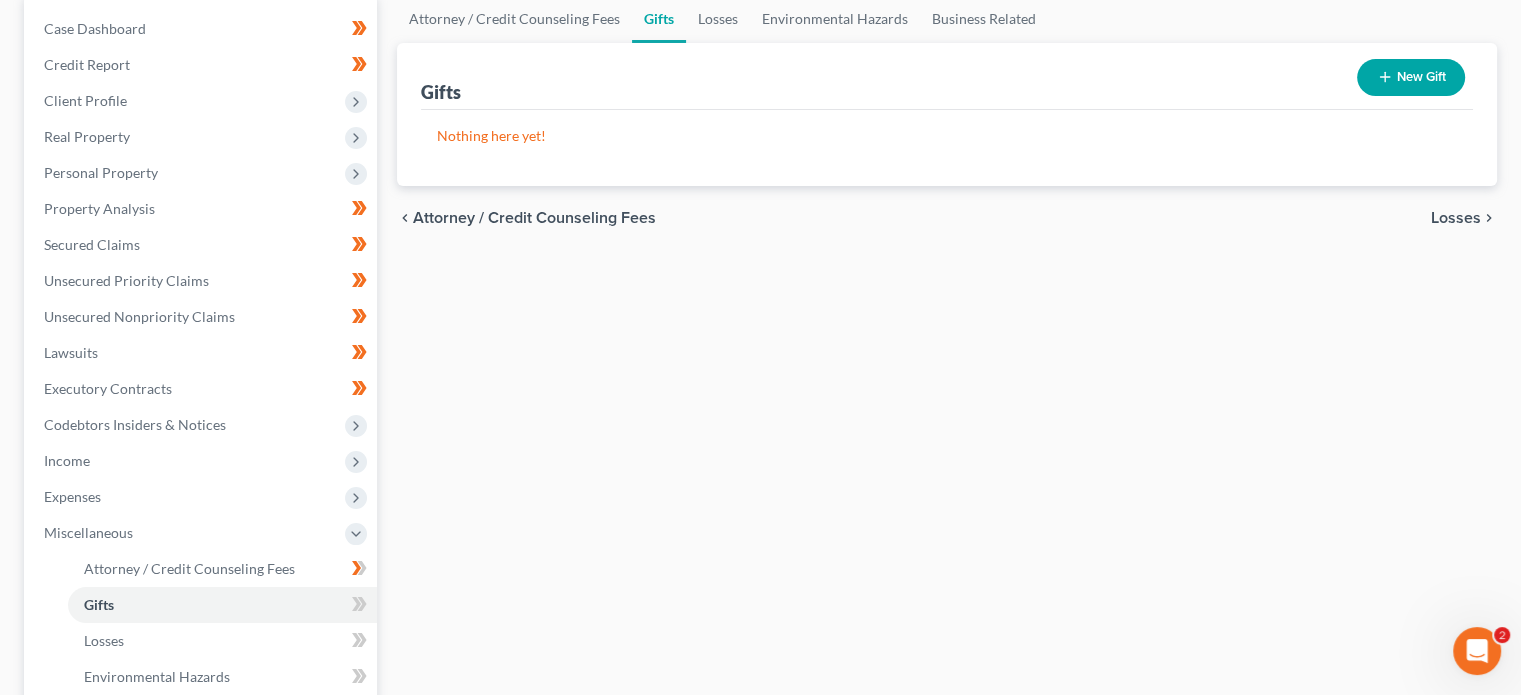 scroll, scrollTop: 0, scrollLeft: 0, axis: both 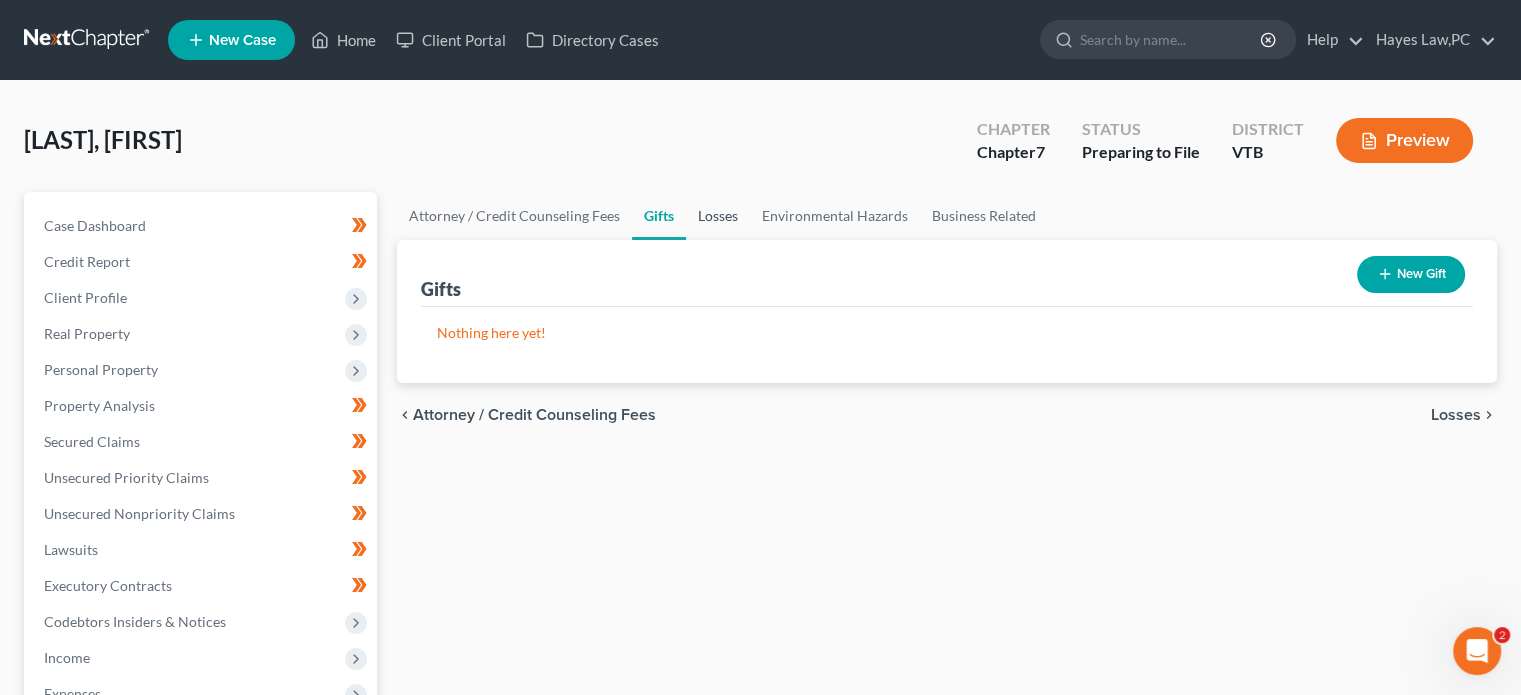 click on "Losses" at bounding box center [718, 216] 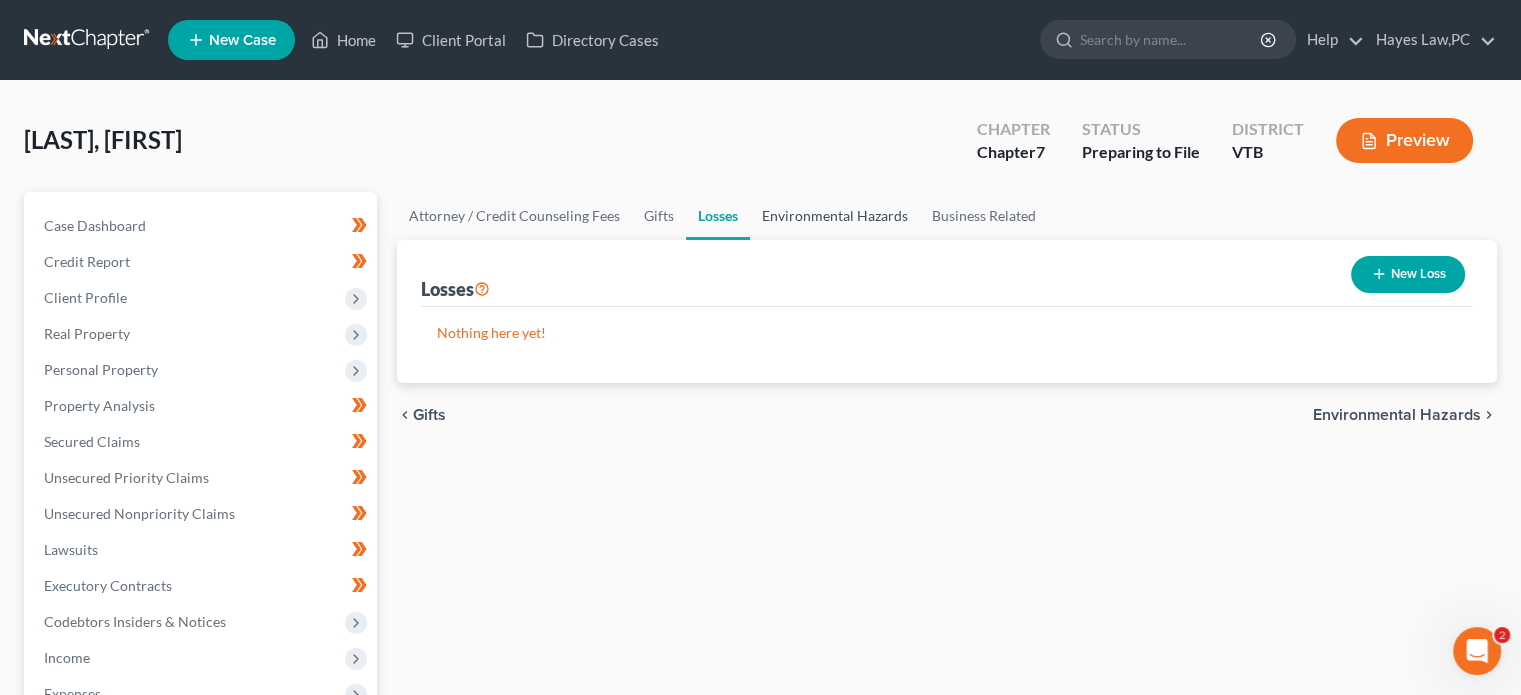 click on "Environmental Hazards" at bounding box center (835, 216) 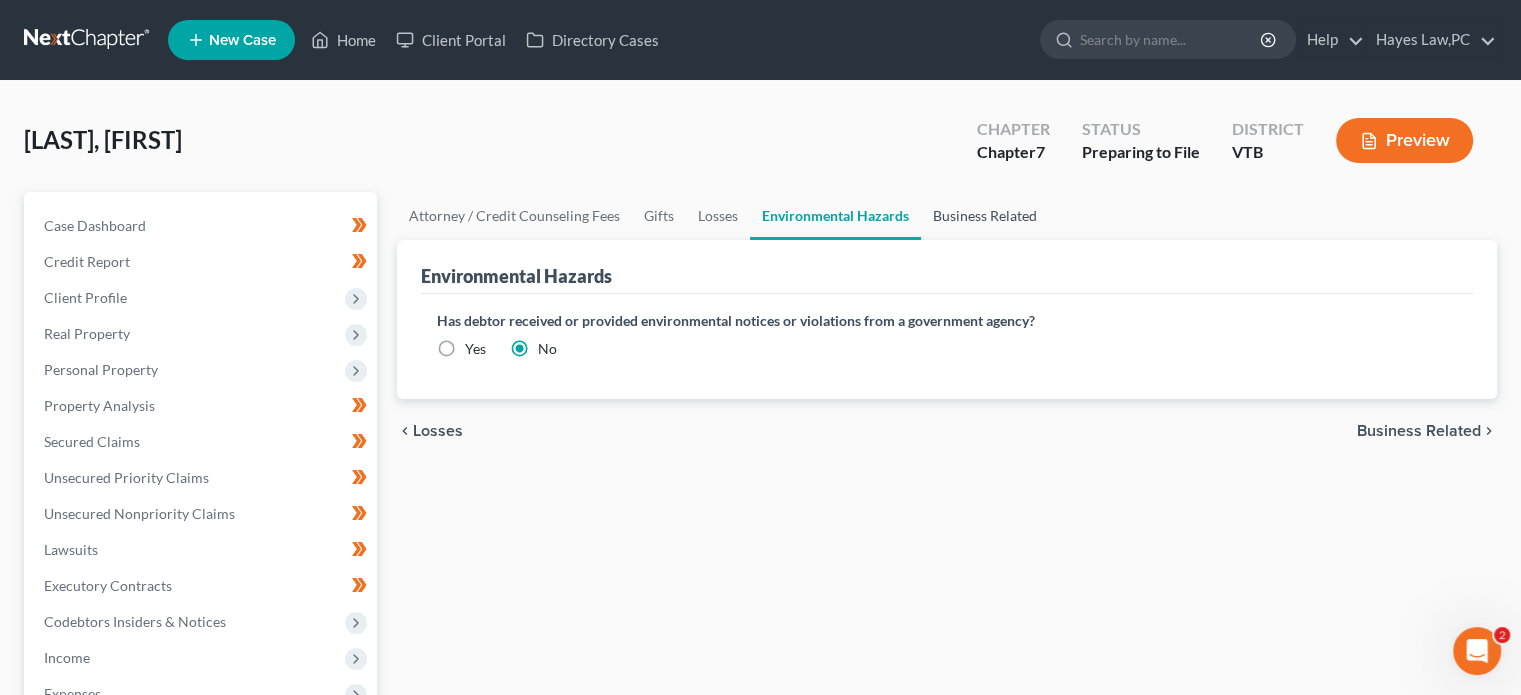 click on "Business Related" at bounding box center (985, 216) 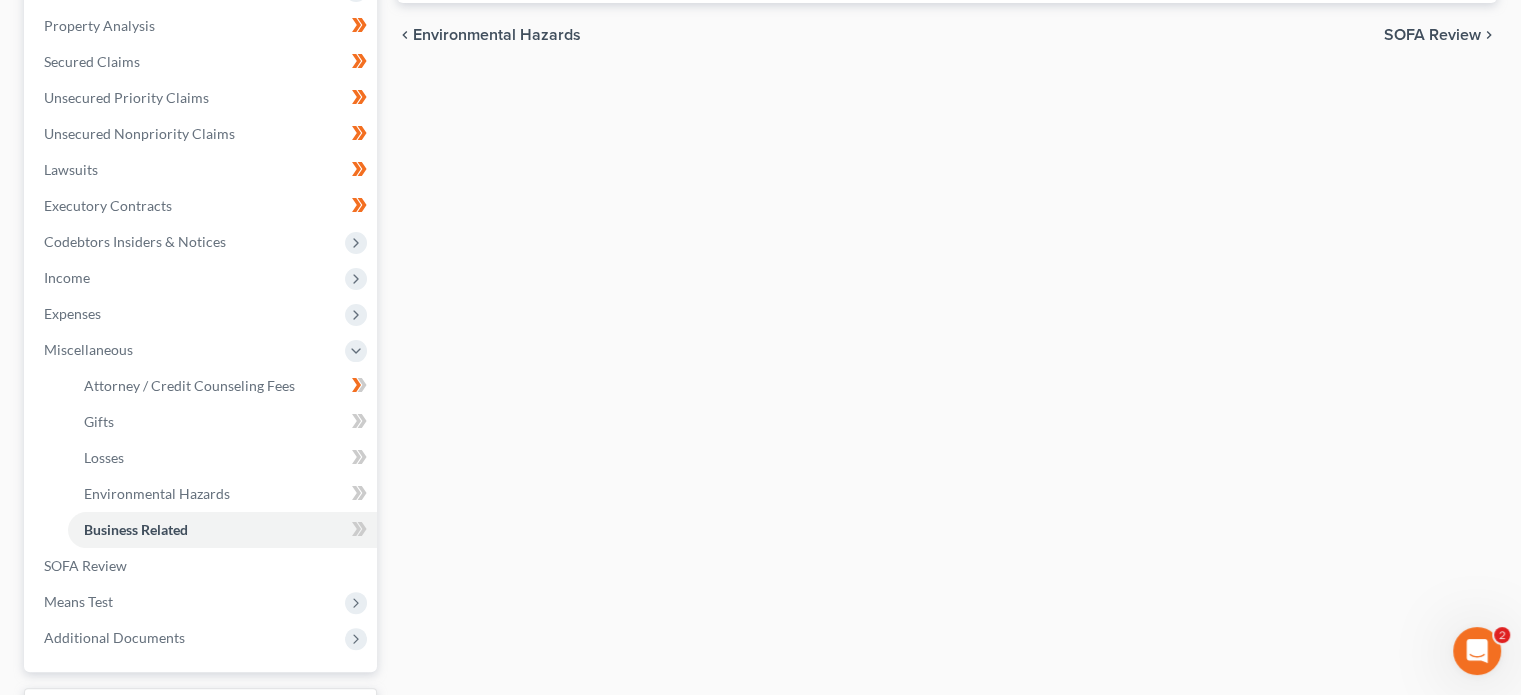 scroll, scrollTop: 382, scrollLeft: 0, axis: vertical 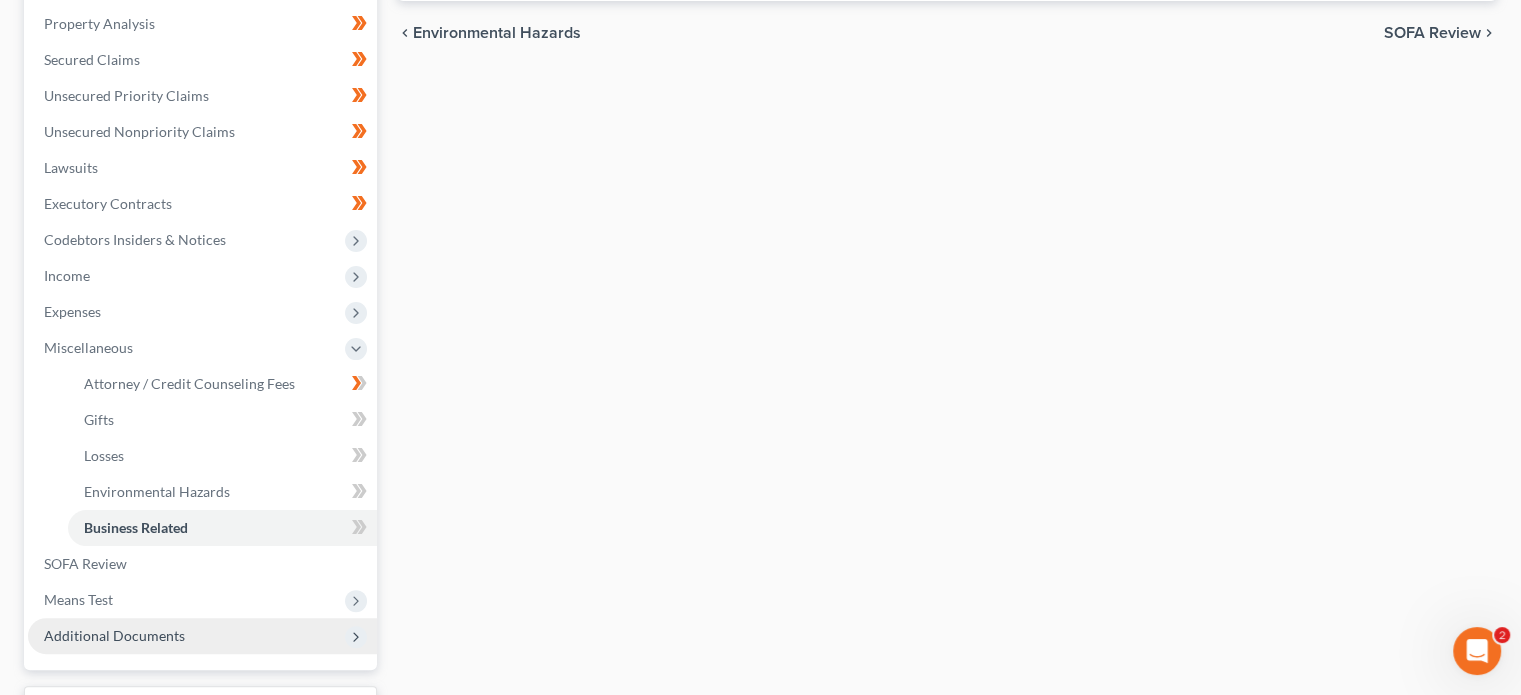 click on "Additional Documents" at bounding box center (202, 636) 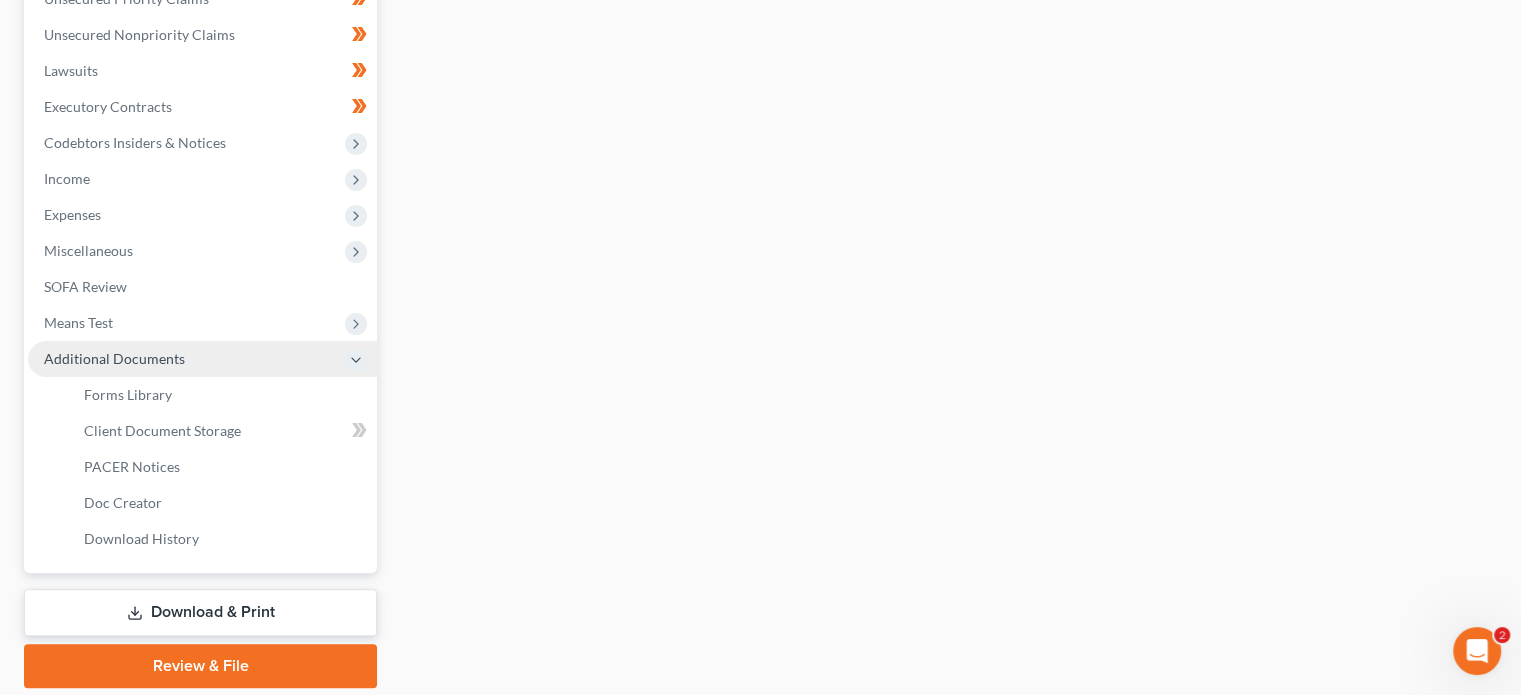 scroll, scrollTop: 480, scrollLeft: 0, axis: vertical 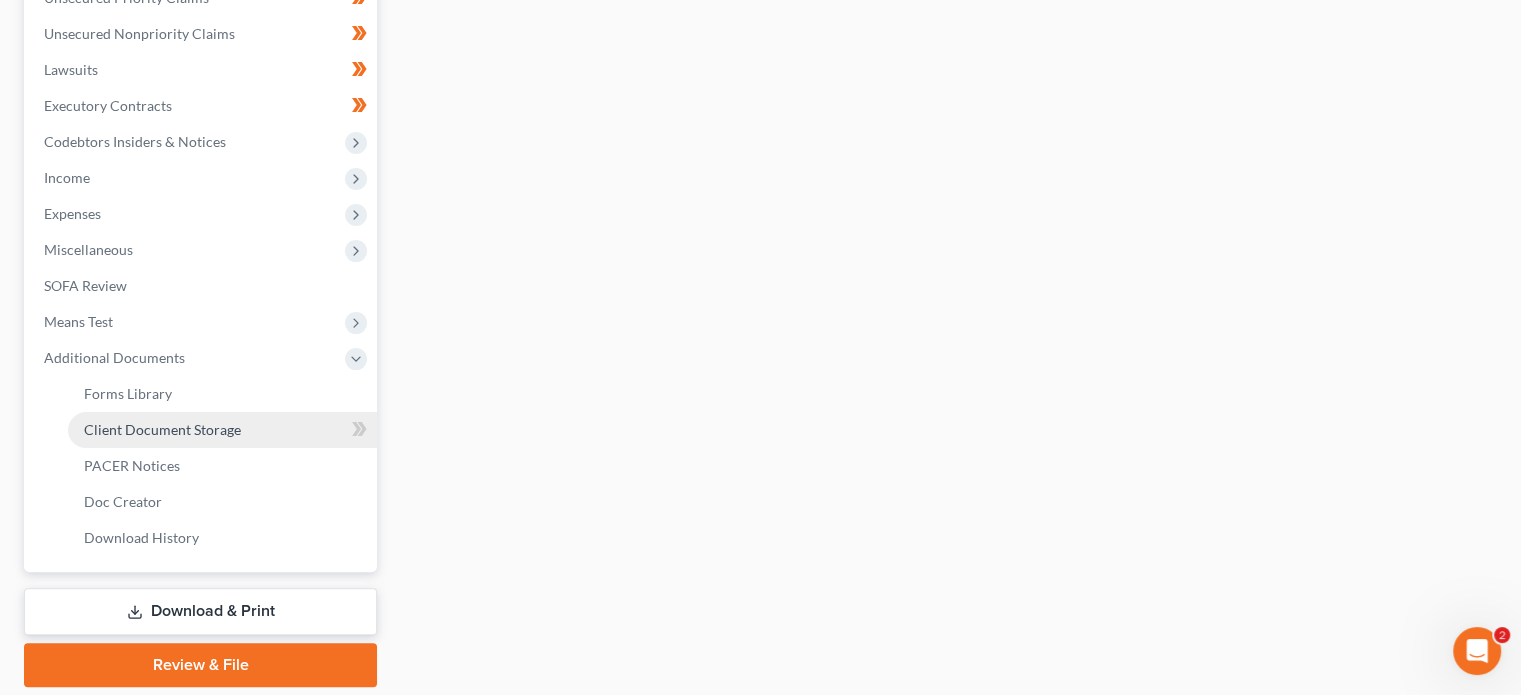 click on "Client Document Storage" at bounding box center [222, 430] 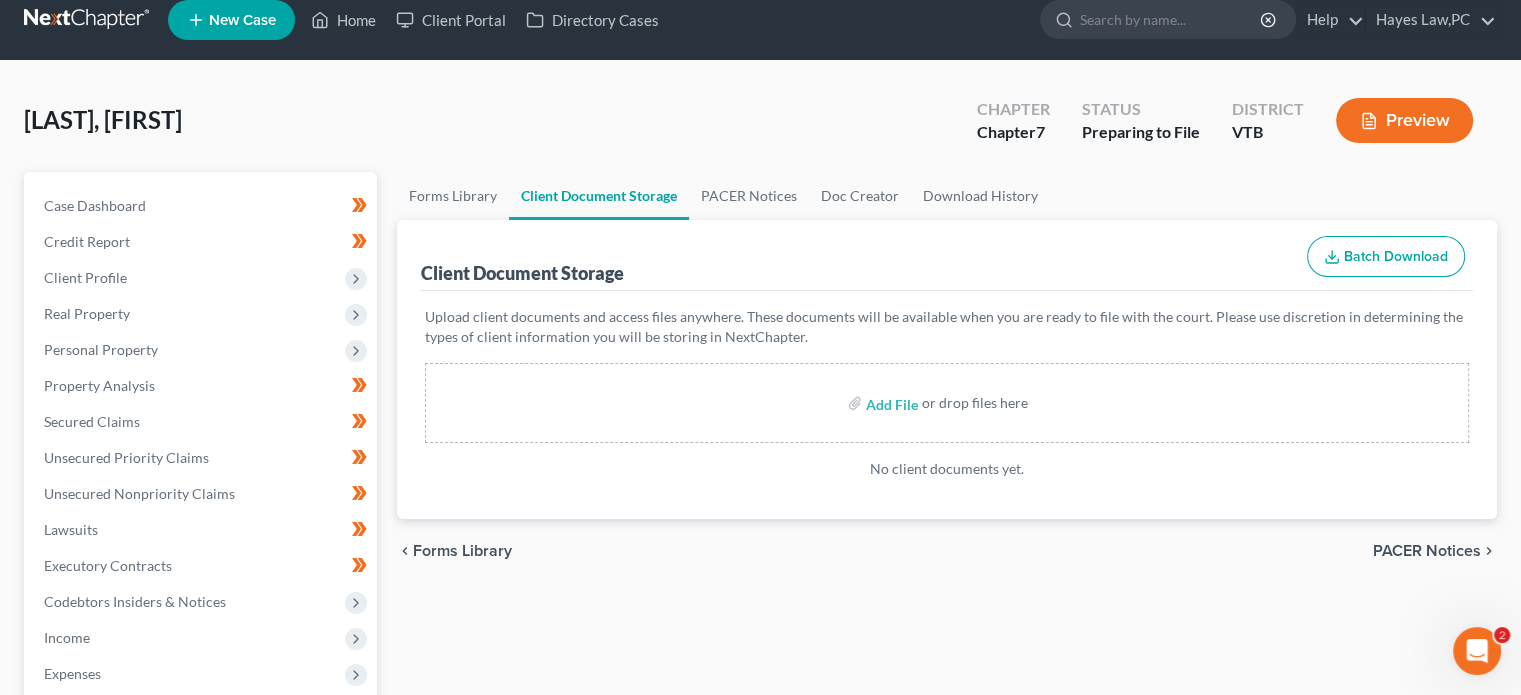 scroll, scrollTop: 0, scrollLeft: 0, axis: both 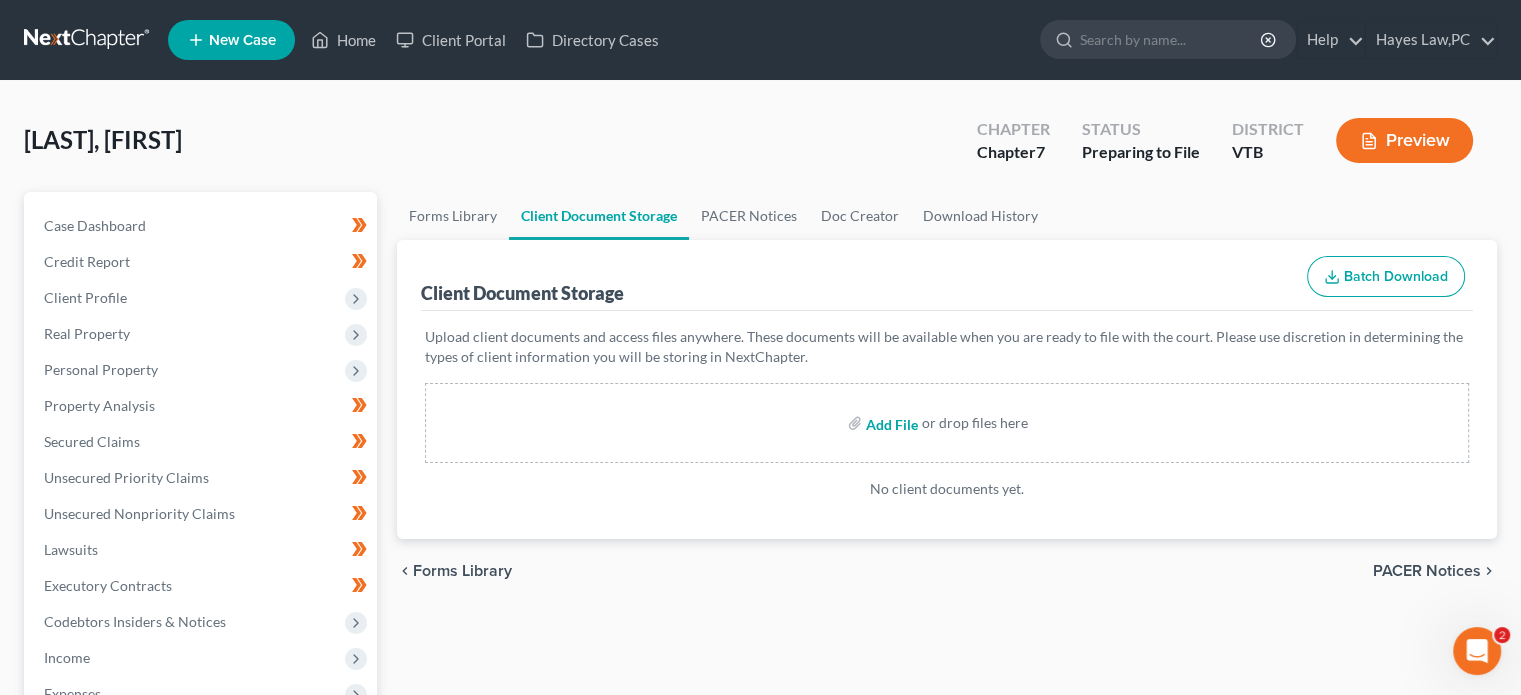 click at bounding box center [890, 423] 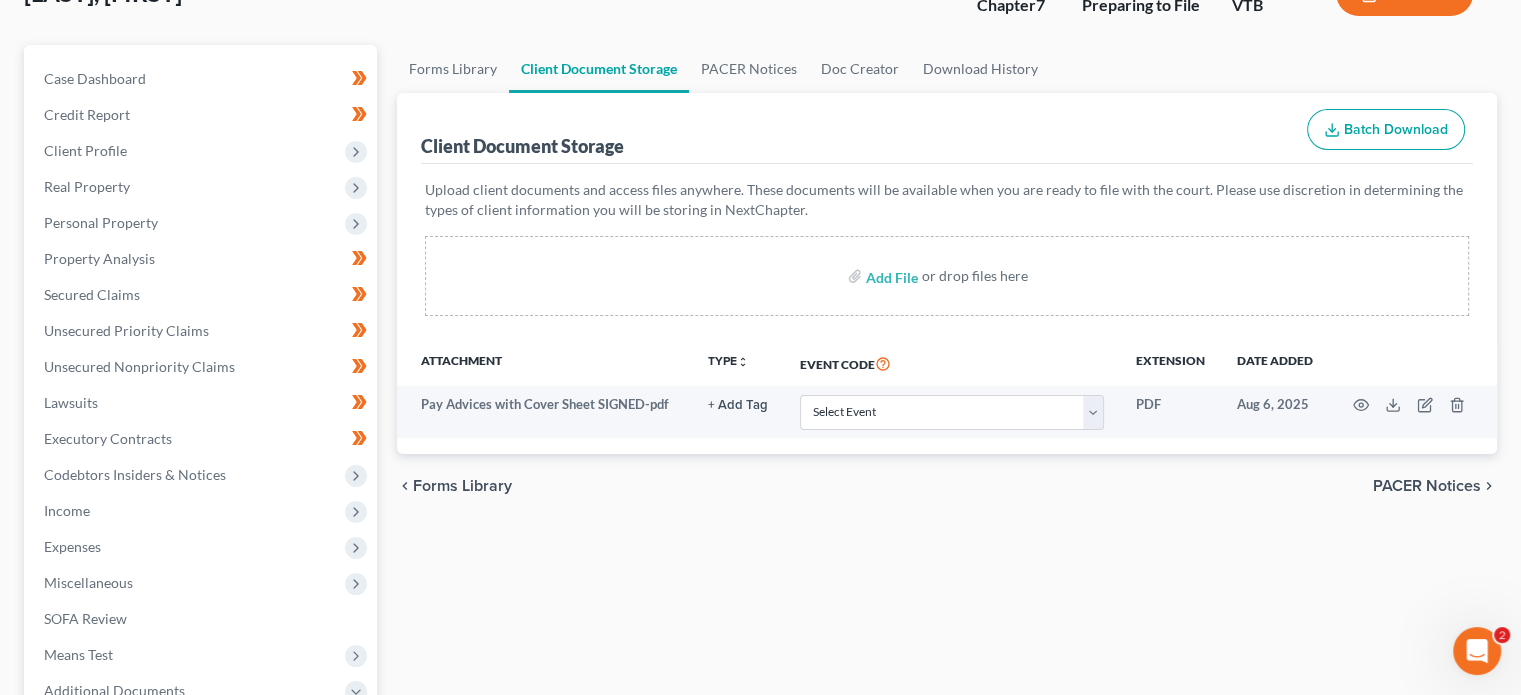 scroll, scrollTop: 148, scrollLeft: 0, axis: vertical 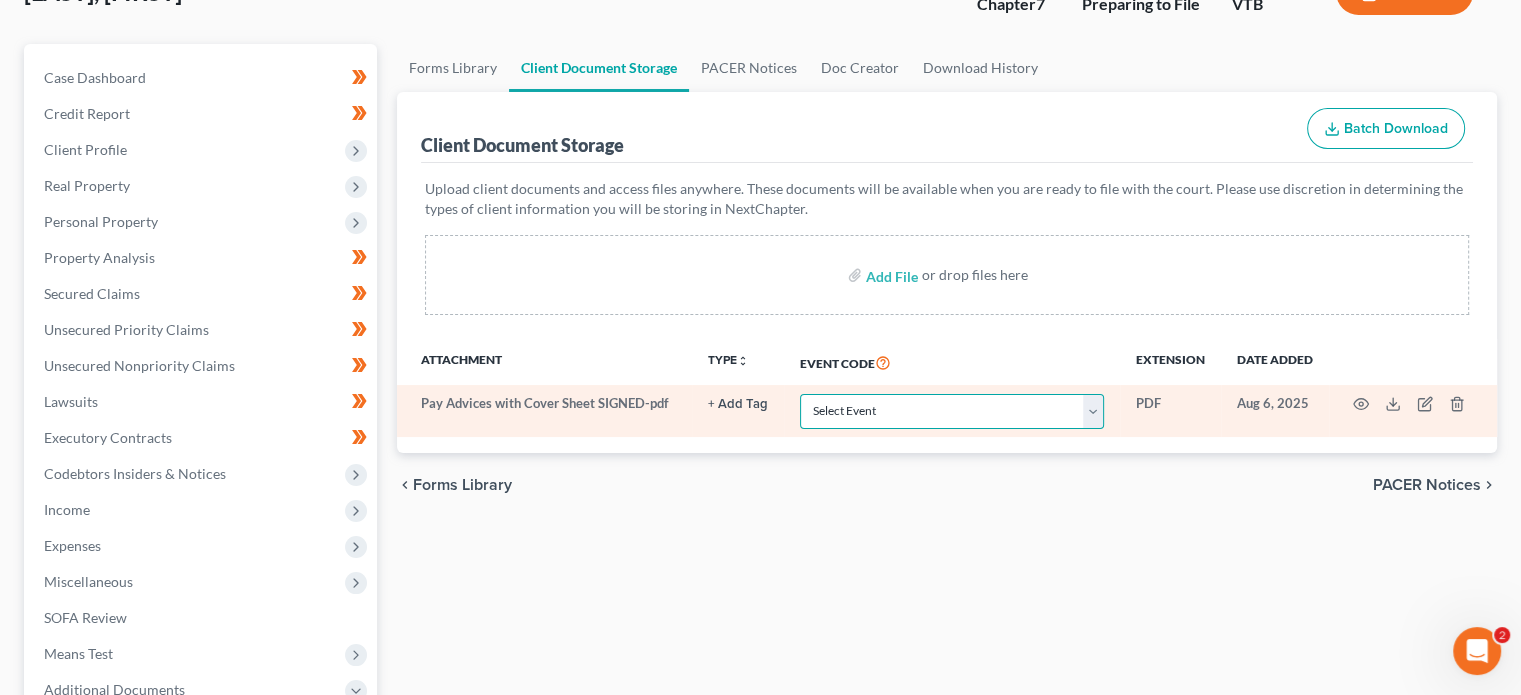click on "Select Event 20 Largest Unsecured Creditors All Schedules and Statements Amended Schedules/Amended Master Mailing List Application to Have the Filing Fee Waived Certificate of Credit Counseling Certificate of Service Chapter 11 Statement of Current Monthly Income Form 122B Chapter 13 Plan Chapter 7 Means Test Calculation Form 122A-2 Chapter 7 Statement of Your Current Monthly Income Form 122A-1 Creditor Request for Notices Debtor Electronic Noticing Debtor's Demand for Documents from Creditor Declaration About Individual Debtors Schedules Declaration Re: Electronic Filing w/ NEF attached Declaration Under Penalty of Perjury Disclosure of Compensation of Attorney for Debtor Equity Security Holders Exhibit Form 22 - Statement of Current Monthly Income Form 423 - Financial Management Course Certificate Initial Statement of Eviction Judgment (Form 101A) Master Service List Notice of Appearance and Request for Notice (Paperless) Notice of Change of Address Operating Report Pay Stubs/Advices with Cover Sheet" at bounding box center (952, 411) 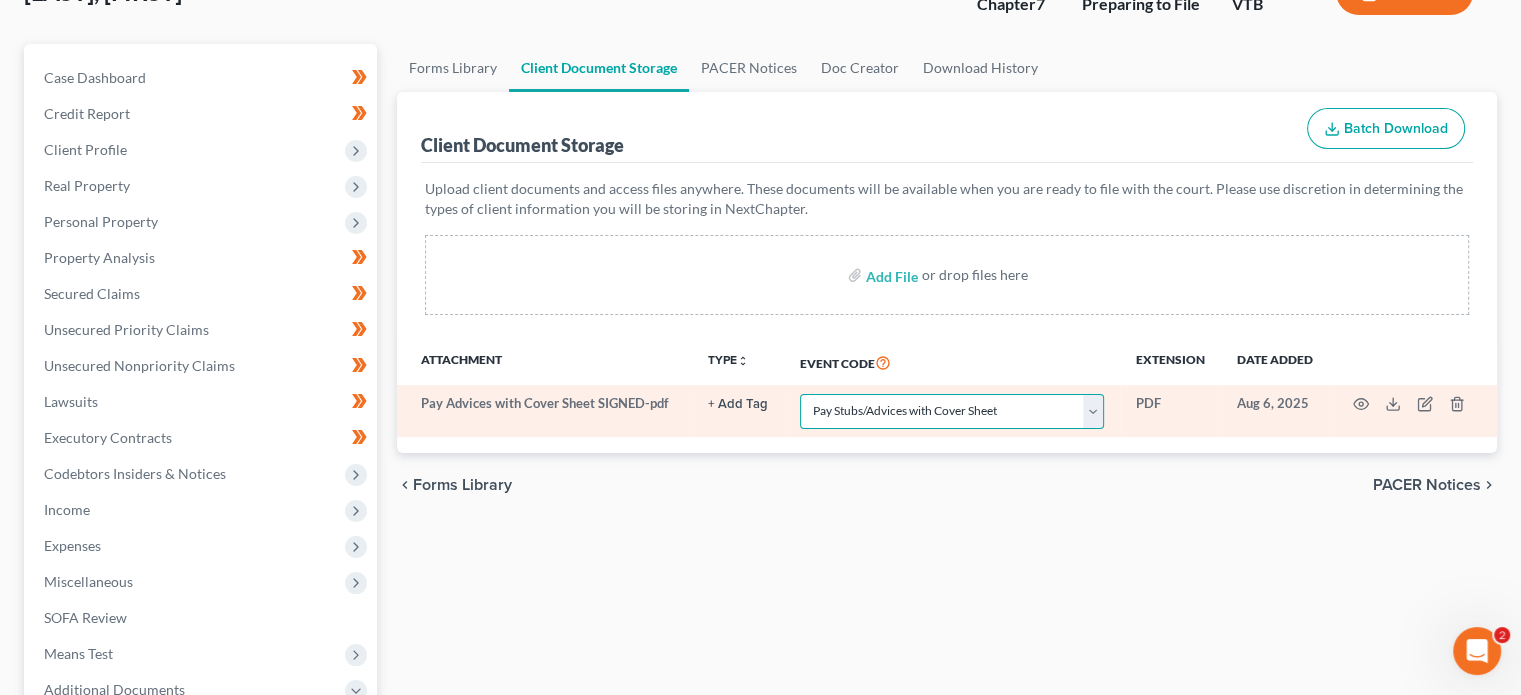 click on "Select Event 20 Largest Unsecured Creditors All Schedules and Statements Amended Schedules/Amended Master Mailing List Application to Have the Filing Fee Waived Certificate of Credit Counseling Certificate of Service Chapter 11 Statement of Current Monthly Income Form 122B Chapter 13 Plan Chapter 7 Means Test Calculation Form 122A-2 Chapter 7 Statement of Your Current Monthly Income Form 122A-1 Creditor Request for Notices Debtor Electronic Noticing Debtor's Demand for Documents from Creditor Declaration About Individual Debtors Schedules Declaration Re: Electronic Filing w/ NEF attached Declaration Under Penalty of Perjury Disclosure of Compensation of Attorney for Debtor Equity Security Holders Exhibit Form 22 - Statement of Current Monthly Income Form 423 - Financial Management Course Certificate Initial Statement of Eviction Judgment (Form 101A) Master Service List Notice of Appearance and Request for Notice (Paperless) Notice of Change of Address Operating Report Pay Stubs/Advices with Cover Sheet" at bounding box center [952, 411] 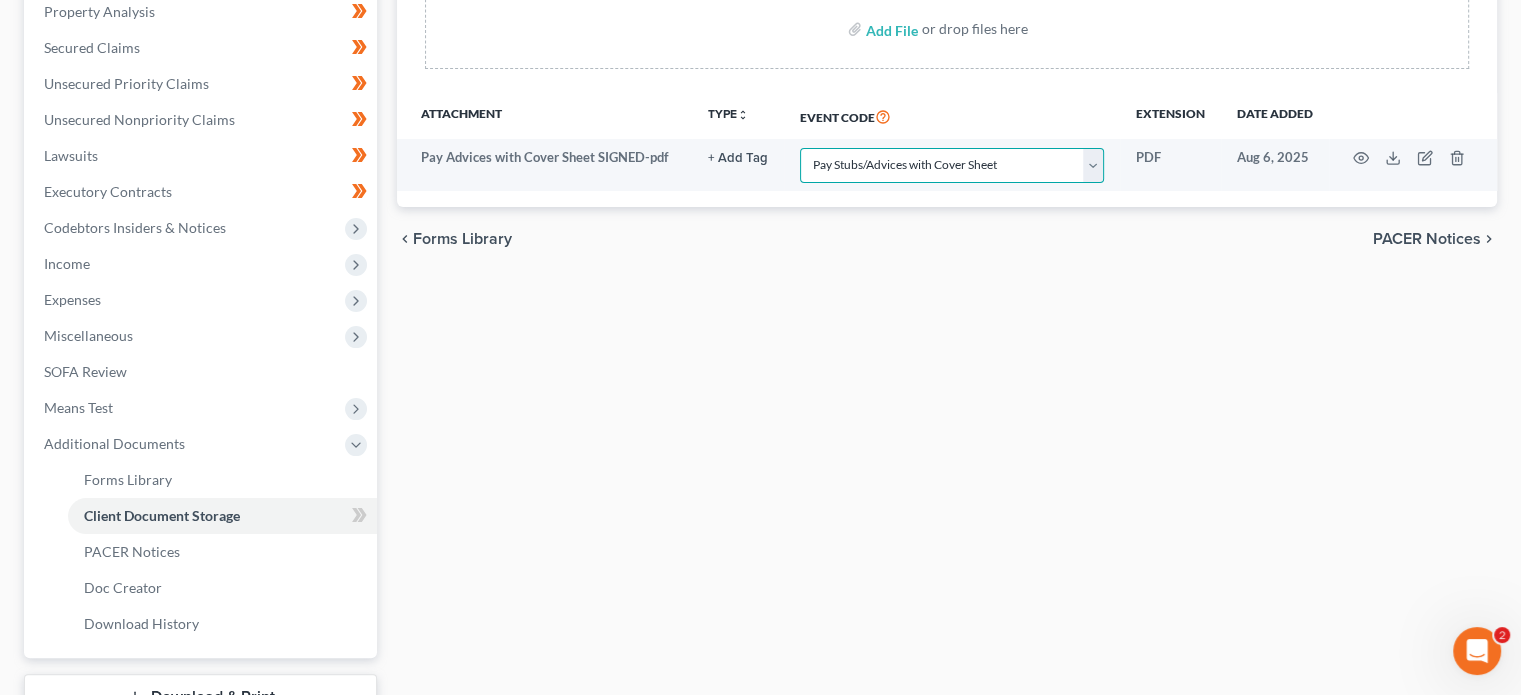 scroll, scrollTop: 395, scrollLeft: 0, axis: vertical 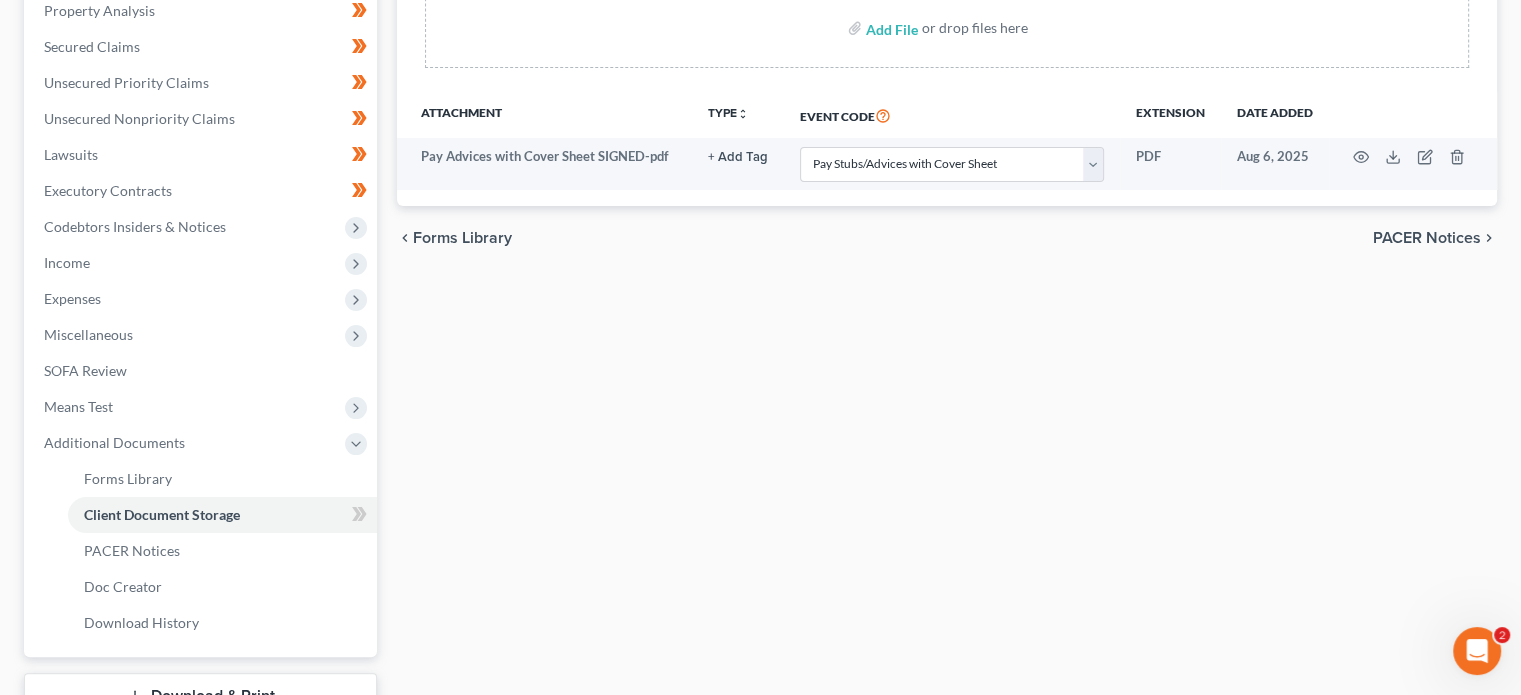 click on "Forms Library" at bounding box center (462, 238) 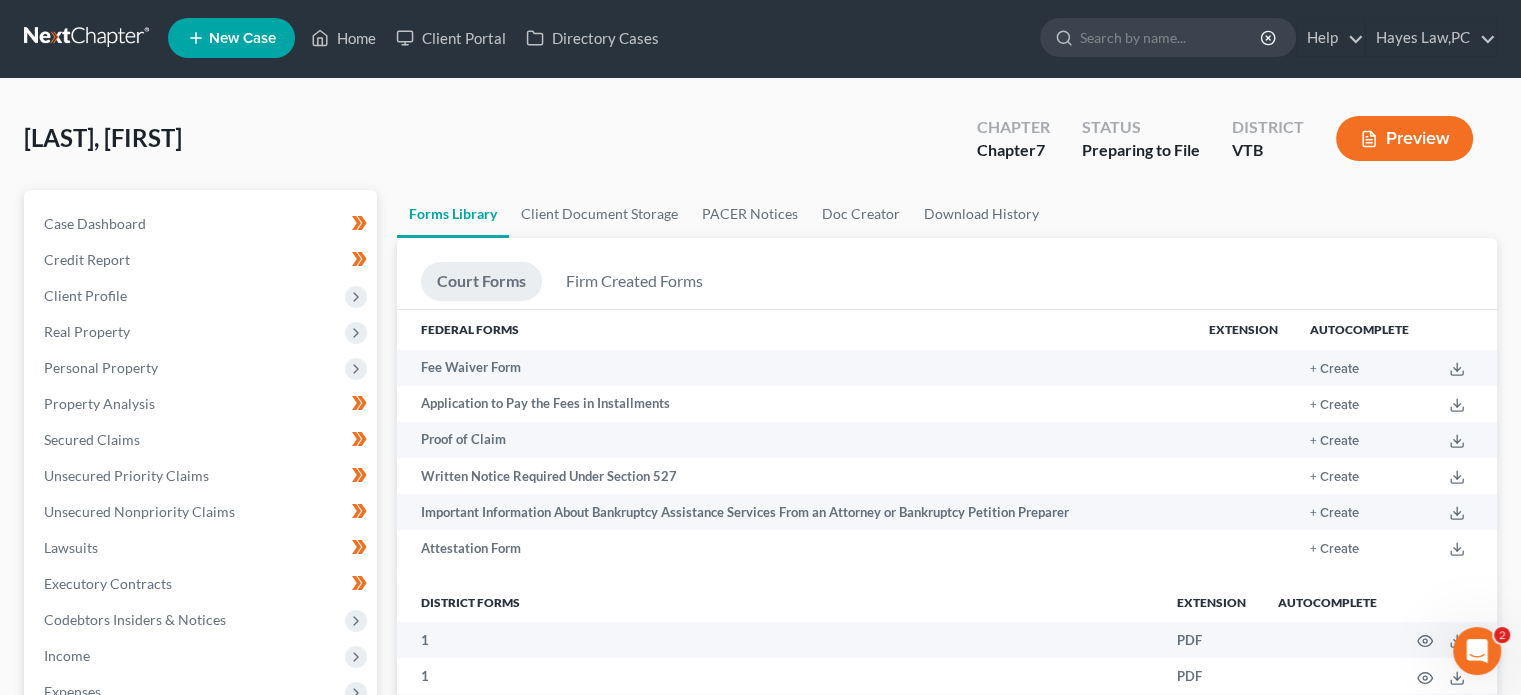 scroll, scrollTop: 0, scrollLeft: 0, axis: both 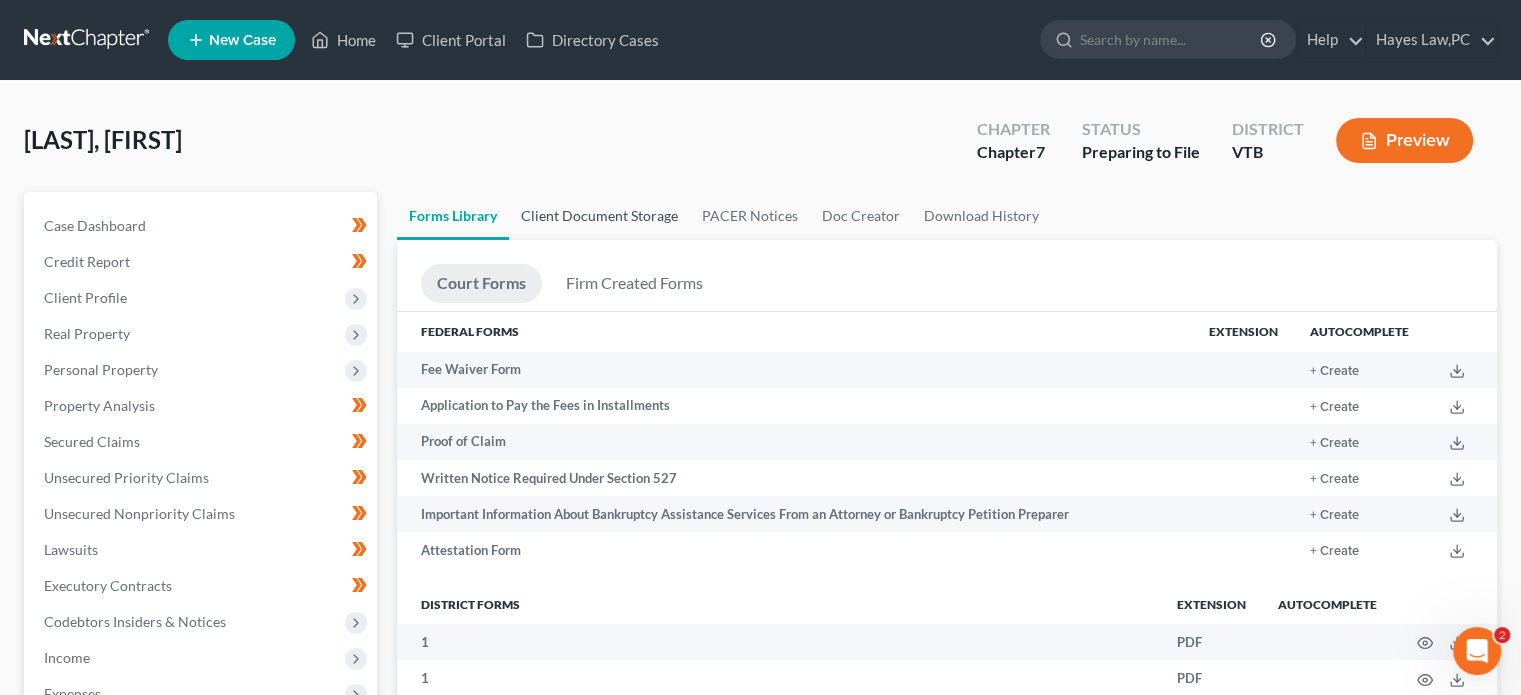 click on "Client Document Storage" at bounding box center (599, 216) 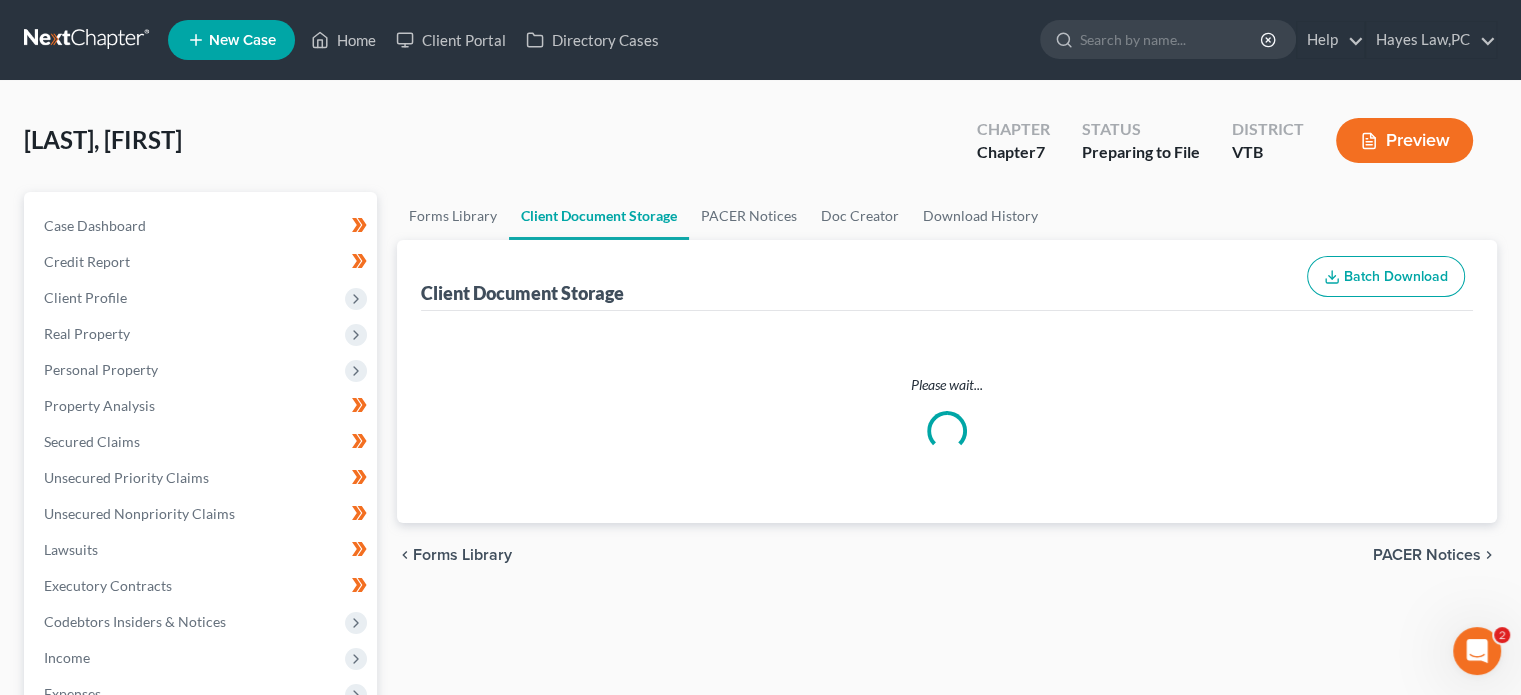 select on "27" 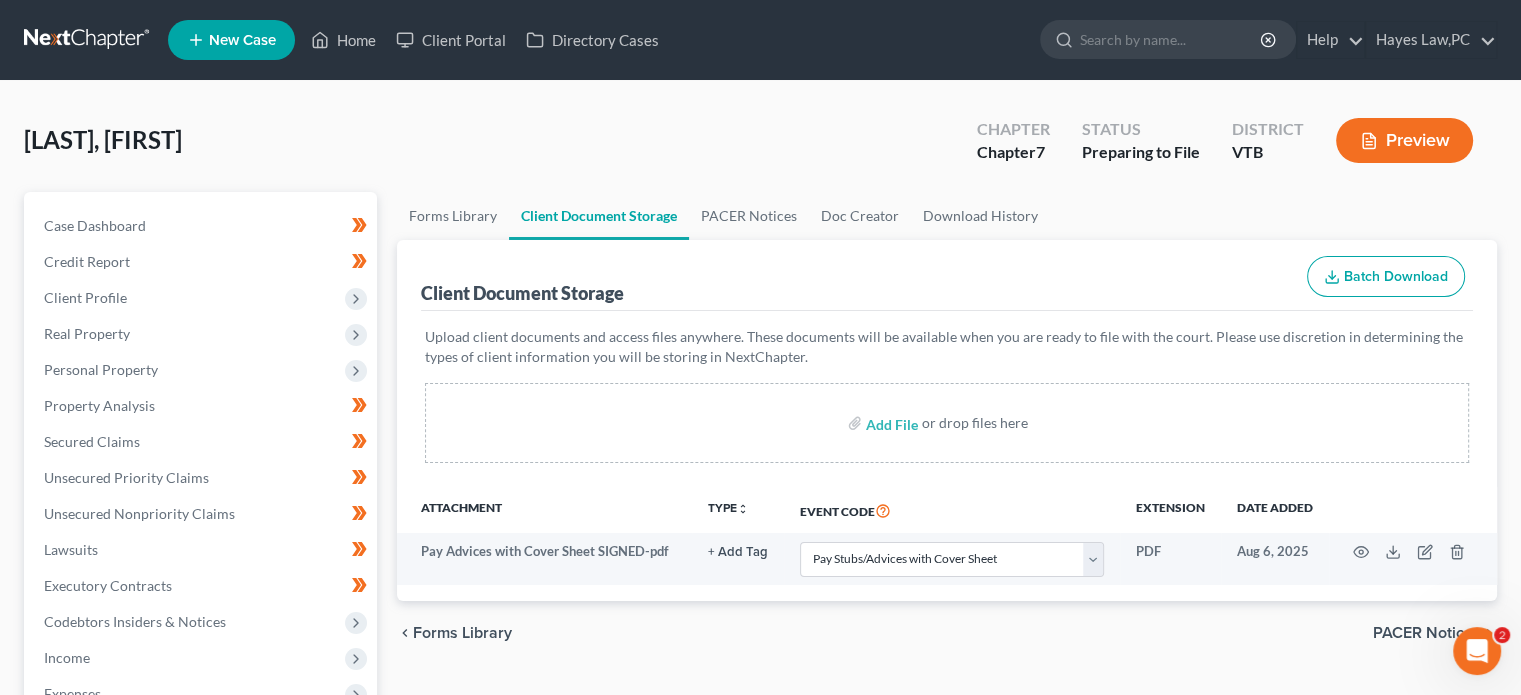 scroll, scrollTop: 84, scrollLeft: 0, axis: vertical 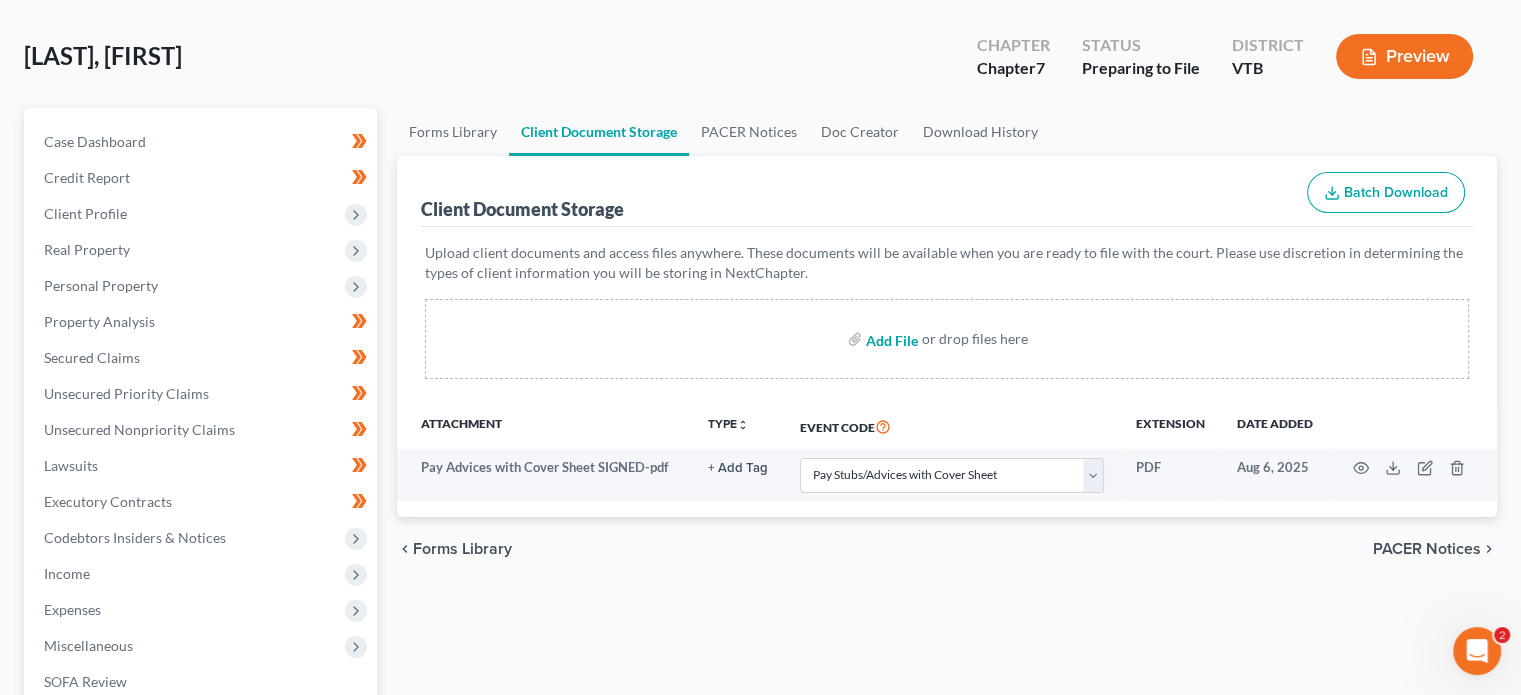 click at bounding box center [890, 339] 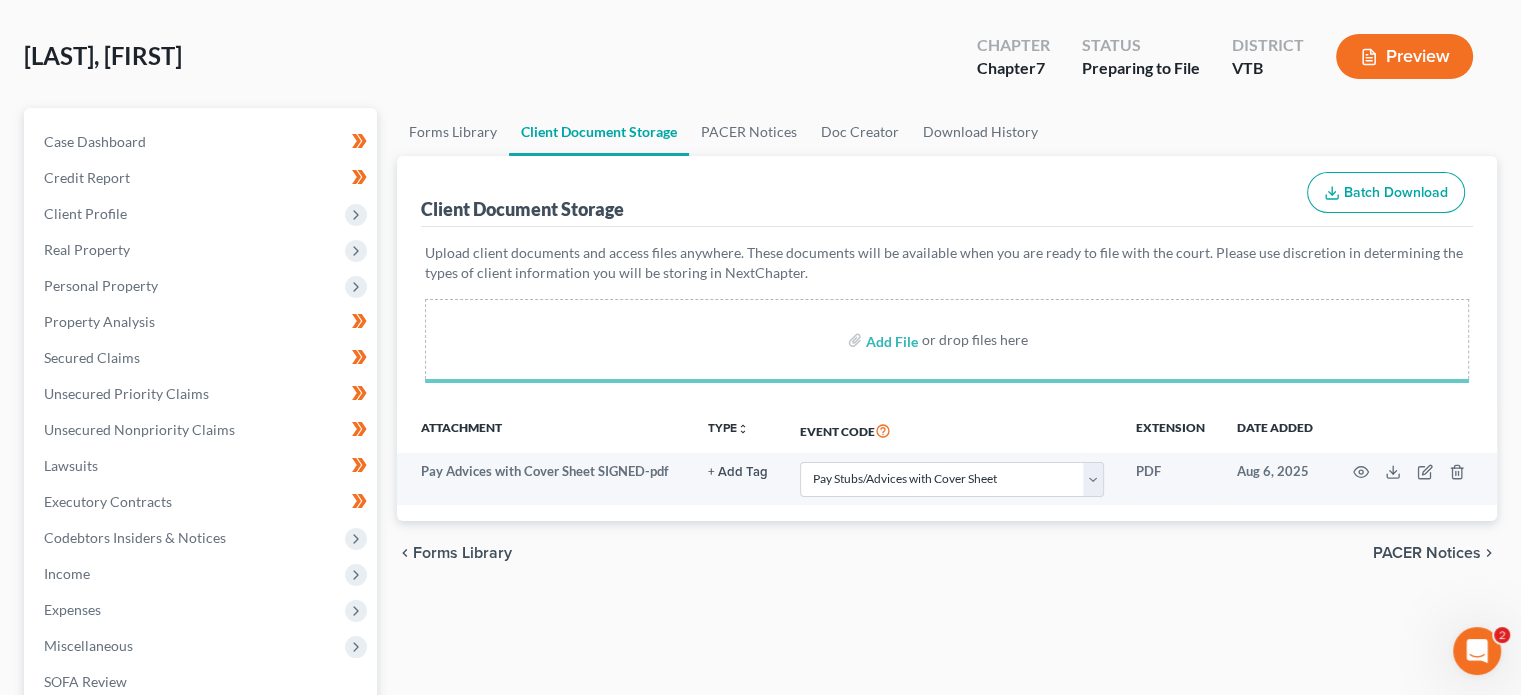 select on "27" 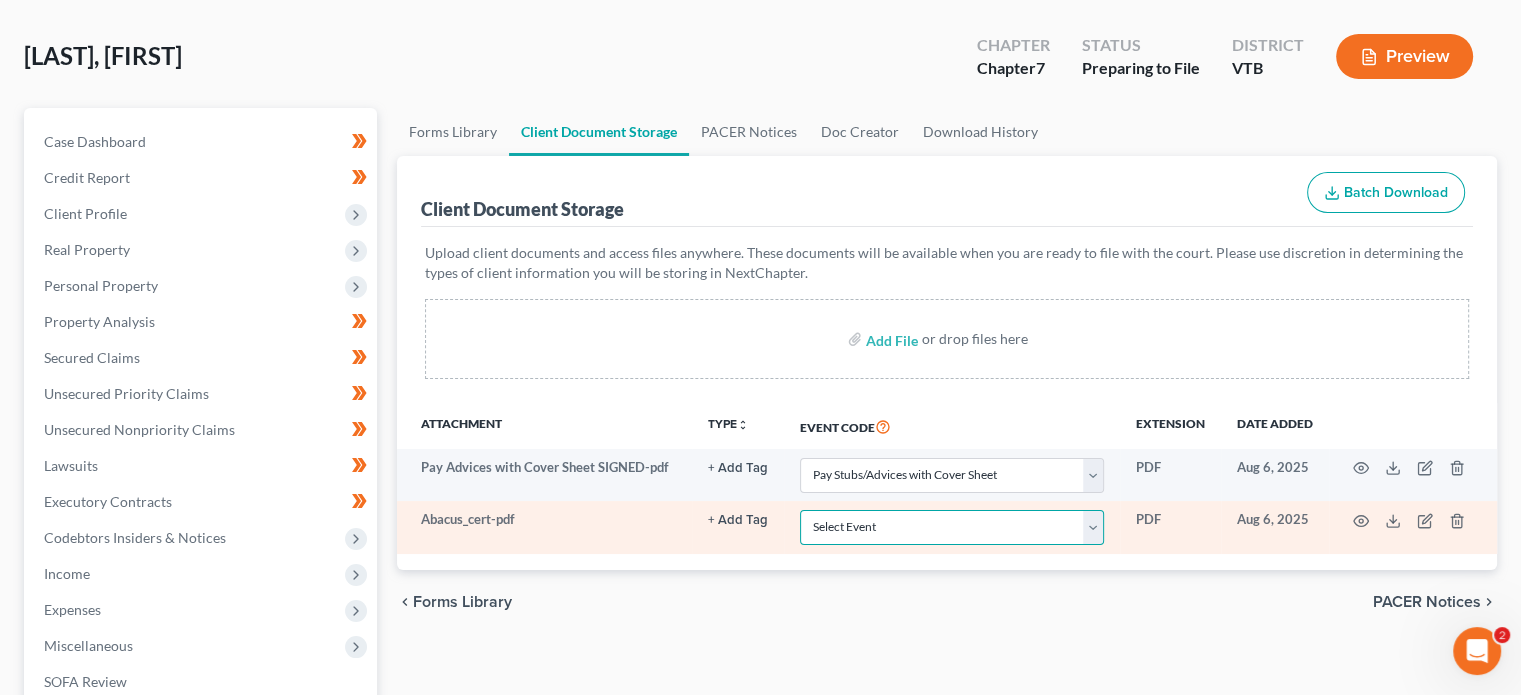 click on "Select Event 20 Largest Unsecured Creditors All Schedules and Statements Amended Schedules/Amended Master Mailing List Application to Have the Filing Fee Waived Certificate of Credit Counseling Certificate of Service Chapter 11 Statement of Current Monthly Income Form 122B Chapter 13 Plan Chapter 7 Means Test Calculation Form 122A-2 Chapter 7 Statement of Your Current Monthly Income Form 122A-1 Creditor Request for Notices Debtor Electronic Noticing Debtor's Demand for Documents from Creditor Declaration About Individual Debtors Schedules Declaration Re: Electronic Filing w/ NEF attached Declaration Under Penalty of Perjury Disclosure of Compensation of Attorney for Debtor Equity Security Holders Exhibit Form 22 - Statement of Current Monthly Income Form 423 - Financial Management Course Certificate Initial Statement of Eviction Judgment (Form 101A) Master Service List Notice of Appearance and Request for Notice (Paperless) Notice of Change of Address Operating Report Pay Stubs/Advices with Cover Sheet" at bounding box center (952, 527) 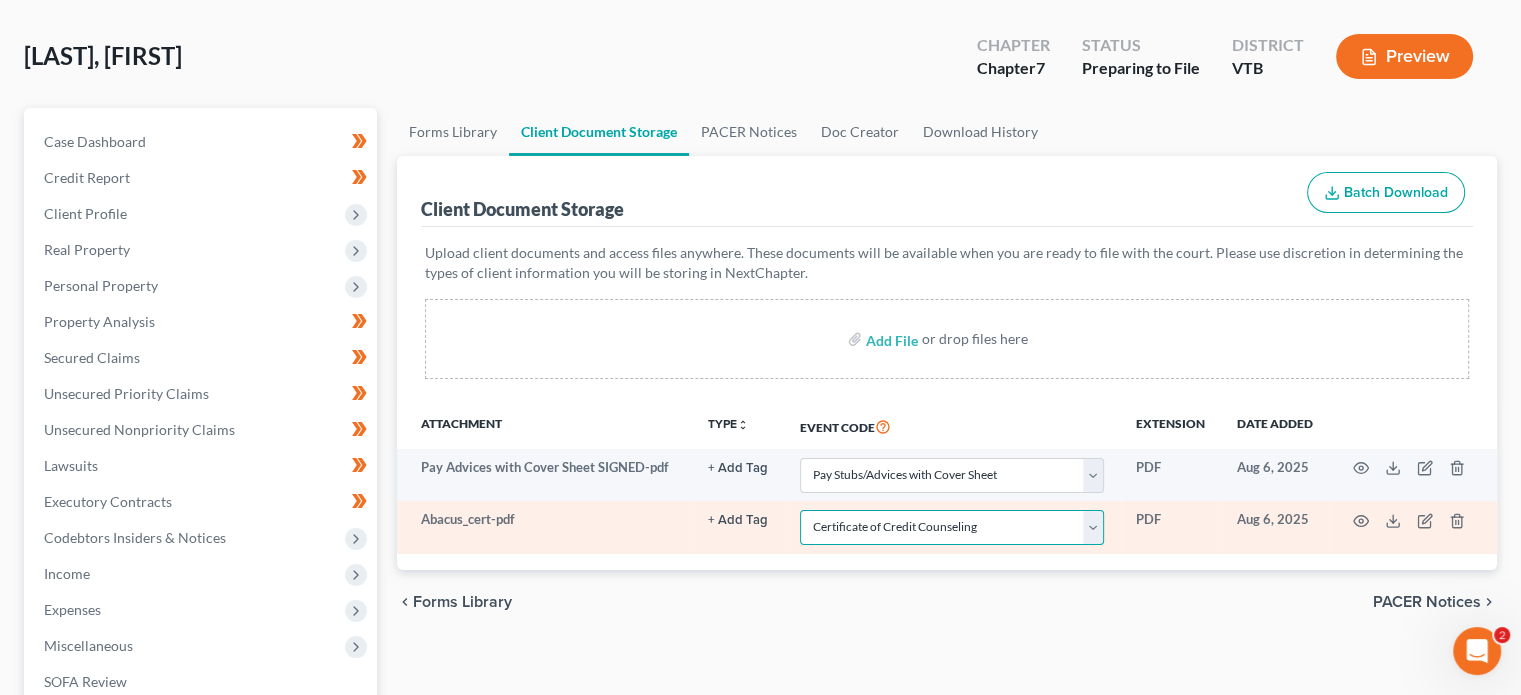 click on "Select Event 20 Largest Unsecured Creditors All Schedules and Statements Amended Schedules/Amended Master Mailing List Application to Have the Filing Fee Waived Certificate of Credit Counseling Certificate of Service Chapter 11 Statement of Current Monthly Income Form 122B Chapter 13 Plan Chapter 7 Means Test Calculation Form 122A-2 Chapter 7 Statement of Your Current Monthly Income Form 122A-1 Creditor Request for Notices Debtor Electronic Noticing Debtor's Demand for Documents from Creditor Declaration About Individual Debtors Schedules Declaration Re: Electronic Filing w/ NEF attached Declaration Under Penalty of Perjury Disclosure of Compensation of Attorney for Debtor Equity Security Holders Exhibit Form 22 - Statement of Current Monthly Income Form 423 - Financial Management Course Certificate Initial Statement of Eviction Judgment (Form 101A) Master Service List Notice of Appearance and Request for Notice (Paperless) Notice of Change of Address Operating Report Pay Stubs/Advices with Cover Sheet" at bounding box center [952, 527] 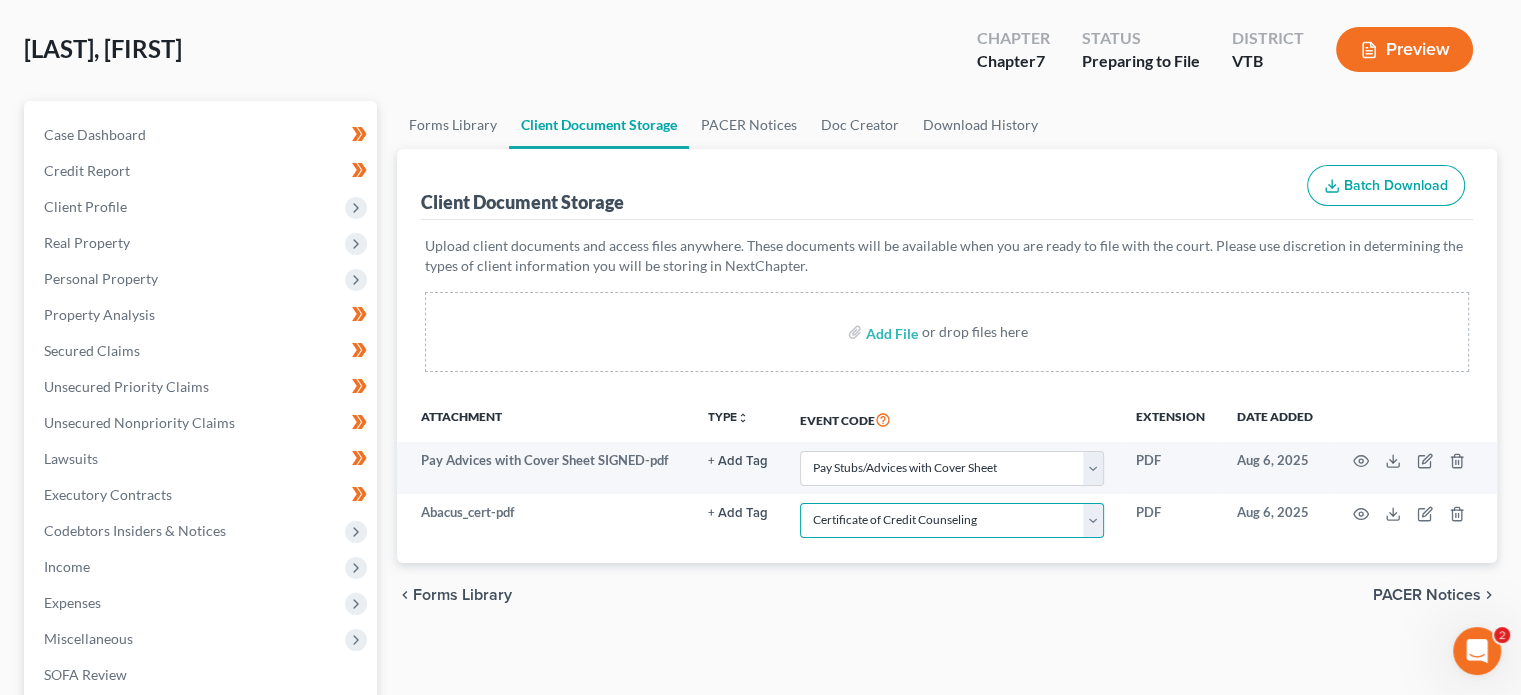 scroll, scrollTop: 92, scrollLeft: 0, axis: vertical 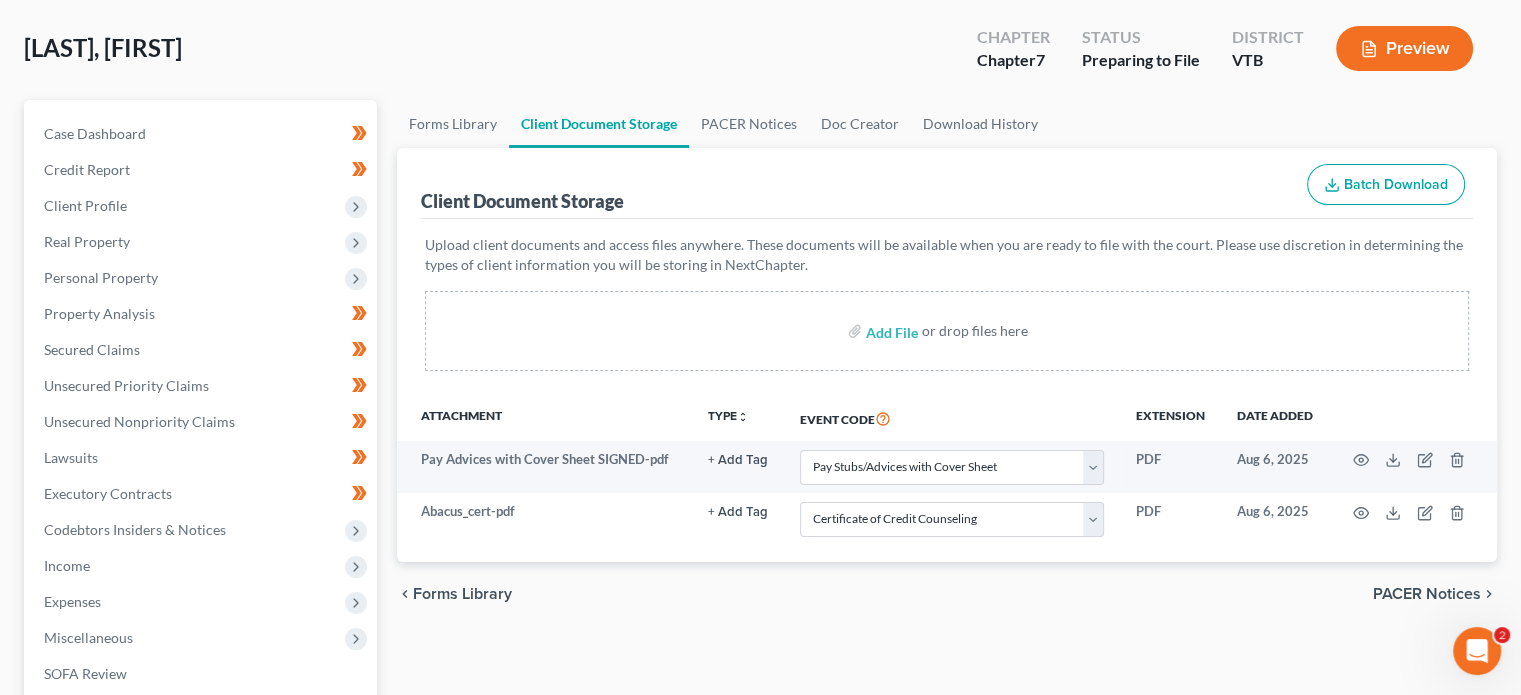 click on "PACER Notices" at bounding box center [1427, 594] 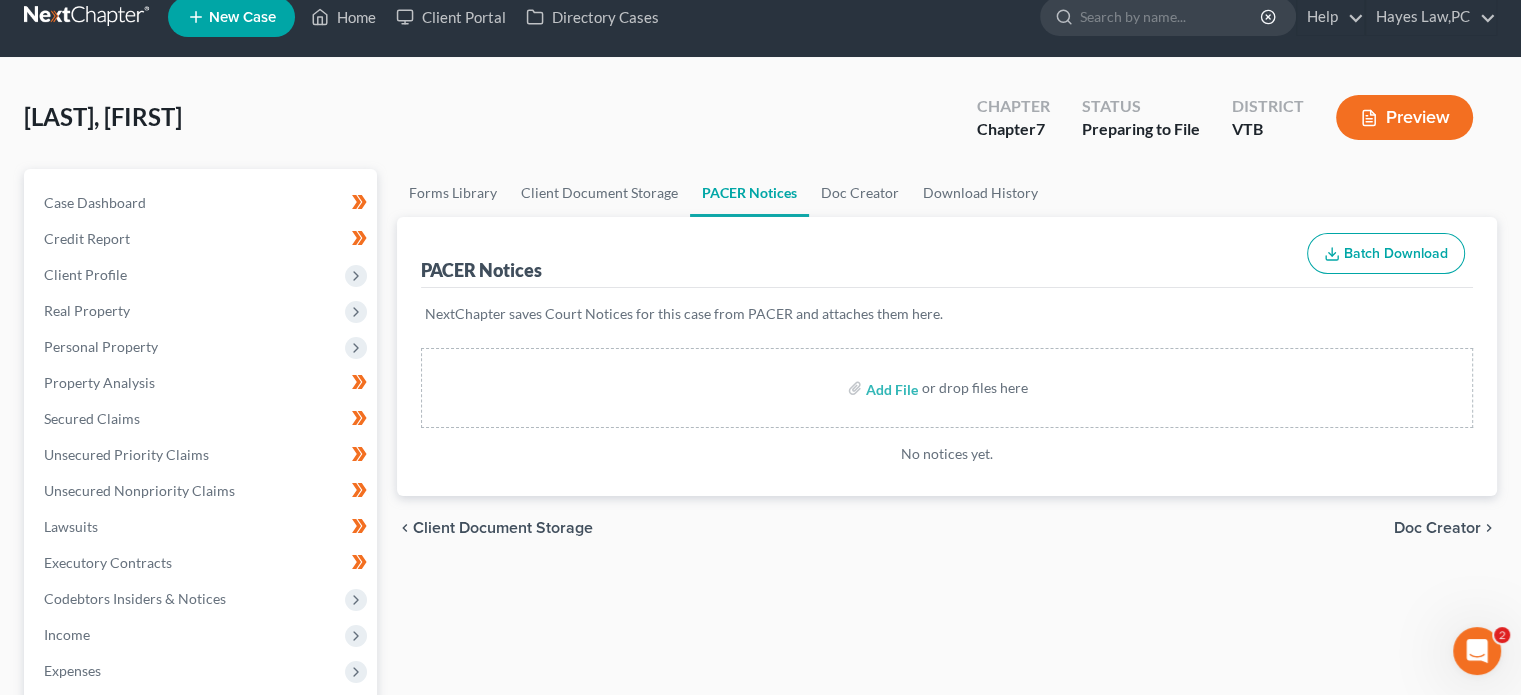 scroll, scrollTop: 0, scrollLeft: 0, axis: both 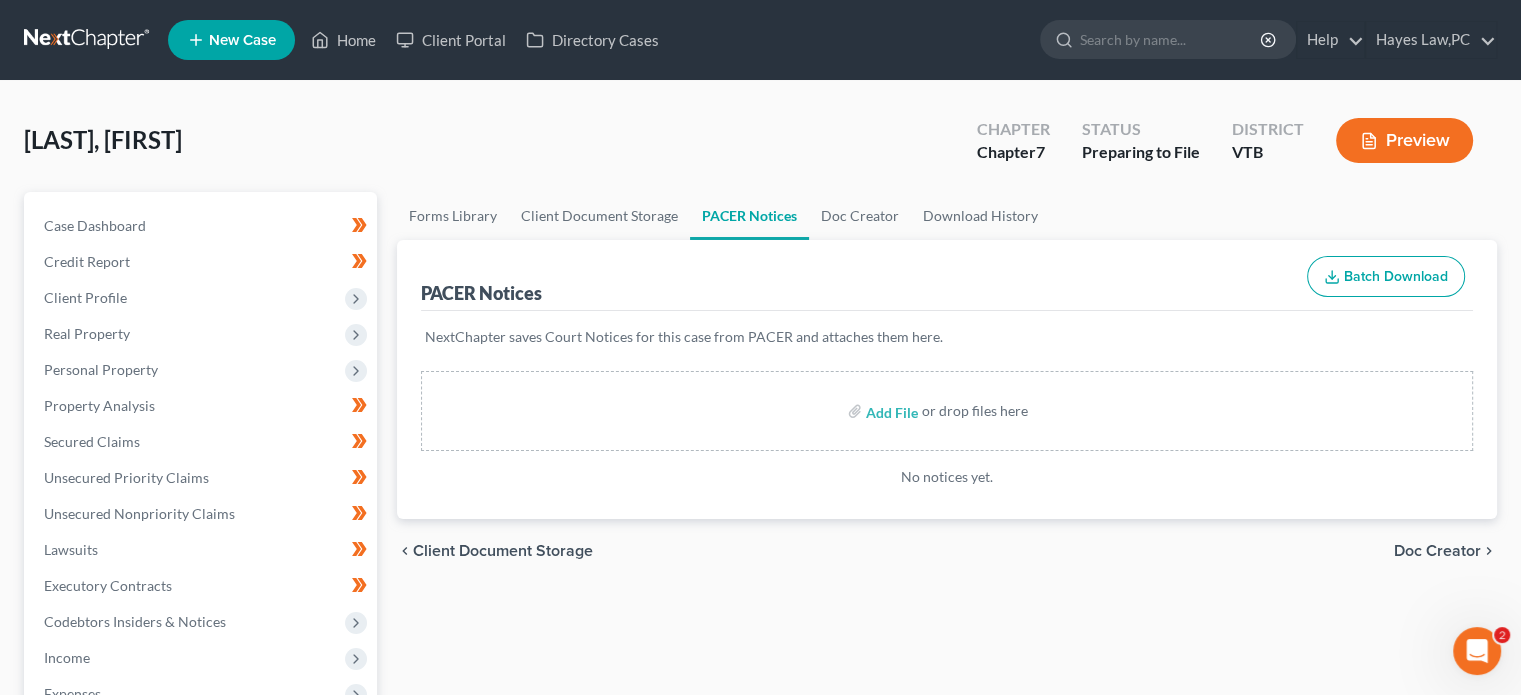 click on "Doc Creator" at bounding box center [1437, 551] 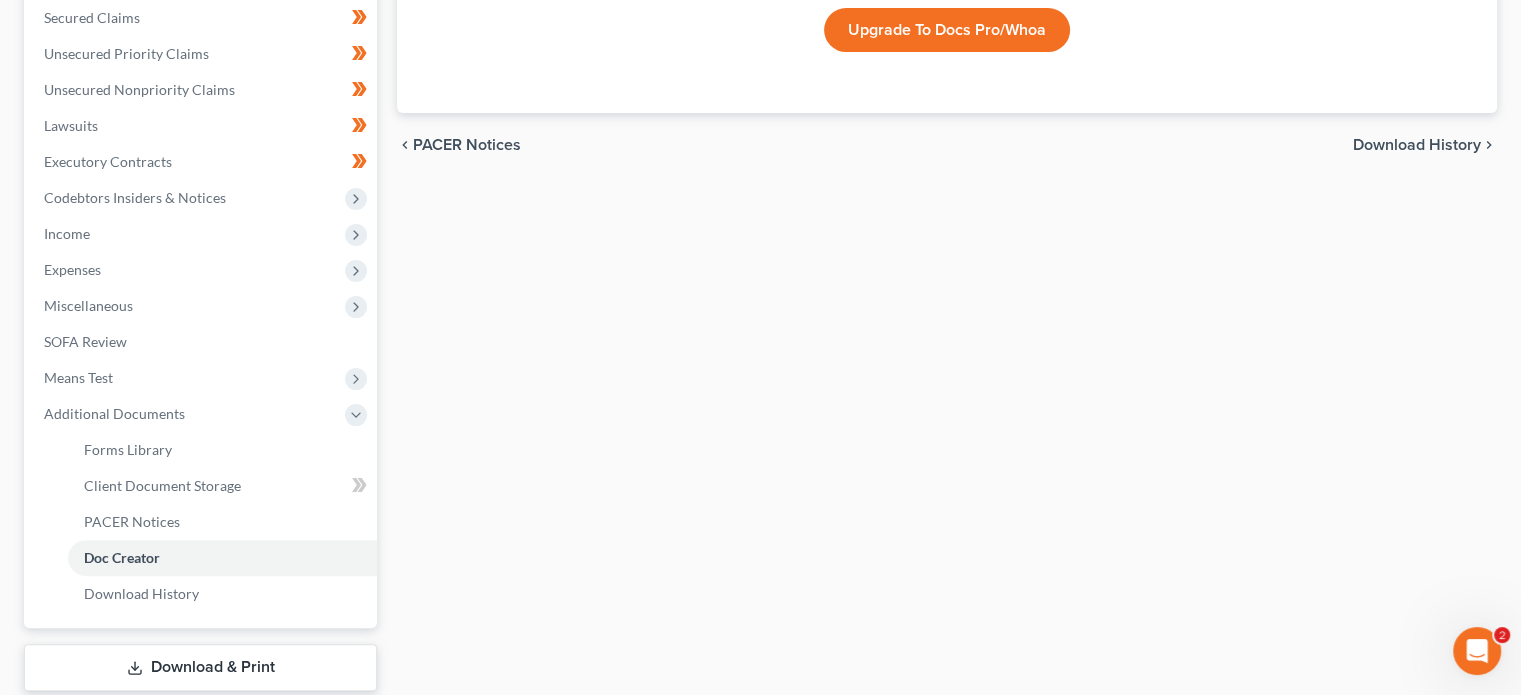 scroll, scrollTop: 546, scrollLeft: 0, axis: vertical 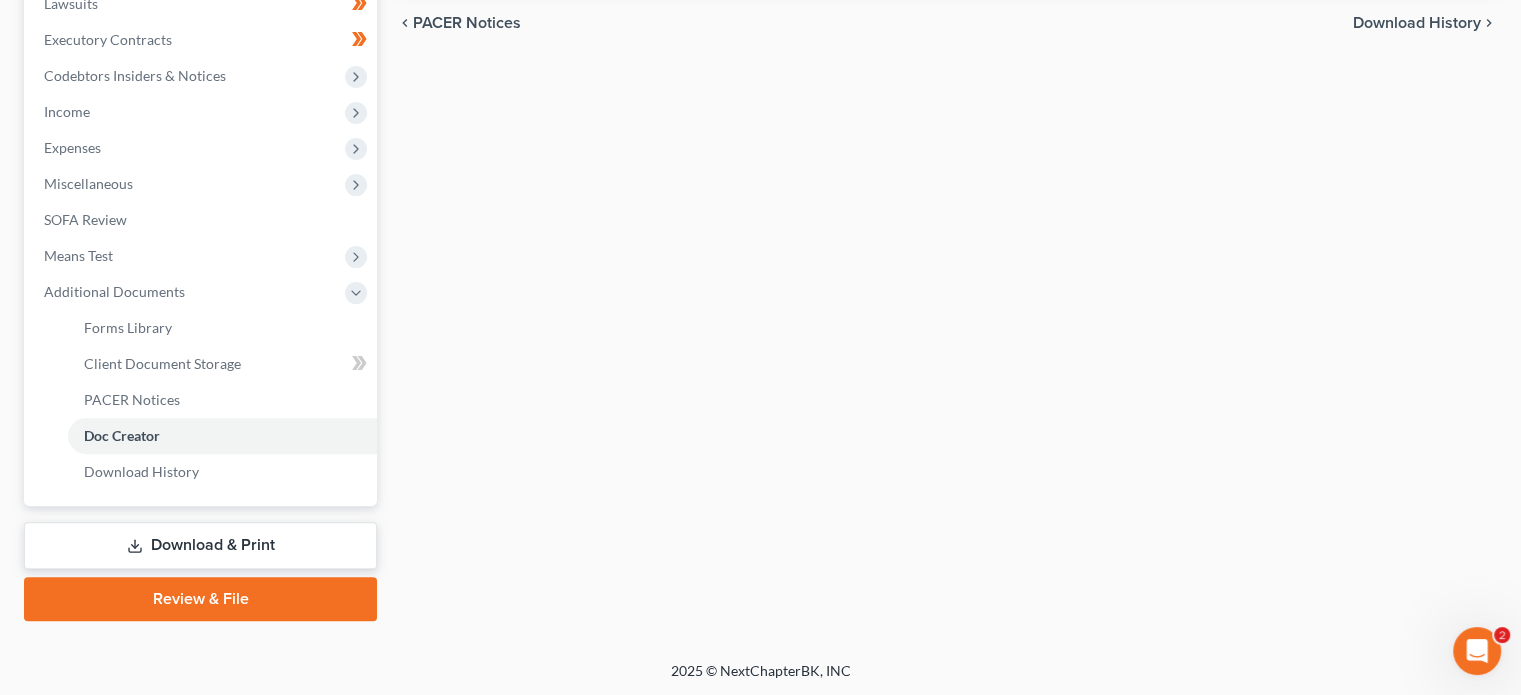 click on "Download & Print" at bounding box center [200, 545] 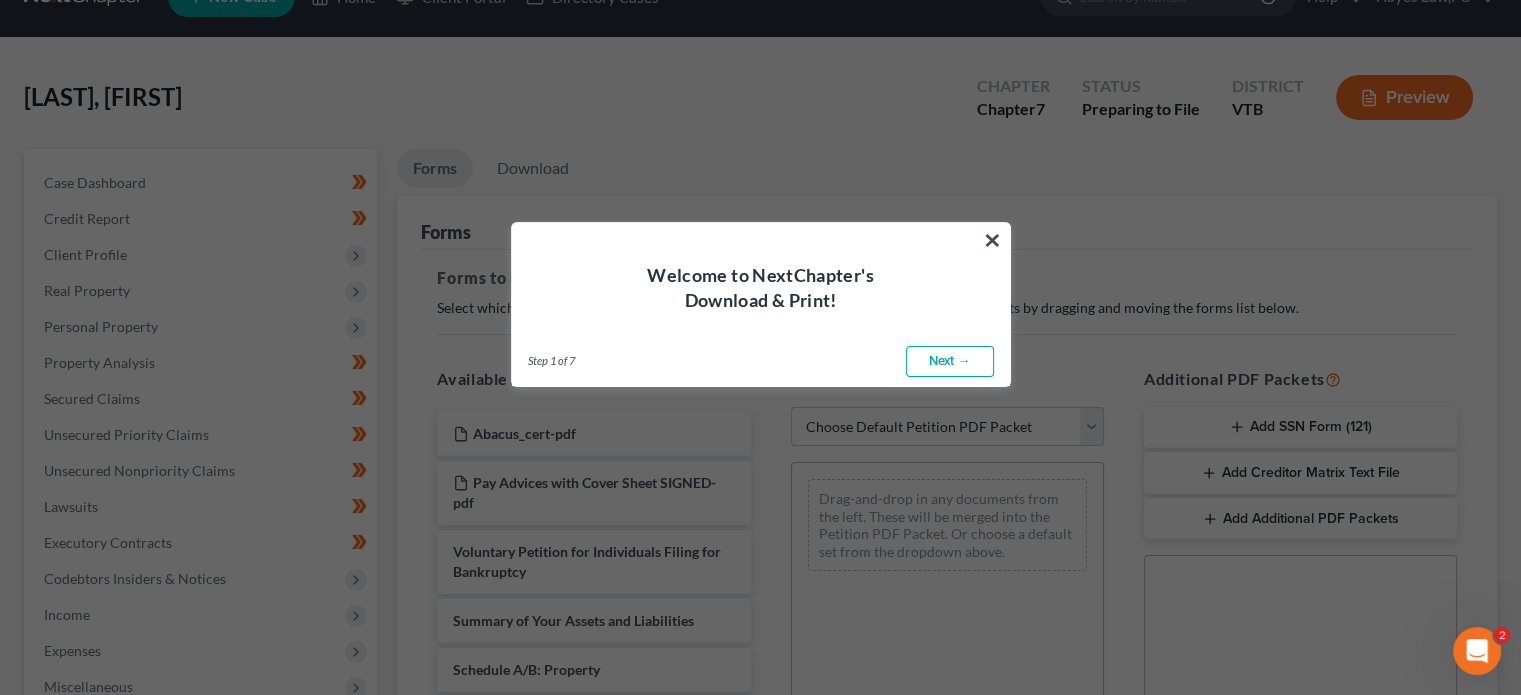 scroll, scrollTop: 0, scrollLeft: 0, axis: both 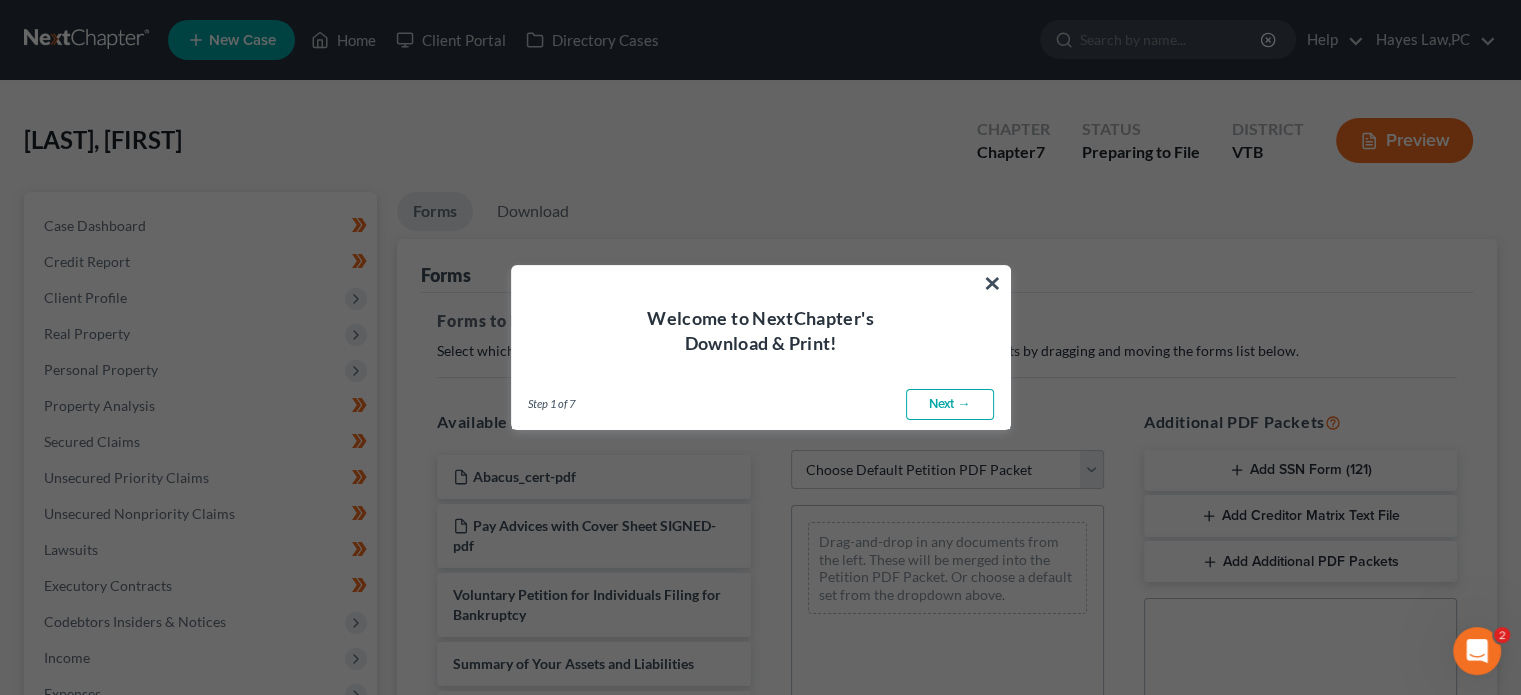 click on "Next →" at bounding box center [950, 405] 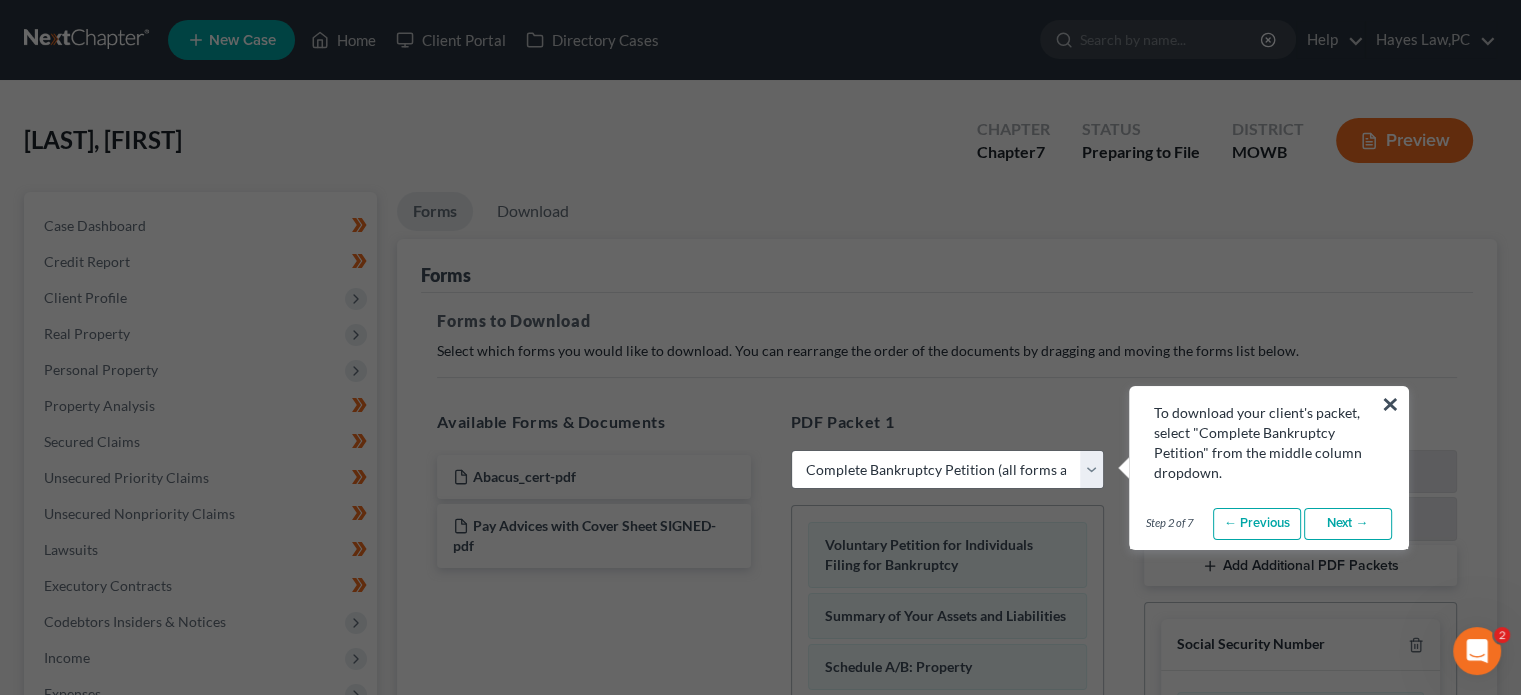 click on "Next →" at bounding box center (1348, 524) 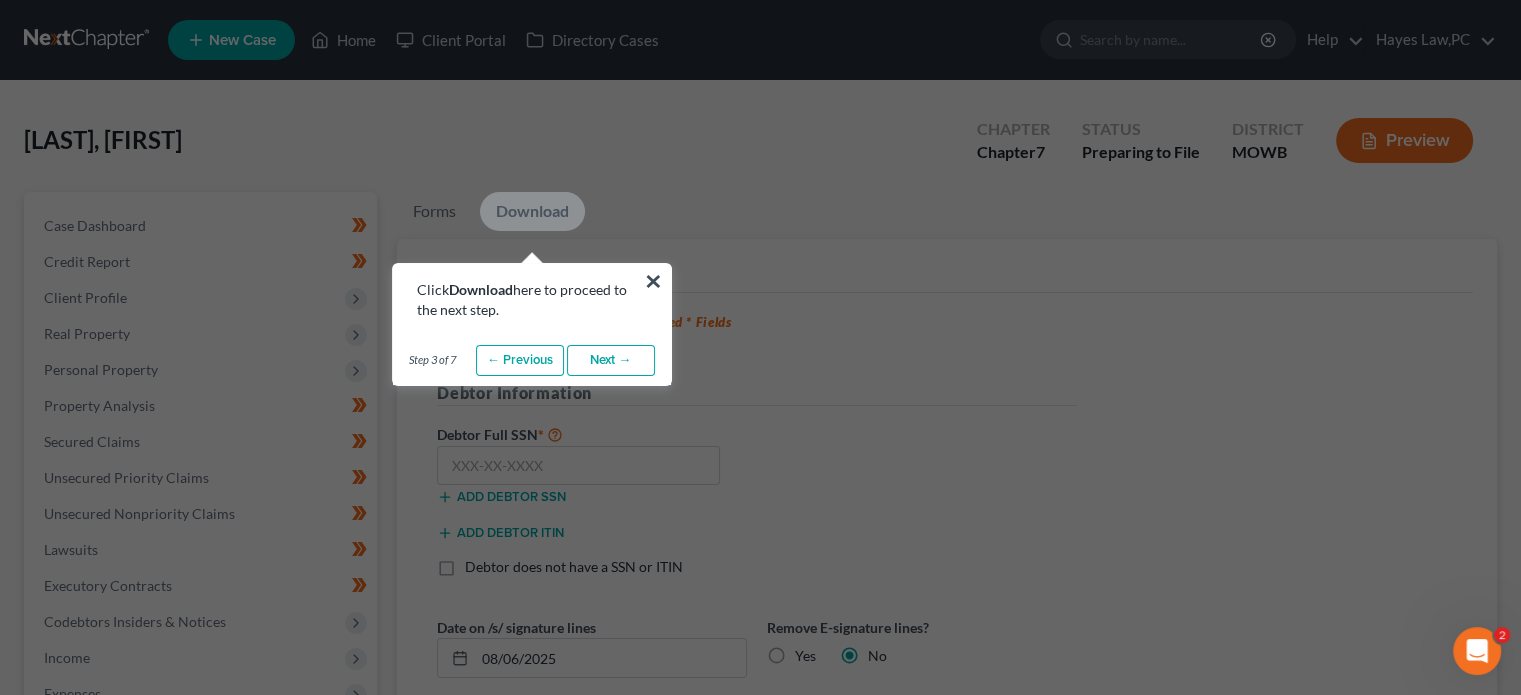 click on "Next →" at bounding box center [611, 361] 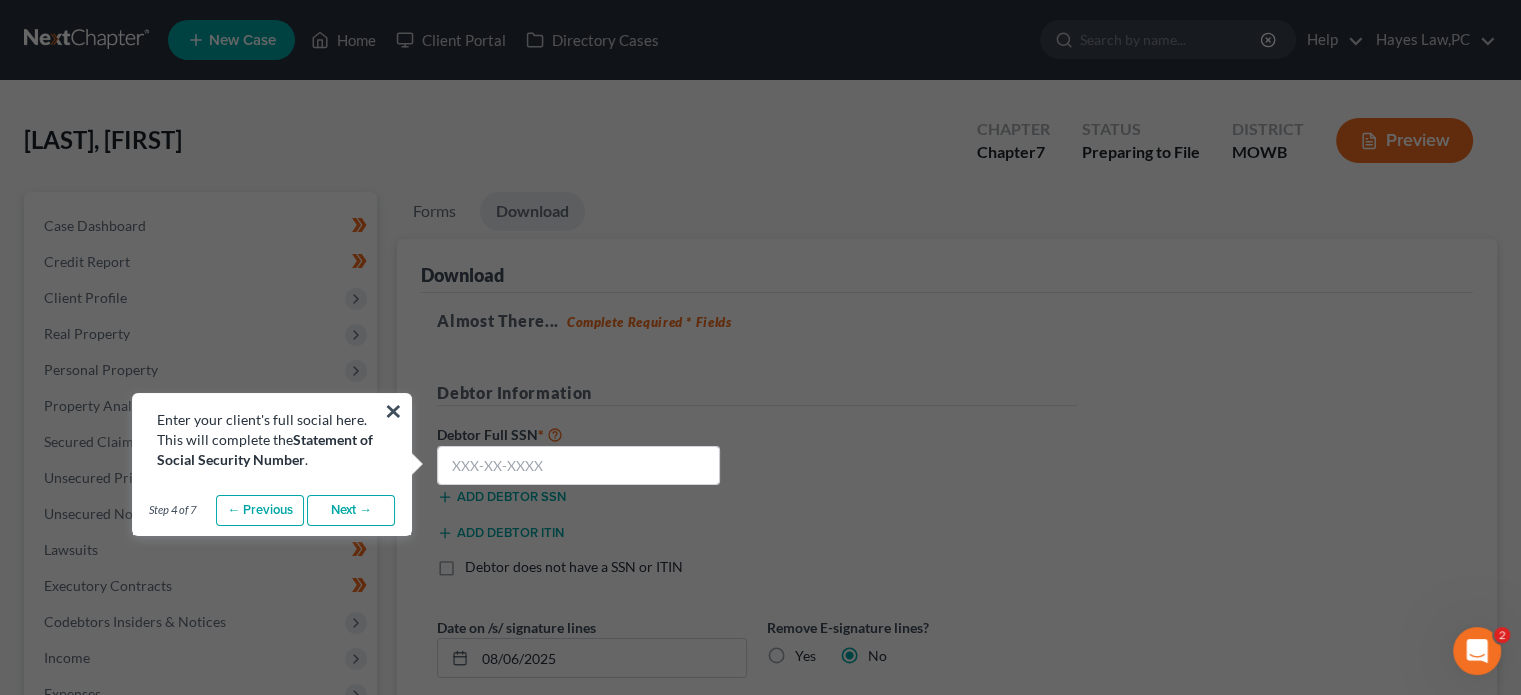 click on "Next →" at bounding box center (351, 511) 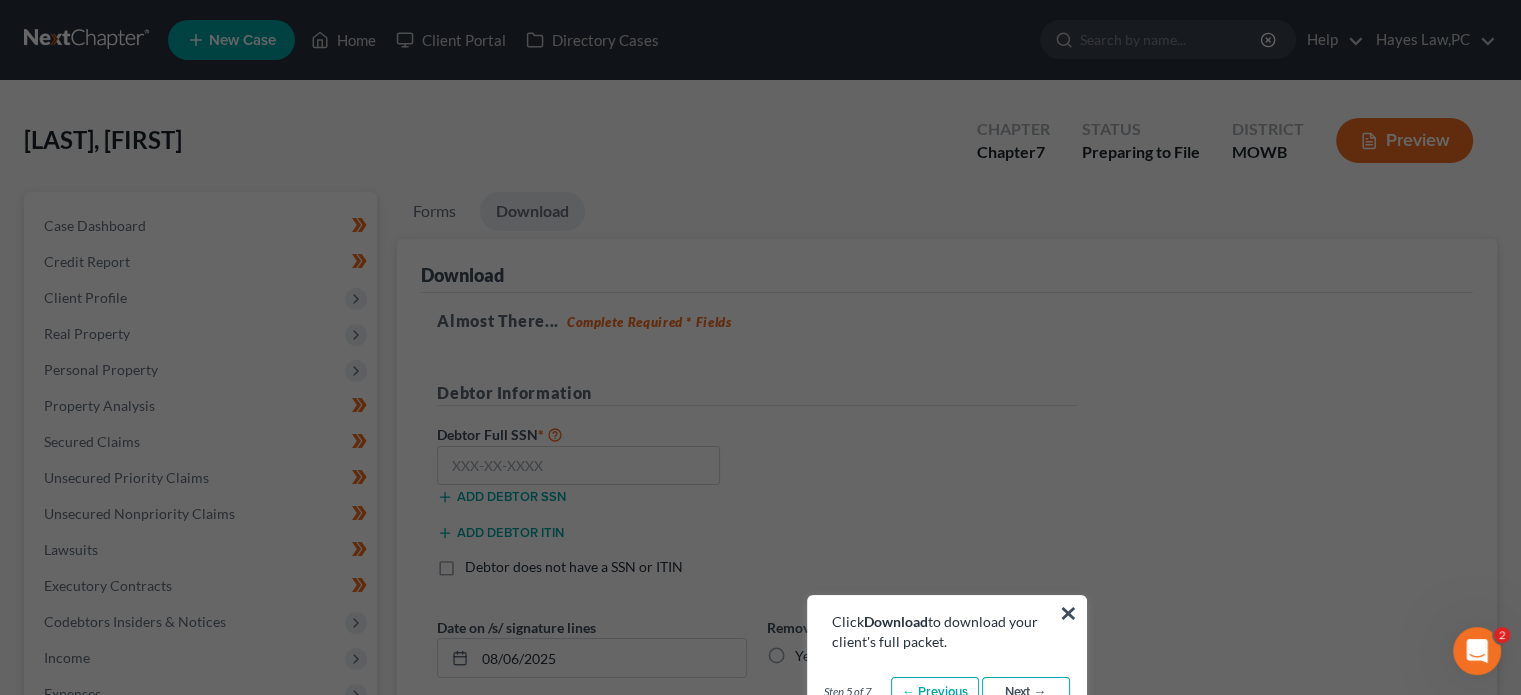 scroll, scrollTop: 327, scrollLeft: 0, axis: vertical 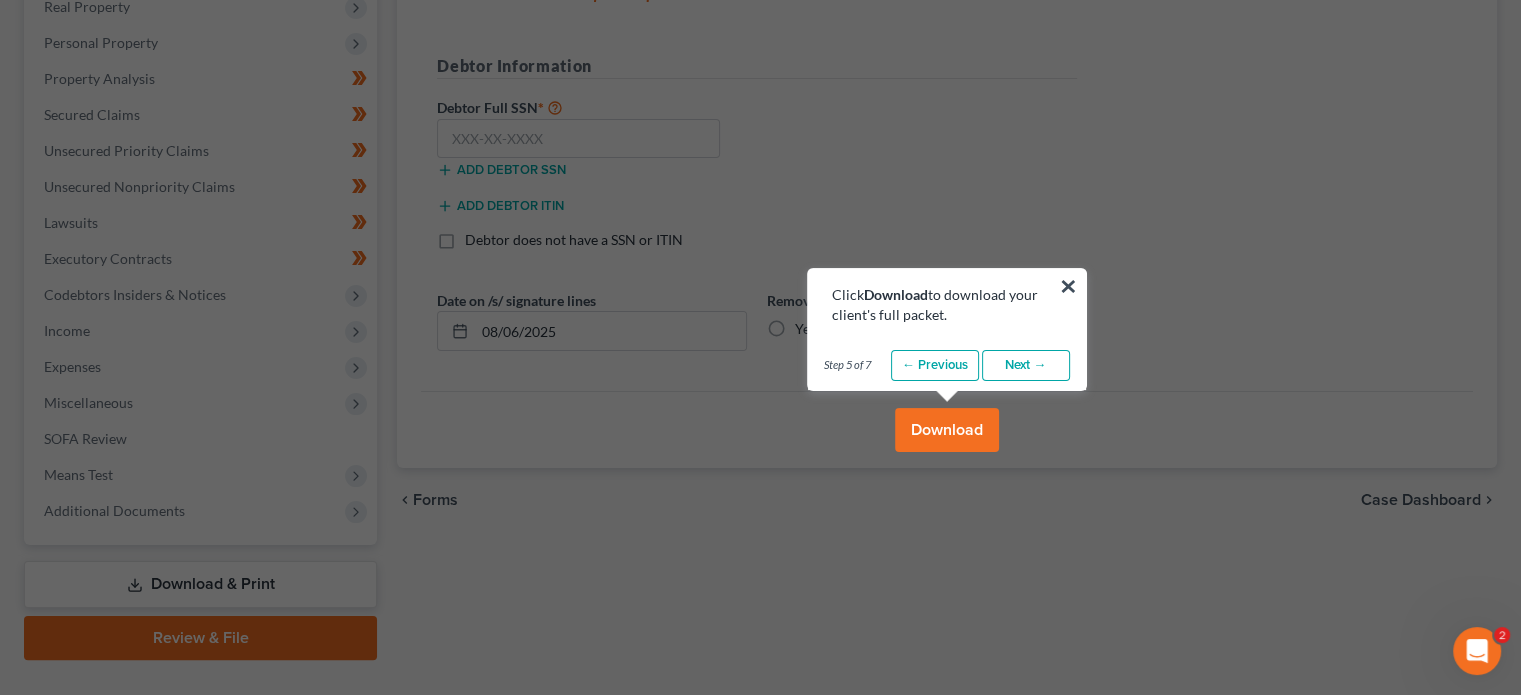 click on "Next →" at bounding box center (1026, 366) 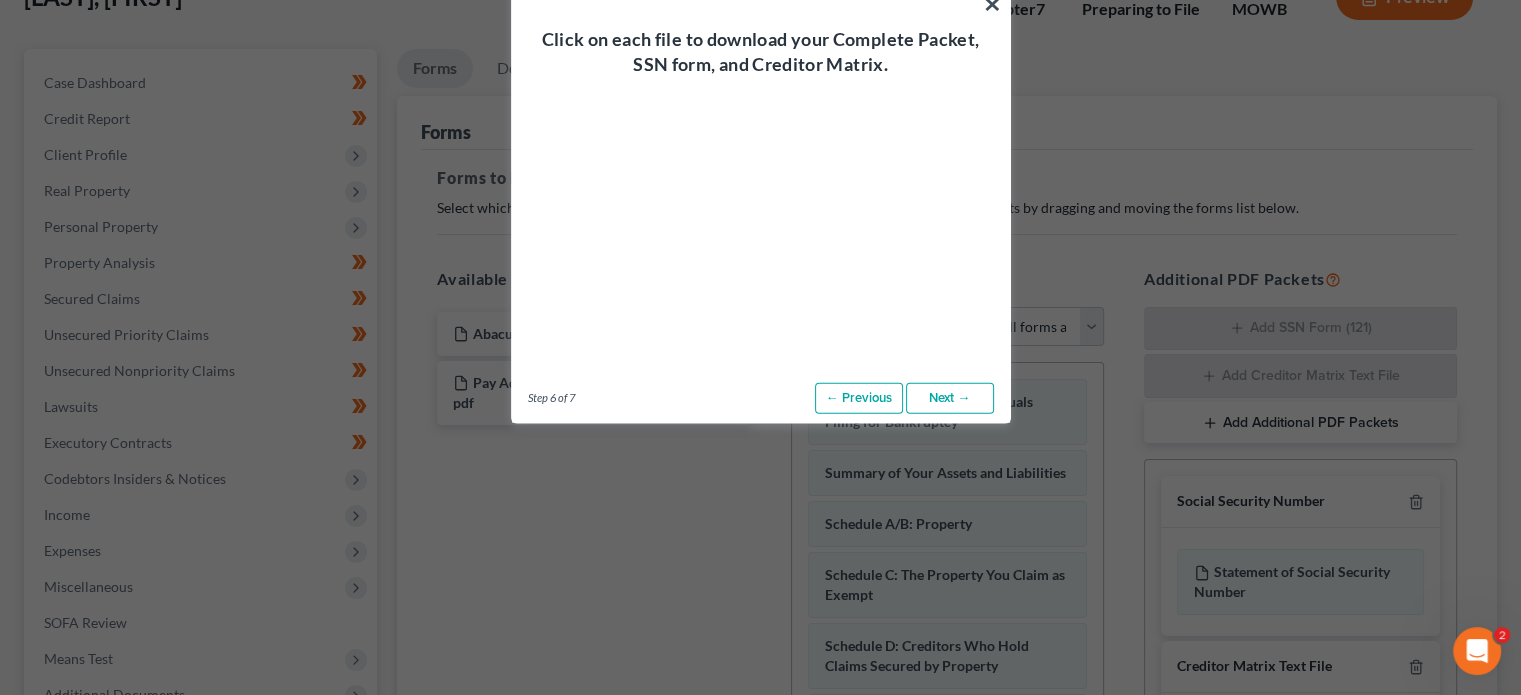 scroll, scrollTop: 0, scrollLeft: 0, axis: both 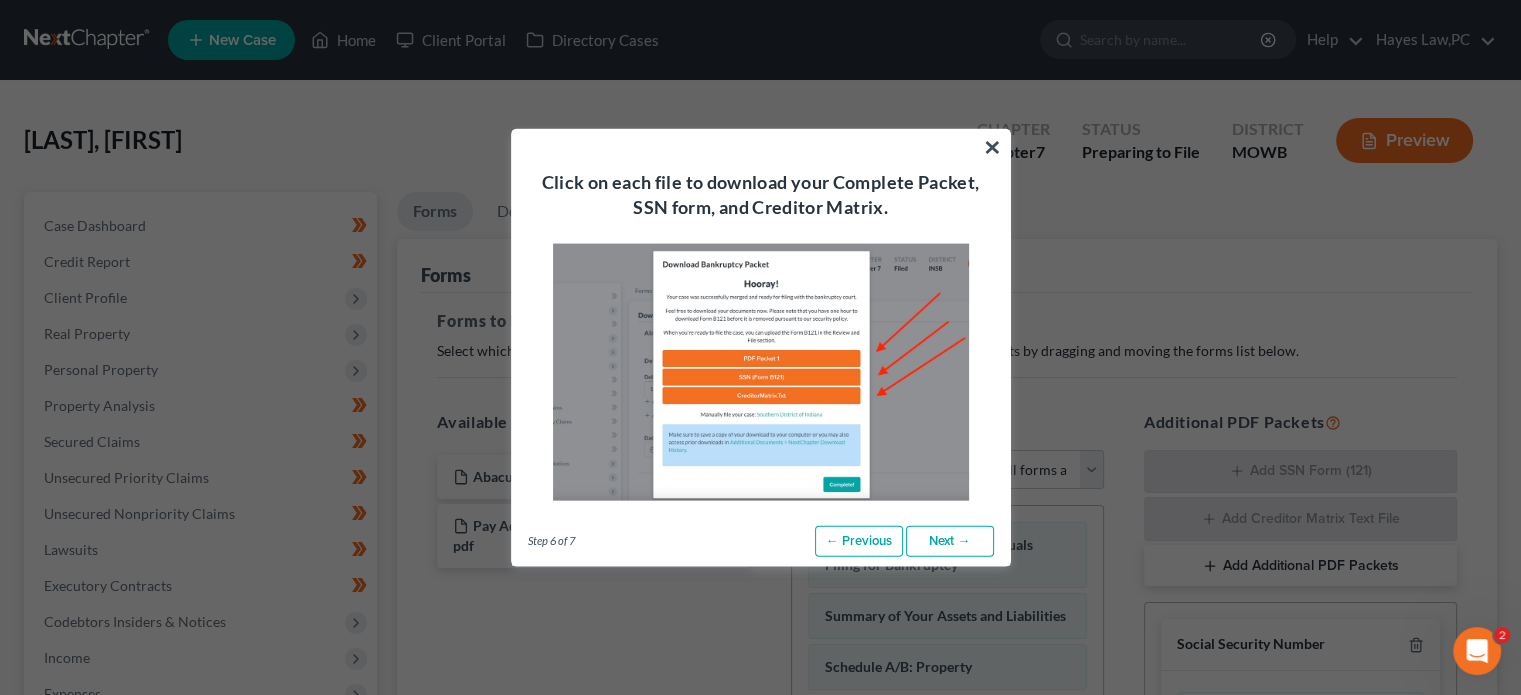 click on "Next →" at bounding box center (950, 541) 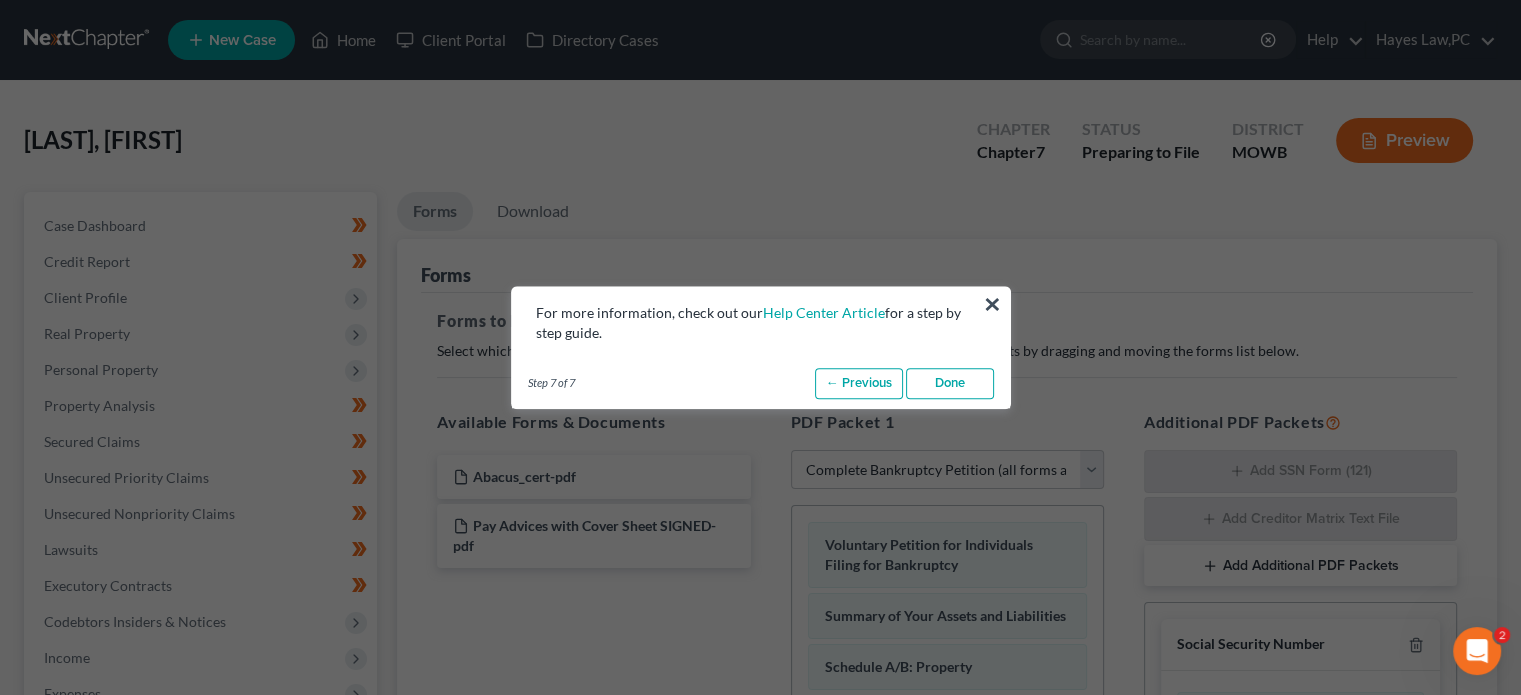 click on "Done" at bounding box center (950, 384) 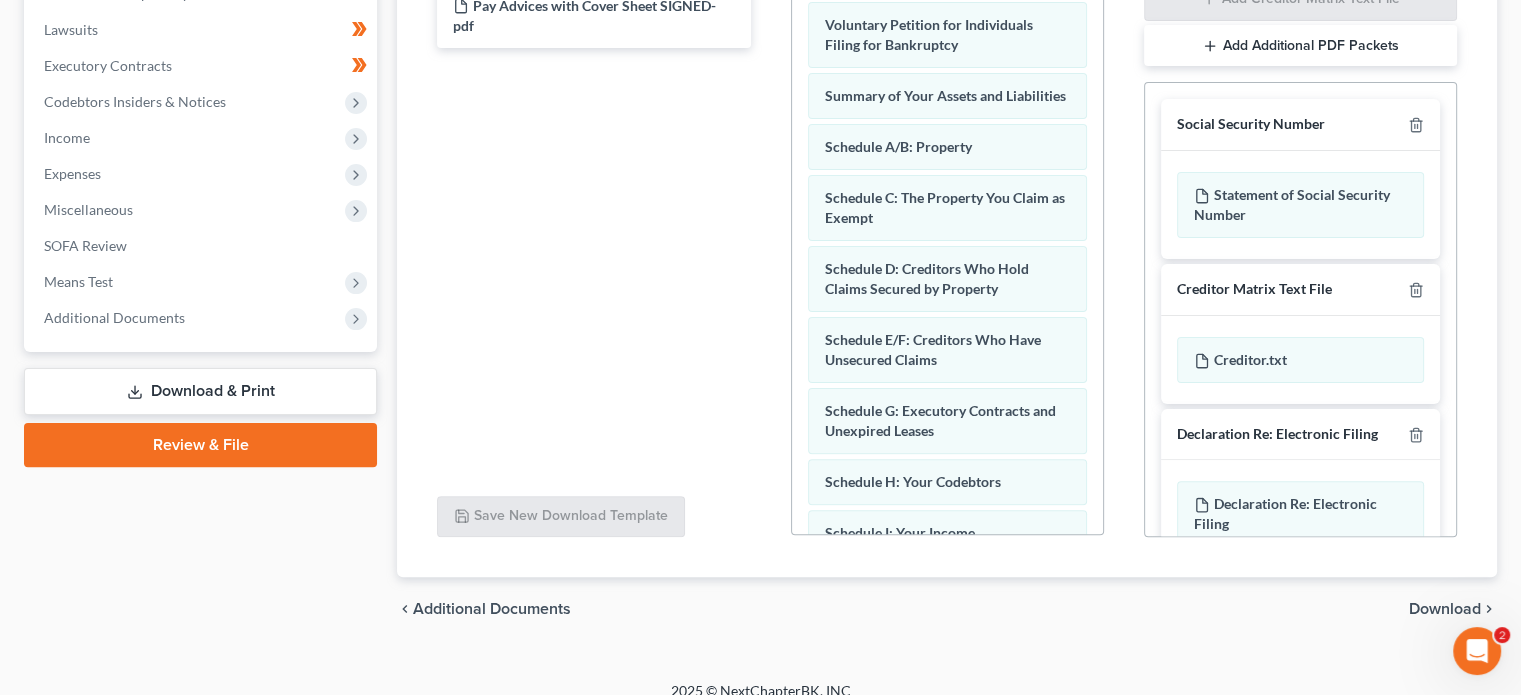 scroll, scrollTop: 519, scrollLeft: 0, axis: vertical 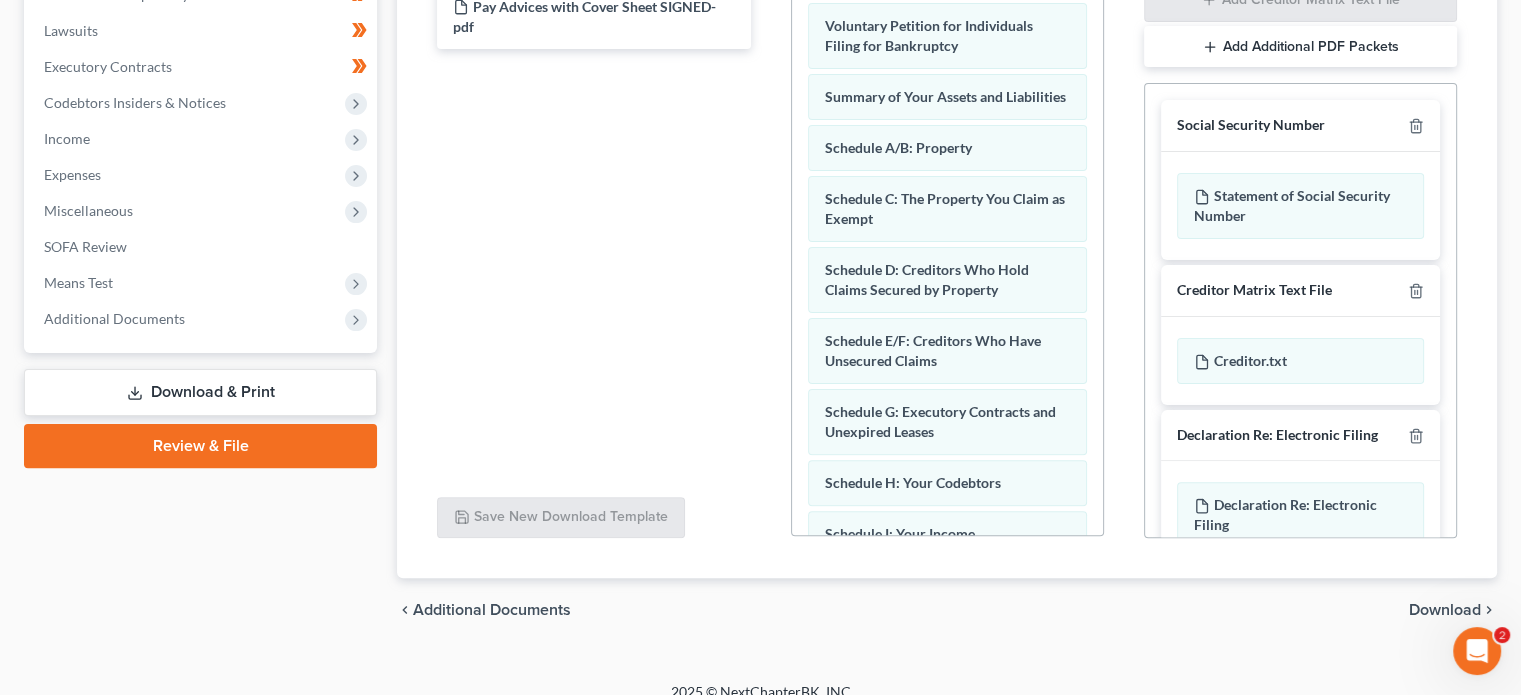 click on "Download" at bounding box center [1445, 610] 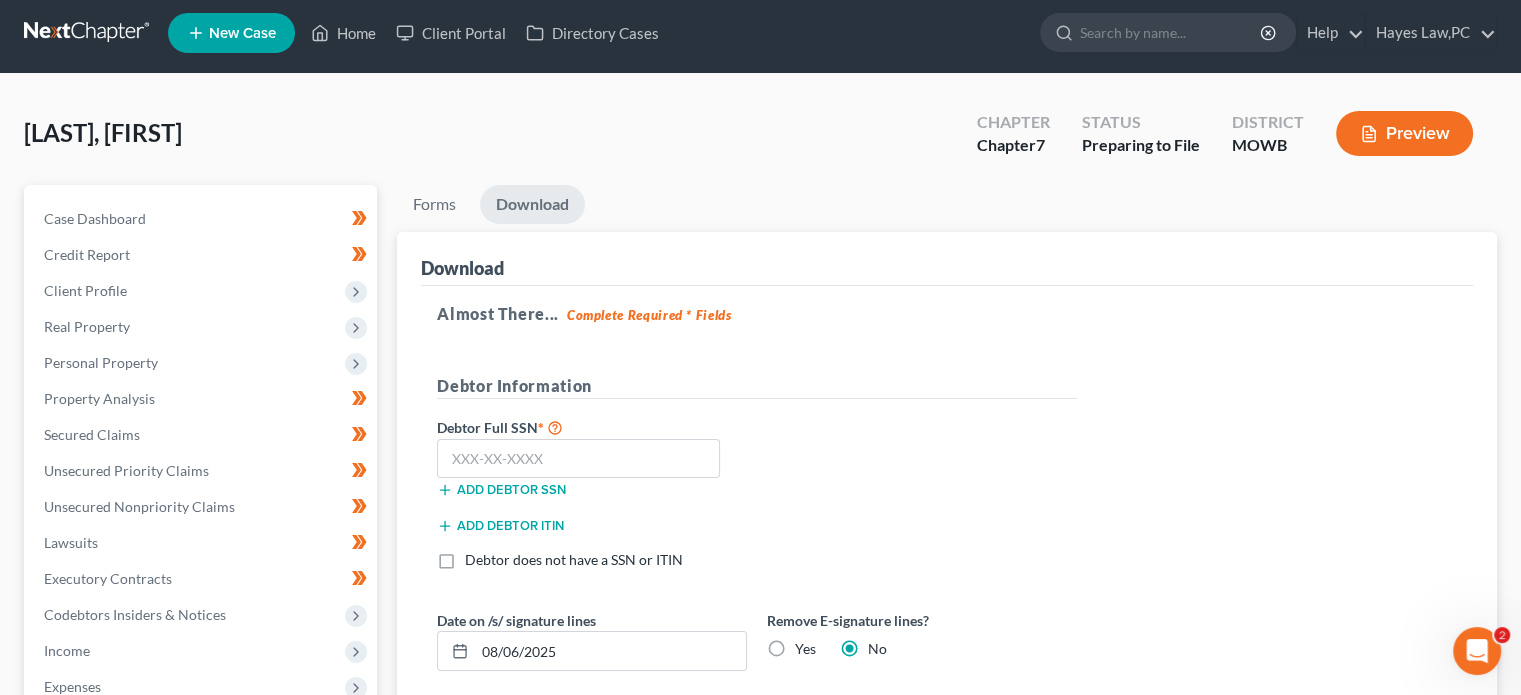scroll, scrollTop: 11, scrollLeft: 0, axis: vertical 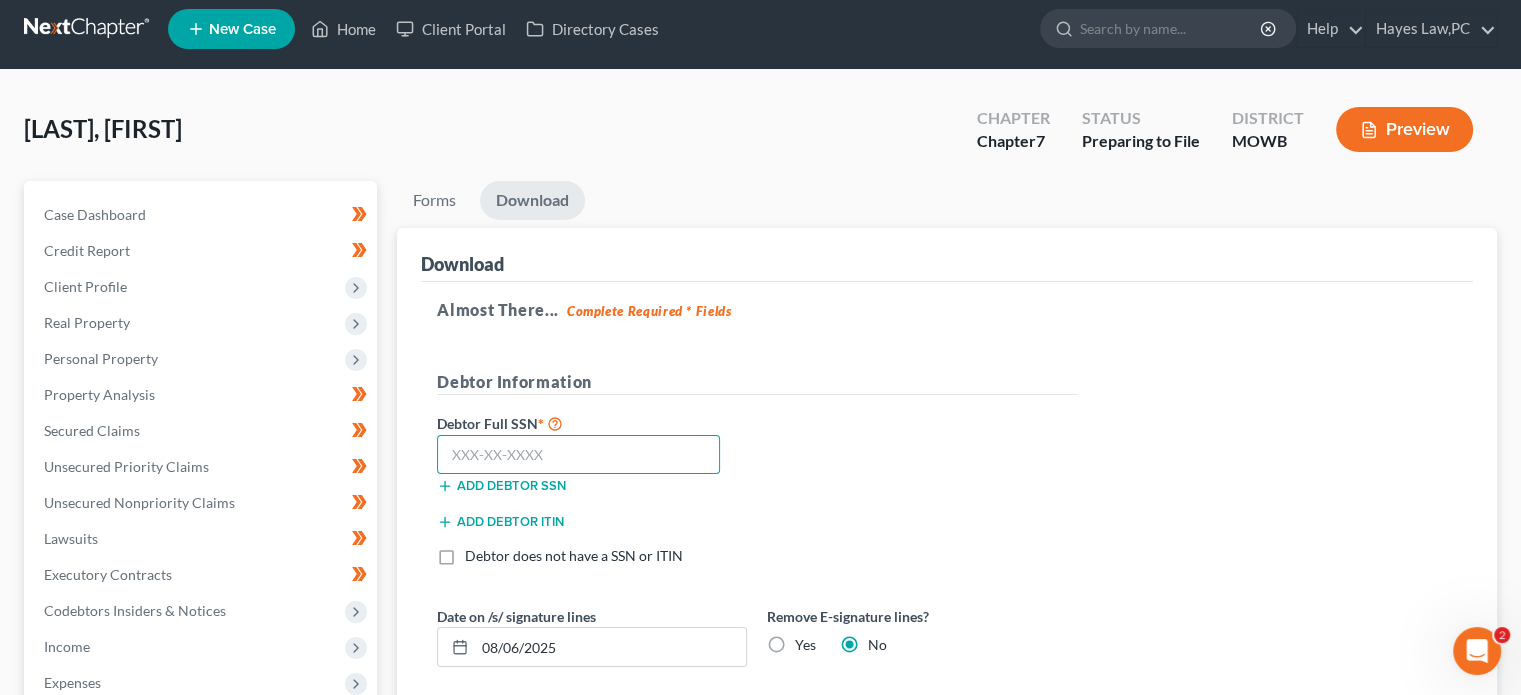 click at bounding box center [578, 455] 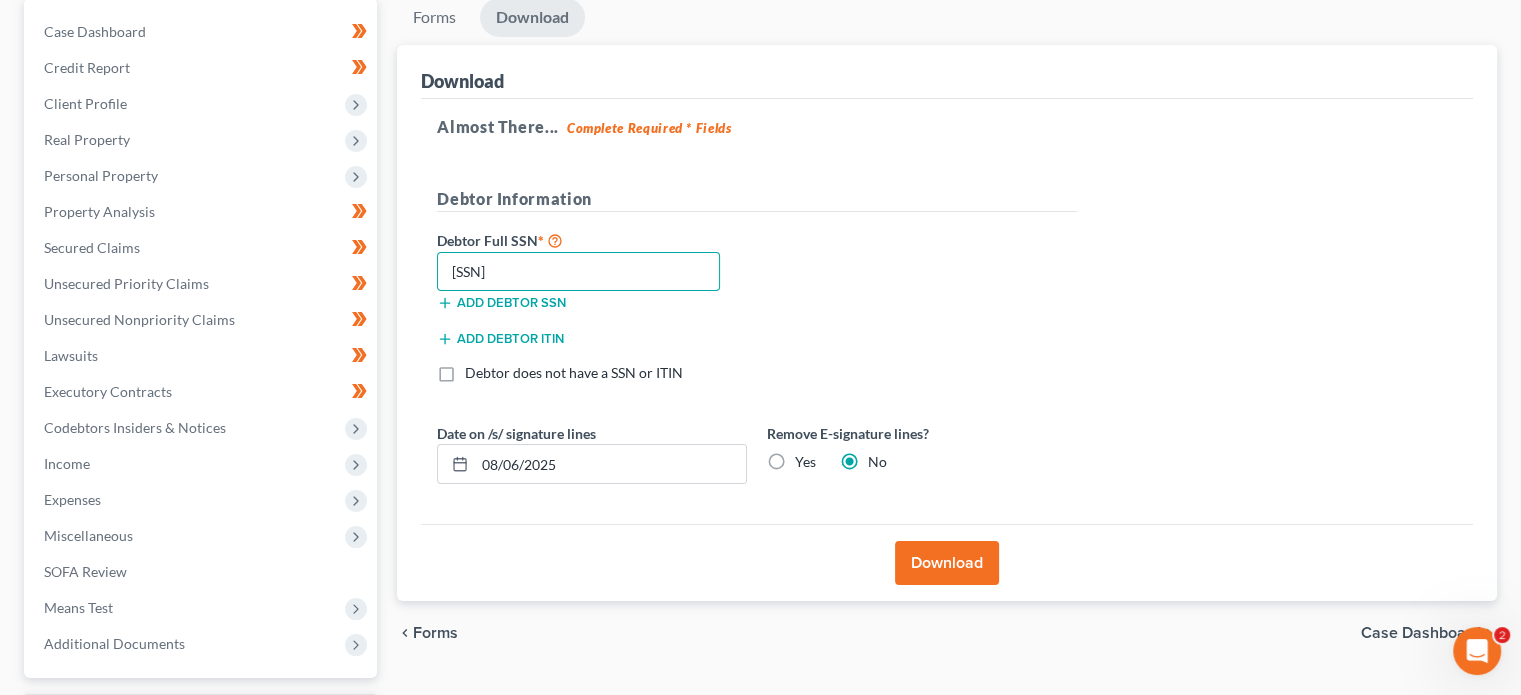 scroll, scrollTop: 209, scrollLeft: 0, axis: vertical 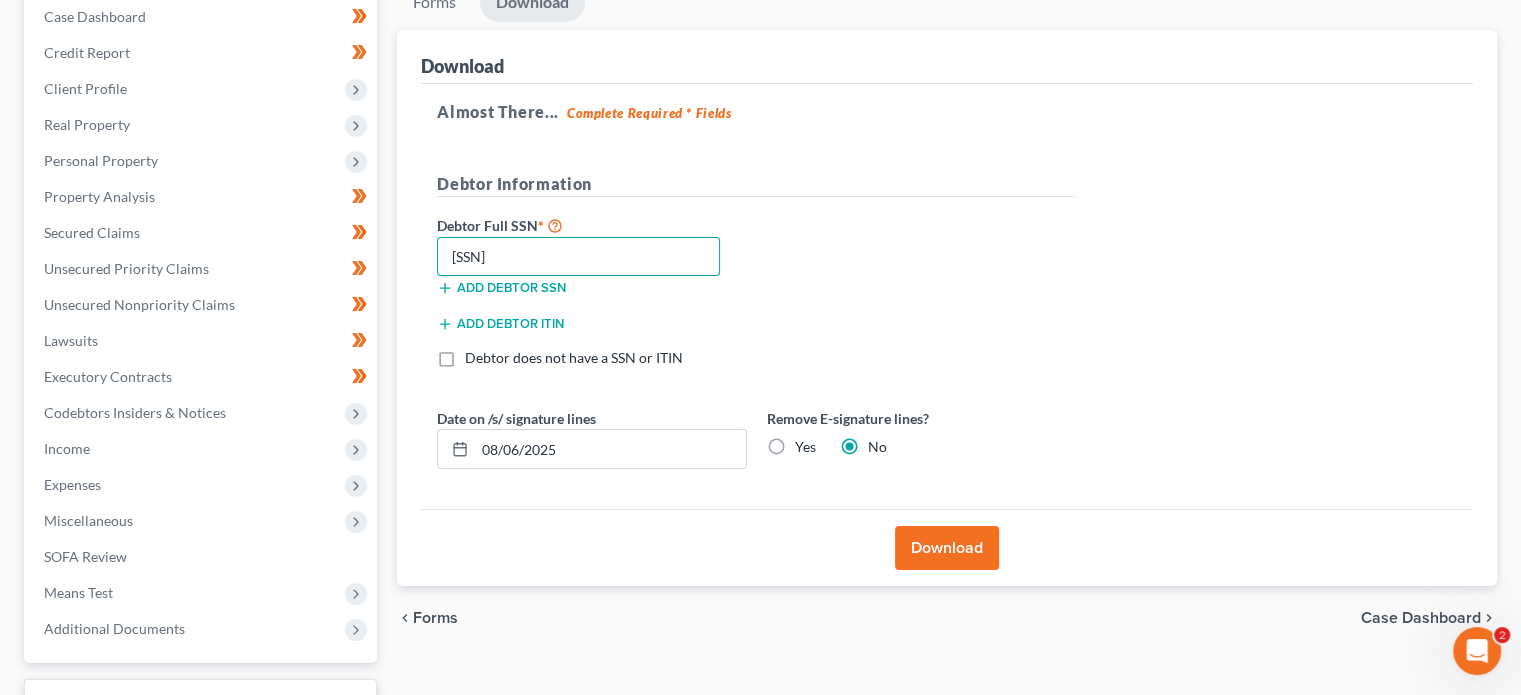 type on "576-43-9705" 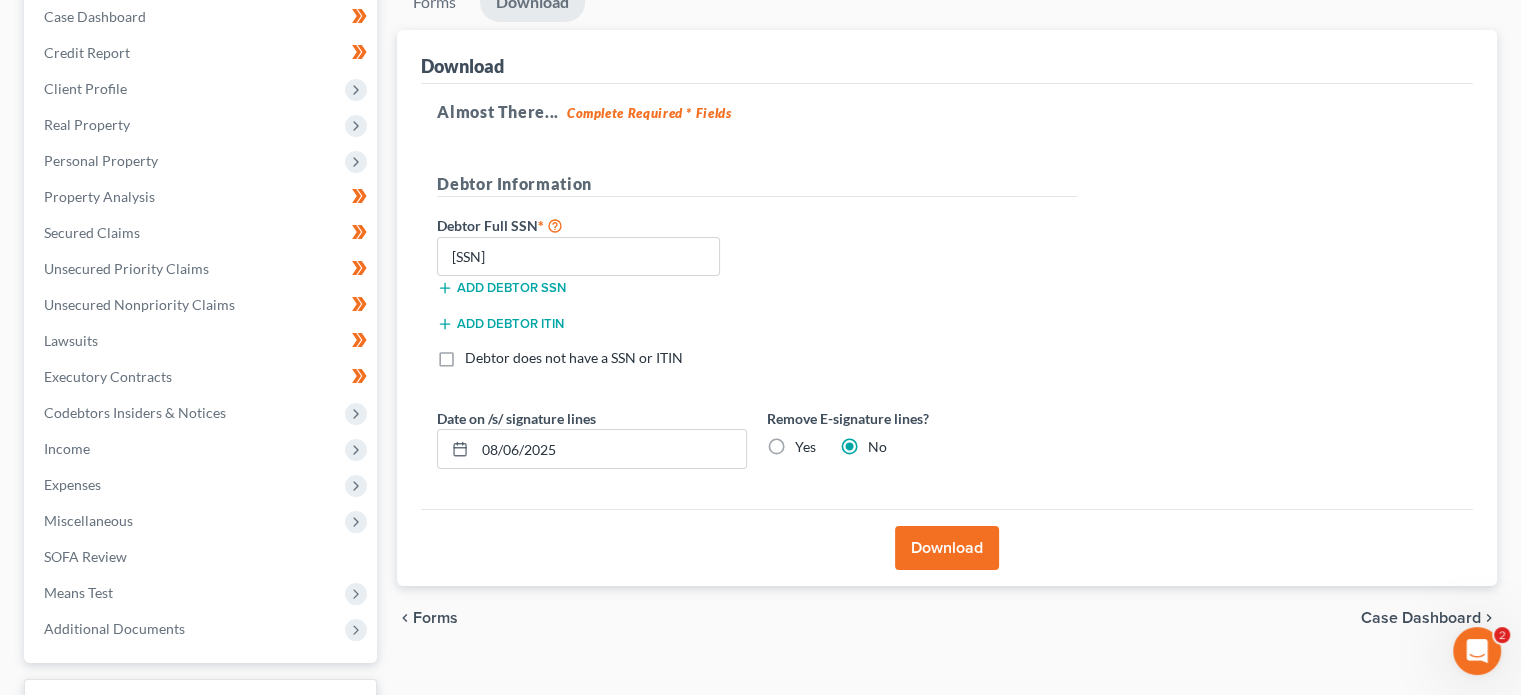 click on "Yes" at bounding box center [805, 447] 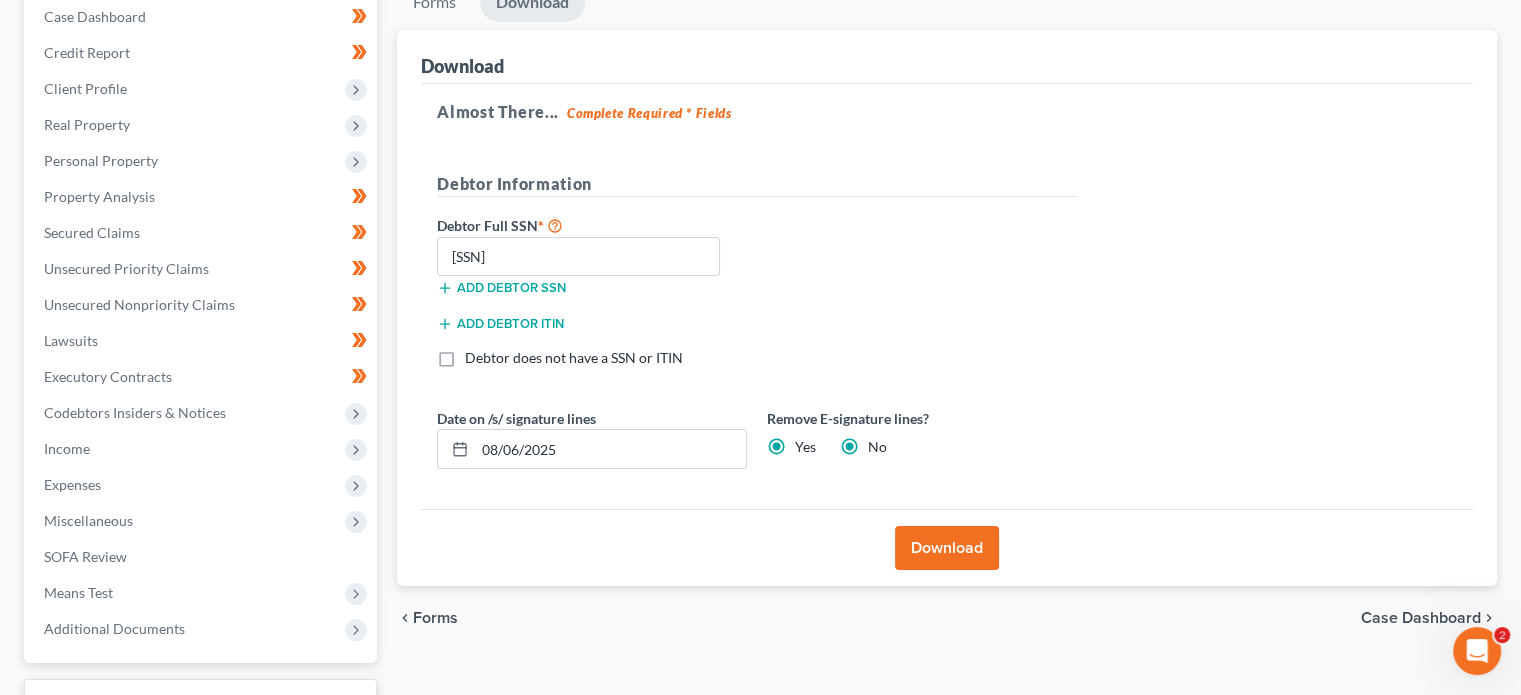 radio on "false" 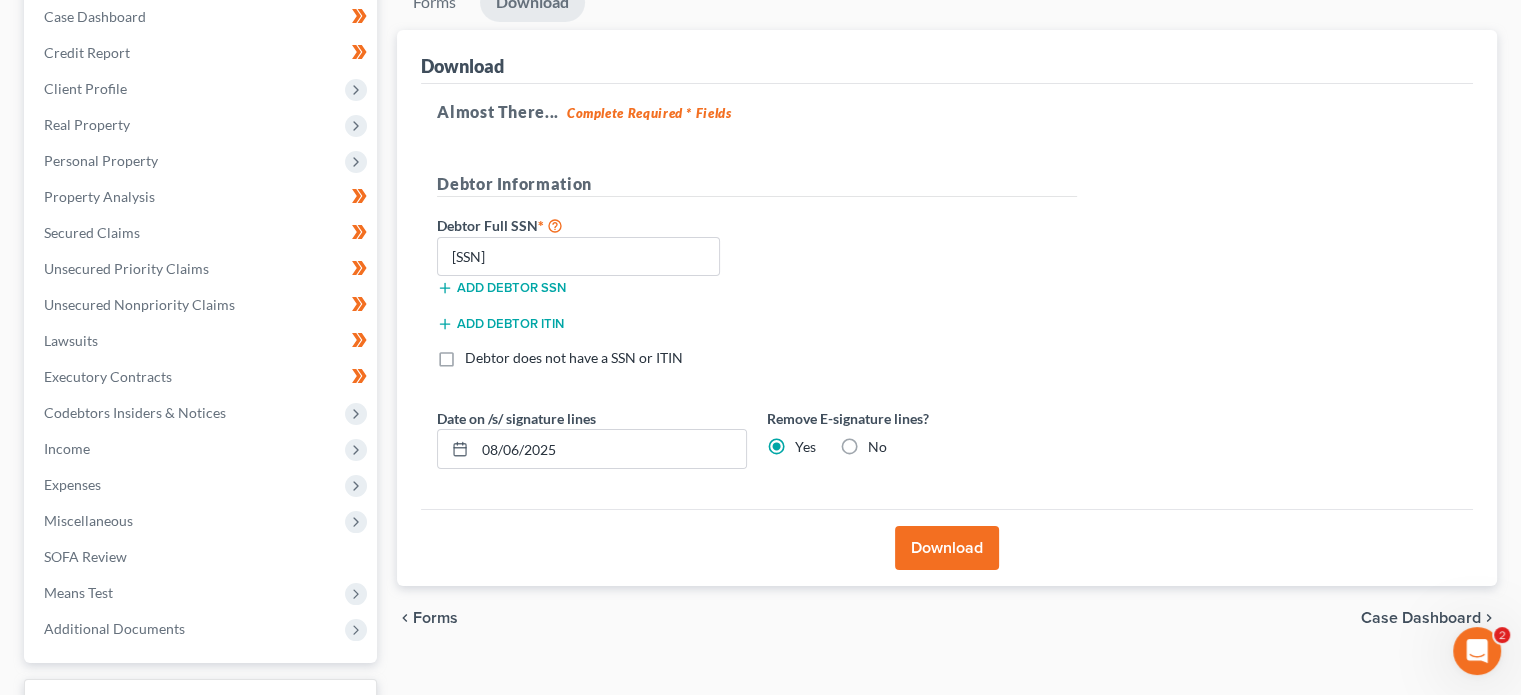 click on "Download" at bounding box center (947, 548) 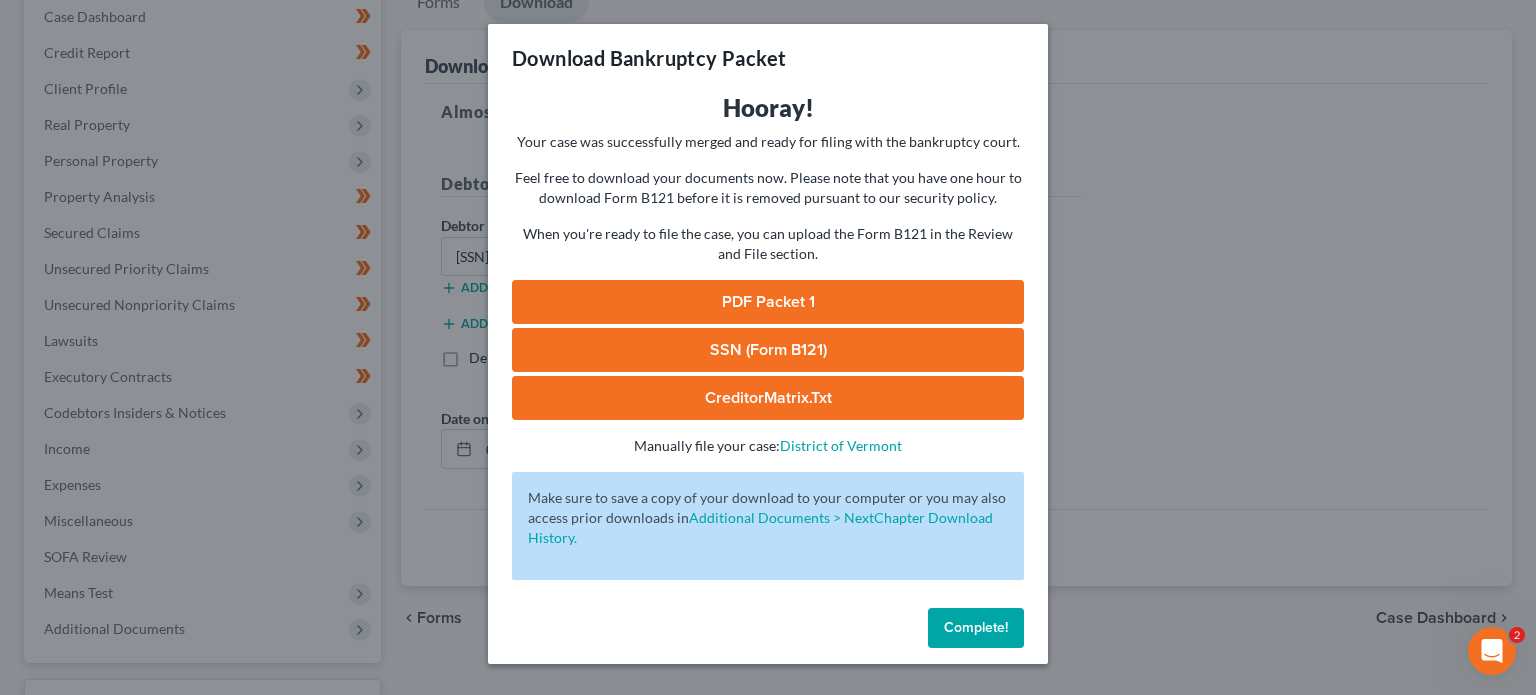 click on "PDF Packet 1" at bounding box center (768, 302) 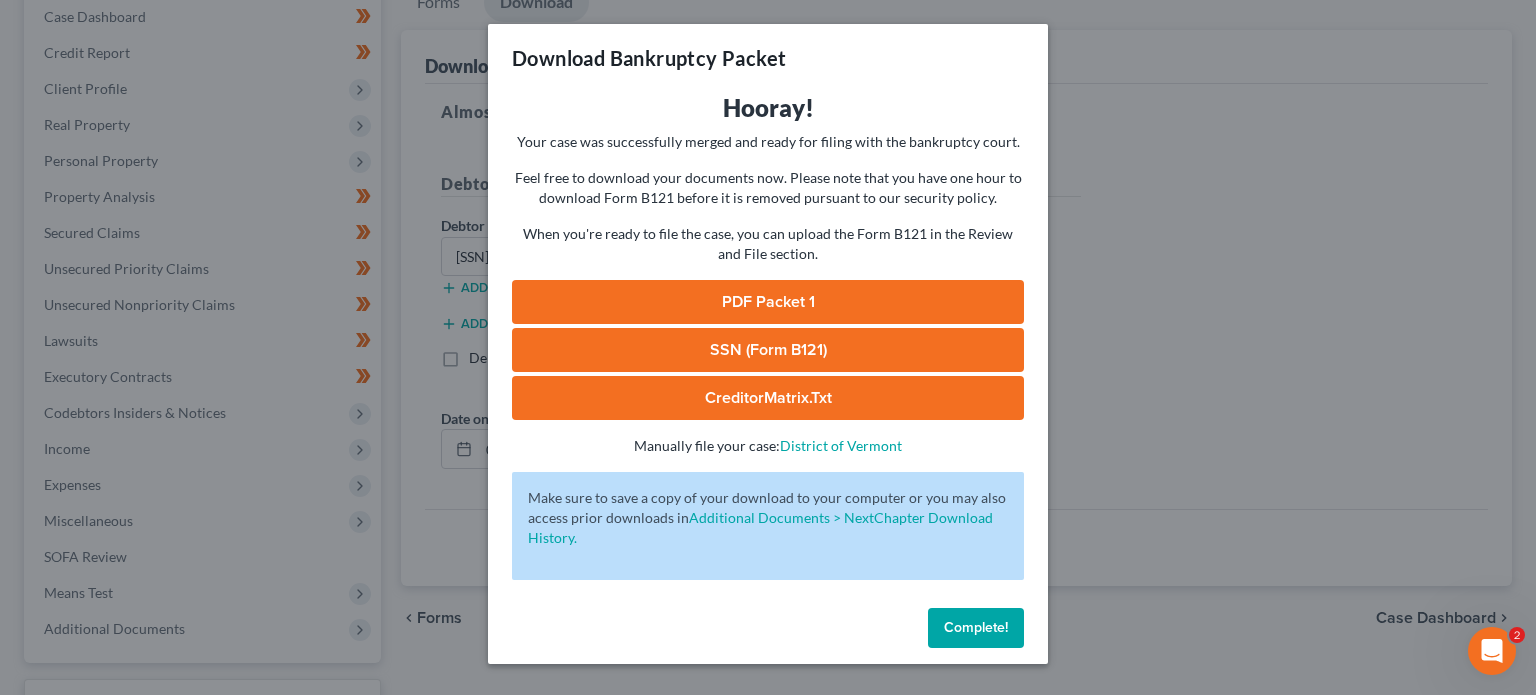 click on "SSN (Form B121)" at bounding box center (768, 350) 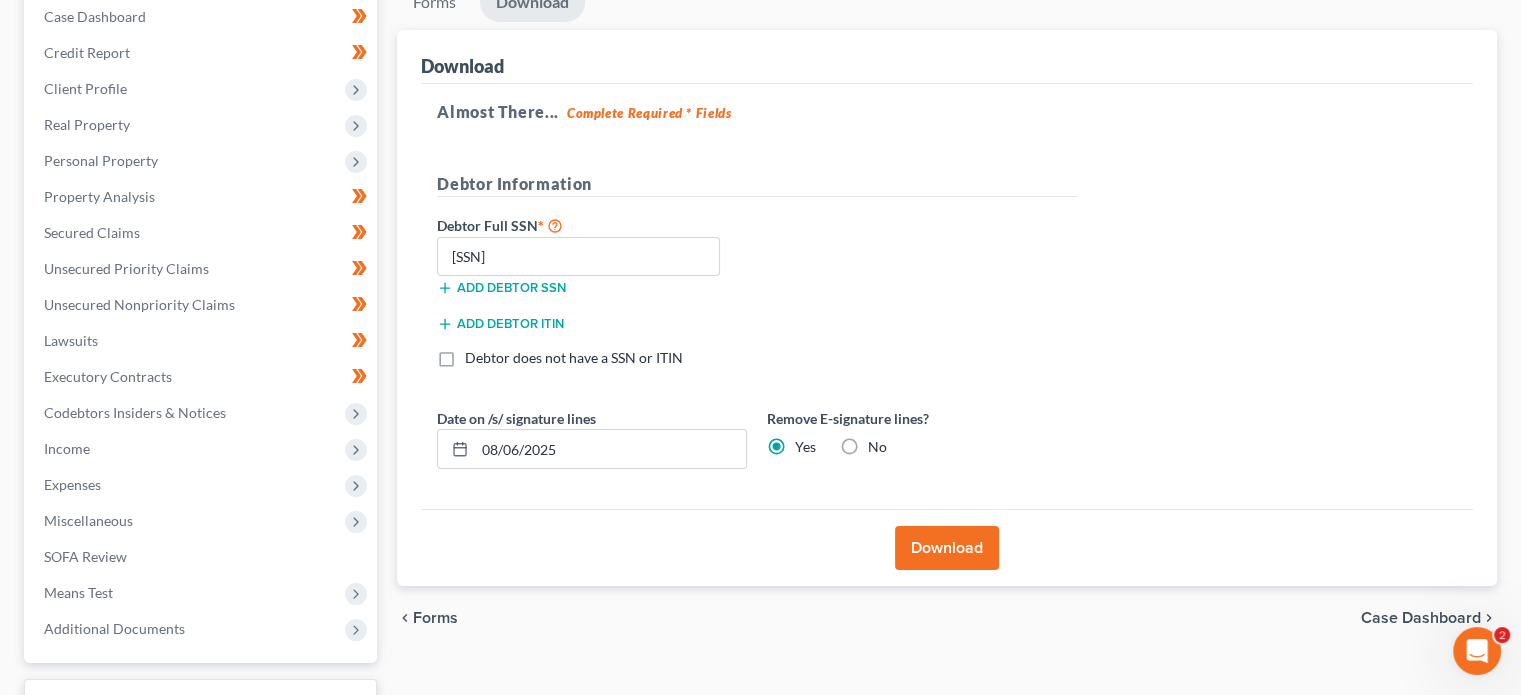 click on "Almost There... Complete Required * Fields Debtor Information Debtor Full SSN  *   576-43-9705 Add debtor SSN Add debtor ITIN Debtor does not have a SSN or ITIN Date on /s/ signature lines         08/06/2025 Remove E-signature lines? Yes No" at bounding box center (947, 297) 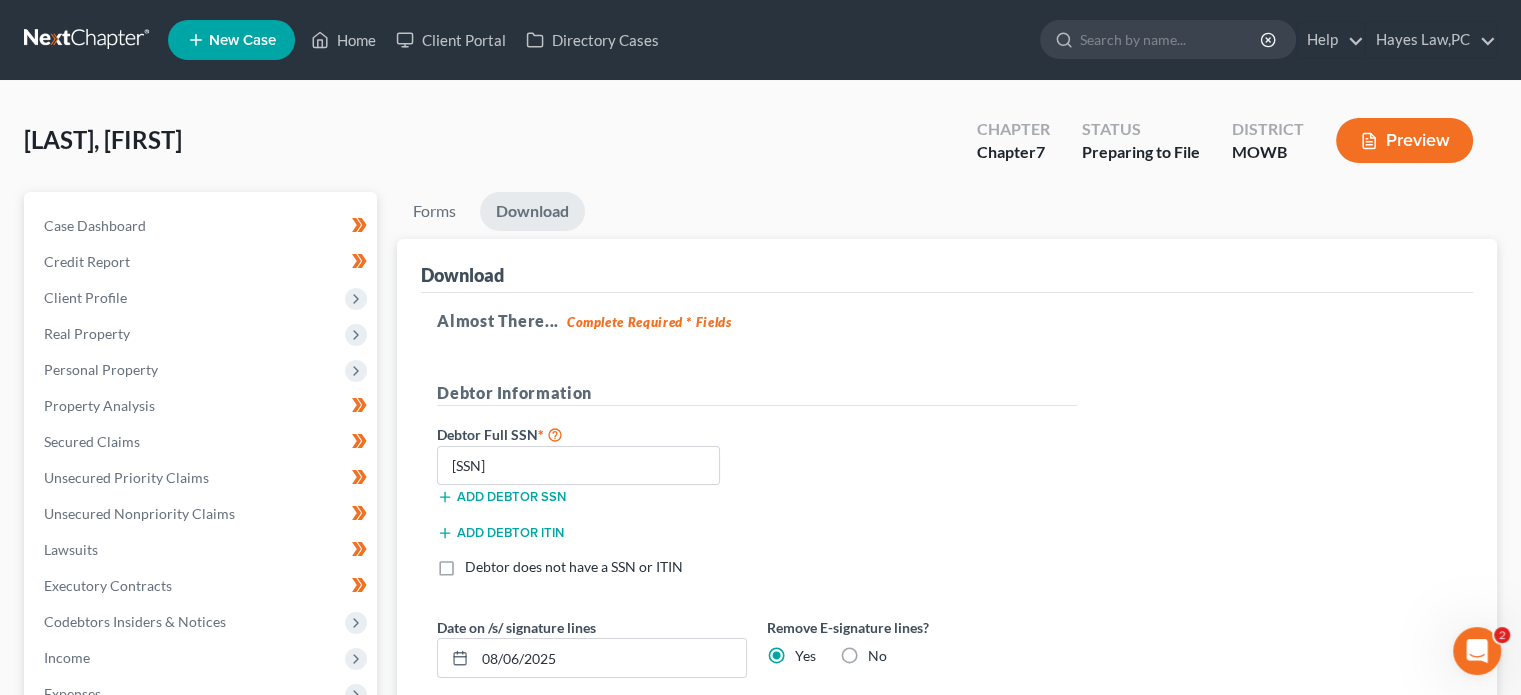 scroll, scrollTop: 0, scrollLeft: 0, axis: both 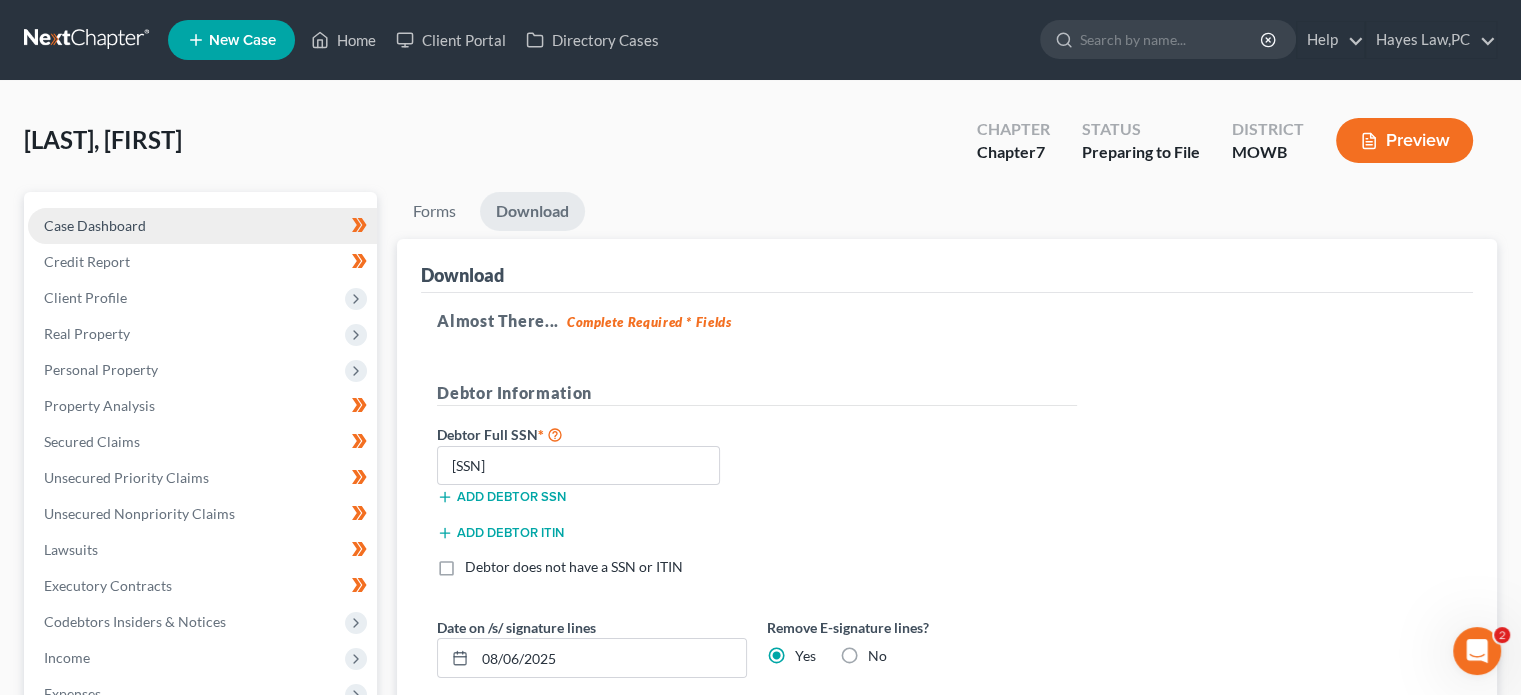 click on "Case Dashboard" at bounding box center [95, 225] 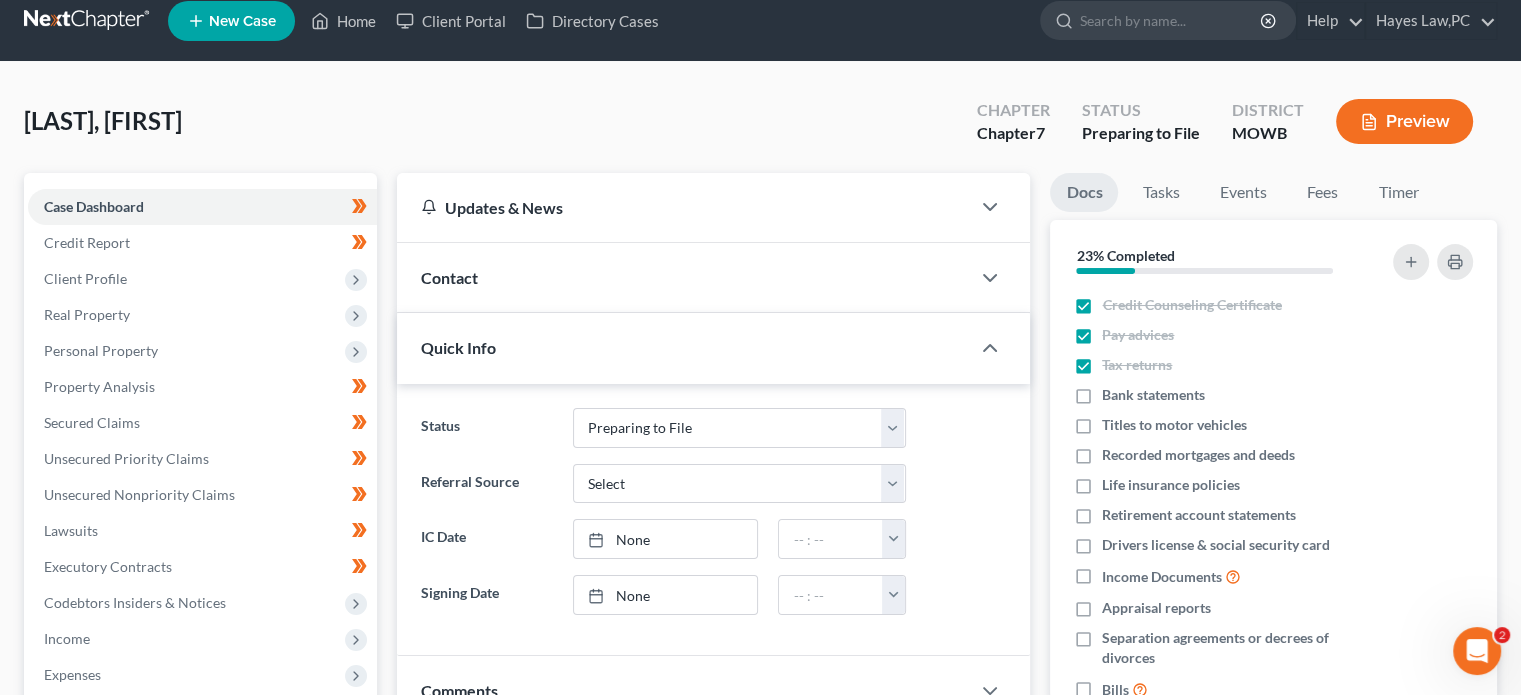 scroll, scrollTop: 20, scrollLeft: 0, axis: vertical 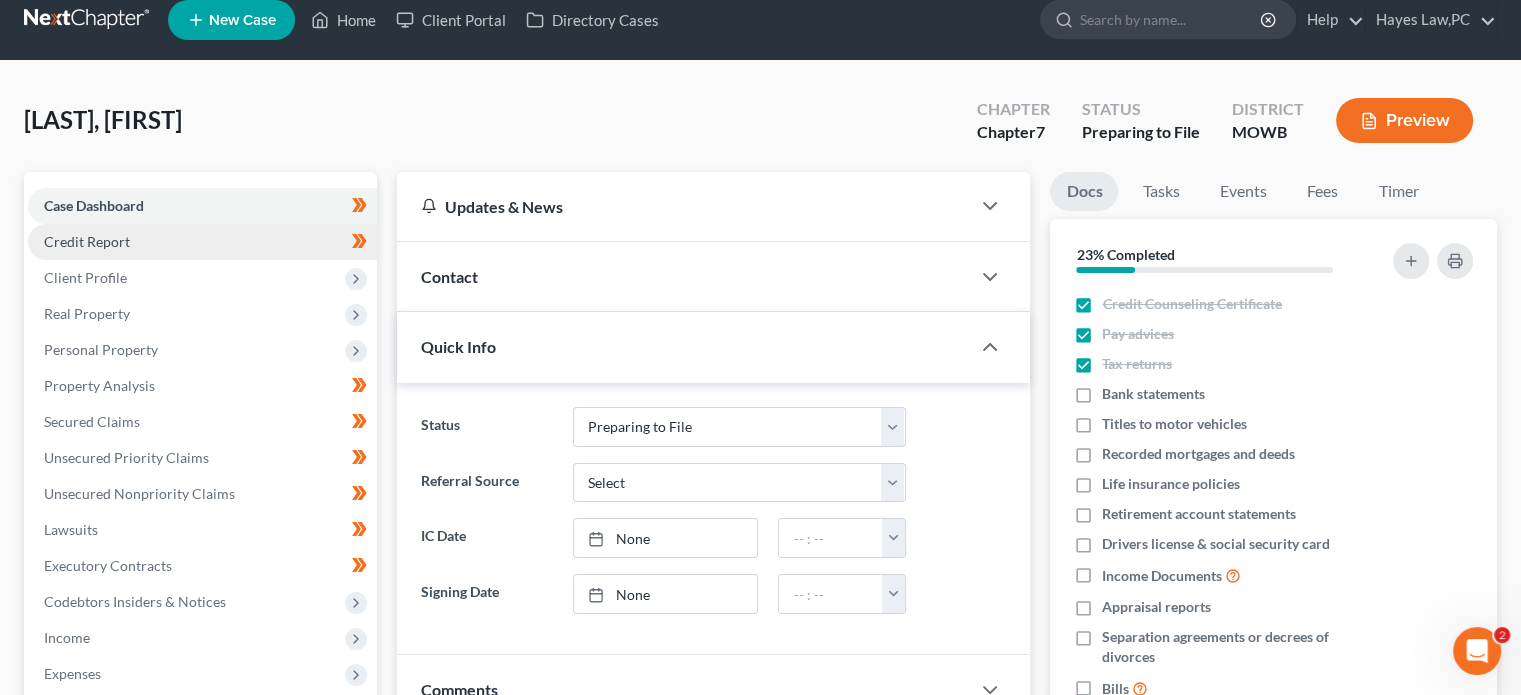 click on "Credit Report" at bounding box center [202, 242] 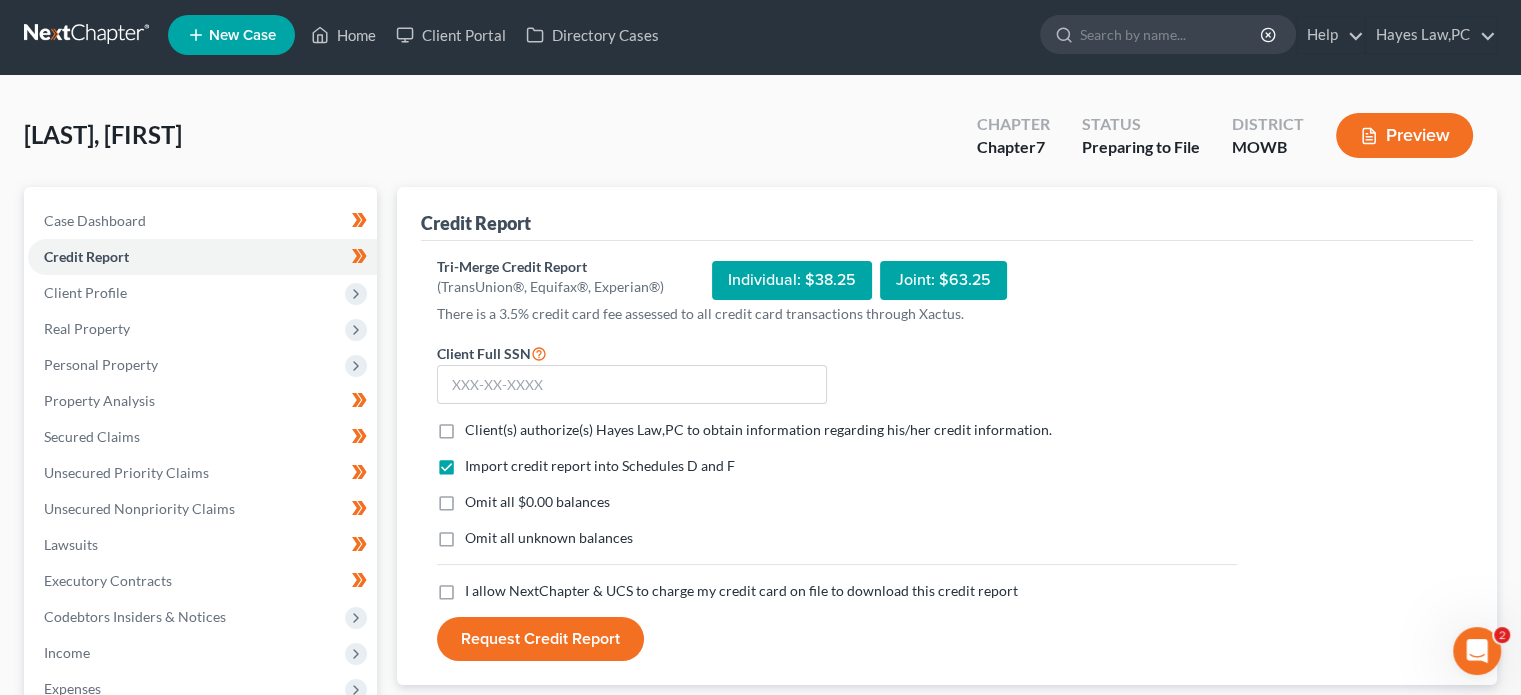 scroll, scrollTop: 6, scrollLeft: 0, axis: vertical 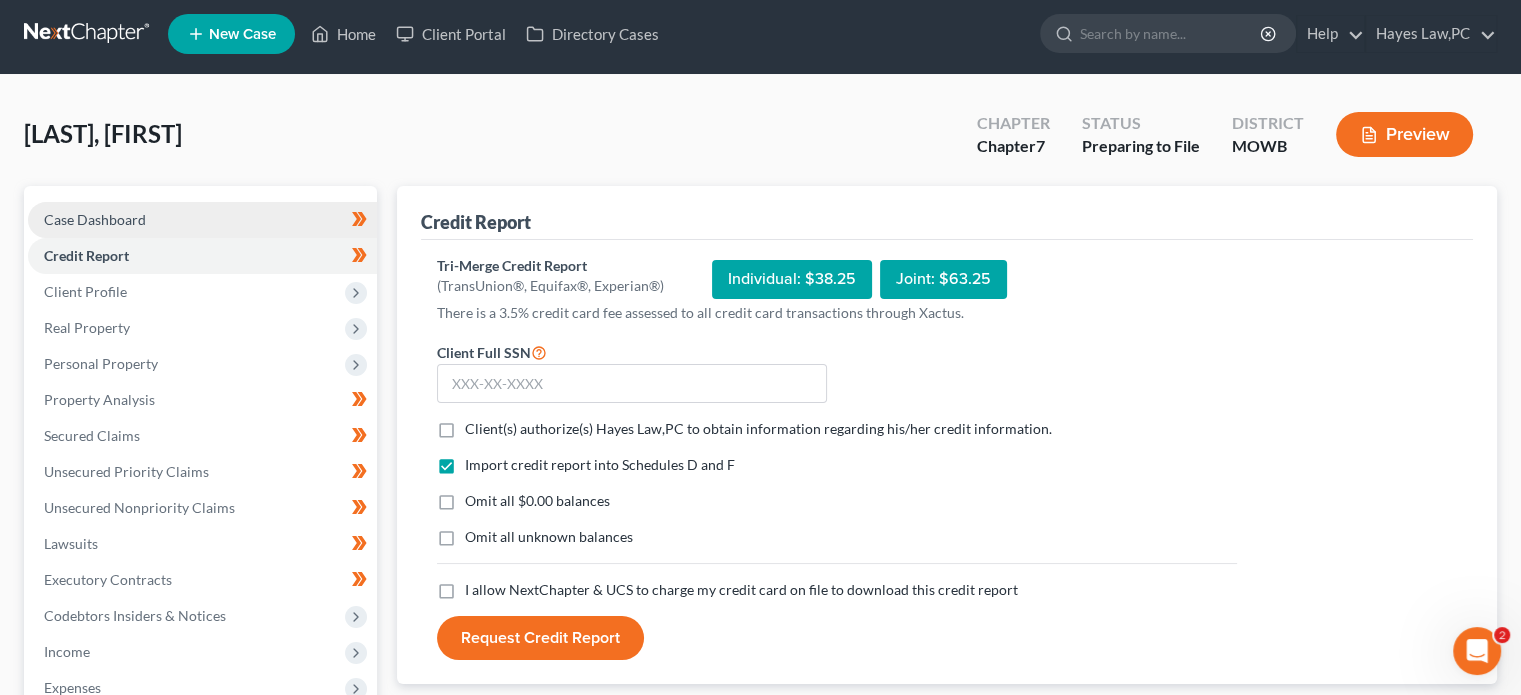 click on "Case Dashboard" at bounding box center (202, 220) 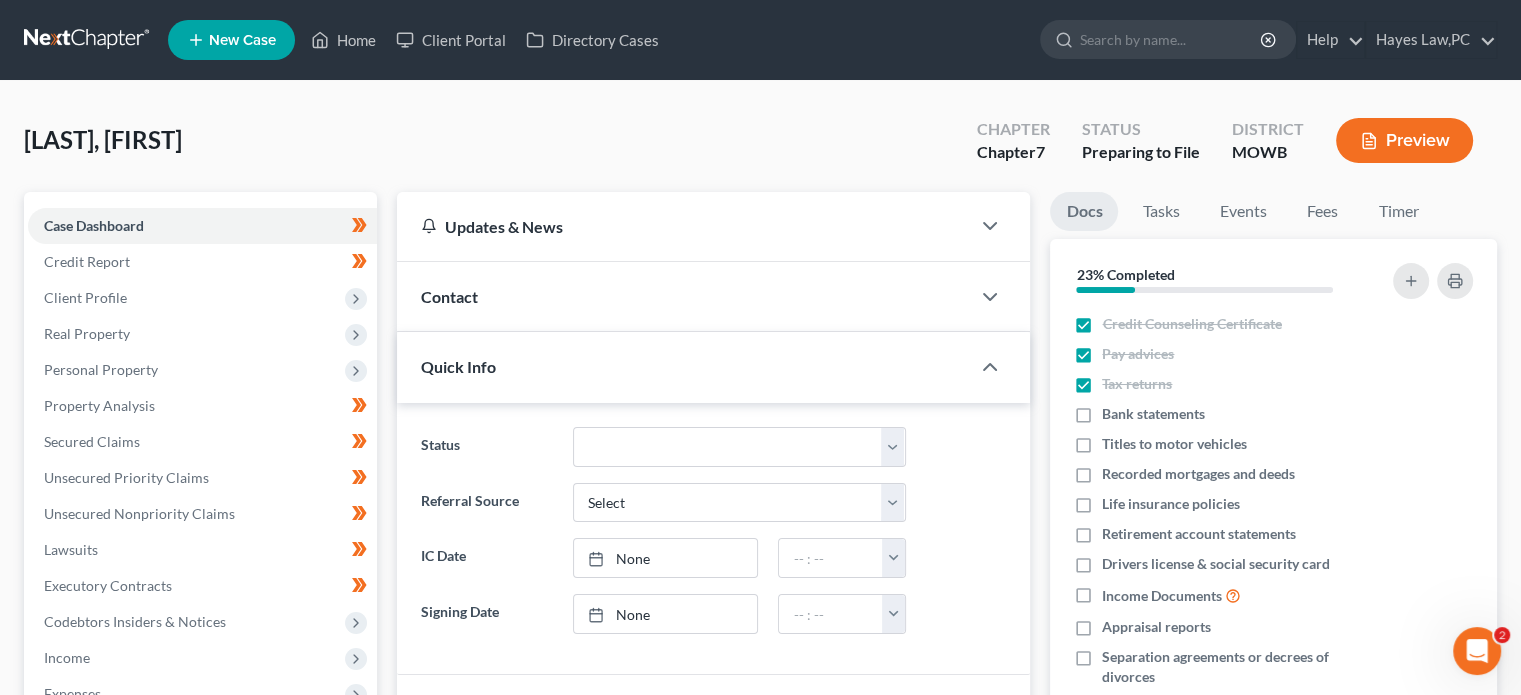 scroll, scrollTop: 0, scrollLeft: 0, axis: both 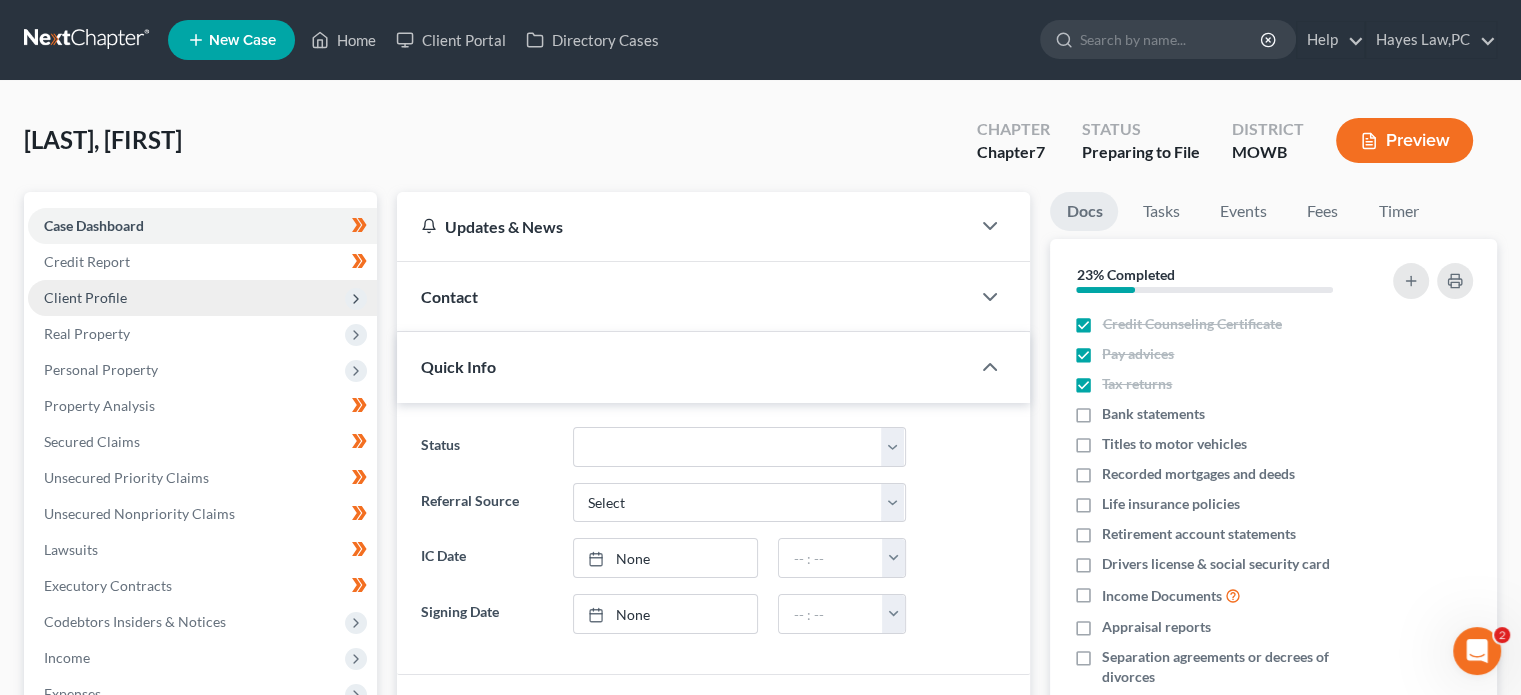 click on "Client Profile" at bounding box center (85, 297) 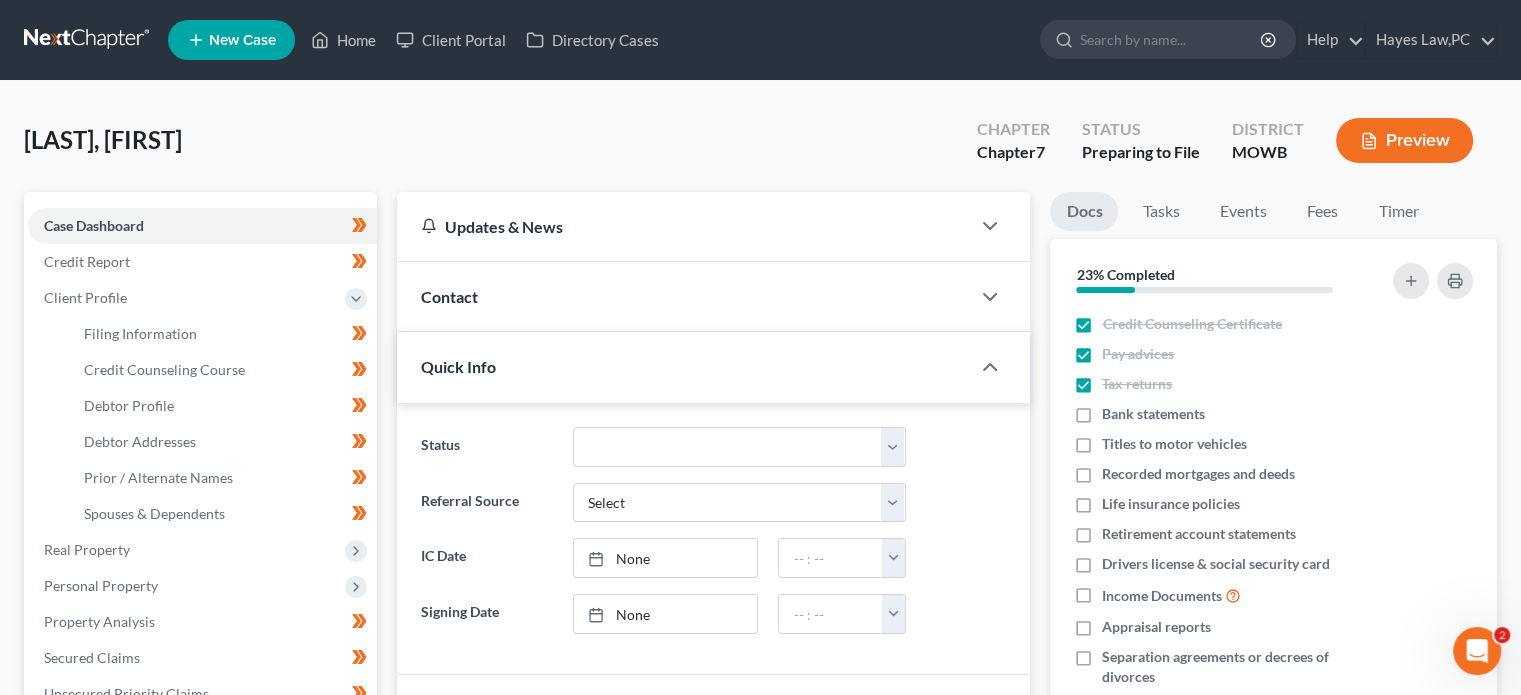 click on "Nannery, Lisa Upgraded Chapter Chapter  7 Status Preparing to File District MOWB Preview" at bounding box center [760, 148] 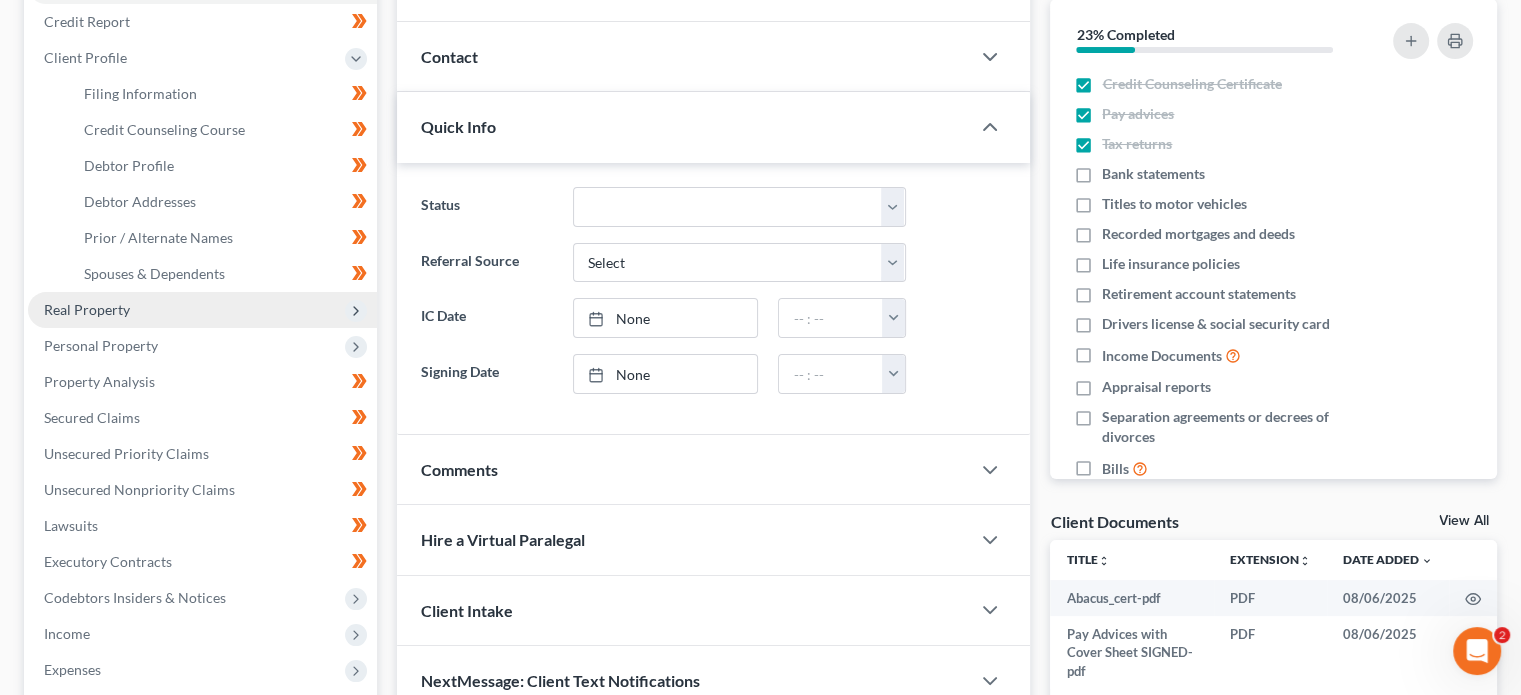 scroll, scrollTop: 235, scrollLeft: 0, axis: vertical 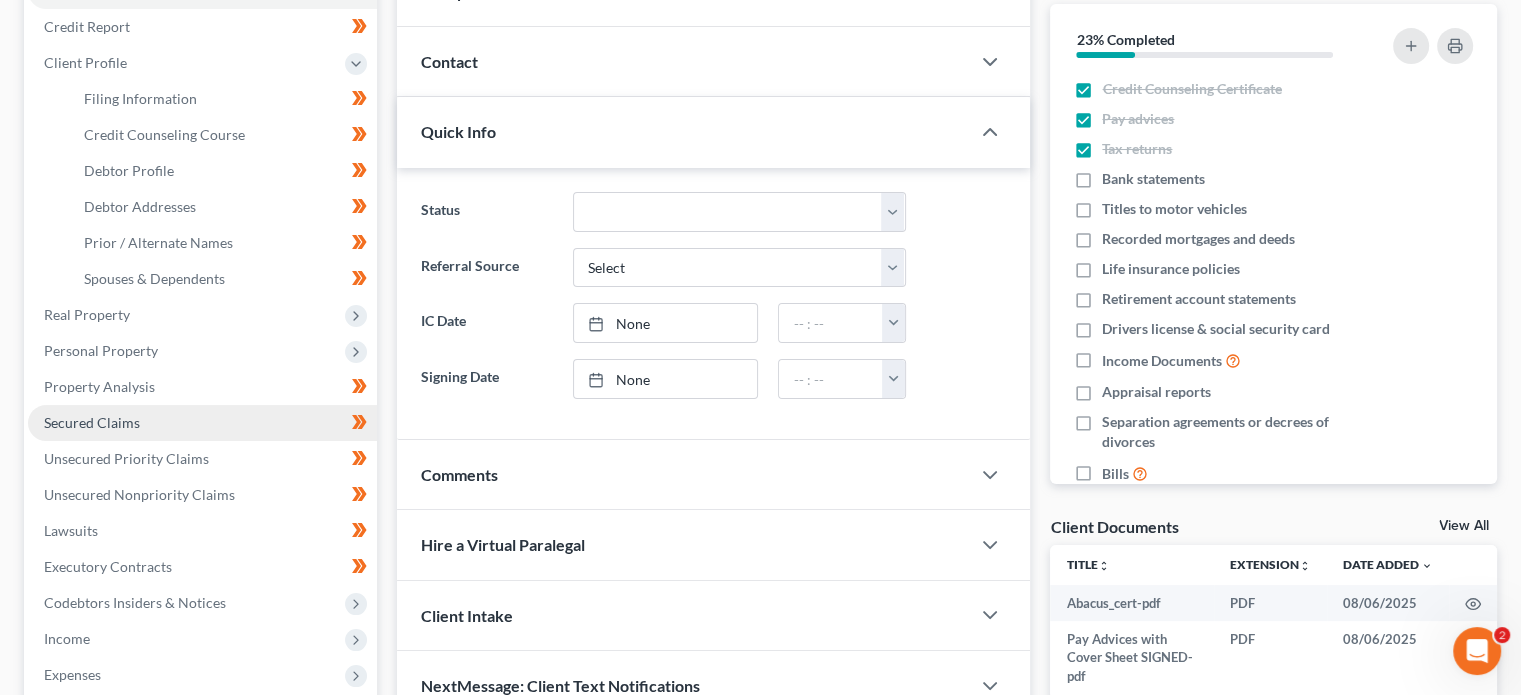 click on "Secured Claims" at bounding box center [92, 422] 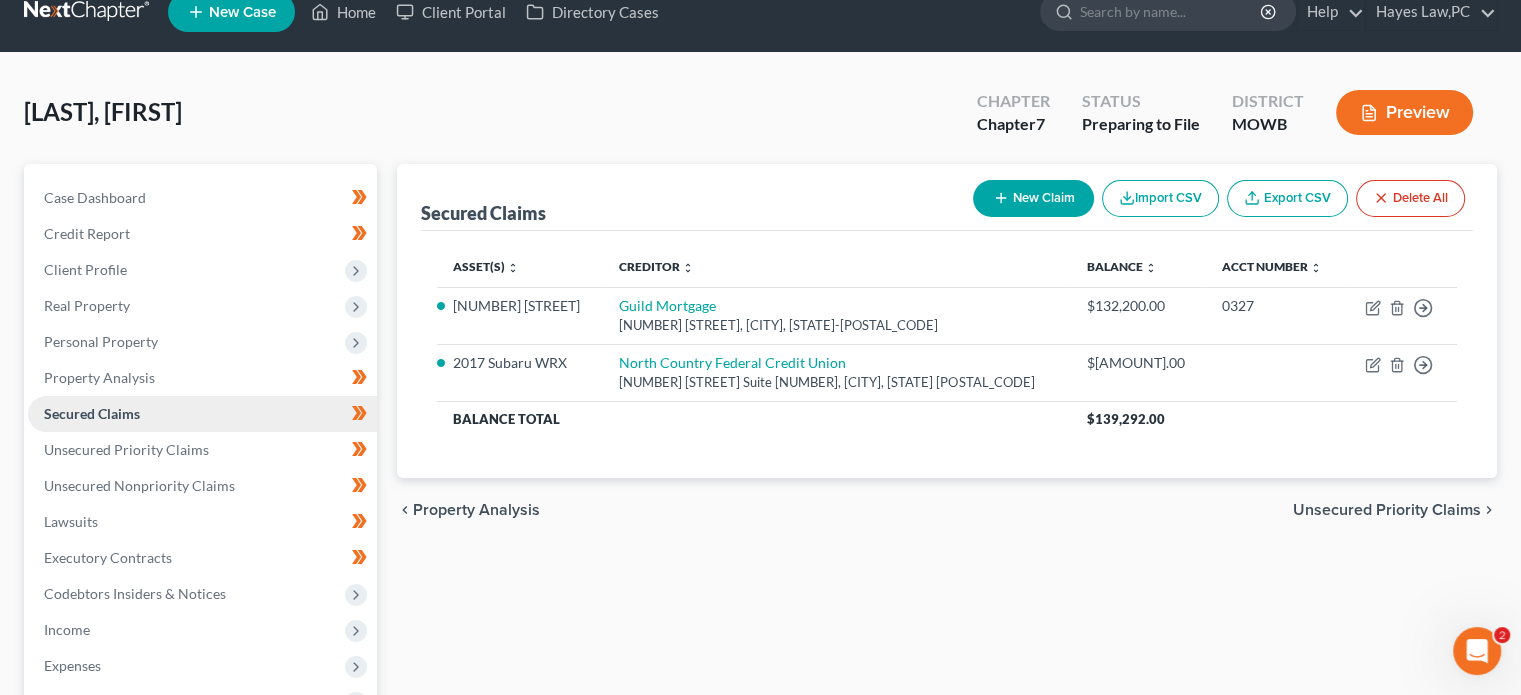 scroll, scrollTop: 0, scrollLeft: 0, axis: both 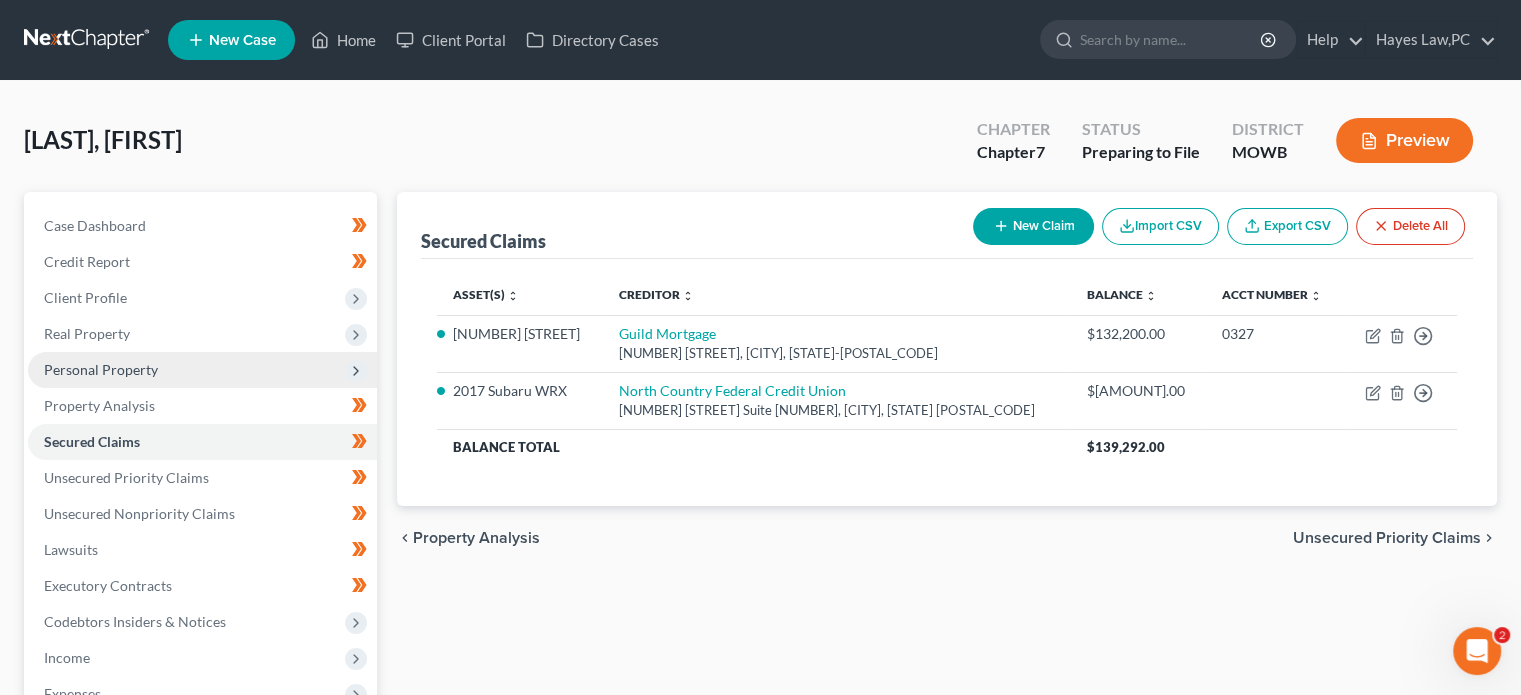 click on "Personal Property" at bounding box center (101, 369) 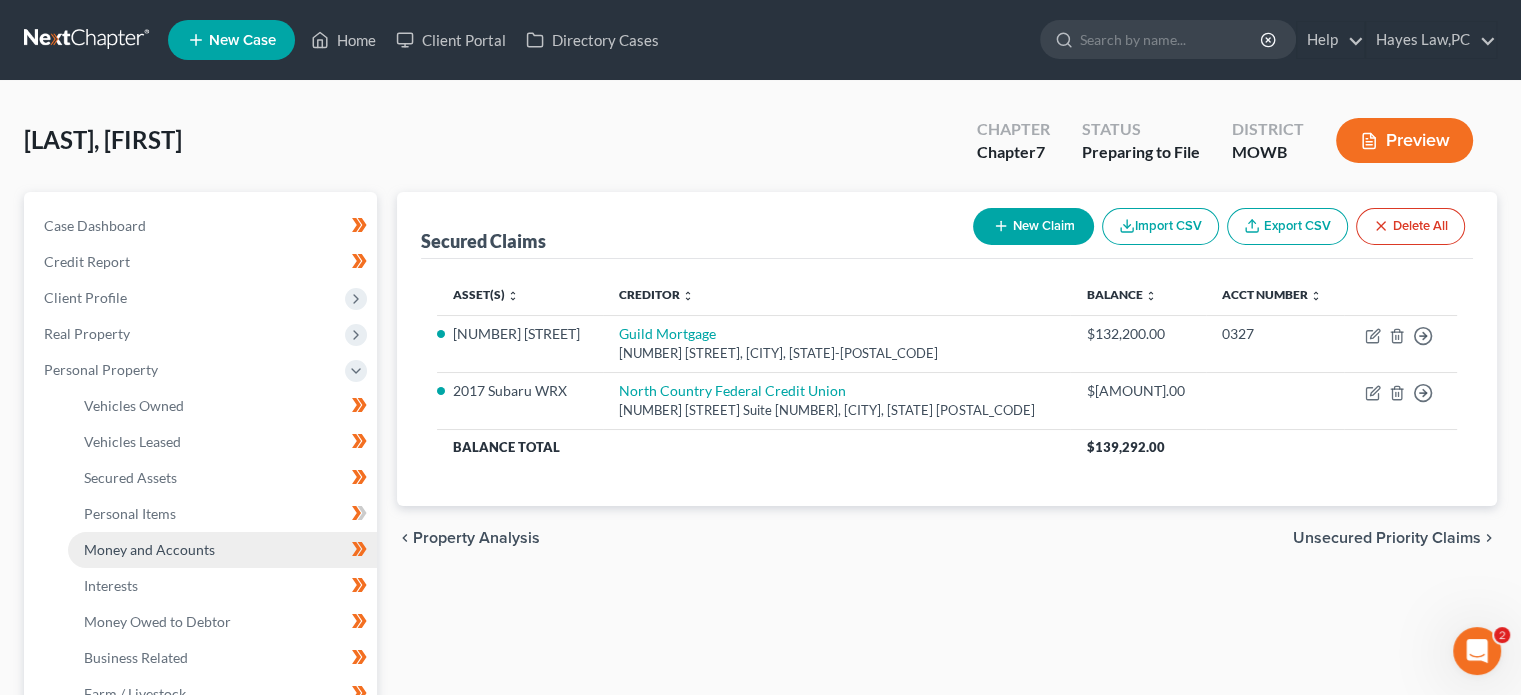click on "Money and Accounts" at bounding box center (149, 549) 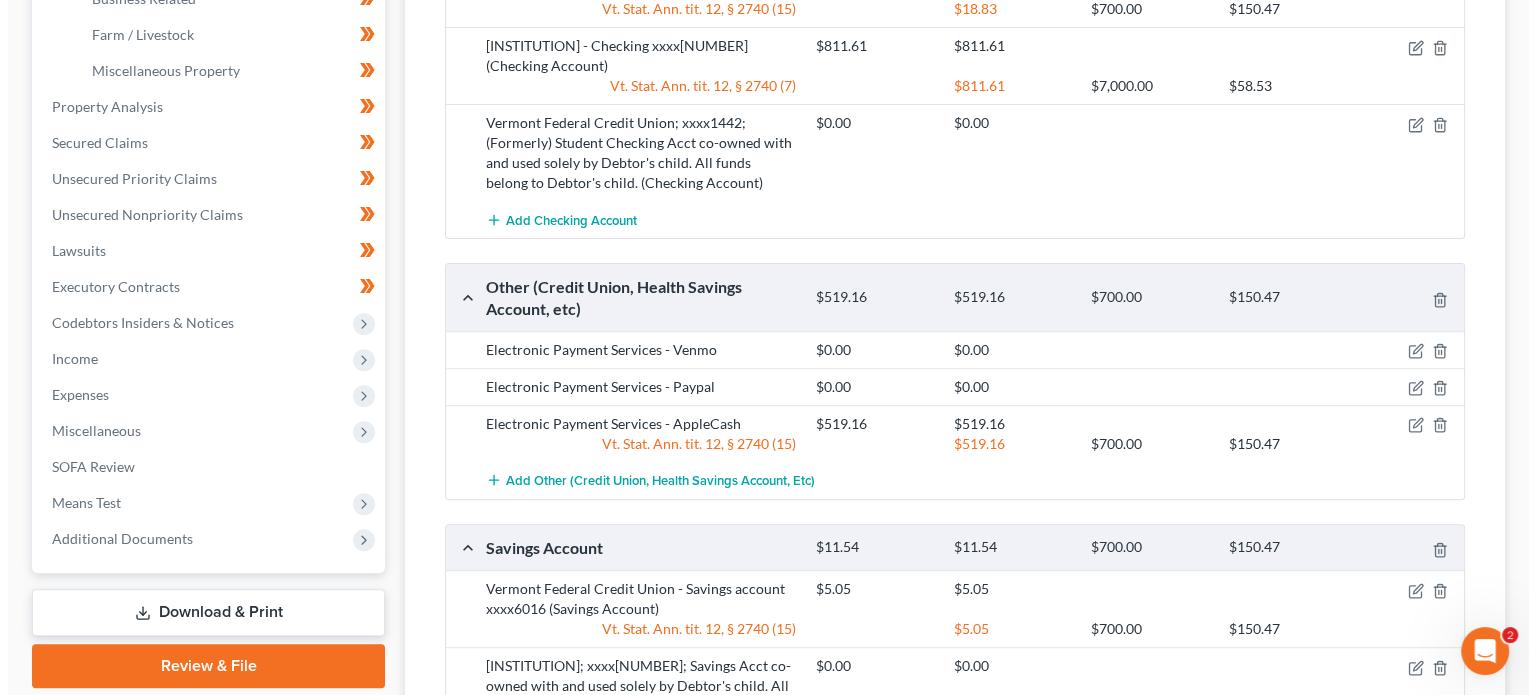 scroll, scrollTop: 695, scrollLeft: 0, axis: vertical 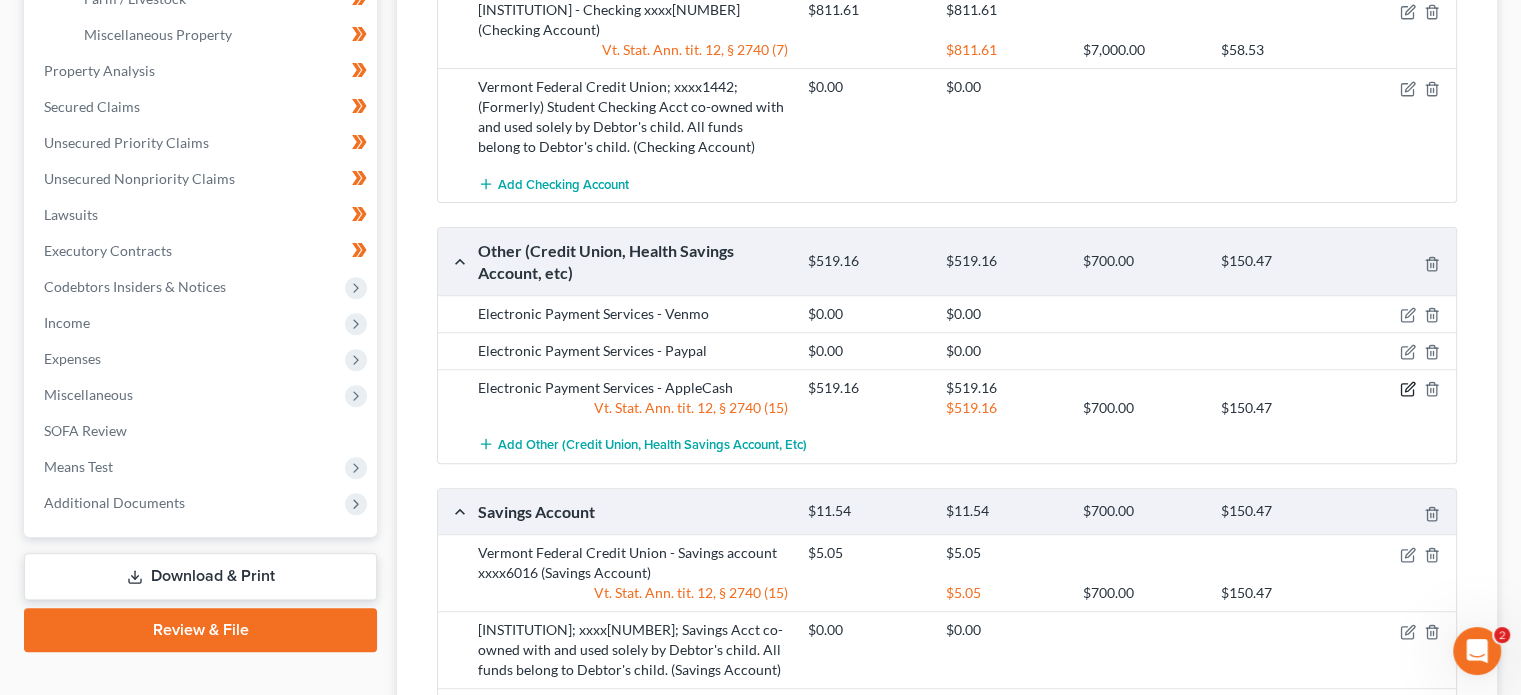 click 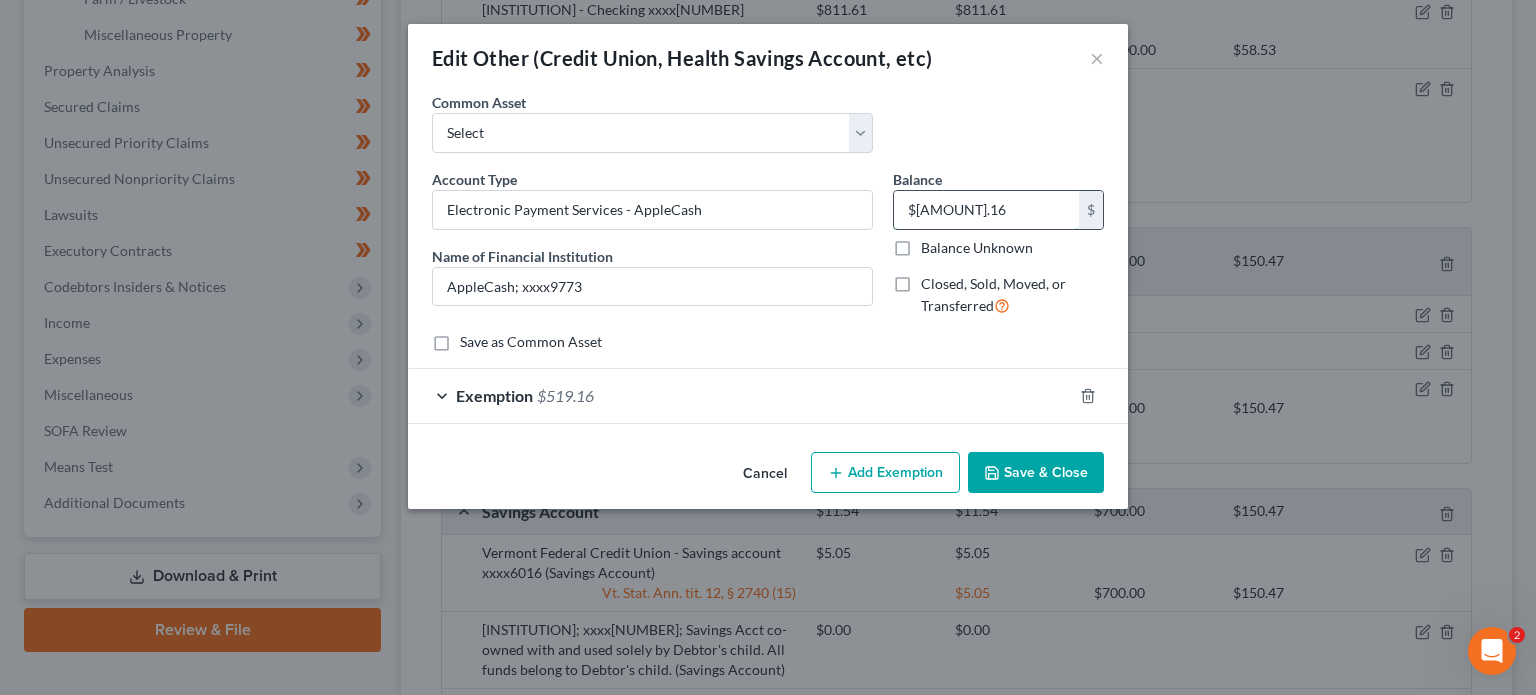 click on "$519.16" at bounding box center (986, 210) 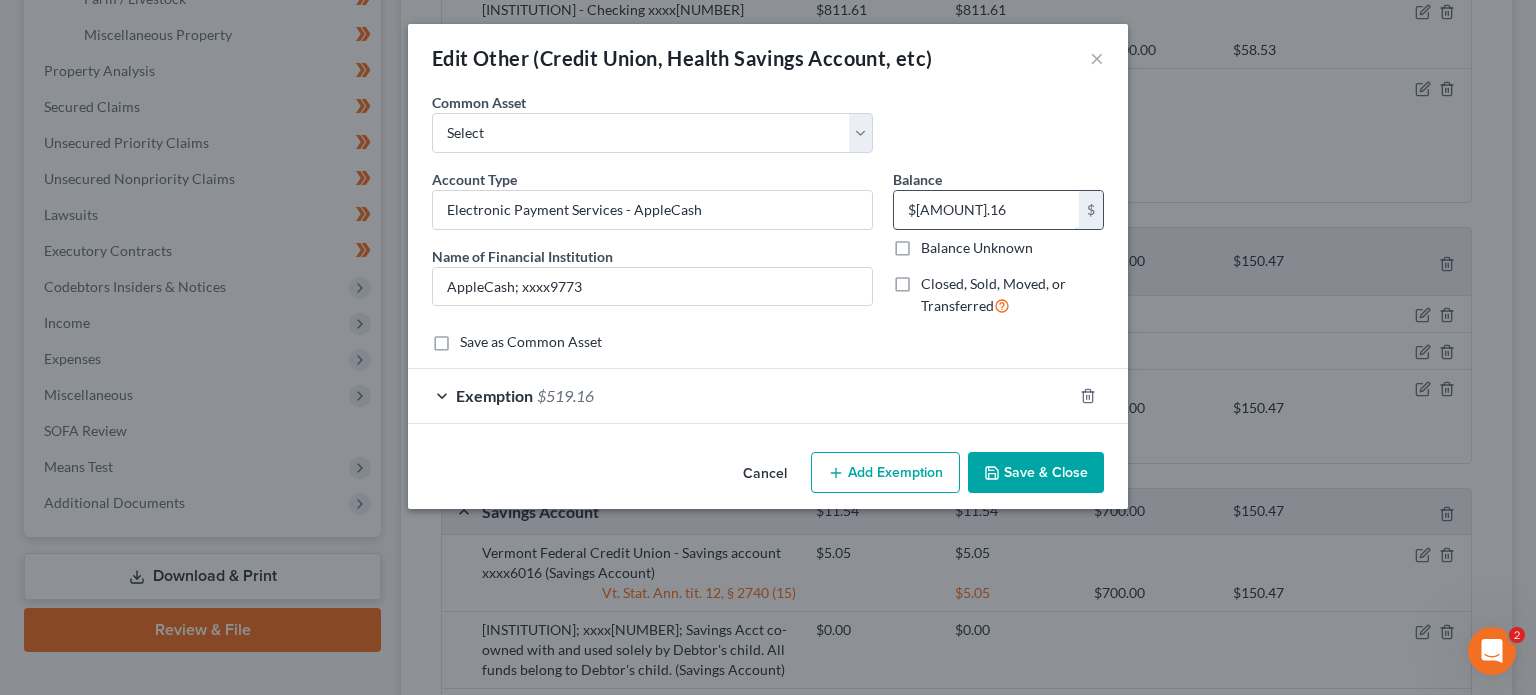 click on "$519.16" at bounding box center (986, 210) 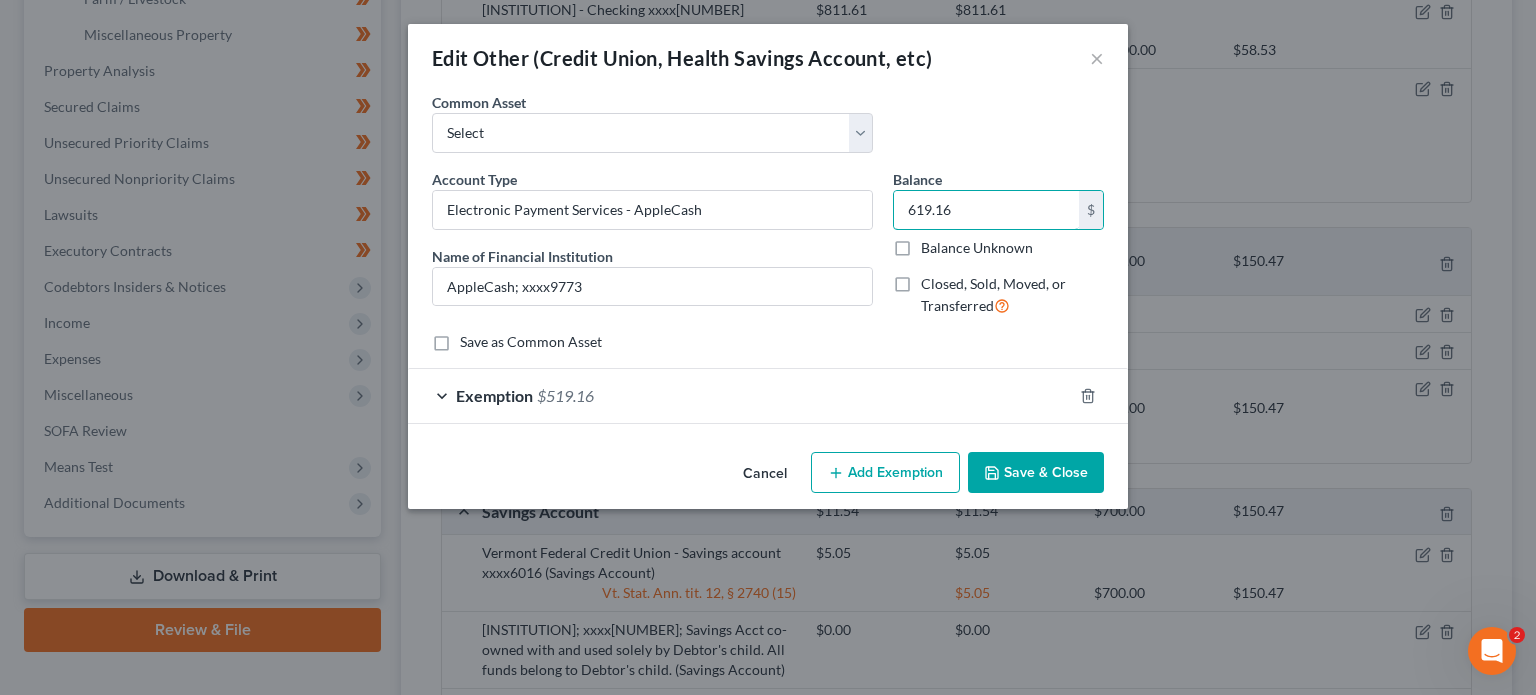type on "619.16" 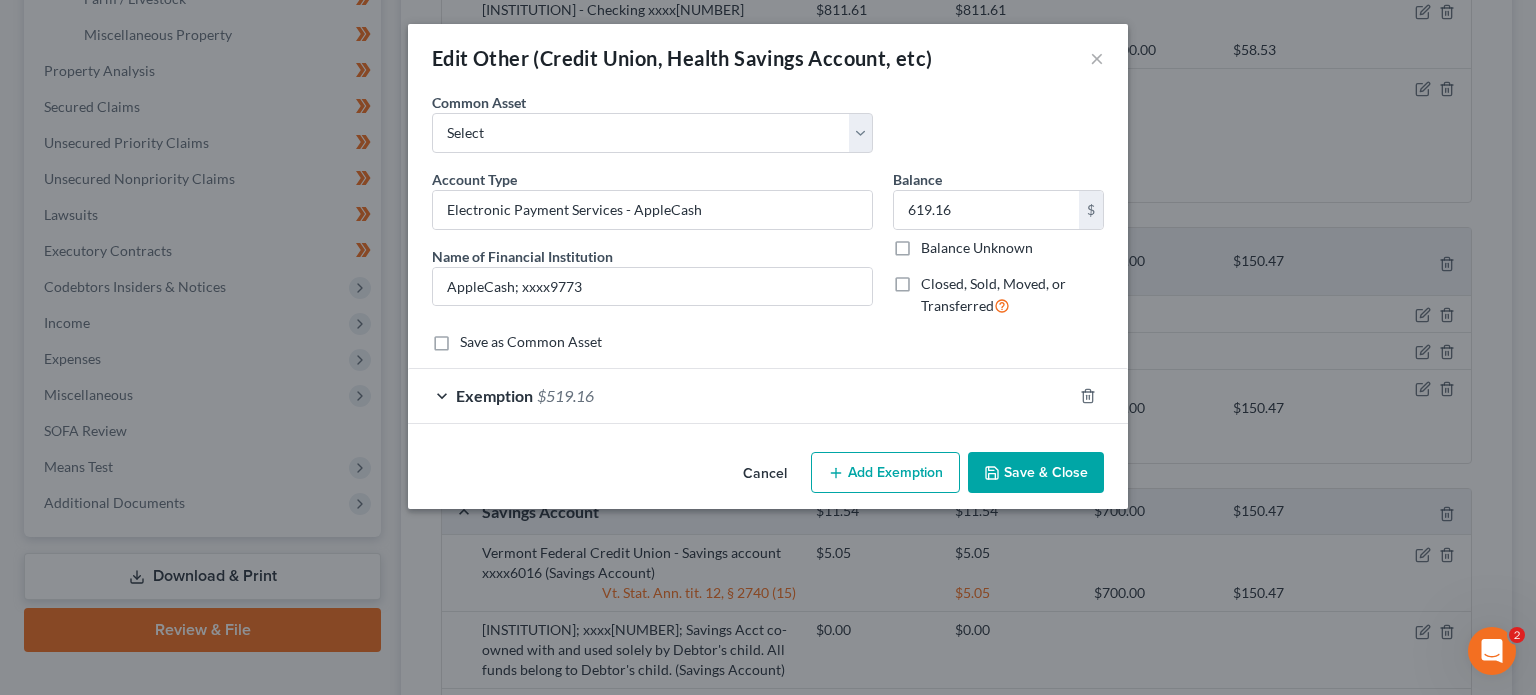 click on "$519.16" at bounding box center (565, 395) 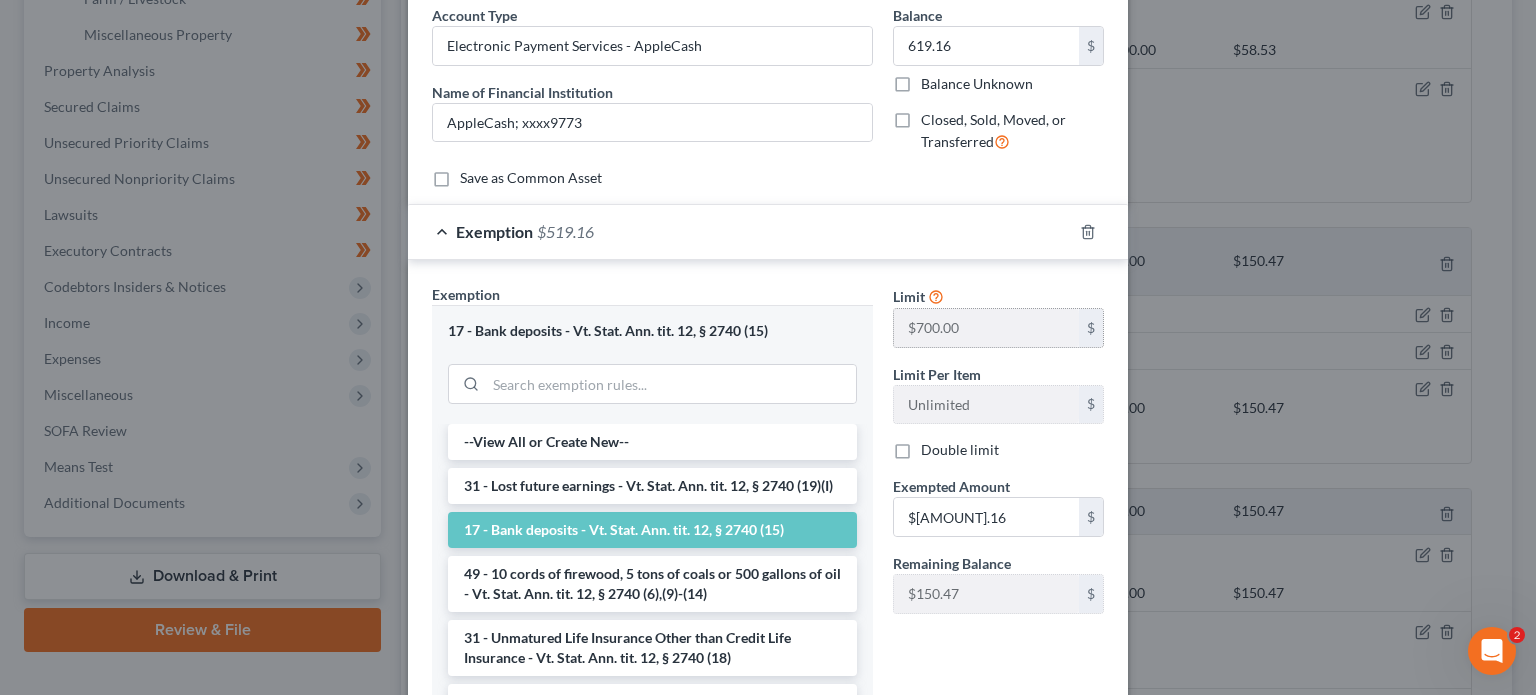 scroll, scrollTop: 164, scrollLeft: 0, axis: vertical 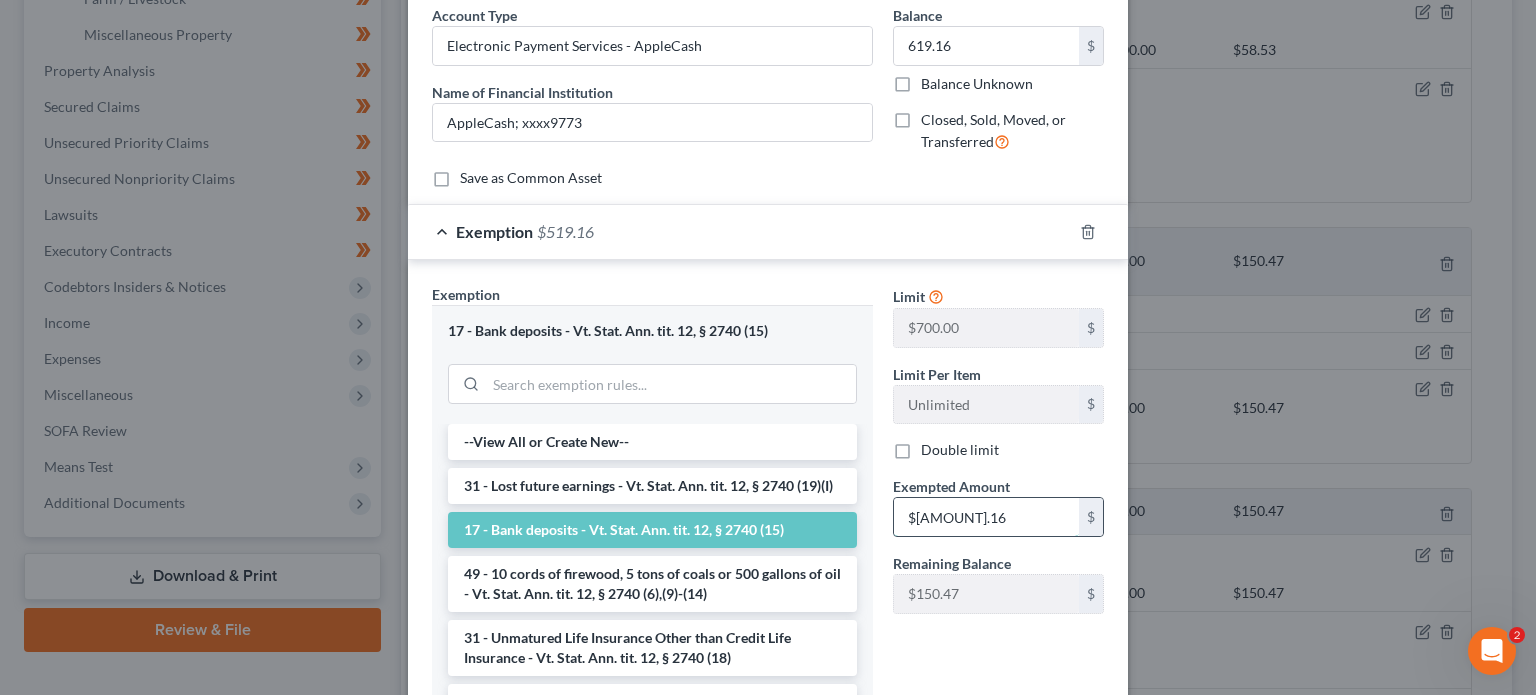 click on "$519.16" at bounding box center (986, 517) 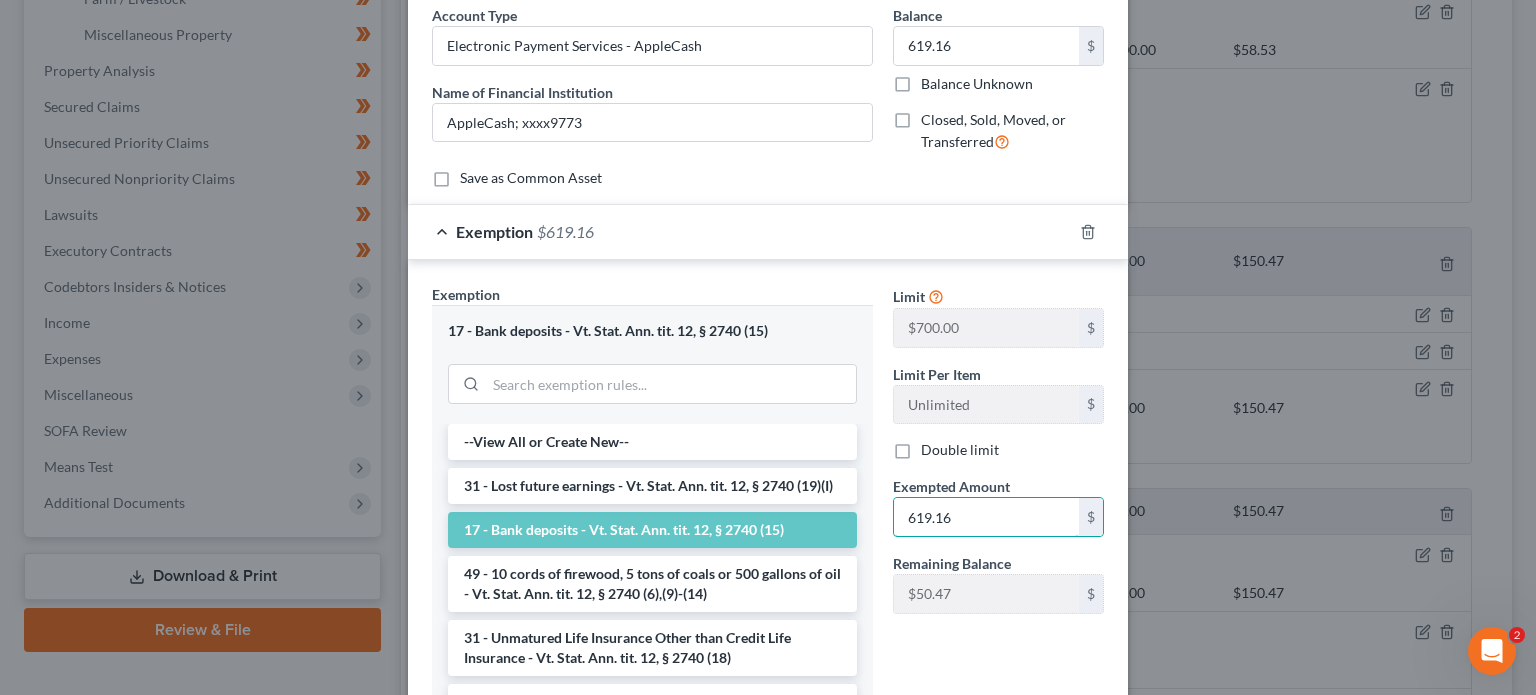 type on "619.16" 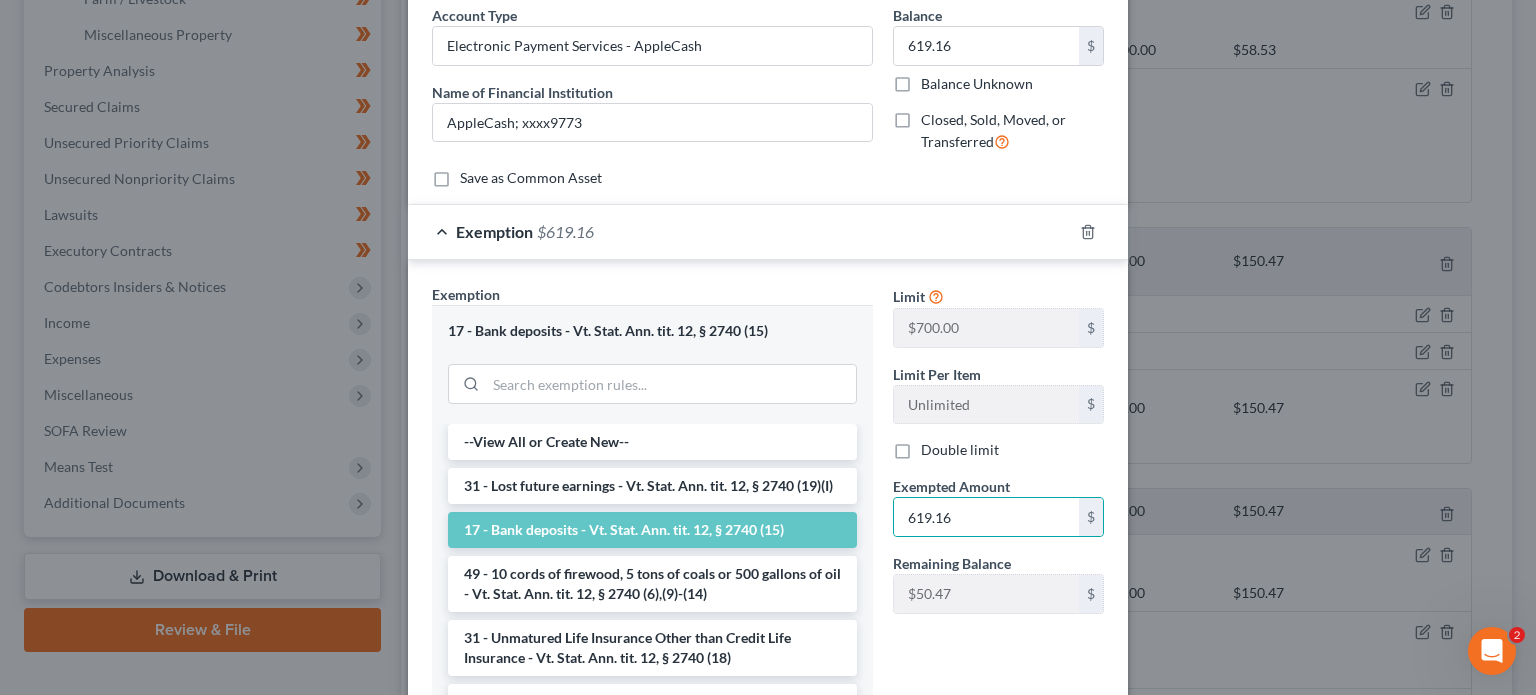 click on "Limit     $700.00 $ Limit Per Item Unlimited $ Double limit
Exempted Amount
*
619.16 $ Remaining Balance $150.47 $" at bounding box center (998, 522) 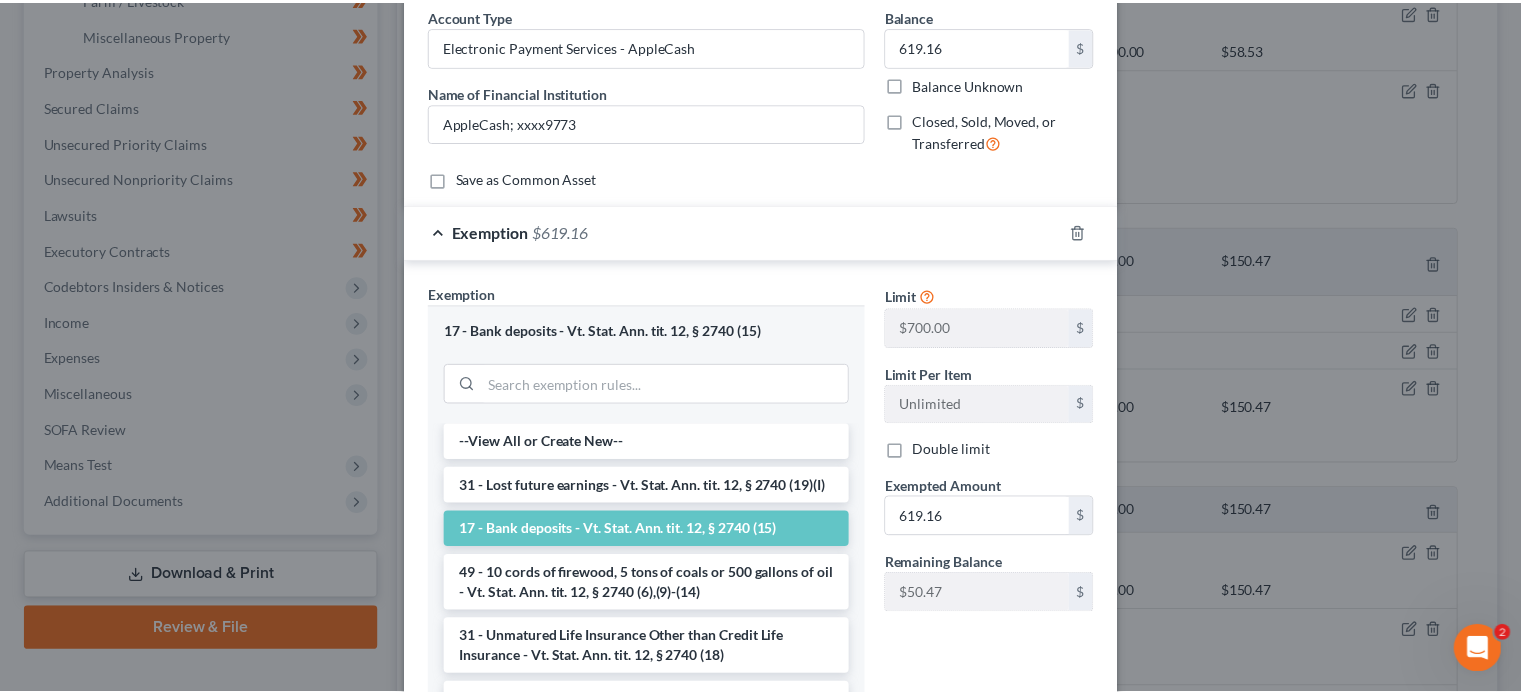 scroll, scrollTop: 352, scrollLeft: 0, axis: vertical 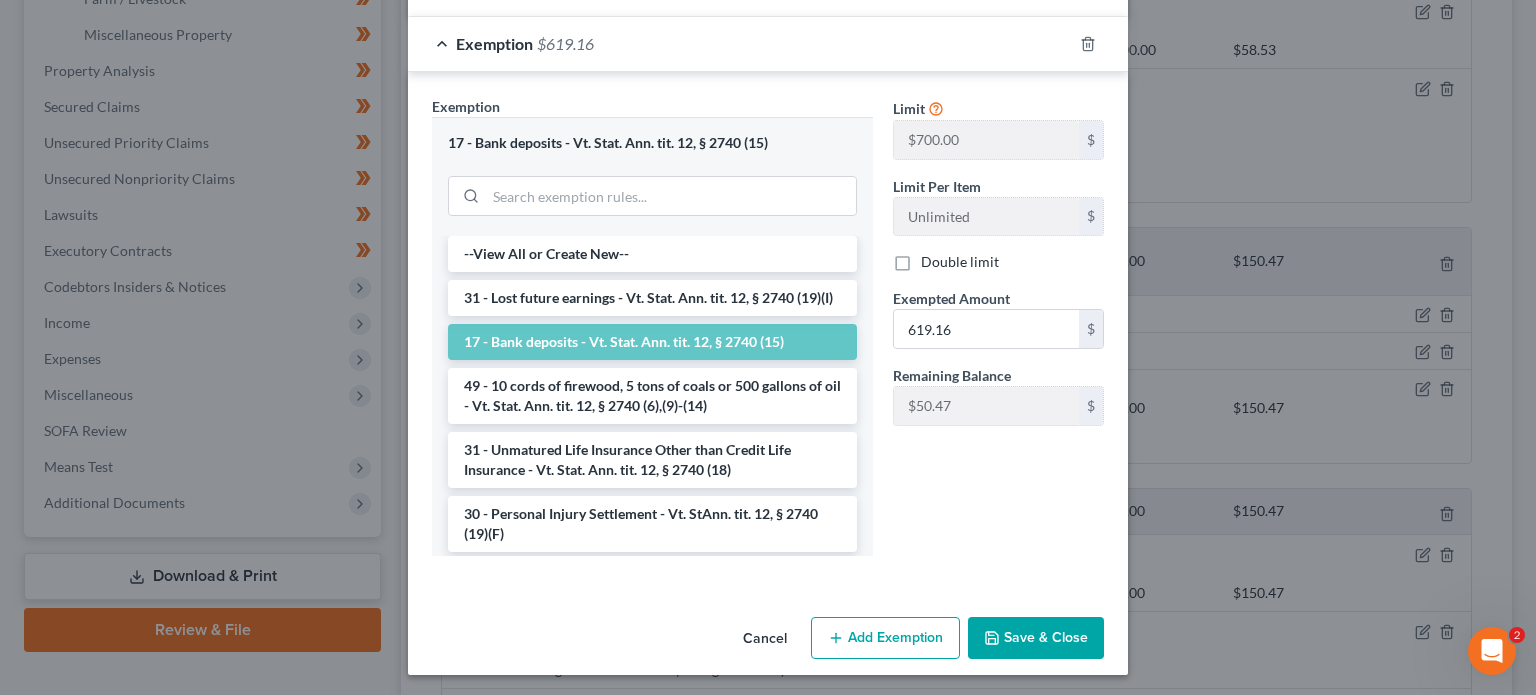 click on "Save & Close" at bounding box center (1036, 638) 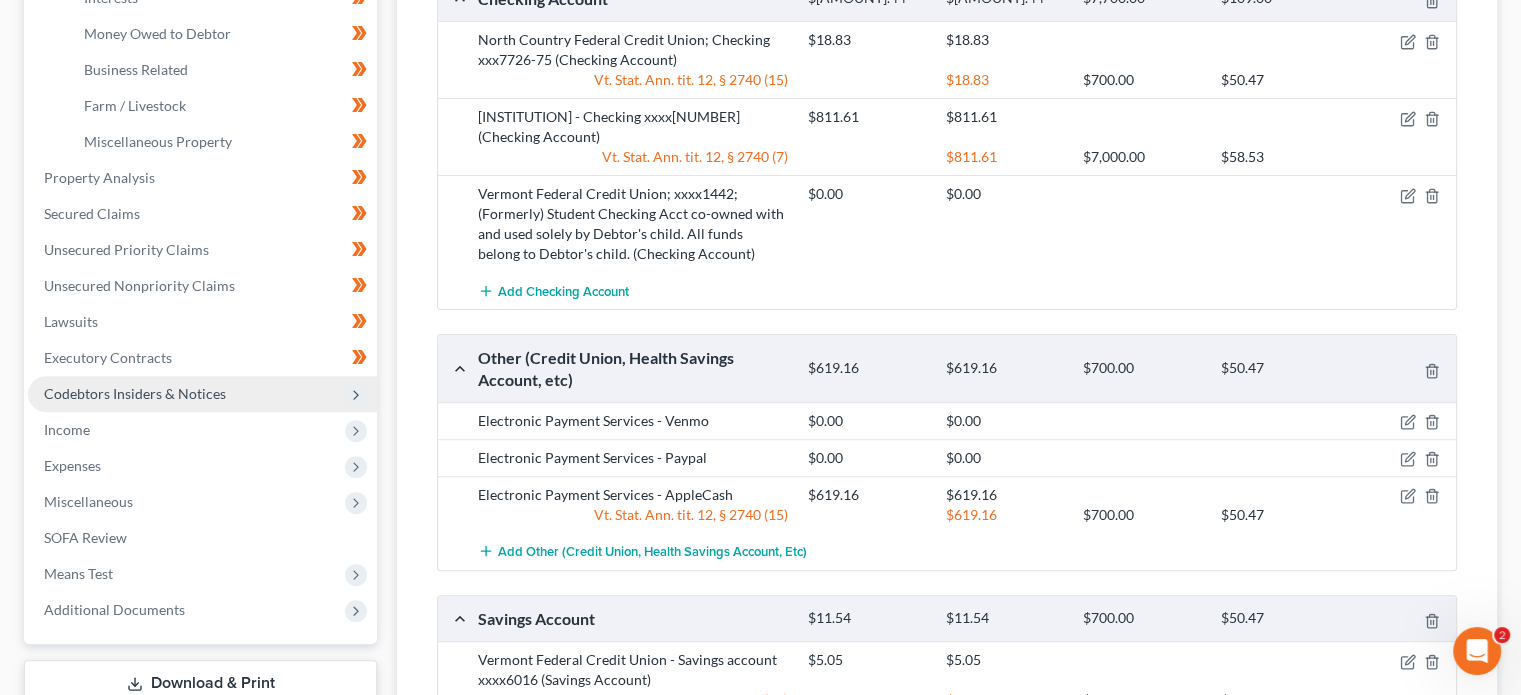 scroll, scrollTop: 486, scrollLeft: 0, axis: vertical 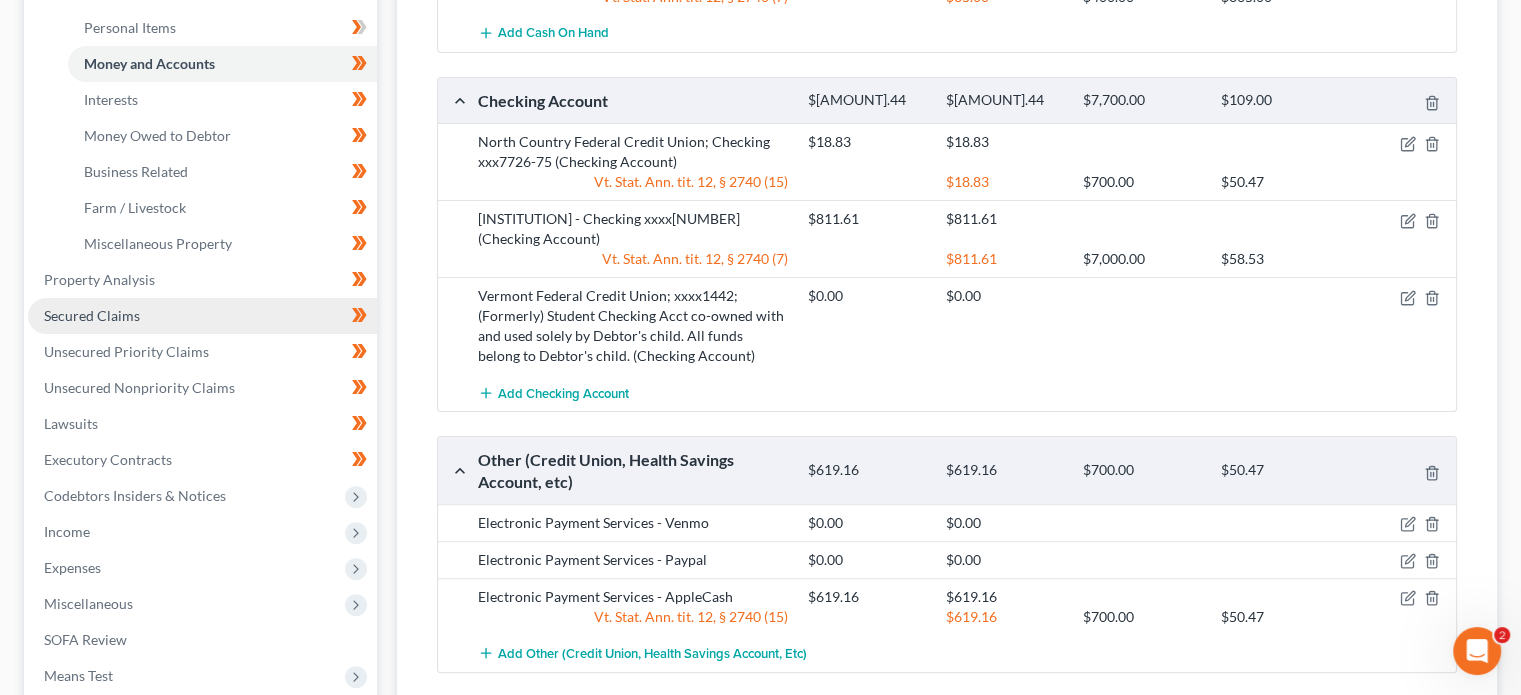 click on "Secured Claims" at bounding box center (202, 316) 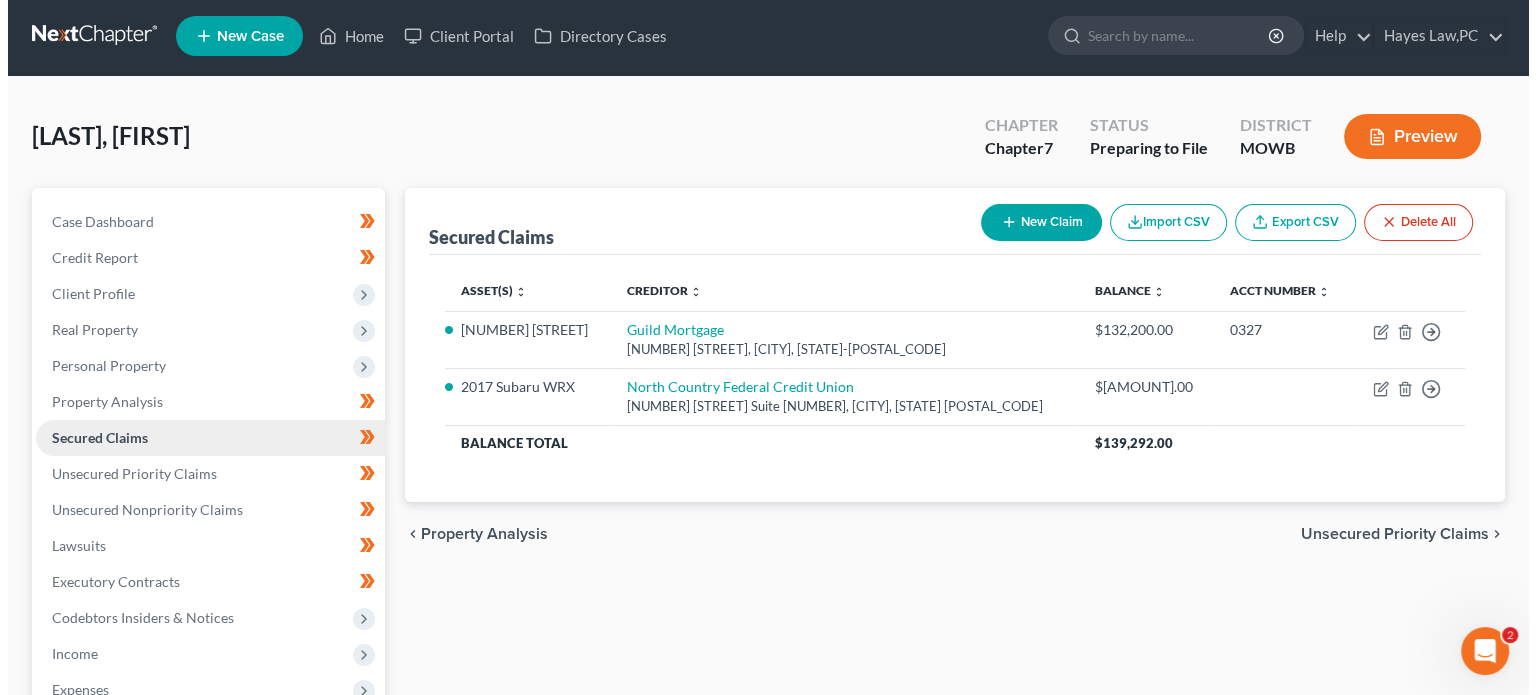 scroll, scrollTop: 0, scrollLeft: 0, axis: both 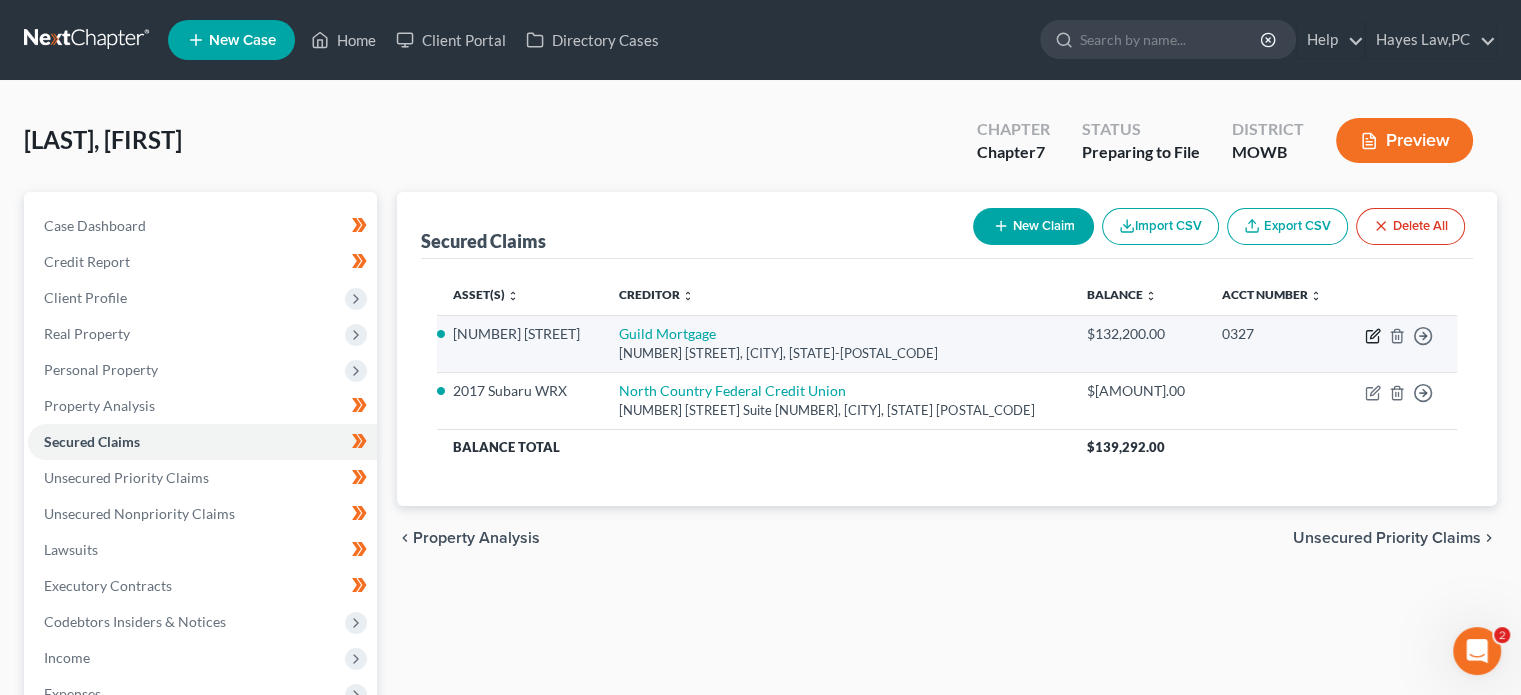 click 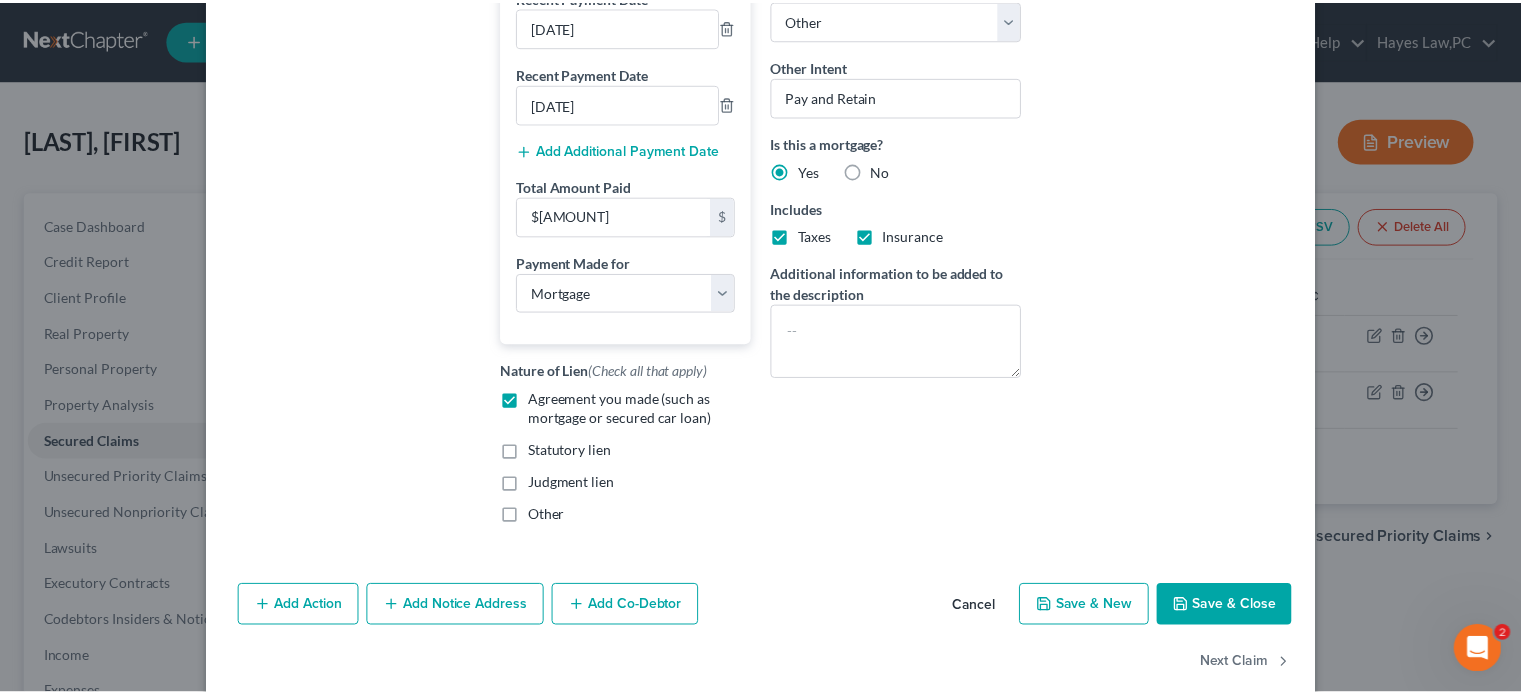 scroll, scrollTop: 448, scrollLeft: 0, axis: vertical 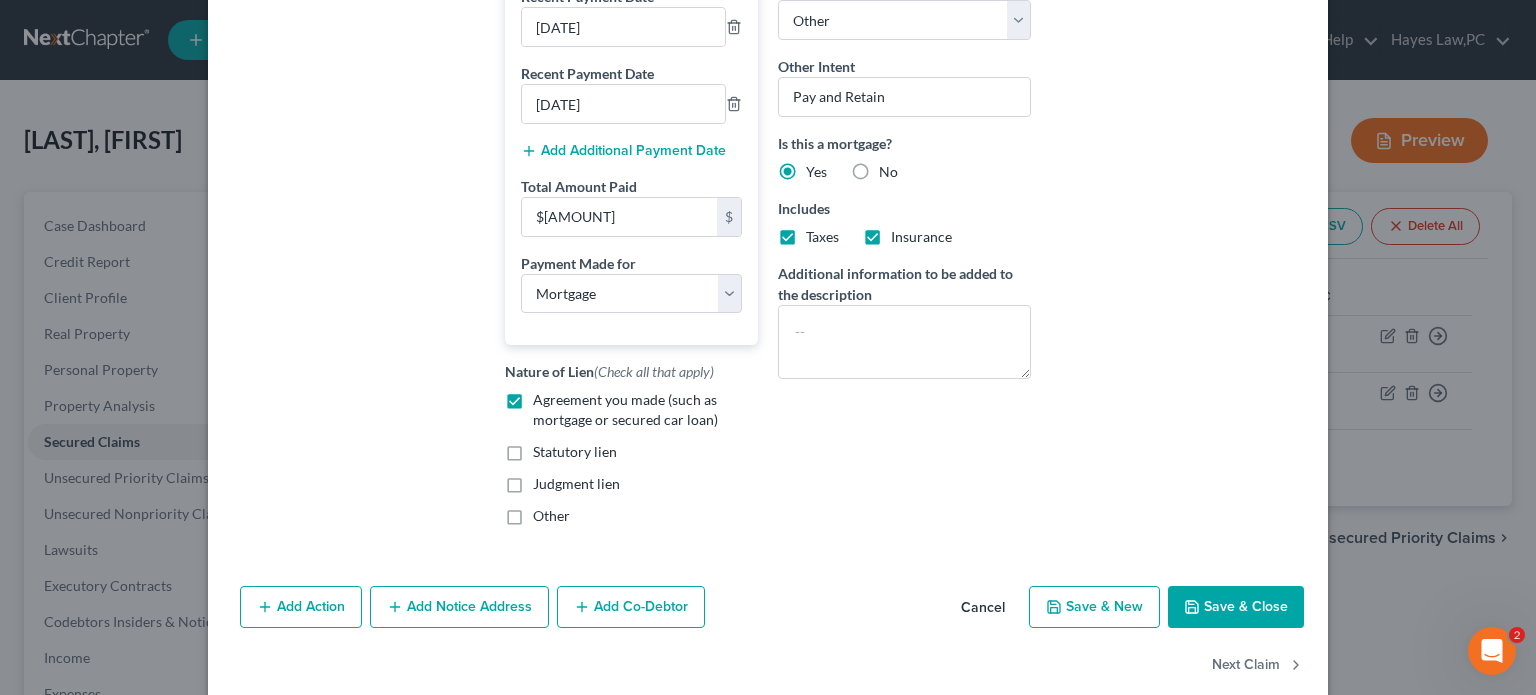 click on "Save & Close" at bounding box center [1236, 607] 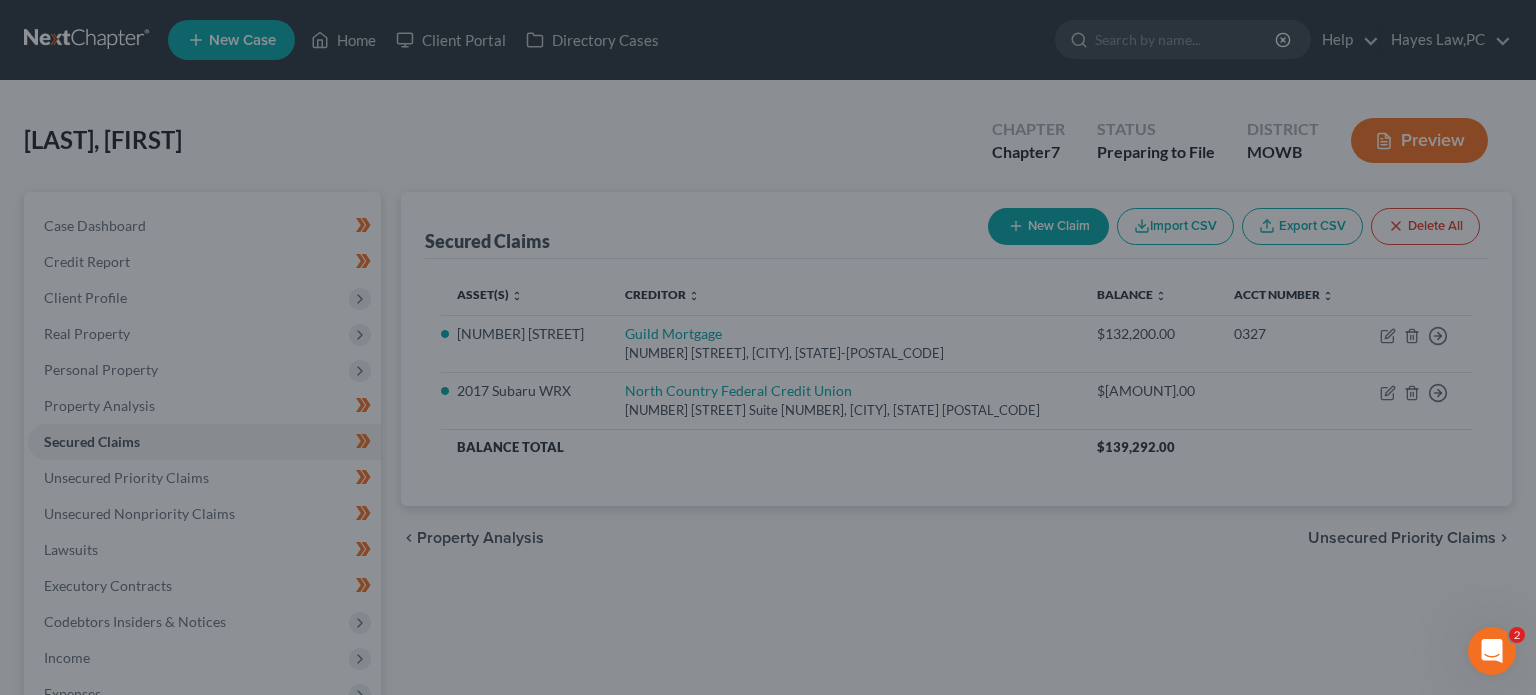 select on "27" 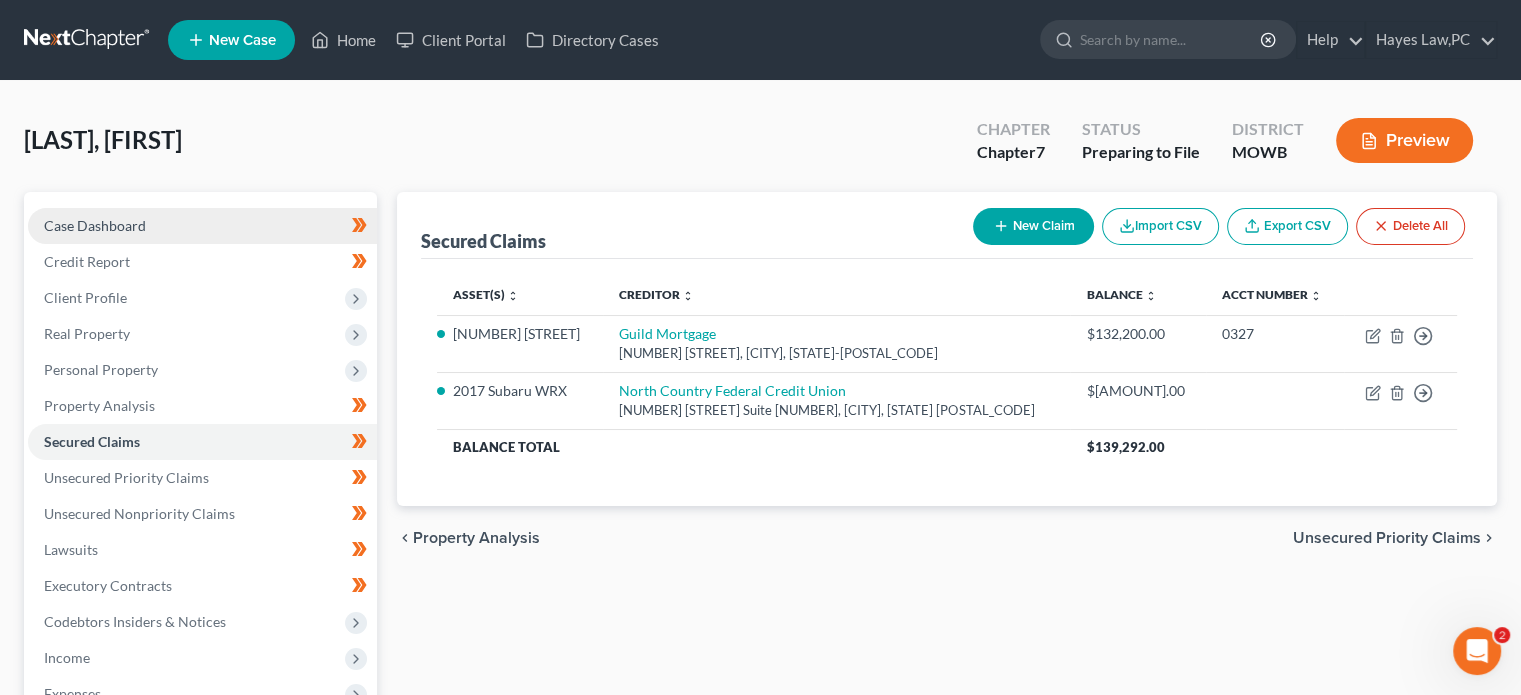 click on "Case Dashboard" at bounding box center (202, 226) 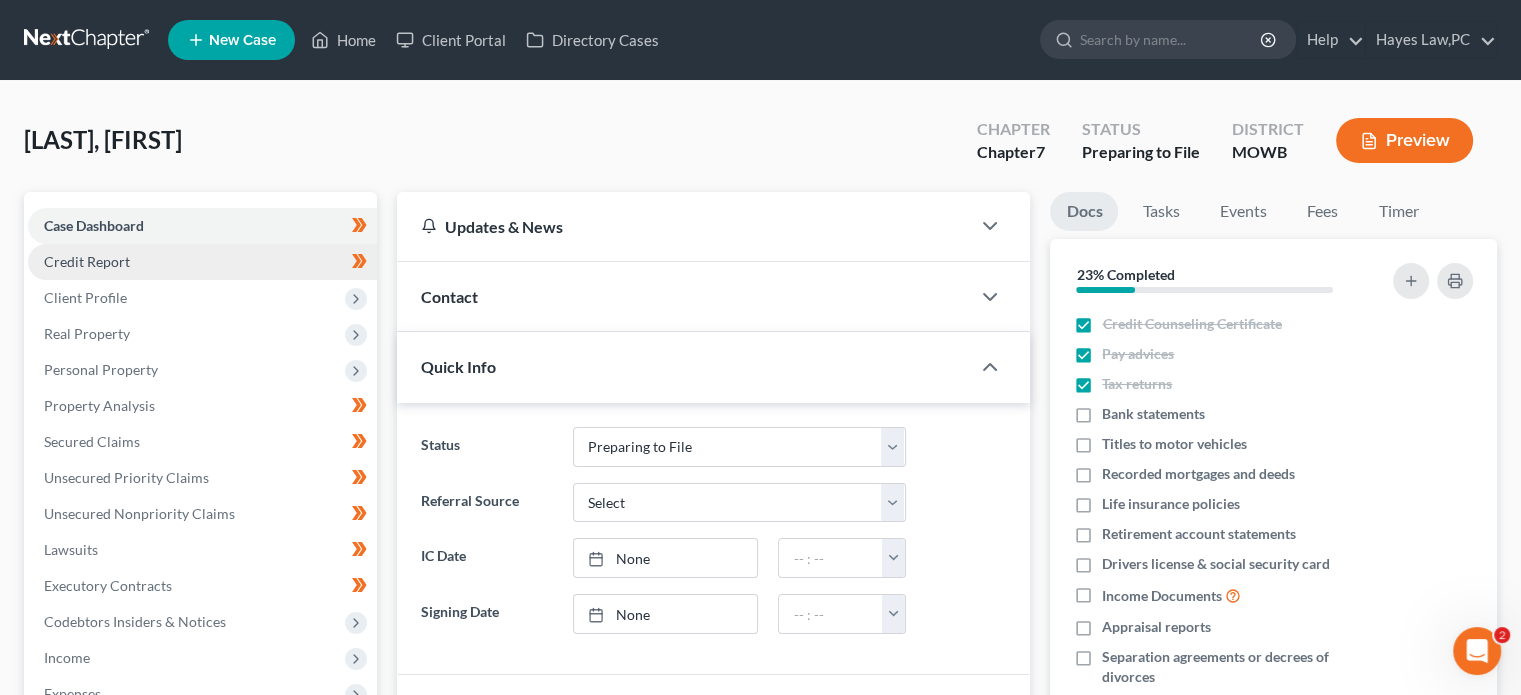 click on "Credit Report" at bounding box center [202, 262] 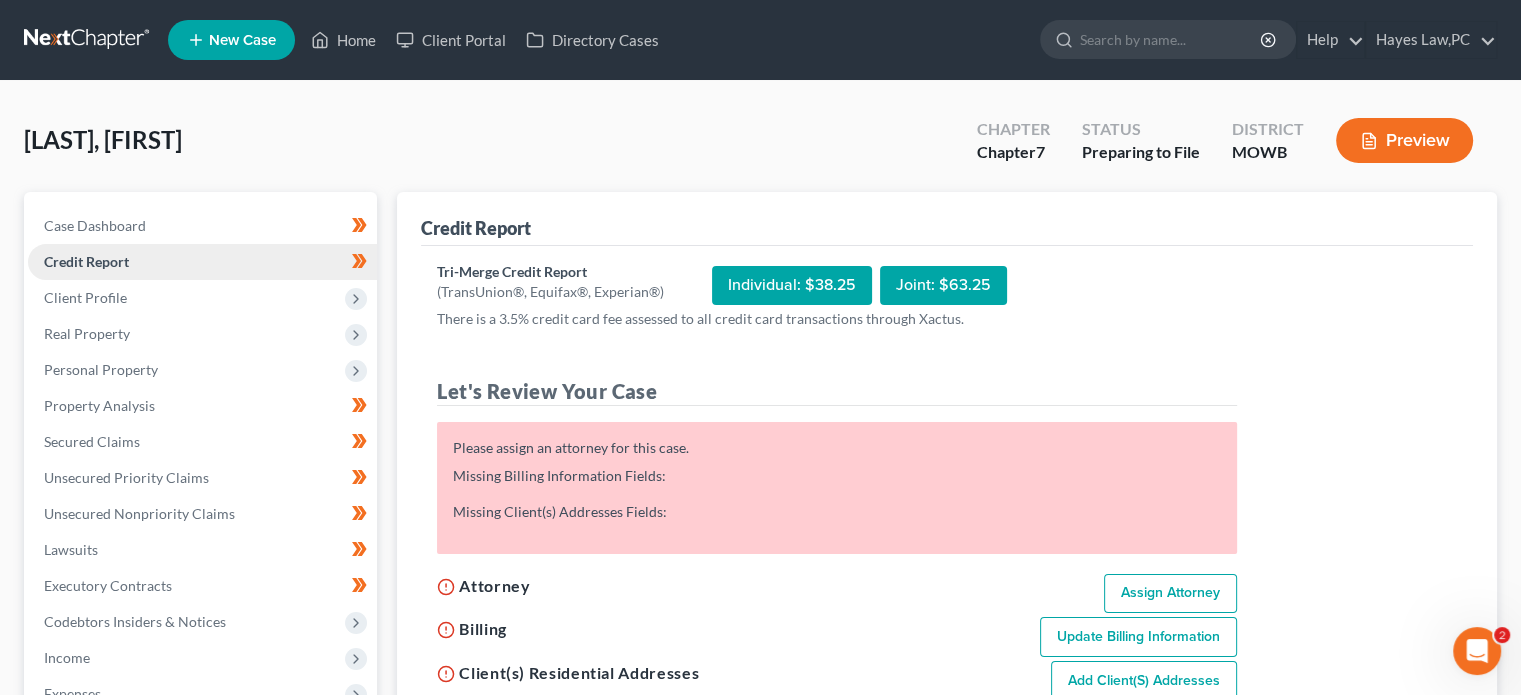 click on "Credit Report" at bounding box center [202, 262] 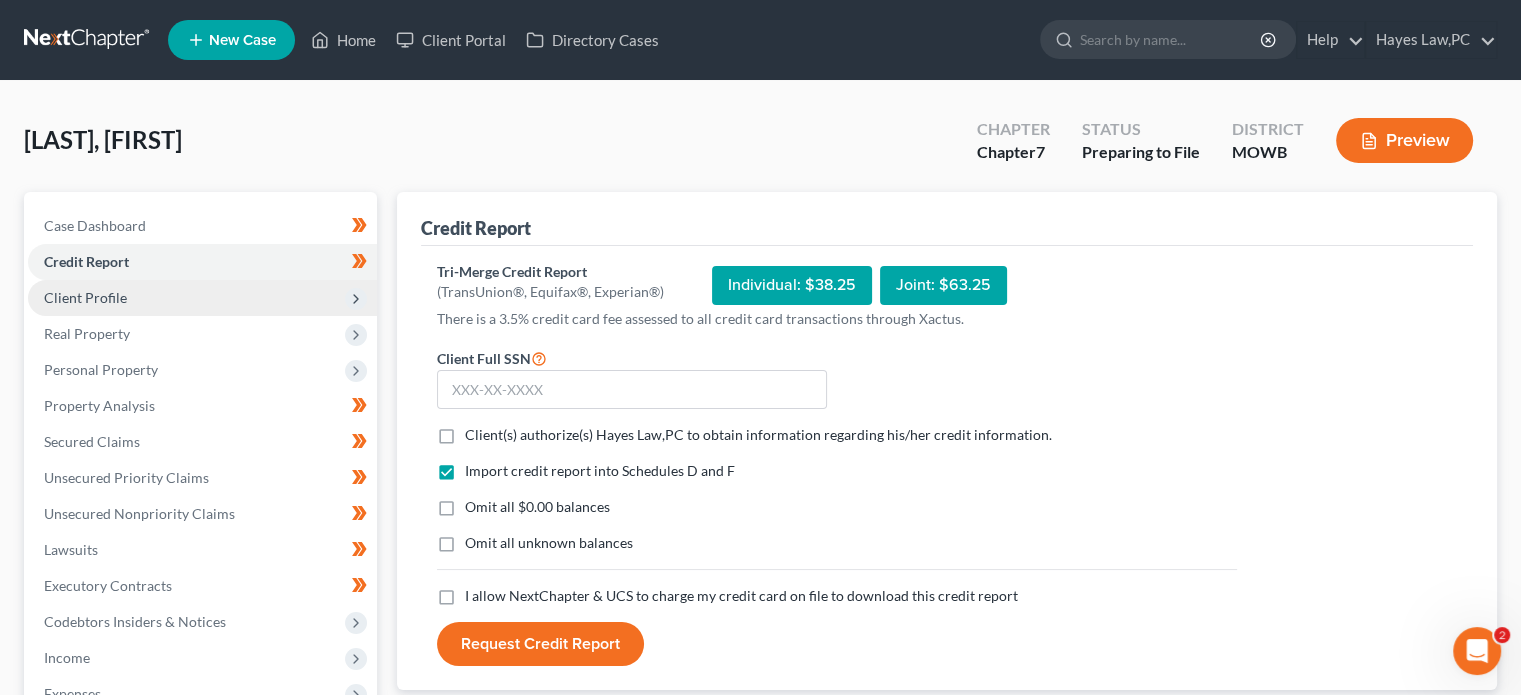 click on "Client Profile" at bounding box center [202, 298] 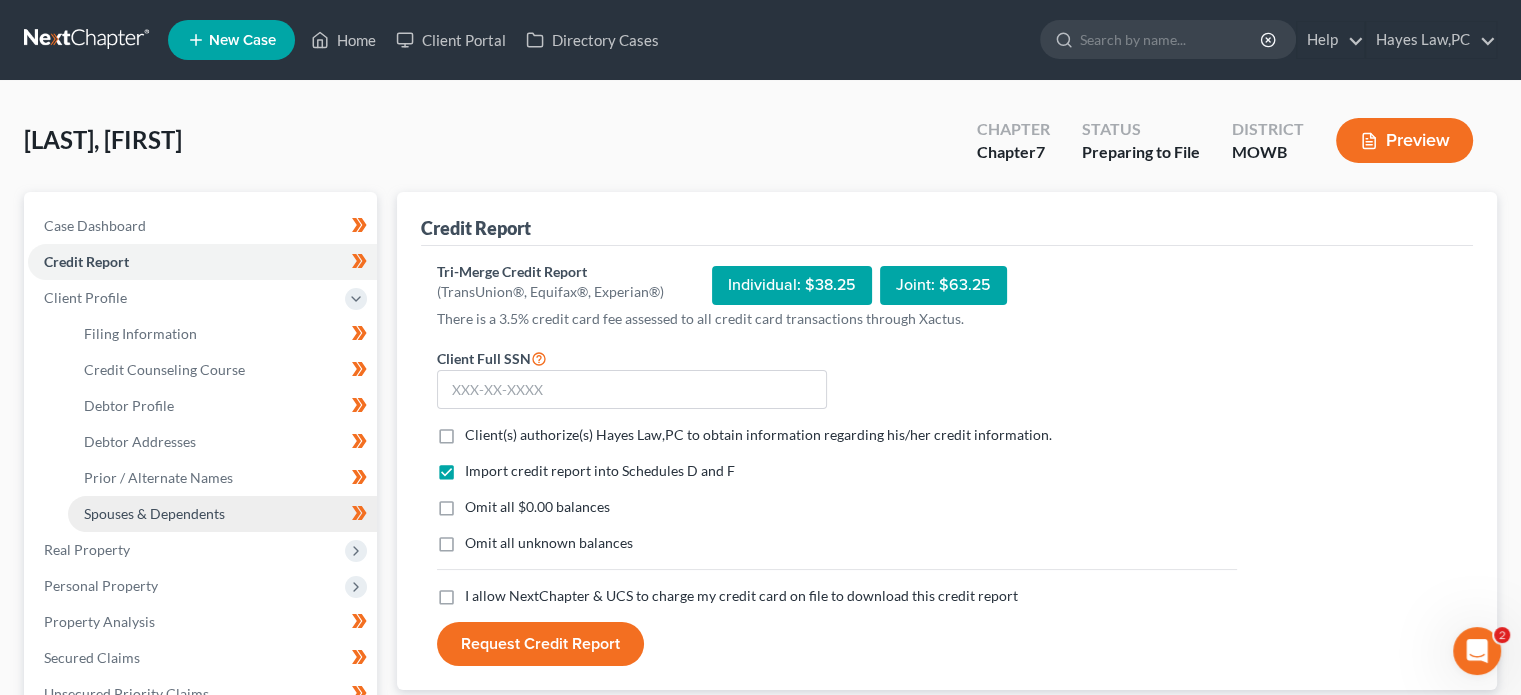 click on "Spouses & Dependents" at bounding box center (154, 513) 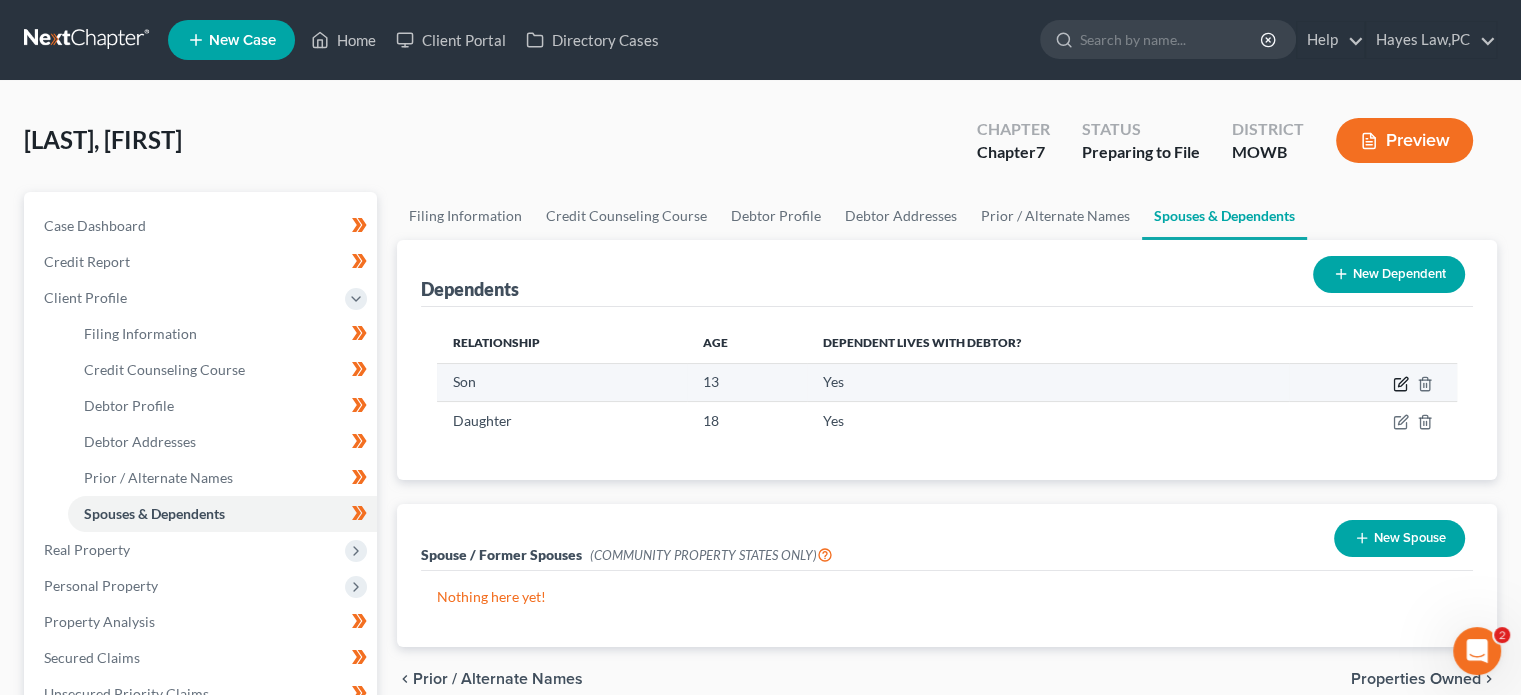 click 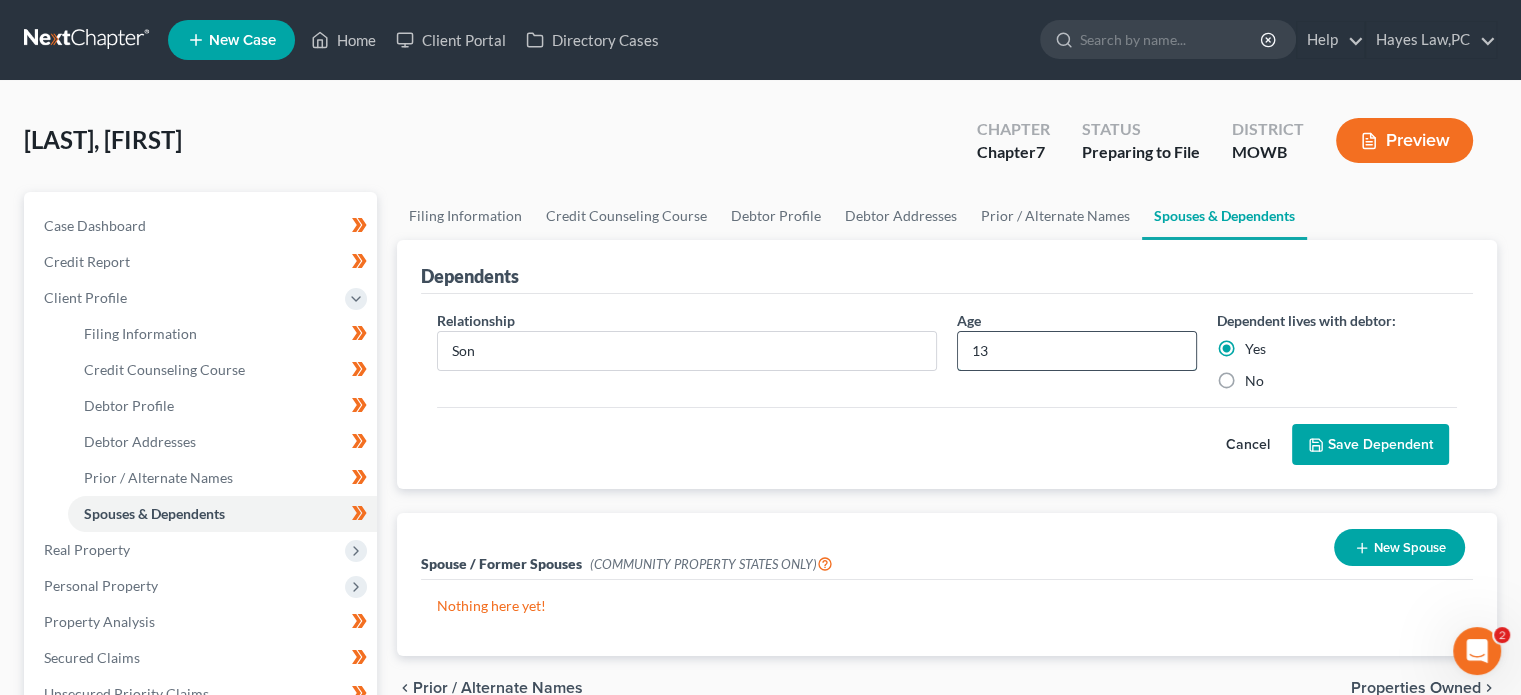 click on "13" at bounding box center [1077, 351] 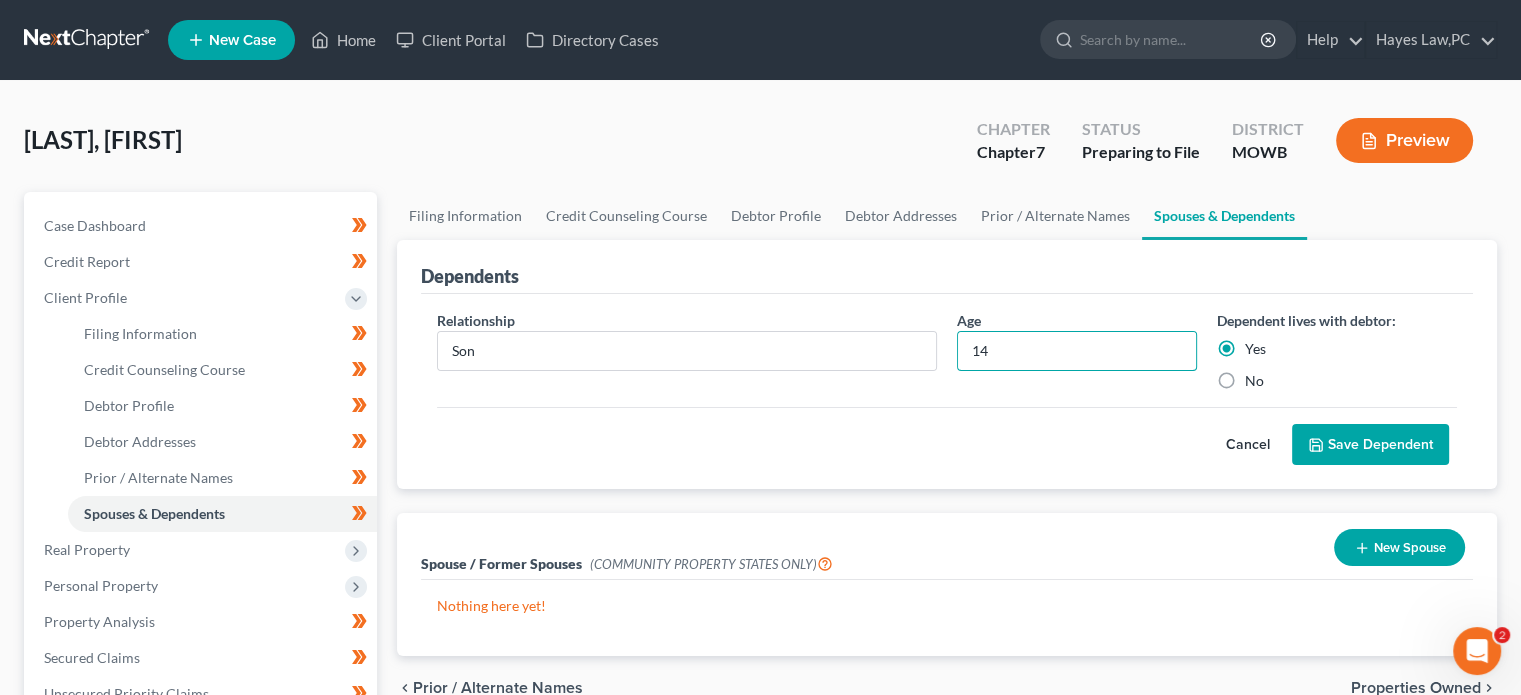 type on "14" 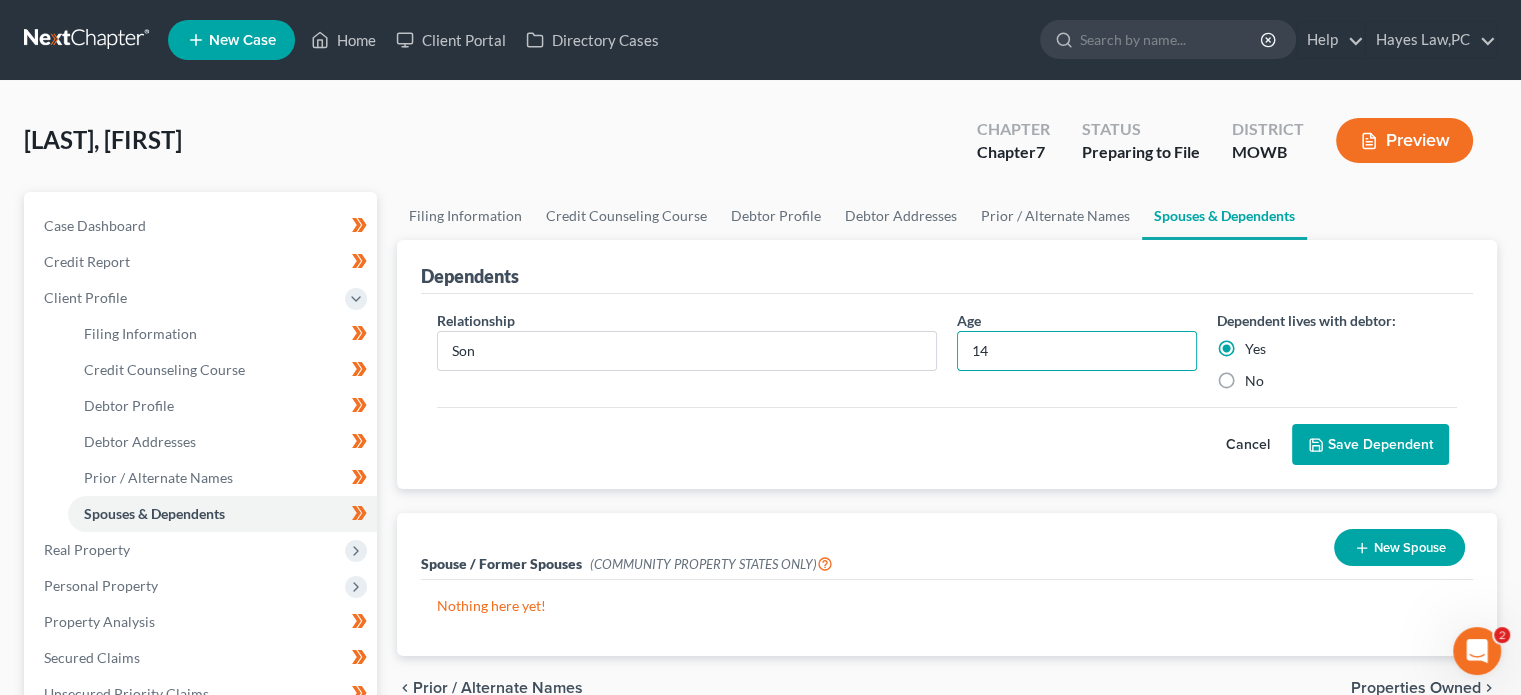 click on "Relationship
*
Son Age 14 Dependent lives with debtor: Yes No Cancel Save Dependent" at bounding box center (947, 392) 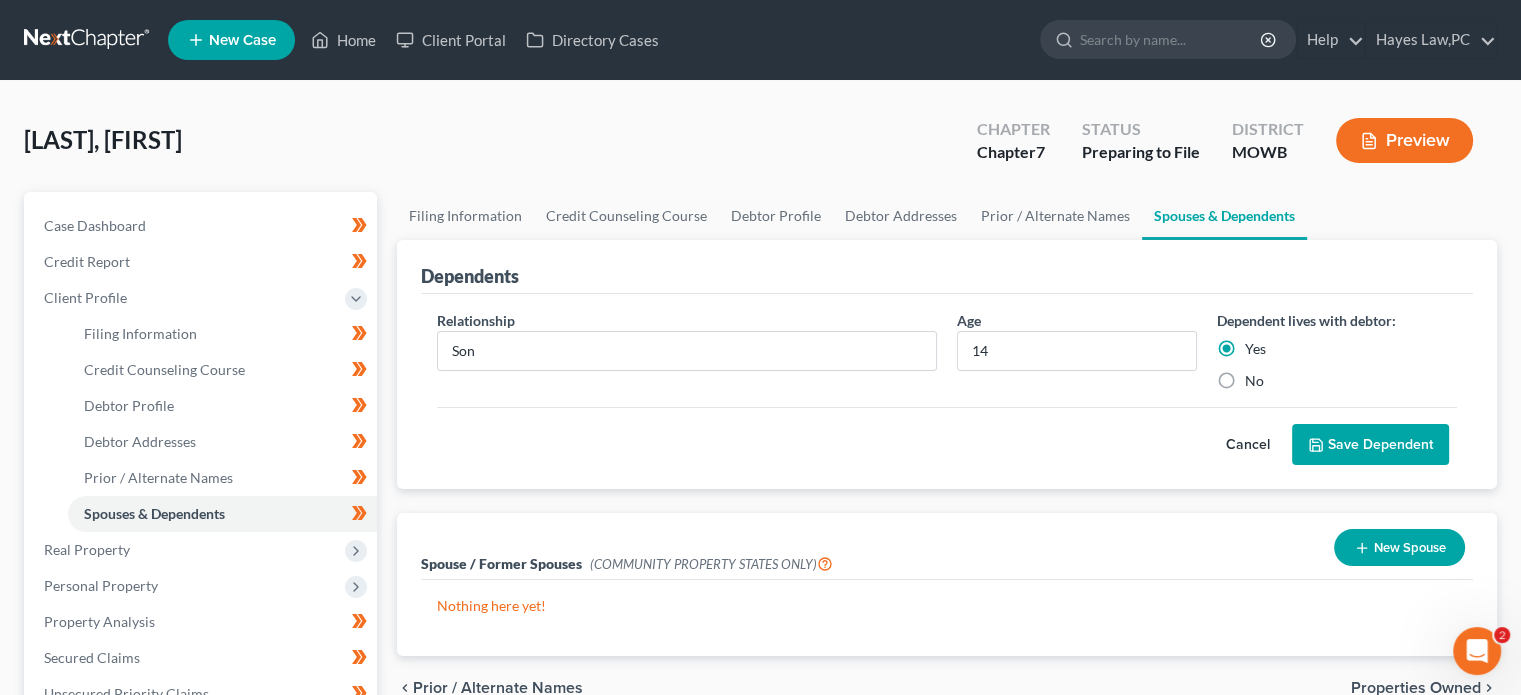 click on "Save Dependent" at bounding box center (1370, 445) 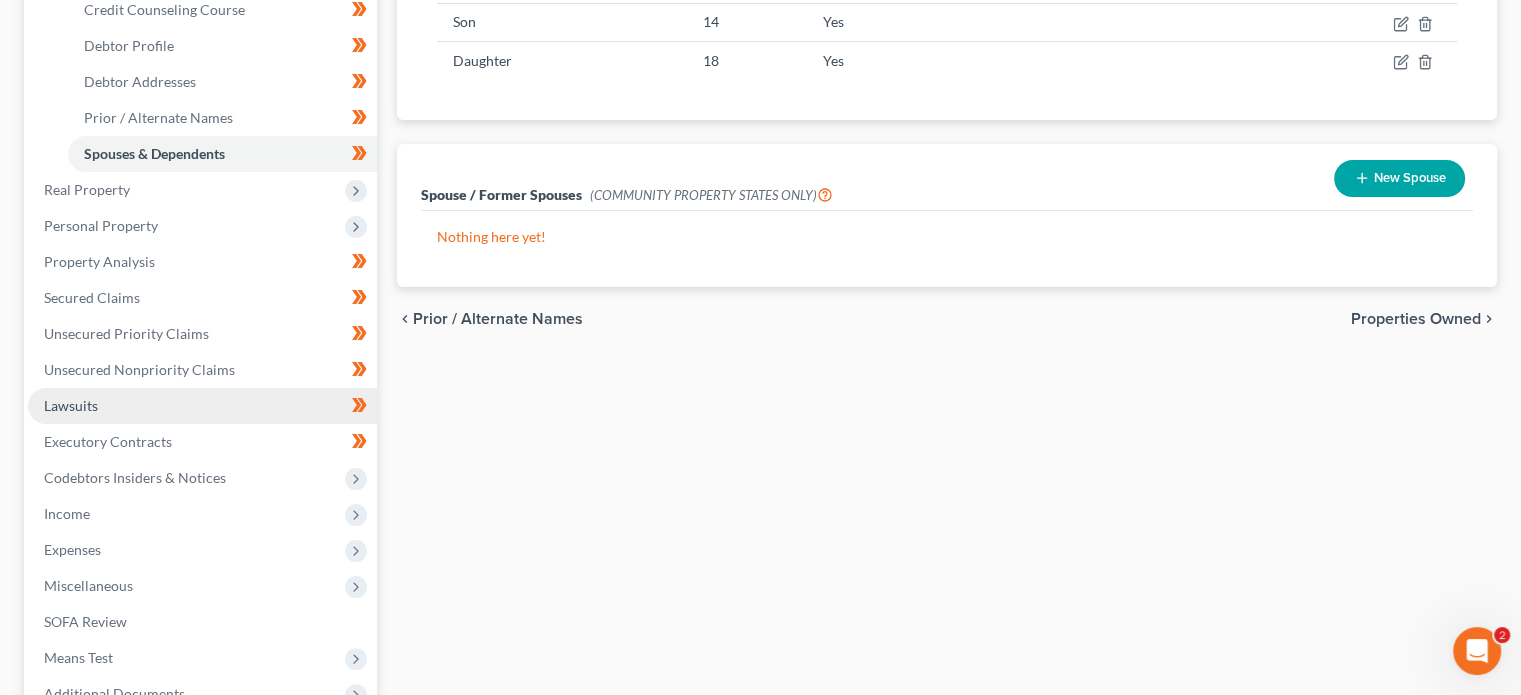 scroll, scrollTop: 488, scrollLeft: 0, axis: vertical 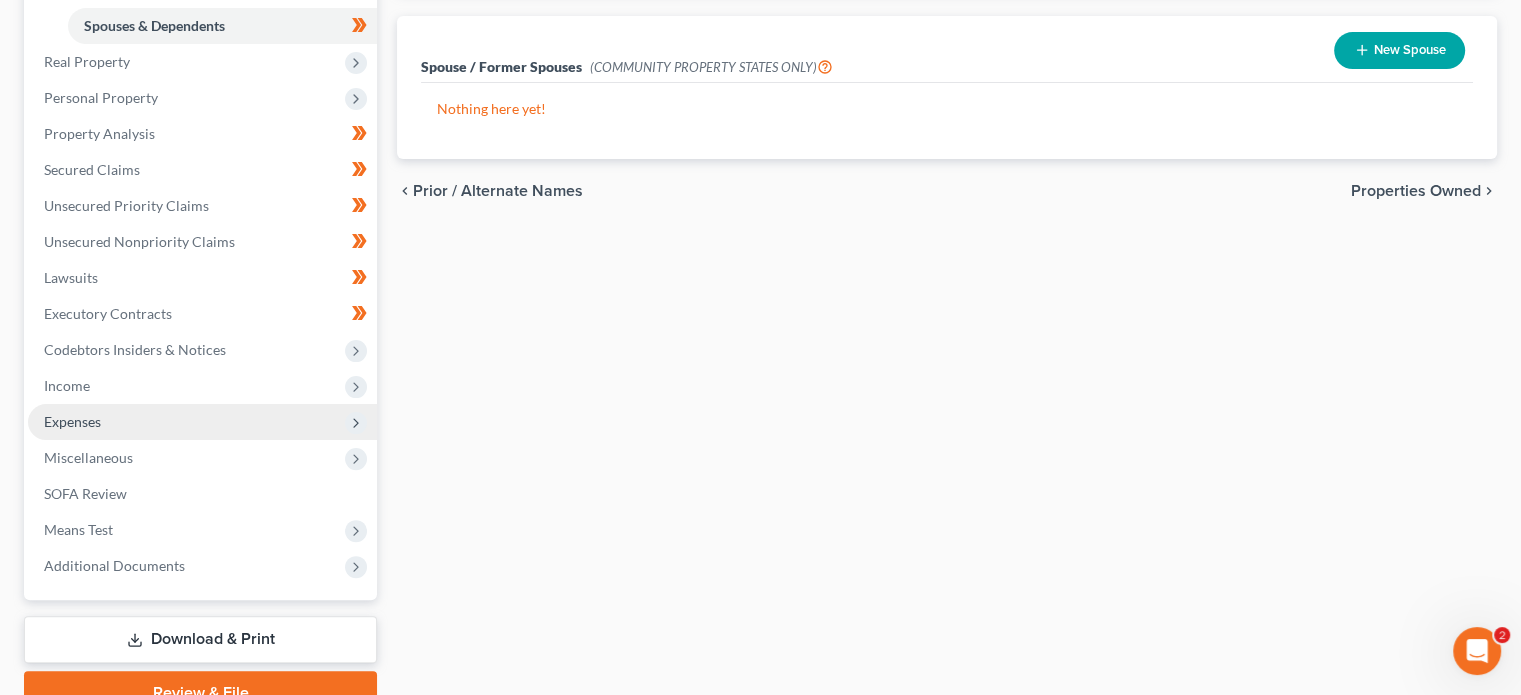 click on "Expenses" at bounding box center [202, 422] 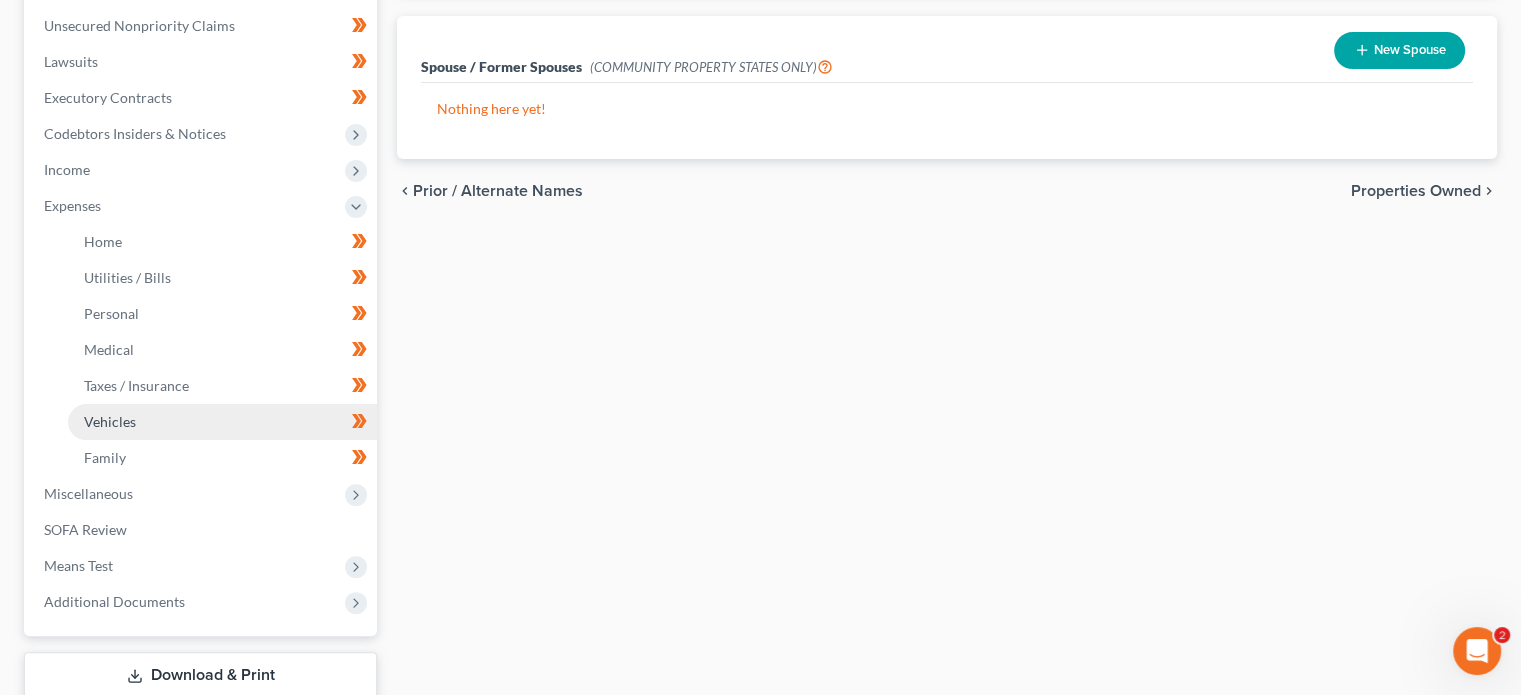 click on "Vehicles" at bounding box center [222, 422] 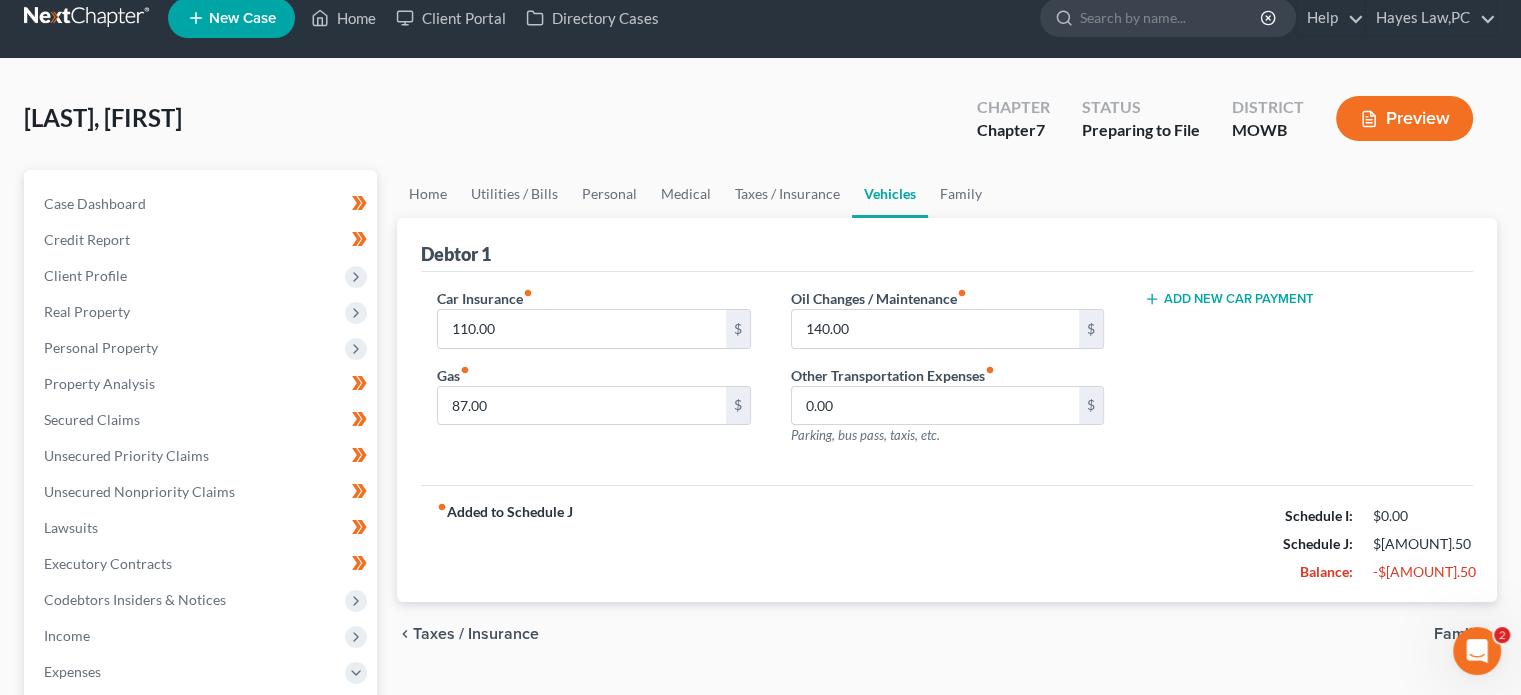 scroll, scrollTop: 0, scrollLeft: 0, axis: both 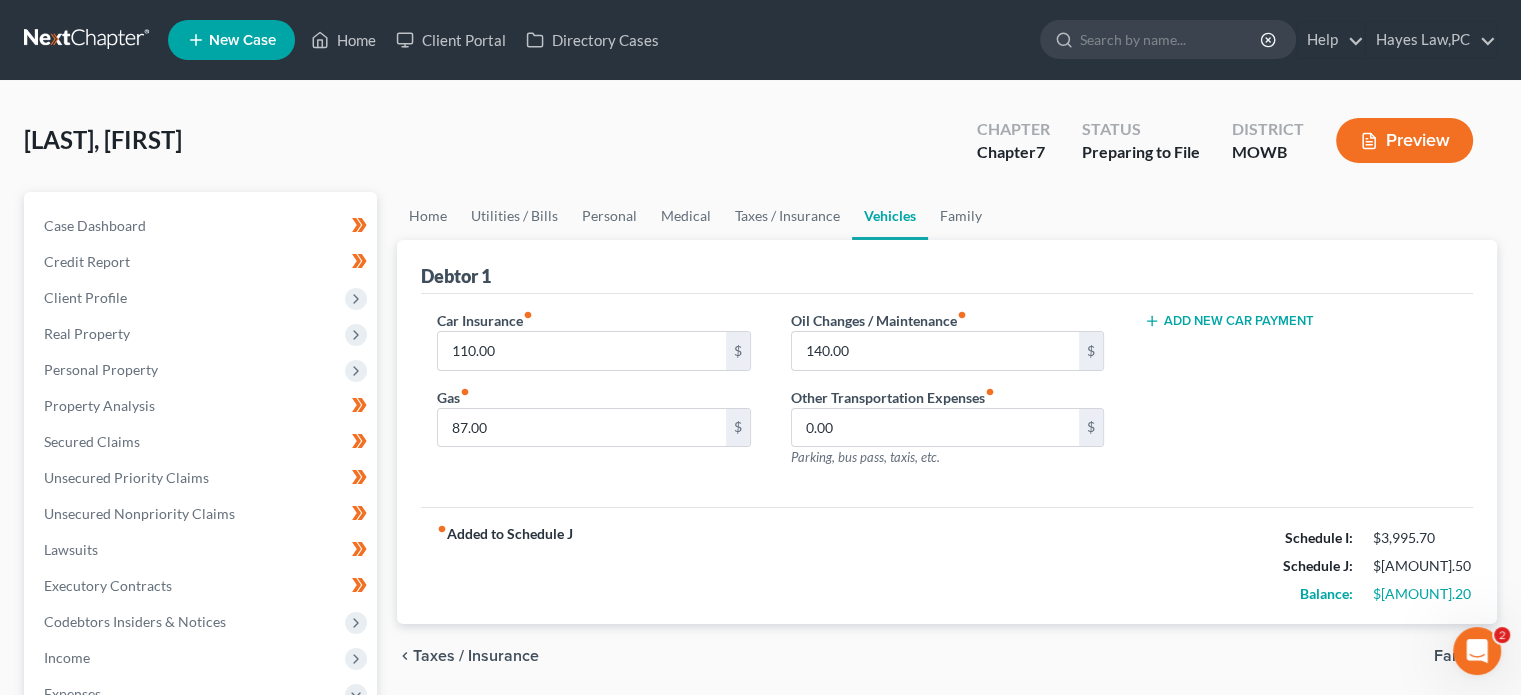 click on "Add New Car Payment" at bounding box center [1229, 321] 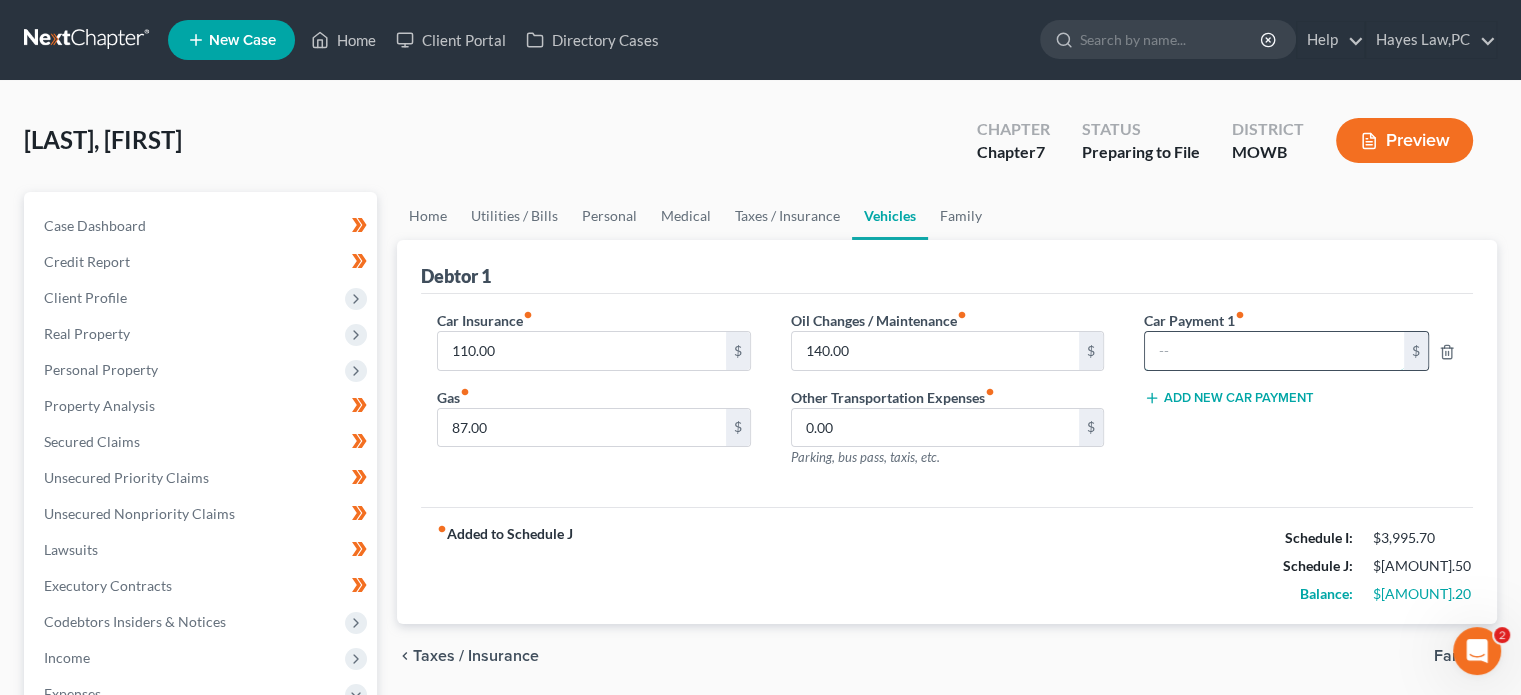 click at bounding box center (1274, 351) 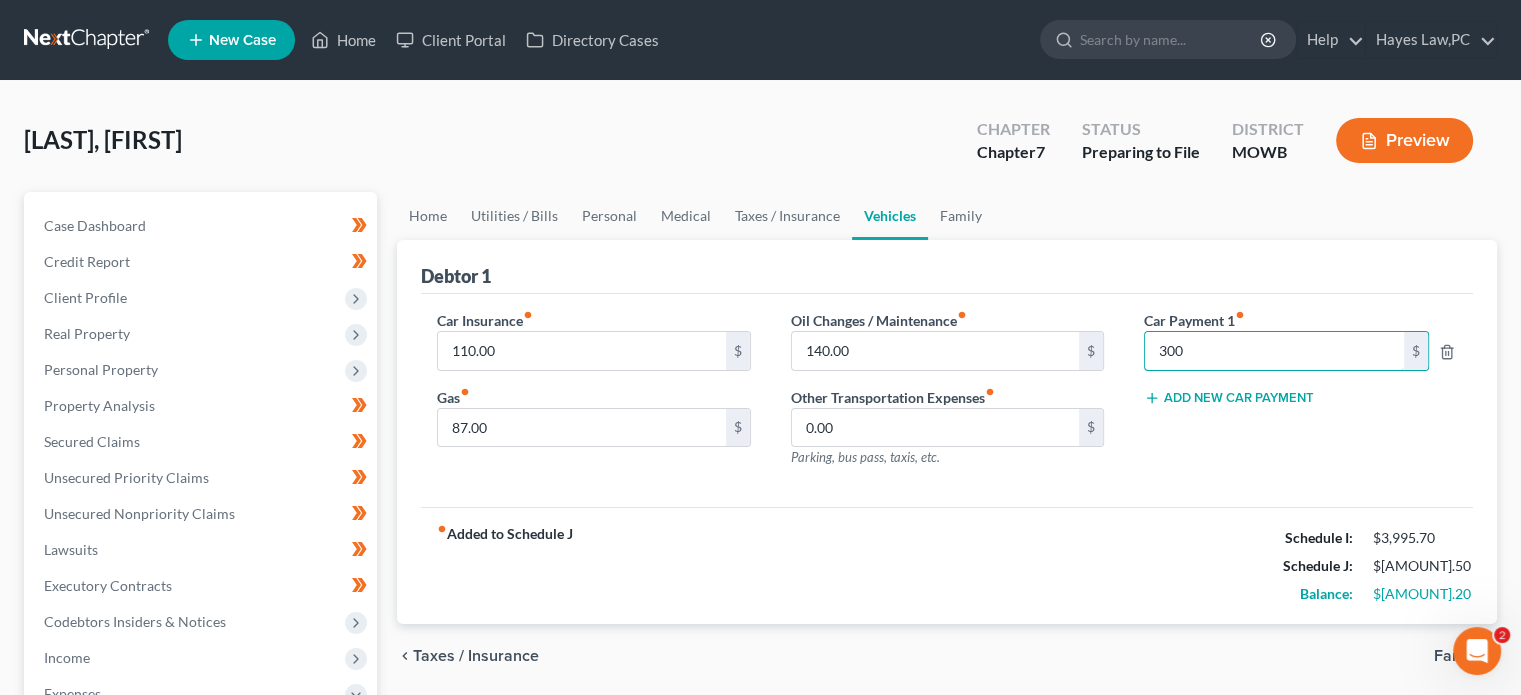 type on "300" 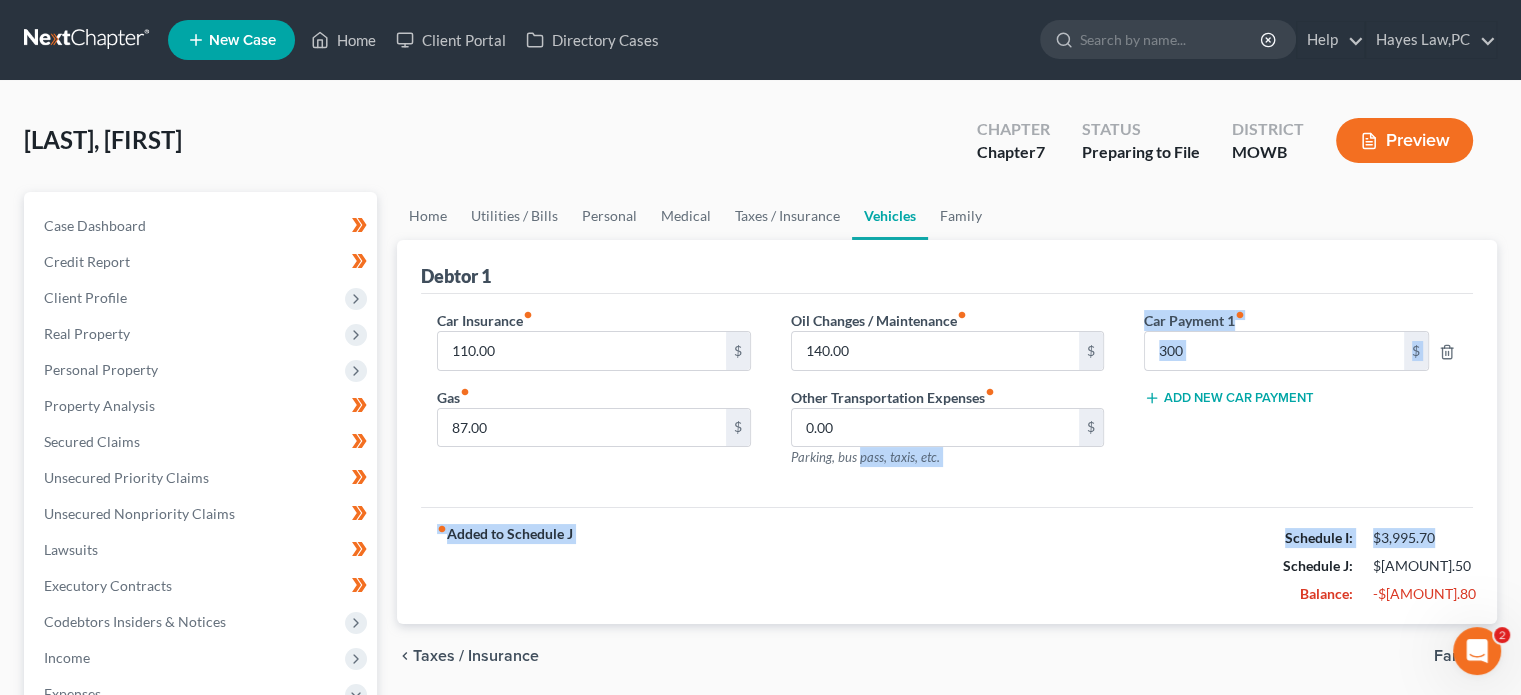 drag, startPoint x: 1135, startPoint y: 571, endPoint x: 778, endPoint y: 454, distance: 375.68338 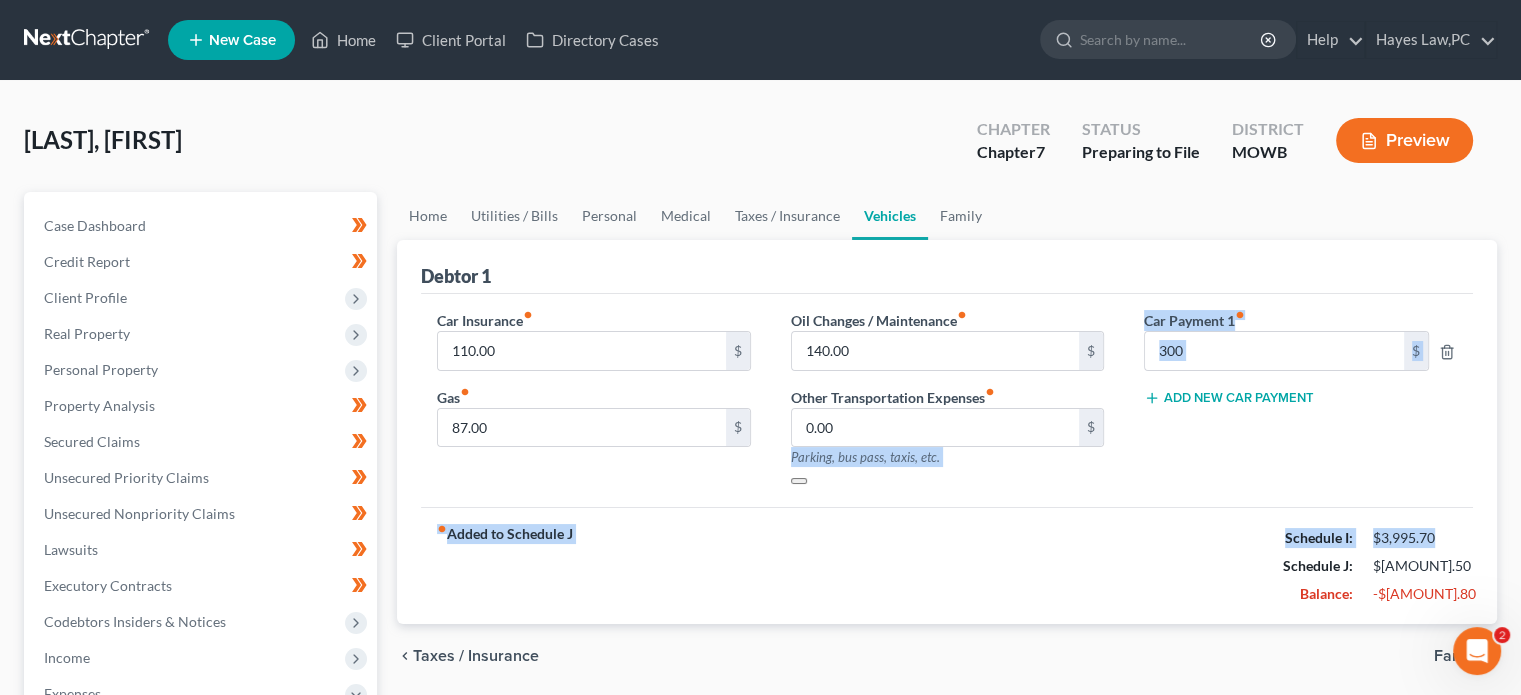 click on "fiber_manual_record  Added to Schedule J Schedule I: $3,995.70 Schedule J: $4,074.50 Balance: -$78.80" at bounding box center [947, 565] 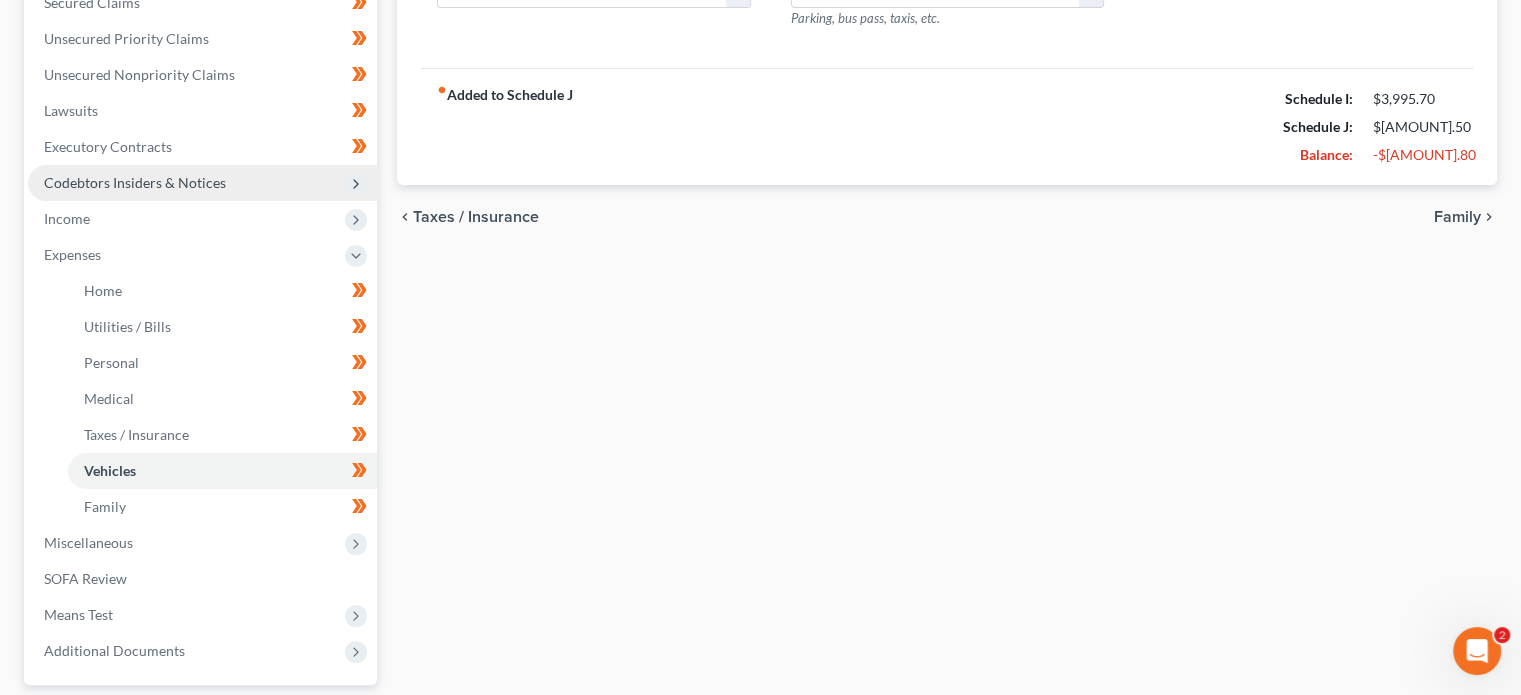 scroll, scrollTop: 504, scrollLeft: 0, axis: vertical 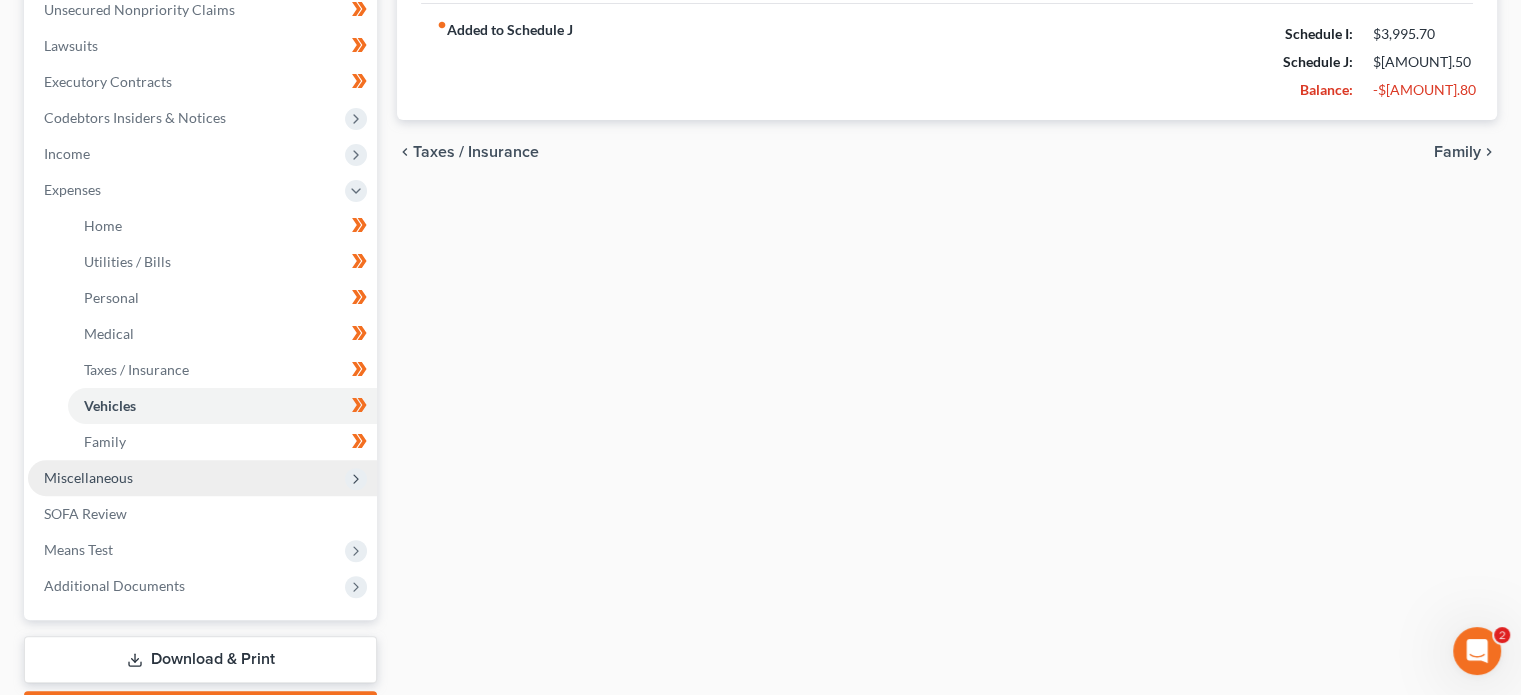 click on "Miscellaneous" at bounding box center [88, 477] 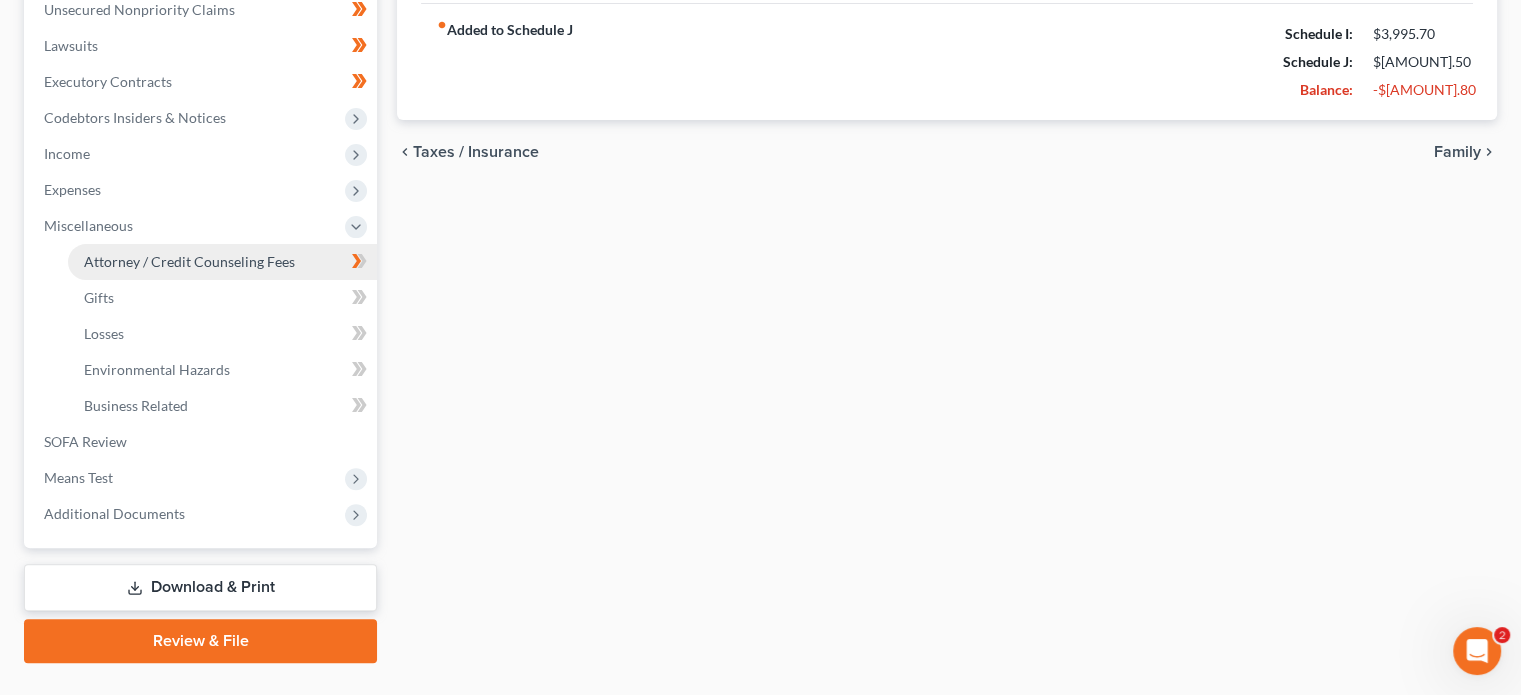 click on "Attorney / Credit Counseling Fees" at bounding box center (222, 262) 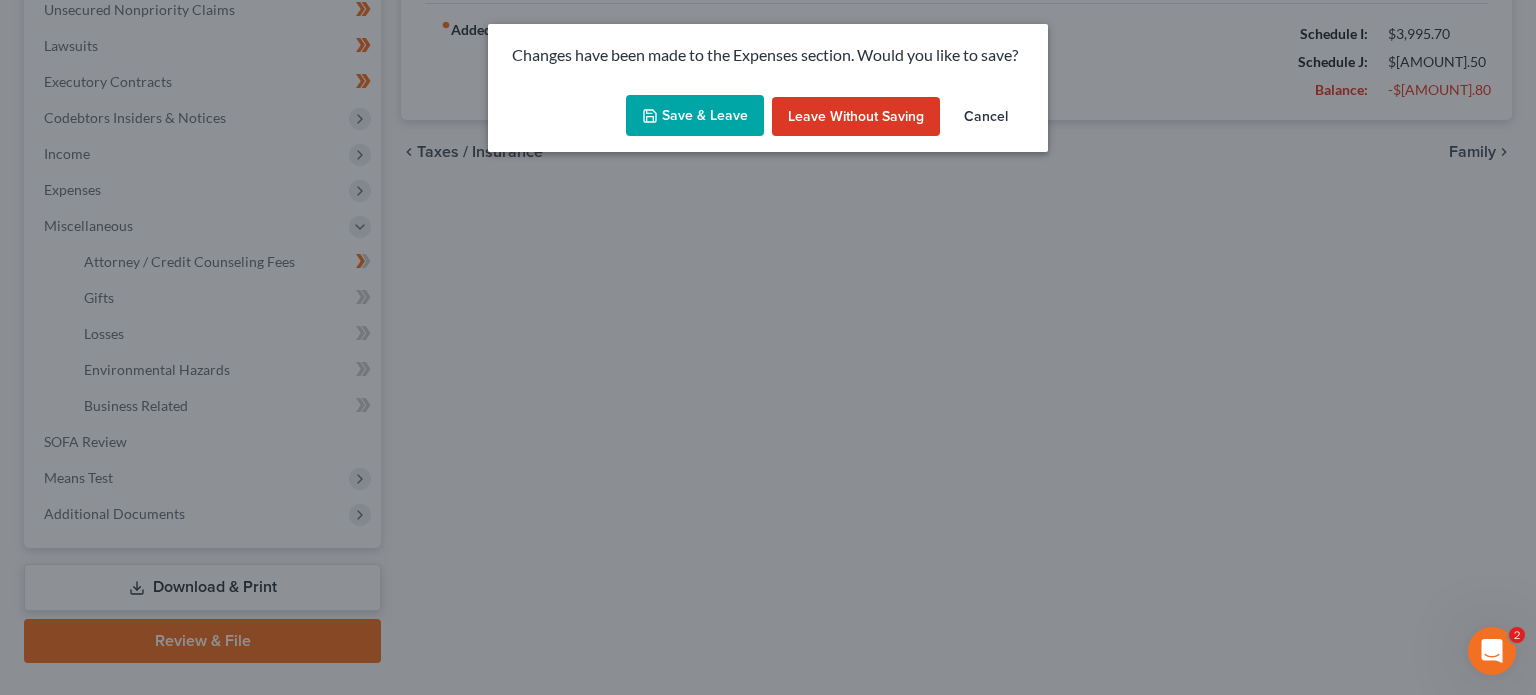 click on "Save & Leave" at bounding box center [695, 116] 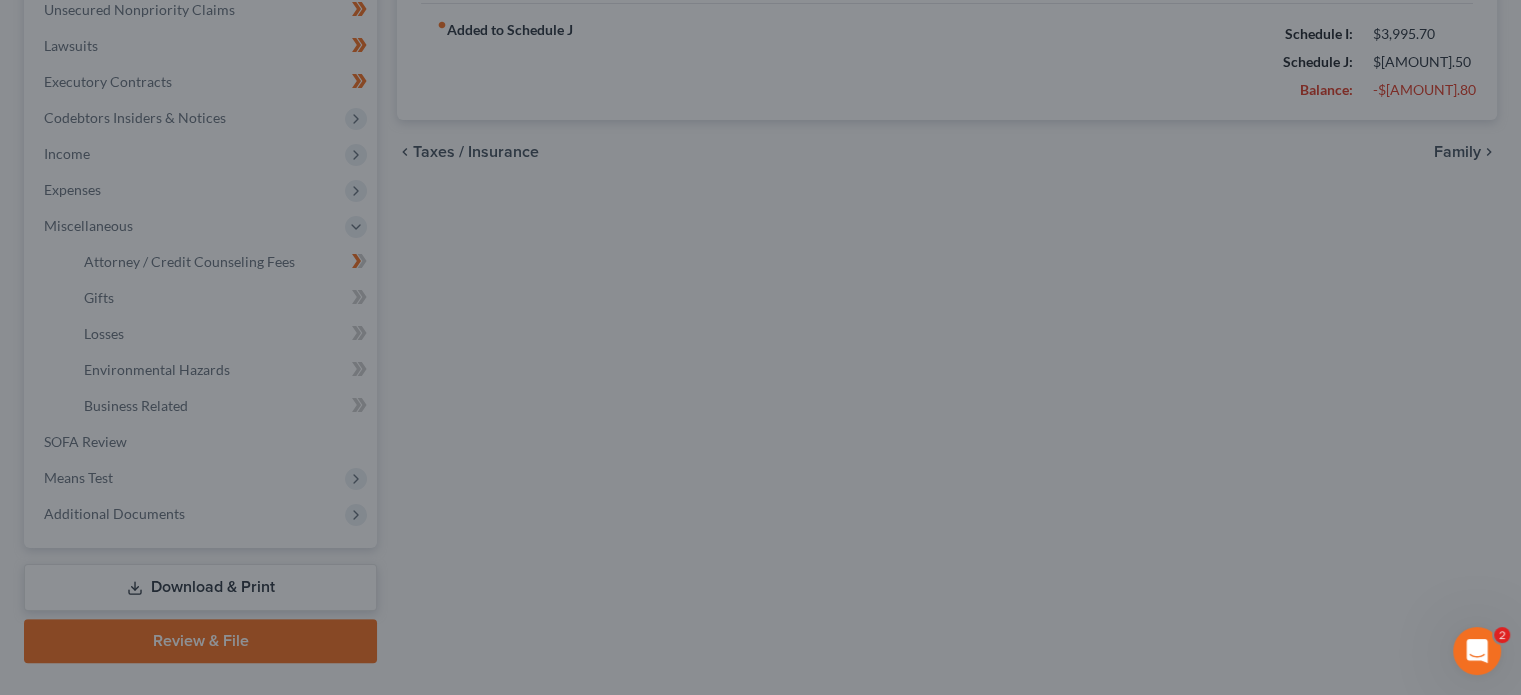 select on "0" 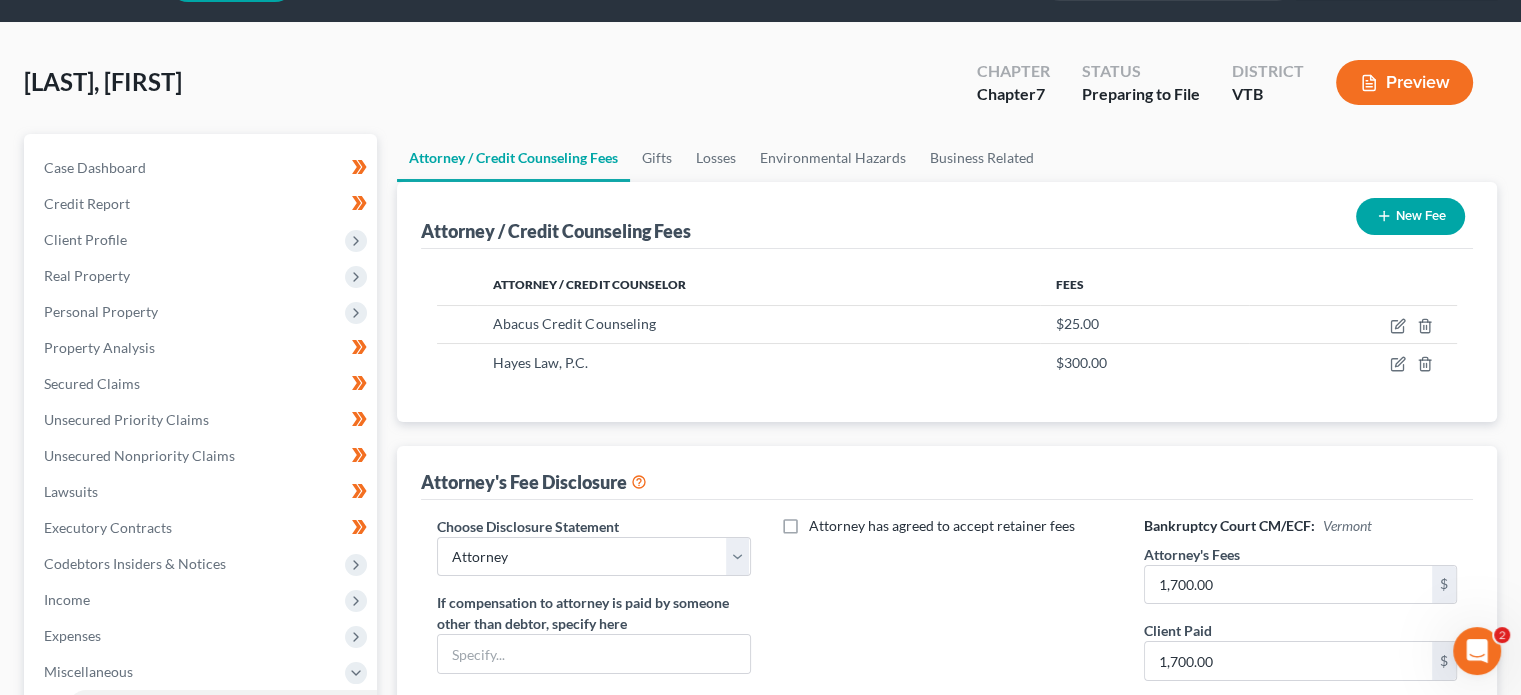 scroll, scrollTop: 59, scrollLeft: 0, axis: vertical 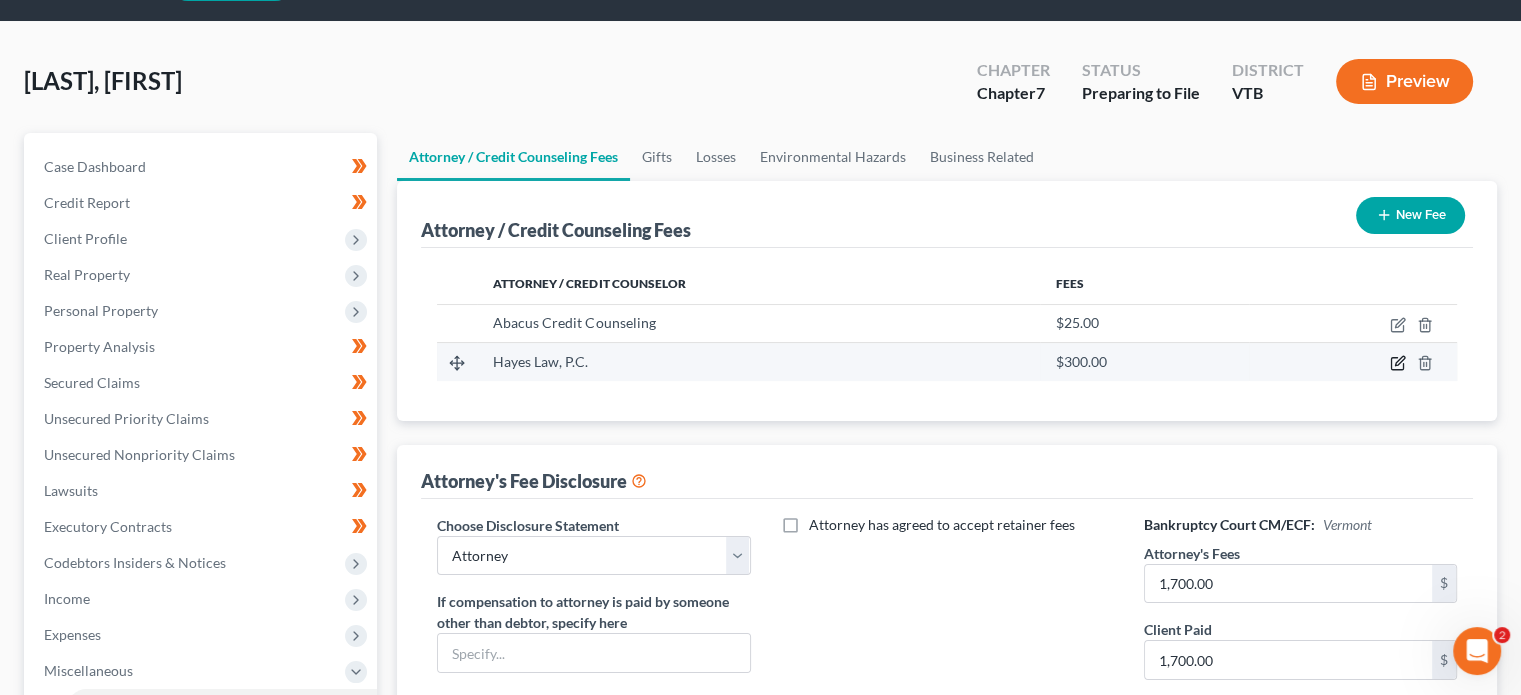 click 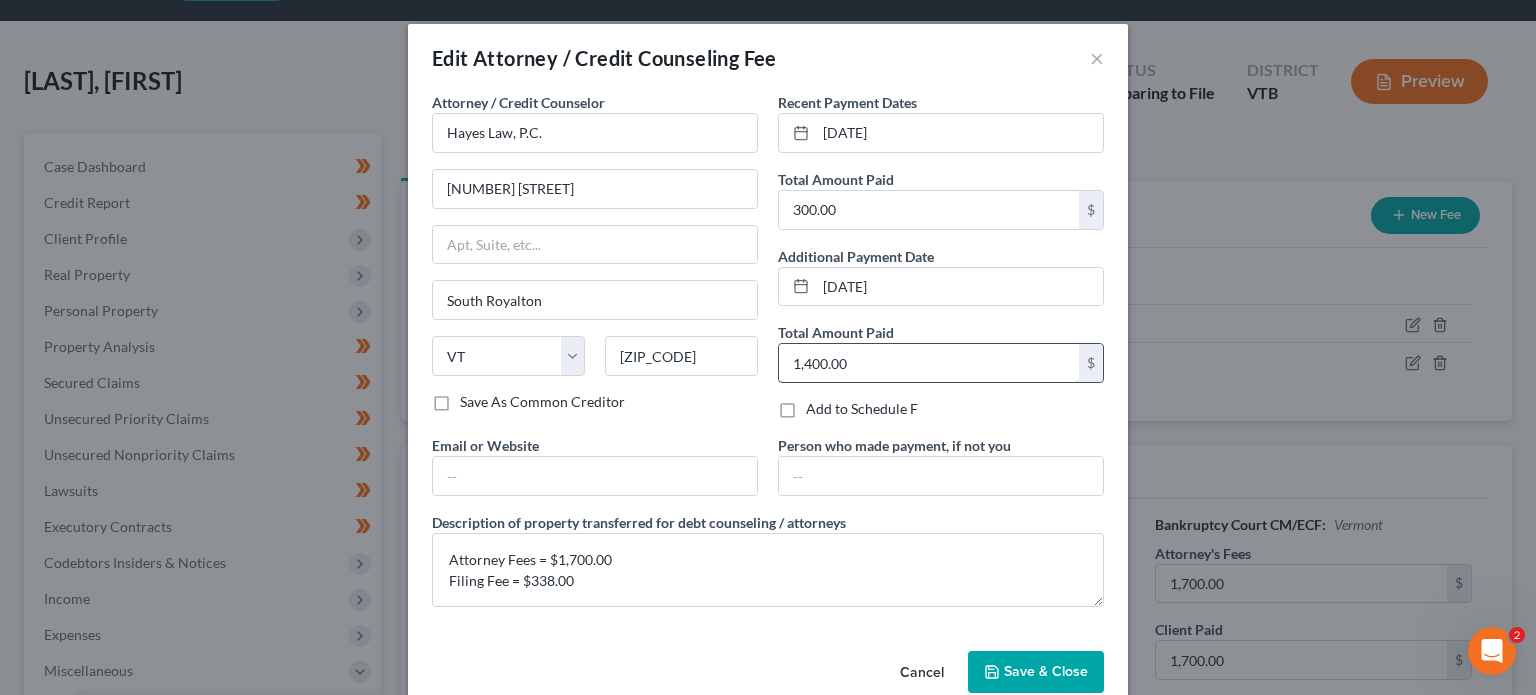 click on "1,400.00" at bounding box center [929, 363] 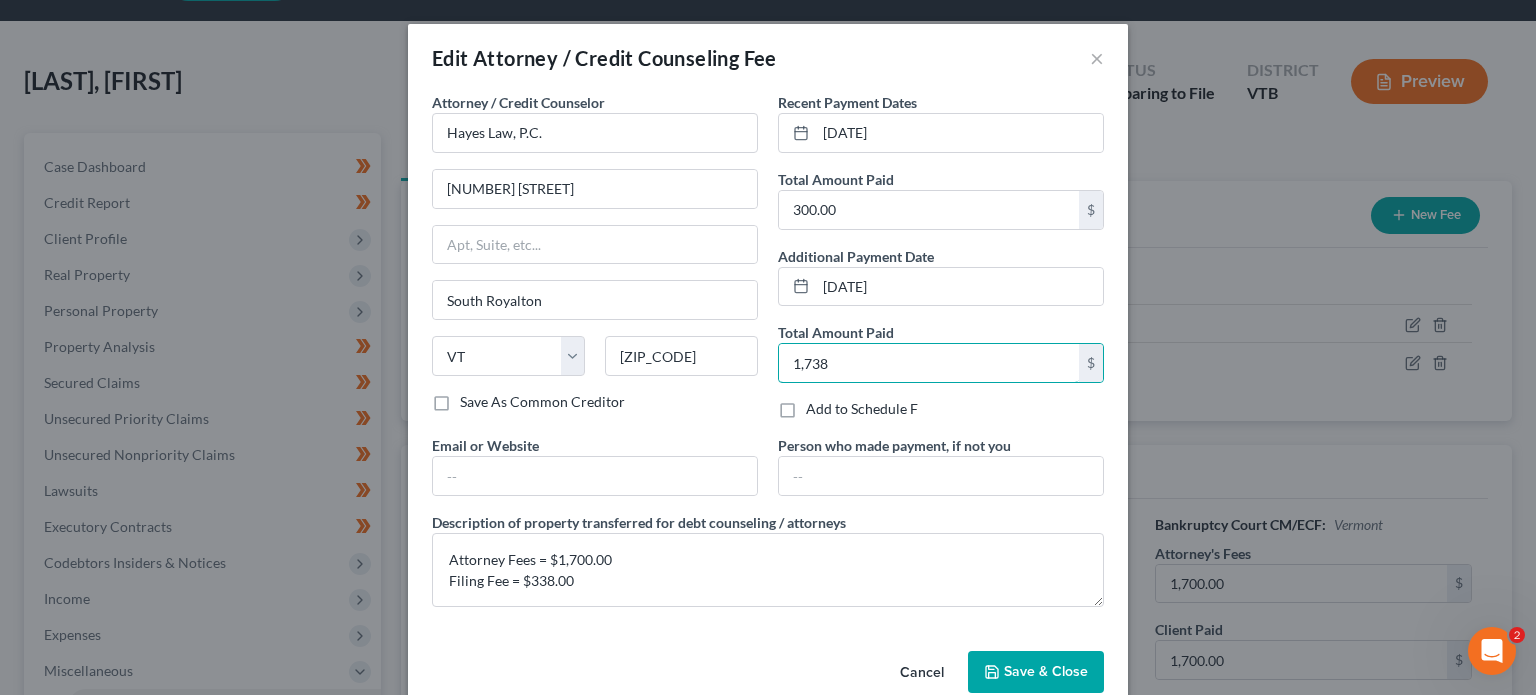 type on "1,738" 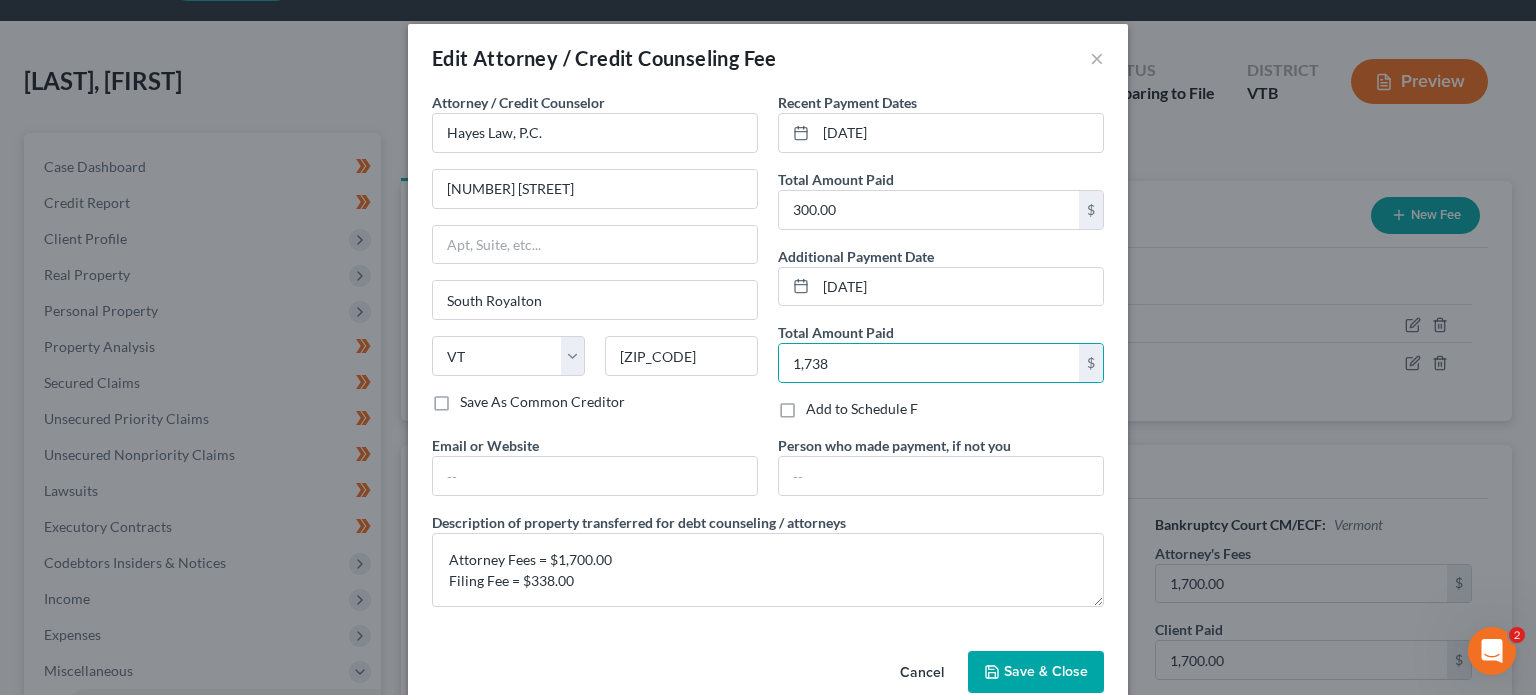 click on "Attorney / Credit Counselor *    Hayes Law, P.C.                      50 South Street South Royalton State AL AK AR AZ CA CO CT DE DC FL GA GU HI ID IL IN IA KS KY LA ME MD MA MI MN MS MO MT NC ND NE NV NH NJ NM NY OH OK OR PA PR RI SC SD TN TX UT VI VA VT WA WV WI WY 05068 Save As Common Creditor" at bounding box center [595, 263] 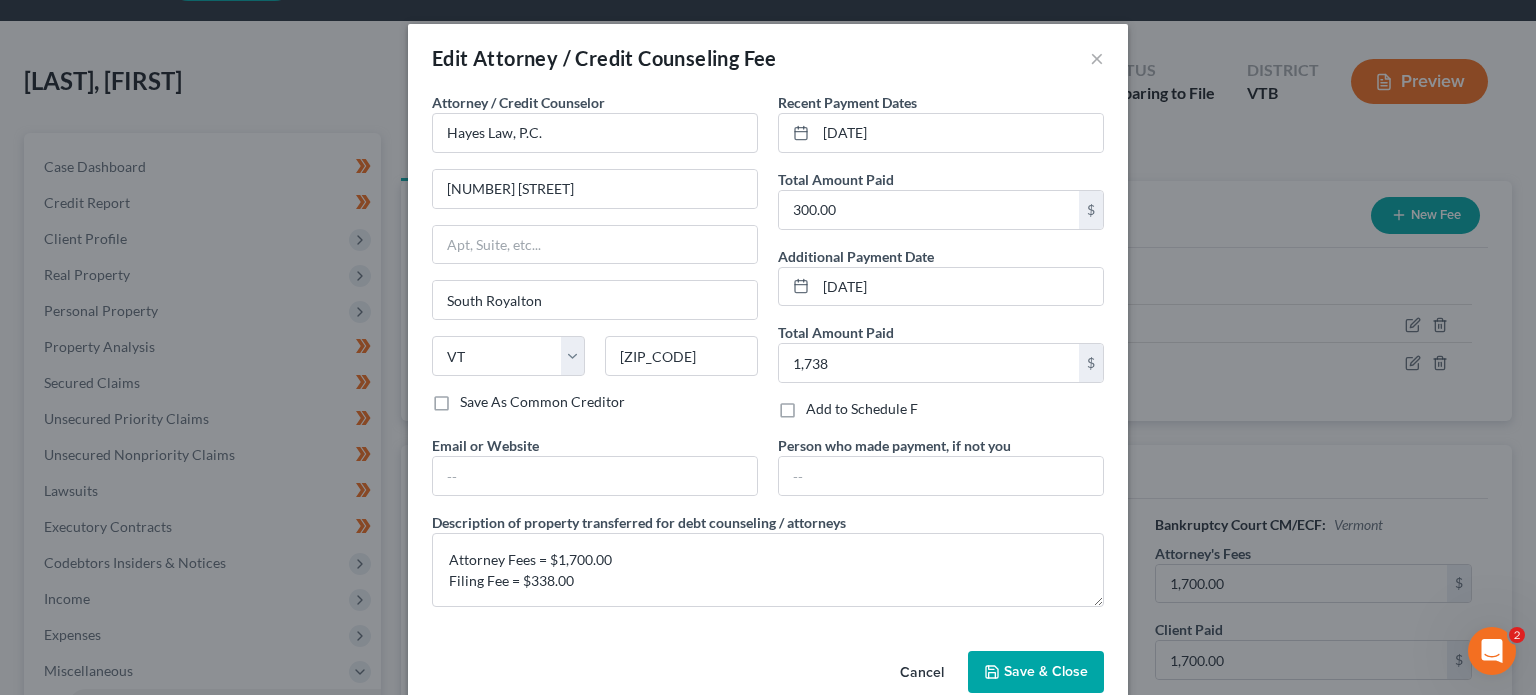 click on "Save & Close" at bounding box center (1046, 671) 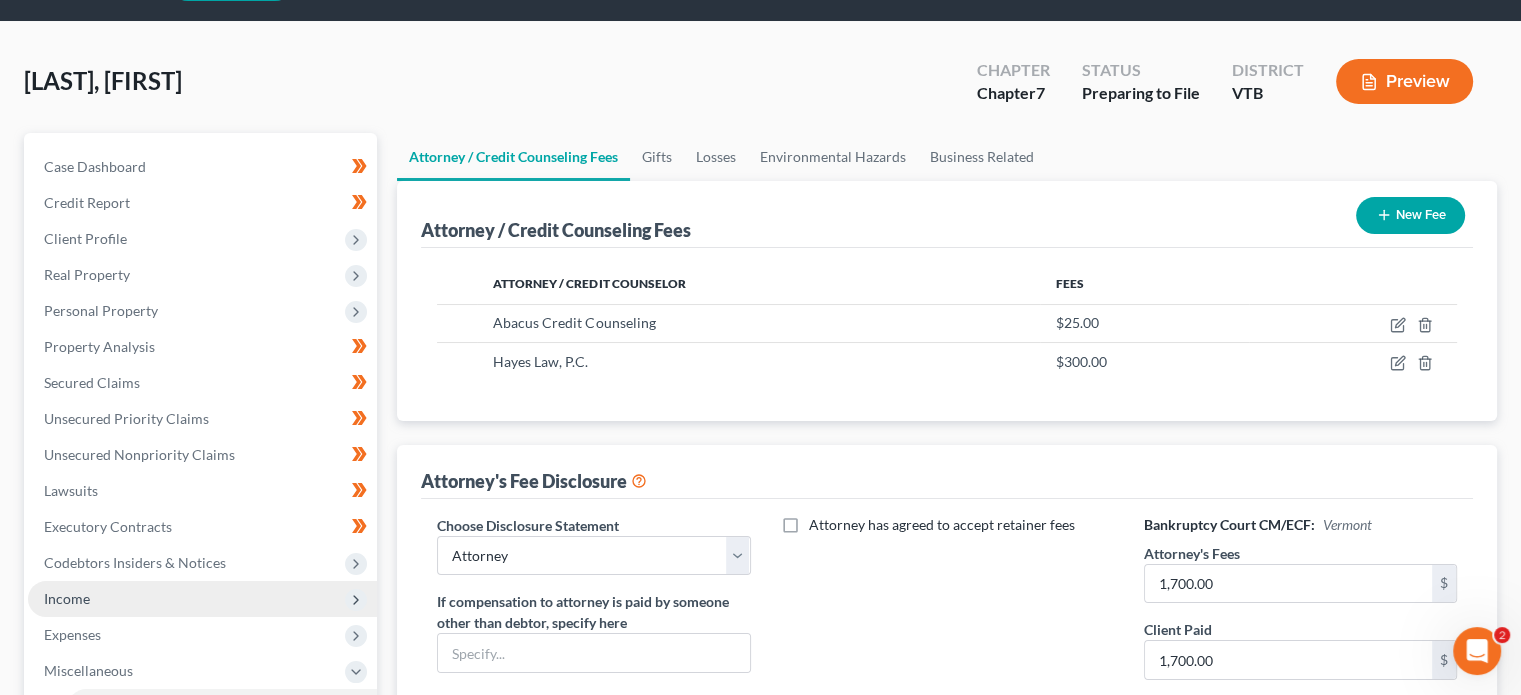 click on "Income" at bounding box center [202, 599] 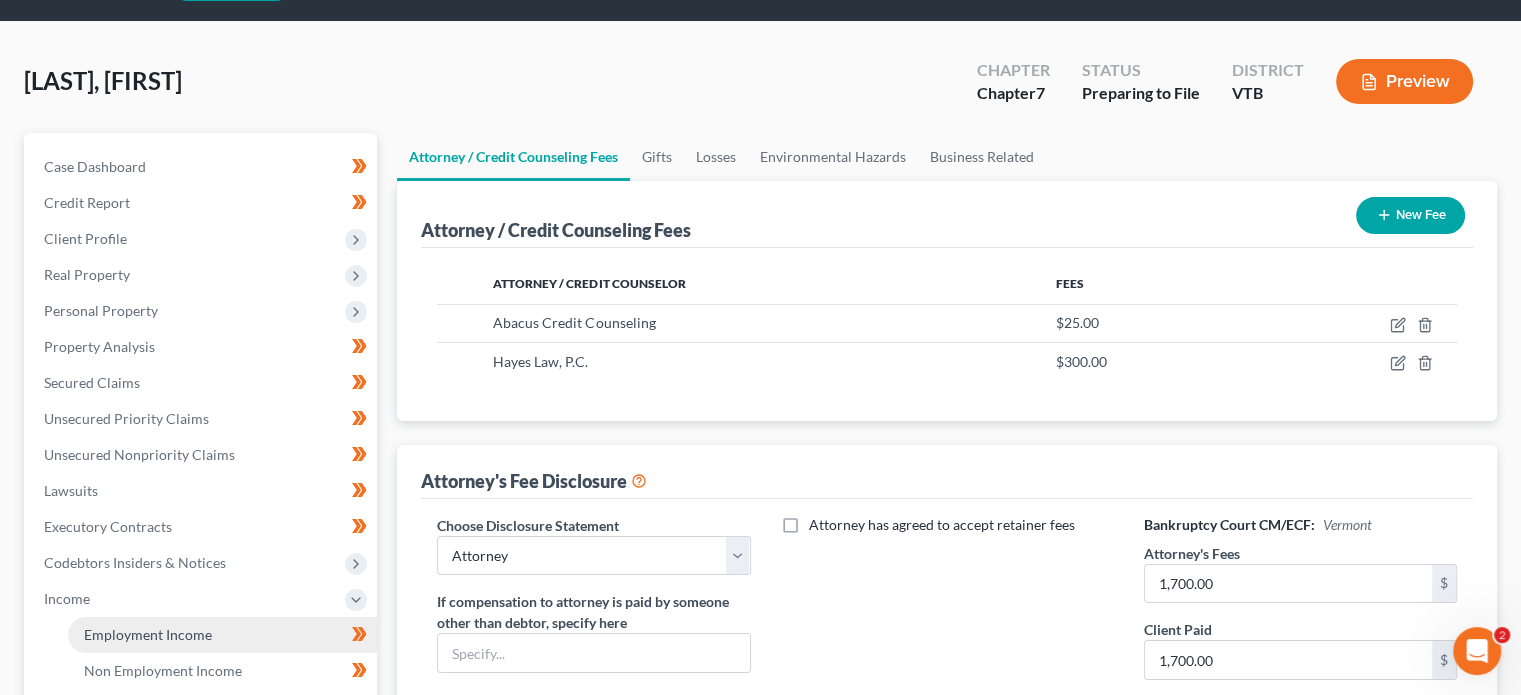 click on "Employment Income" at bounding box center (222, 635) 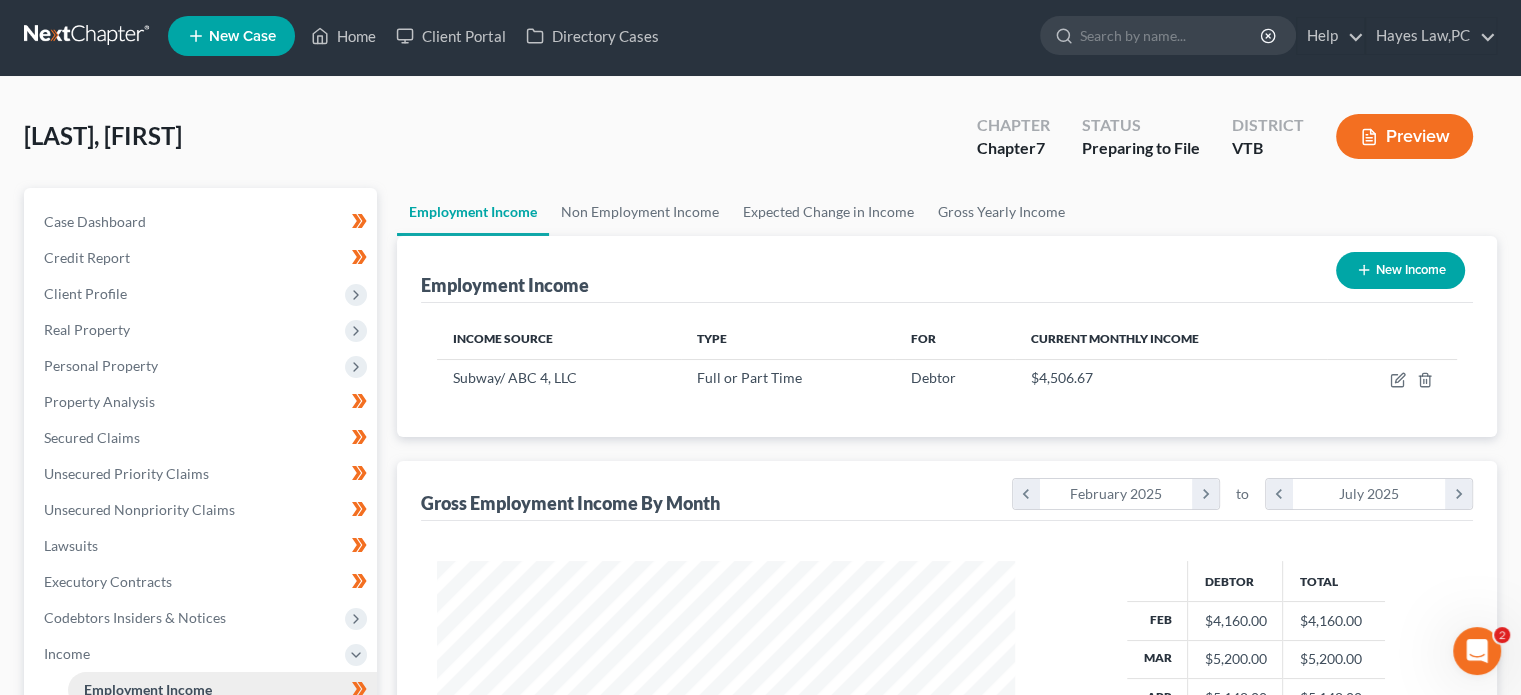 scroll, scrollTop: 0, scrollLeft: 0, axis: both 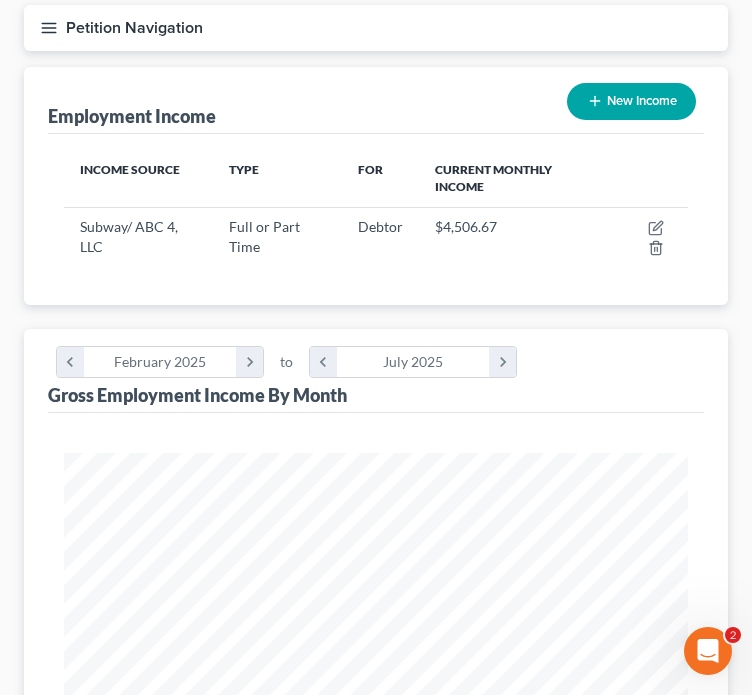 click on "Petition Navigation" at bounding box center [376, 28] 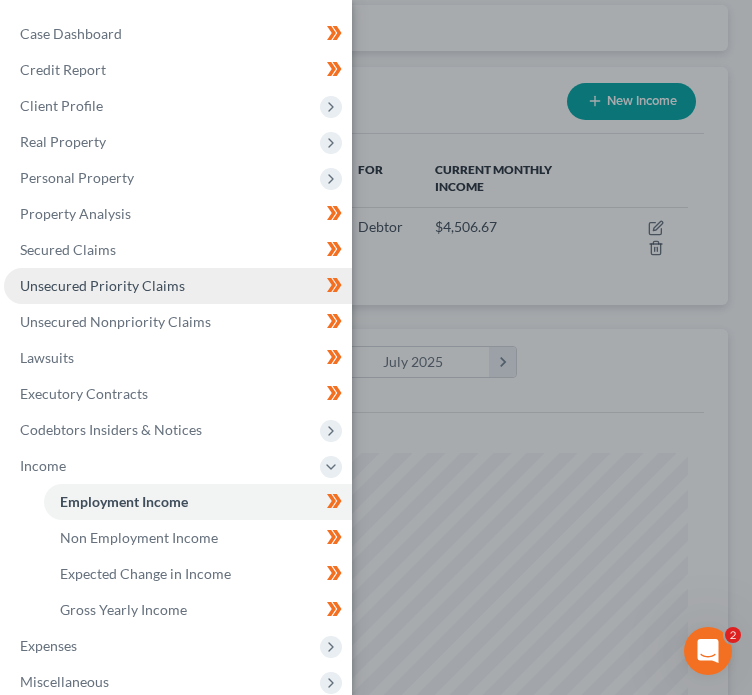 click on "Unsecured Priority Claims" at bounding box center (102, 285) 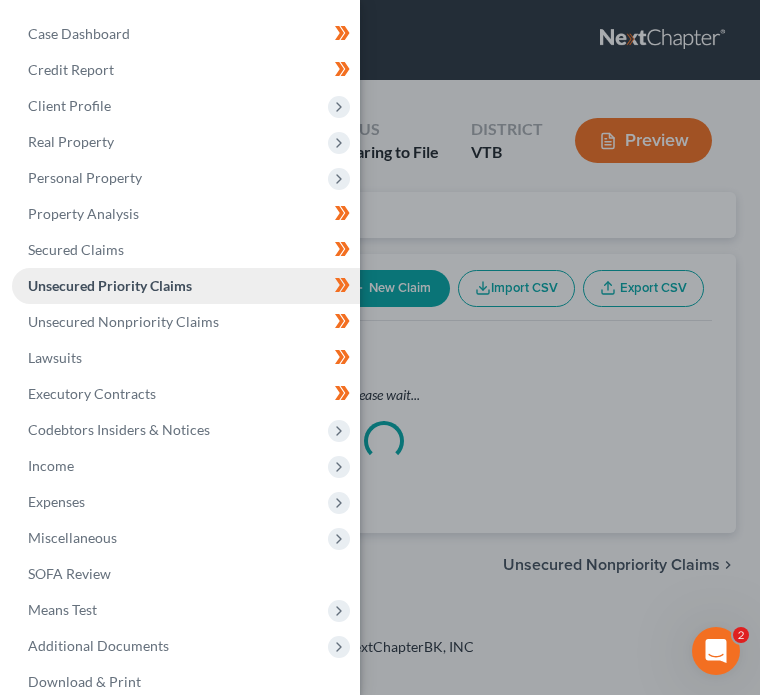 scroll, scrollTop: 0, scrollLeft: 0, axis: both 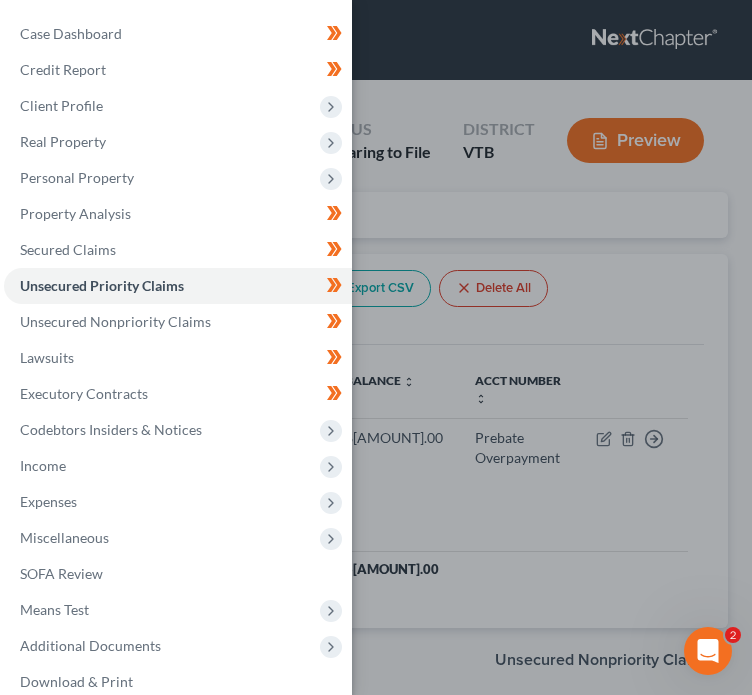 click on "Case Dashboard
Payments
Invoices
Payments
Payments
Credit Report
Client Profile" at bounding box center [376, 347] 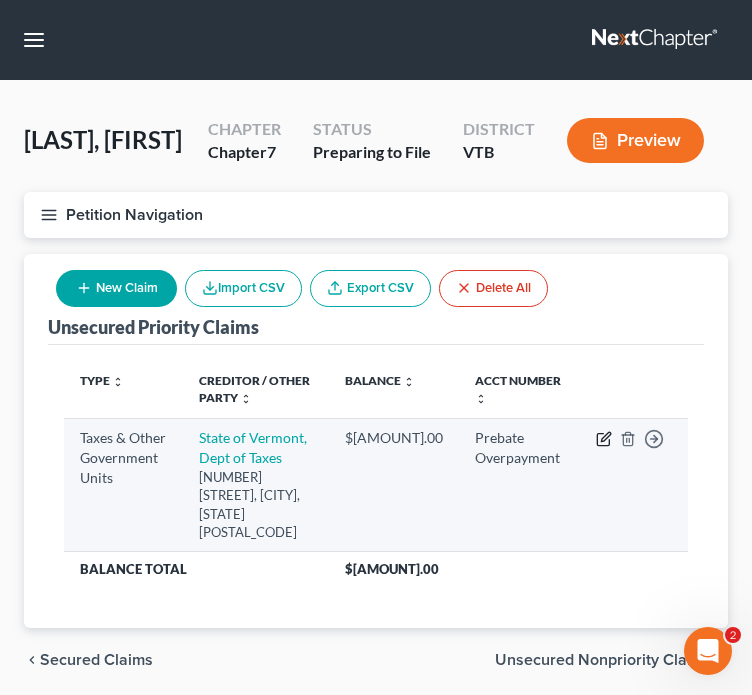 click 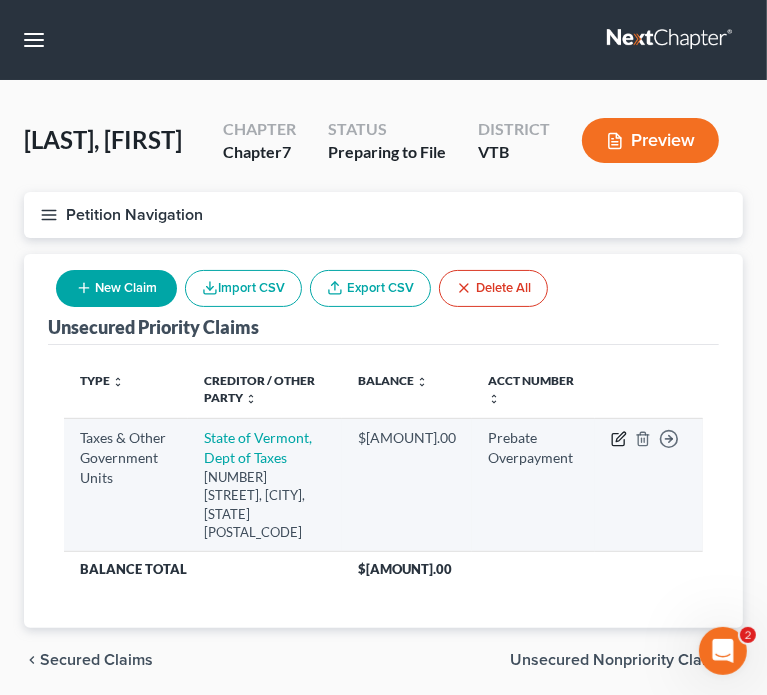 select on "2" 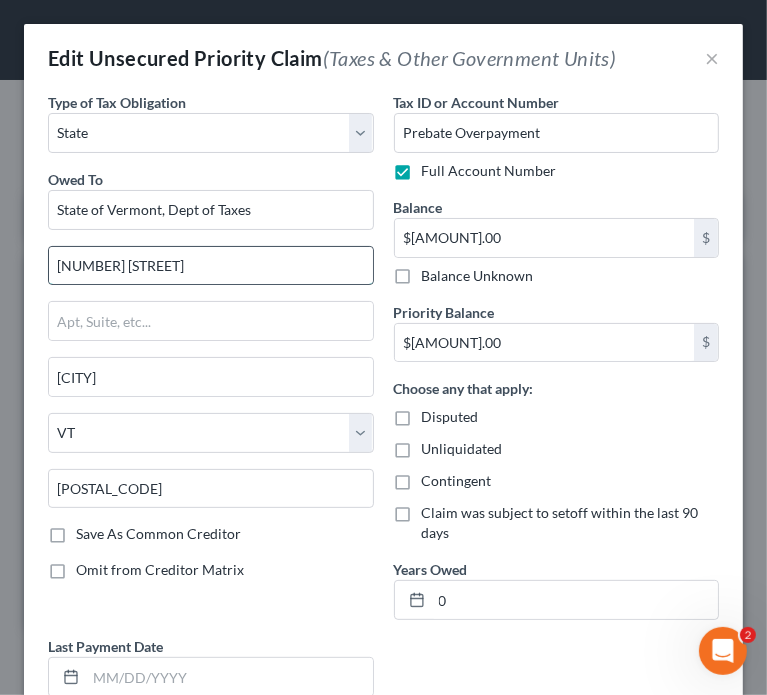 click on "[NUMBER] [STREET]" at bounding box center [211, 266] 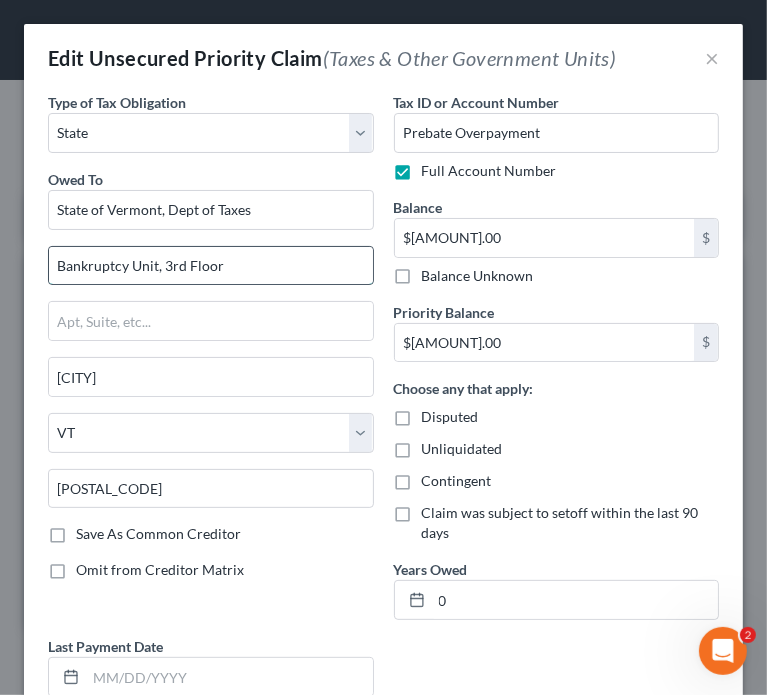 type on "Bankruptcy Unit, 3rd Floor" 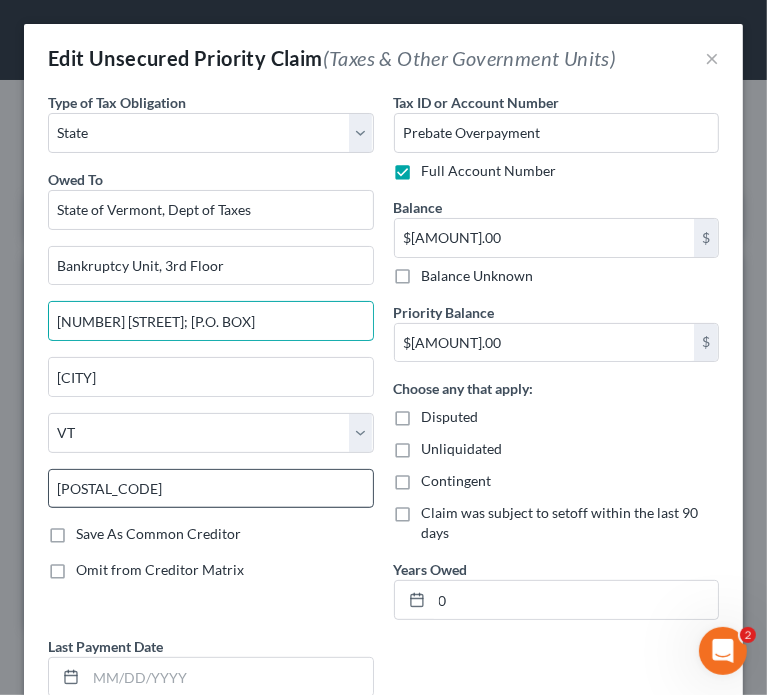 type on "109 State St; PO Box 429" 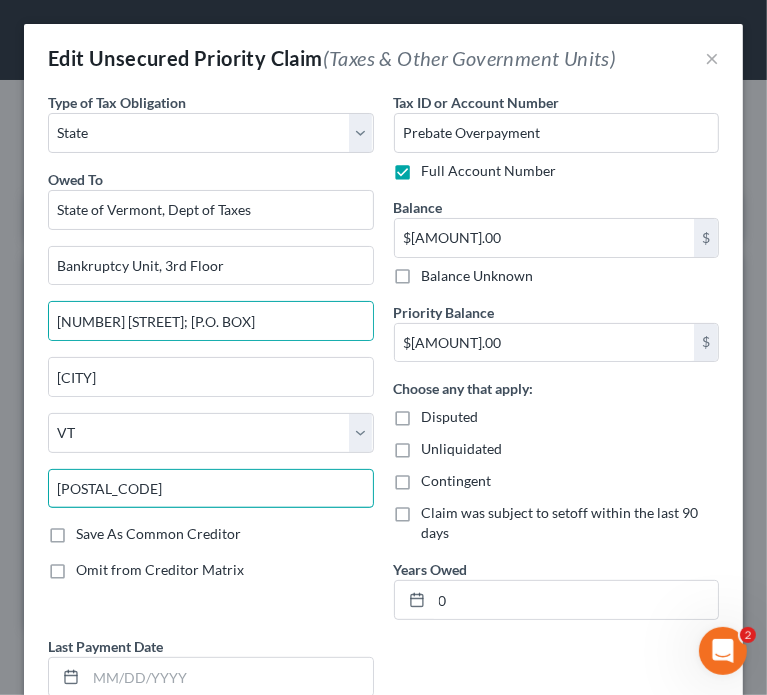 click on "[POSTAL CODE]" at bounding box center (211, 489) 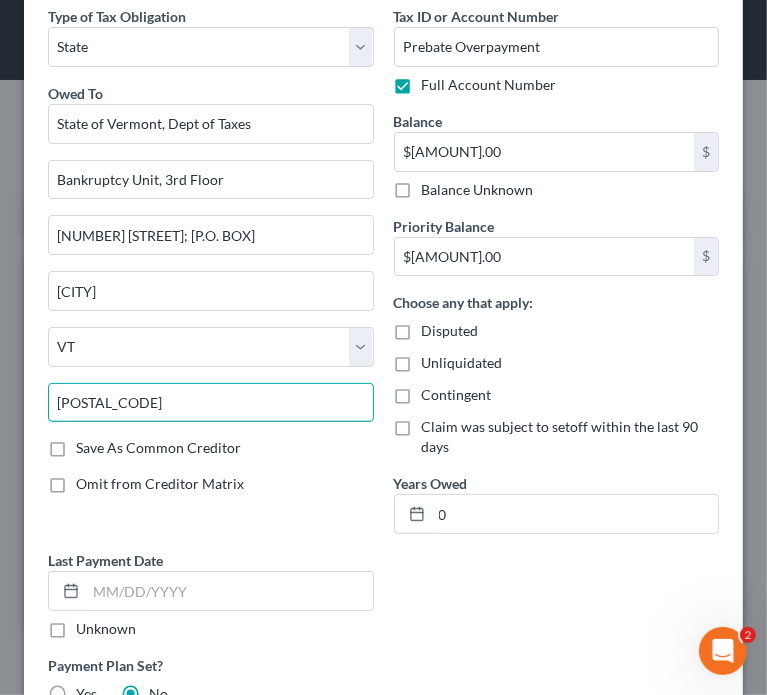 scroll, scrollTop: 87, scrollLeft: 0, axis: vertical 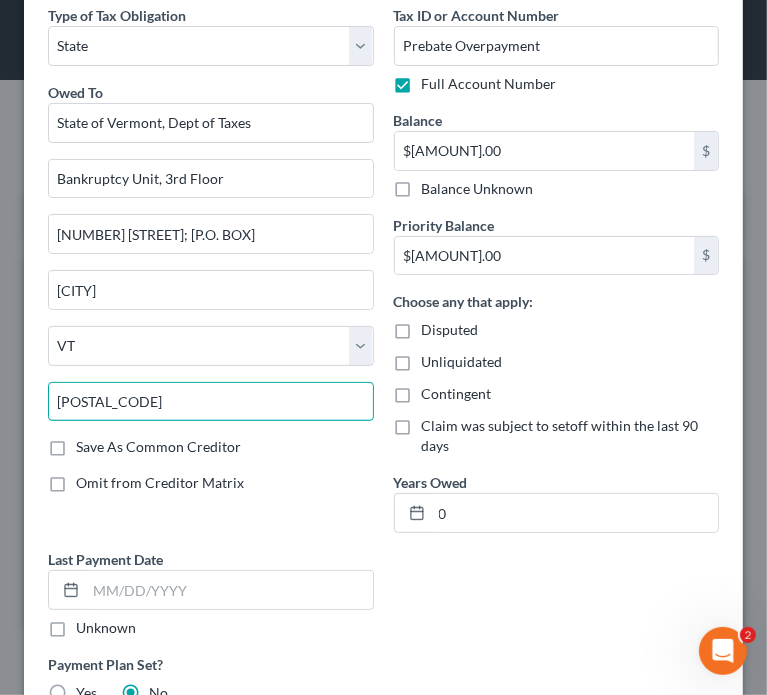type on "05601-0429" 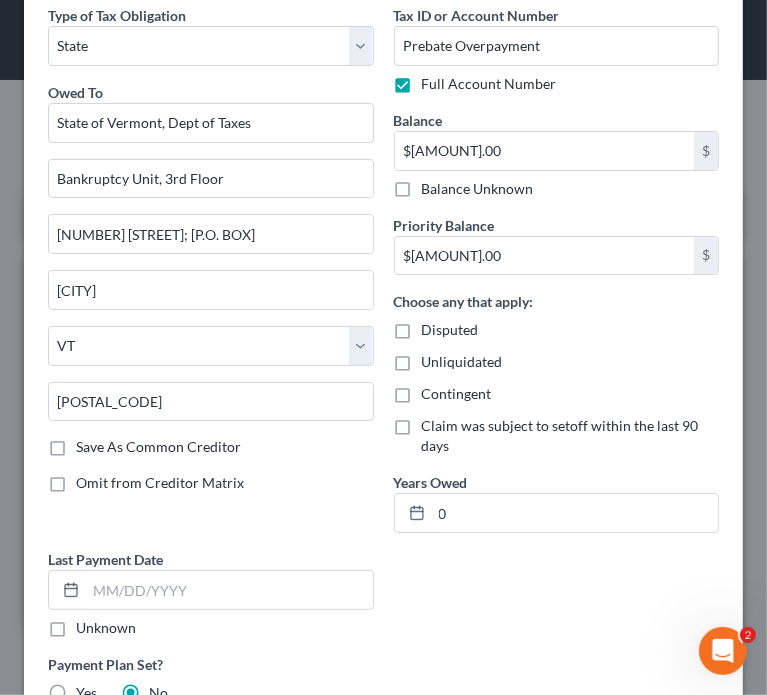 click on "Save As Common Creditor" at bounding box center (158, 447) 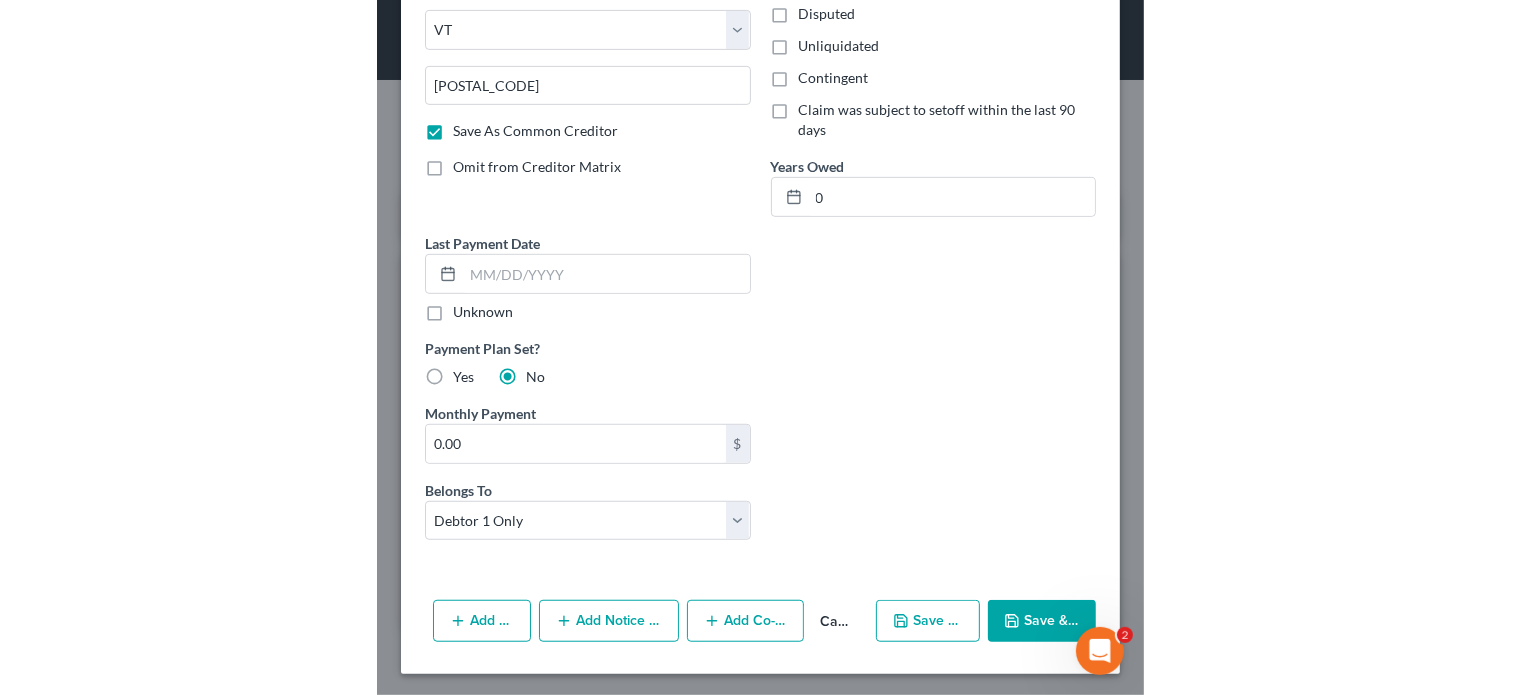 scroll, scrollTop: 401, scrollLeft: 0, axis: vertical 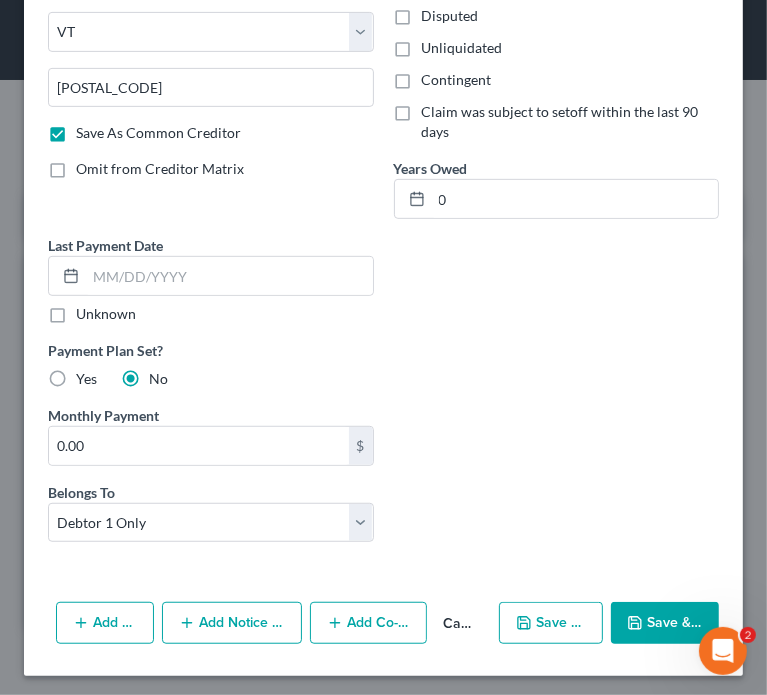 click on "Save & Close" at bounding box center [665, 623] 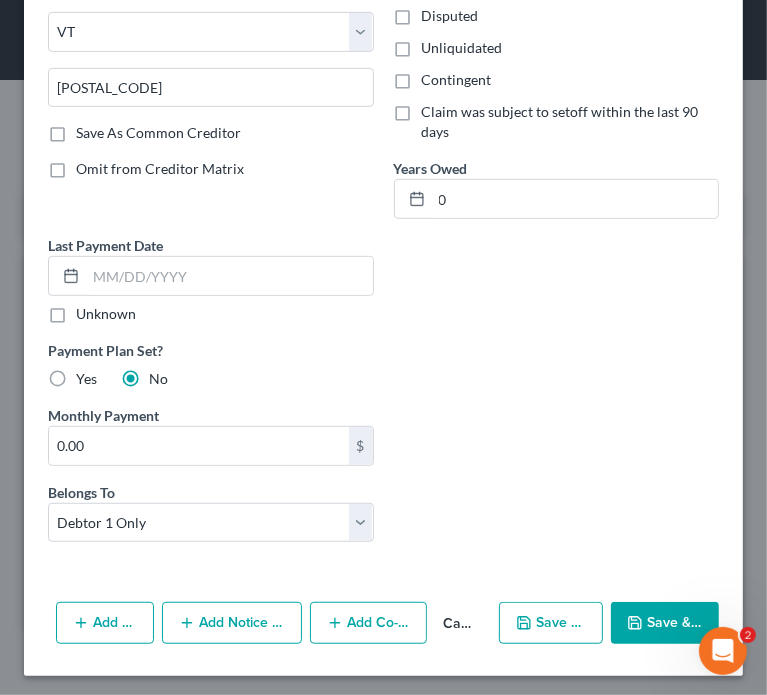 checkbox on "false" 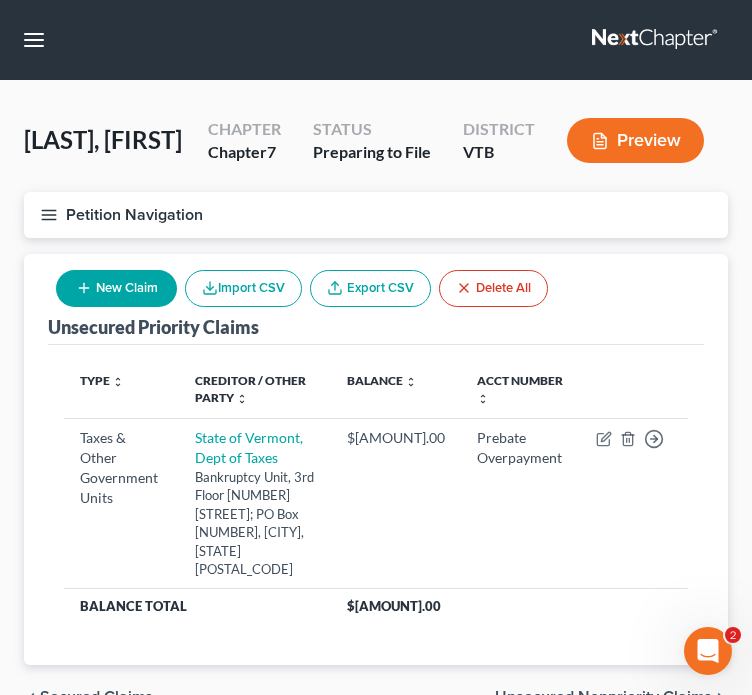 click on "Nannery, Lisa Upgraded Chapter Chapter  7 Status Preparing to File District VTB Preview Petition Navigation
Case Dashboard
Payments
Invoices
Payments
Payments
Credit Report" at bounding box center (376, 425) 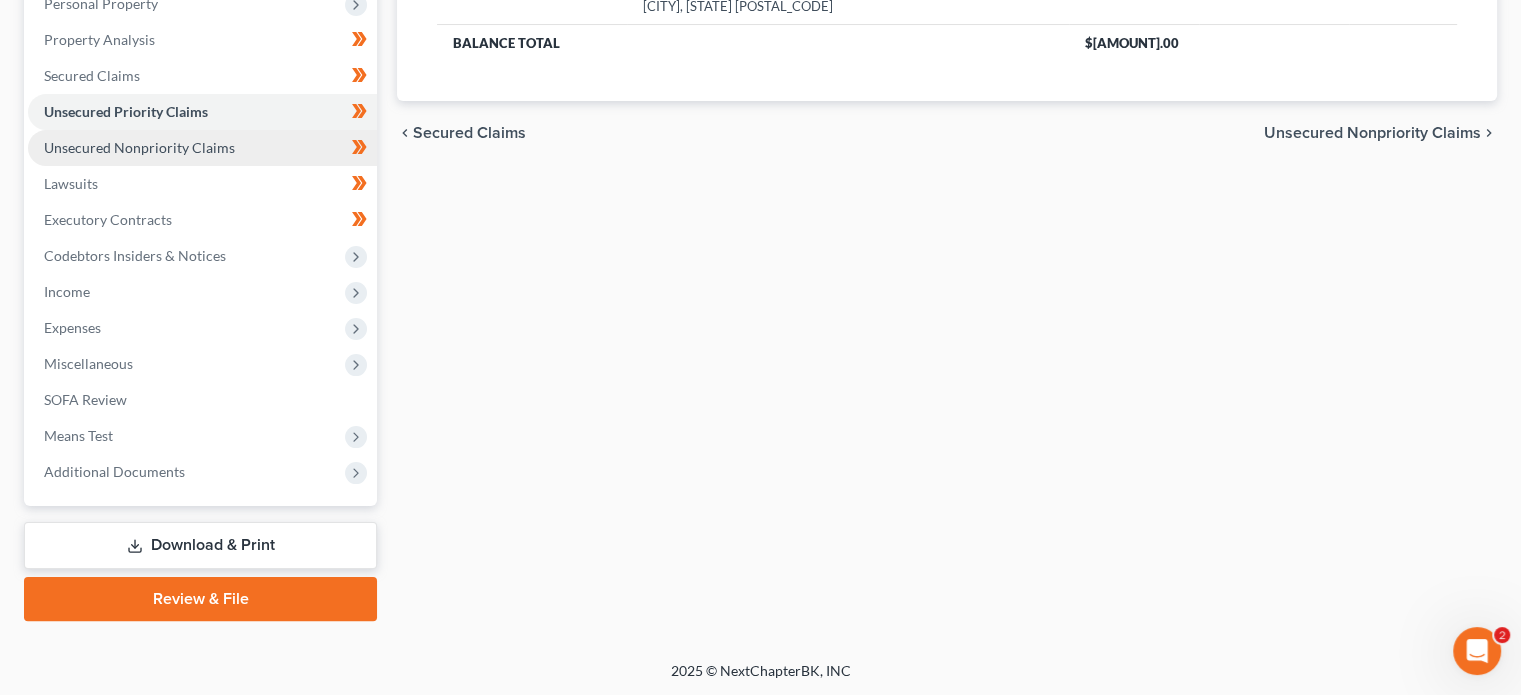 scroll, scrollTop: 365, scrollLeft: 0, axis: vertical 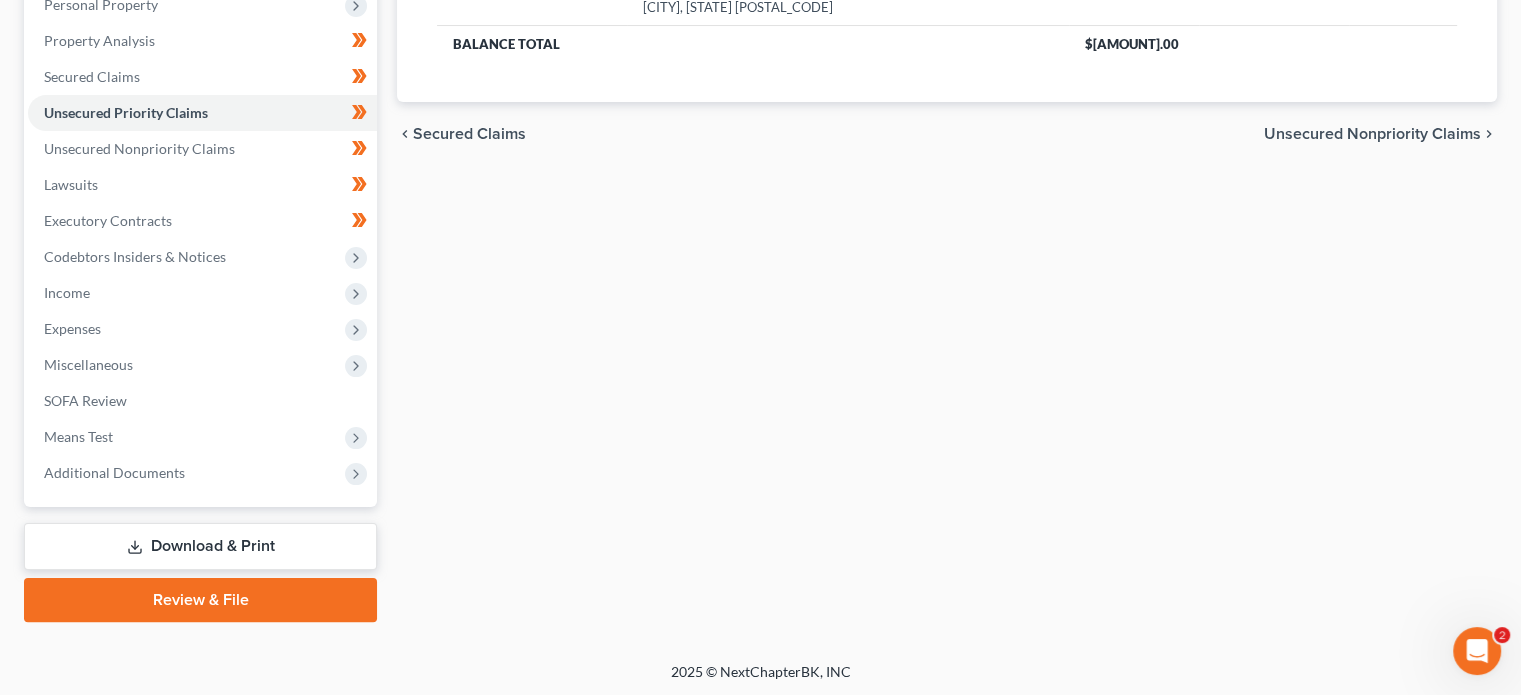 click on "Download & Print" at bounding box center (200, 546) 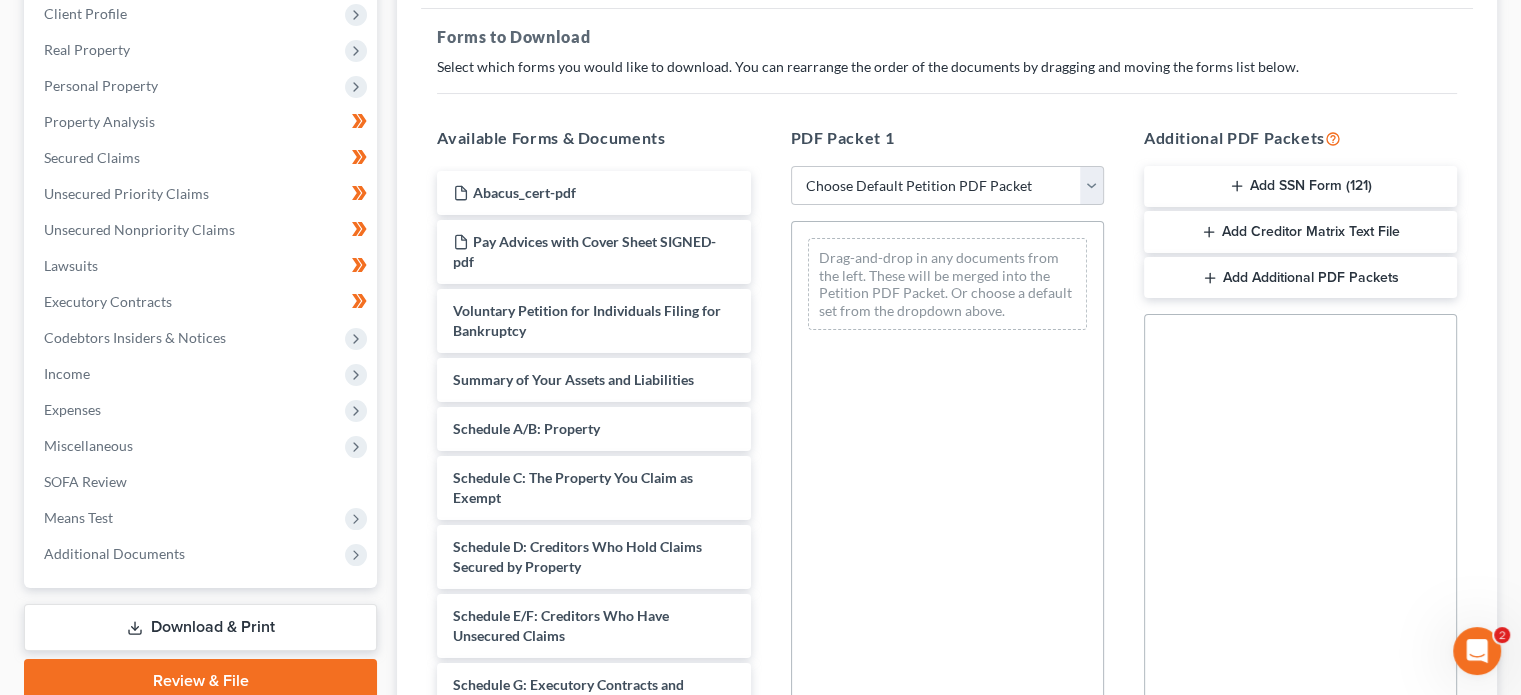 scroll, scrollTop: 0, scrollLeft: 0, axis: both 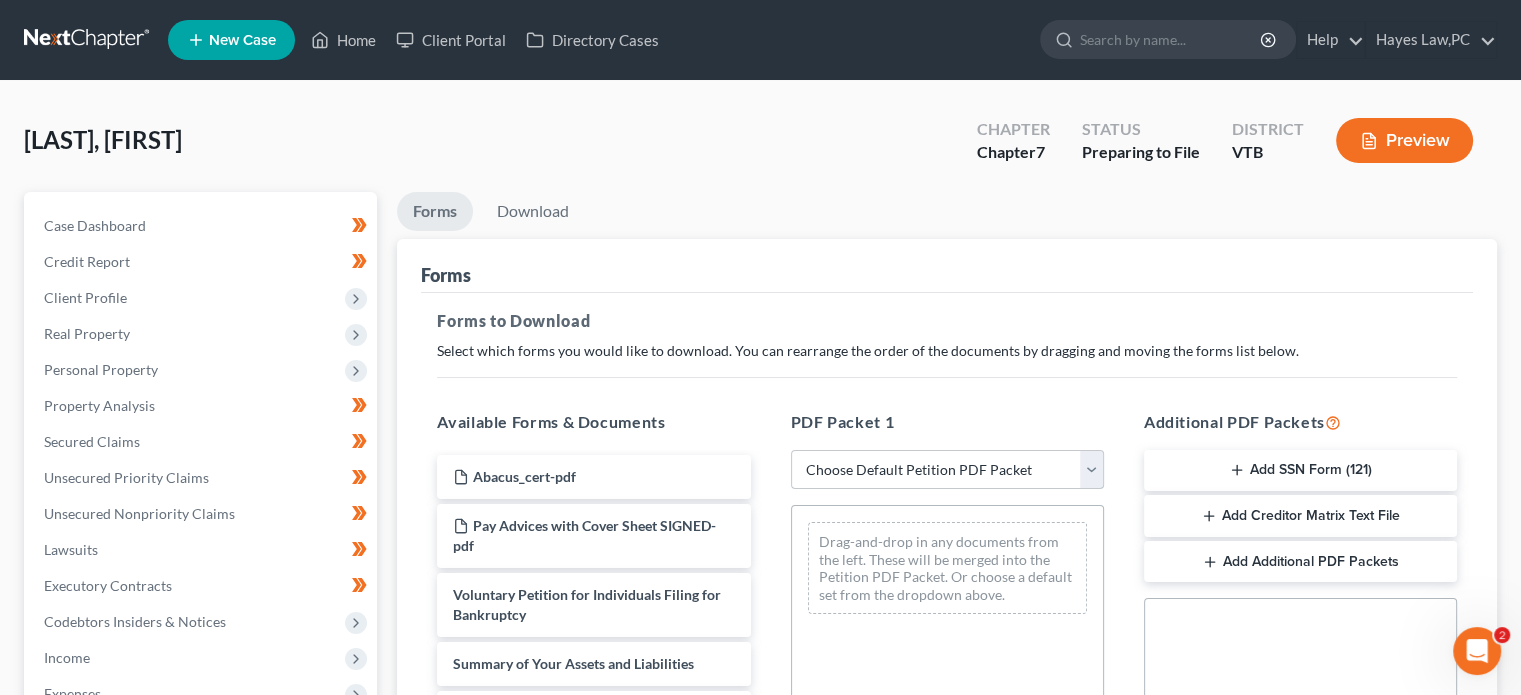 click on "Choose Default Petition PDF Packet Complete Bankruptcy Petition (all forms and schedules) Emergency Filing Forms (Petition and Creditor List Only) Amended Forms Signature Pages Only" at bounding box center [947, 470] 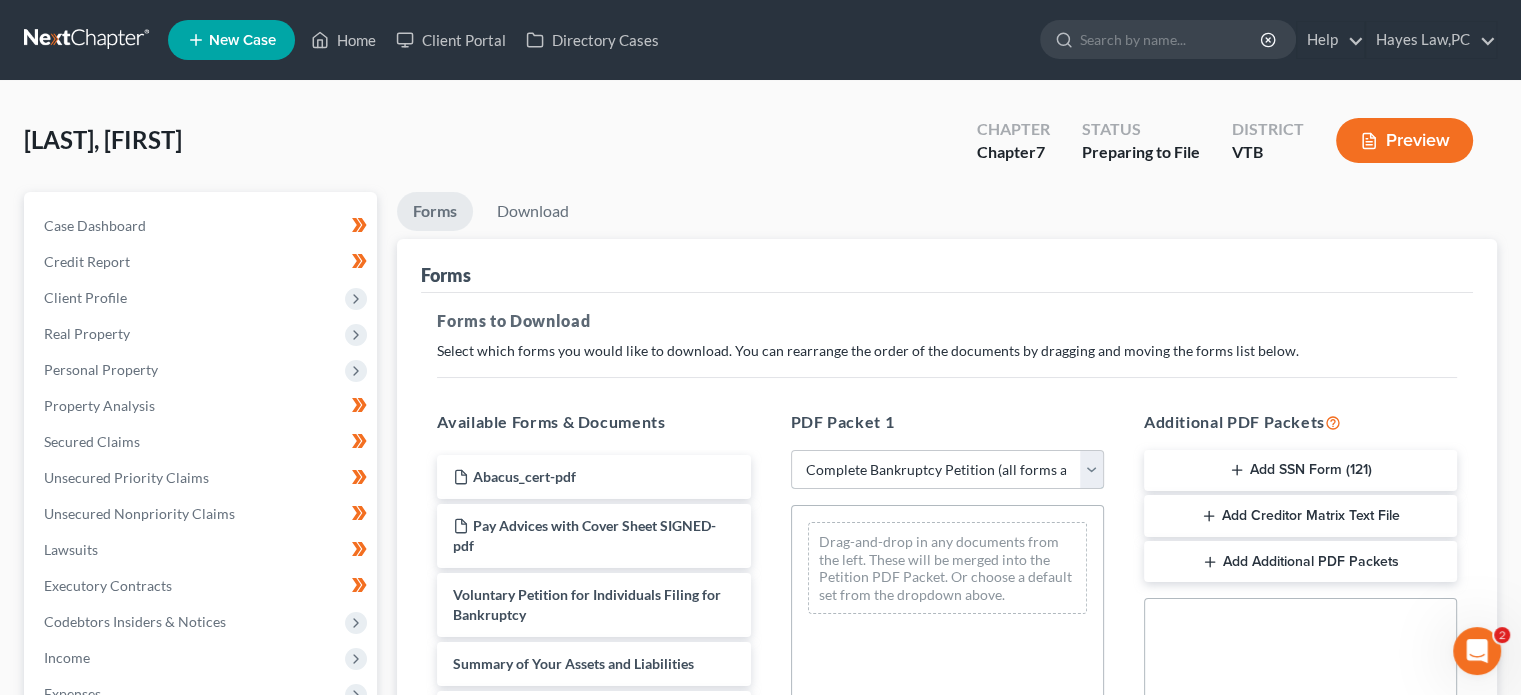 click on "Choose Default Petition PDF Packet Complete Bankruptcy Petition (all forms and schedules) Emergency Filing Forms (Petition and Creditor List Only) Amended Forms Signature Pages Only" at bounding box center (947, 470) 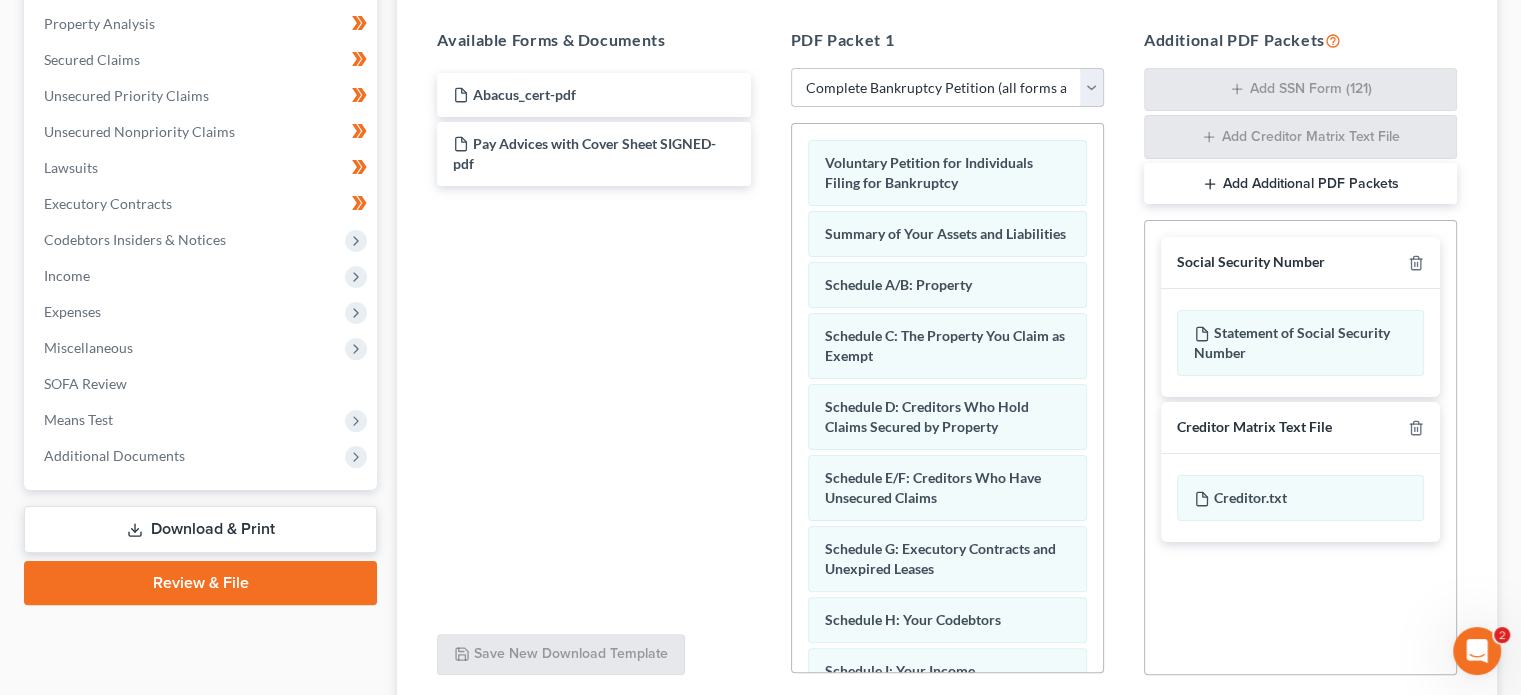 scroll, scrollTop: 380, scrollLeft: 0, axis: vertical 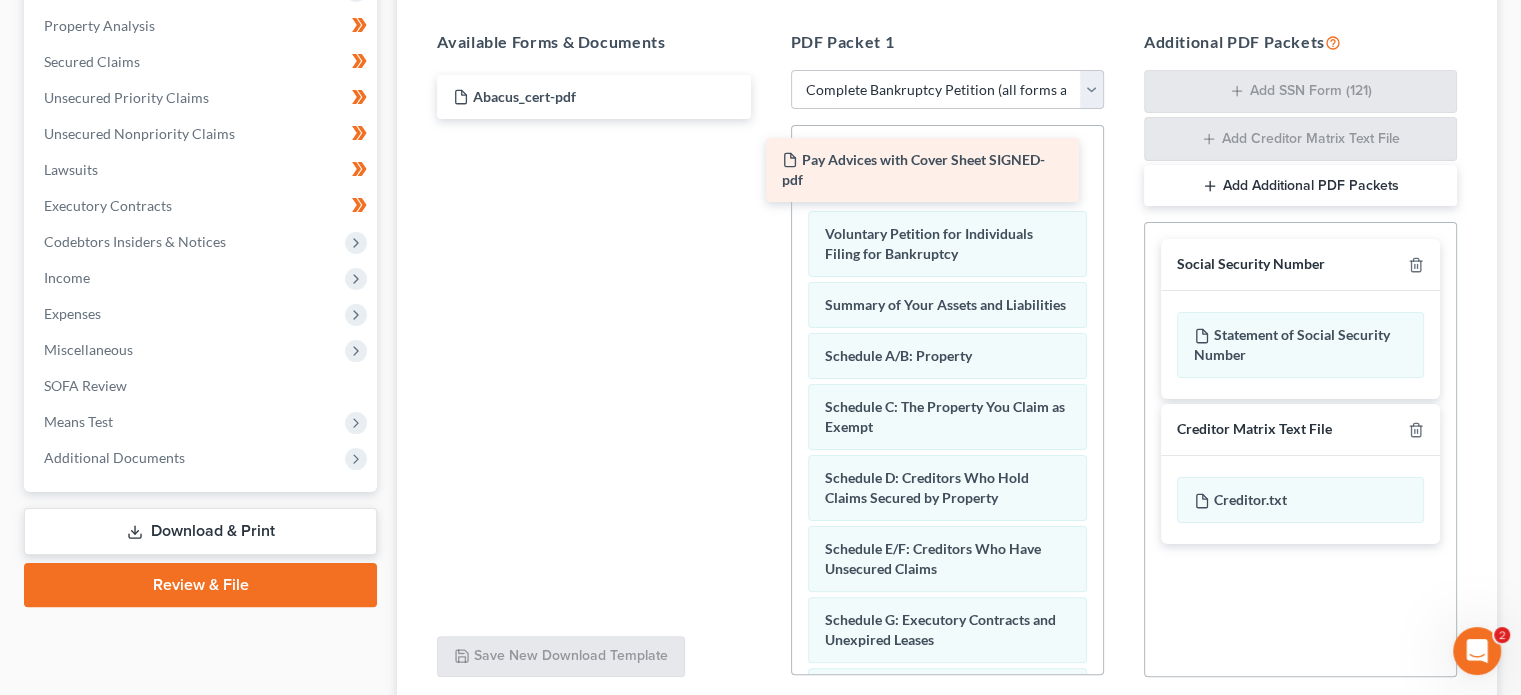 drag, startPoint x: 567, startPoint y: 143, endPoint x: 896, endPoint y: 159, distance: 329.38882 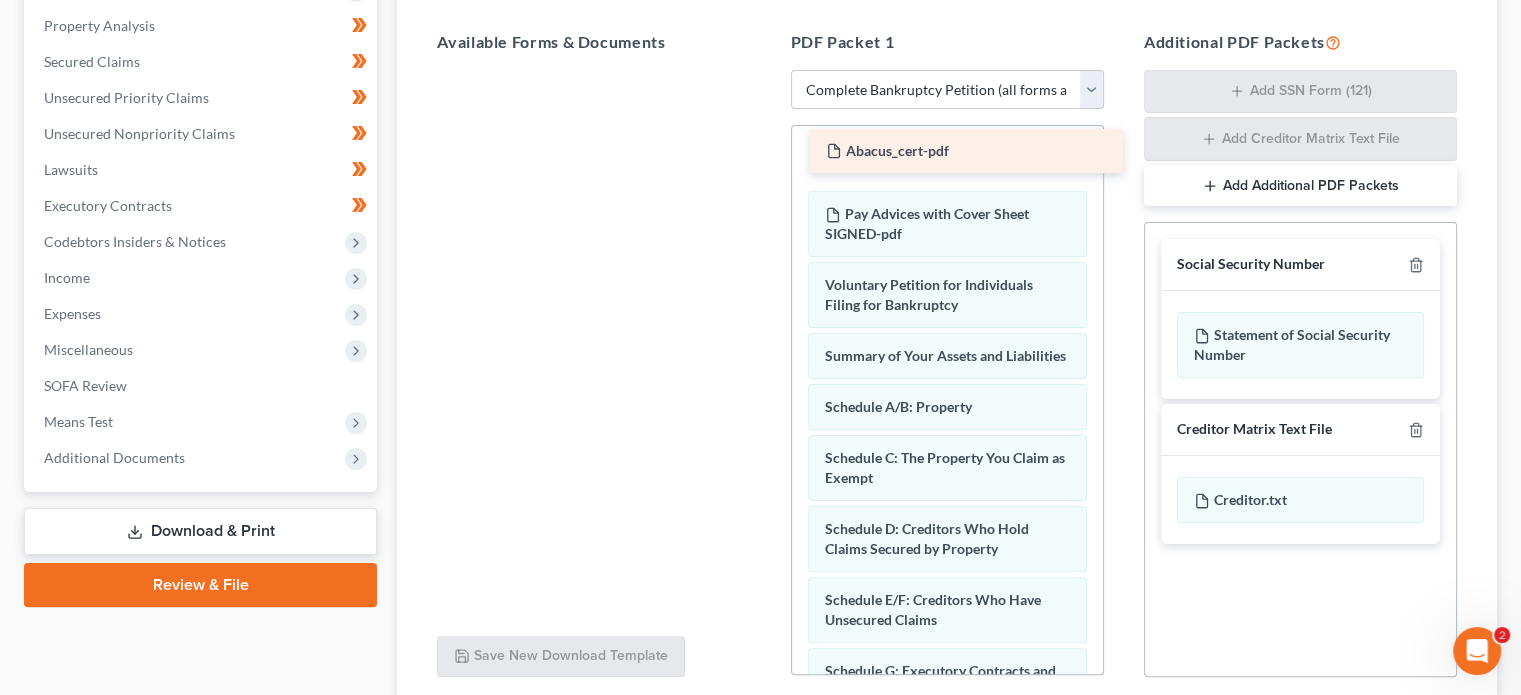 drag, startPoint x: 660, startPoint y: 91, endPoint x: 1025, endPoint y: 156, distance: 370.7425 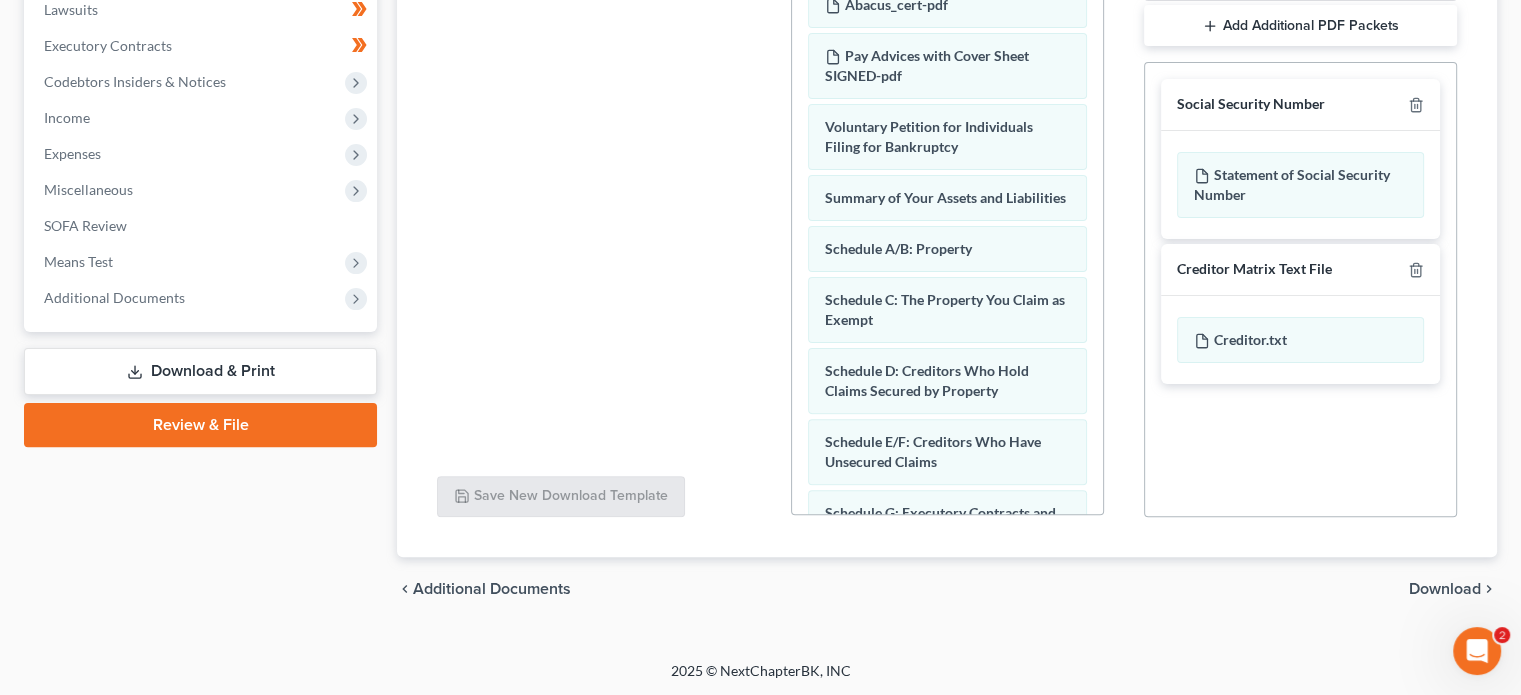 scroll, scrollTop: 539, scrollLeft: 0, axis: vertical 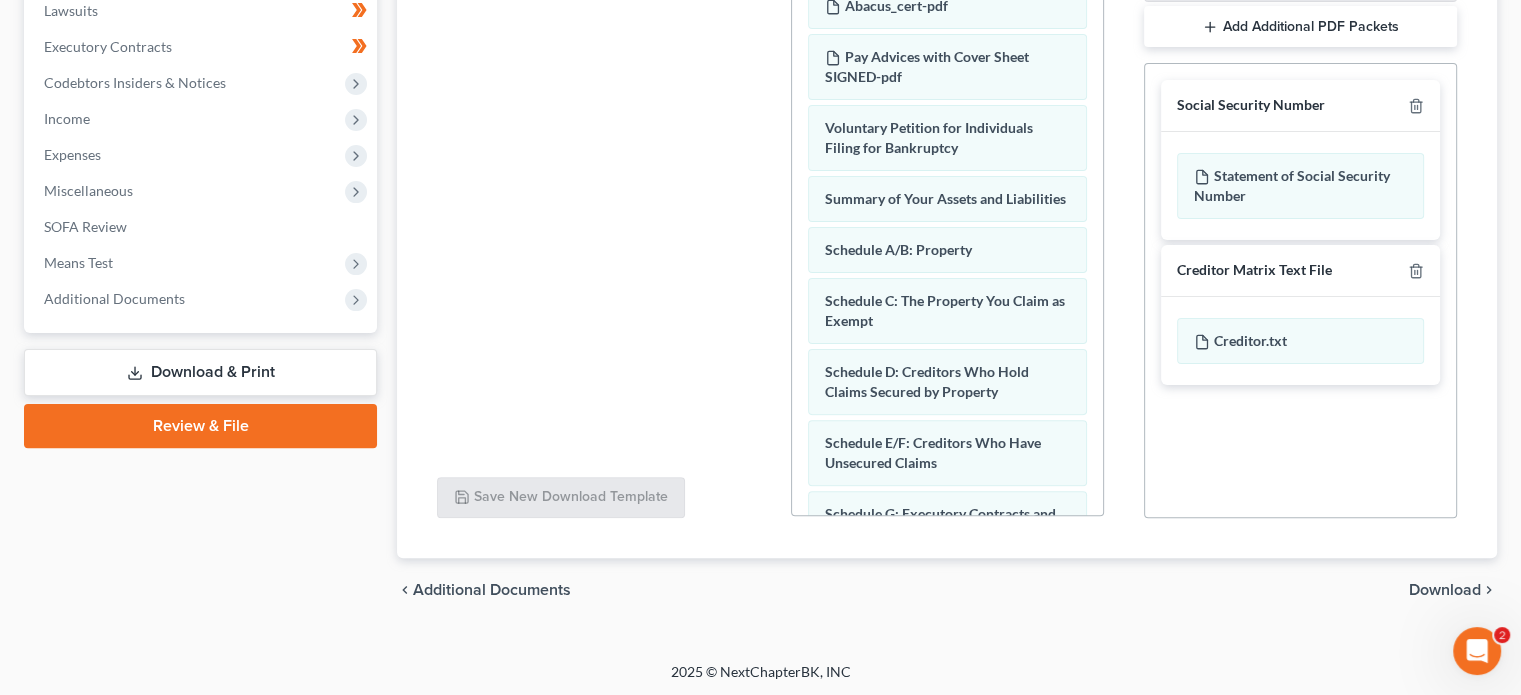click on "Download" at bounding box center (1445, 590) 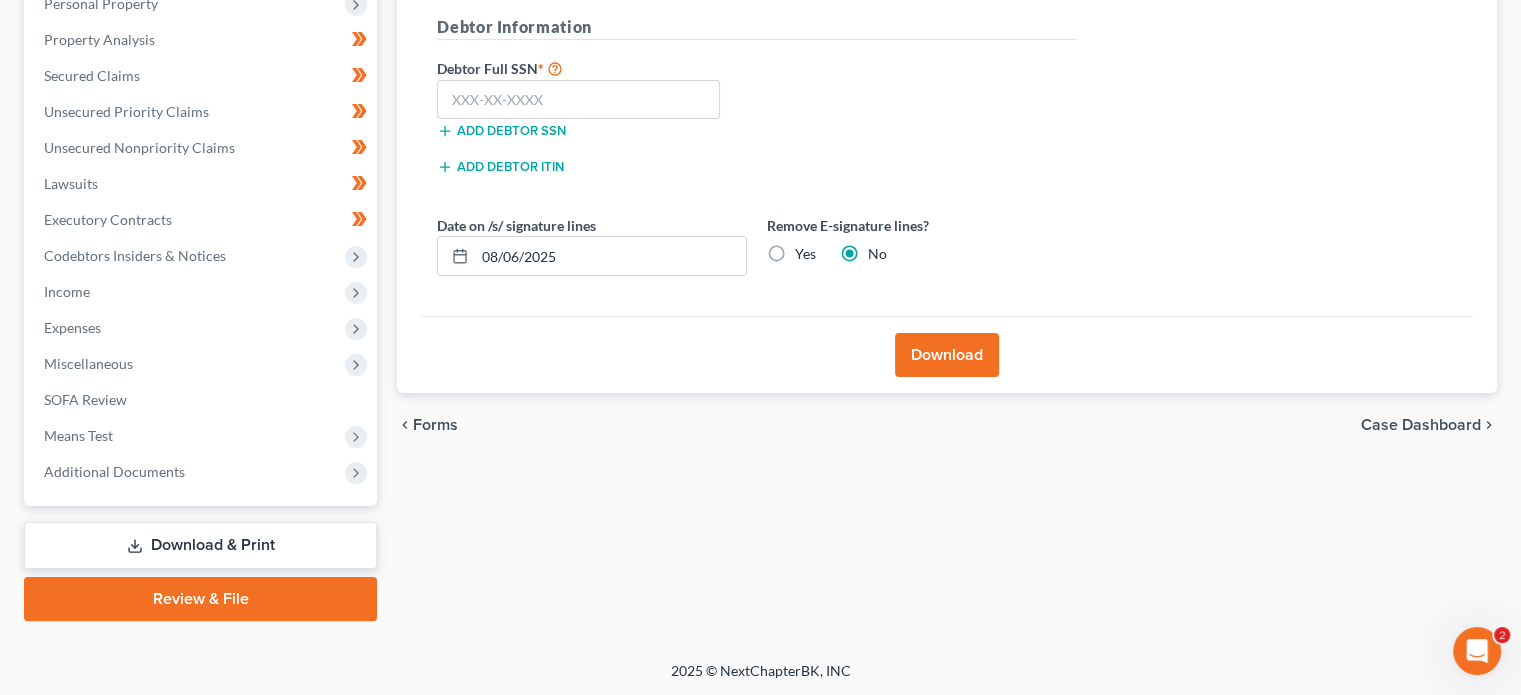 scroll, scrollTop: 88, scrollLeft: 0, axis: vertical 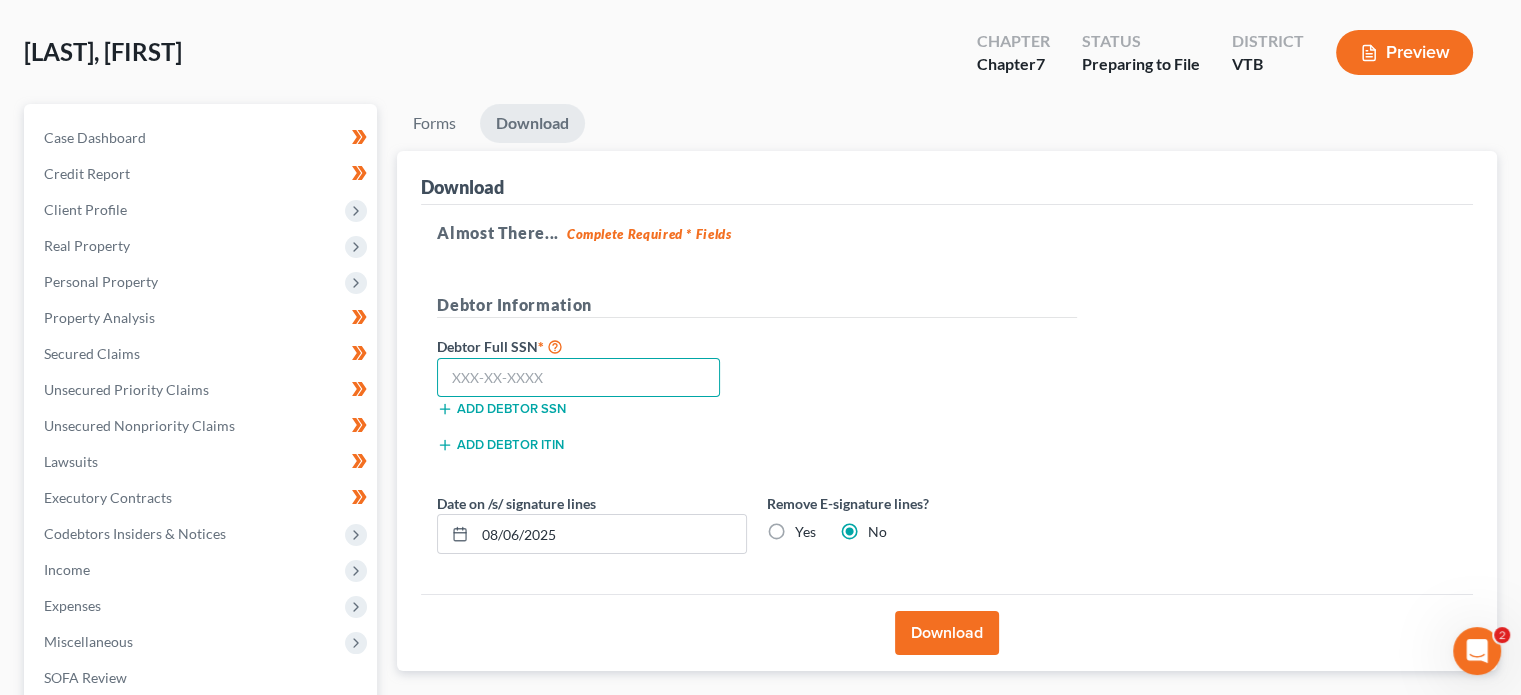 click at bounding box center [578, 378] 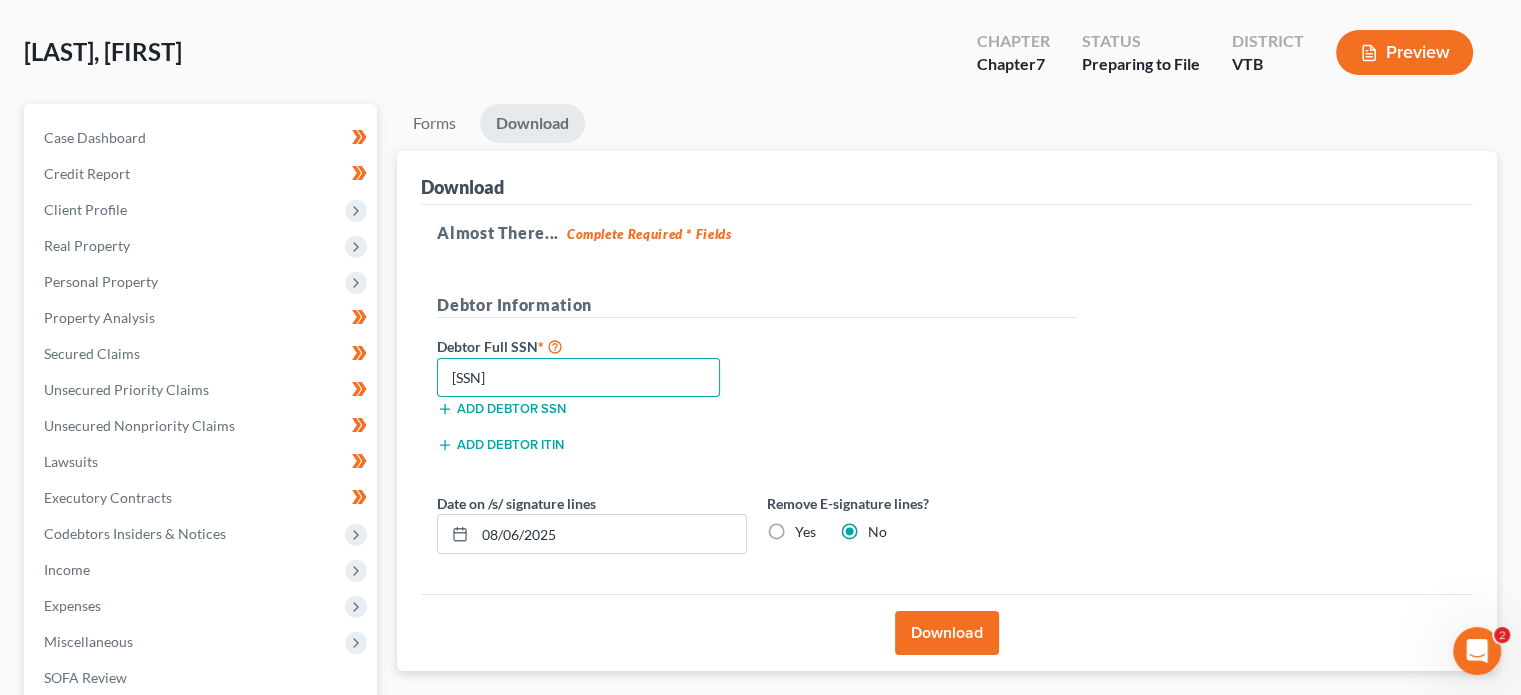 type on "576-43-9705" 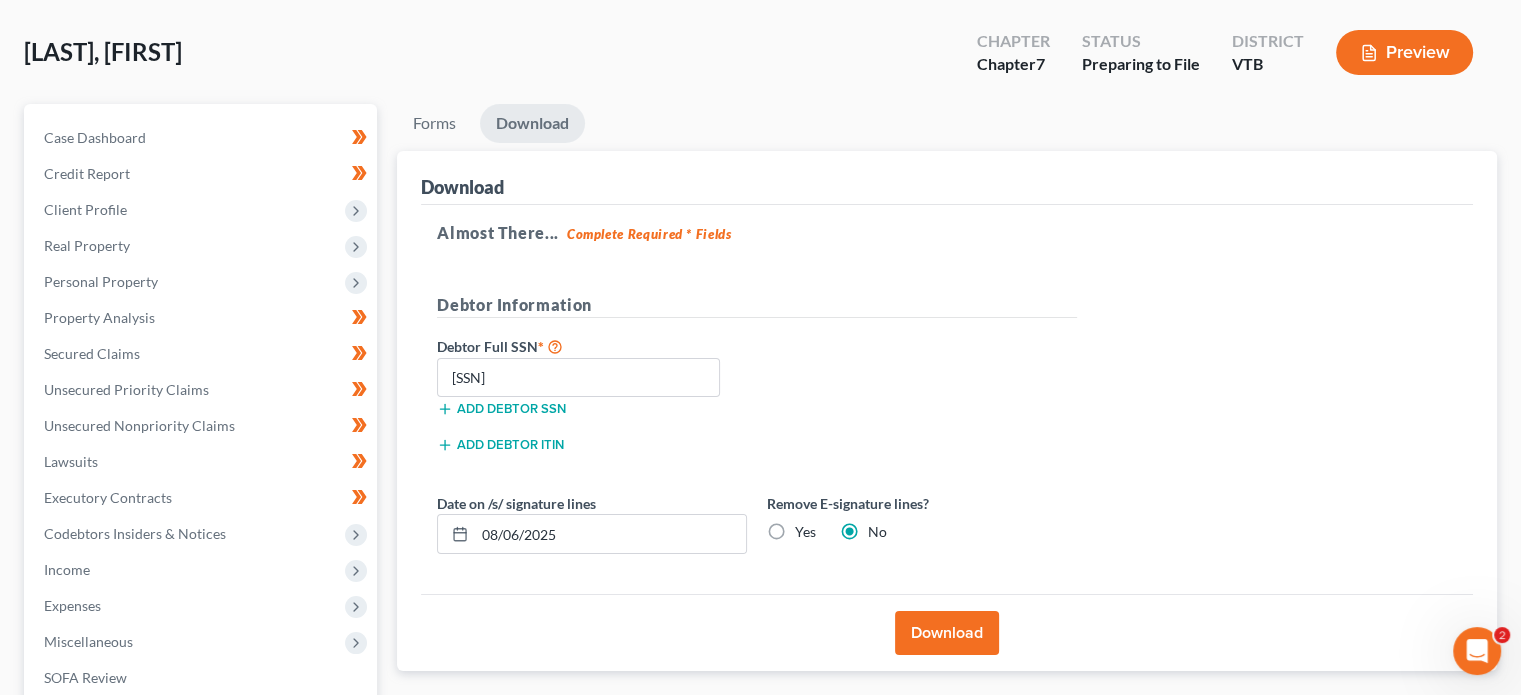 click on "Download" at bounding box center (947, 633) 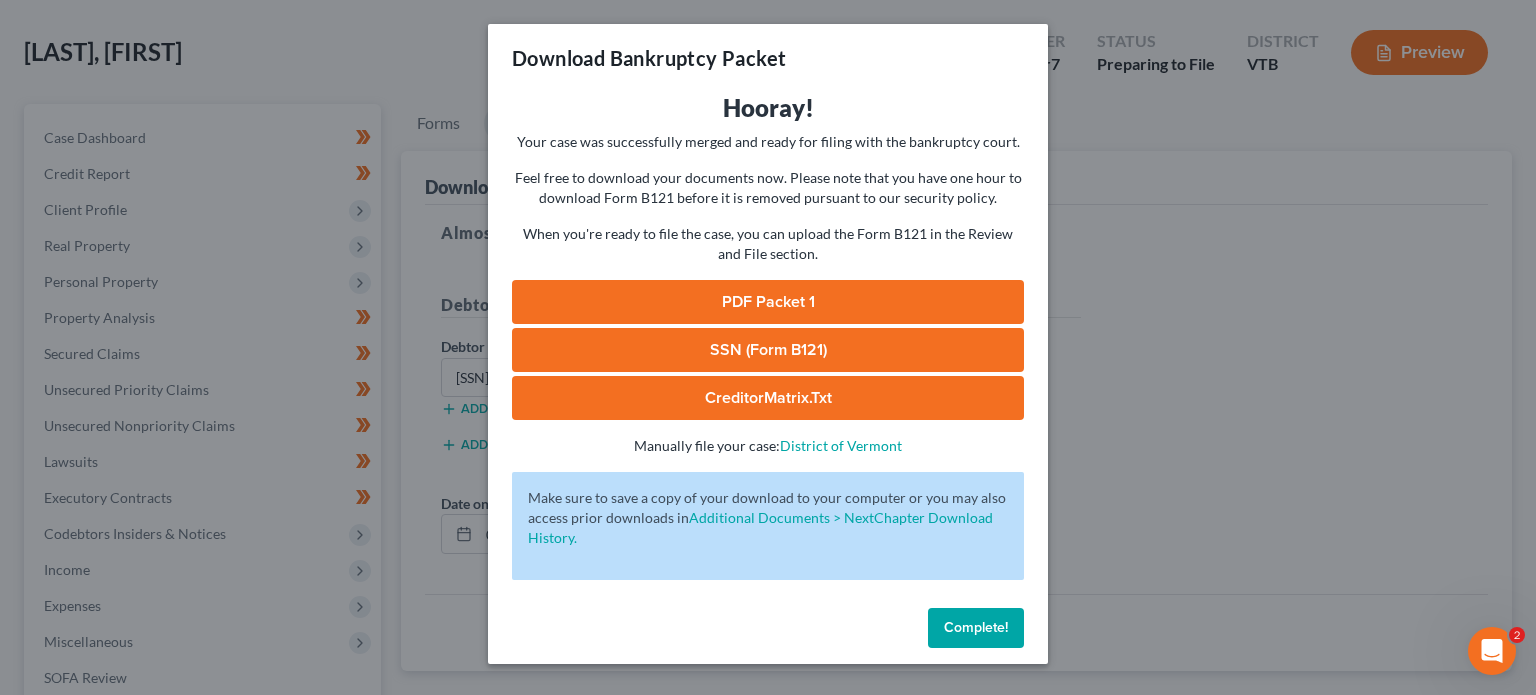 click on "PDF Packet 1" at bounding box center [768, 302] 